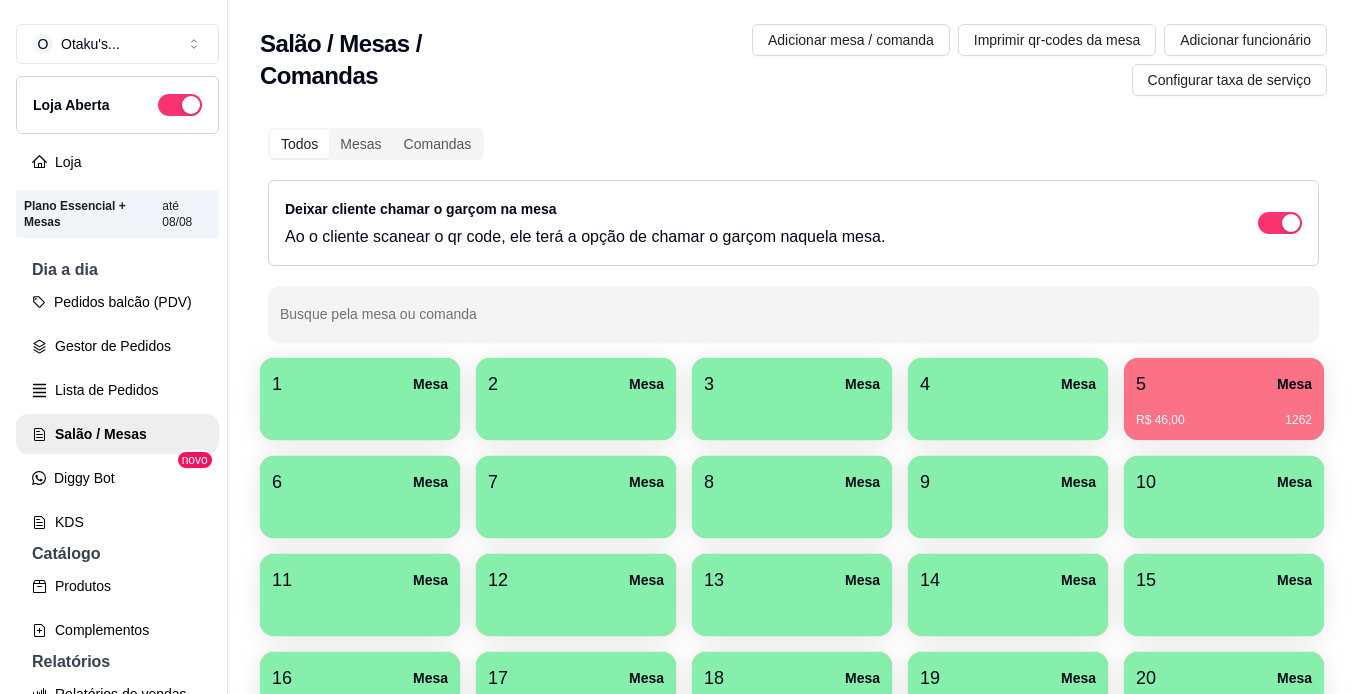 scroll, scrollTop: 0, scrollLeft: 0, axis: both 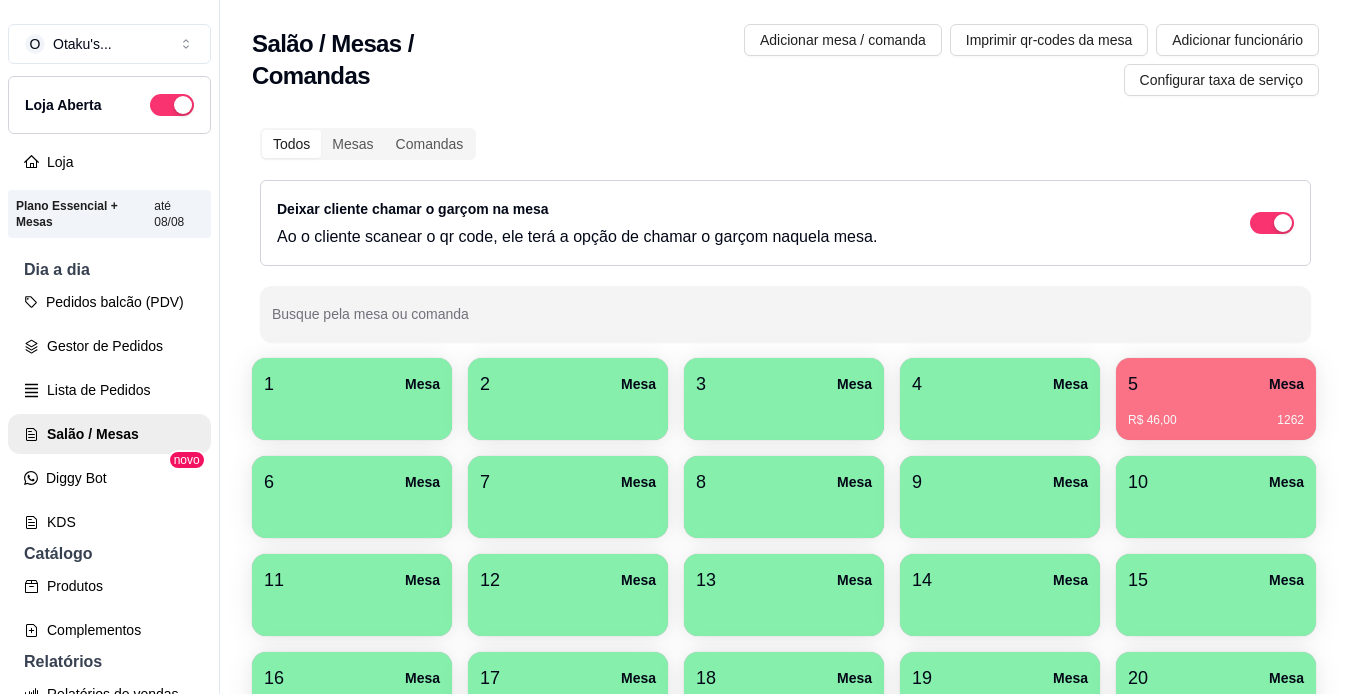 click on "5 Mesa" at bounding box center (1216, 384) 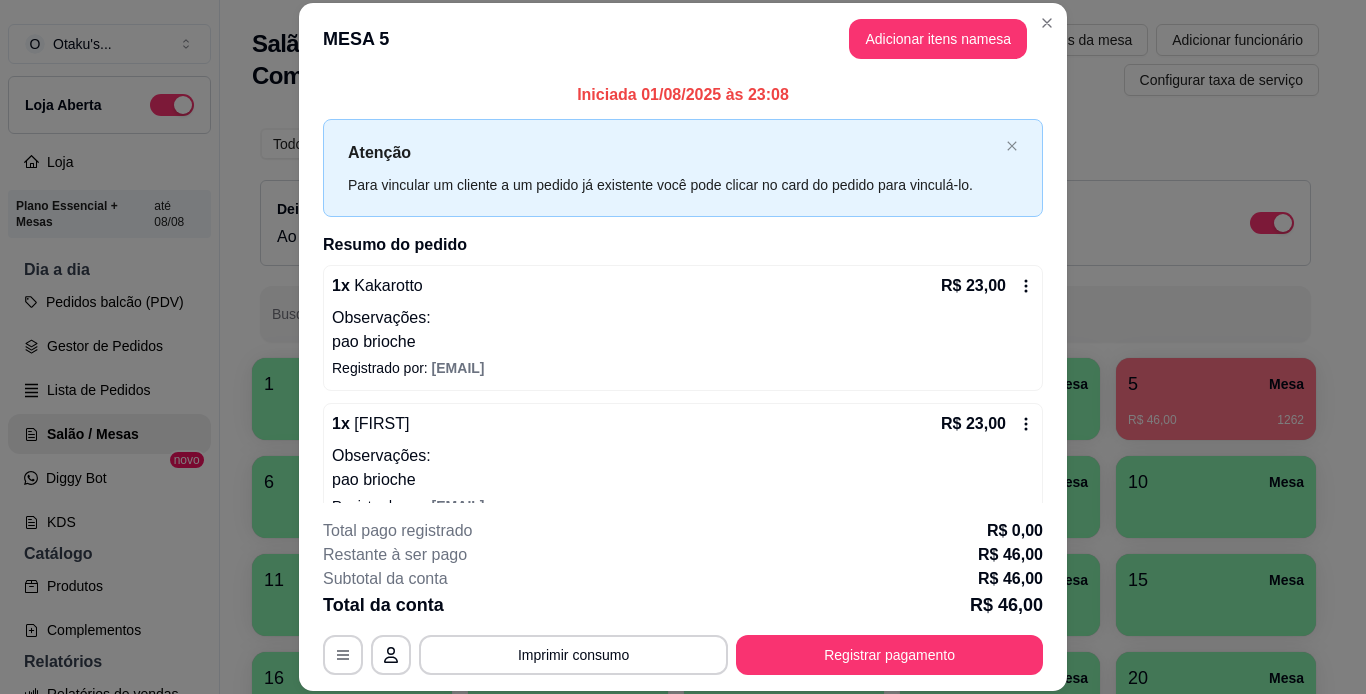 click on "**********" at bounding box center (683, 597) 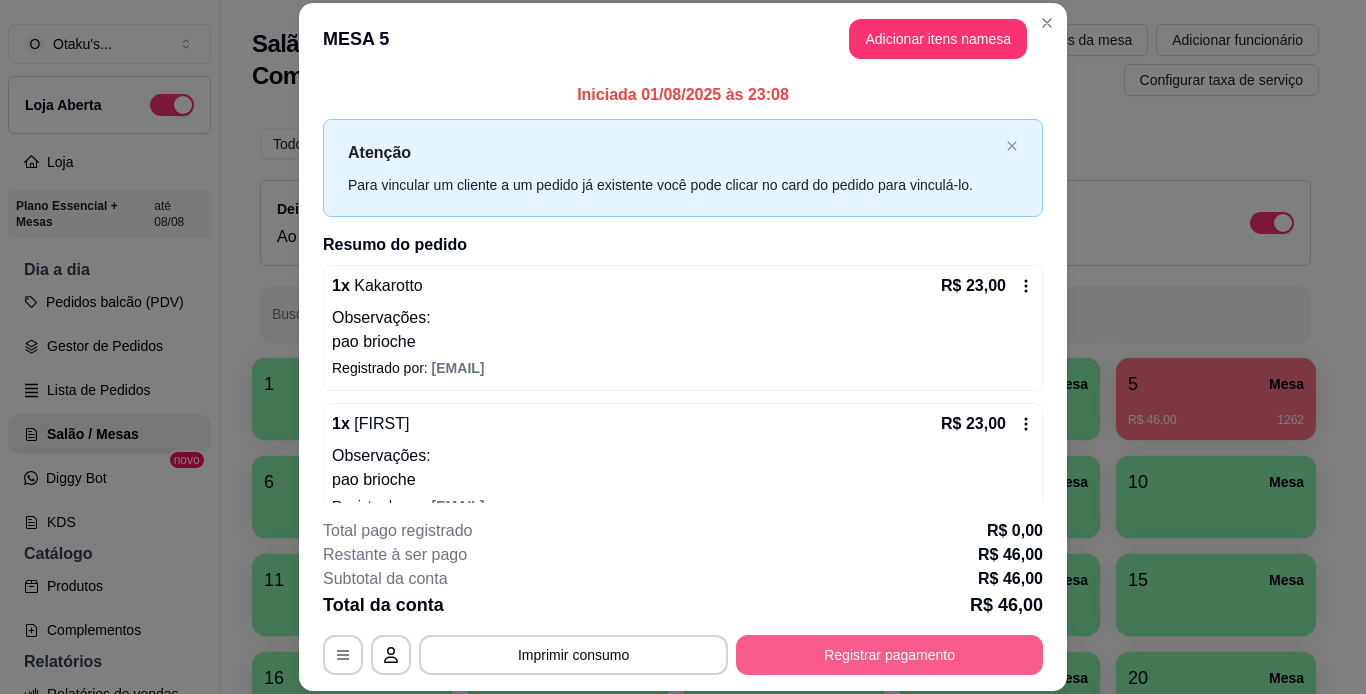 click on "Registrar pagamento" at bounding box center [889, 655] 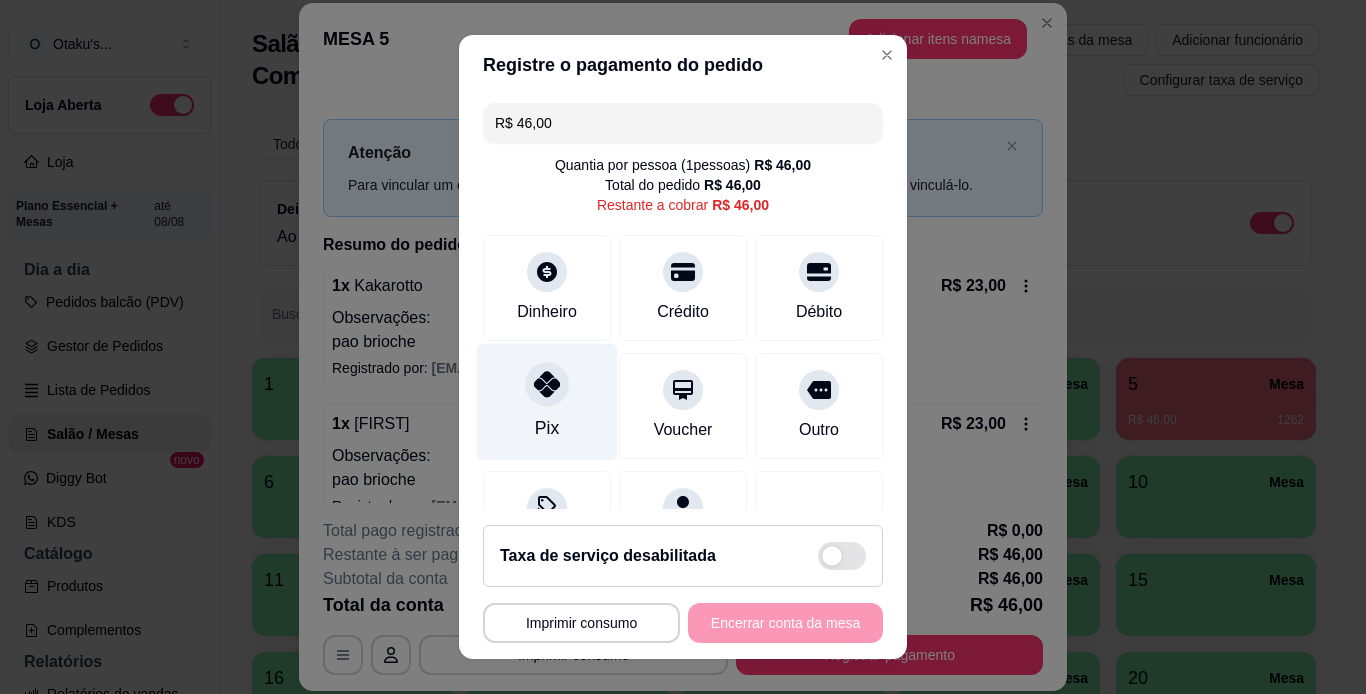 click on "Pix" at bounding box center [547, 401] 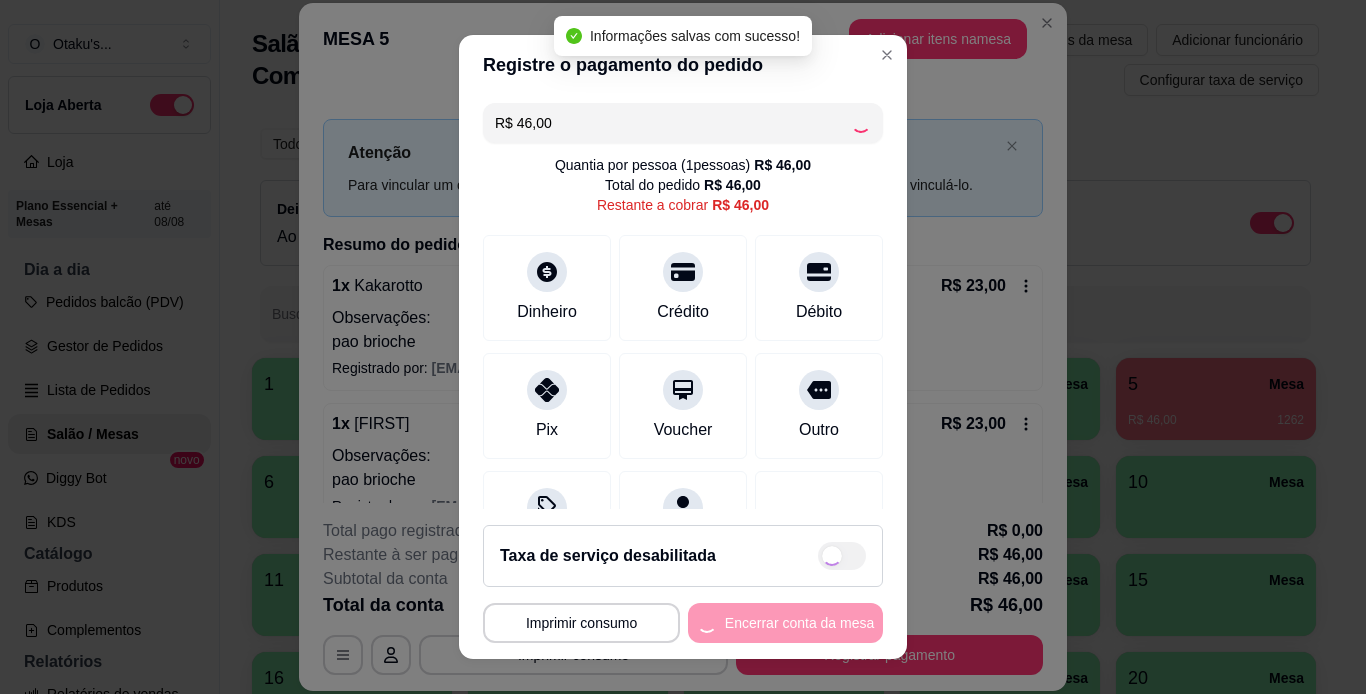 type on "R$ 0,00" 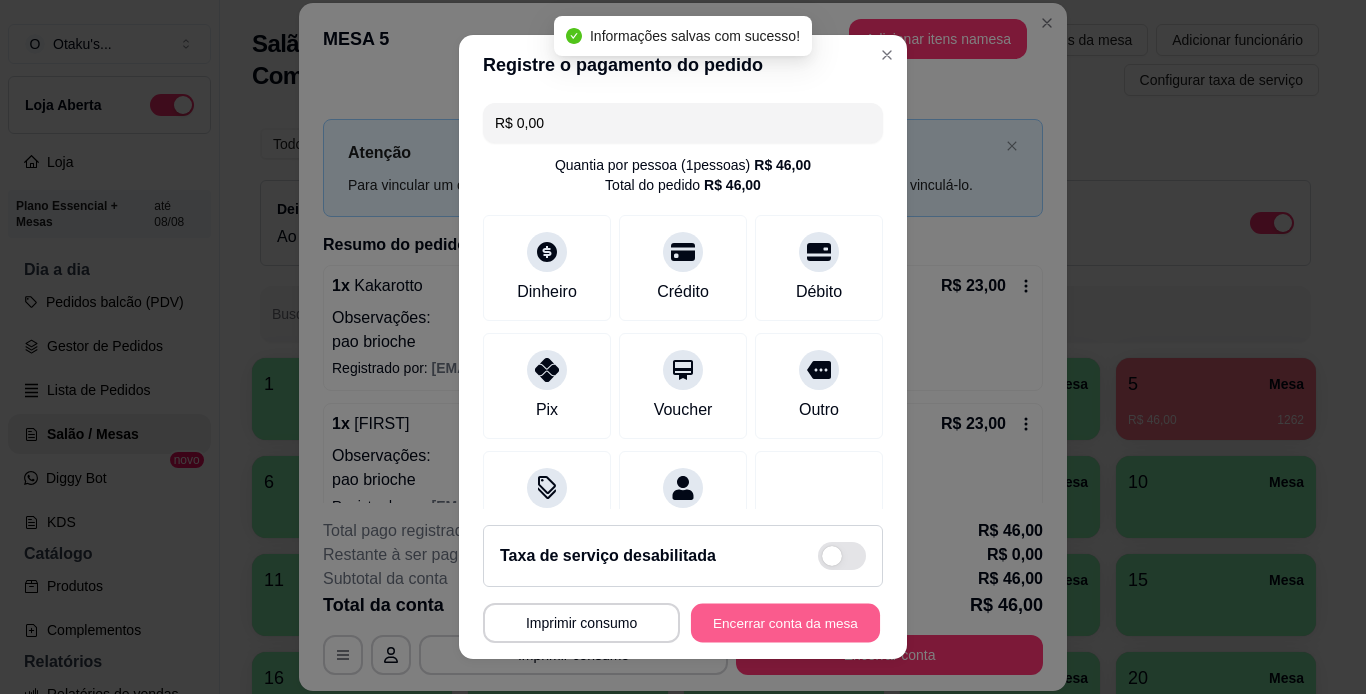click on "Encerrar conta da mesa" at bounding box center (785, 623) 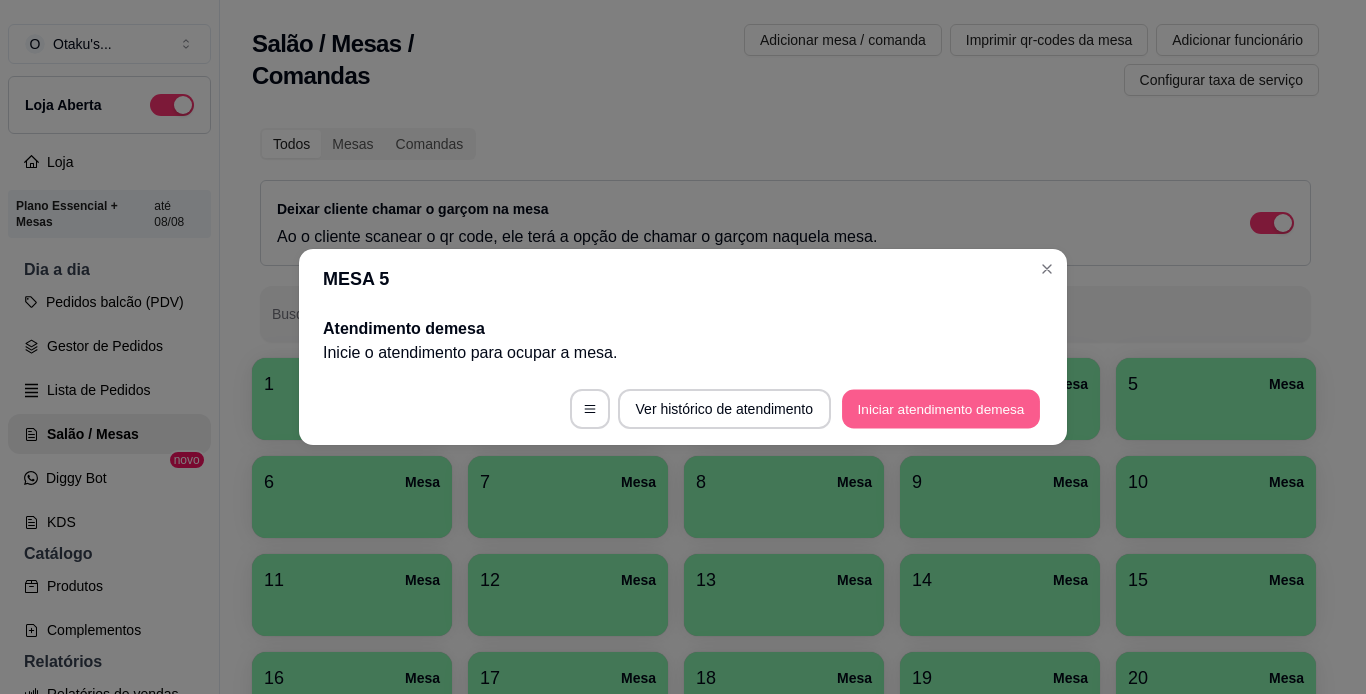 click on "Iniciar atendimento de  mesa" at bounding box center [941, 409] 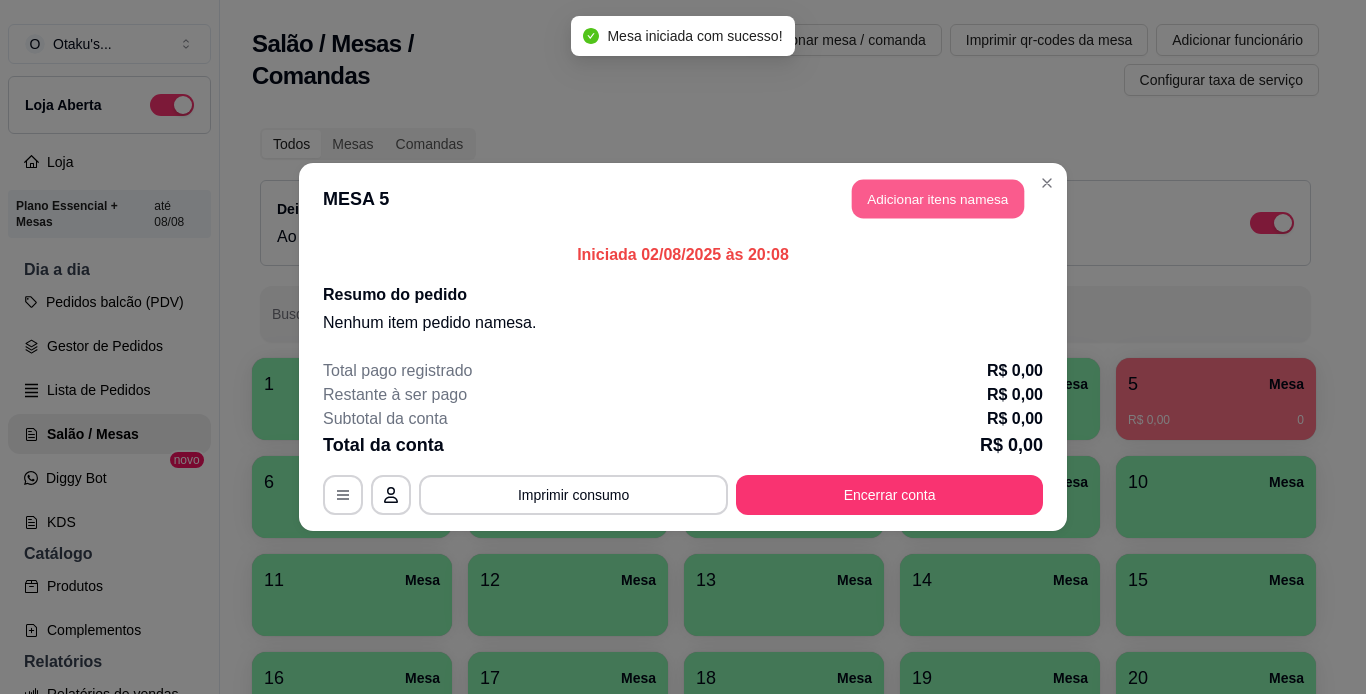 click on "Adicionar itens na  mesa" at bounding box center [938, 199] 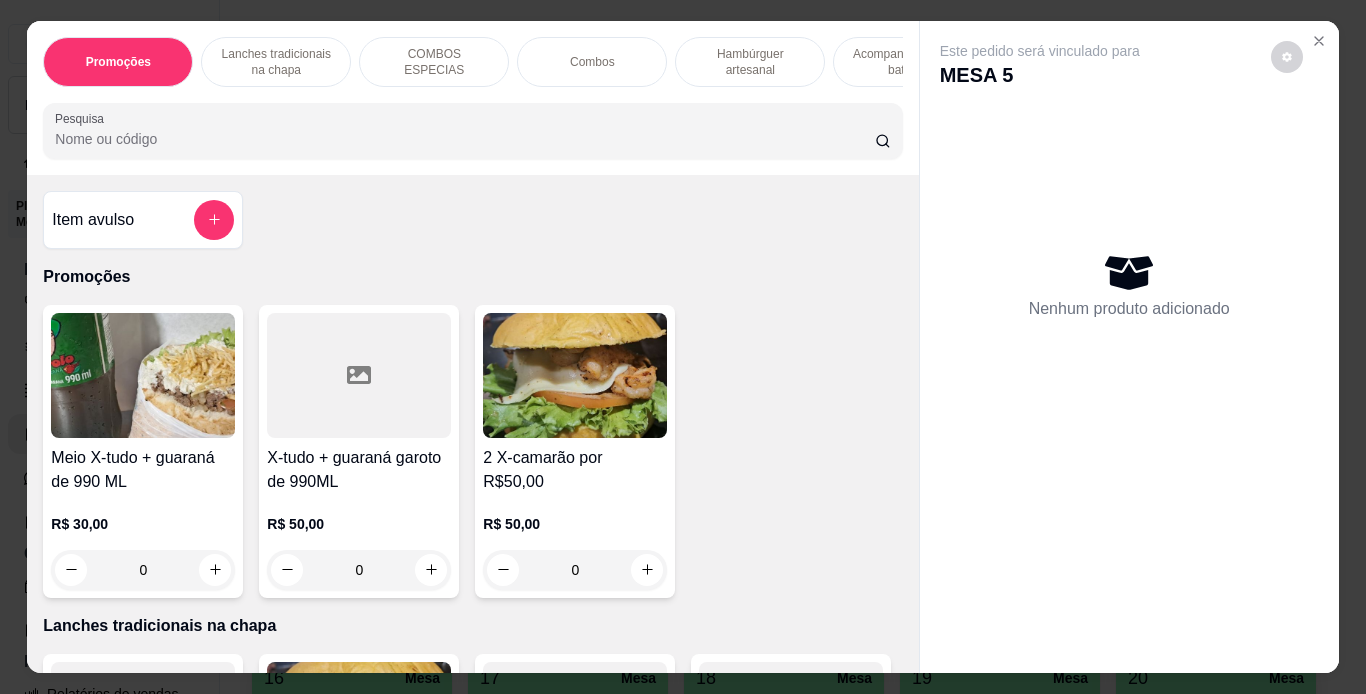 click on "Combos" at bounding box center (592, 62) 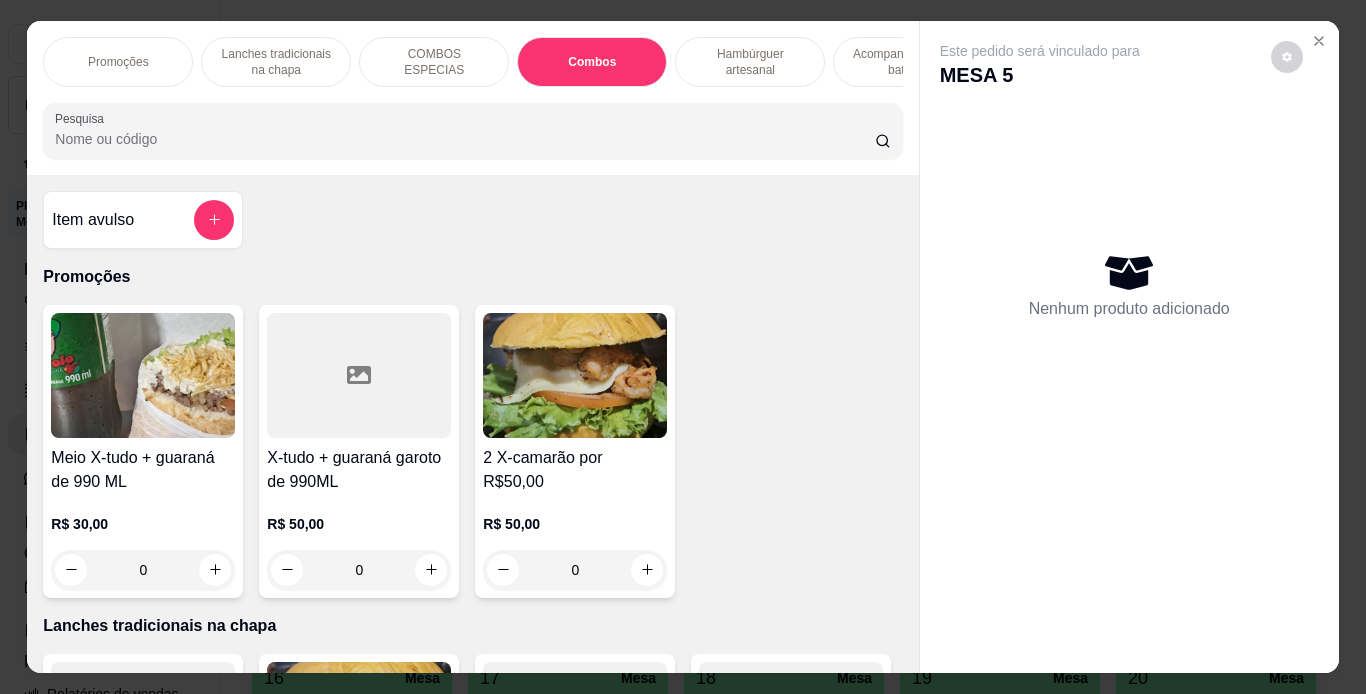 scroll, scrollTop: 2799, scrollLeft: 0, axis: vertical 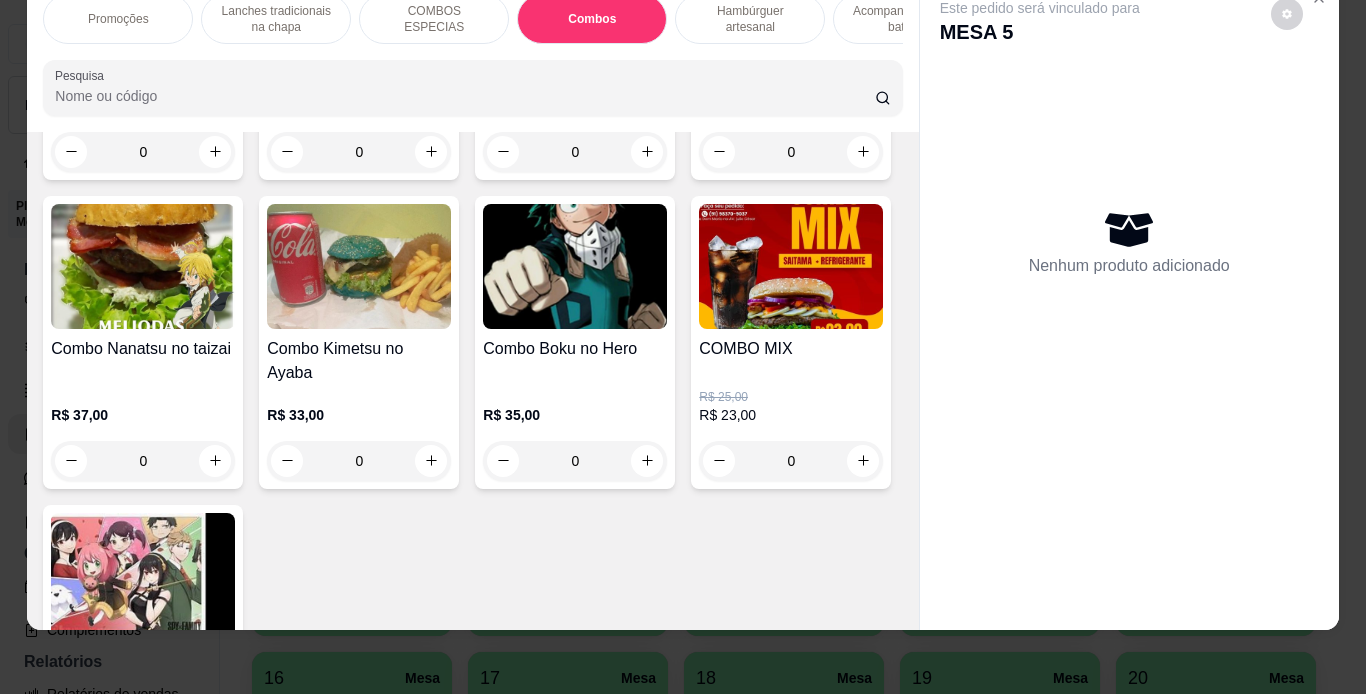 click on "R$ 51,00 0" at bounding box center [359, 134] 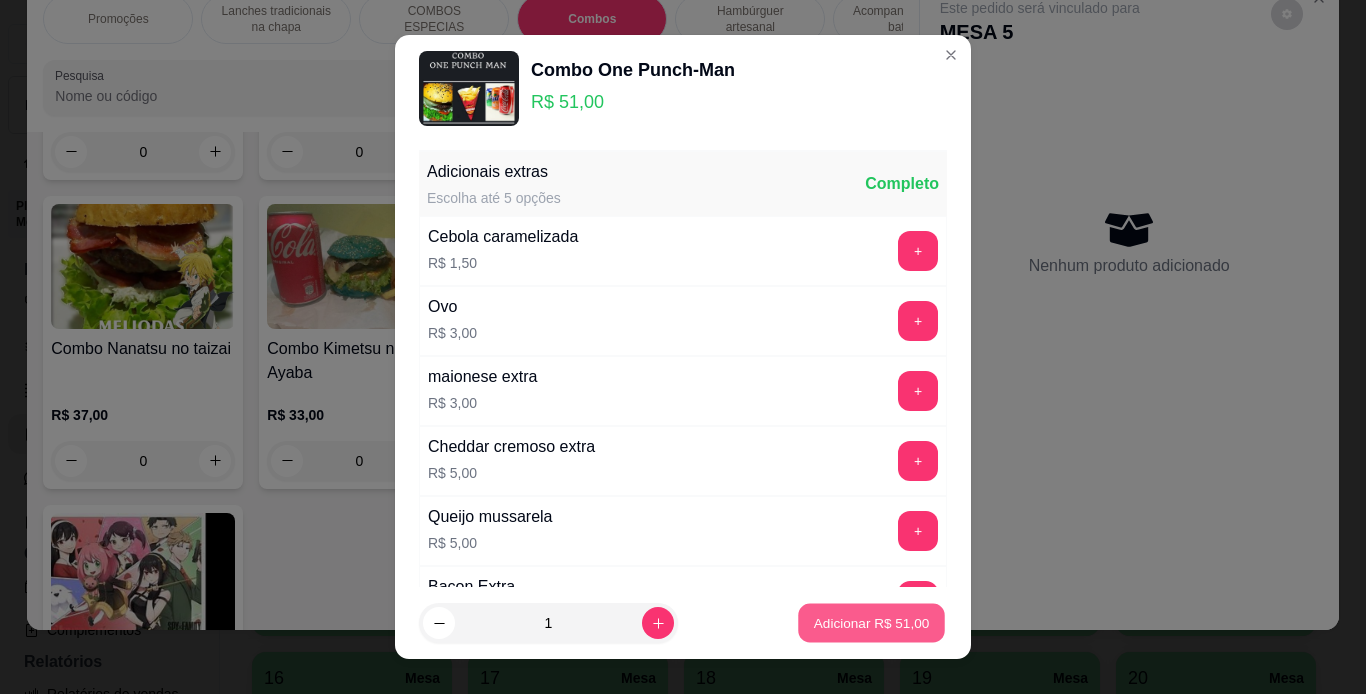 click on "Adicionar   R$ 51,00" at bounding box center (871, 623) 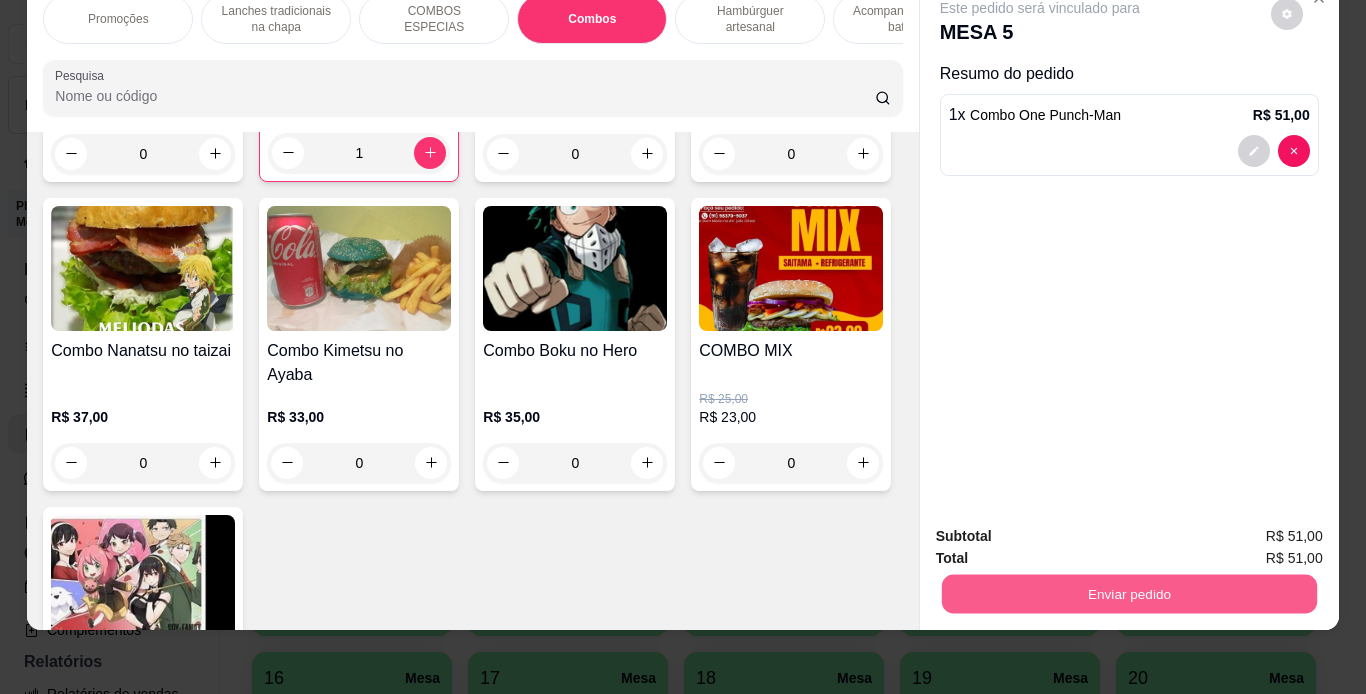 click on "Enviar pedido" at bounding box center (1128, 594) 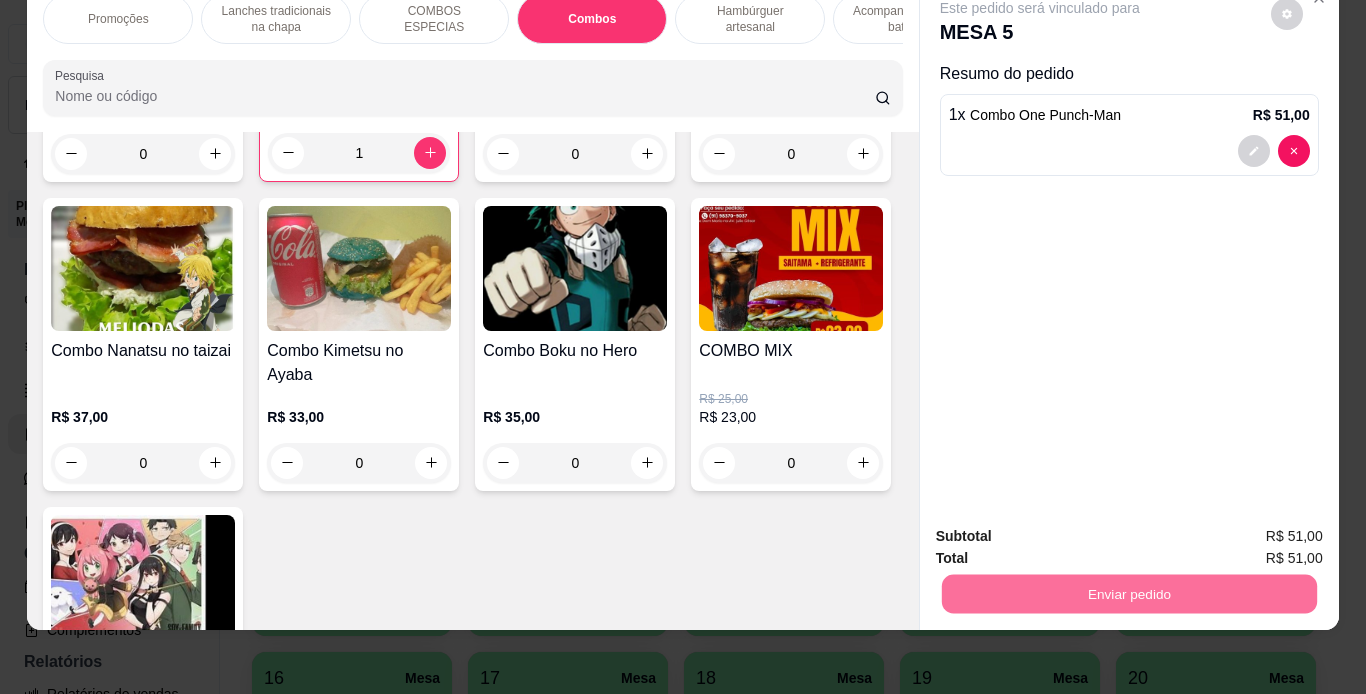 click on "Não registrar e enviar pedido" at bounding box center [1063, 529] 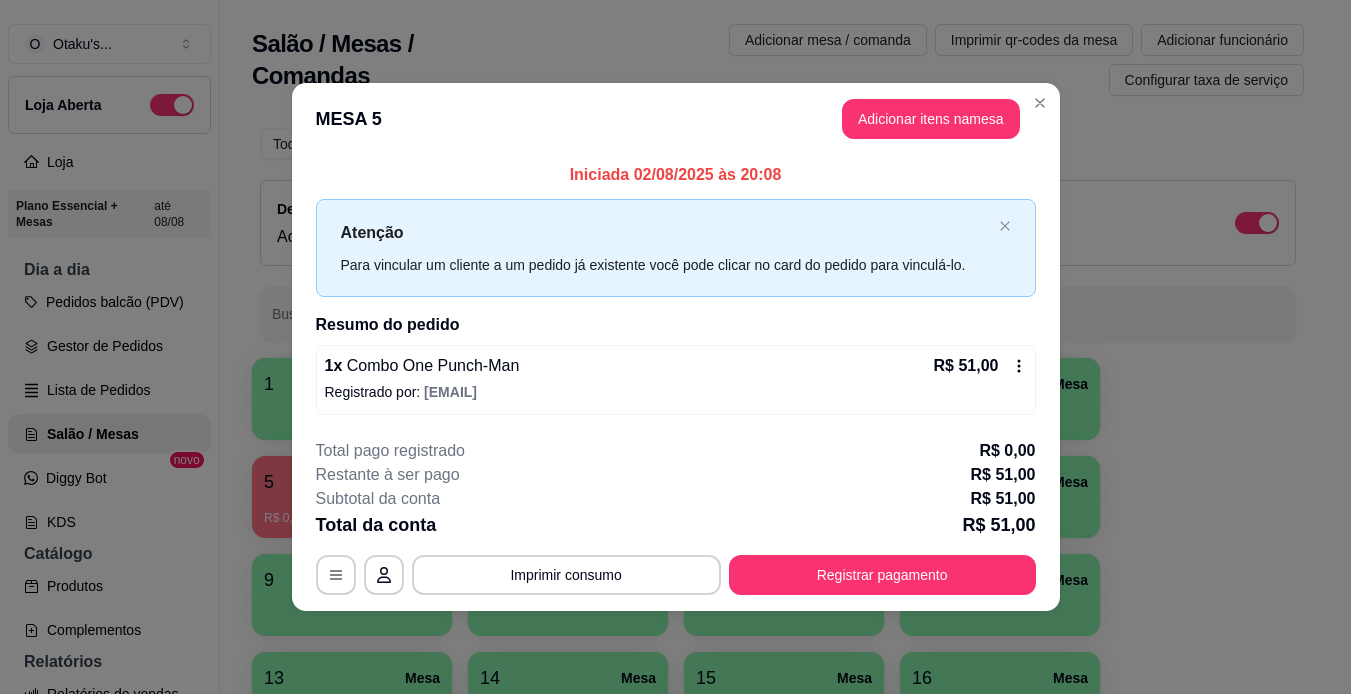 click on "Gestor de Pedidos" at bounding box center (109, 346) 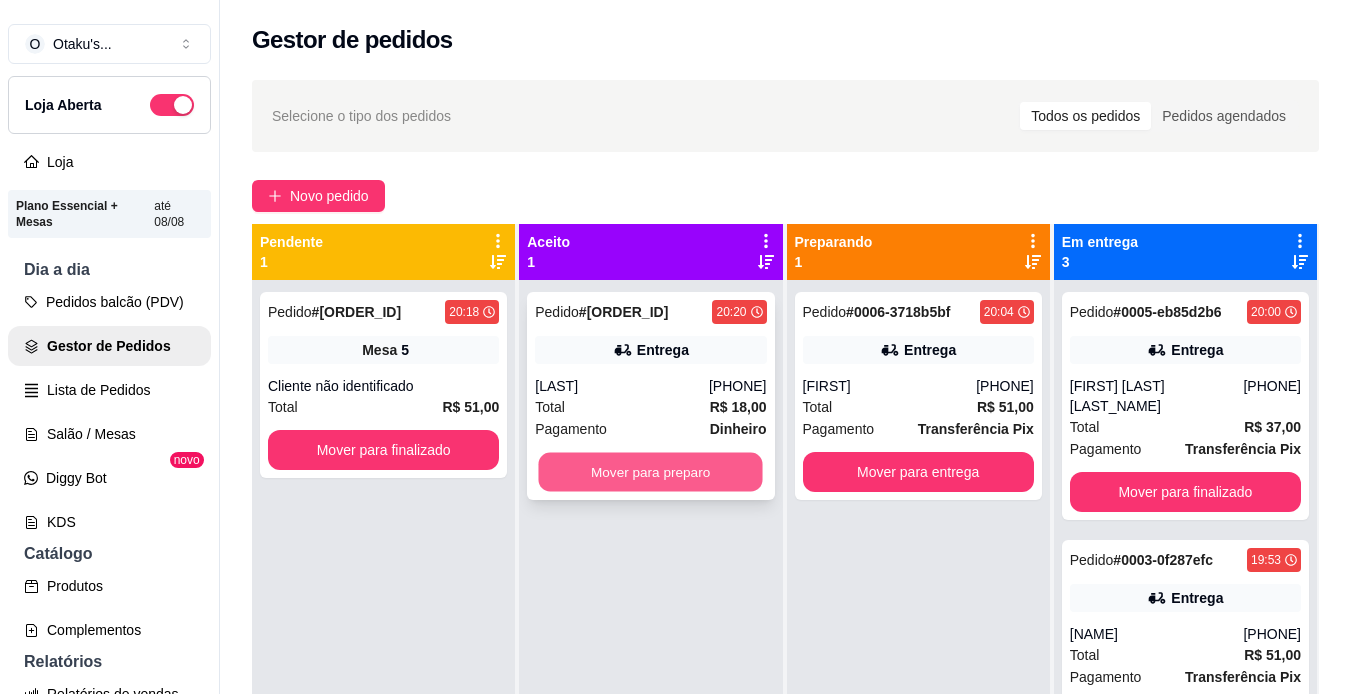click on "Mover para preparo" at bounding box center [651, 472] 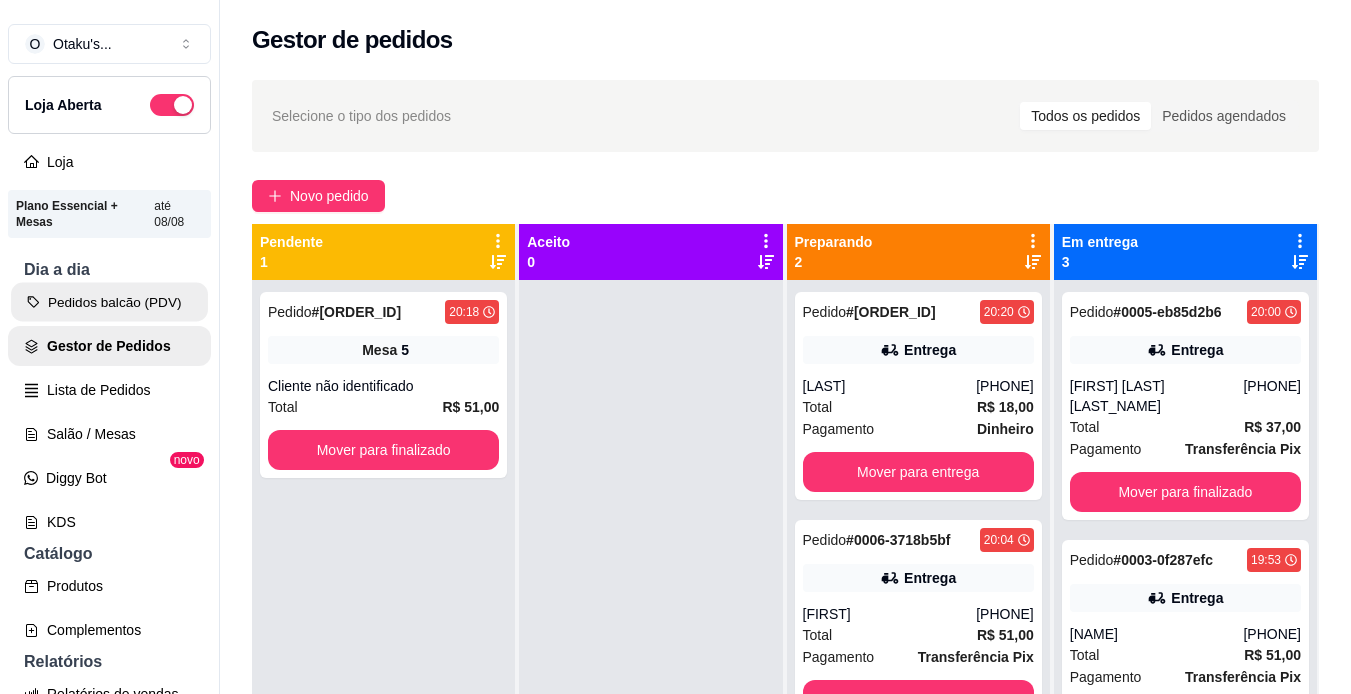 click on "Pedidos balcão (PDV) Gestor de Pedidos Lista de Pedidos Salão / Mesas Diggy Bot novo KDS" at bounding box center (109, 412) 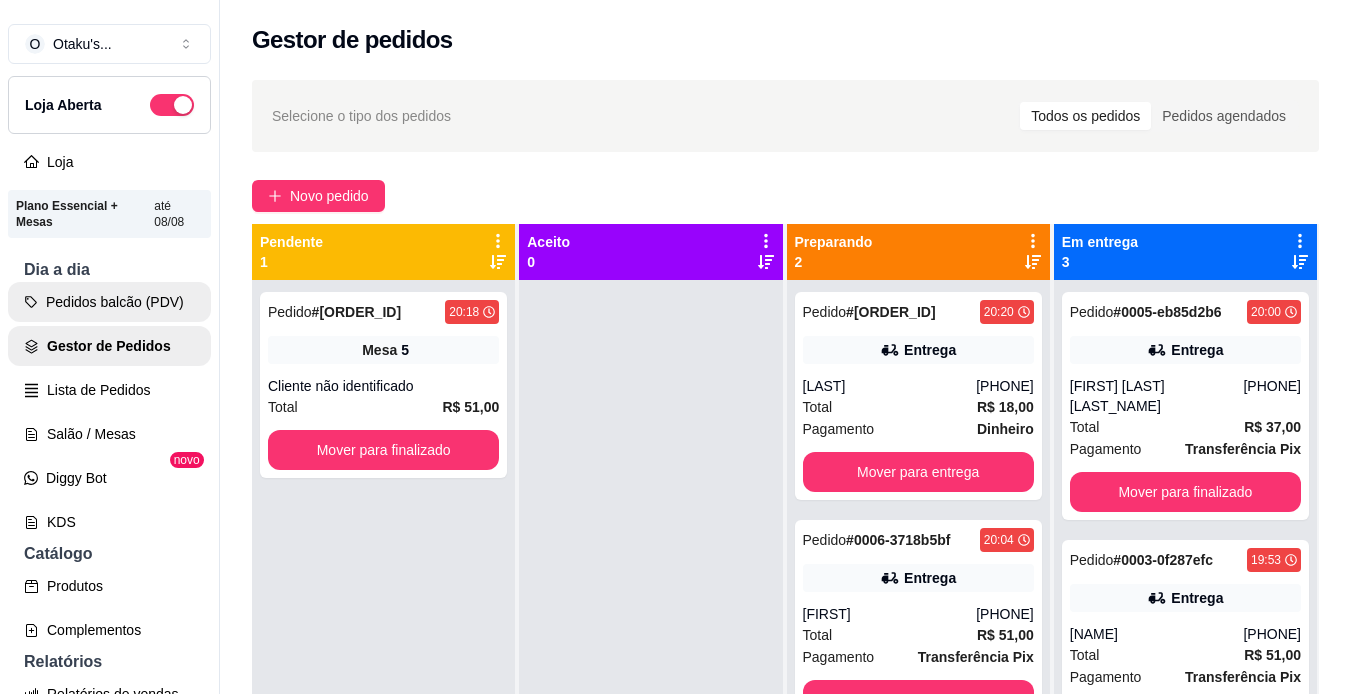 click on "Pedidos balcão (PDV)" at bounding box center (109, 302) 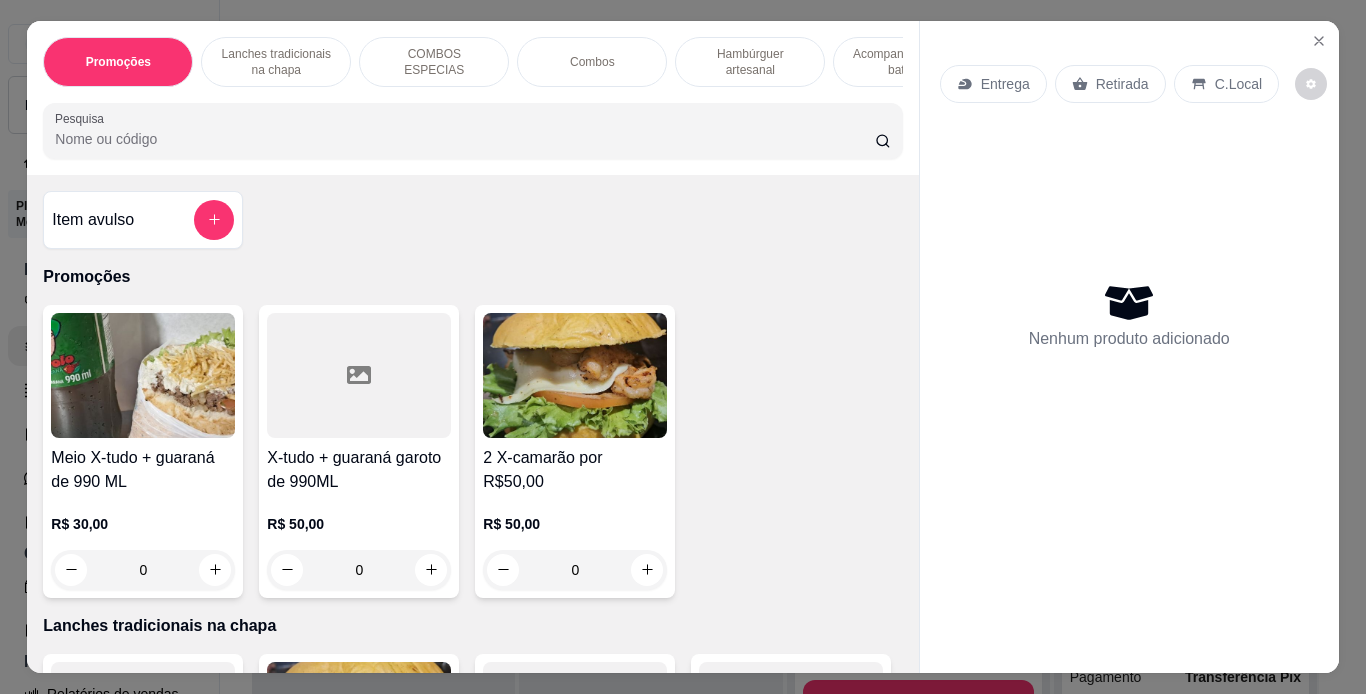 click on "Lanches tradicionais na chapa" at bounding box center [276, 62] 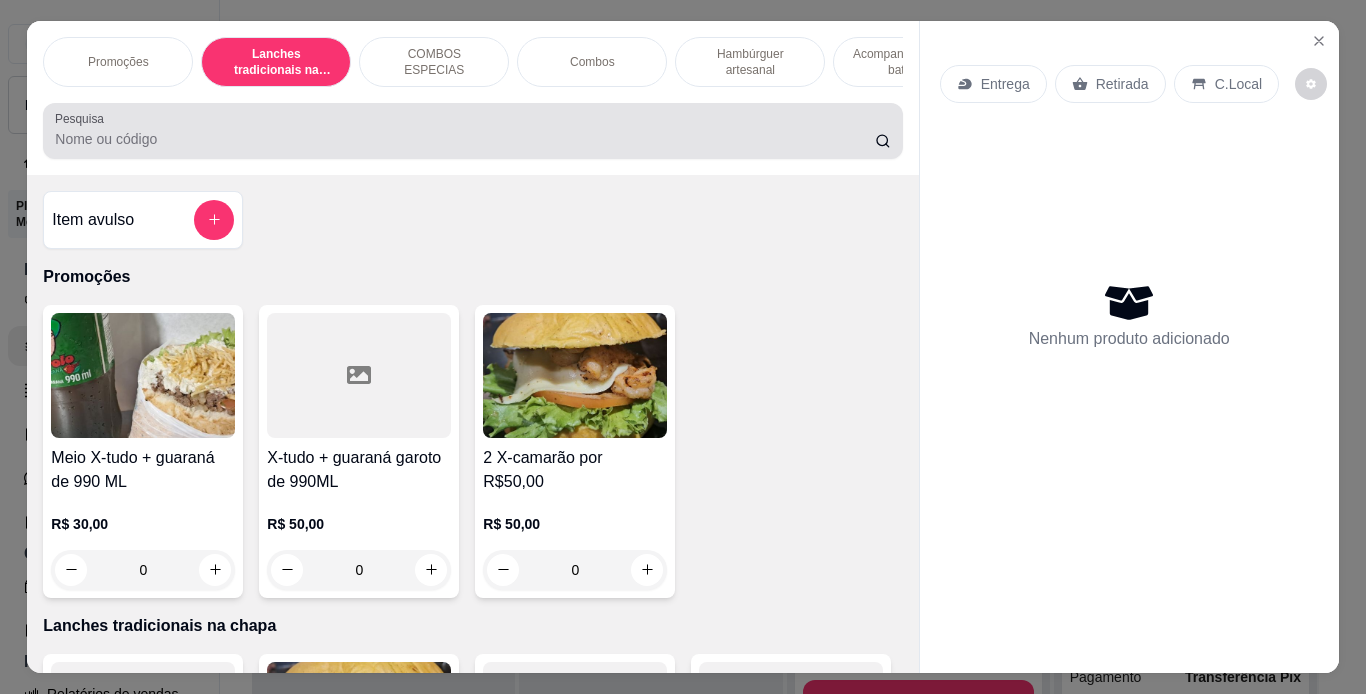 scroll, scrollTop: 439, scrollLeft: 0, axis: vertical 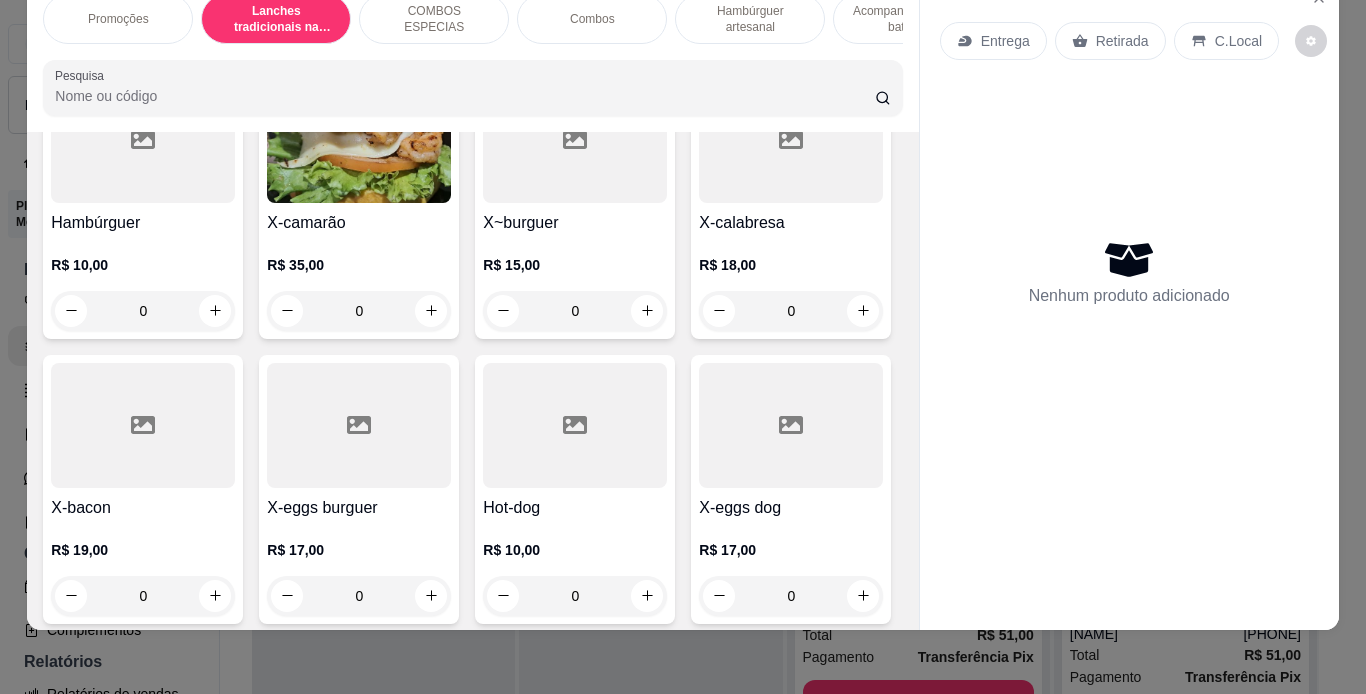 click at bounding box center [359, 425] 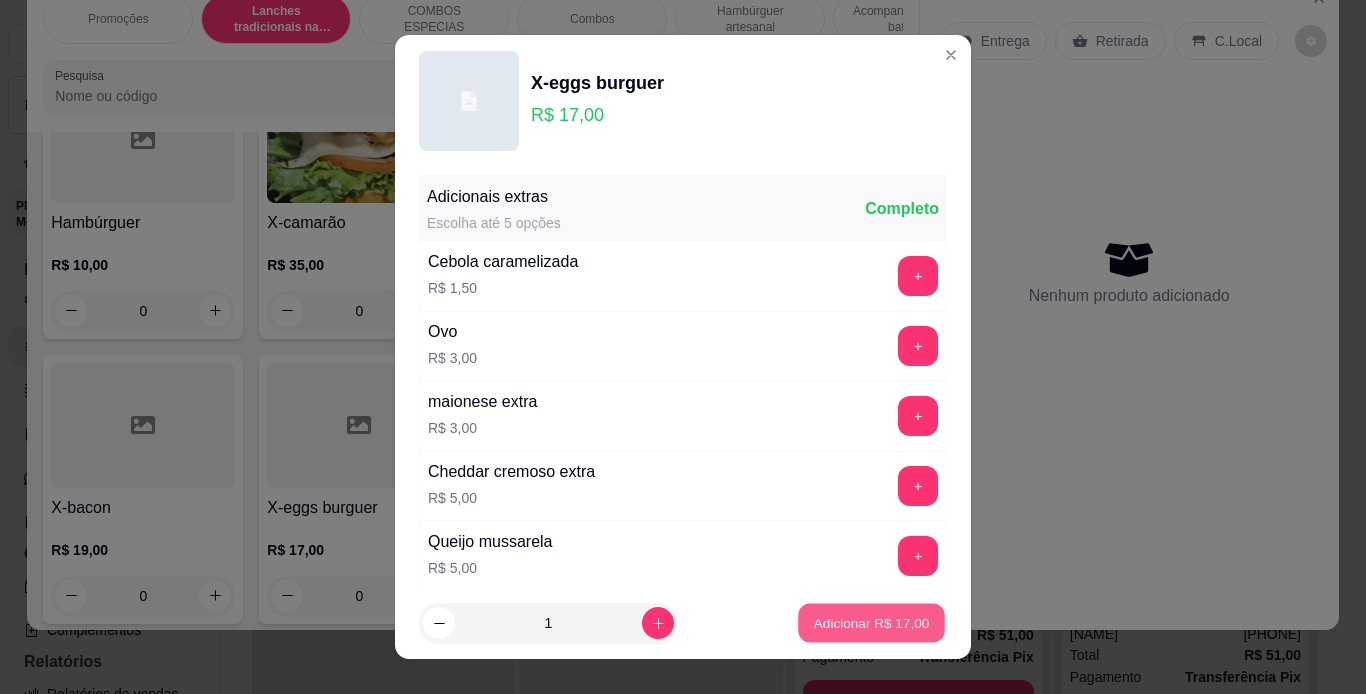 click on "Adicionar   R$ 17,00" at bounding box center [872, 623] 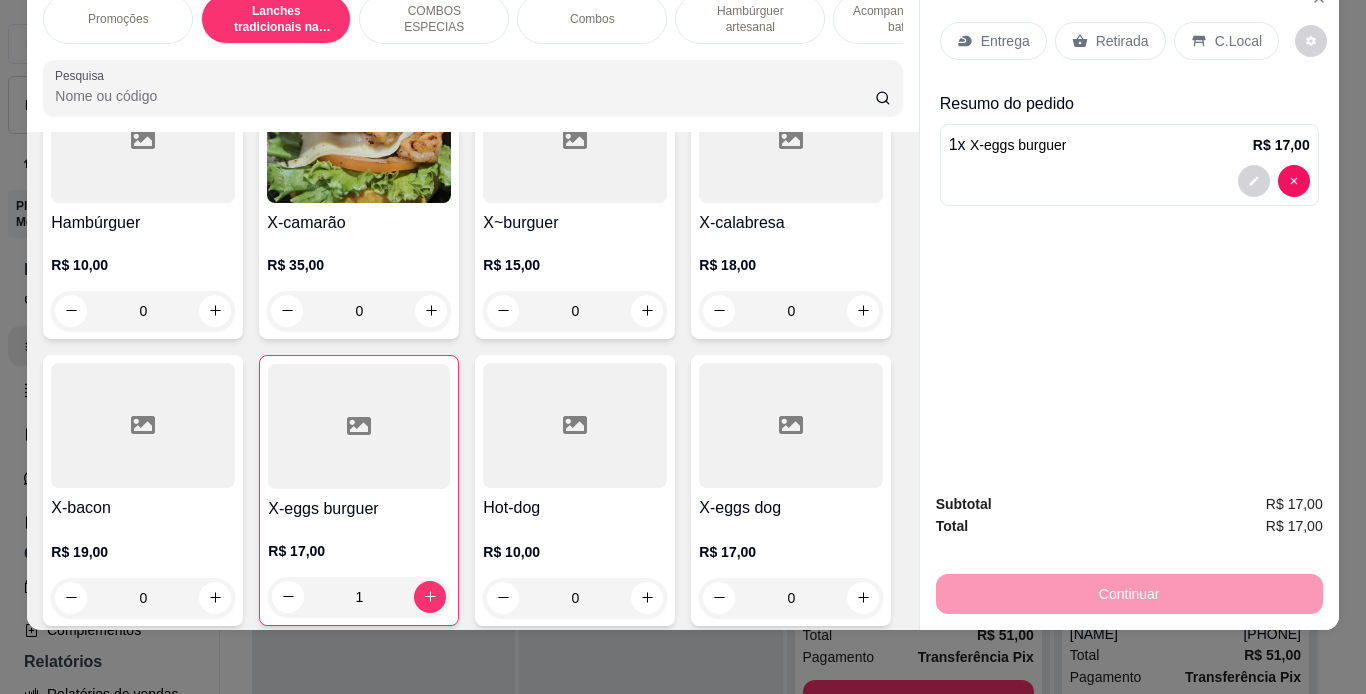 click on "Hambúrguer artesanal" at bounding box center (750, 19) 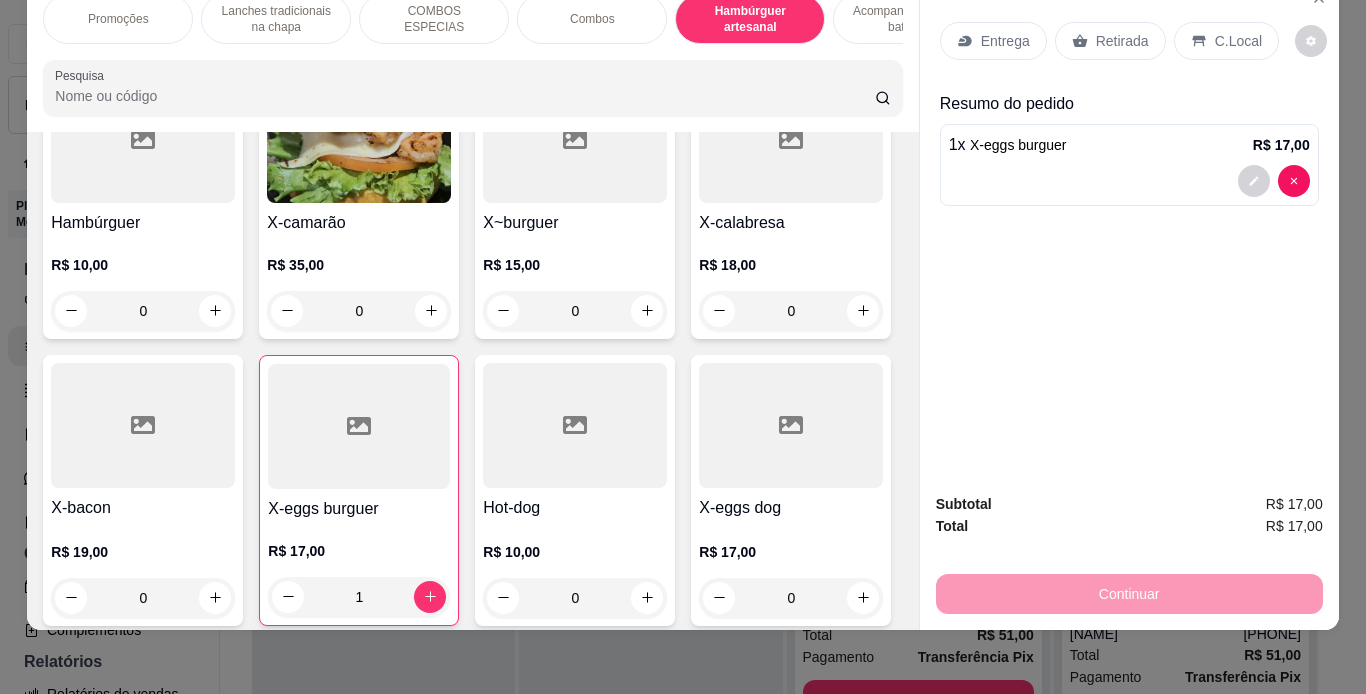 scroll, scrollTop: 3712, scrollLeft: 0, axis: vertical 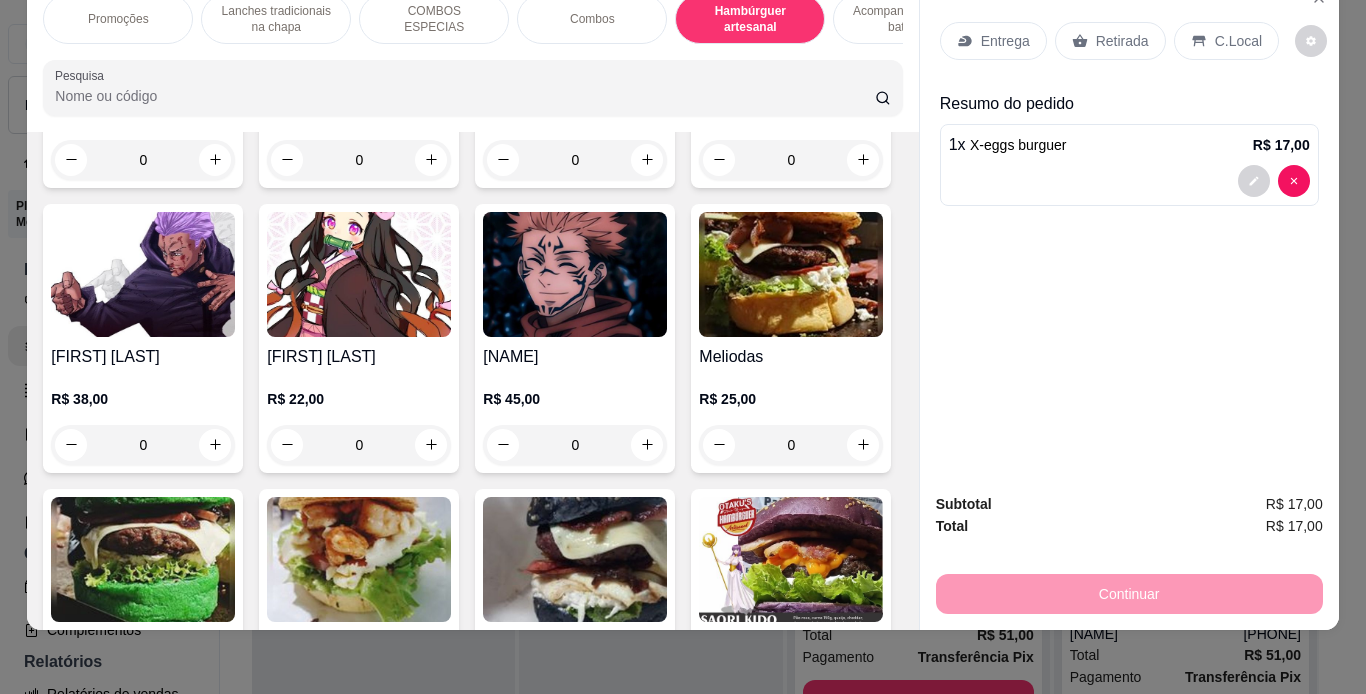 click at bounding box center [359, -11] 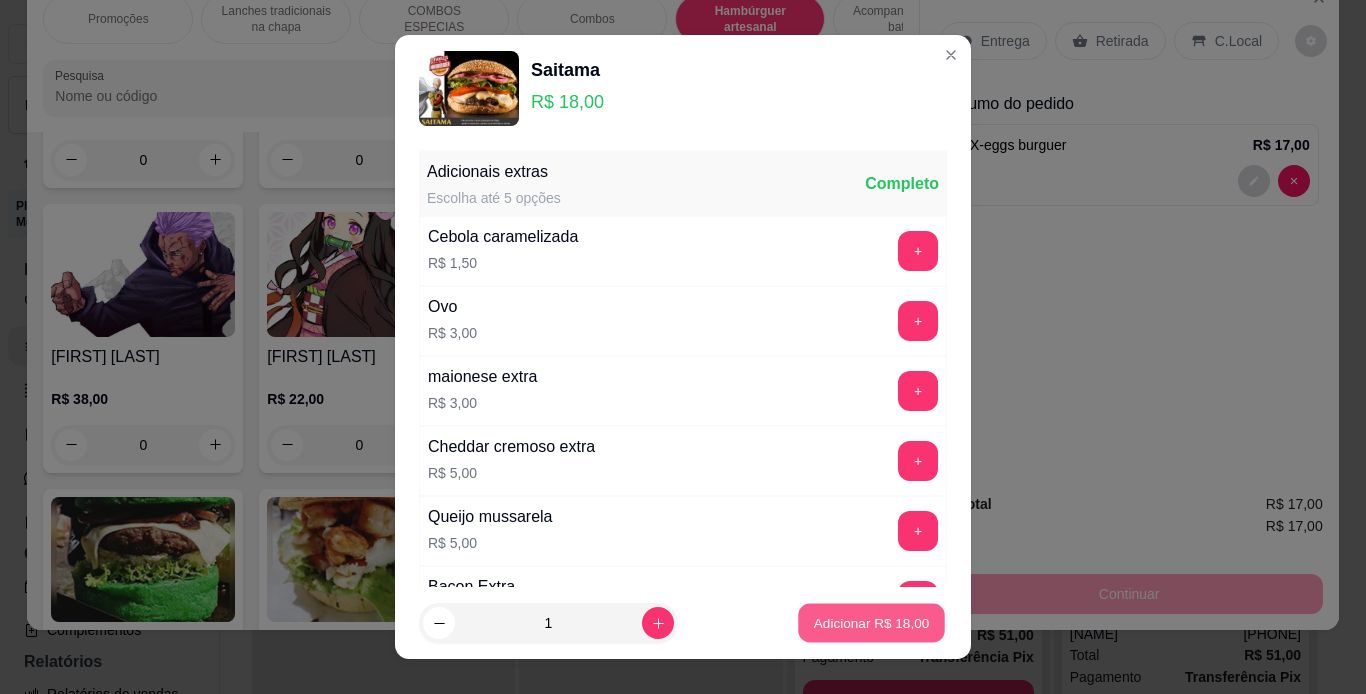 click on "Adicionar   R$ 18,00" at bounding box center (872, 623) 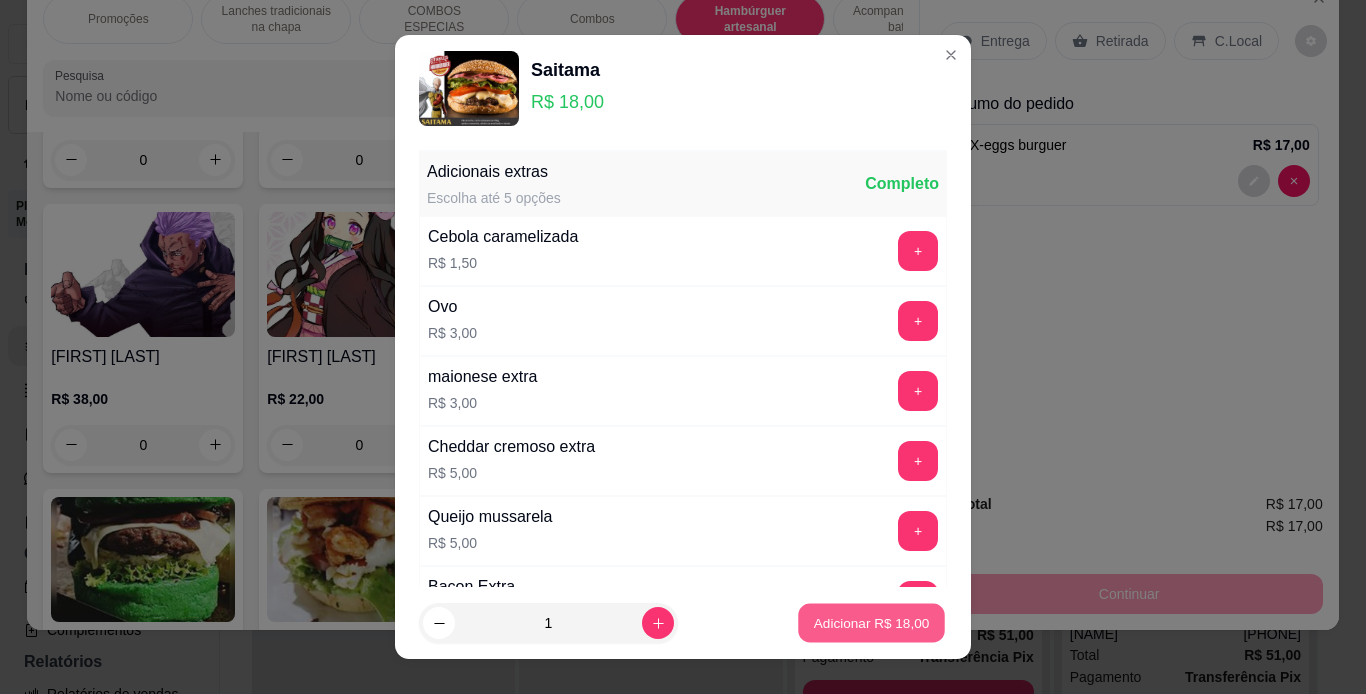type on "1" 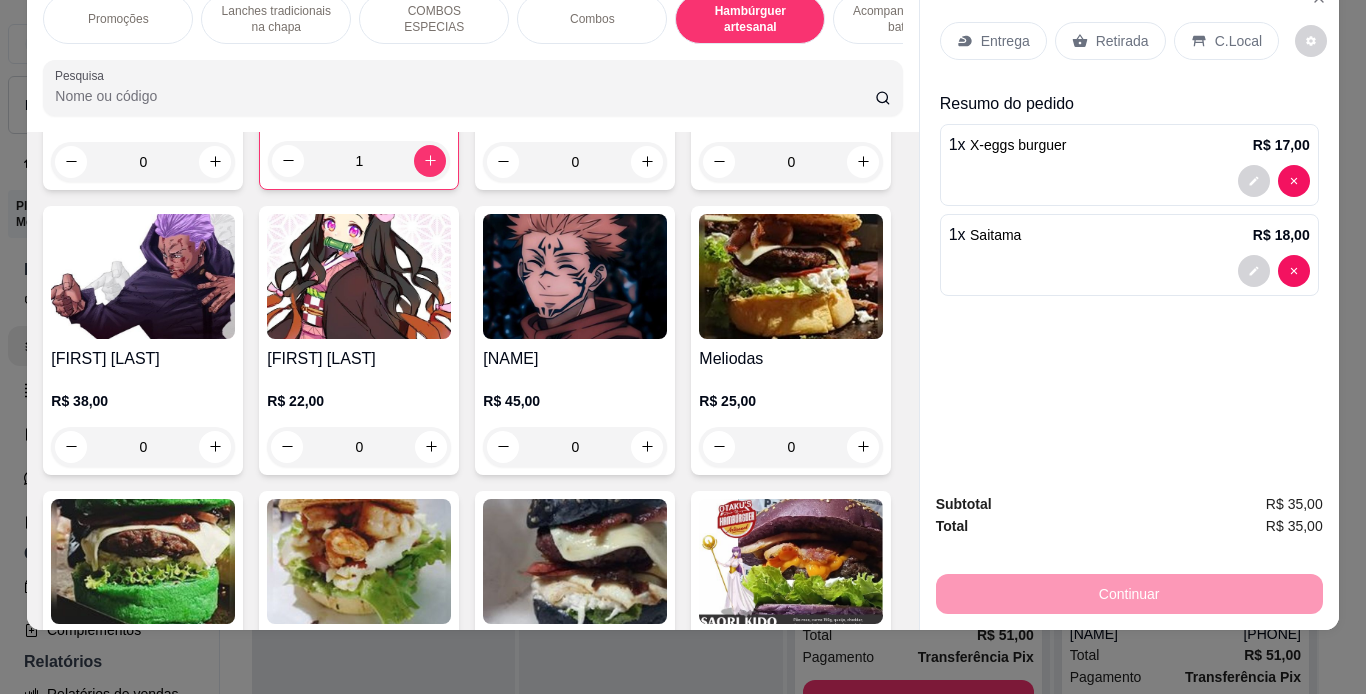 click on "Retirada" at bounding box center [1110, 41] 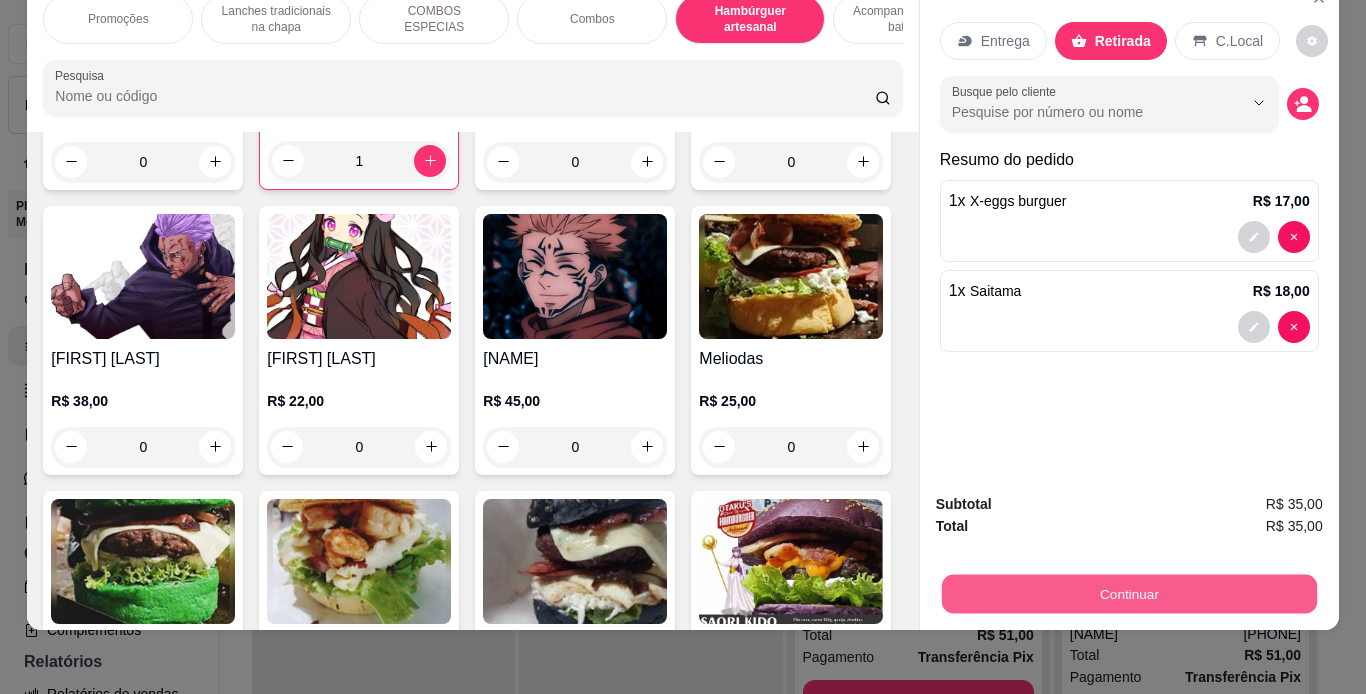 click on "Continuar" at bounding box center [1128, 594] 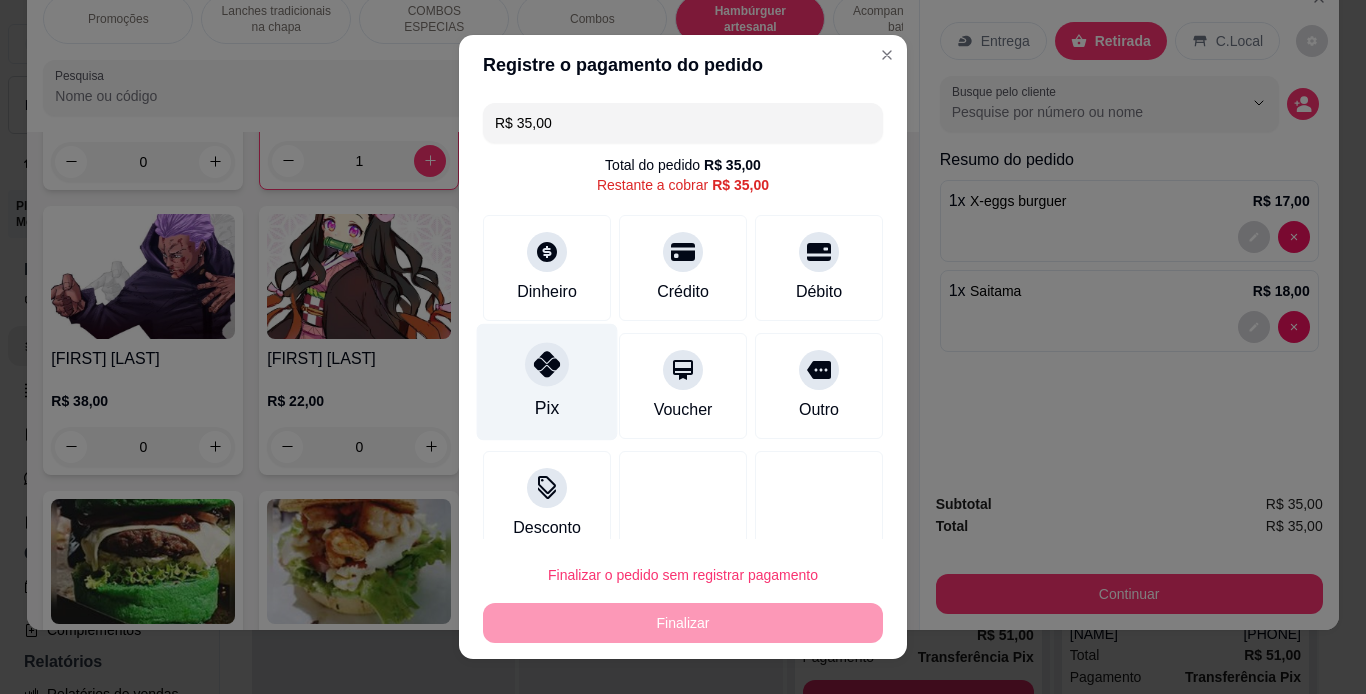 click on "Pix" at bounding box center [547, 381] 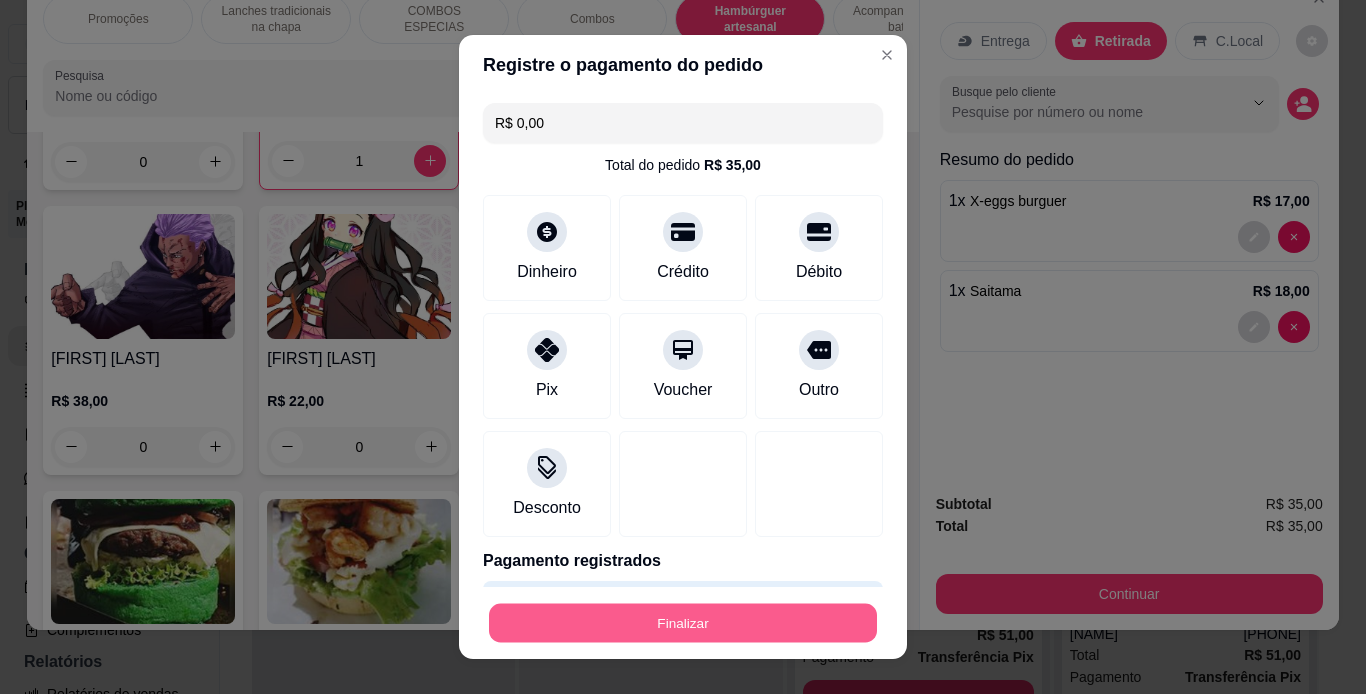 click on "Finalizar" at bounding box center [683, 623] 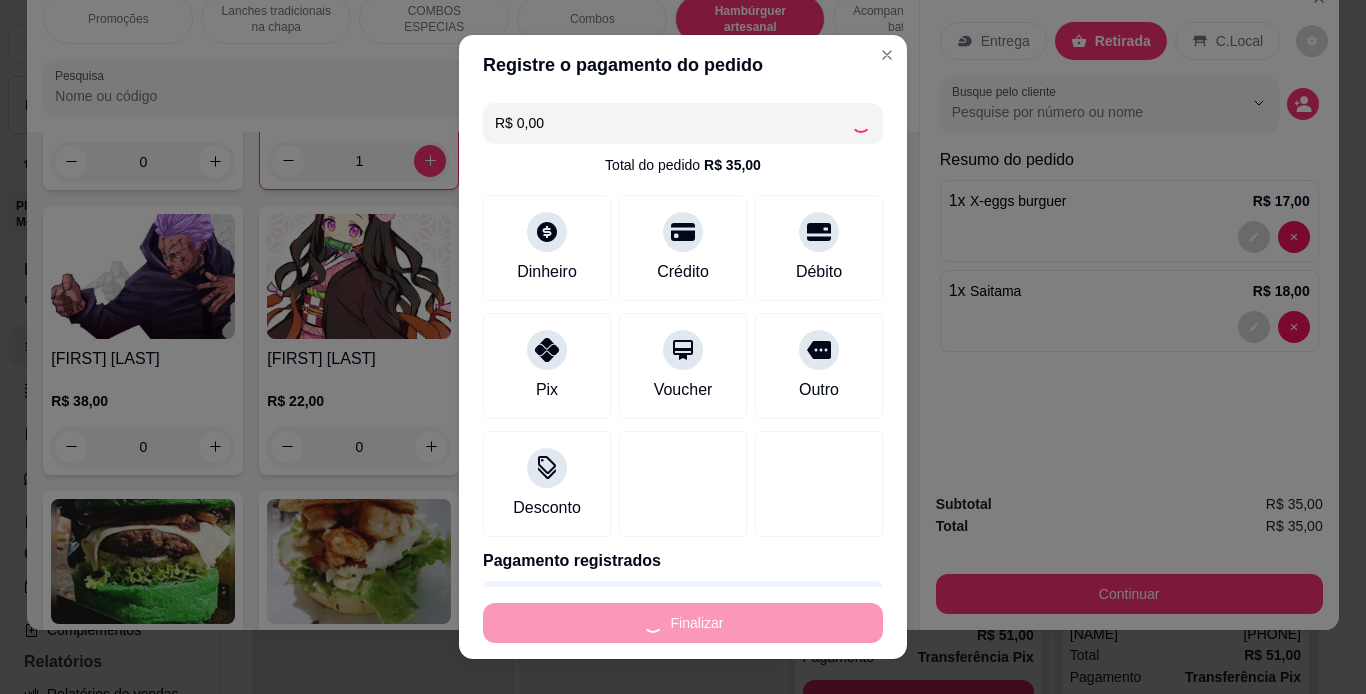 type on "0" 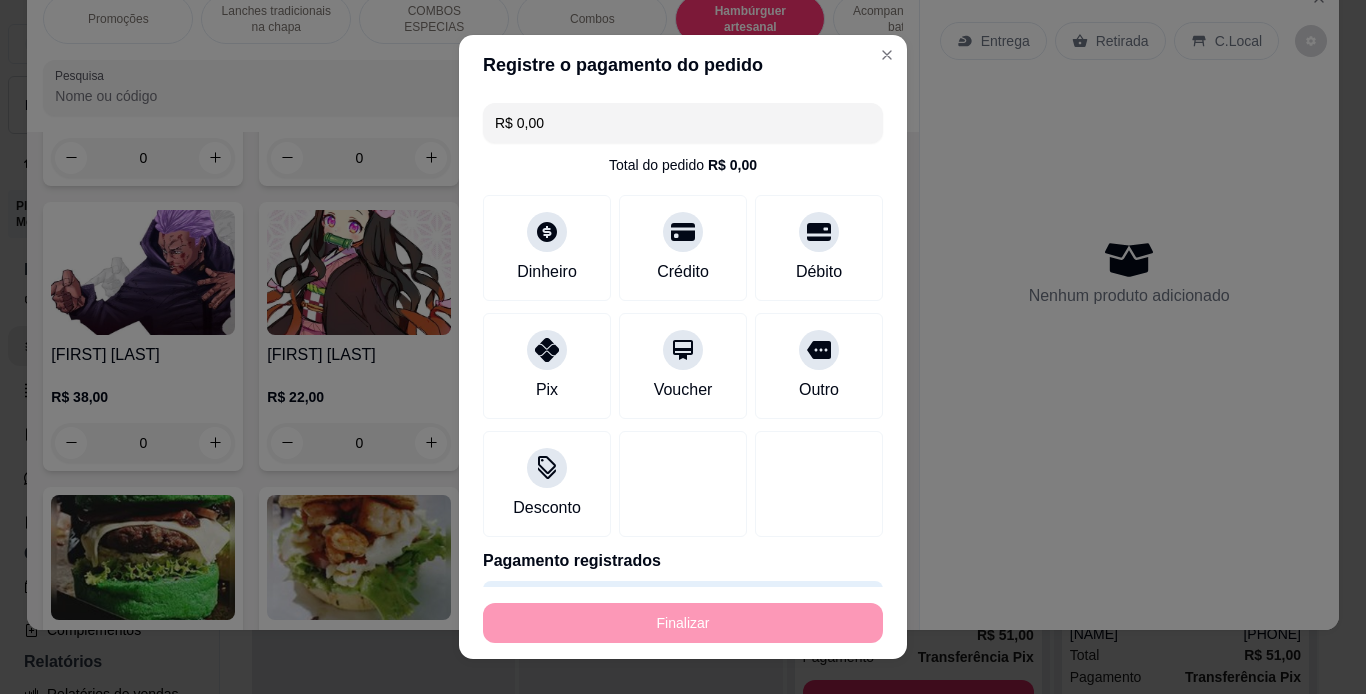 type on "-R$ 35,00" 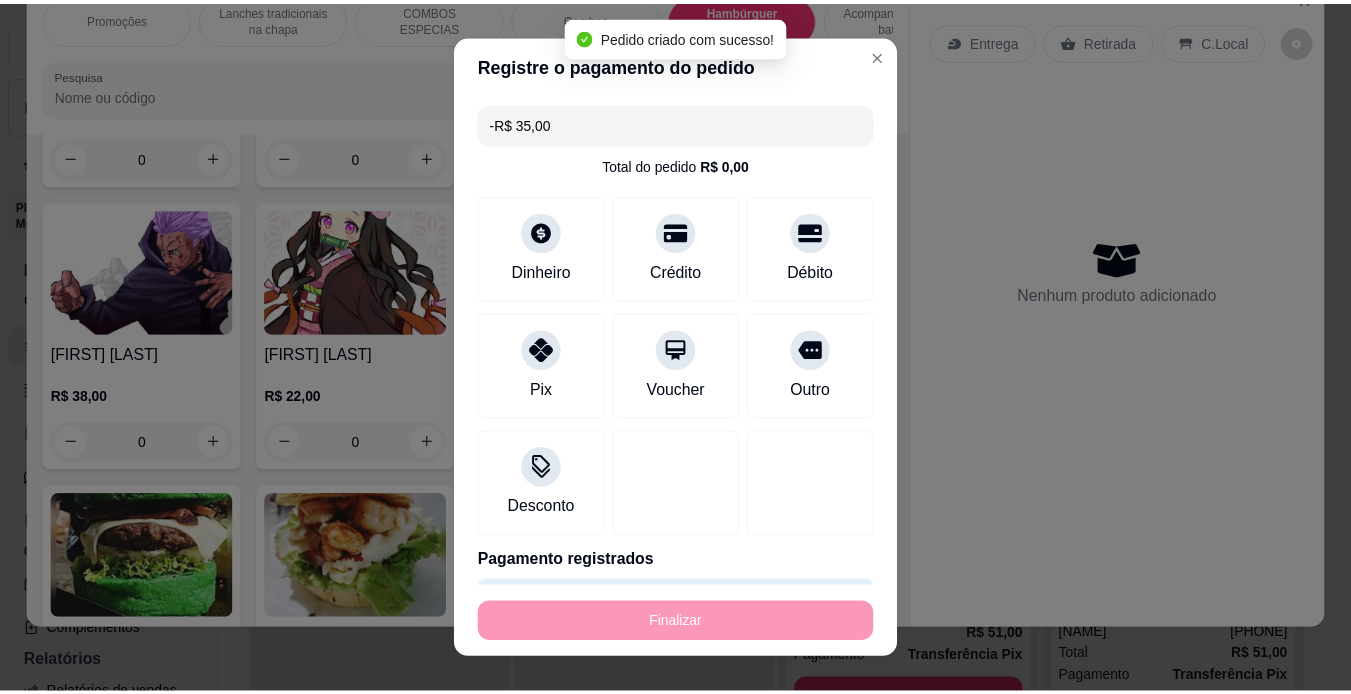 scroll, scrollTop: 3710, scrollLeft: 0, axis: vertical 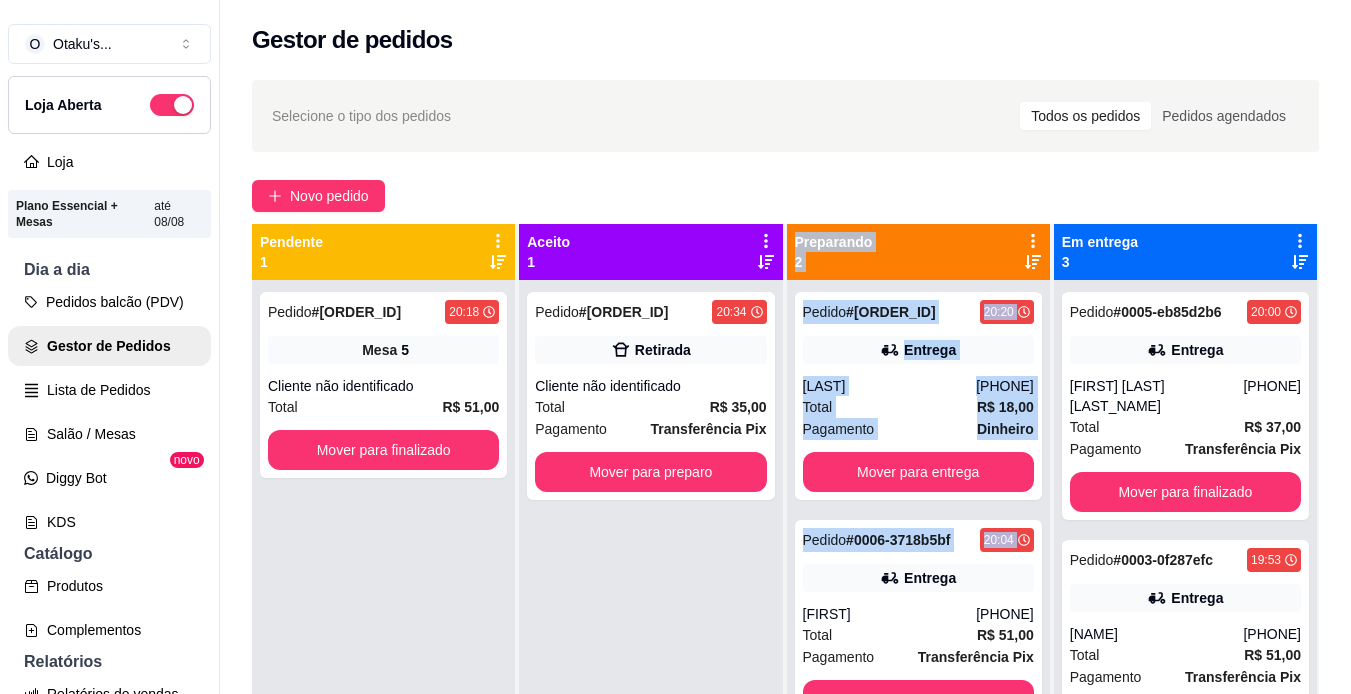 drag, startPoint x: 815, startPoint y: 566, endPoint x: 670, endPoint y: 509, distance: 155.80116 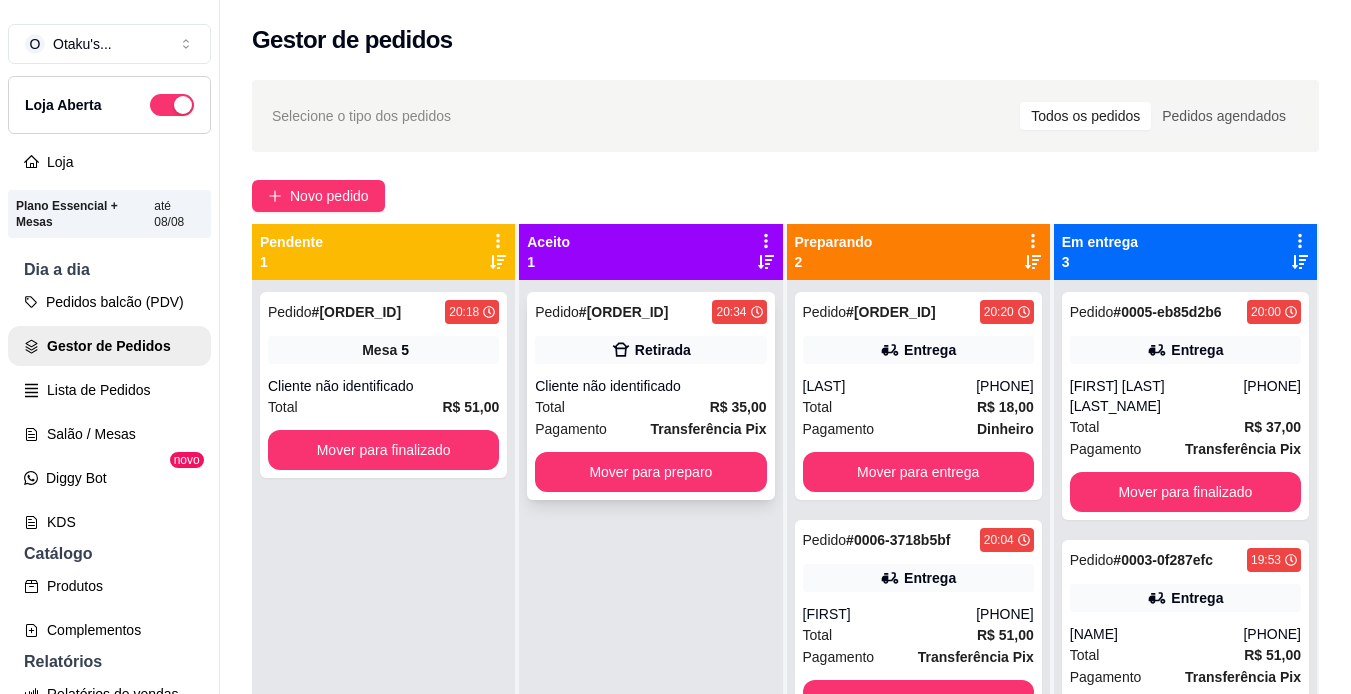 click on "Pagamento Transferência Pix" at bounding box center [650, 429] 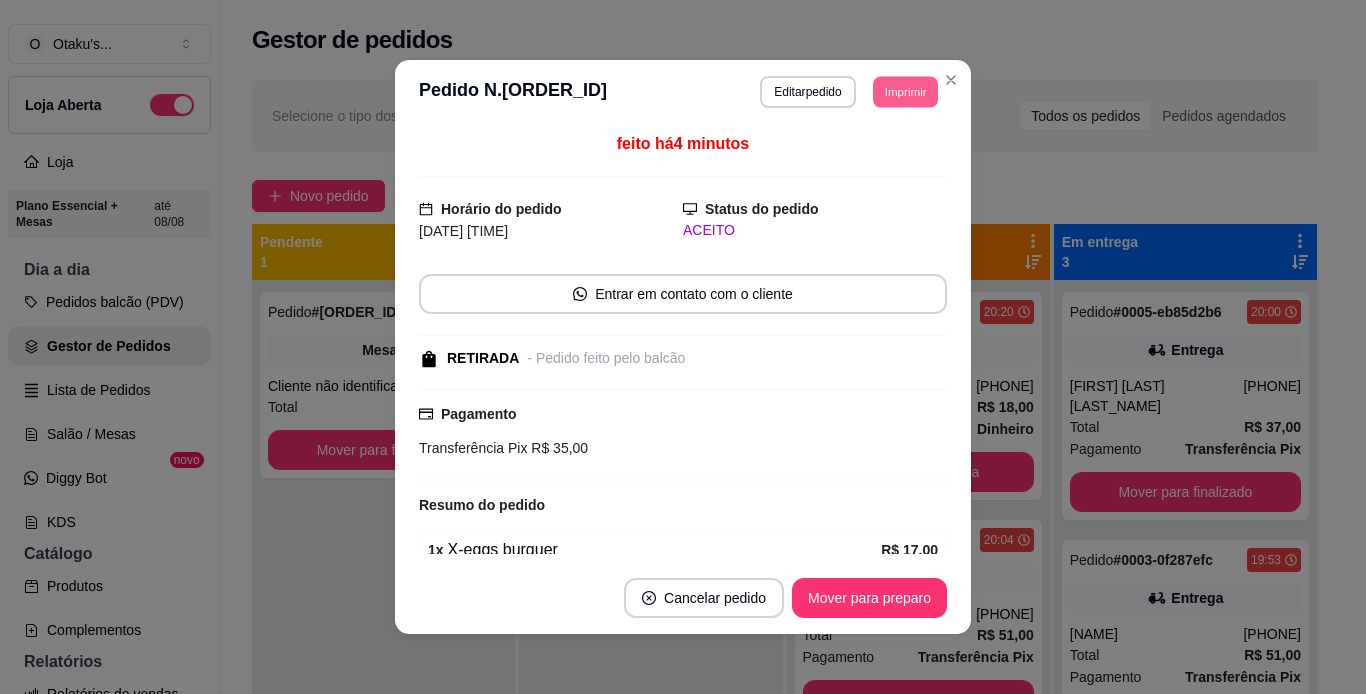 click on "Imprimir" at bounding box center (905, 91) 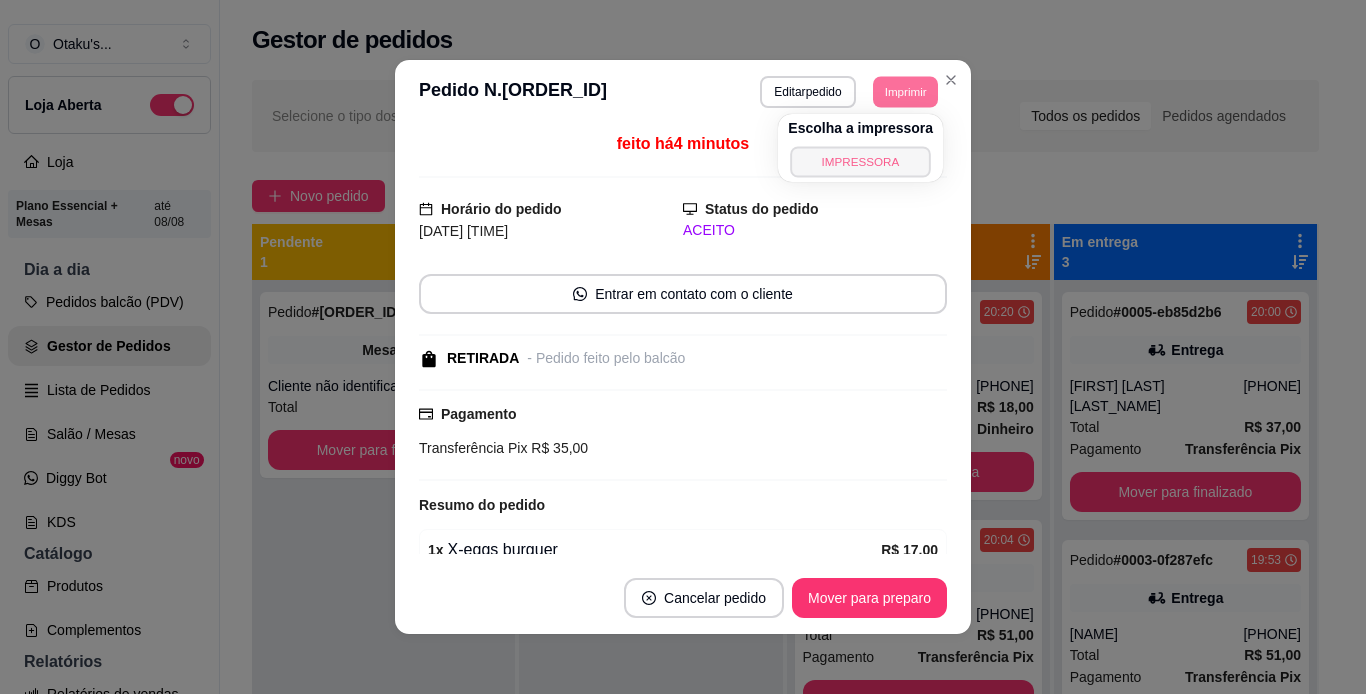 click on "IMPRESSORA" at bounding box center [861, 161] 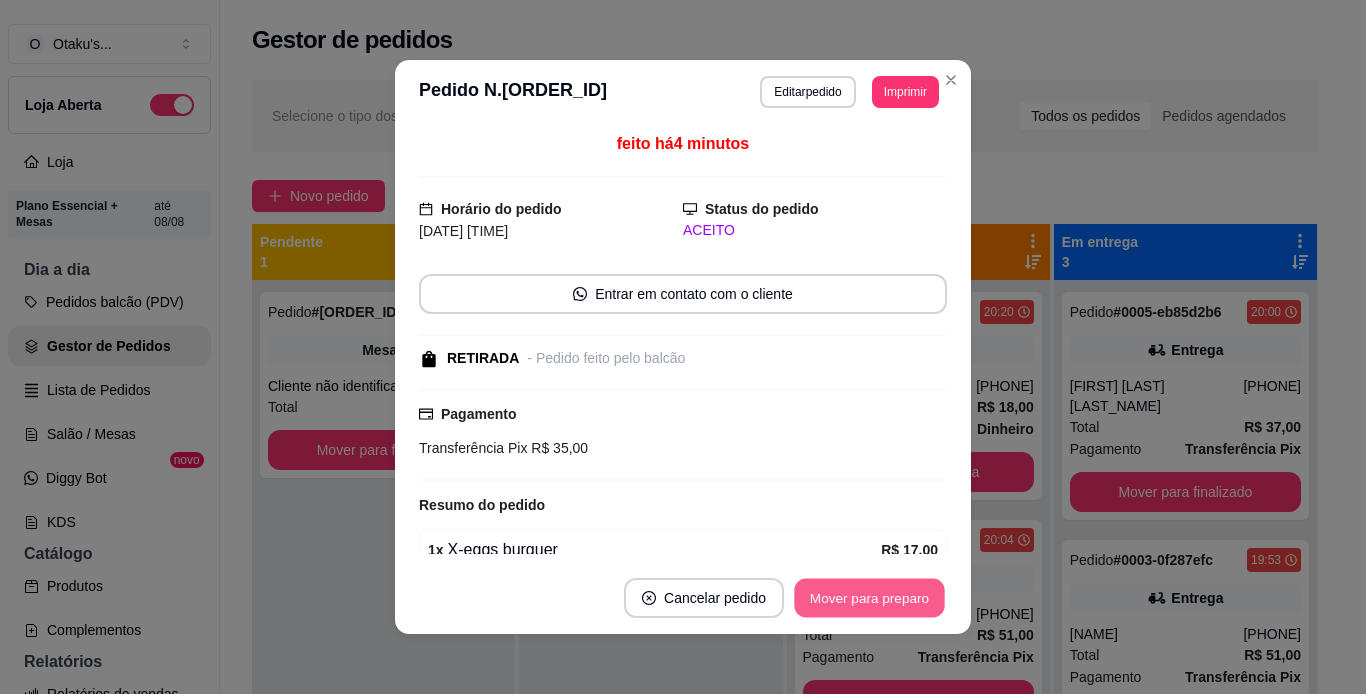 click on "Mover para preparo" at bounding box center (869, 598) 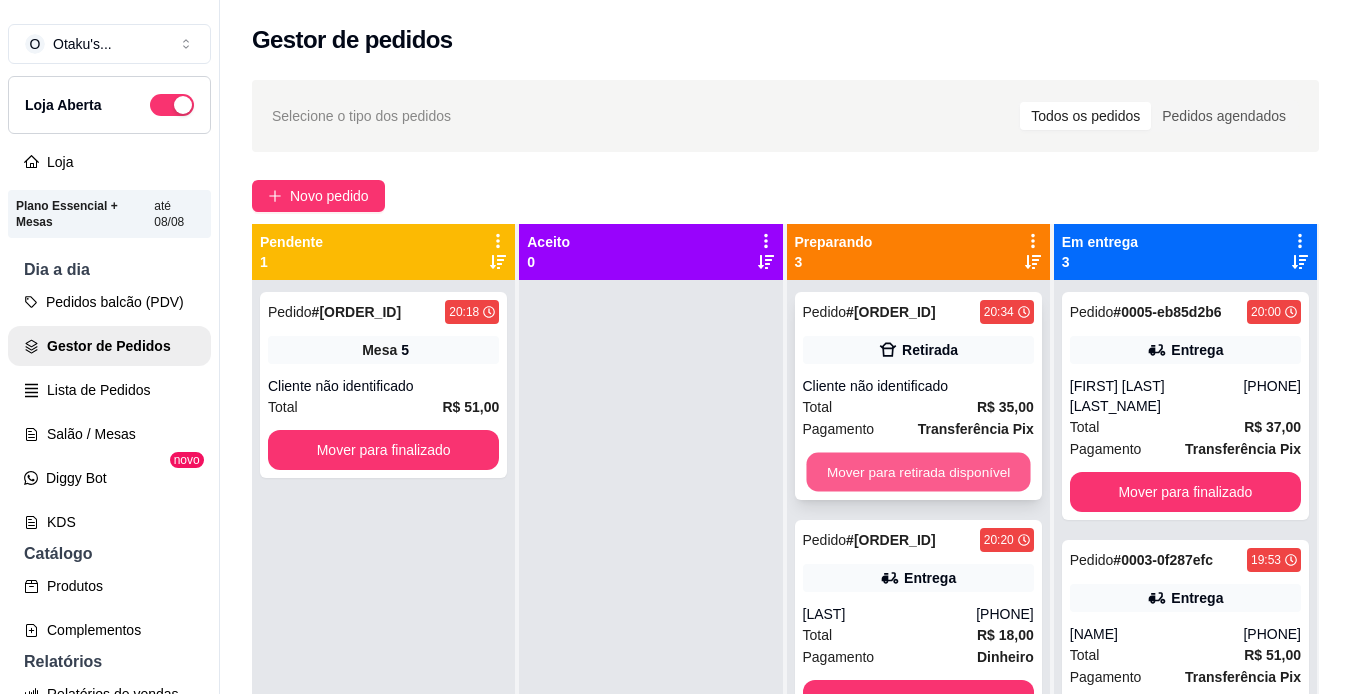 click on "Mover para retirada disponível" at bounding box center (918, 472) 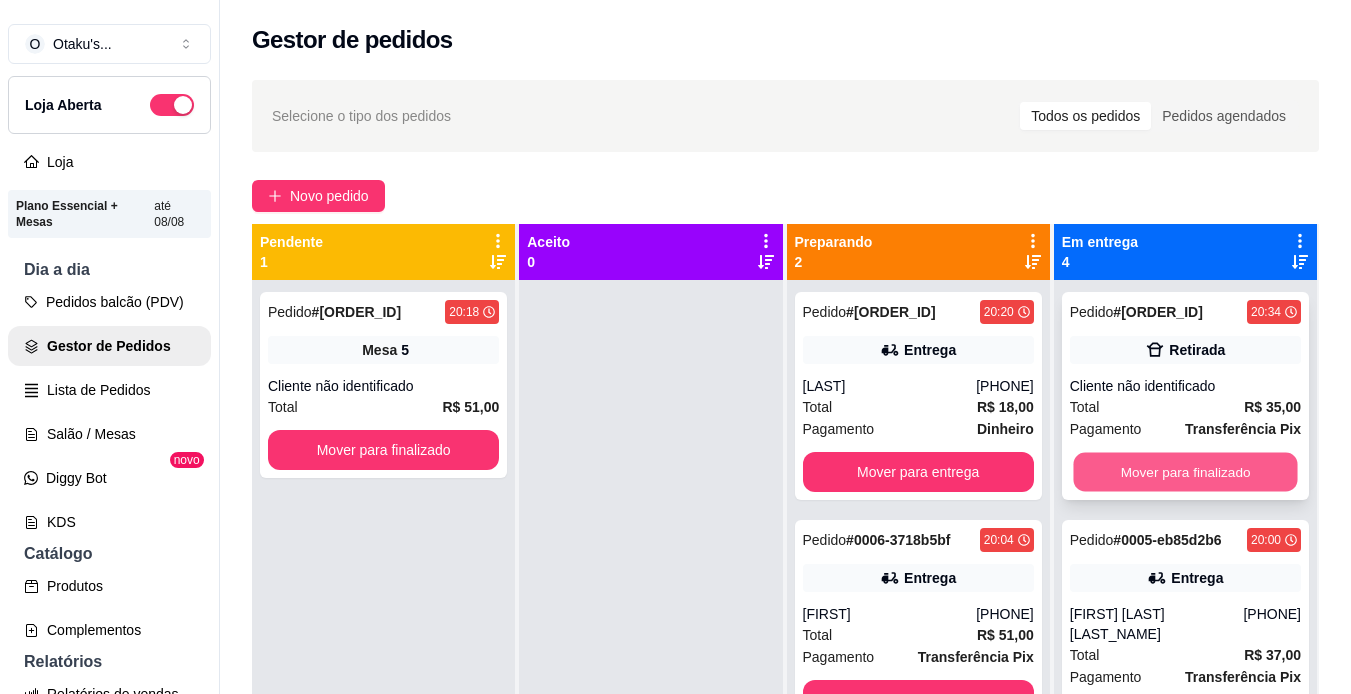 click on "Mover para finalizado" at bounding box center [1185, 472] 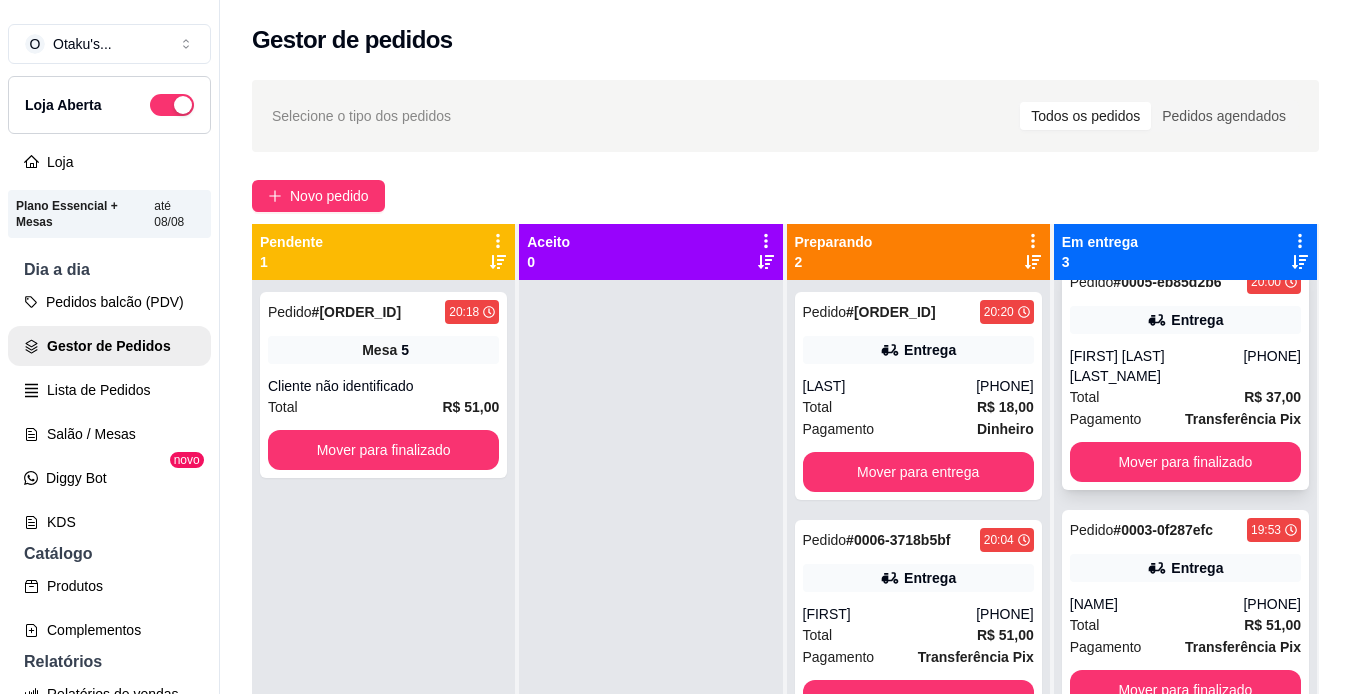 scroll, scrollTop: 50, scrollLeft: 0, axis: vertical 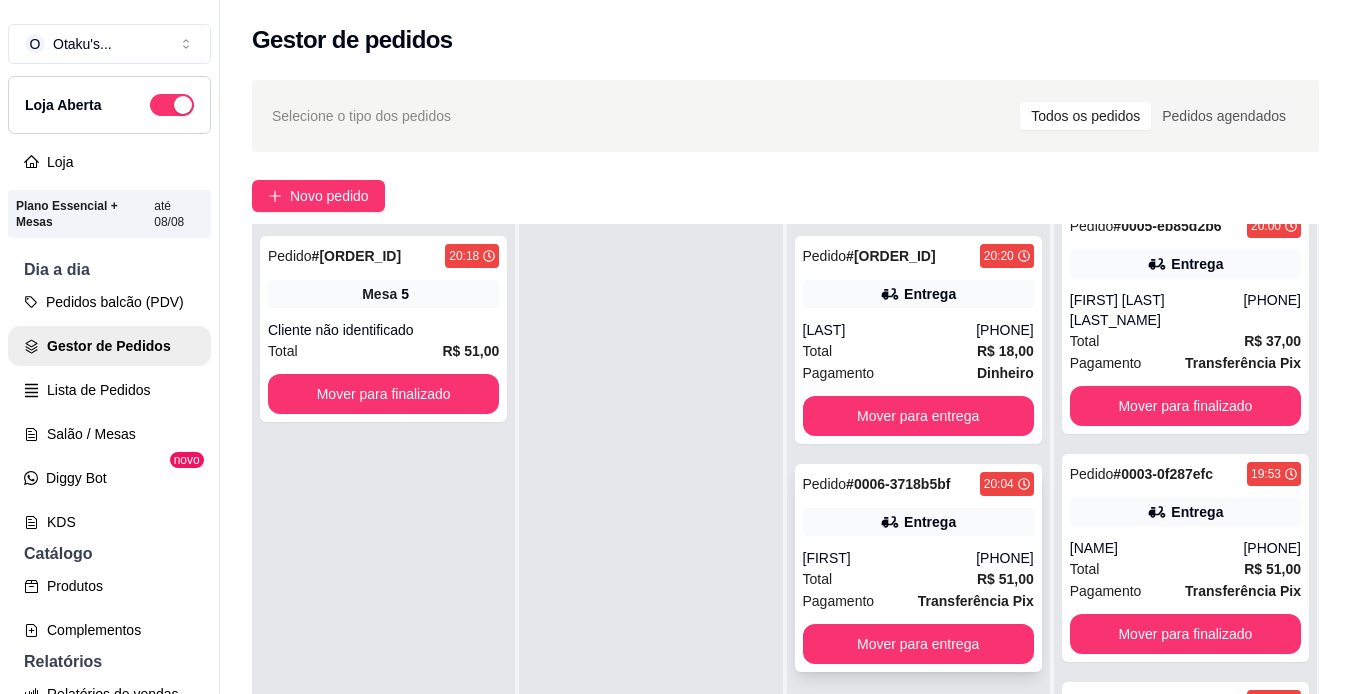click on "Transferência Pix" at bounding box center (976, 601) 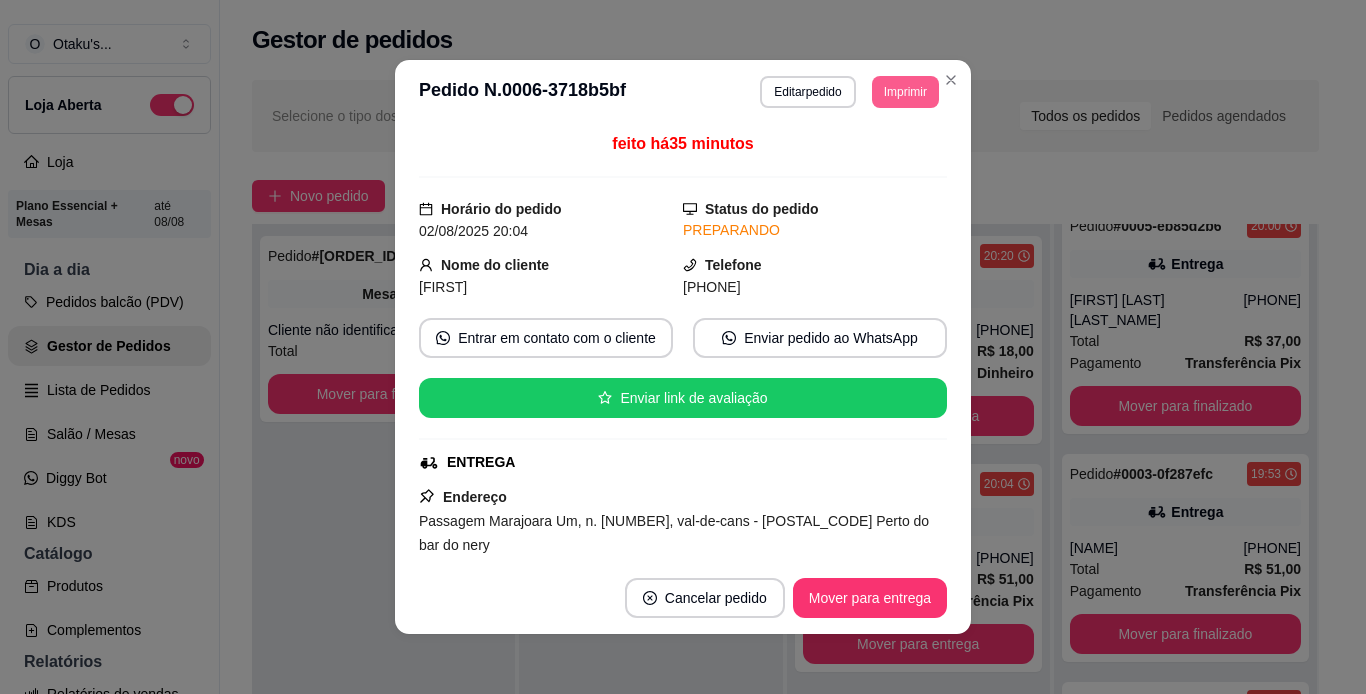 click on "Imprimir" at bounding box center [905, 92] 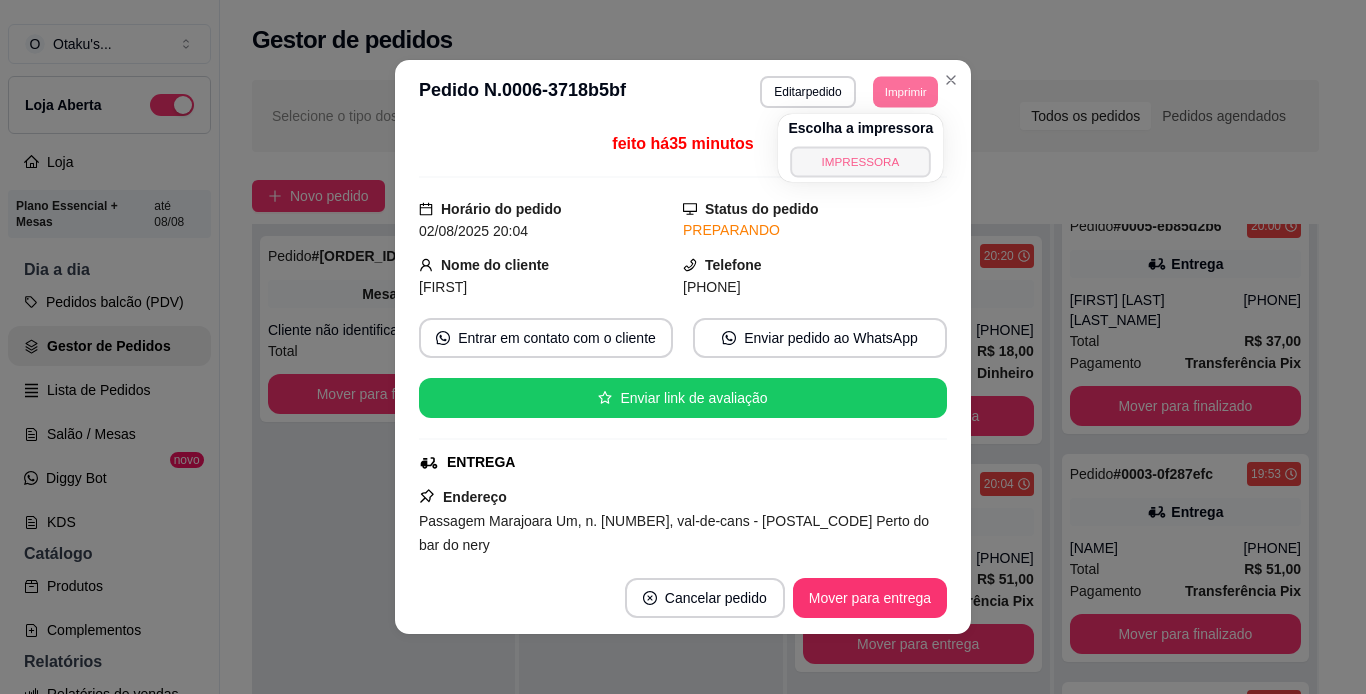 click on "IMPRESSORA" at bounding box center (861, 161) 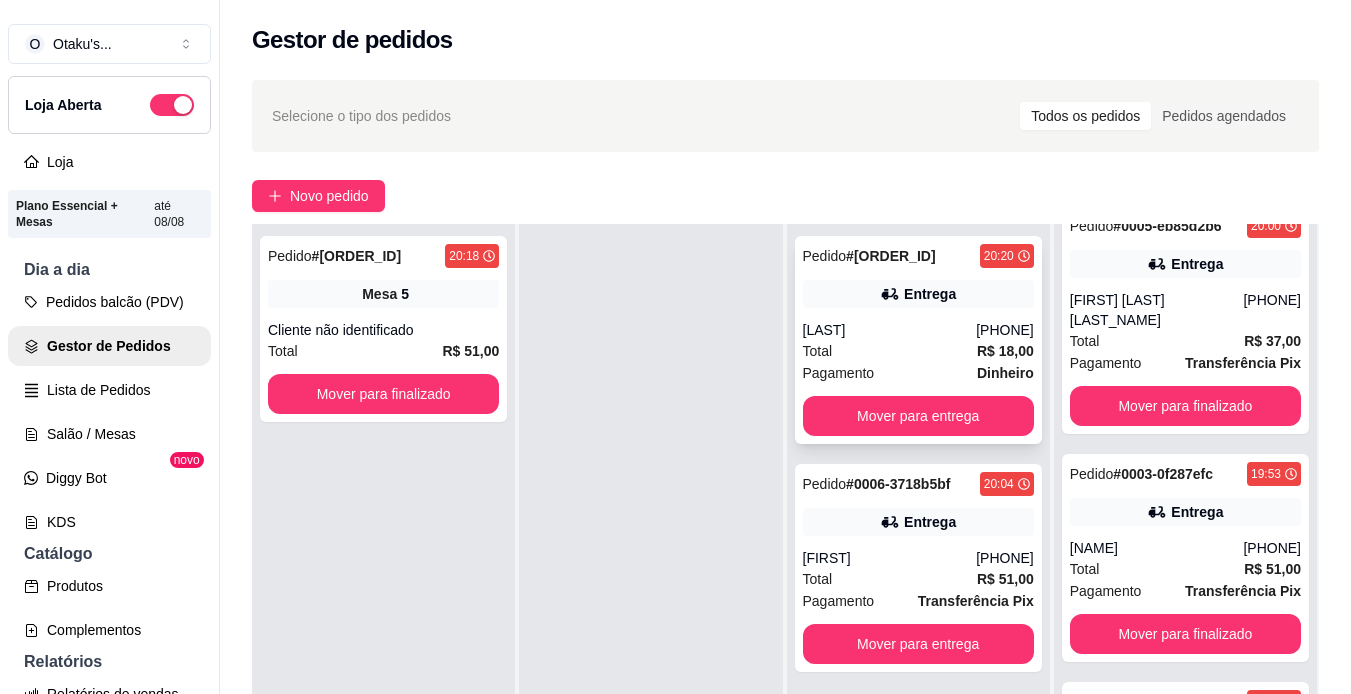 click on "Pedido  # 0008-2ace55c1 20:20 Entrega [LAST_NAME] ([PHONE]) Total R$ 18,00 Pagamento Dinheiro Mover para entrega" at bounding box center [918, 340] 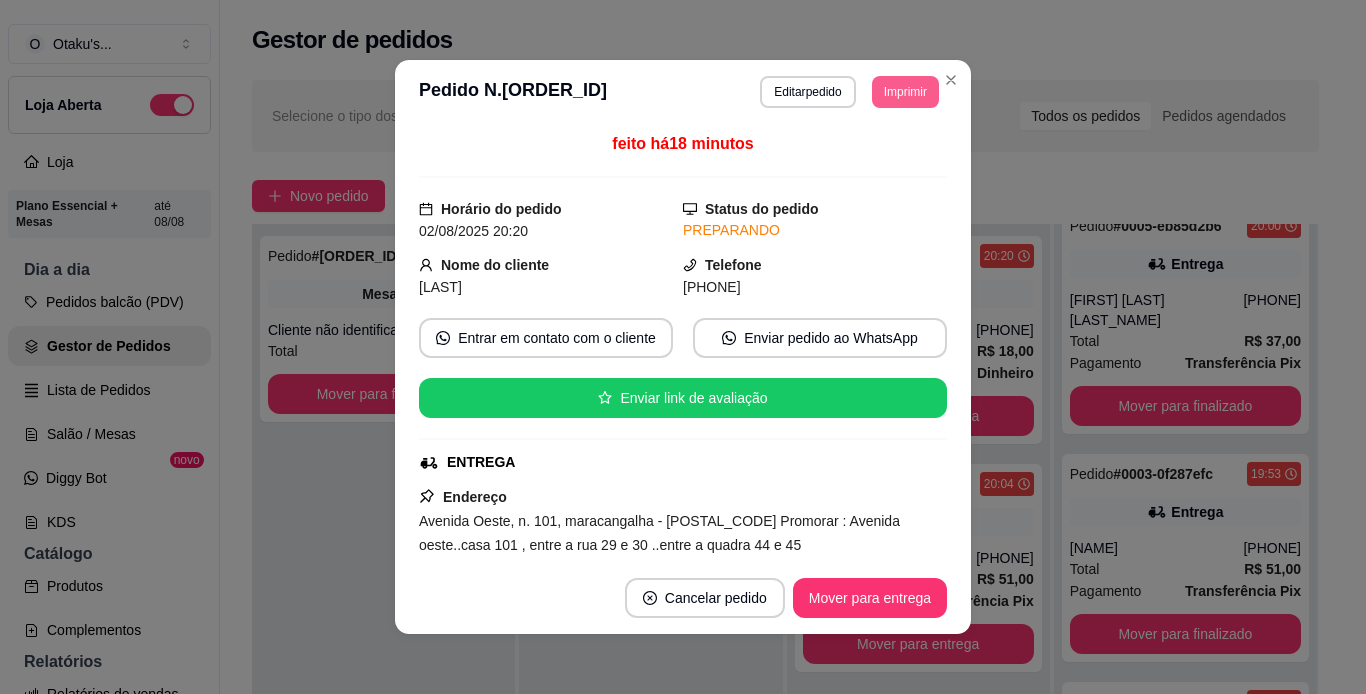click on "Imprimir" at bounding box center (905, 92) 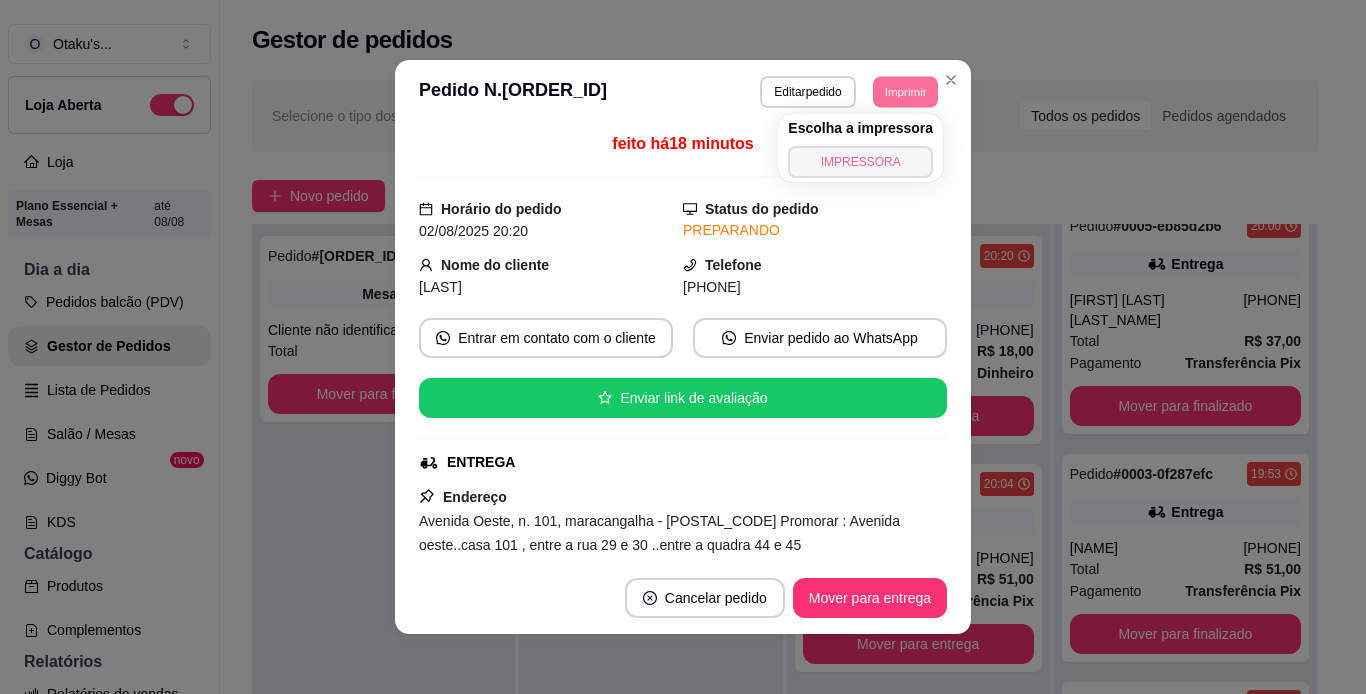 click on "IMPRESSORA" at bounding box center [860, 162] 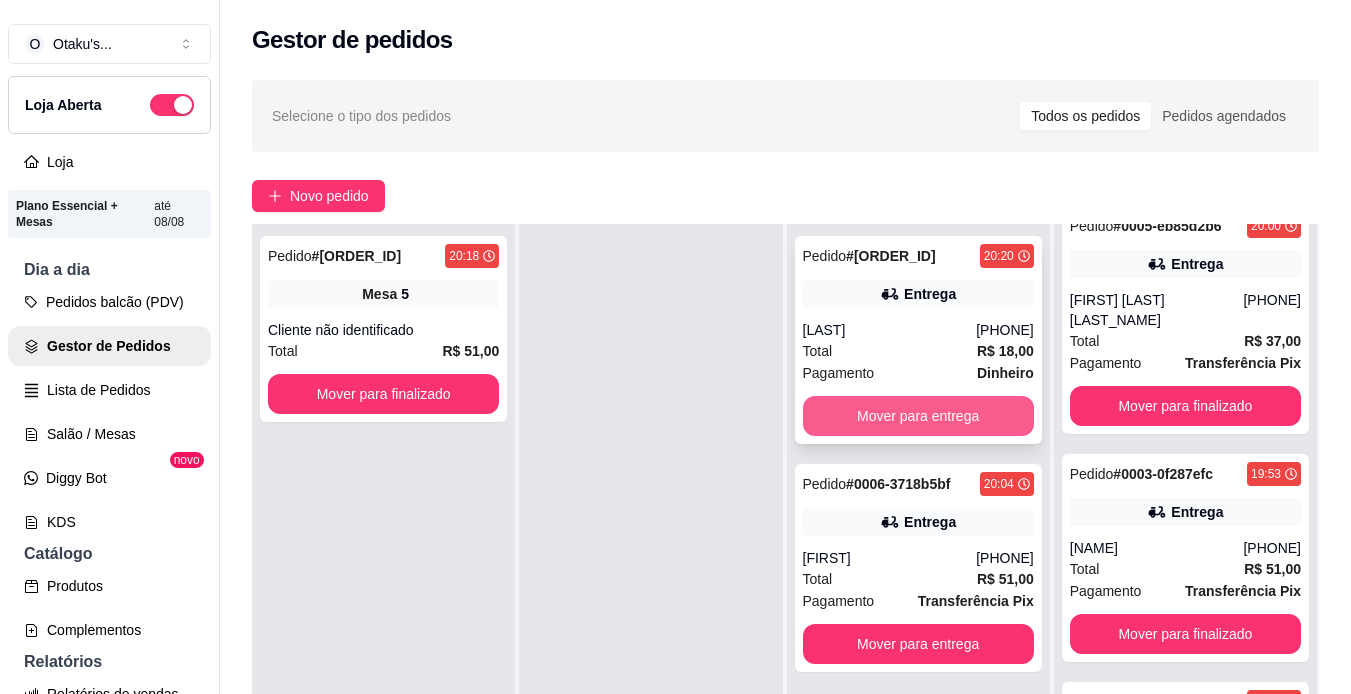 click on "Mover para entrega" at bounding box center (918, 416) 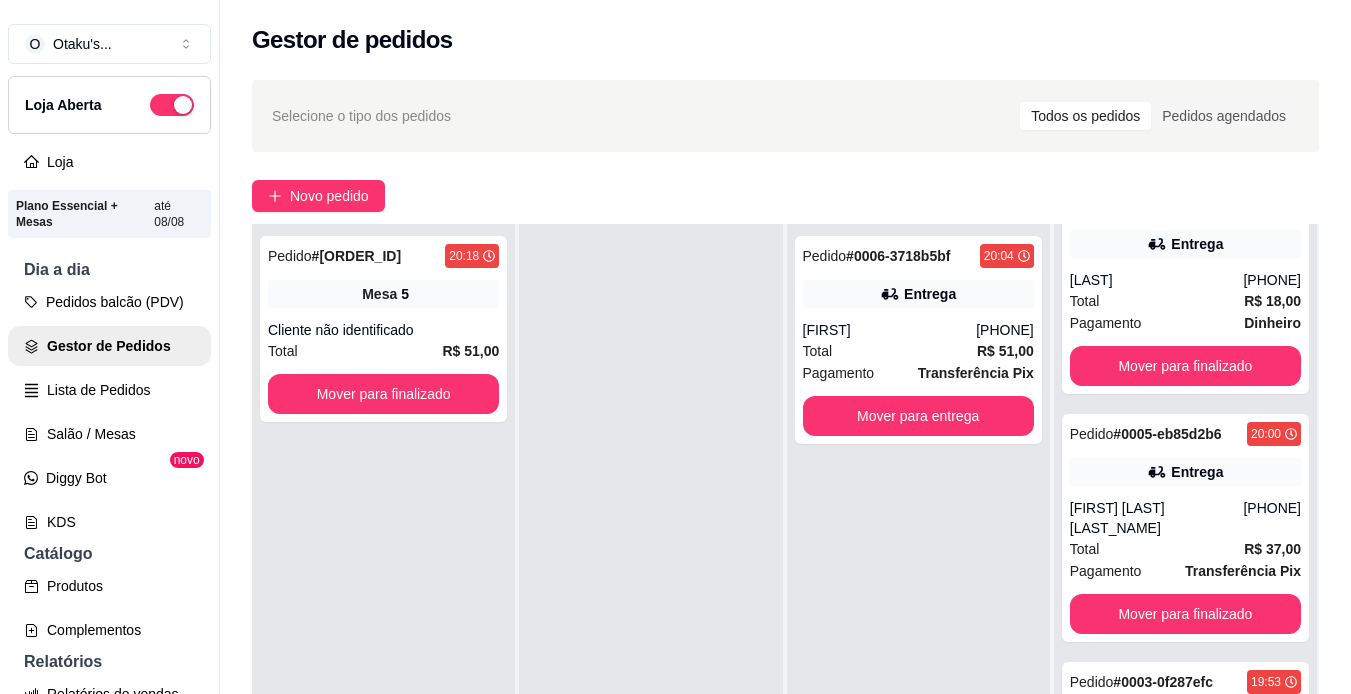 scroll, scrollTop: 278, scrollLeft: 0, axis: vertical 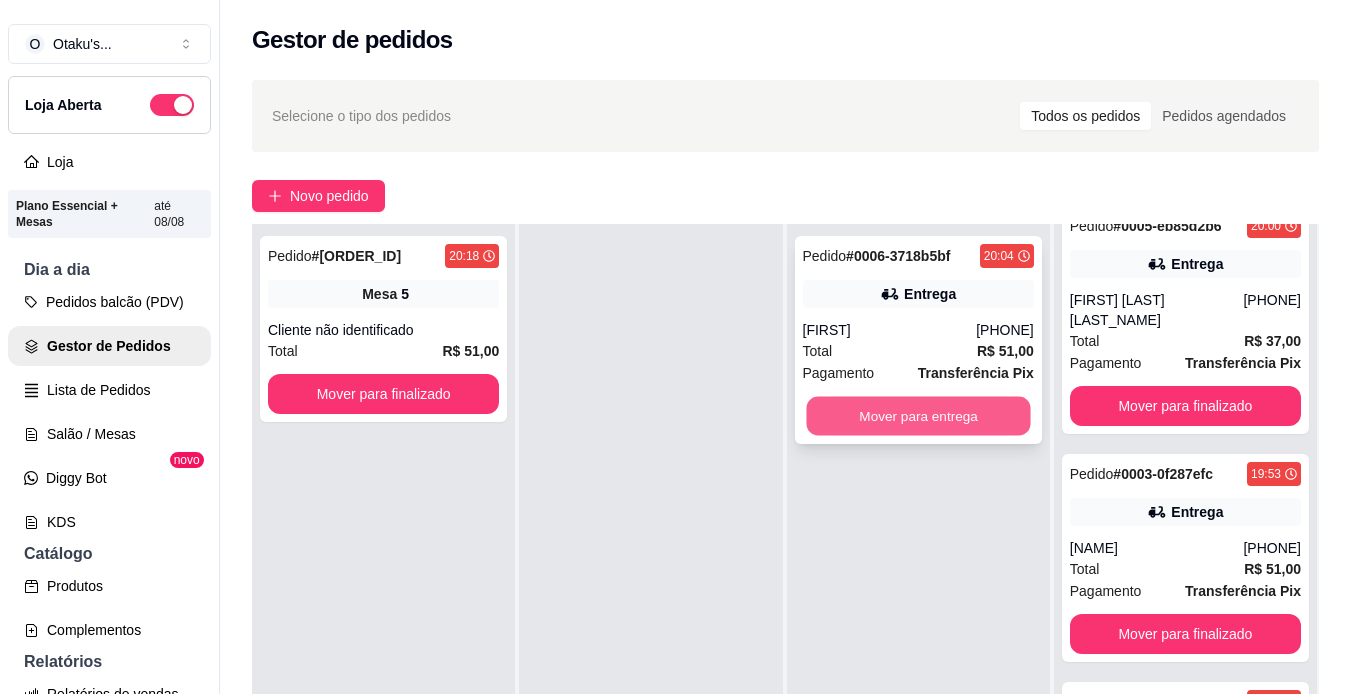 click on "Mover para entrega" at bounding box center [918, 416] 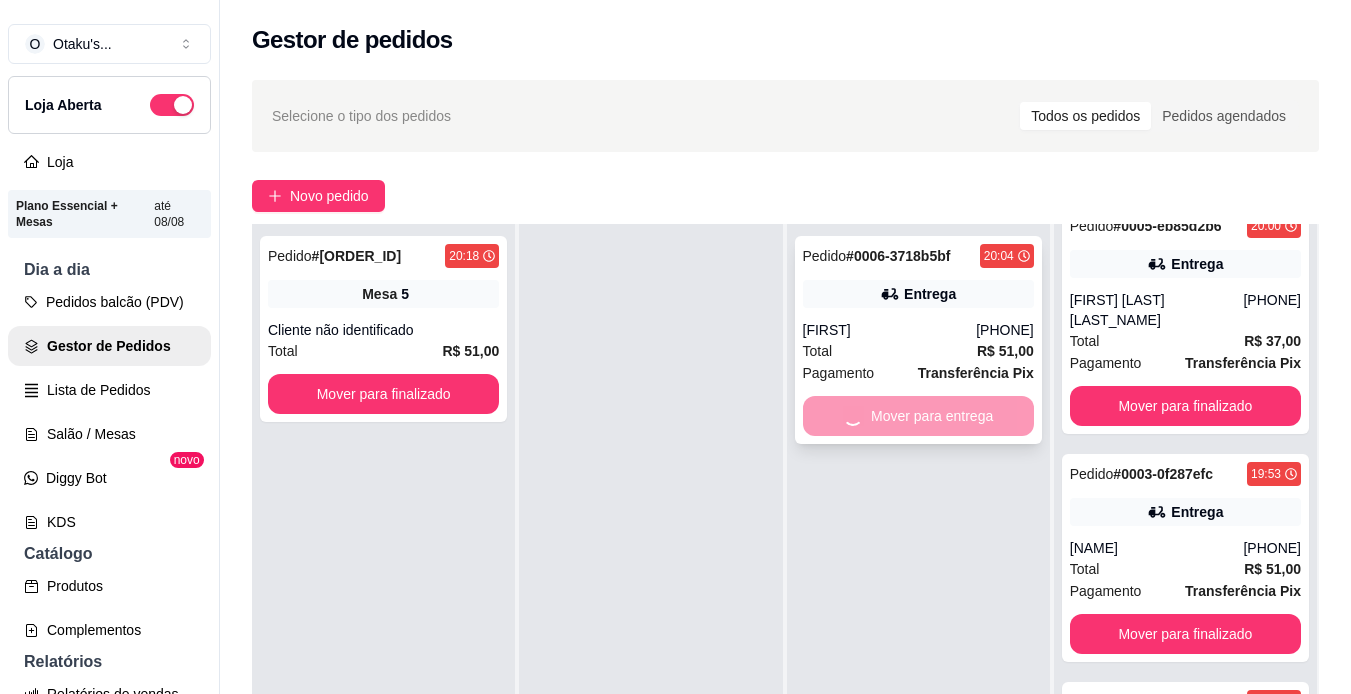 scroll, scrollTop: 506, scrollLeft: 0, axis: vertical 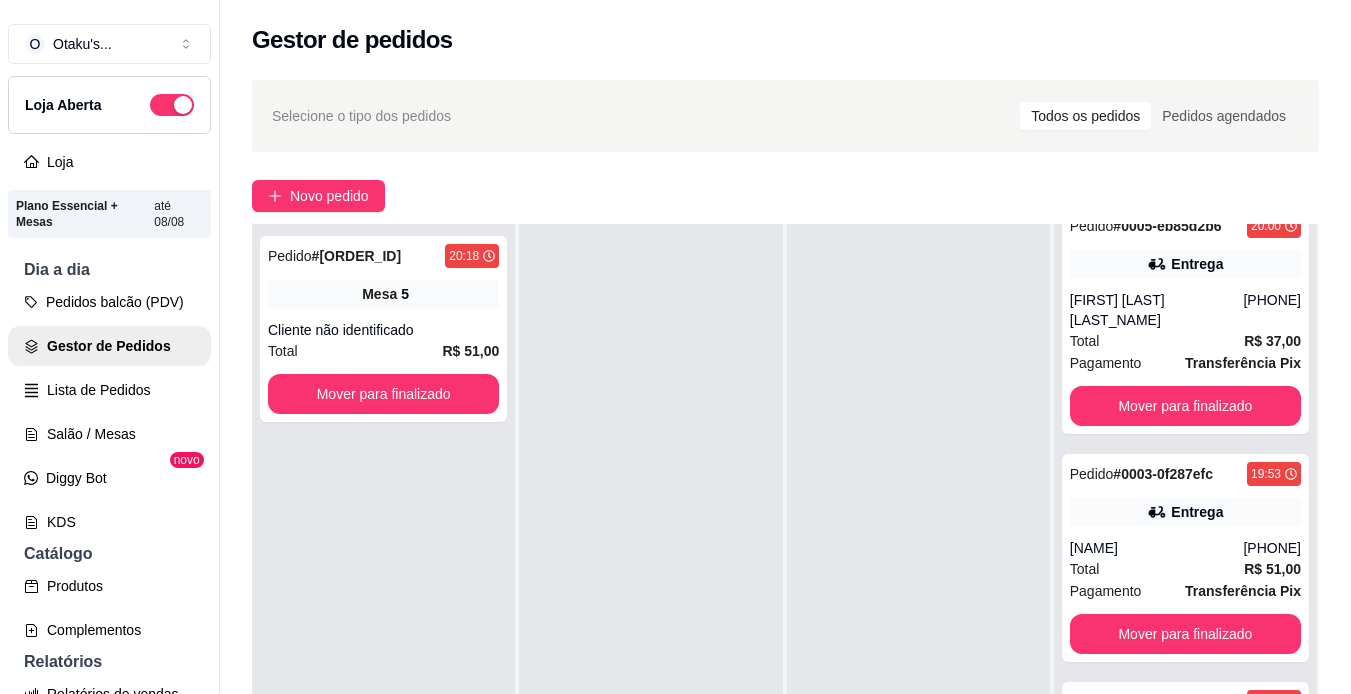 drag, startPoint x: 1300, startPoint y: 406, endPoint x: 977, endPoint y: 536, distance: 348.17957 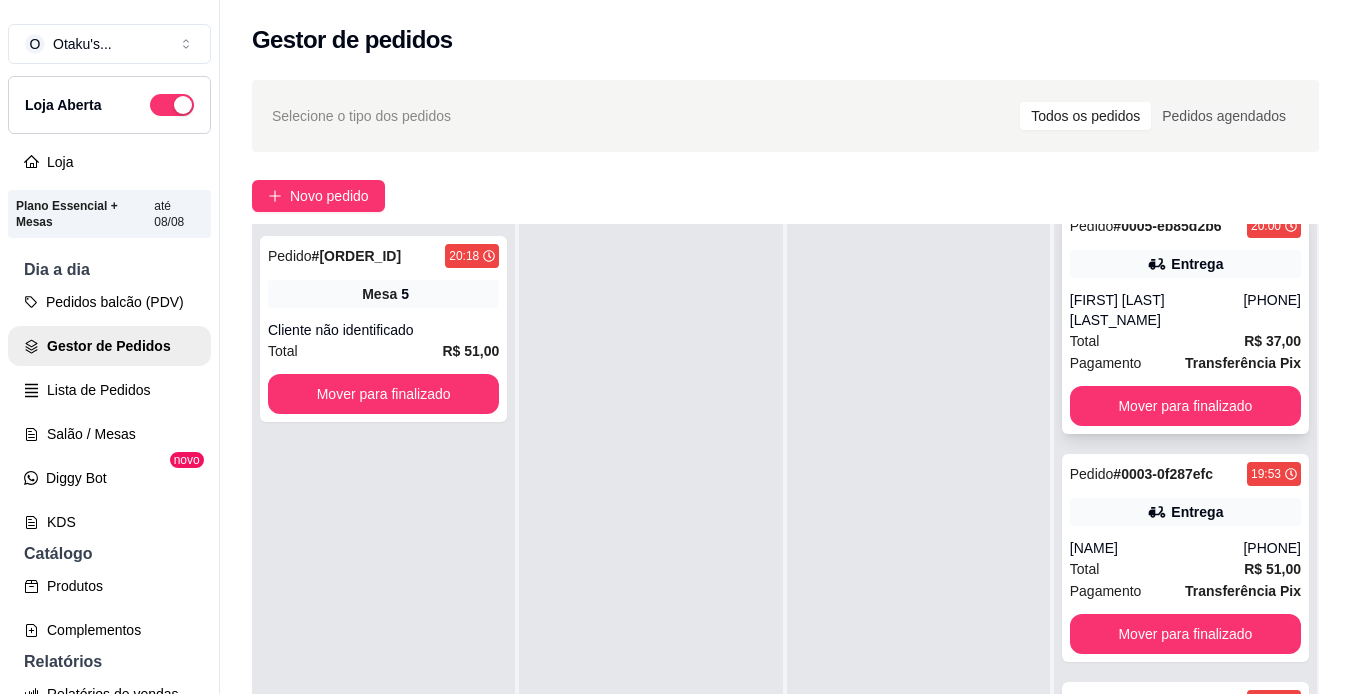 click on "Pagamento" at bounding box center [1106, 363] 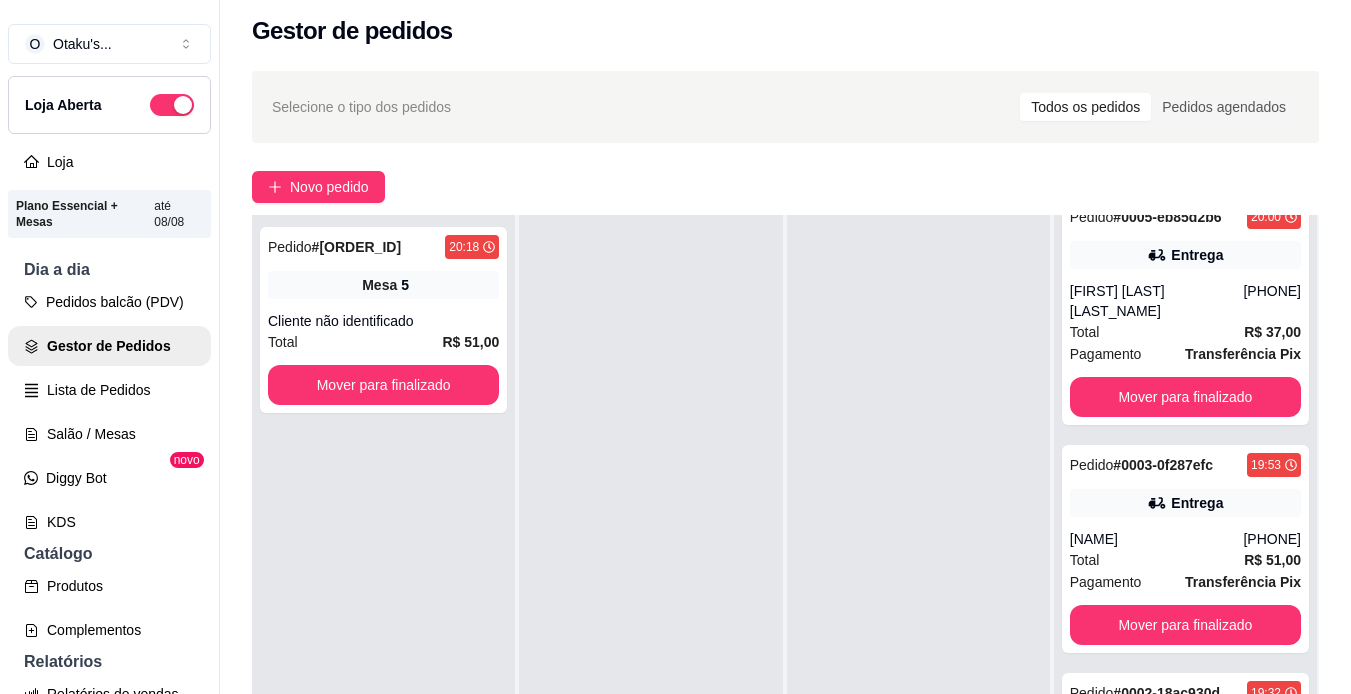 scroll, scrollTop: 0, scrollLeft: 0, axis: both 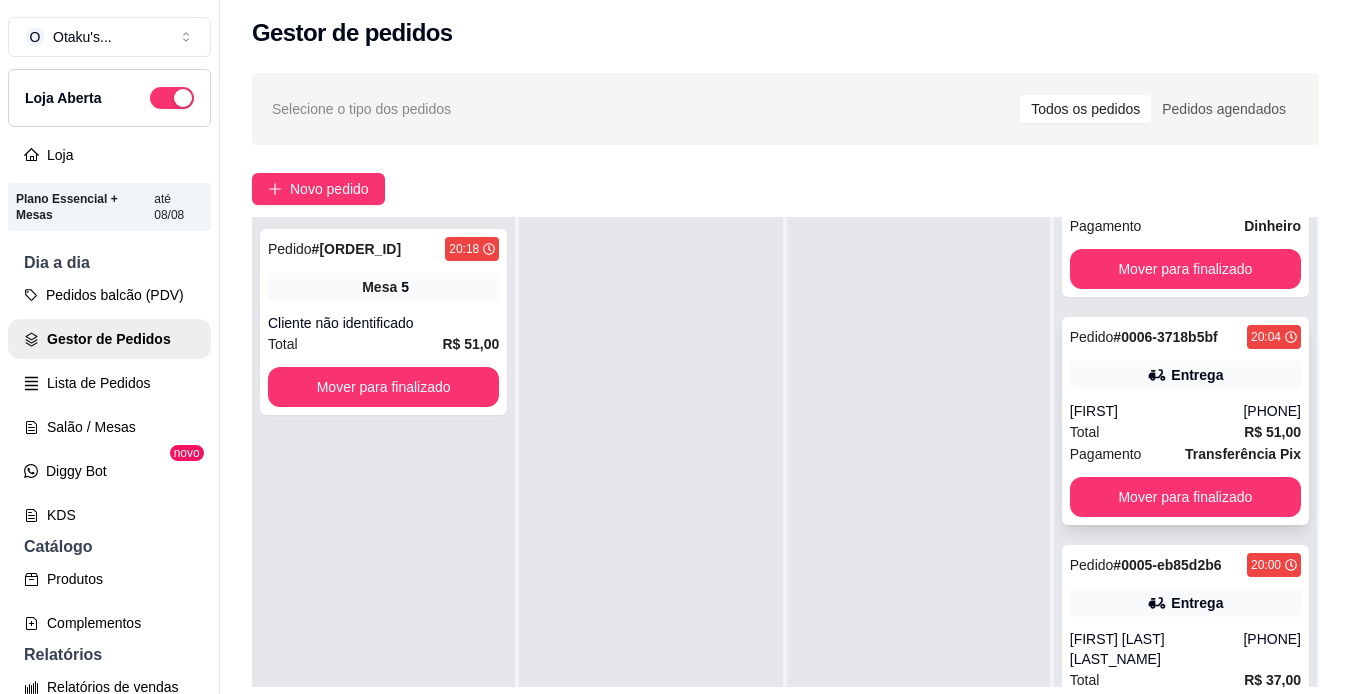 drag, startPoint x: 1110, startPoint y: 345, endPoint x: 1174, endPoint y: 416, distance: 95.587654 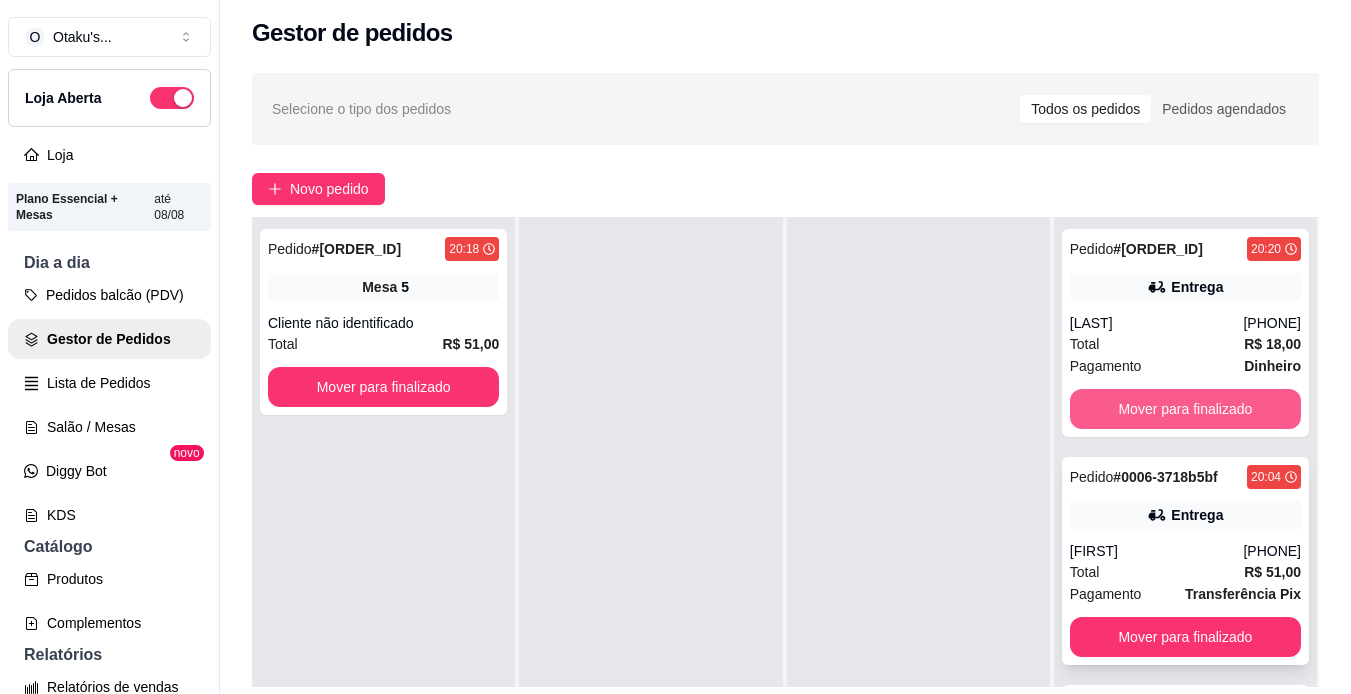 scroll, scrollTop: 0, scrollLeft: 0, axis: both 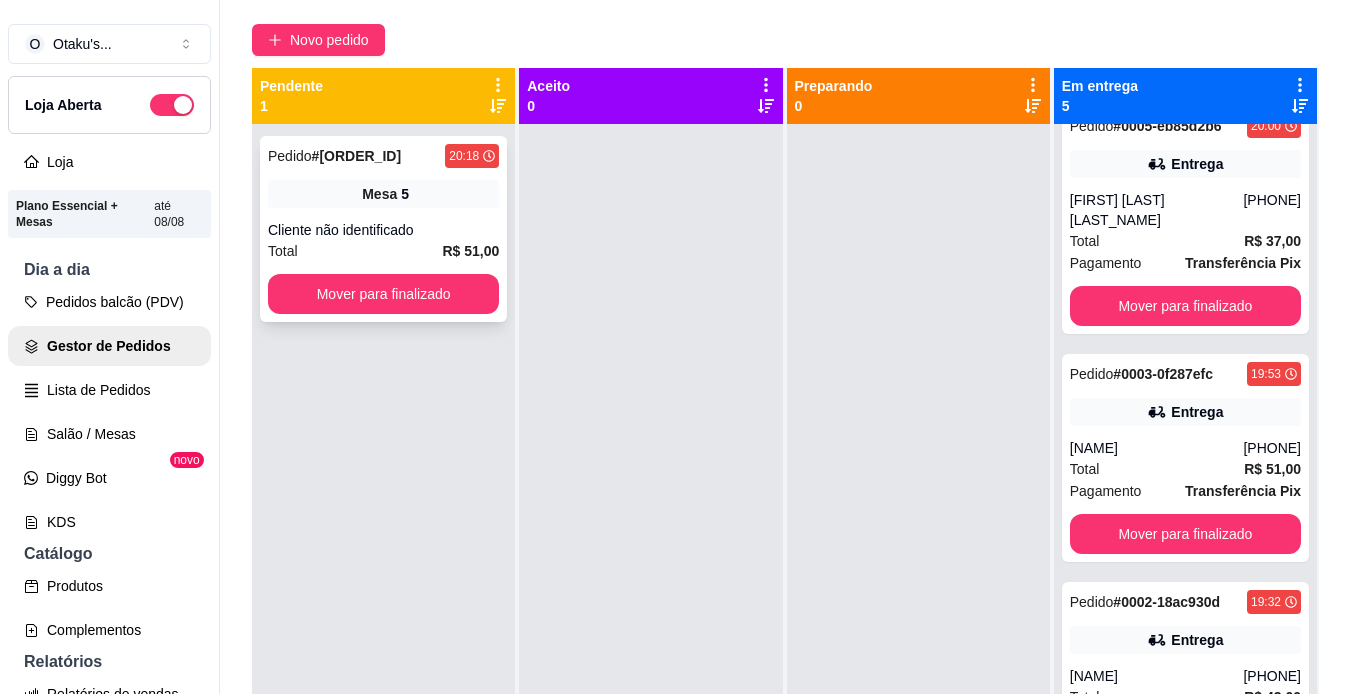 click on "Cliente não identificado" at bounding box center [383, 230] 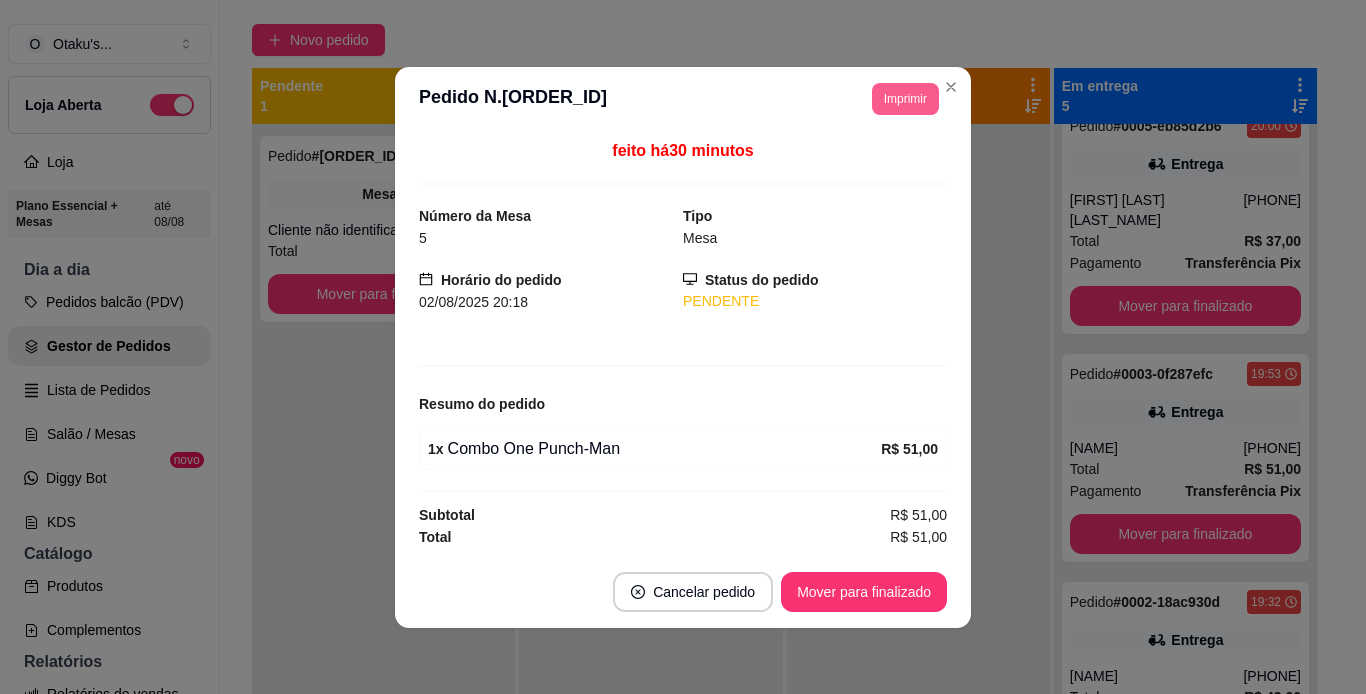 click on "Imprimir" at bounding box center [905, 99] 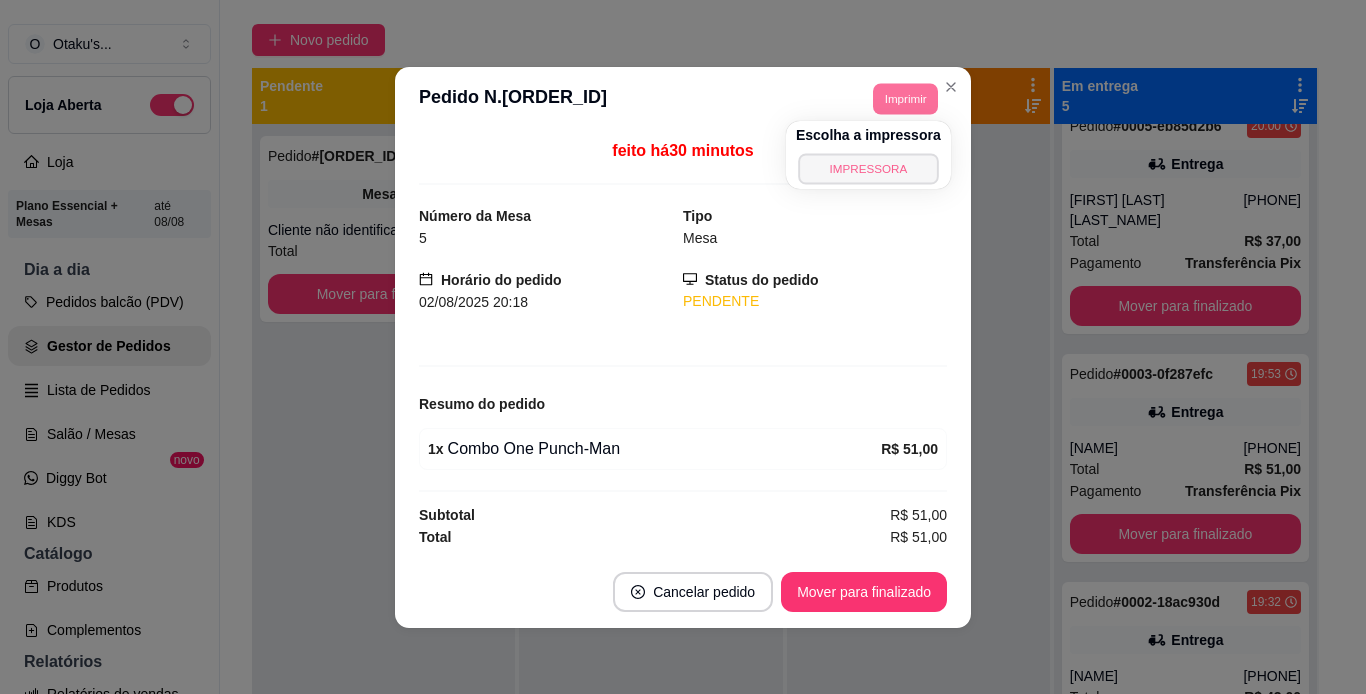 click on "IMPRESSORA" at bounding box center [868, 168] 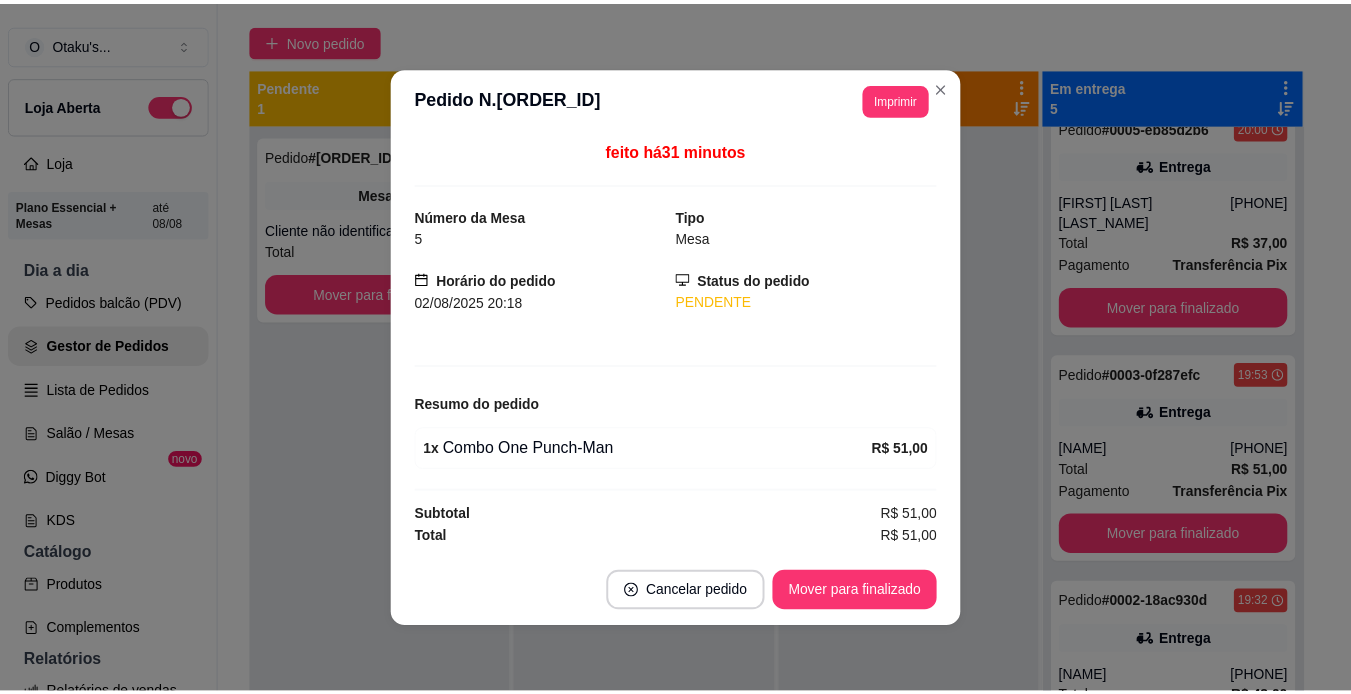 scroll, scrollTop: 506, scrollLeft: 0, axis: vertical 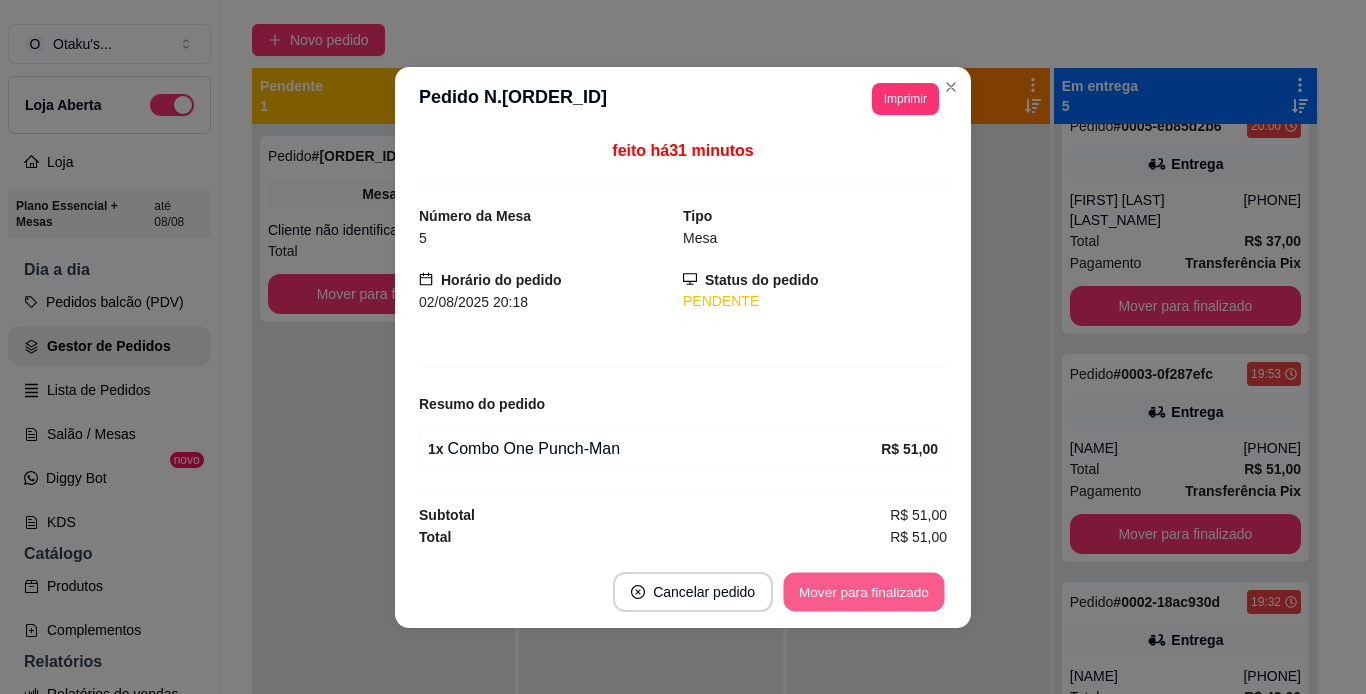 click on "Mover para finalizado" at bounding box center (864, 591) 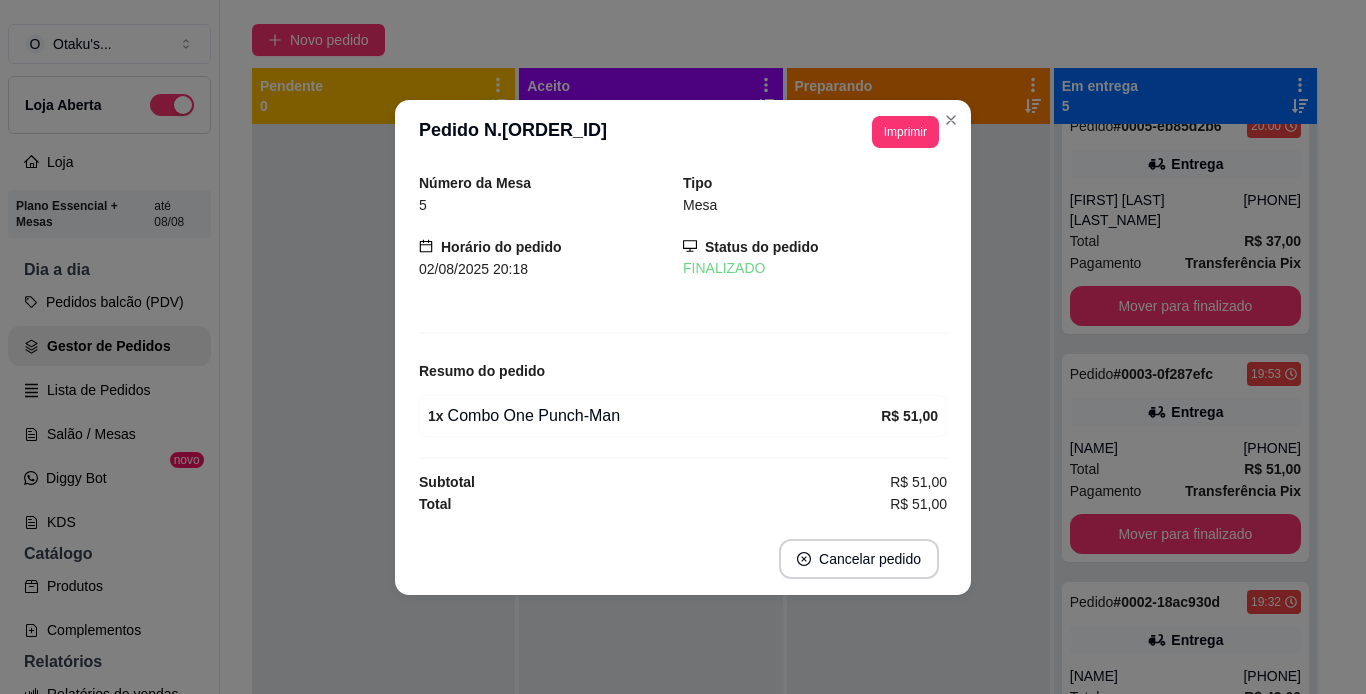 click on "Cancelar pedido" at bounding box center [683, 559] 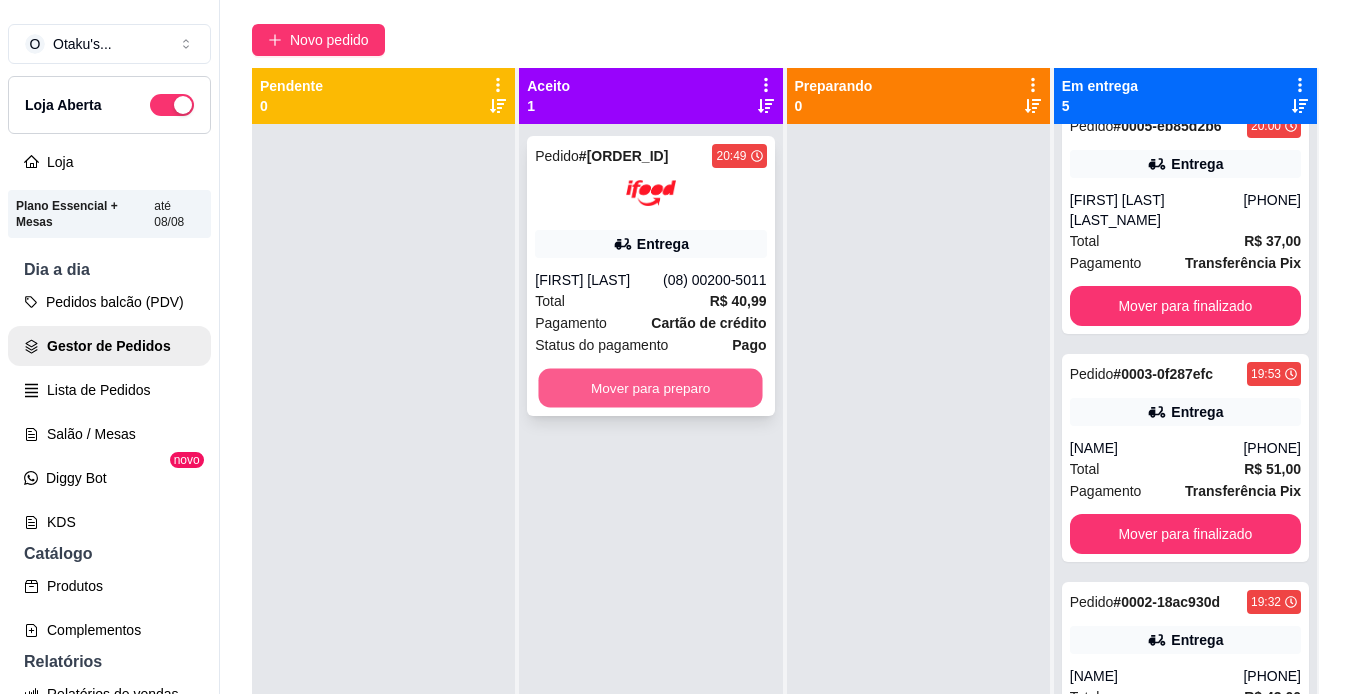click on "Mover para preparo" at bounding box center [651, 388] 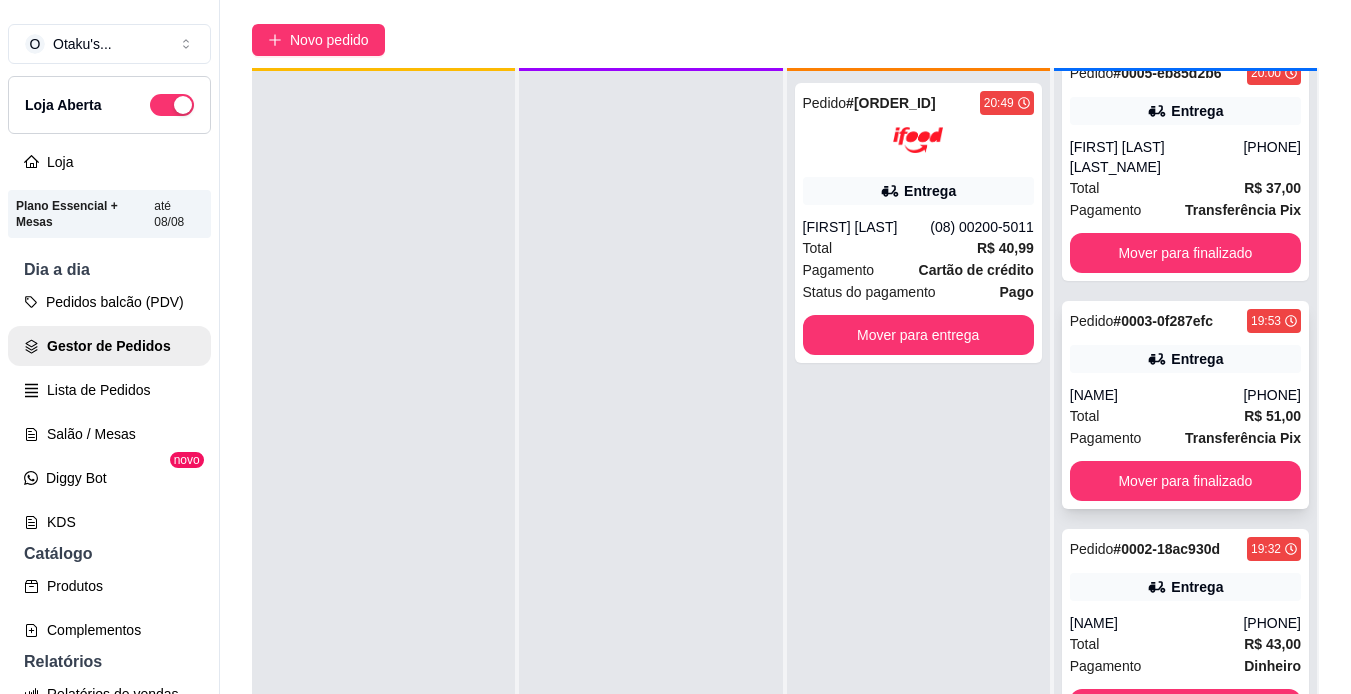 scroll, scrollTop: 56, scrollLeft: 0, axis: vertical 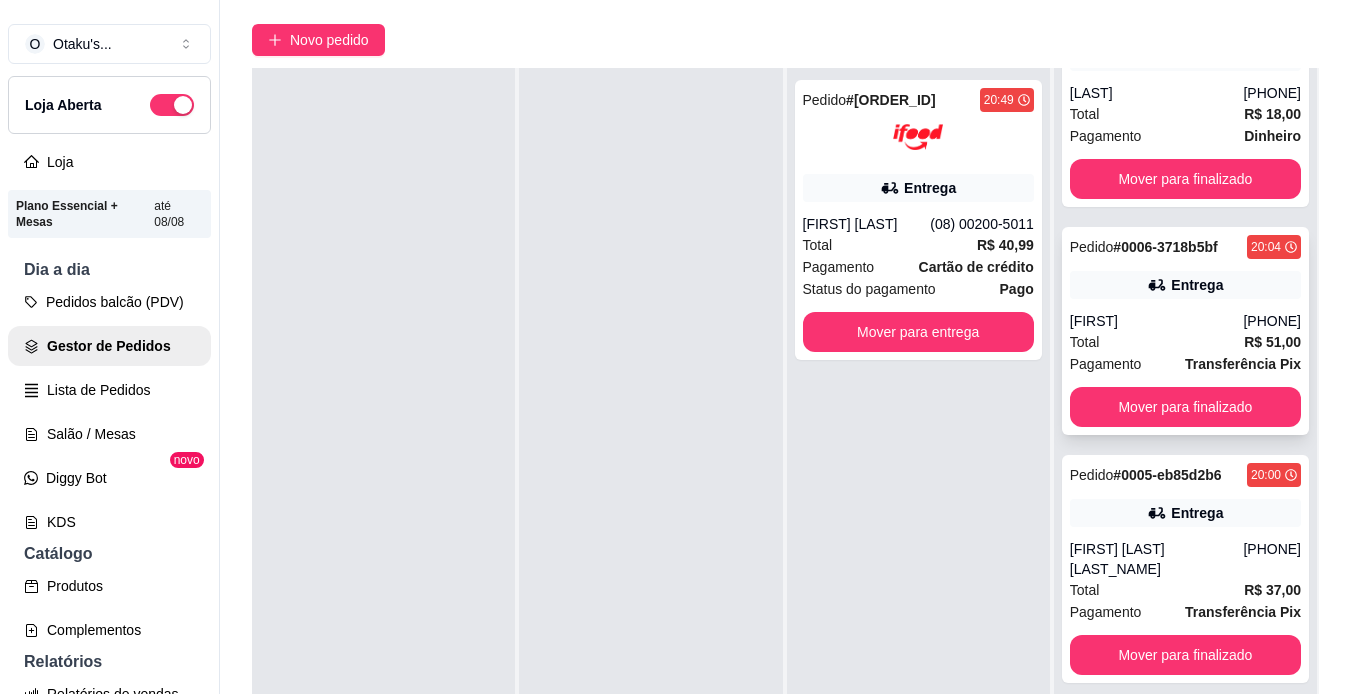 click on "[FIRST]" at bounding box center (1157, 321) 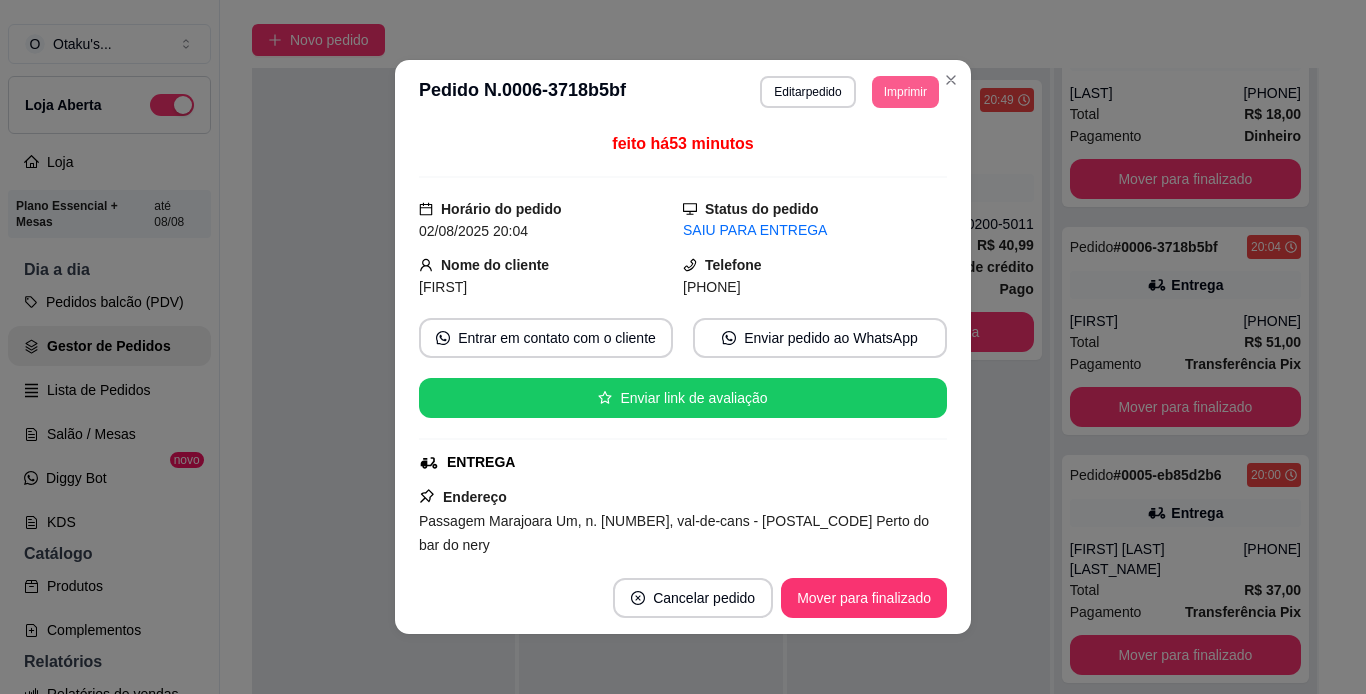 click on "Imprimir" at bounding box center [905, 92] 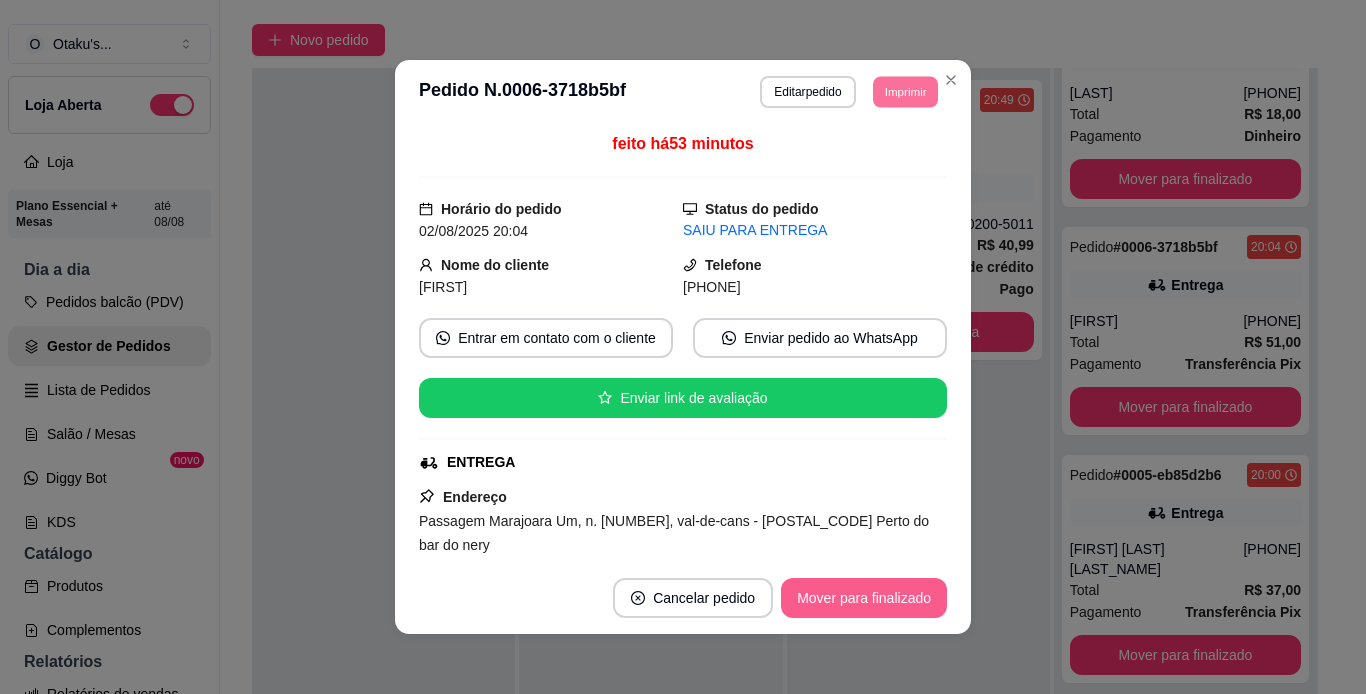click on "Mover para finalizado" at bounding box center (864, 598) 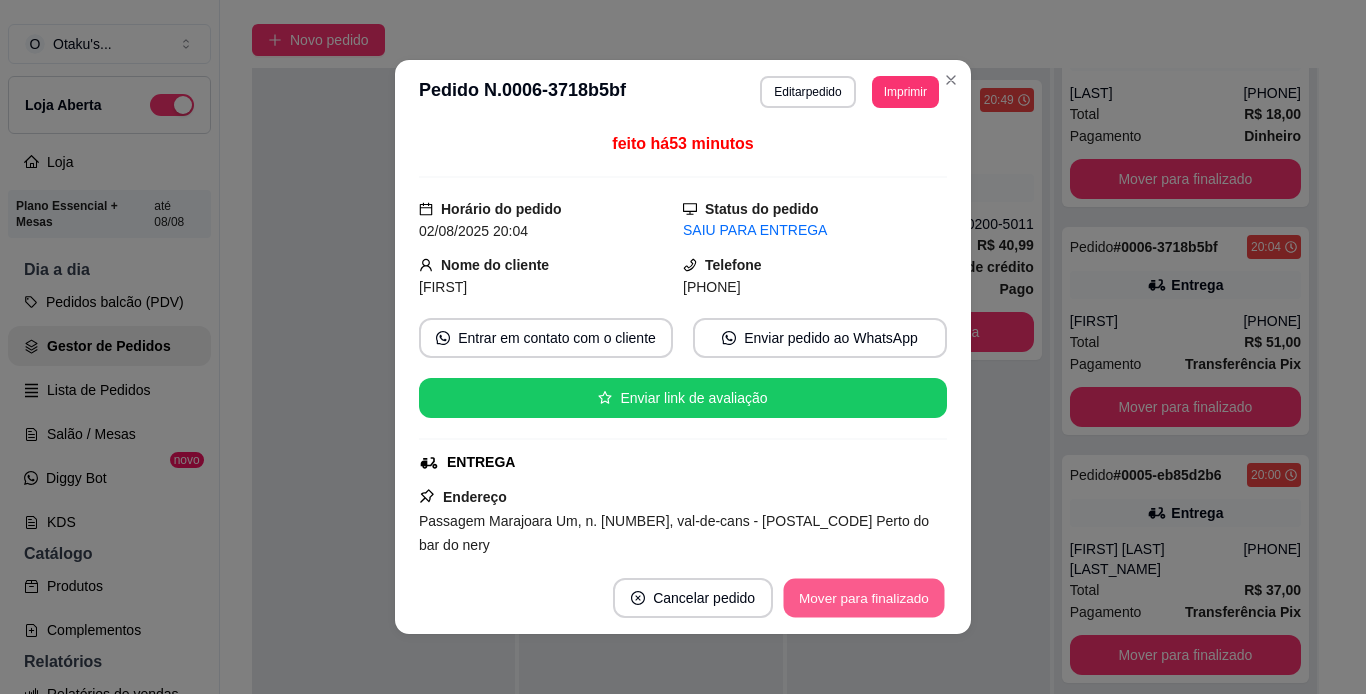 click on "Mover para finalizado" at bounding box center [864, 598] 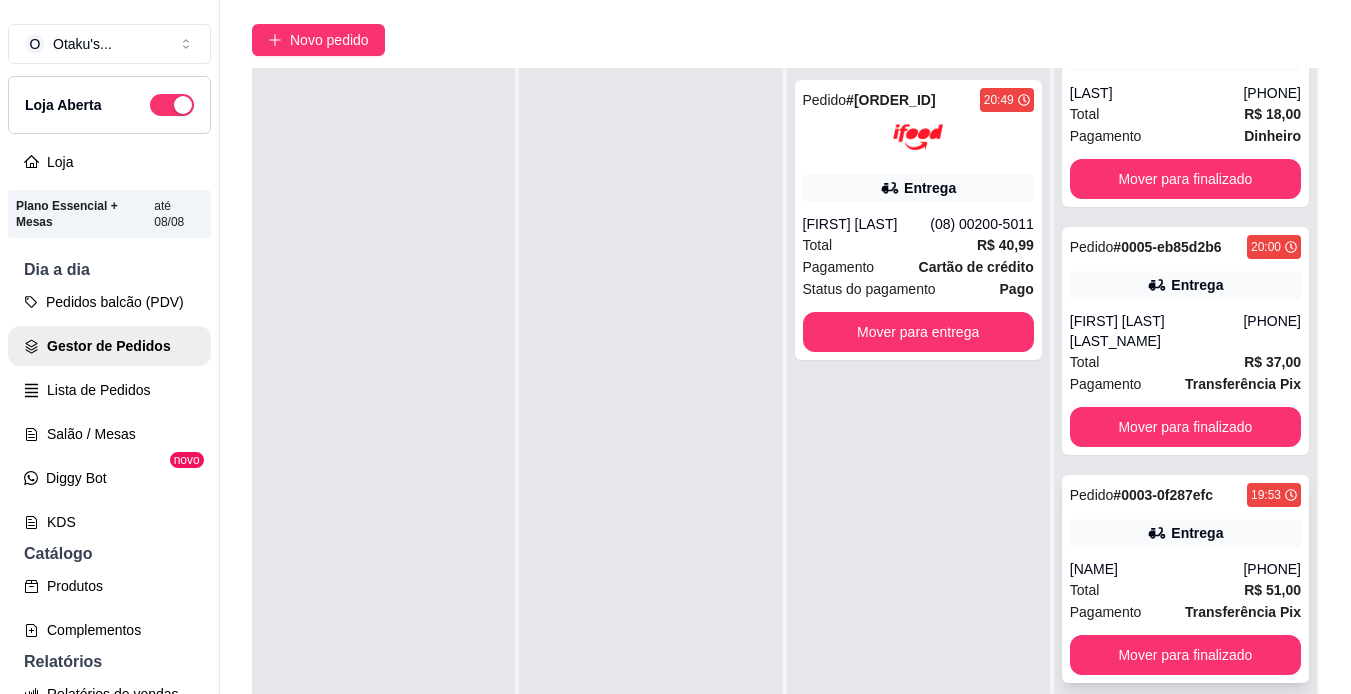 click on "Entrega" at bounding box center [1185, 533] 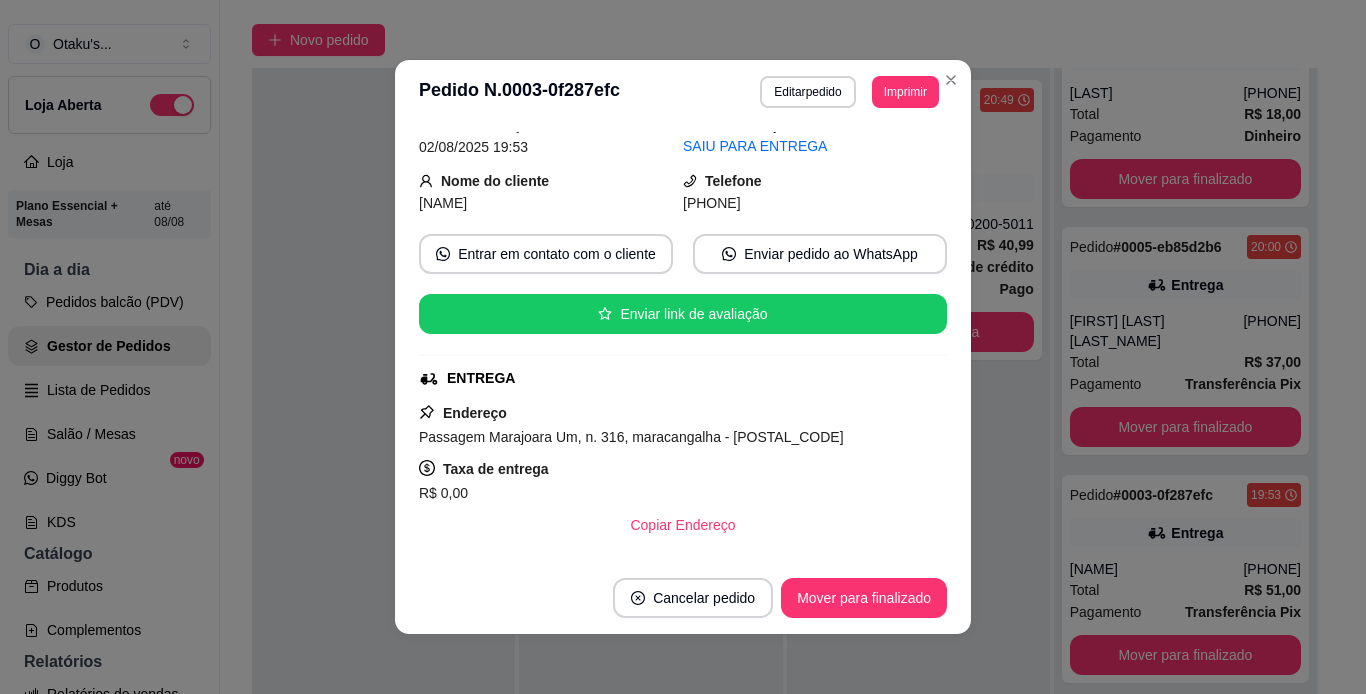 scroll, scrollTop: 0, scrollLeft: 0, axis: both 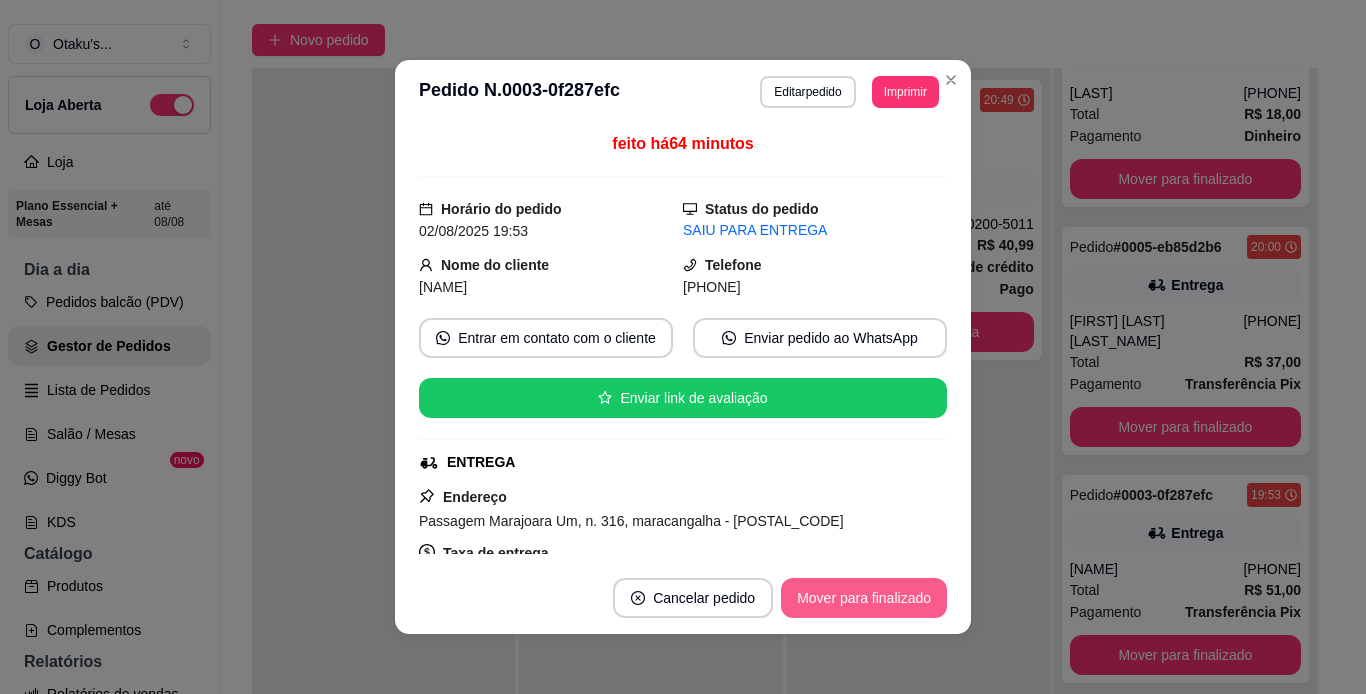 click on "Mover para finalizado" at bounding box center [864, 598] 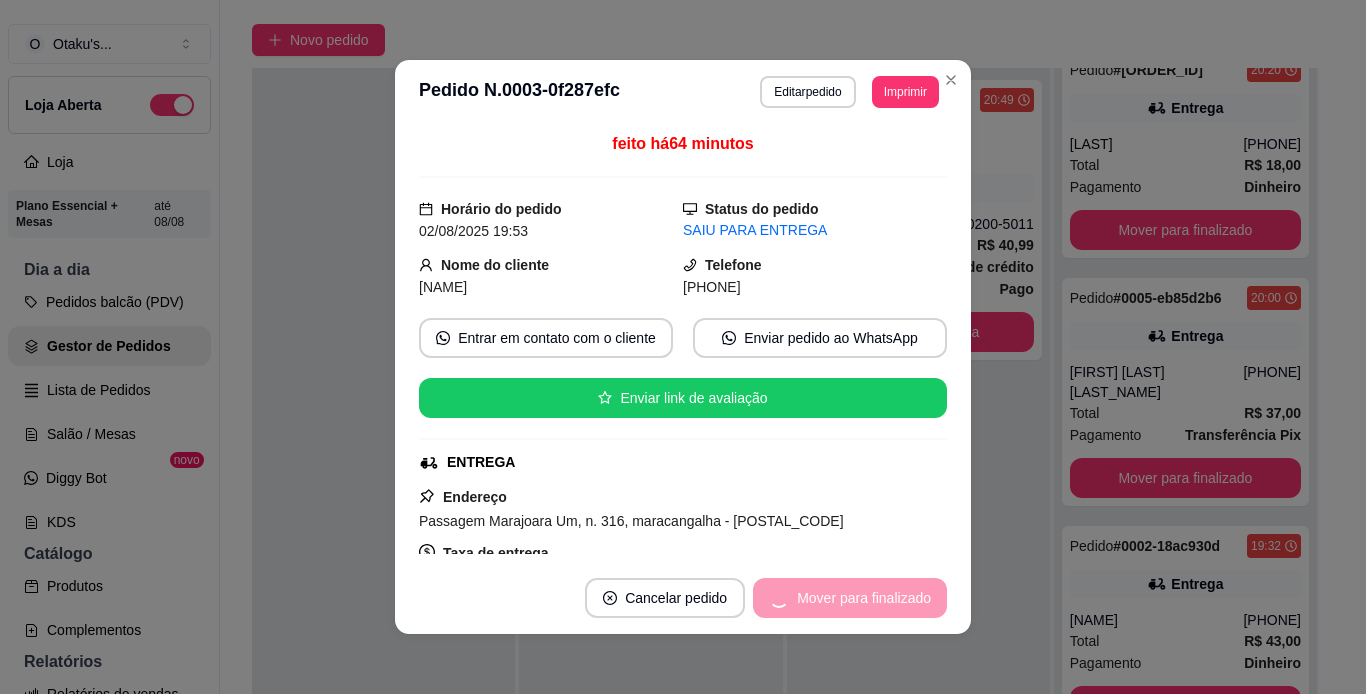 scroll, scrollTop: 50, scrollLeft: 0, axis: vertical 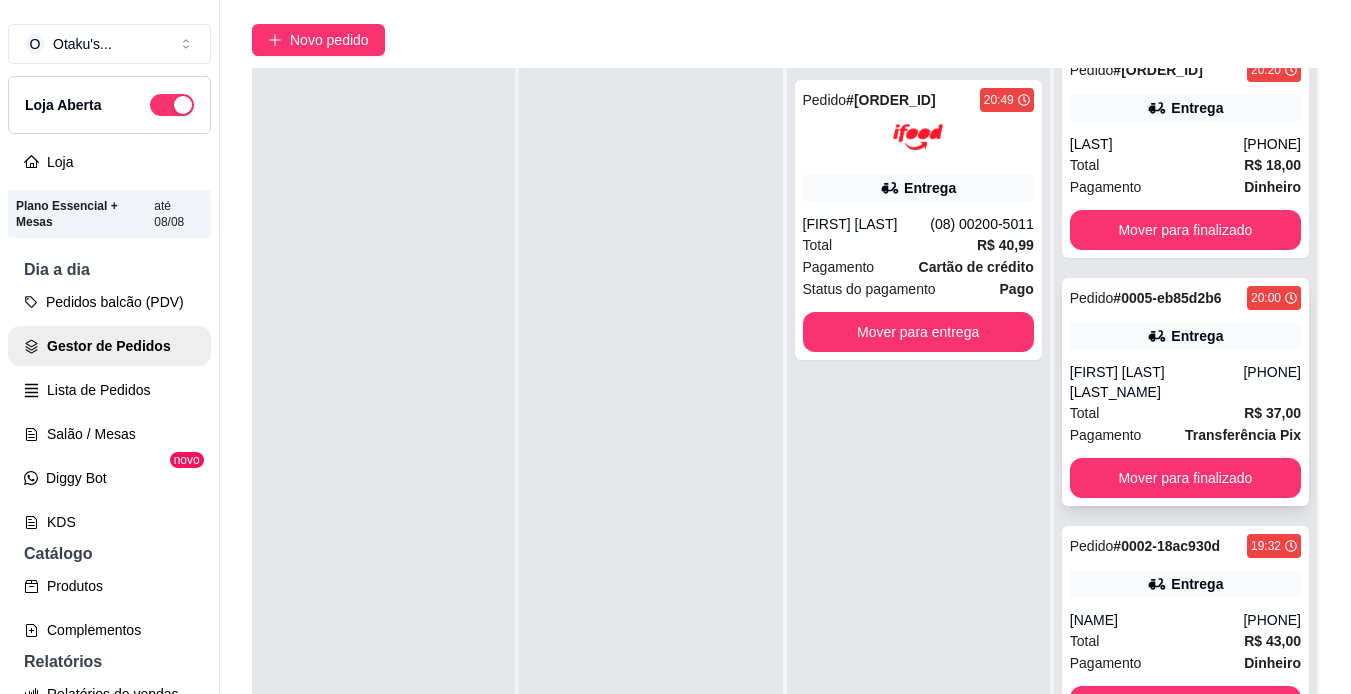click on "[PHONE]" at bounding box center (1272, 382) 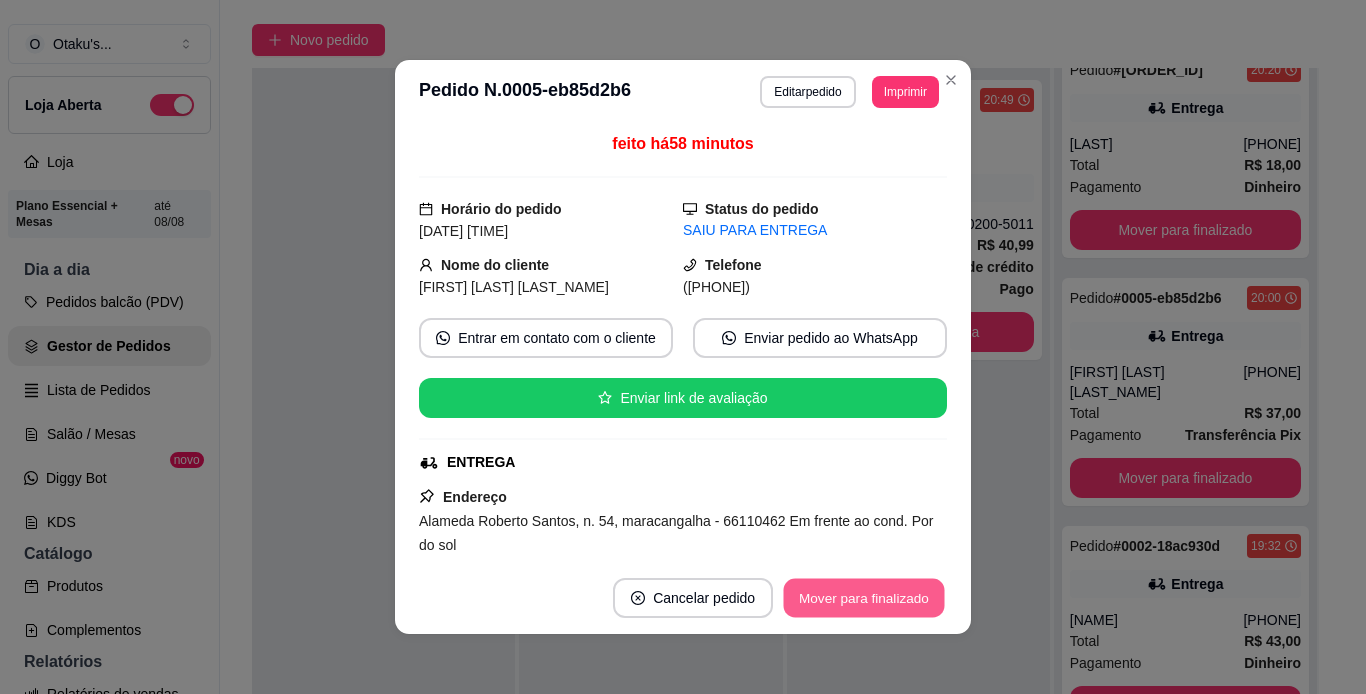 click on "Mover para finalizado" at bounding box center [864, 598] 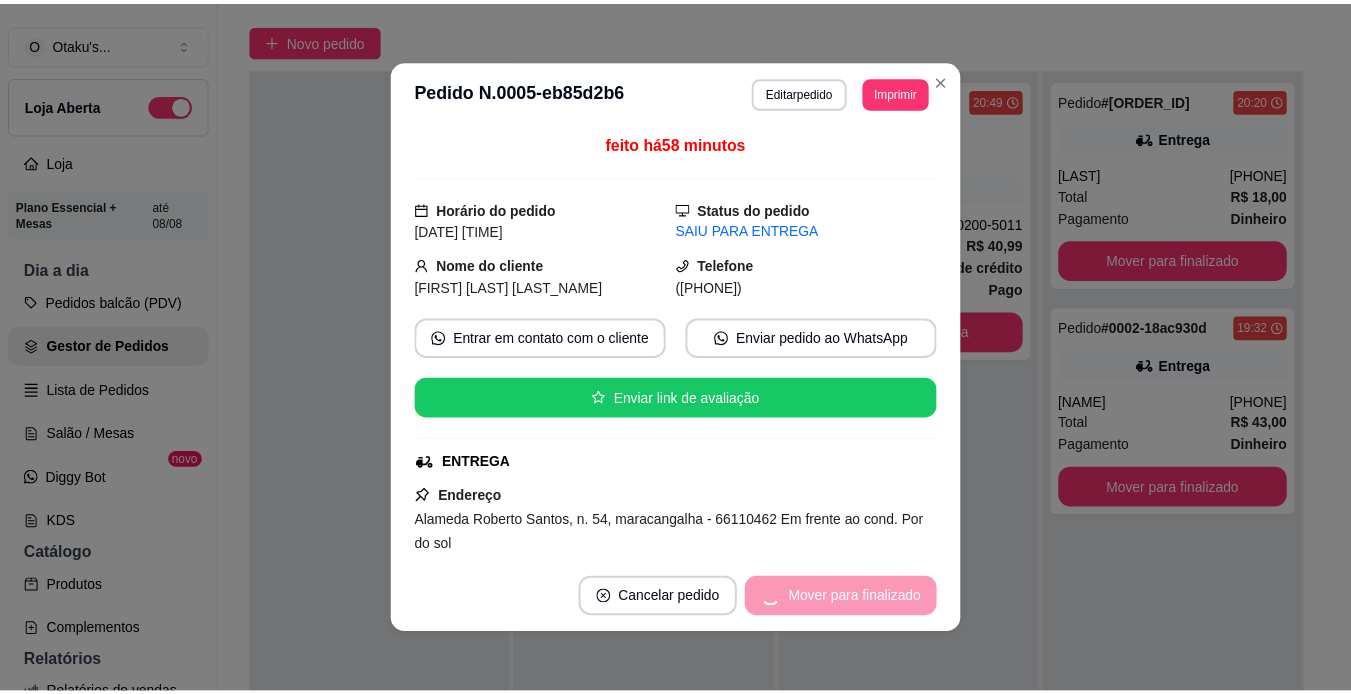 scroll, scrollTop: 0, scrollLeft: 0, axis: both 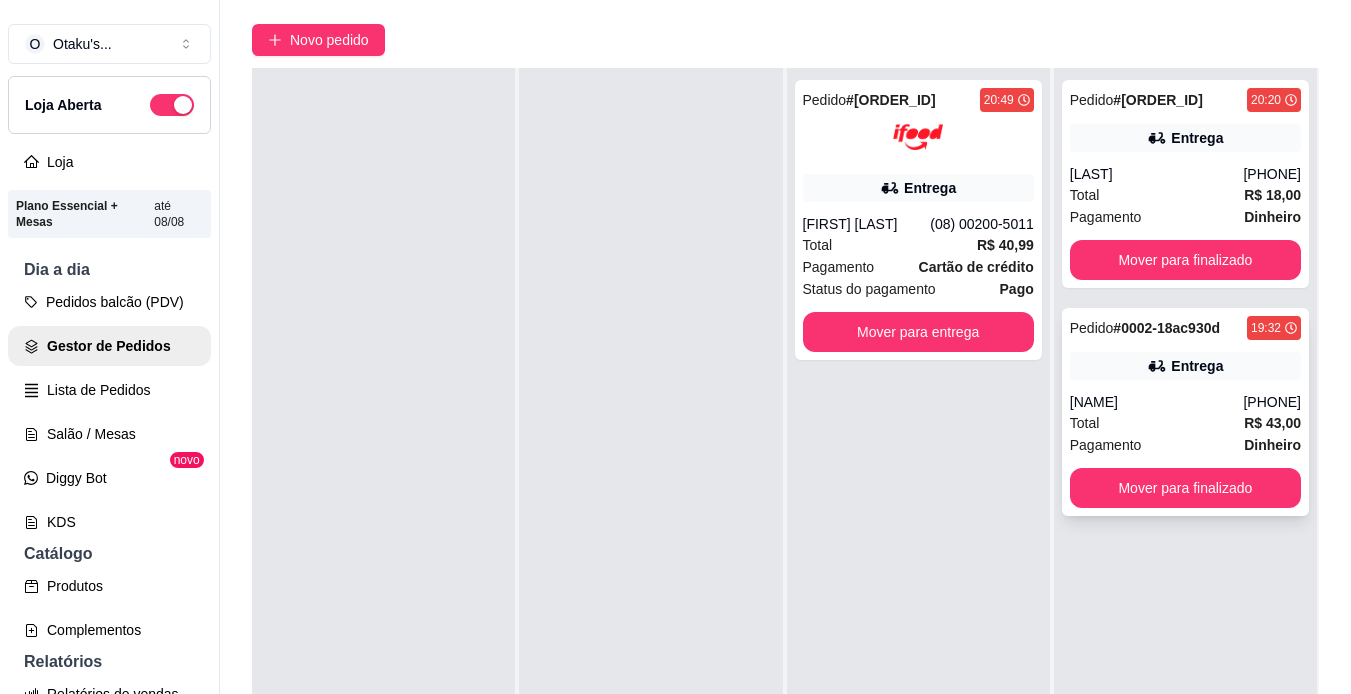 click on "Pedido  # 0002-18ac930d 19:32 Entrega [FIRST] [LAST] ([PHONE]) Total R$ 43,00 Pagamento Dinheiro Mover para finalizado" at bounding box center [1185, 412] 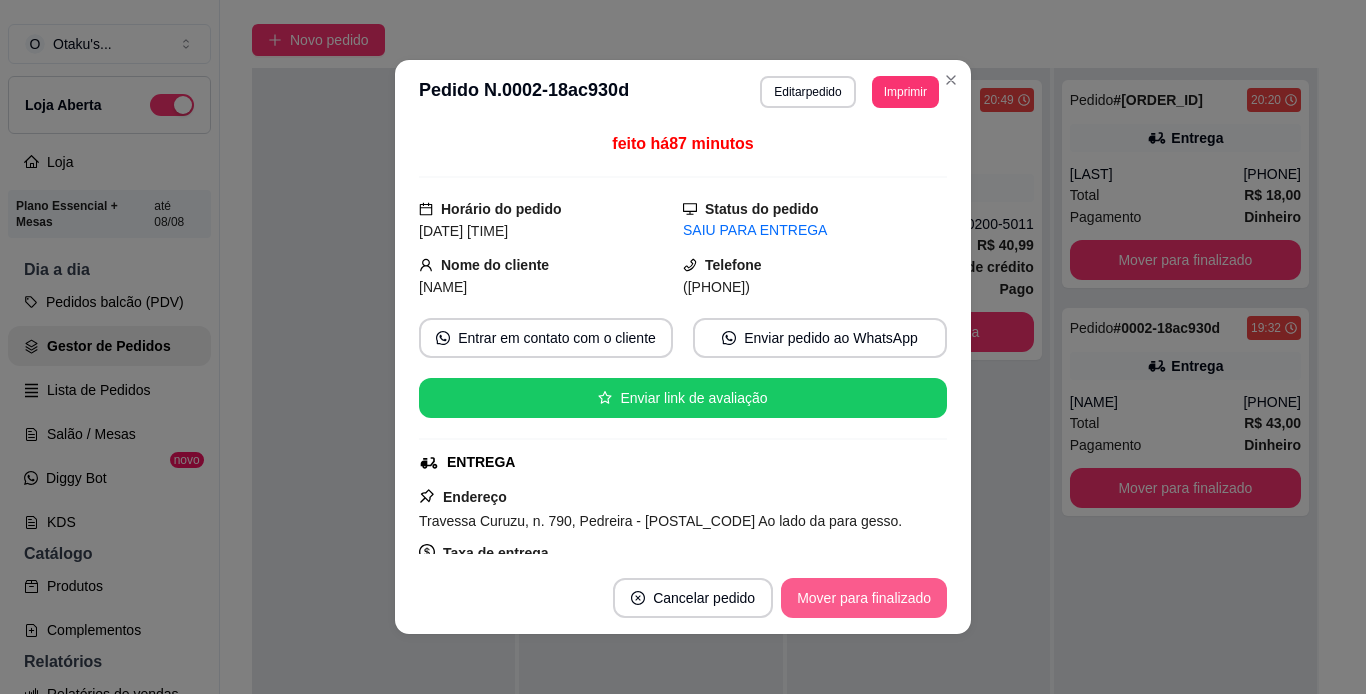 click on "Mover para finalizado" at bounding box center [864, 598] 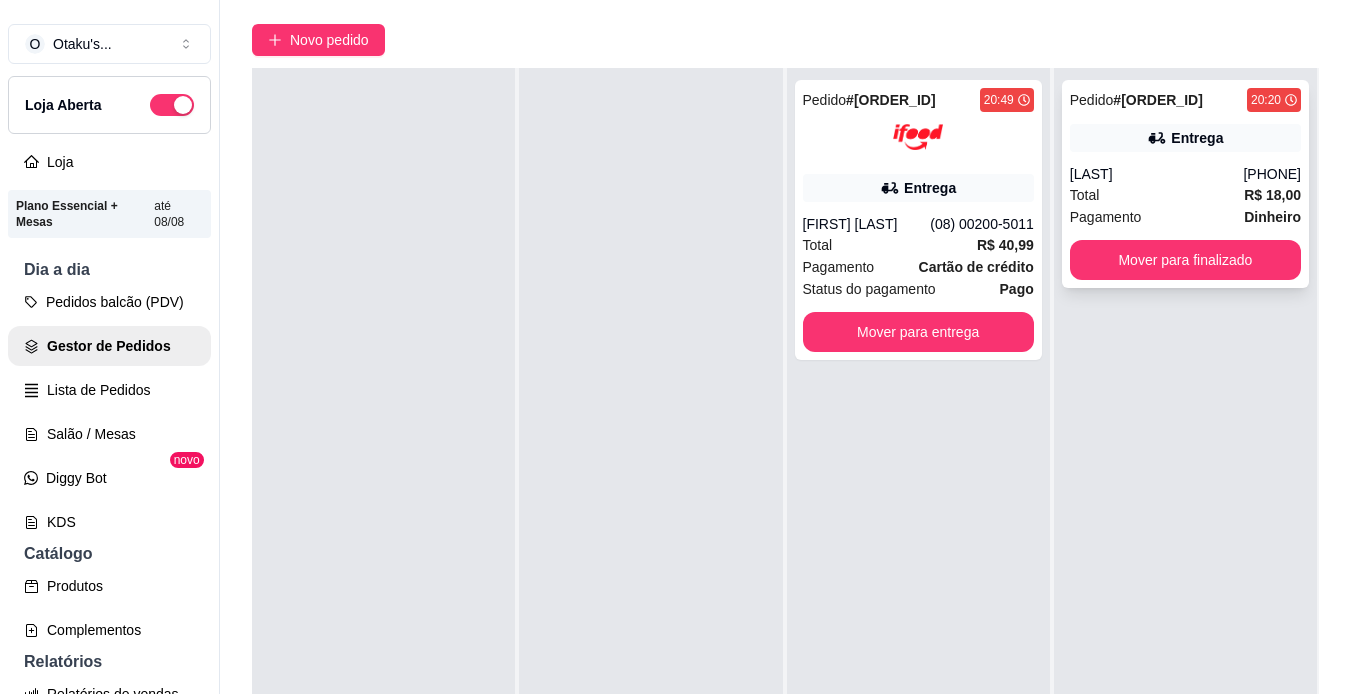 click on "Pedido  # 0008-2ace55c1 20:20 Entrega Lopes ([PHONE]) Total R$ 18,00 Pagamento Dinheiro Mover para finalizado" at bounding box center (1185, 184) 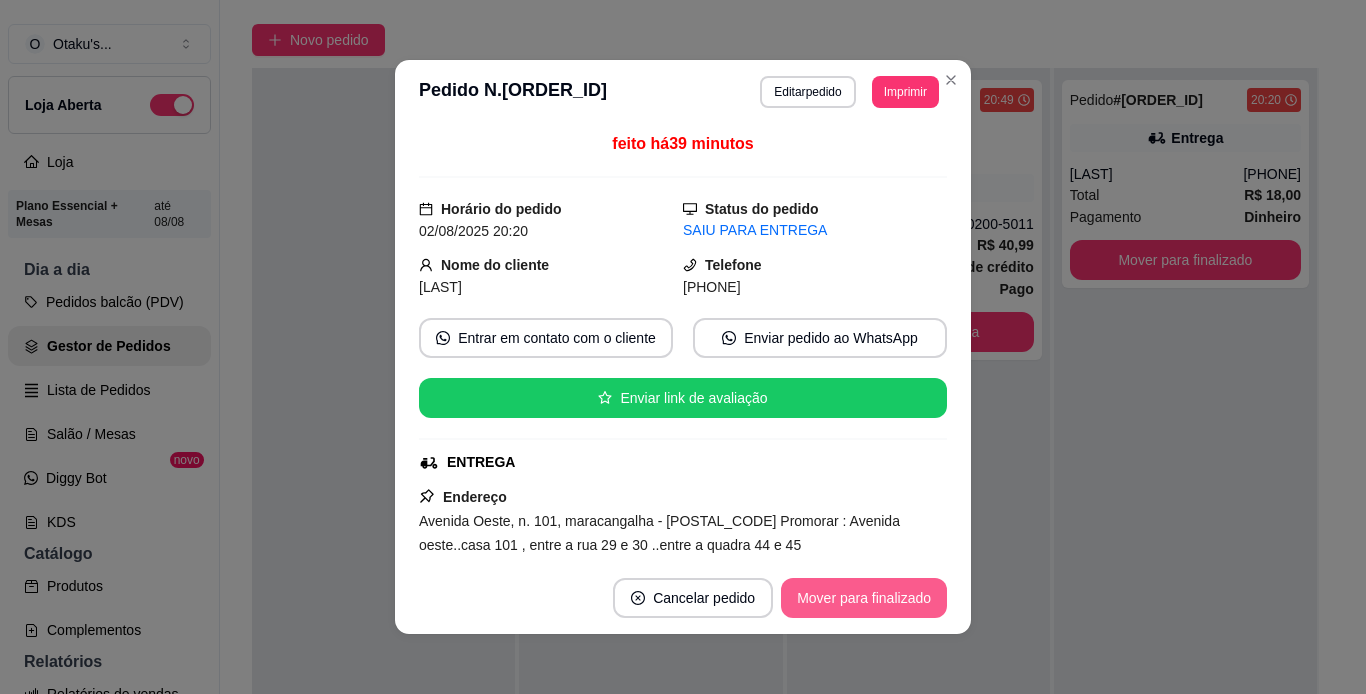 click on "Mover para finalizado" at bounding box center (864, 598) 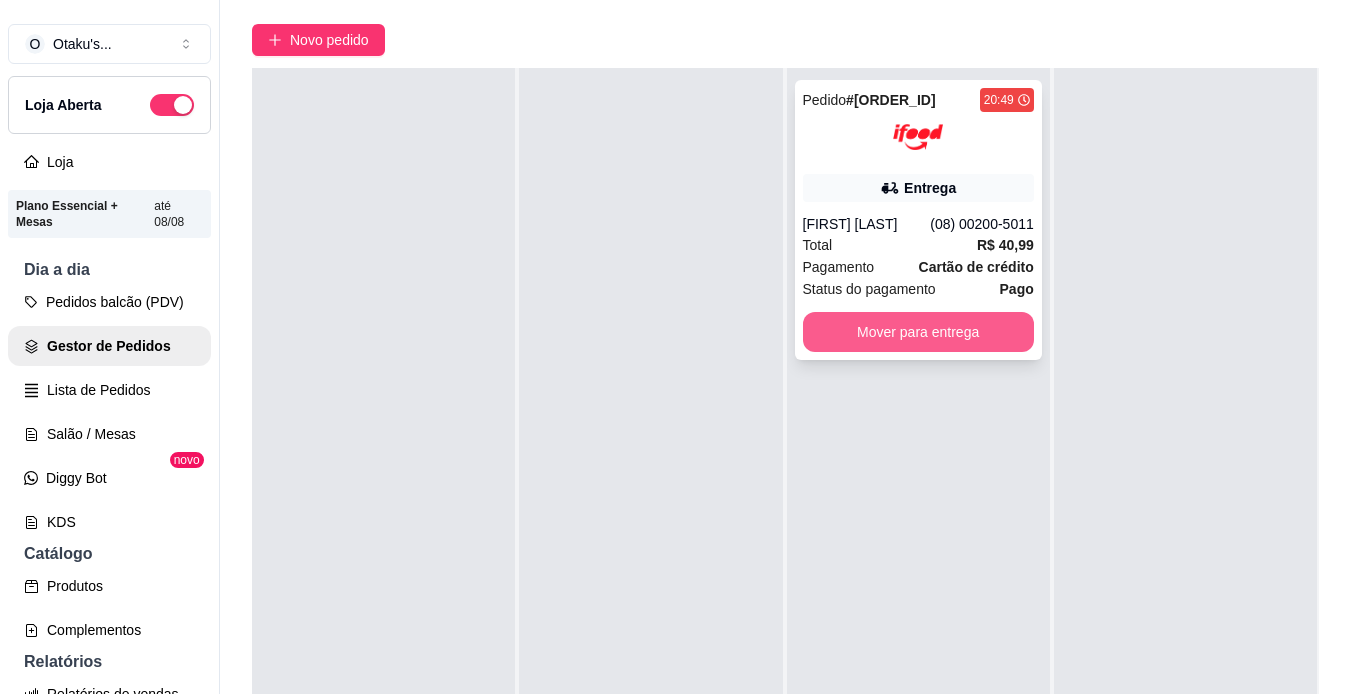 click on "Mover para entrega" at bounding box center (918, 332) 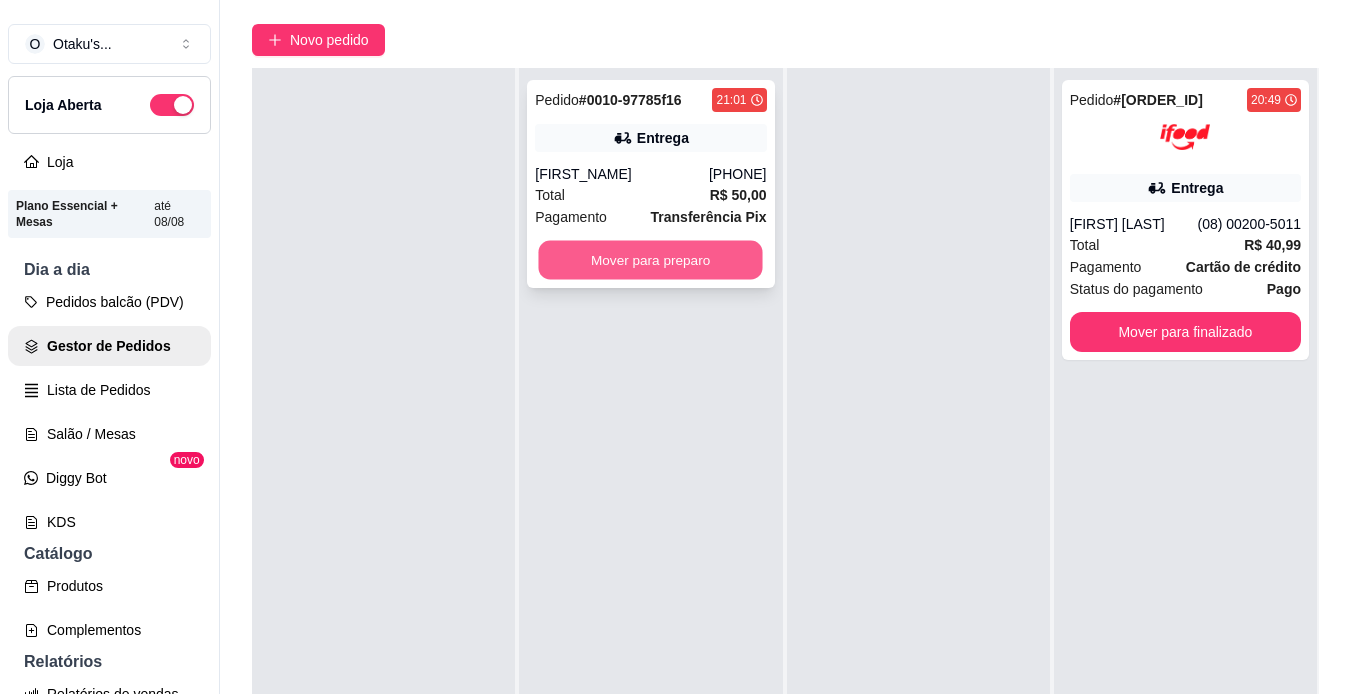 click on "Mover para preparo" at bounding box center [651, 260] 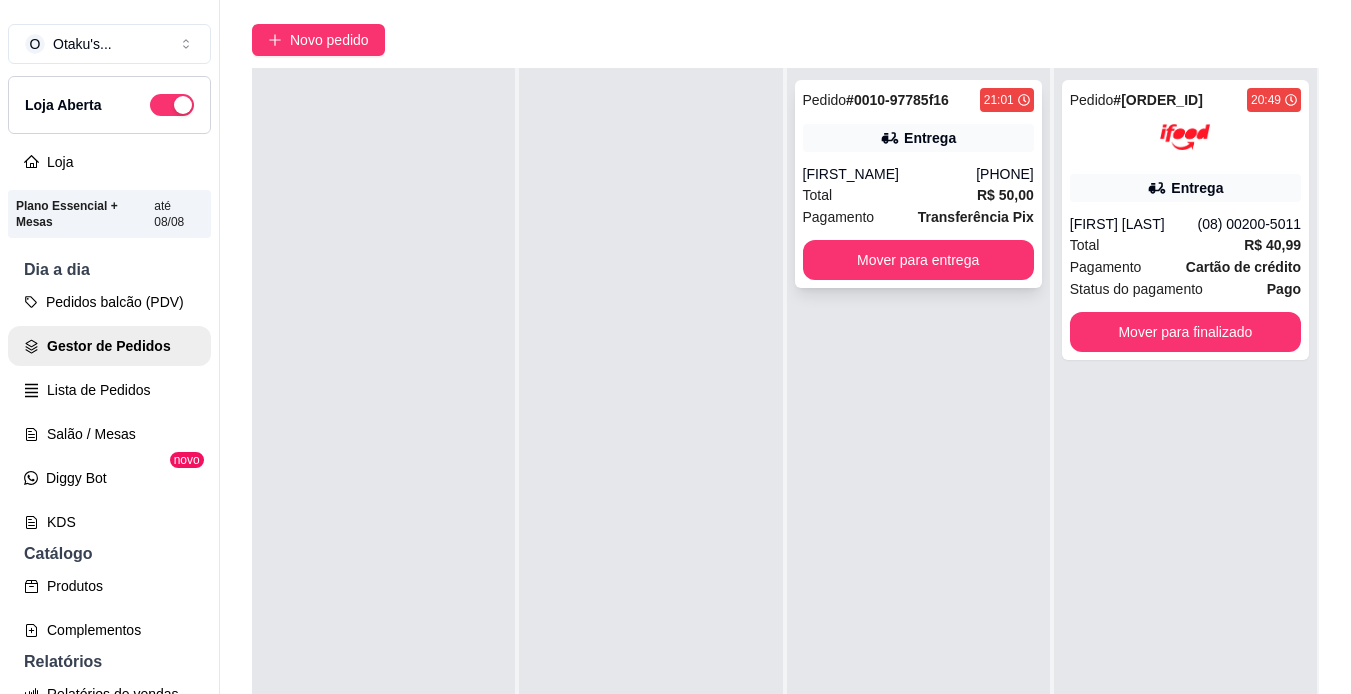 click on "Entrega" at bounding box center (918, 138) 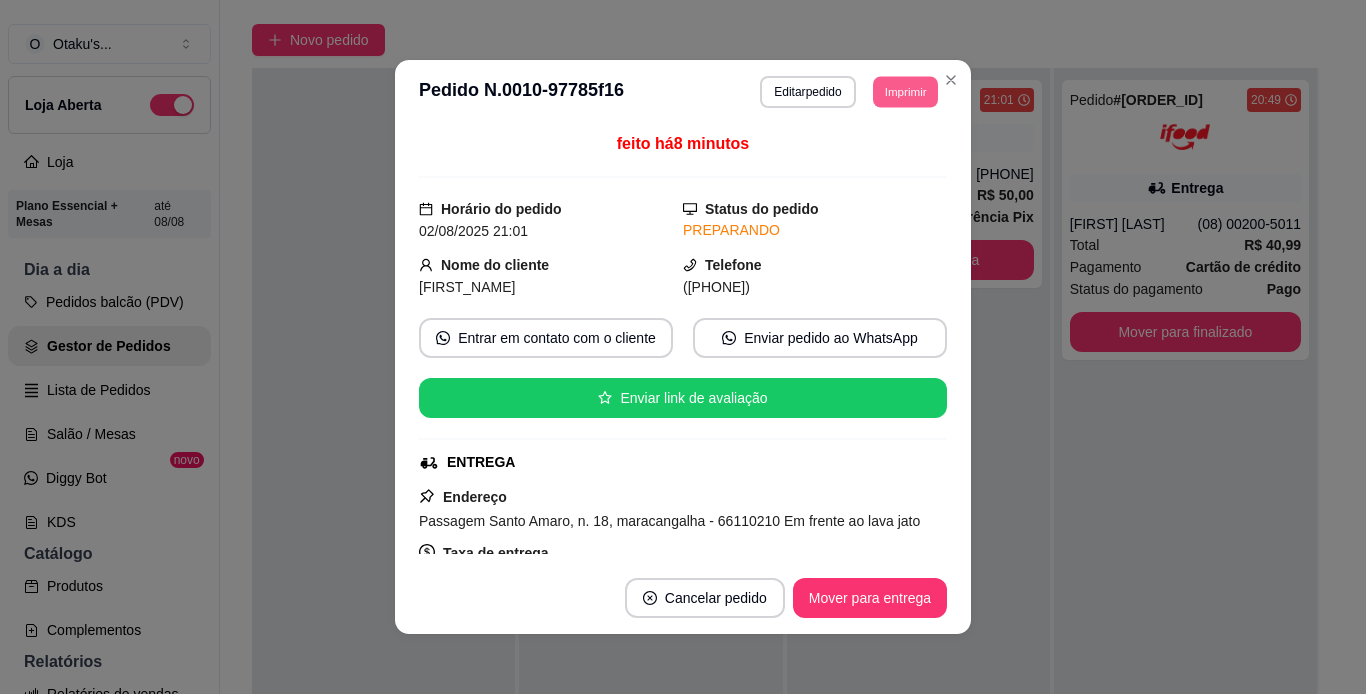 click on "Imprimir" at bounding box center [905, 91] 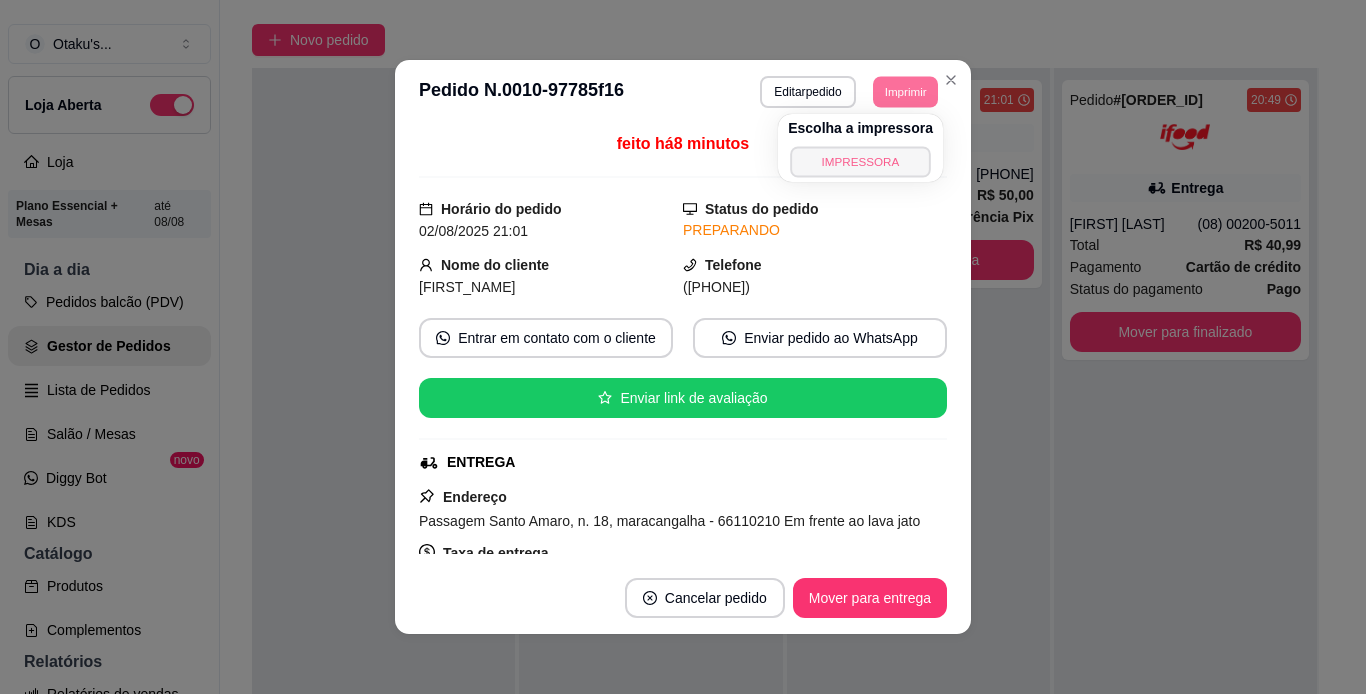 click on "IMPRESSORA" at bounding box center (860, 161) 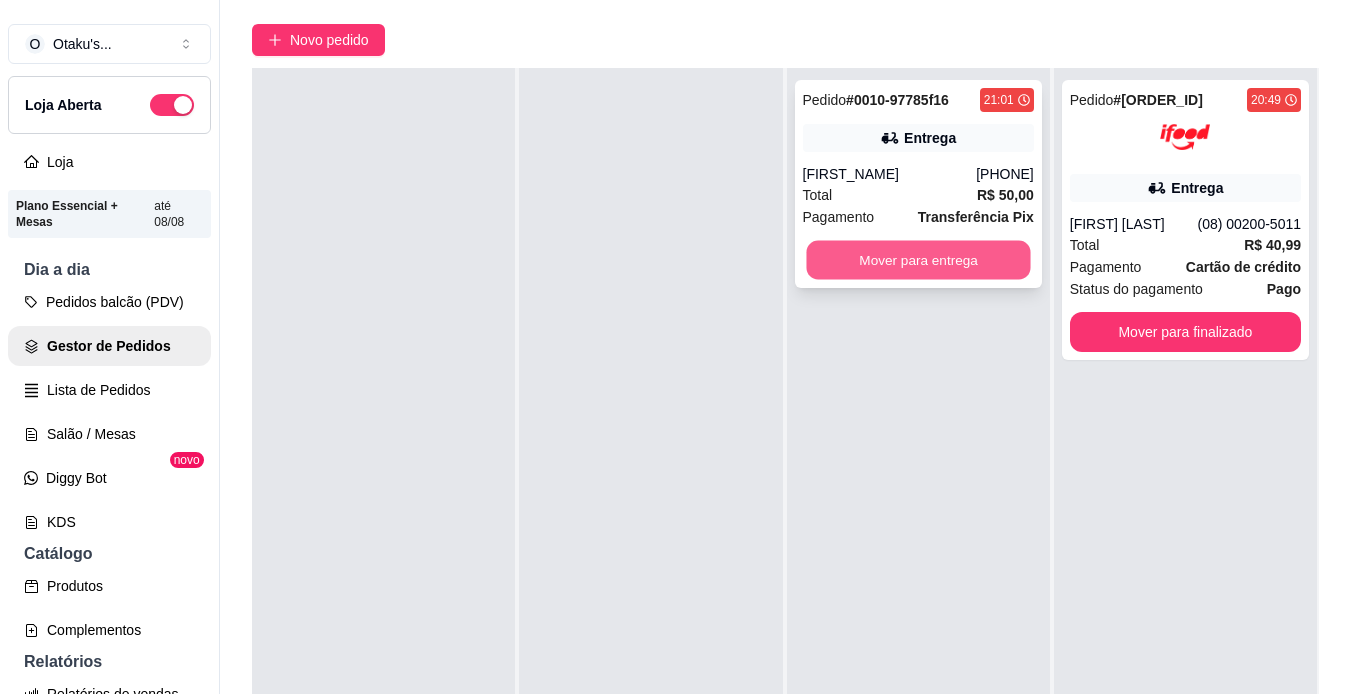 click on "Mover para entrega" at bounding box center (918, 260) 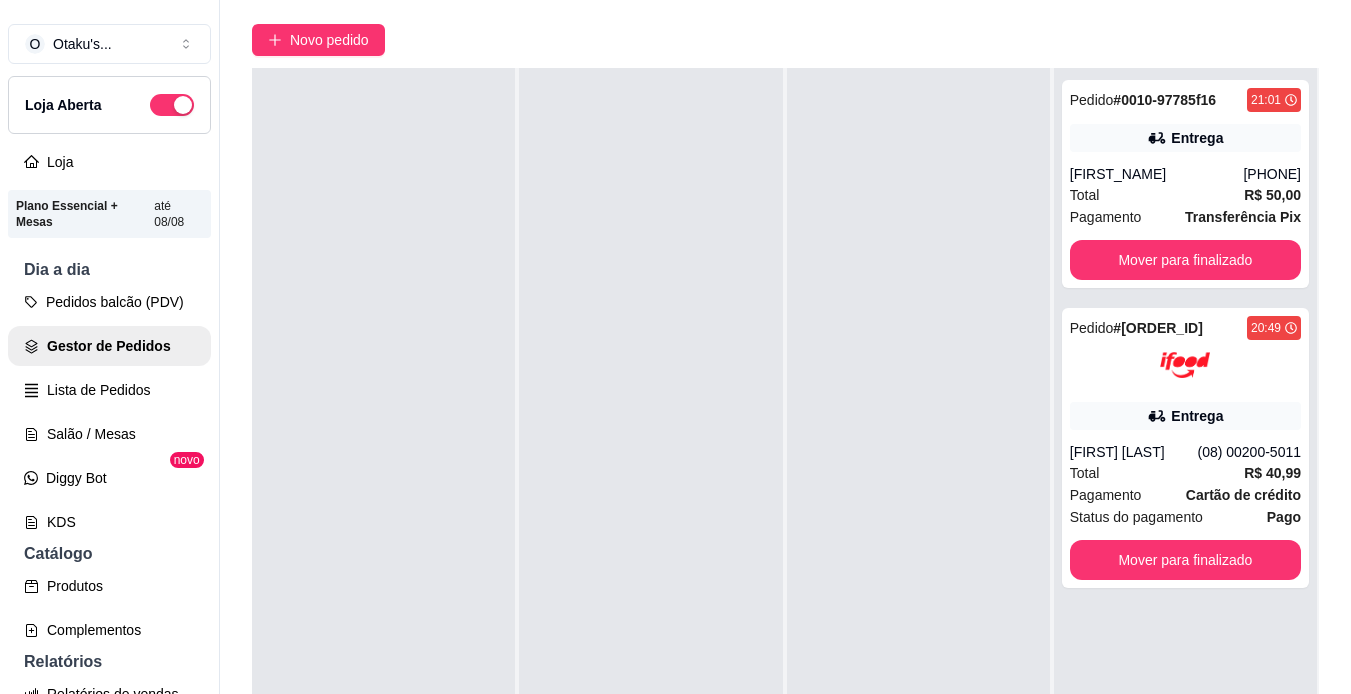 scroll, scrollTop: 0, scrollLeft: 0, axis: both 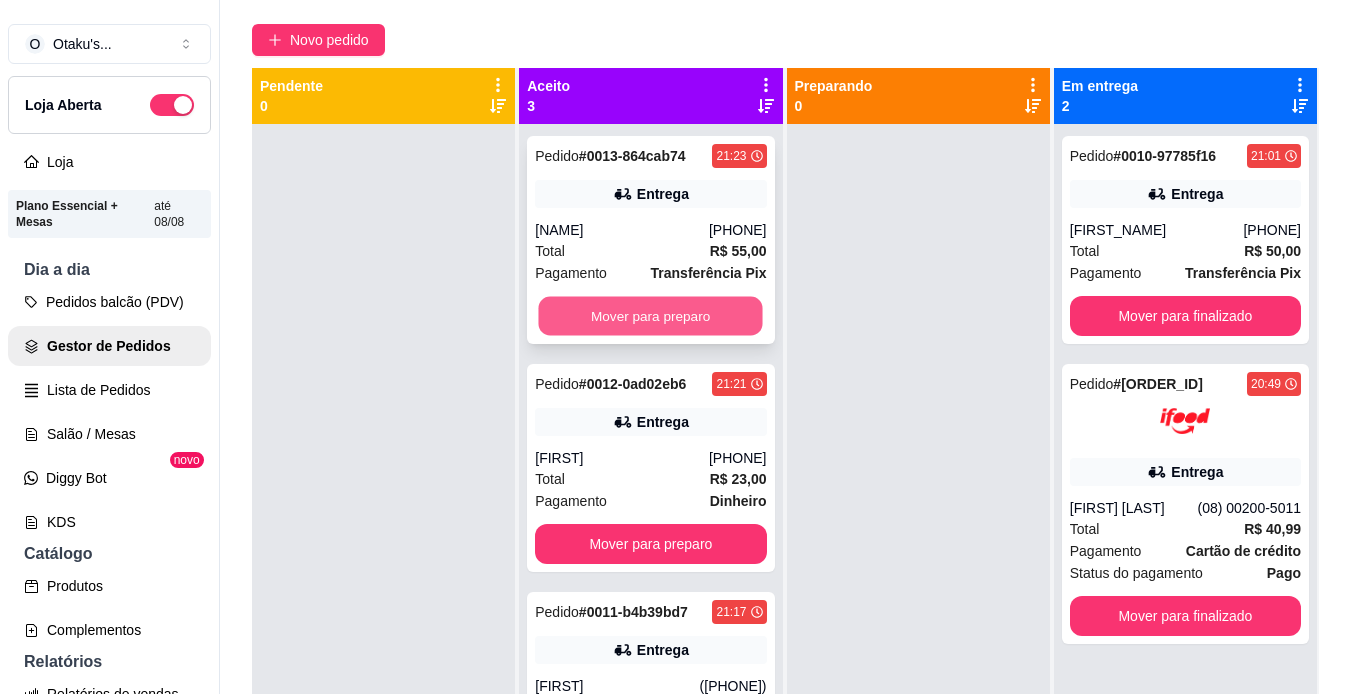 click on "Mover para preparo" at bounding box center [651, 316] 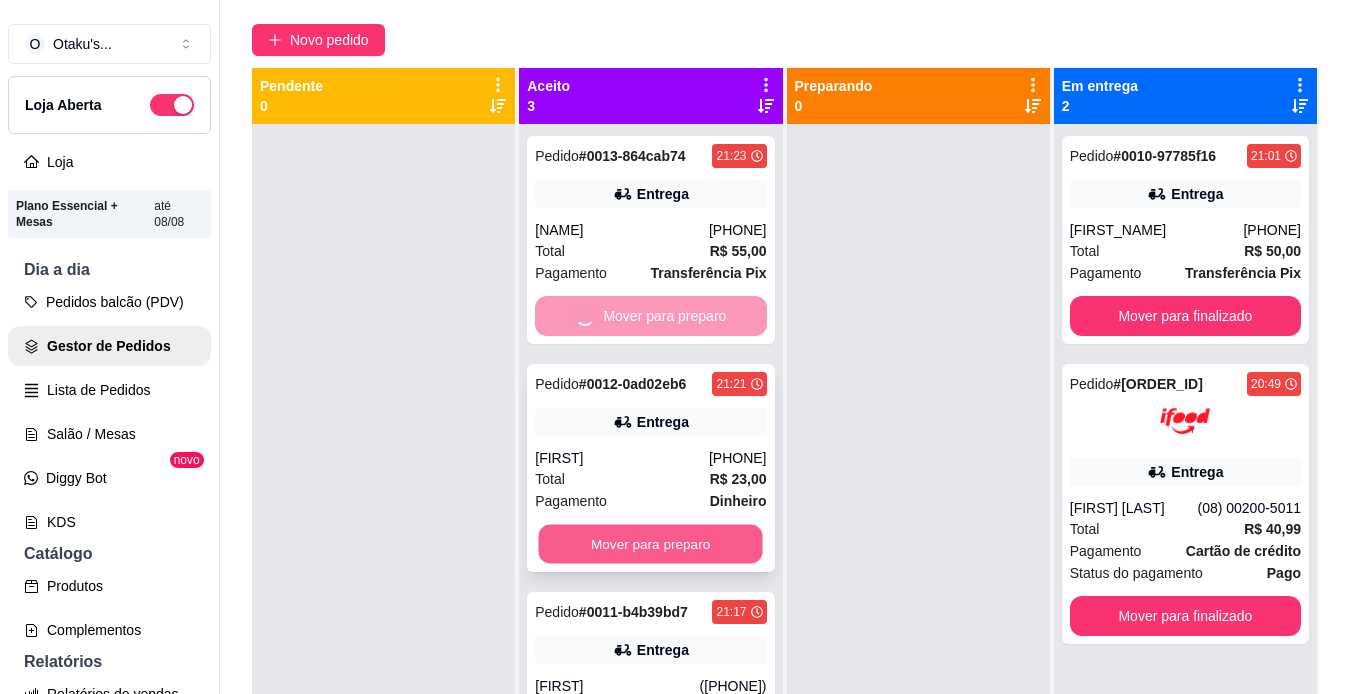 click on "Mover para preparo" at bounding box center [651, 544] 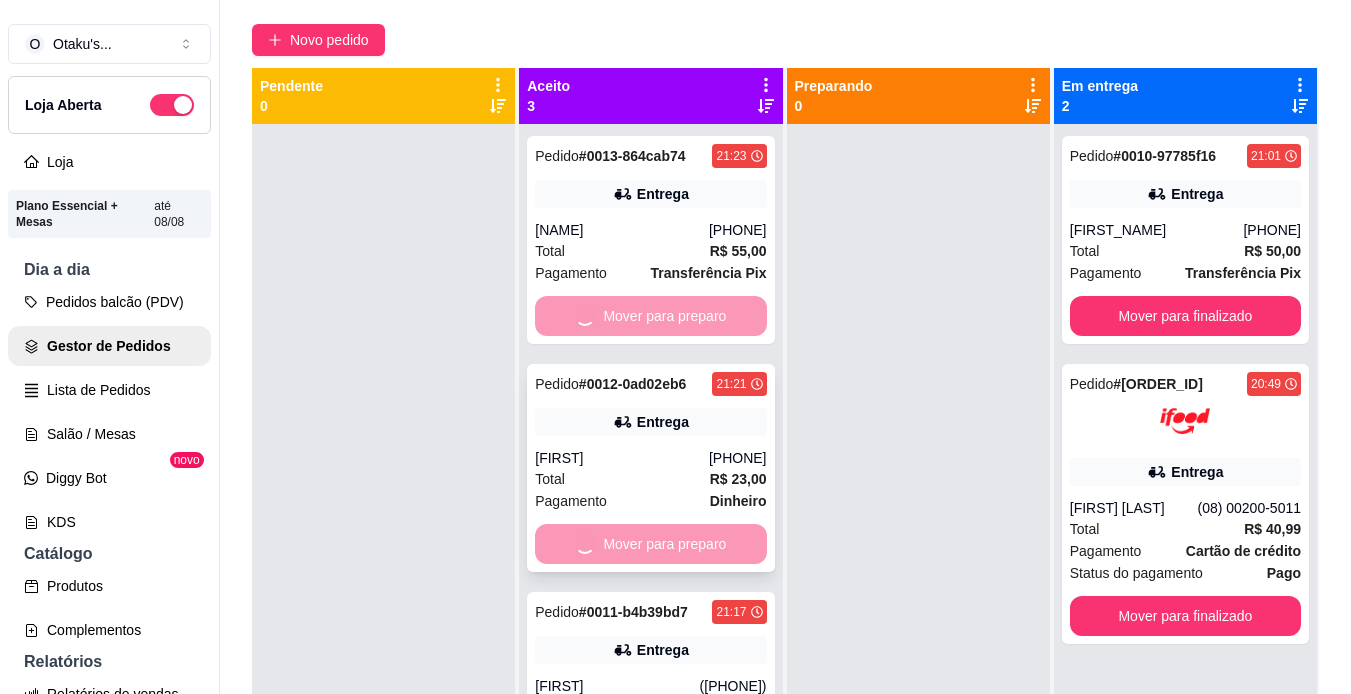 scroll, scrollTop: 10, scrollLeft: 0, axis: vertical 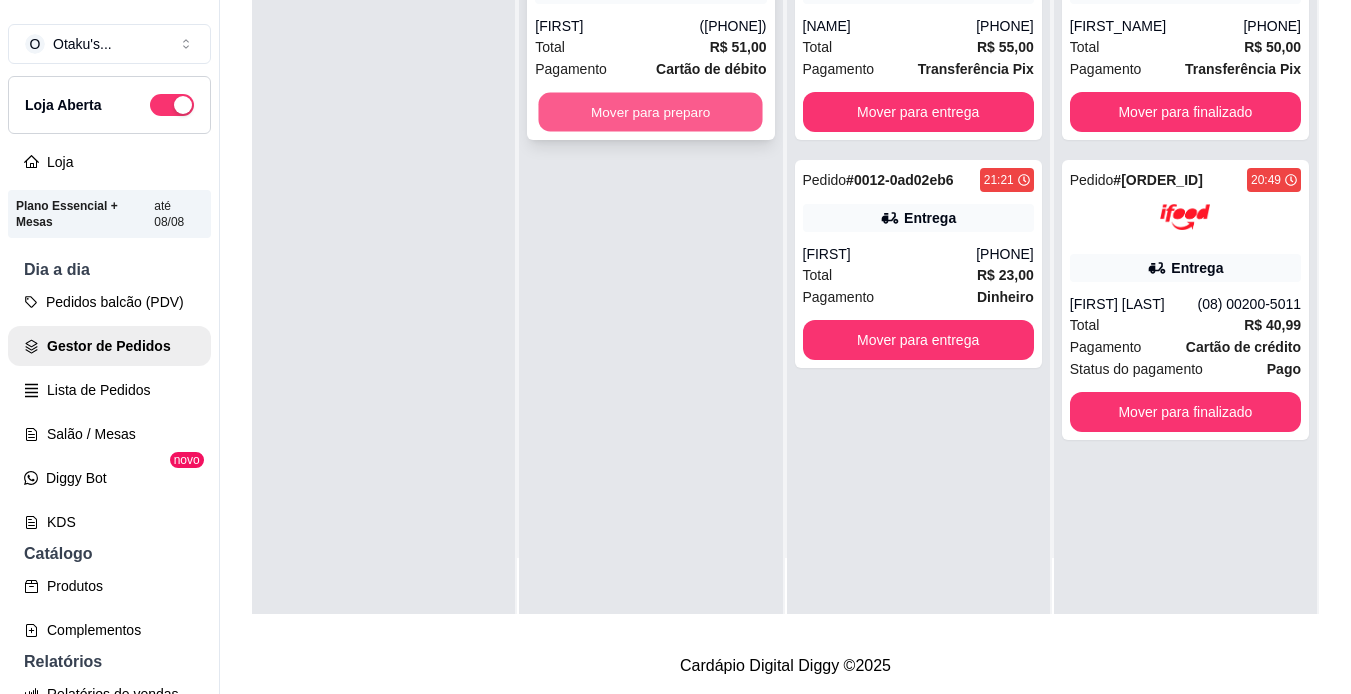 click on "Mover para preparo" at bounding box center [651, 112] 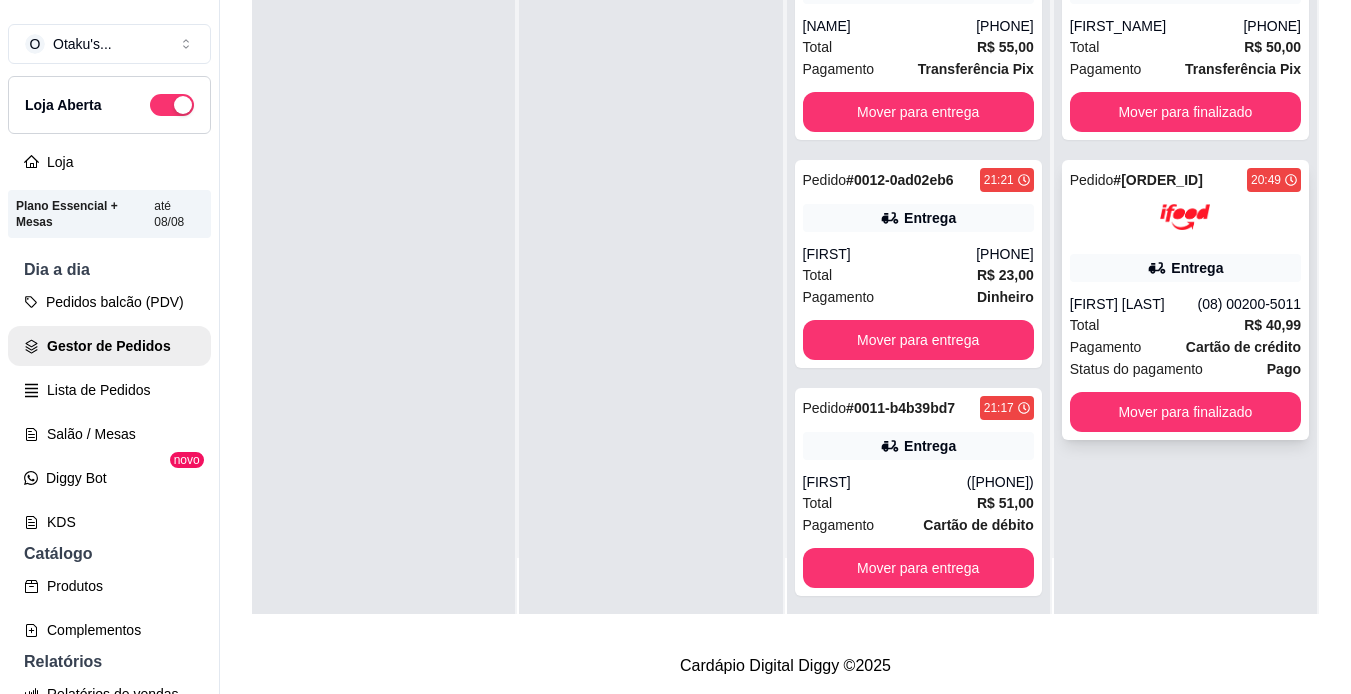 scroll, scrollTop: 32, scrollLeft: 0, axis: vertical 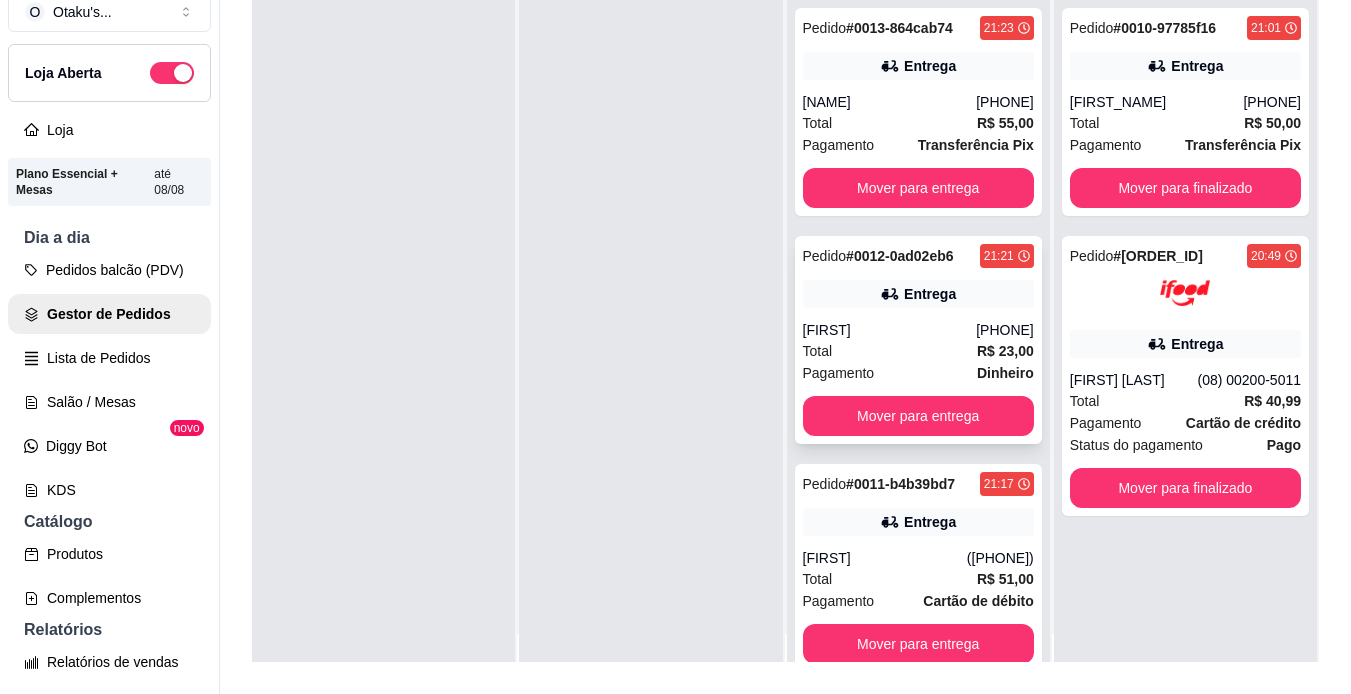 click on "Entrega" at bounding box center [918, 294] 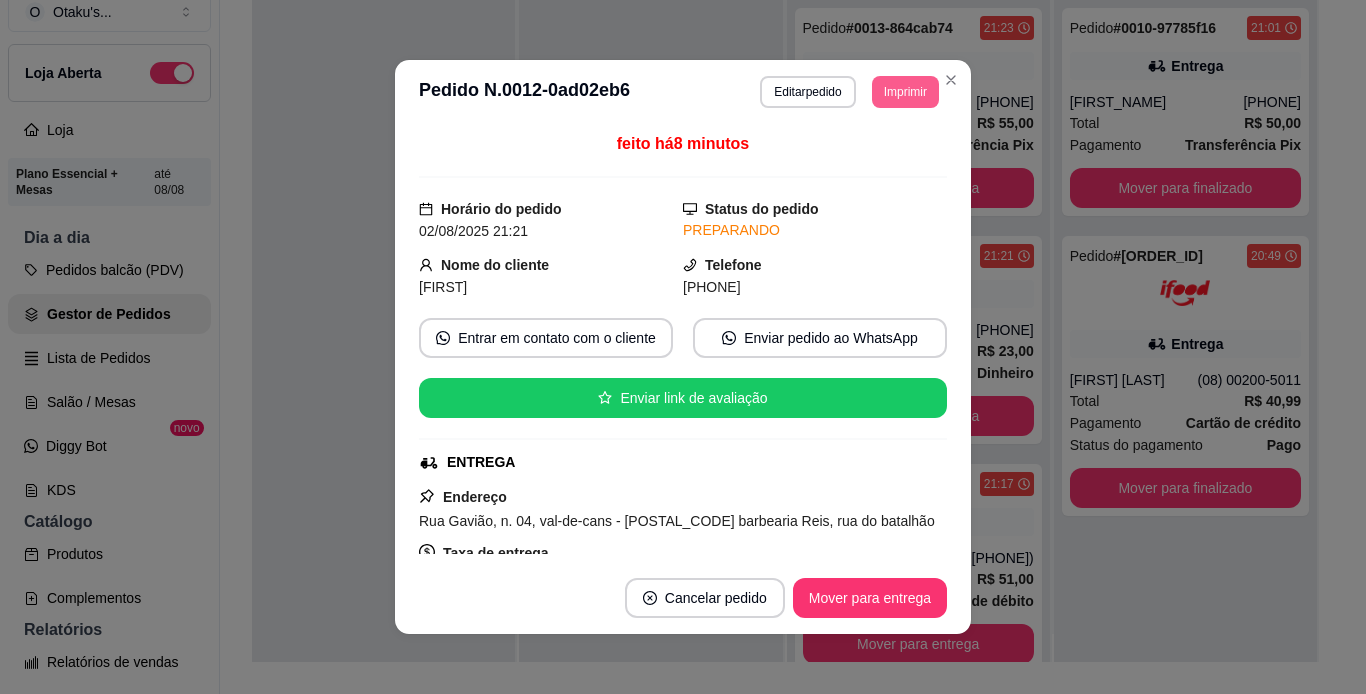 click on "Imprimir" at bounding box center [905, 92] 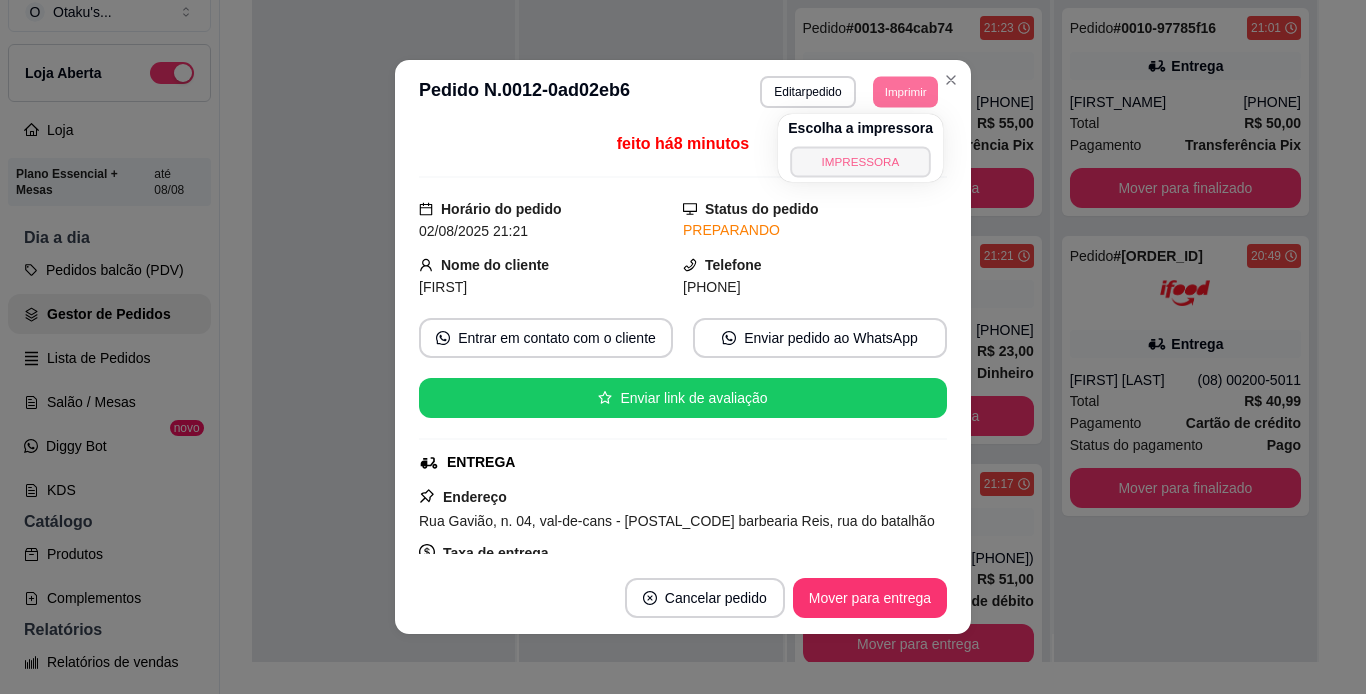 click on "IMPRESSORA" at bounding box center (860, 161) 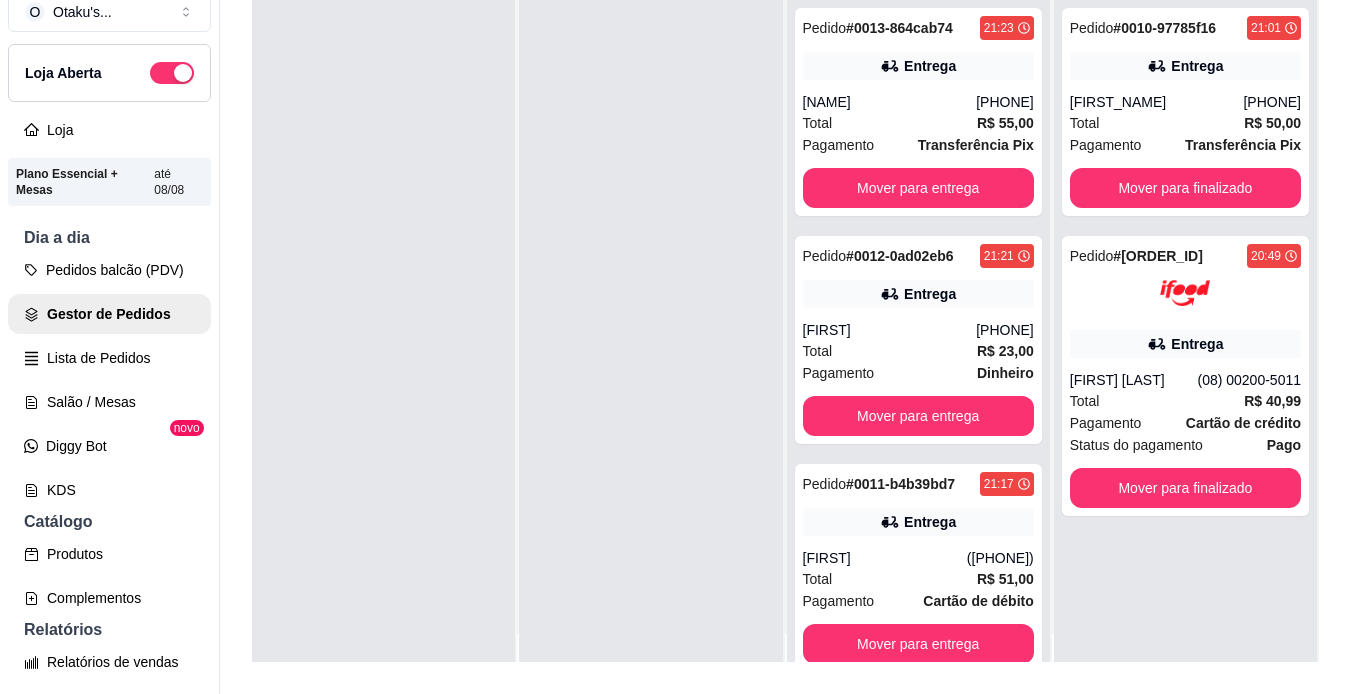 click on "Pedido  # 0013-864cab74 21:23 Entrega [FIRST] [LAST] ([PHONE]) Total R$ 55,00 Pagamento Transferência Pix Mover para entrega" at bounding box center (918, 112) 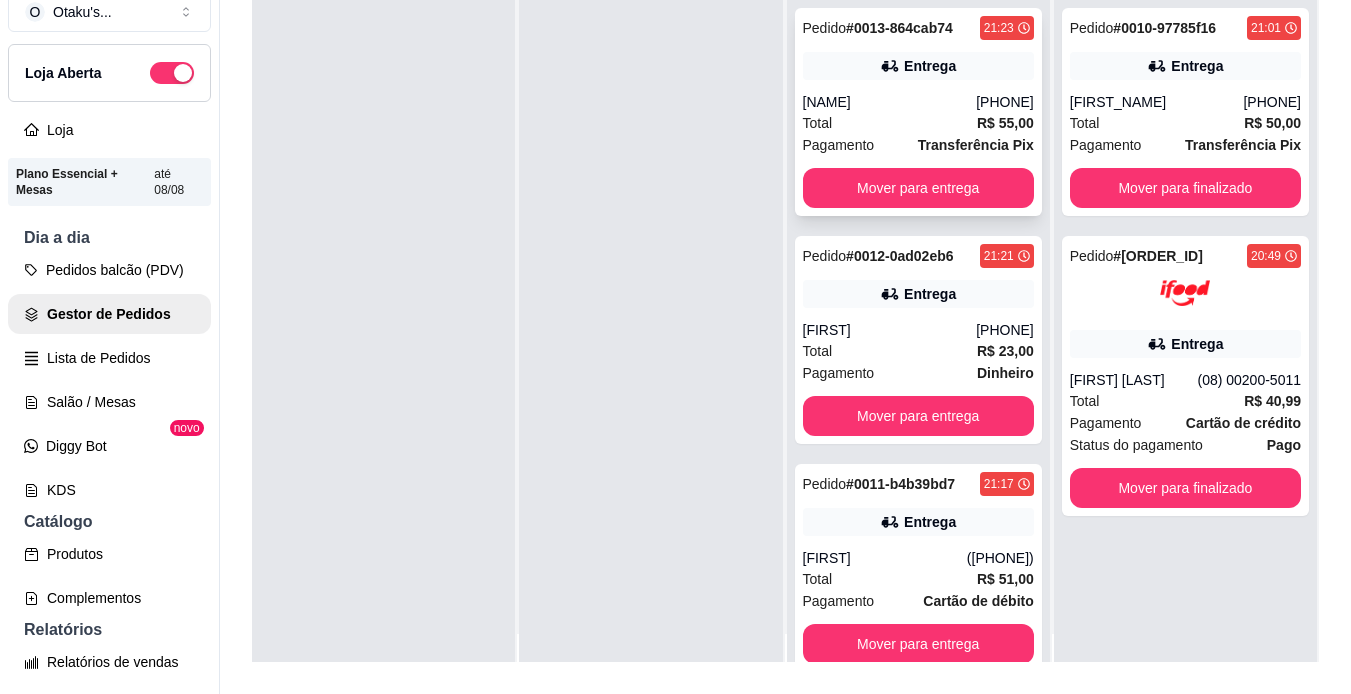 click on "Pedido  # 0013-864cab74 21:23 Entrega [FIRST] [LAST] ([PHONE]) Total R$ 55,00 Pagamento Transferência Pix Mover para entrega" at bounding box center [918, 112] 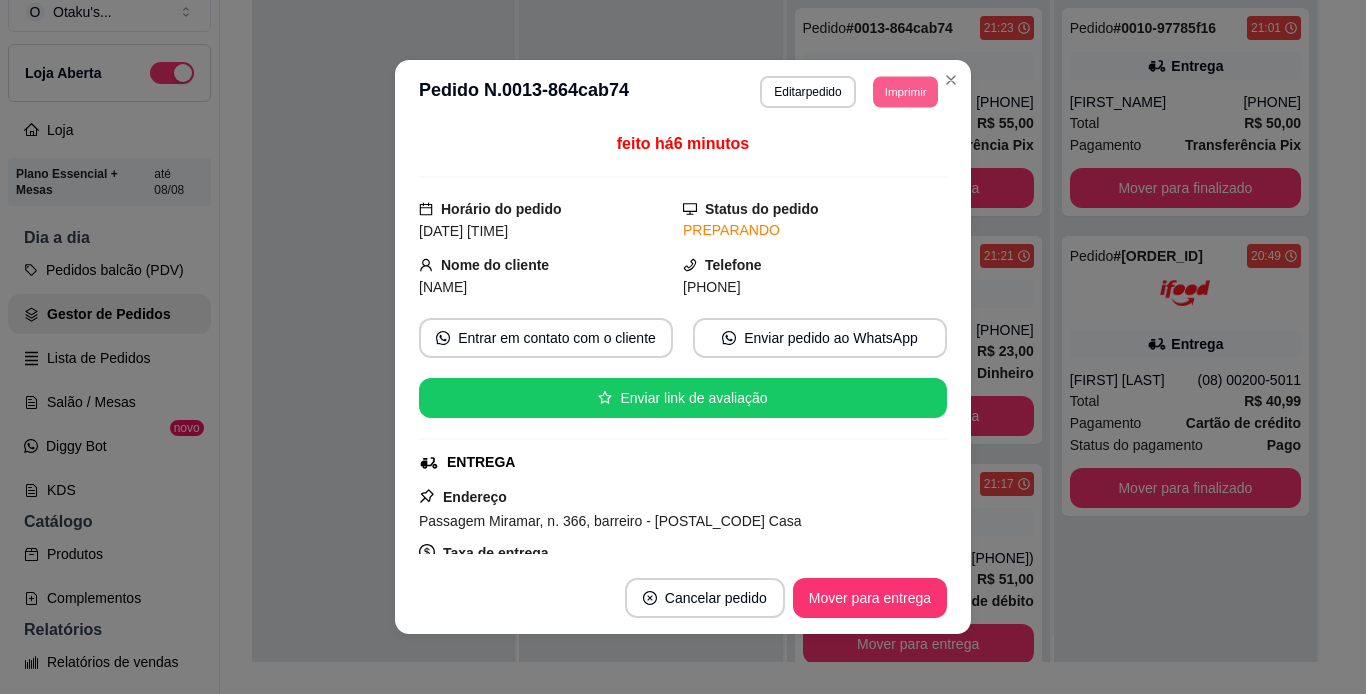 click on "Imprimir" at bounding box center (905, 91) 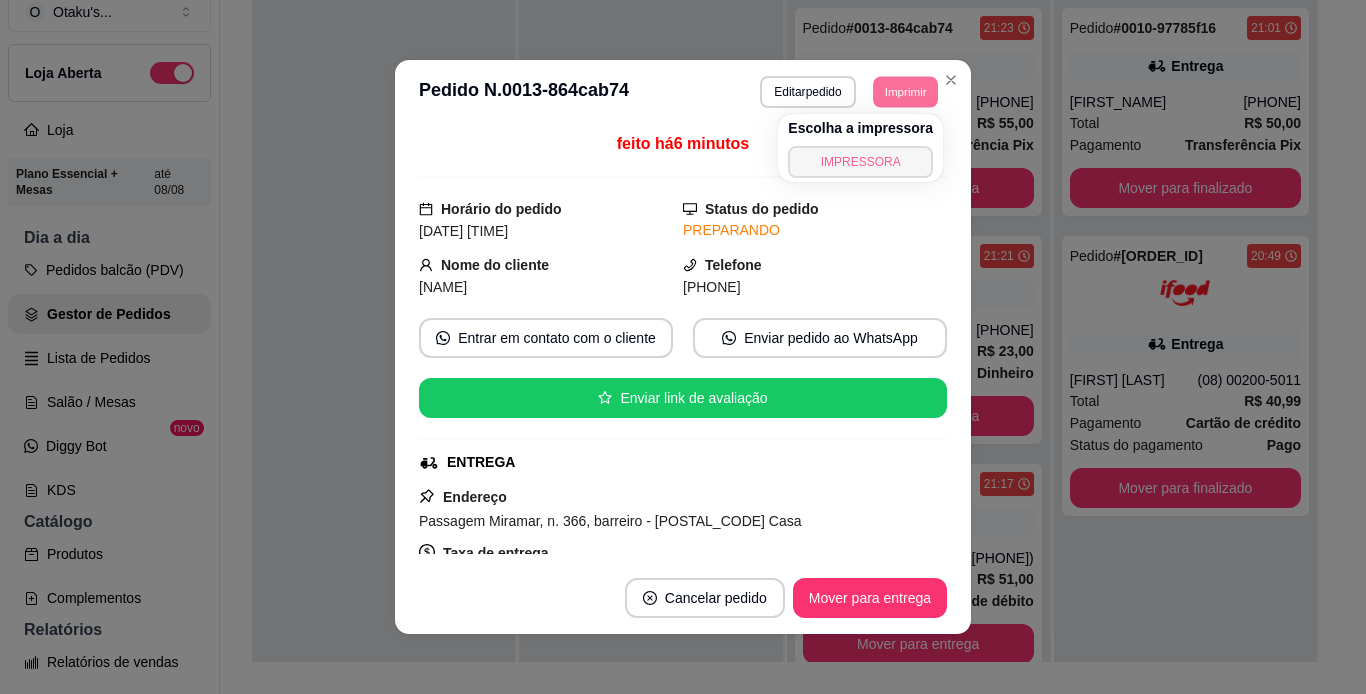 click on "IMPRESSORA" at bounding box center (860, 162) 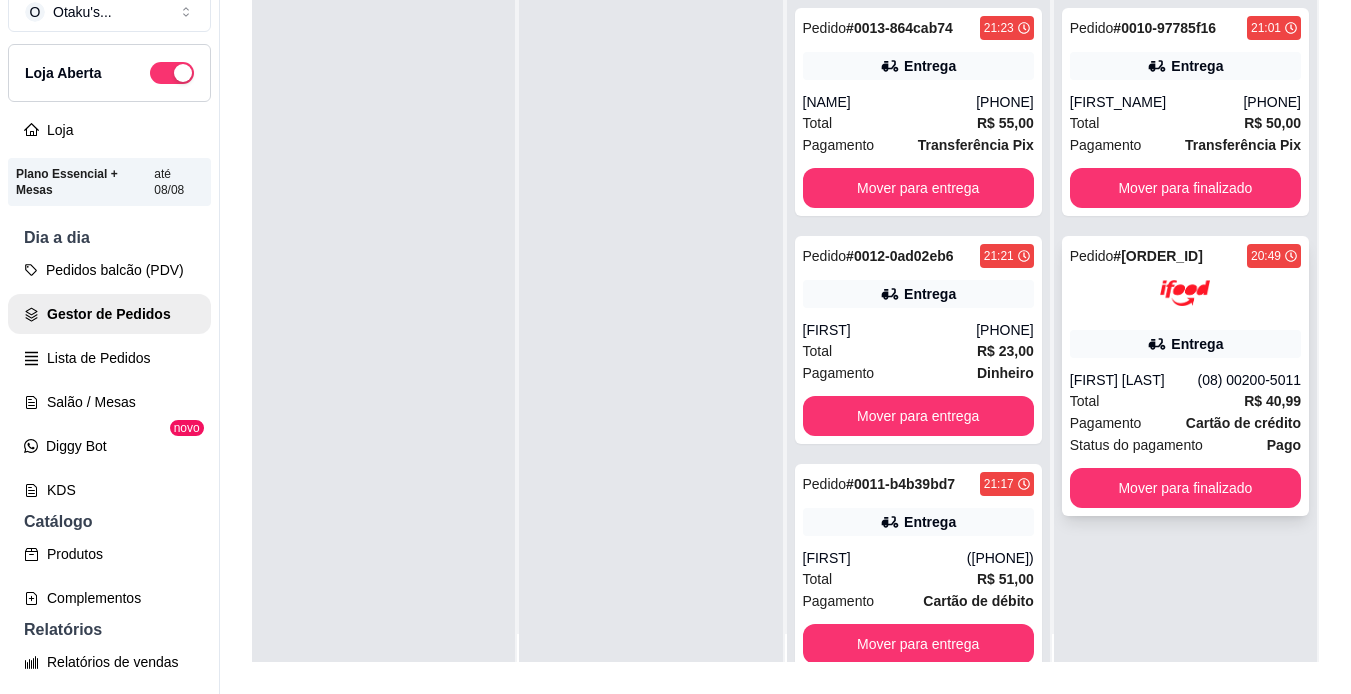 click at bounding box center [1185, 293] 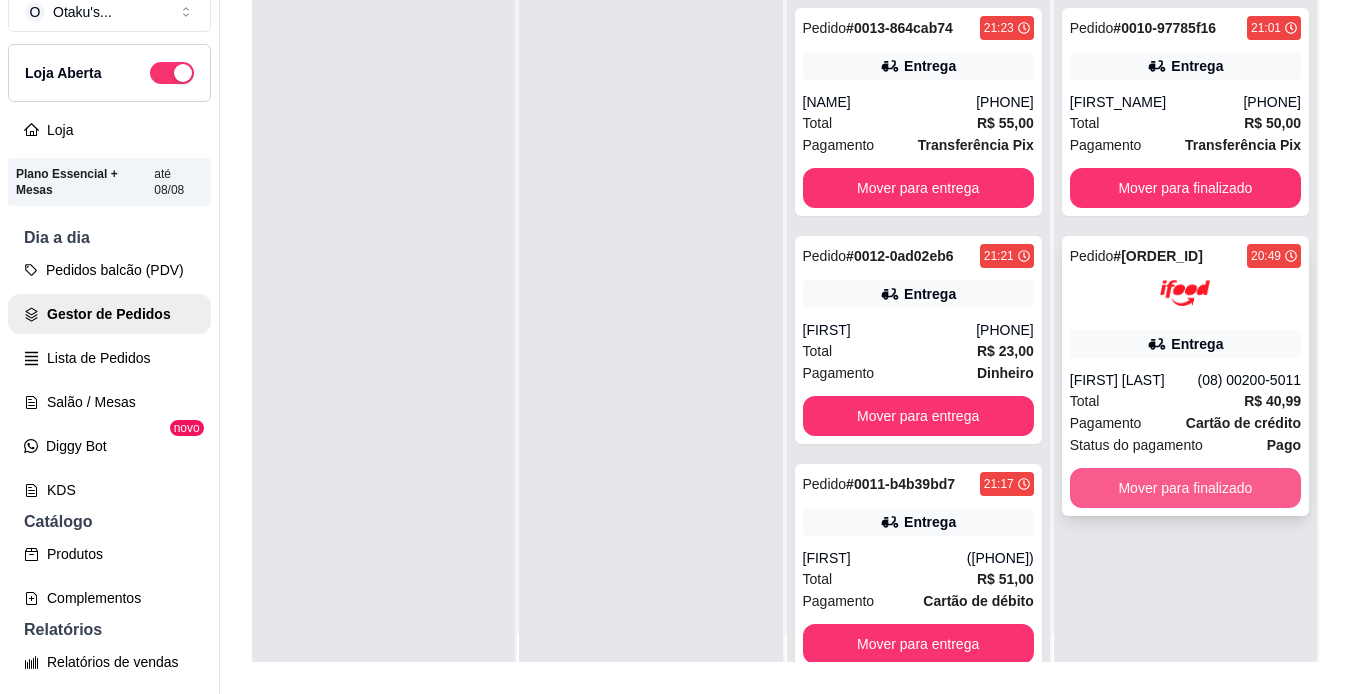 click on "Mover para finalizado" at bounding box center (1185, 488) 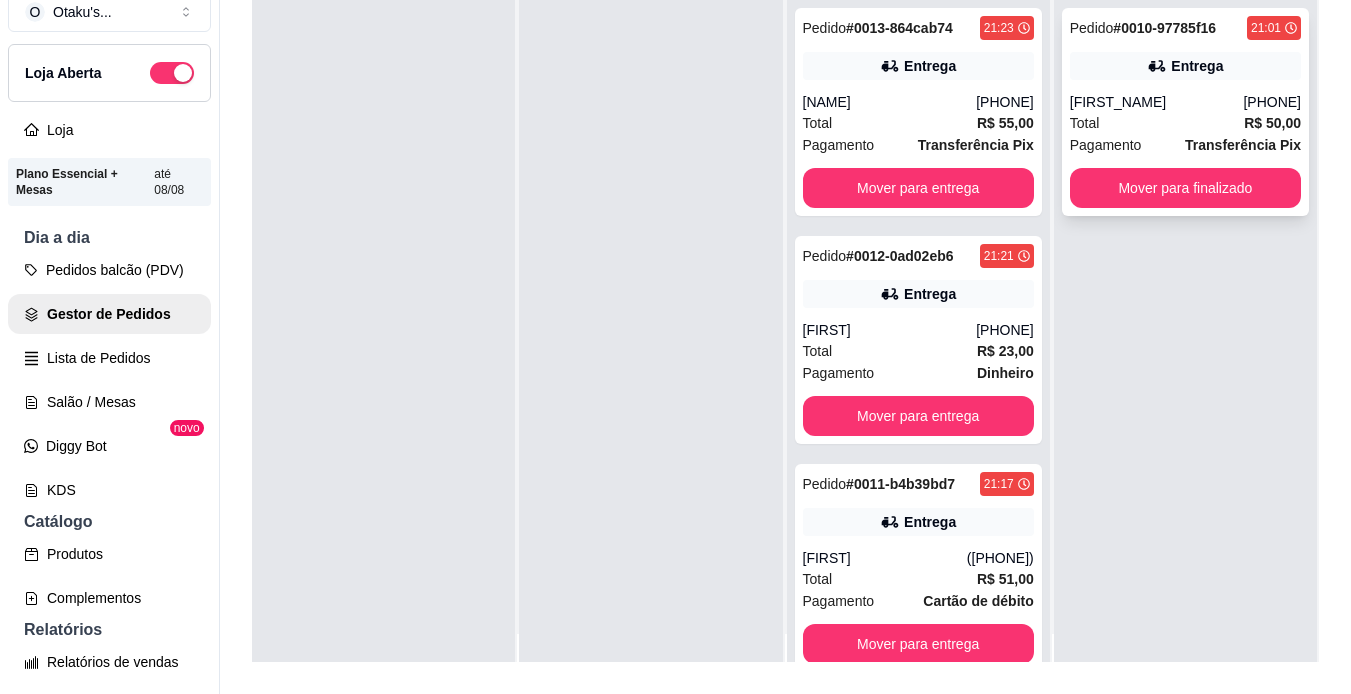 click on "Pedido  # [ORDER_ID] [TIME] Entrega [FIRST_NAME] [PHONE] Total R$ 50,00 Pagamento Transferência Pix Mover para finalizado" at bounding box center [1185, 112] 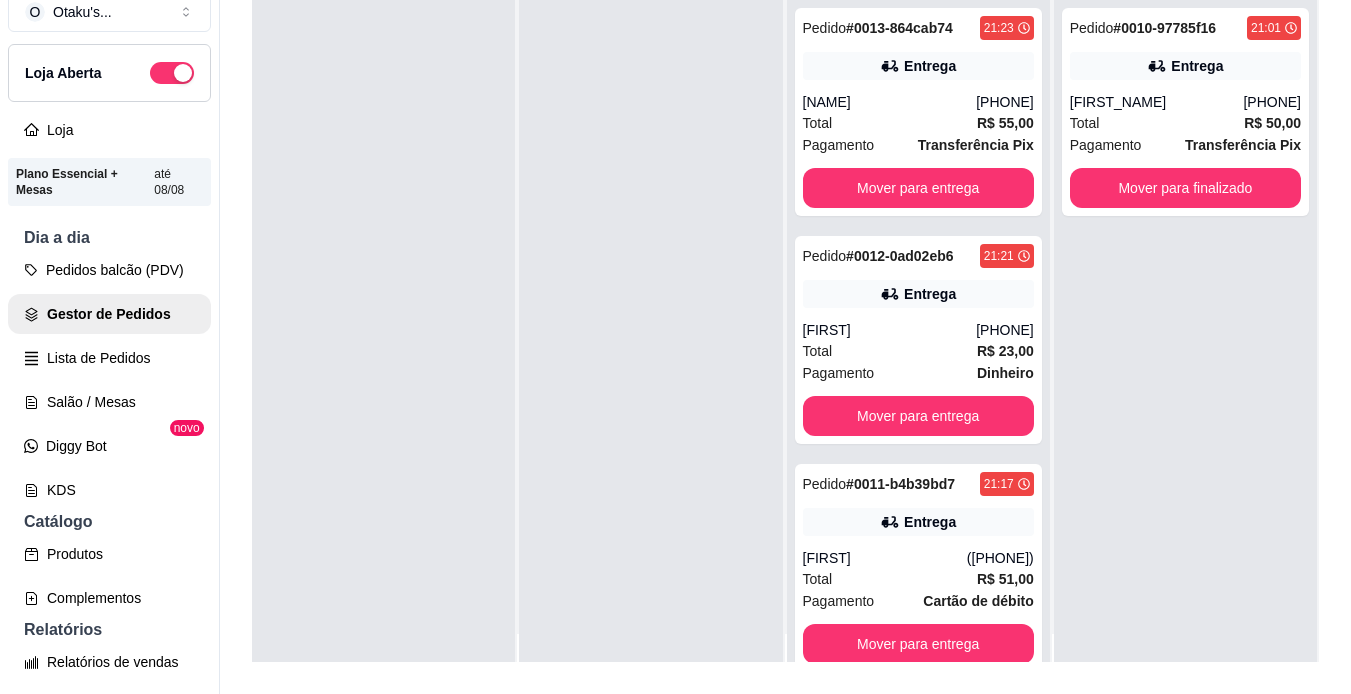 drag, startPoint x: 1149, startPoint y: 145, endPoint x: 1272, endPoint y: 256, distance: 165.68042 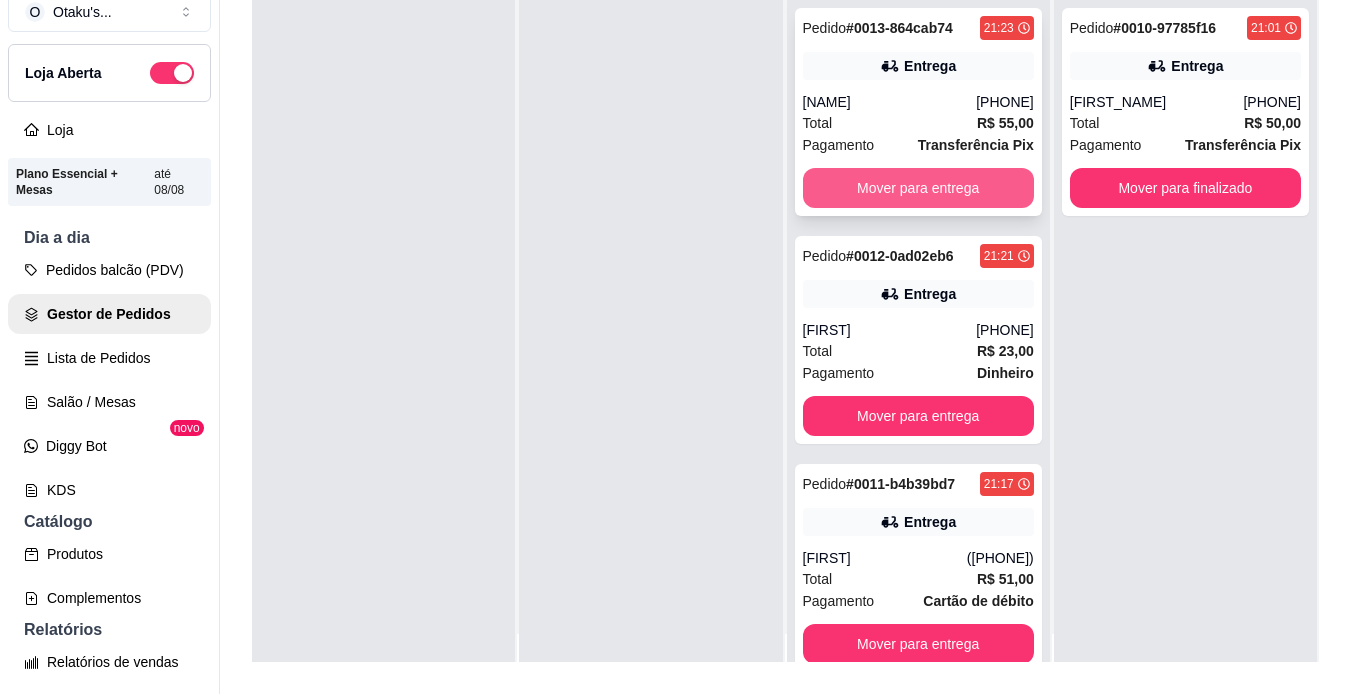 drag, startPoint x: 1272, startPoint y: 256, endPoint x: 844, endPoint y: 175, distance: 435.5973 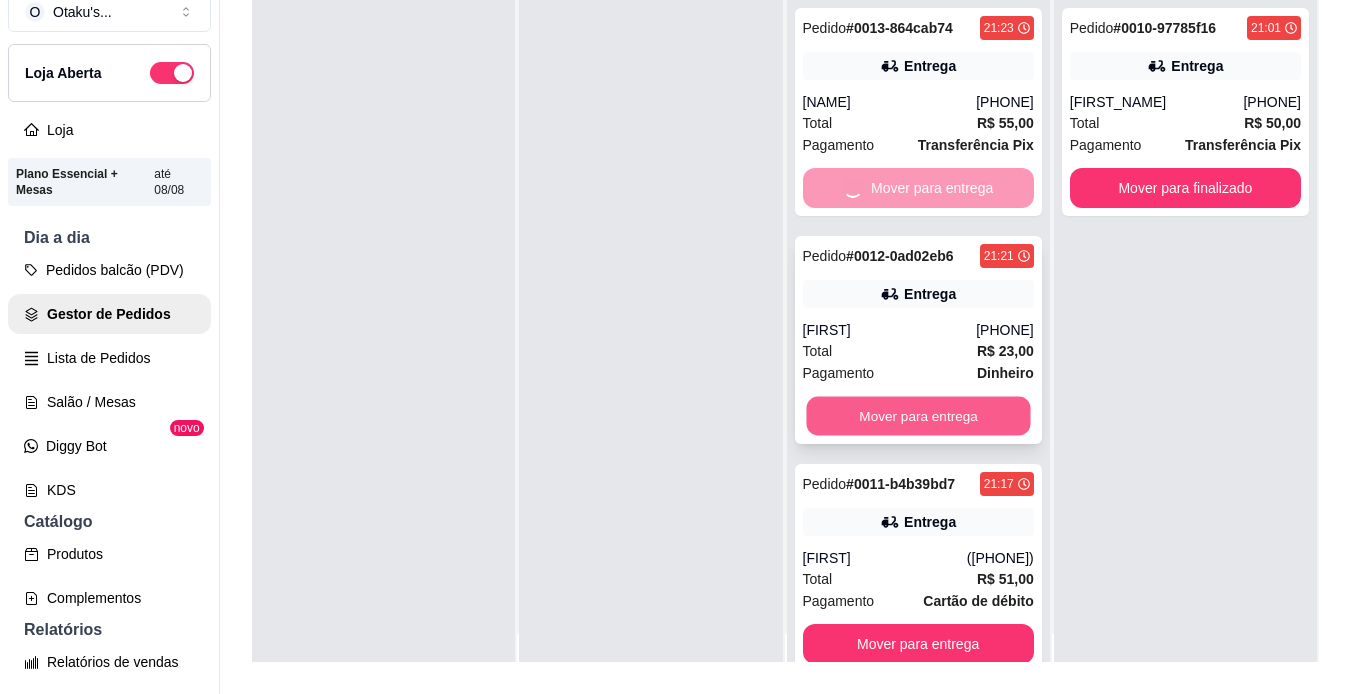 click on "Mover para entrega" at bounding box center [918, 416] 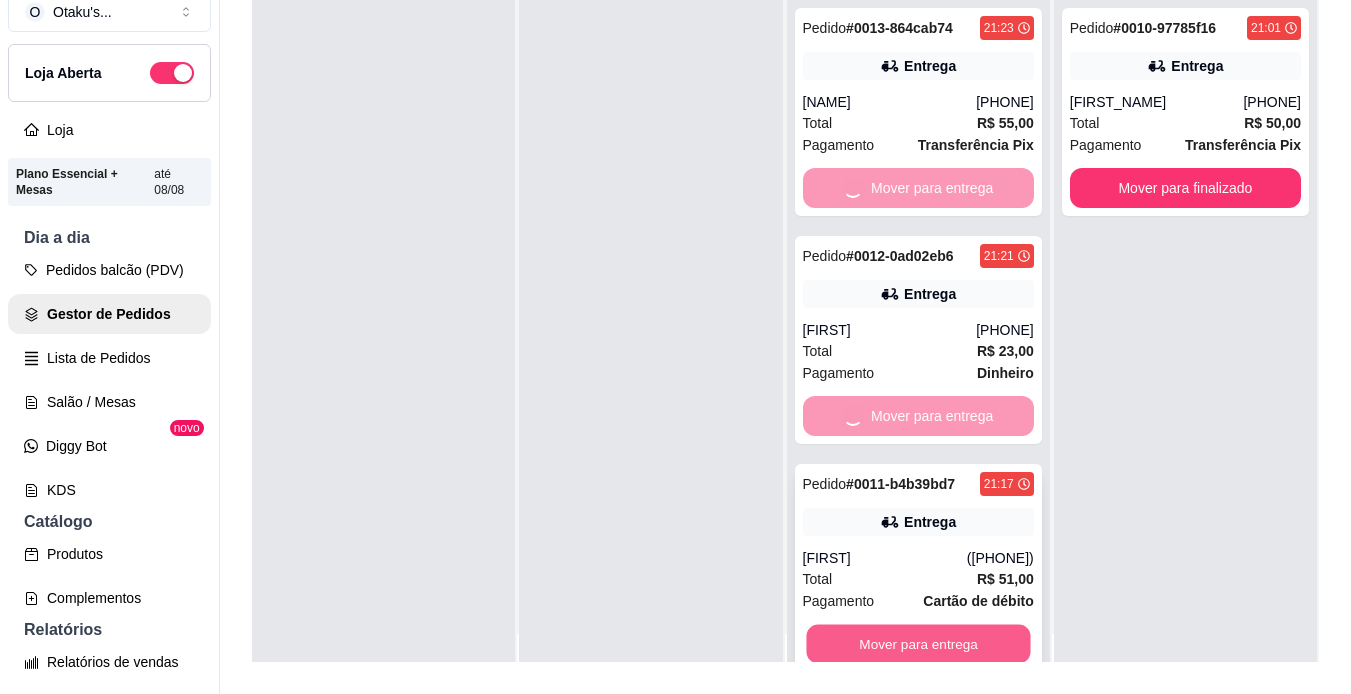 click on "Mover para entrega" at bounding box center [918, 644] 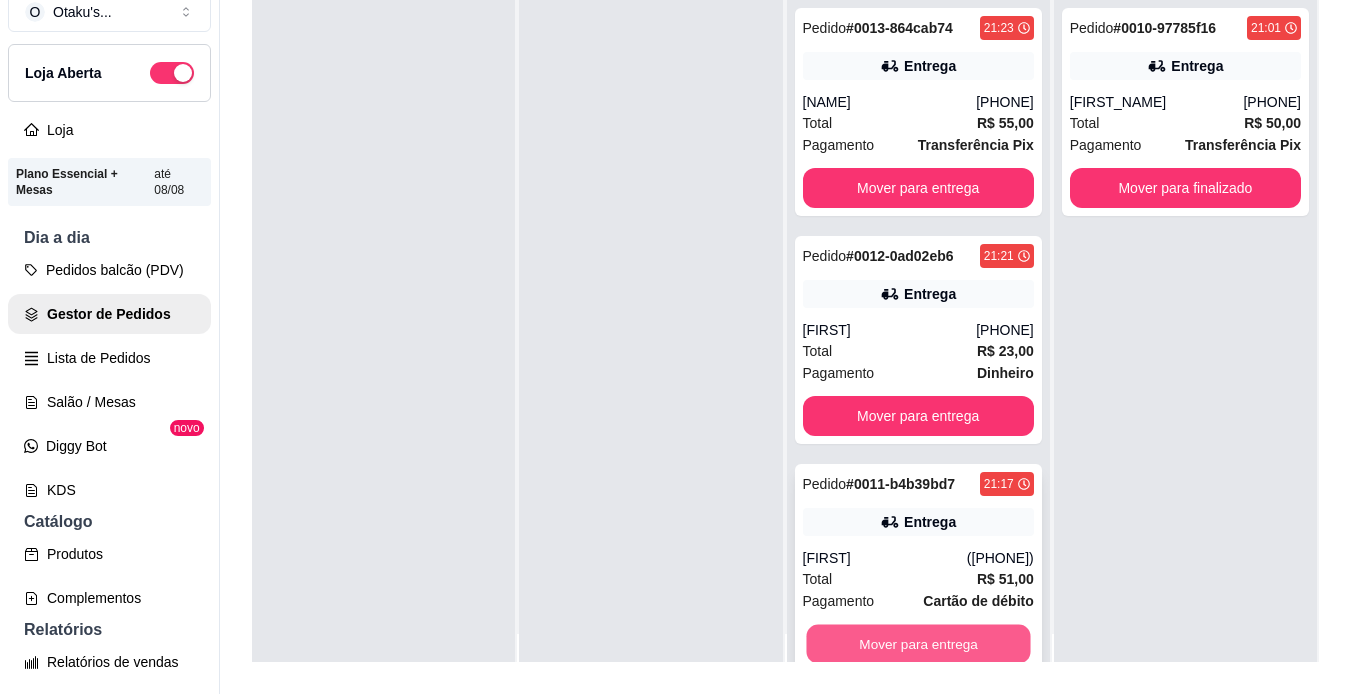 click on "Mover para entrega" at bounding box center (918, 644) 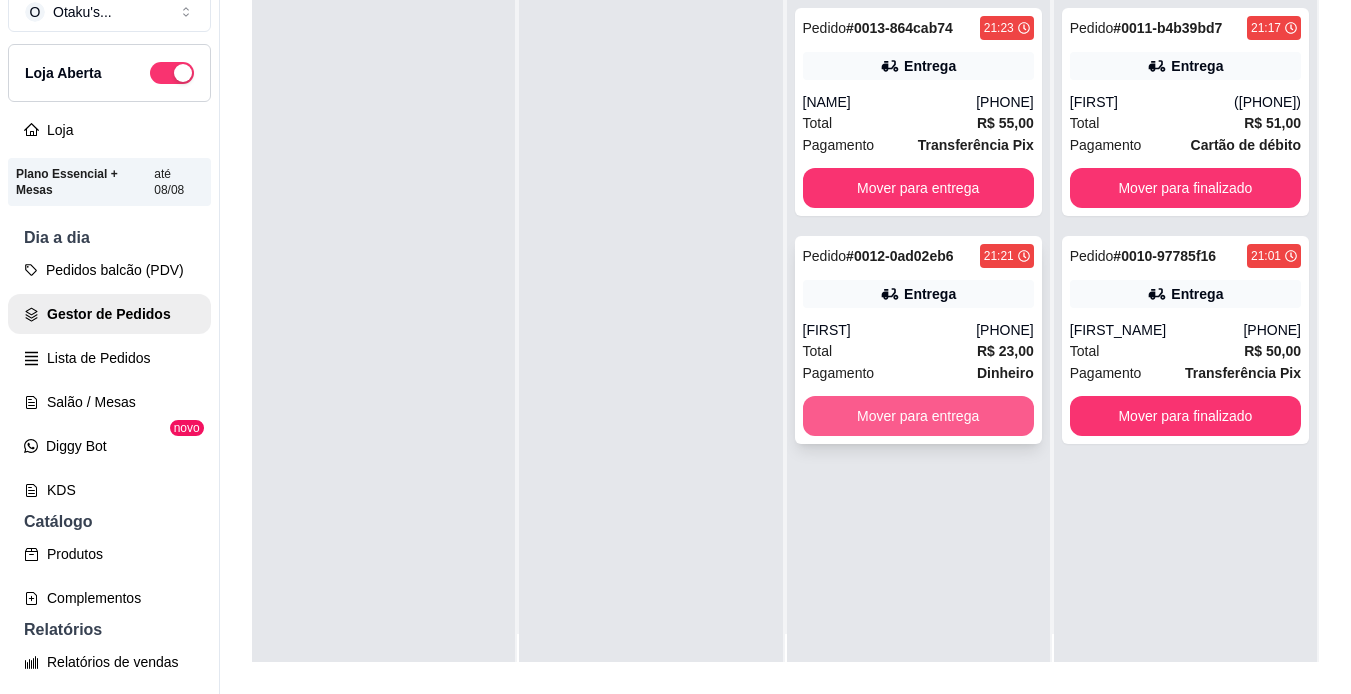 click on "Mover para entrega" at bounding box center [918, 416] 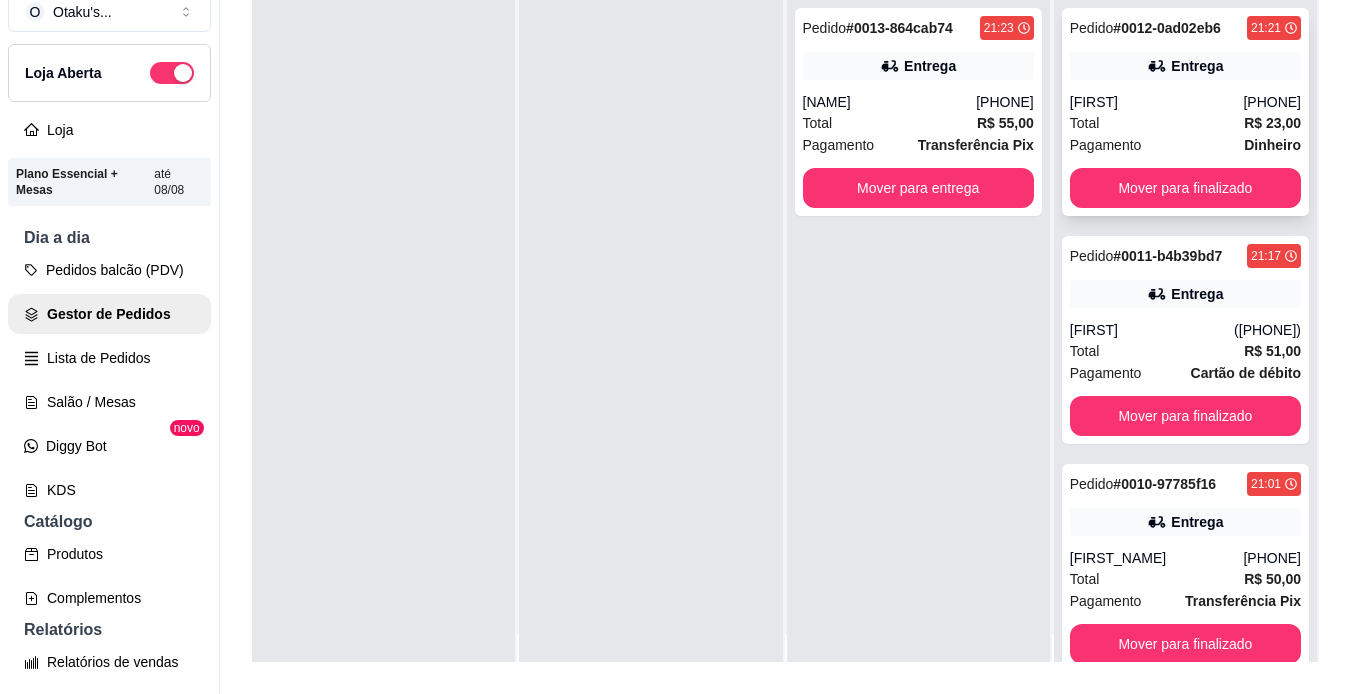 click 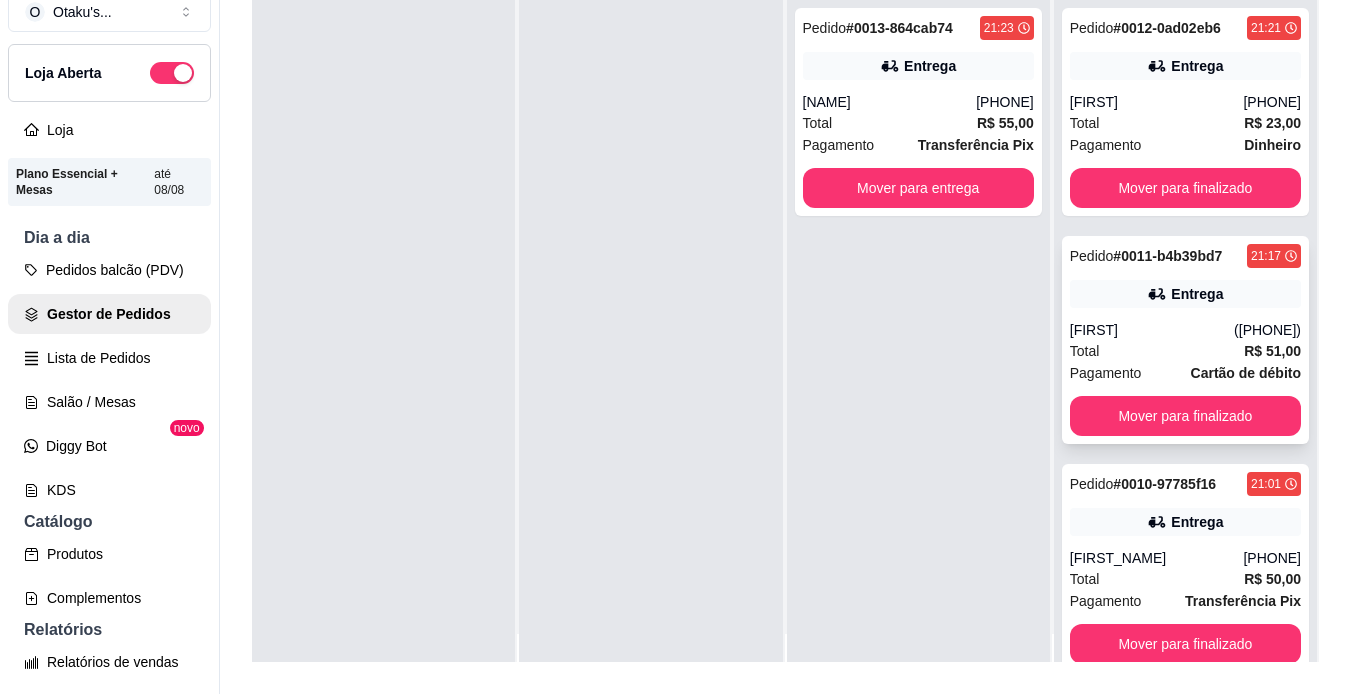 click on "Entrega" at bounding box center (1185, 294) 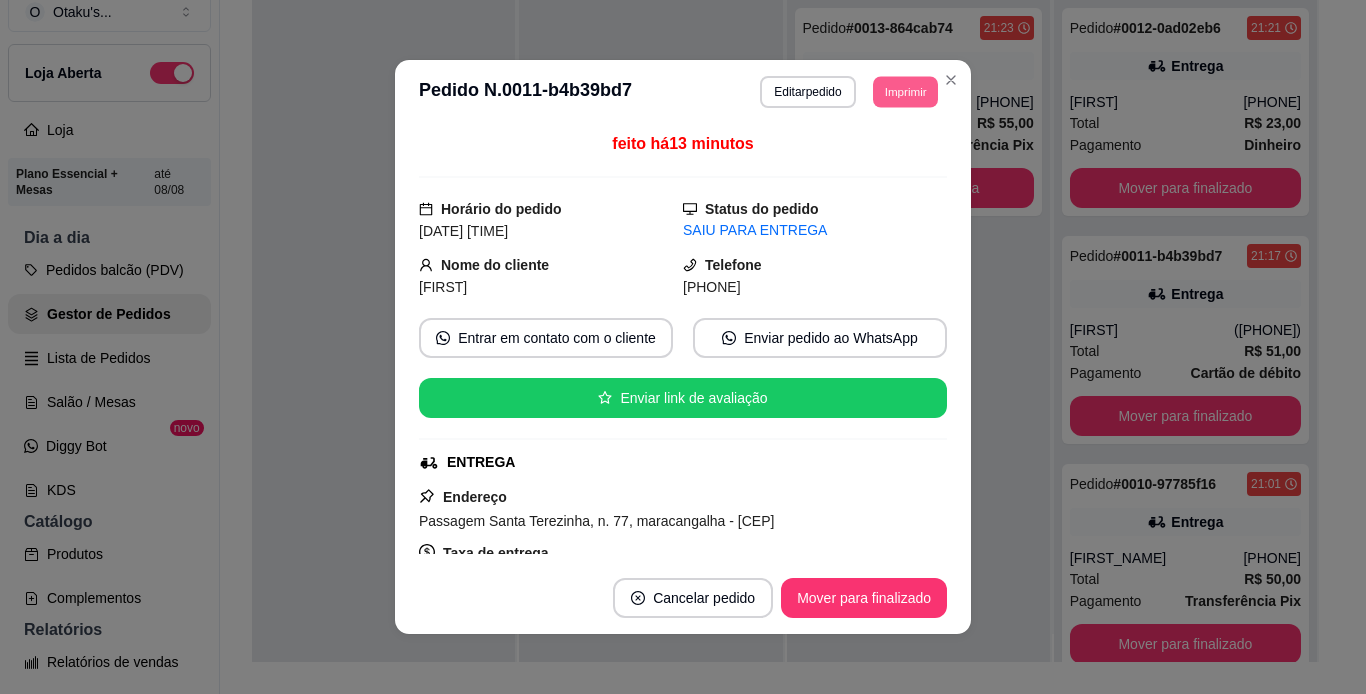 click on "Imprimir" at bounding box center [905, 91] 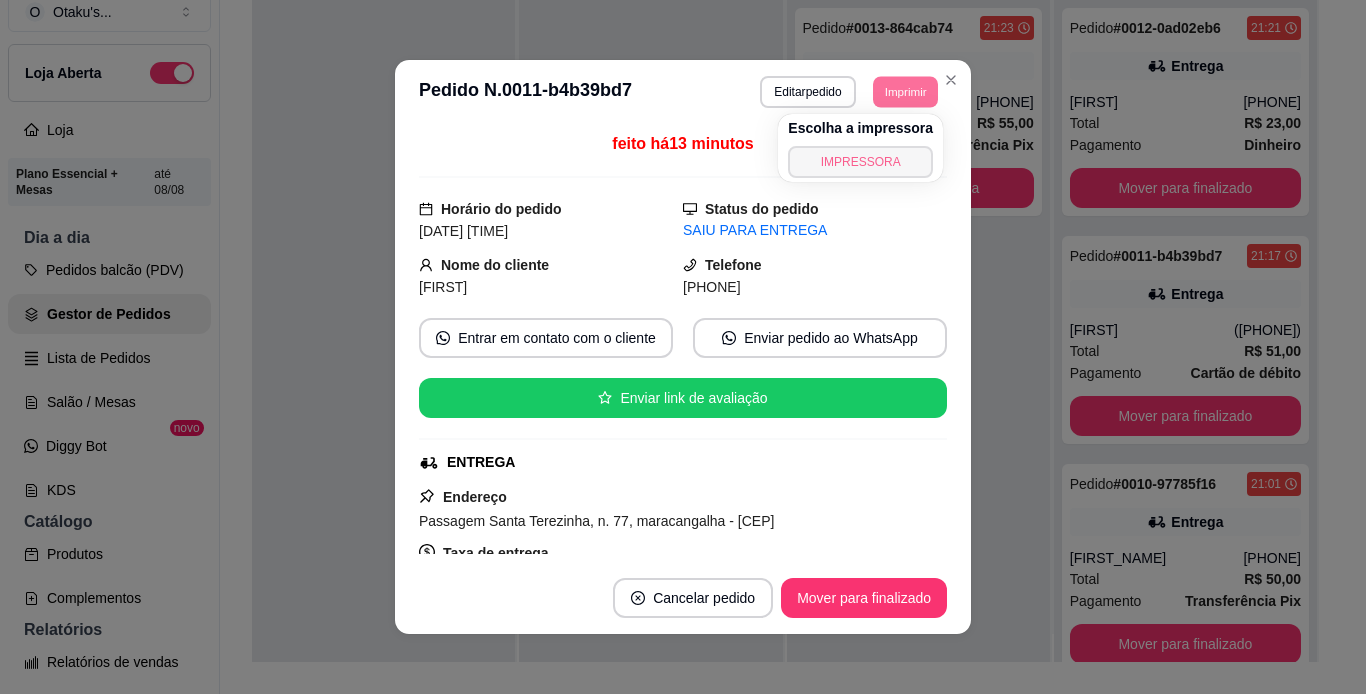 click on "IMPRESSORA" at bounding box center (860, 162) 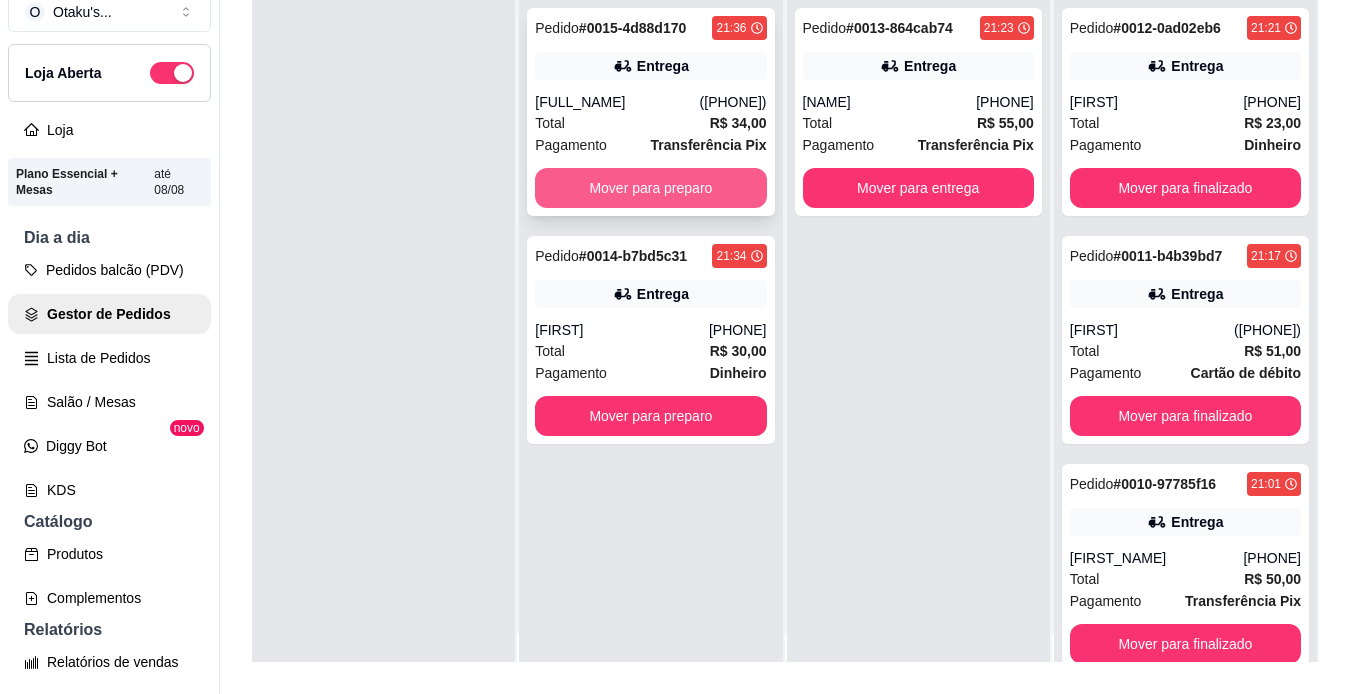 click on "Mover para preparo" at bounding box center [650, 188] 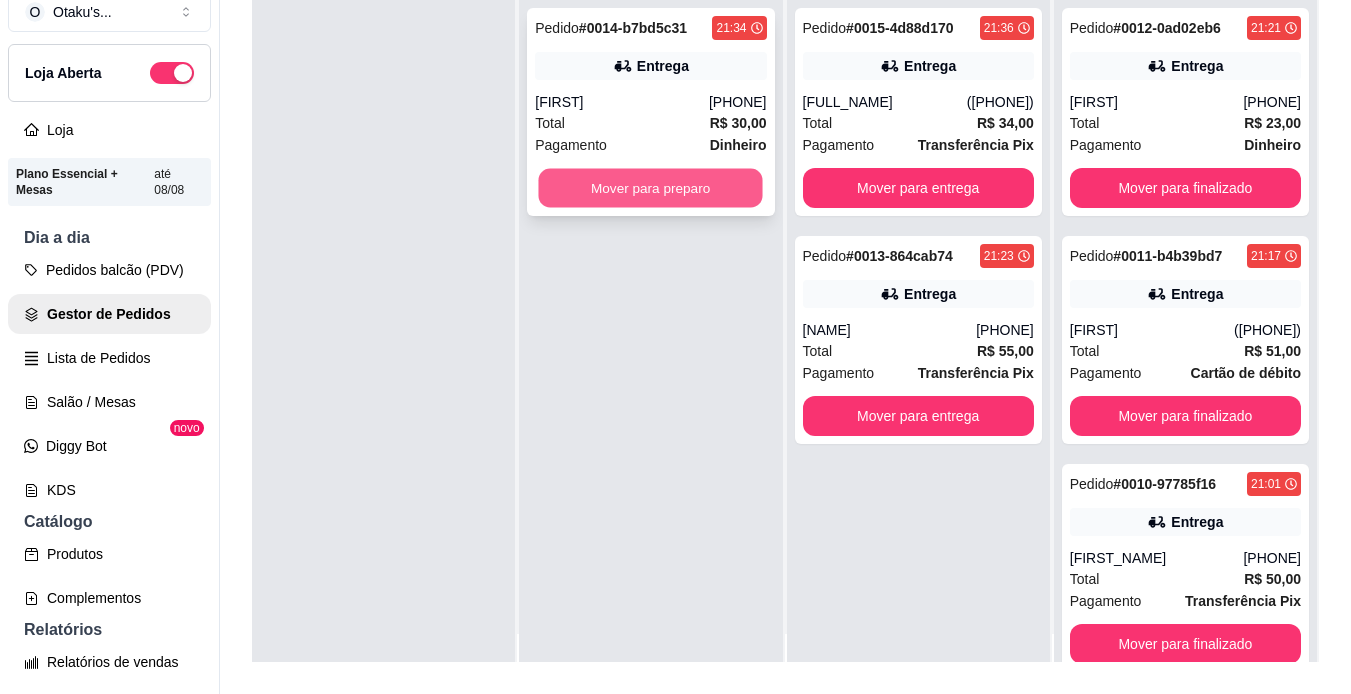 click on "Mover para preparo" at bounding box center [651, 188] 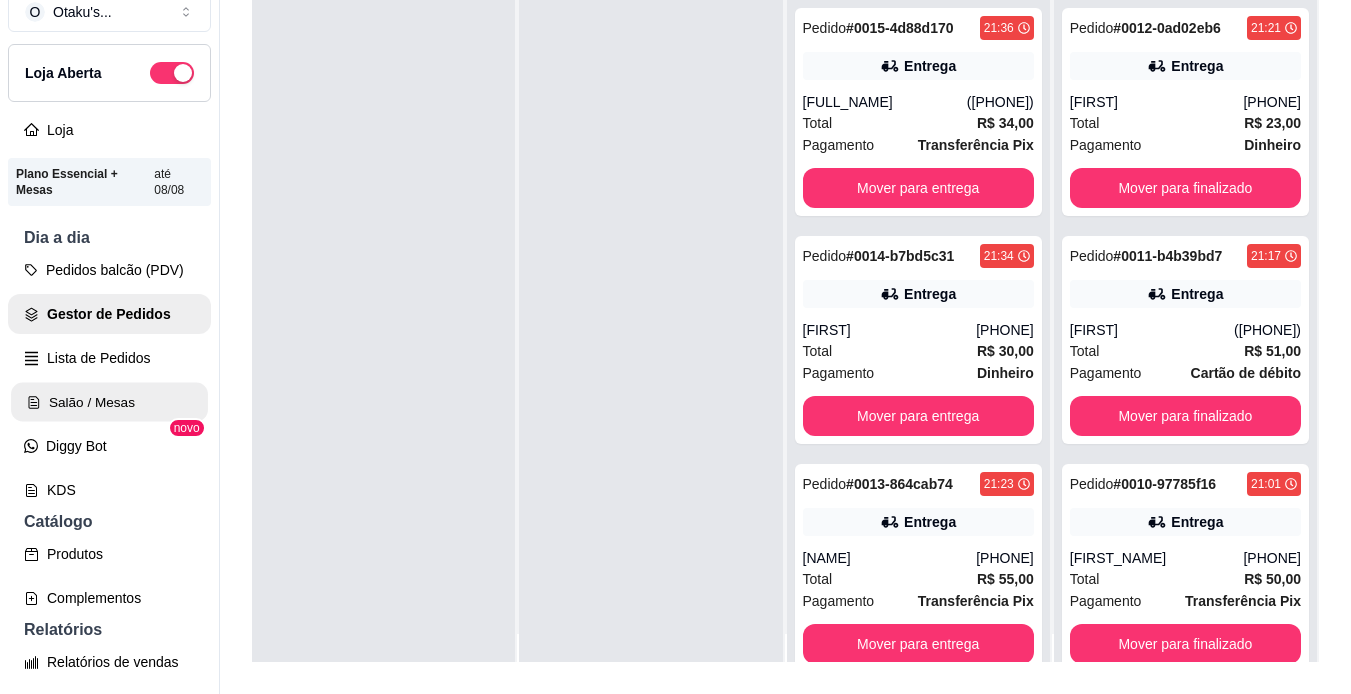 click on "Salão / Mesas" at bounding box center (109, 402) 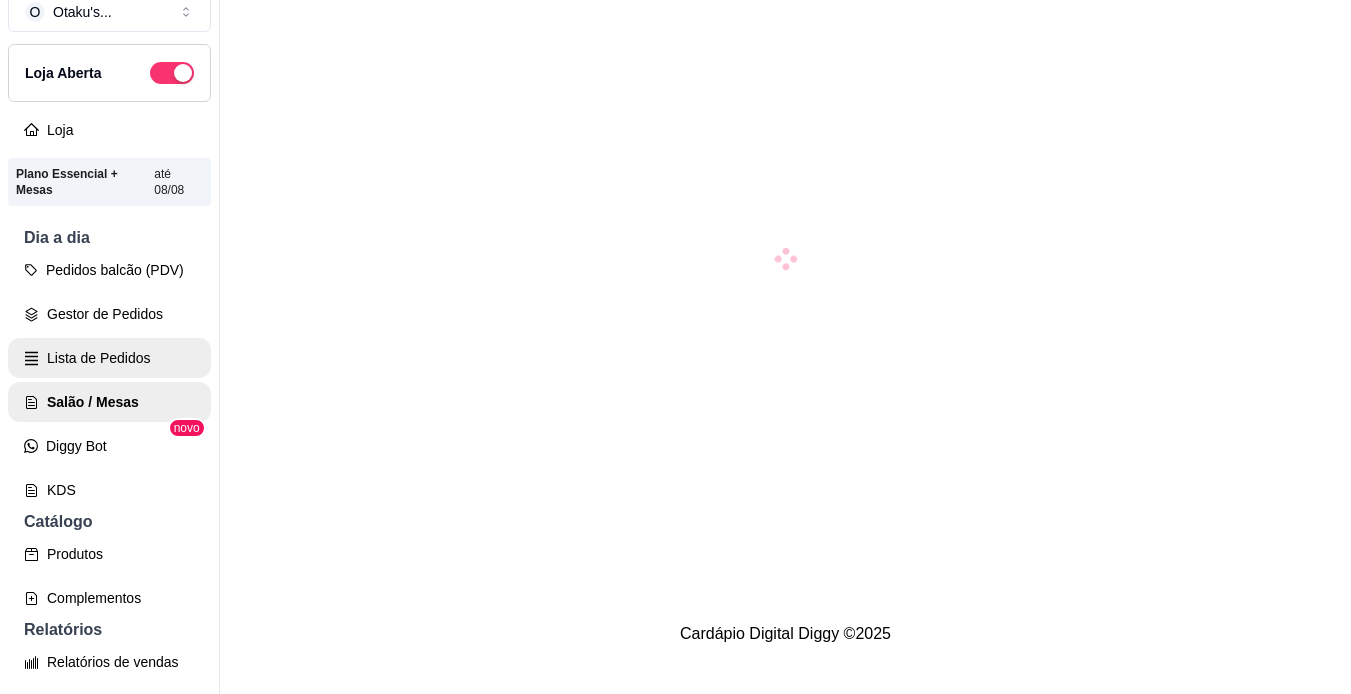 scroll, scrollTop: 0, scrollLeft: 0, axis: both 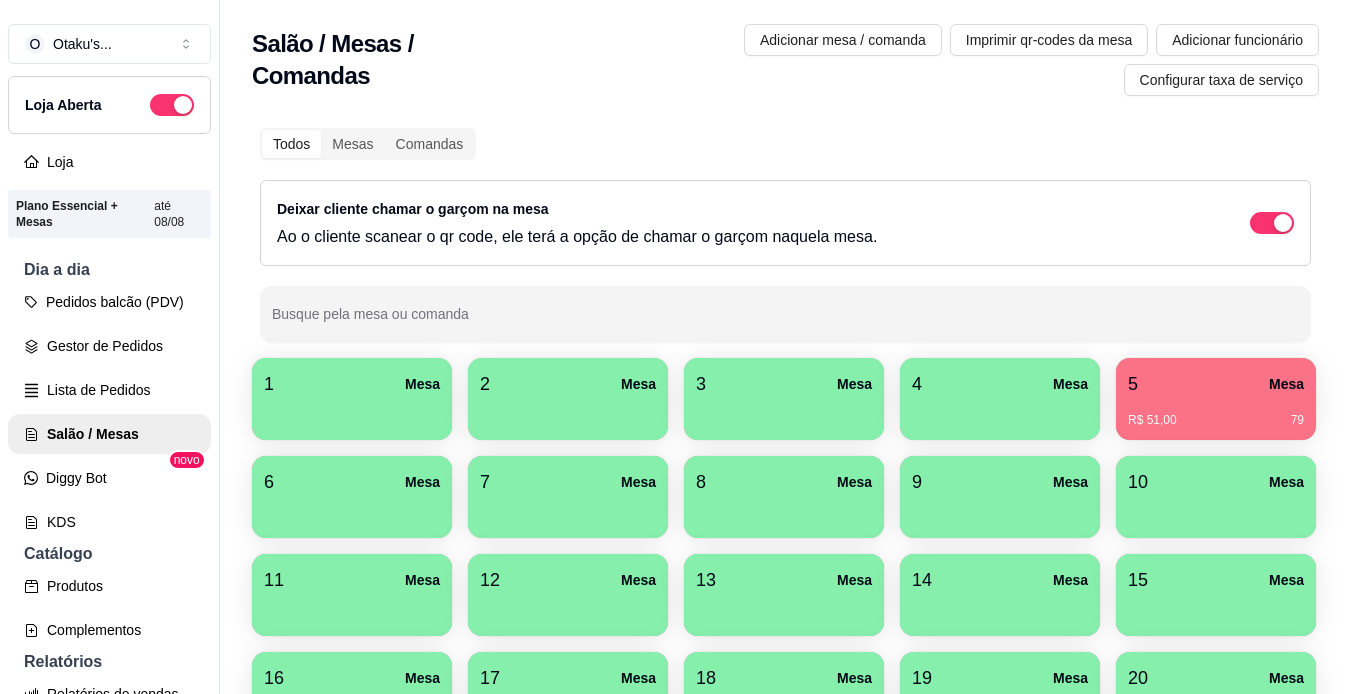 click on "4 Mesa" at bounding box center (1000, 384) 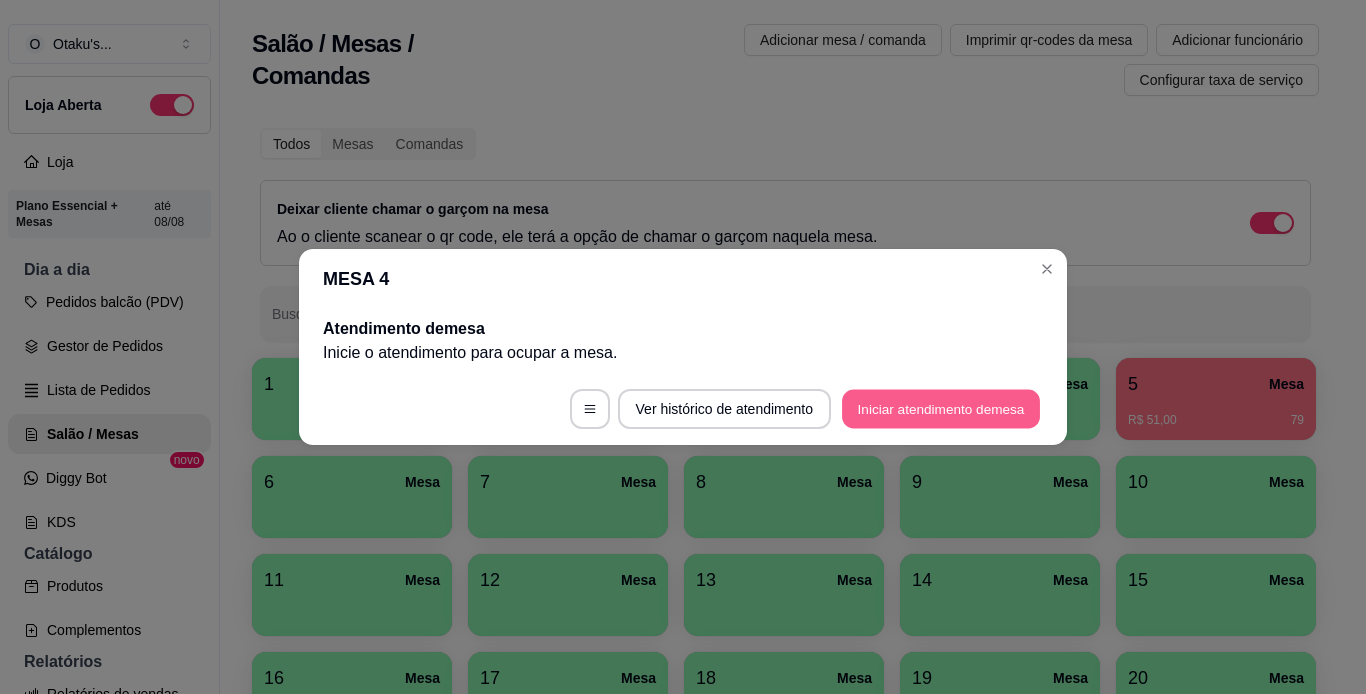 click on "Iniciar atendimento de  mesa" at bounding box center (941, 409) 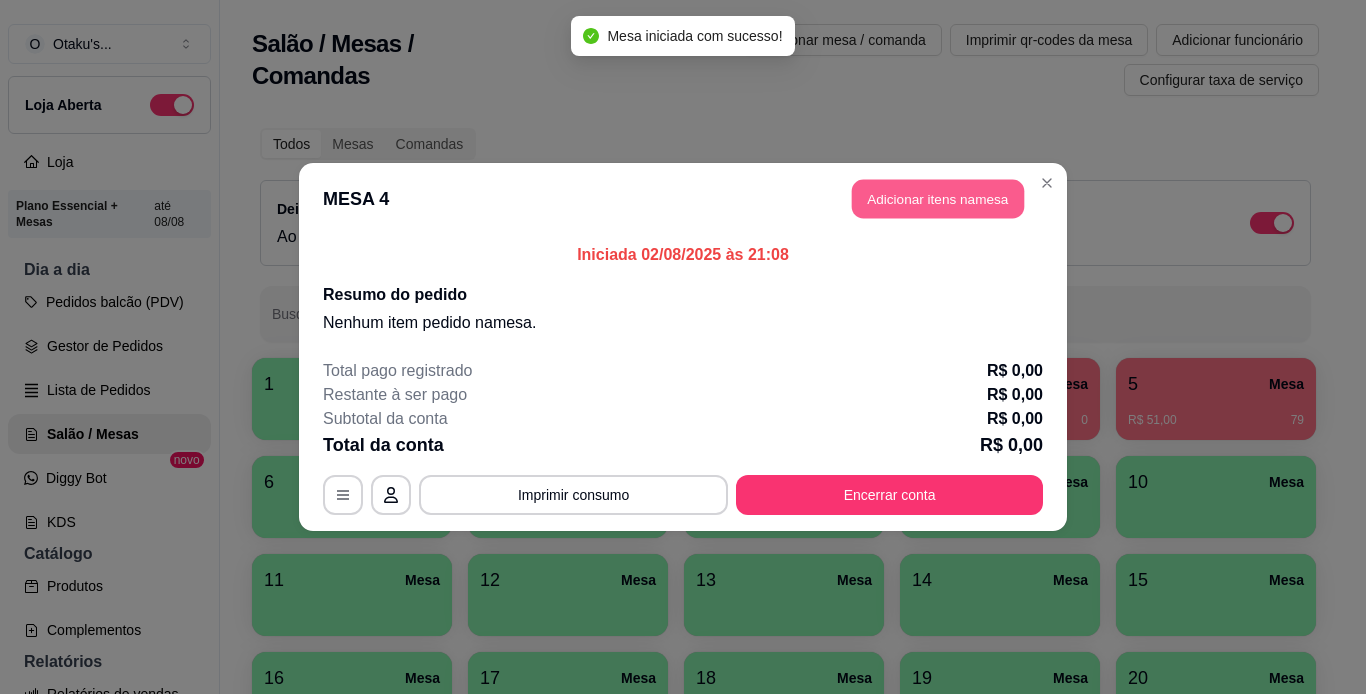 click on "Adicionar itens na  mesa" at bounding box center [938, 199] 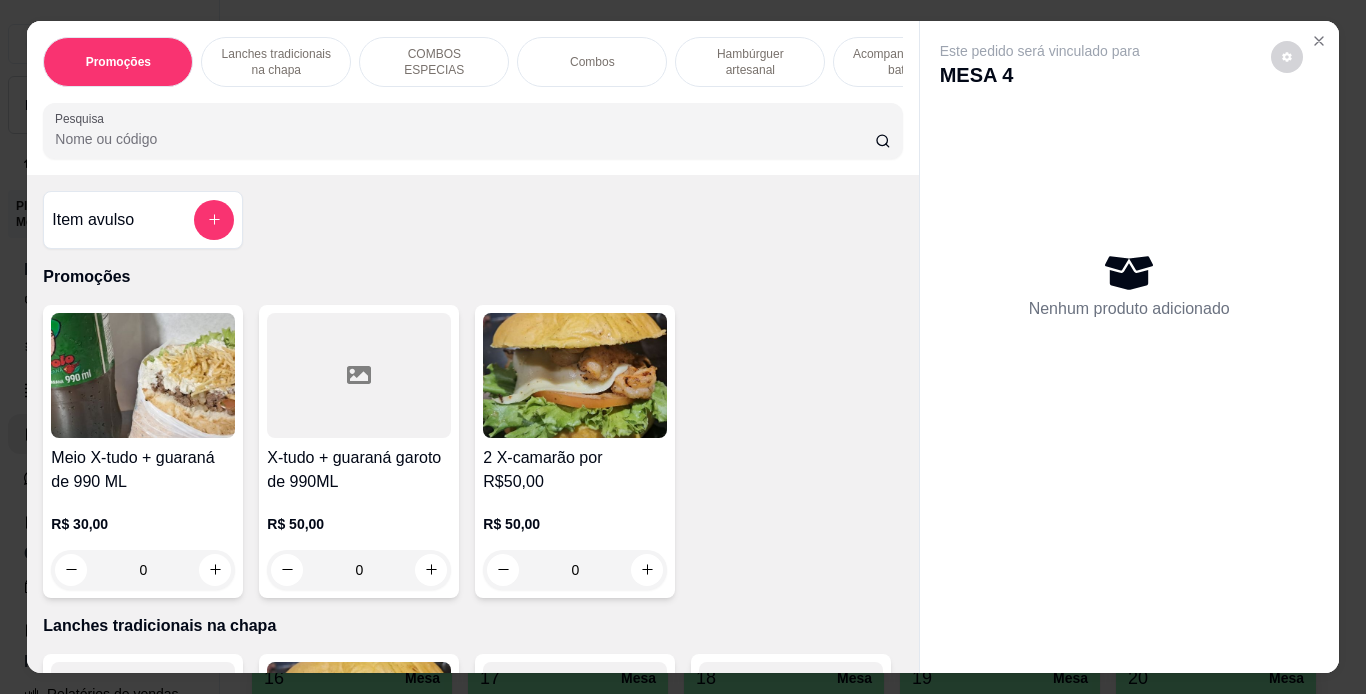click on "COMBOS ESPECIAS" at bounding box center [434, 62] 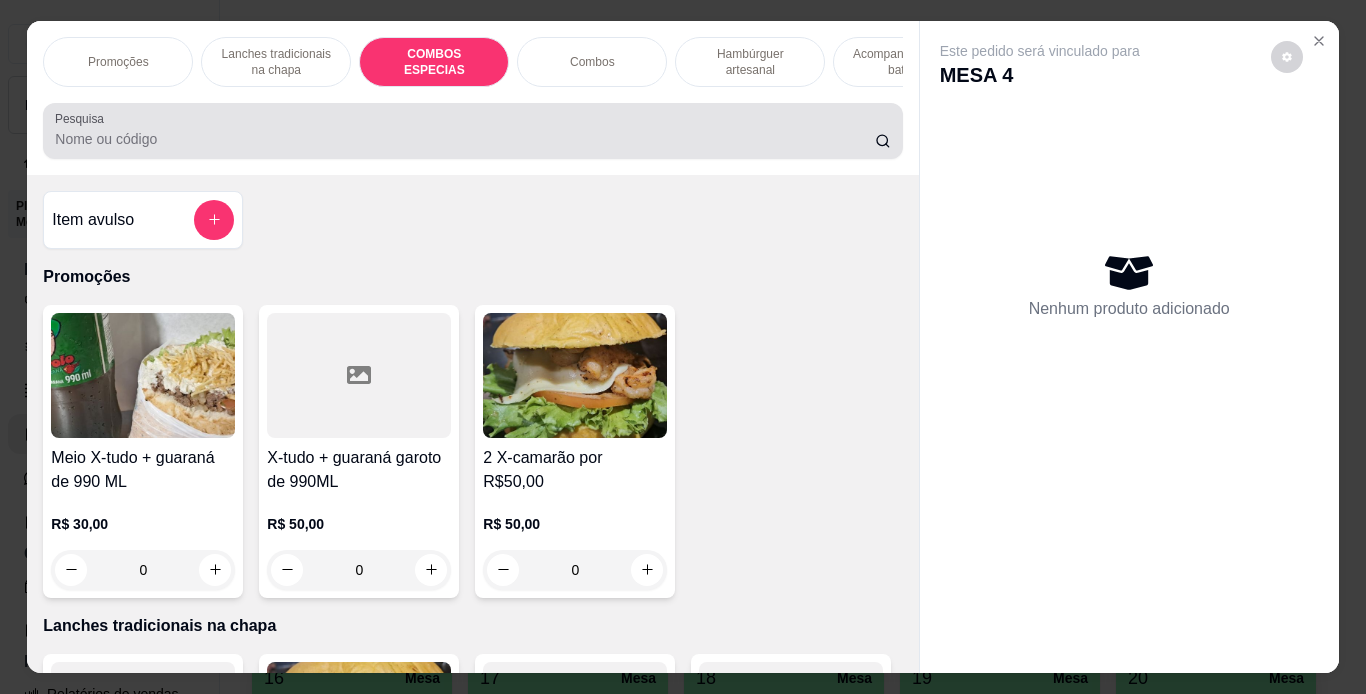 scroll, scrollTop: 2189, scrollLeft: 0, axis: vertical 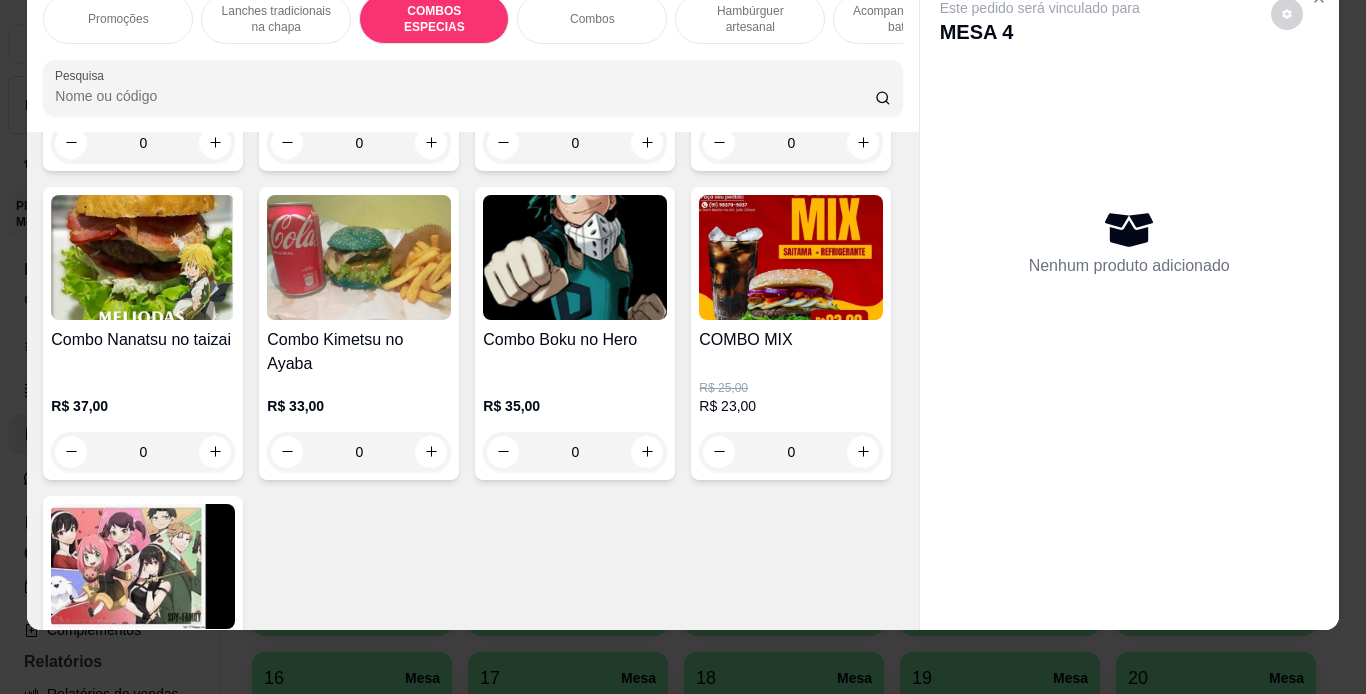 click on "Combo Otaku's" at bounding box center [575, 55] 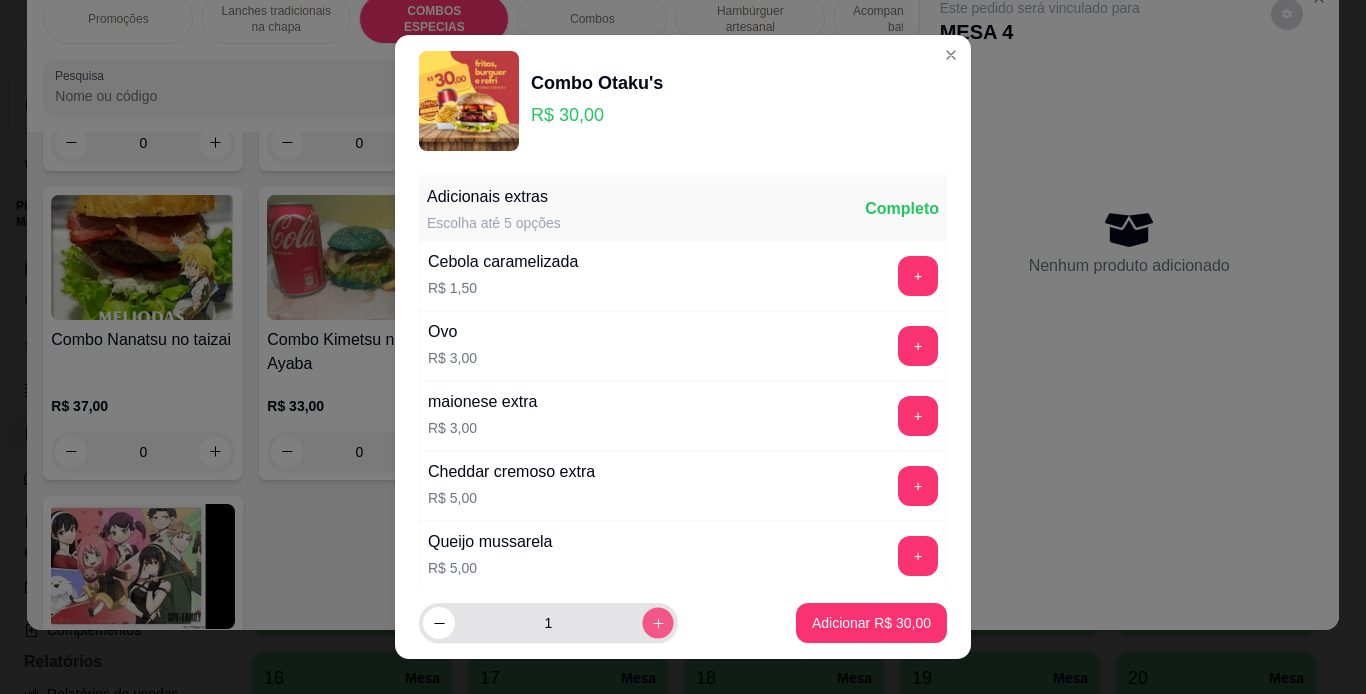click 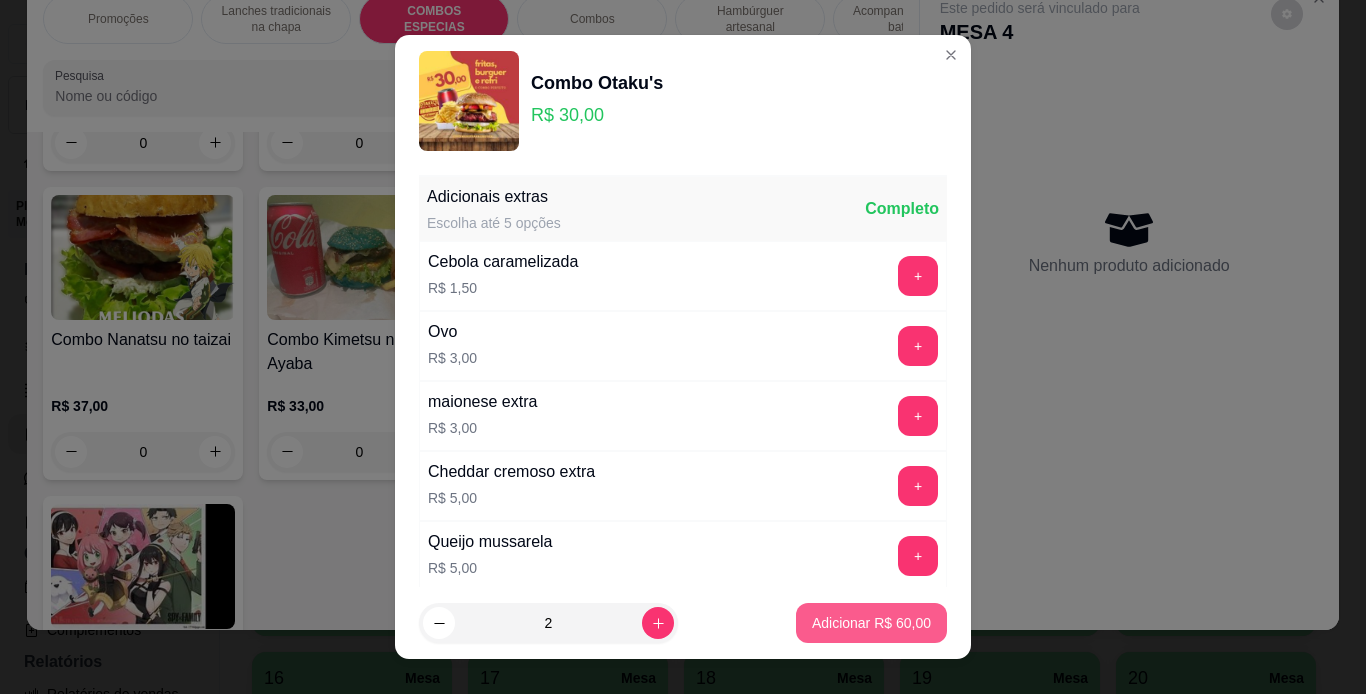click on "Adicionar   R$ 60,00" at bounding box center (871, 623) 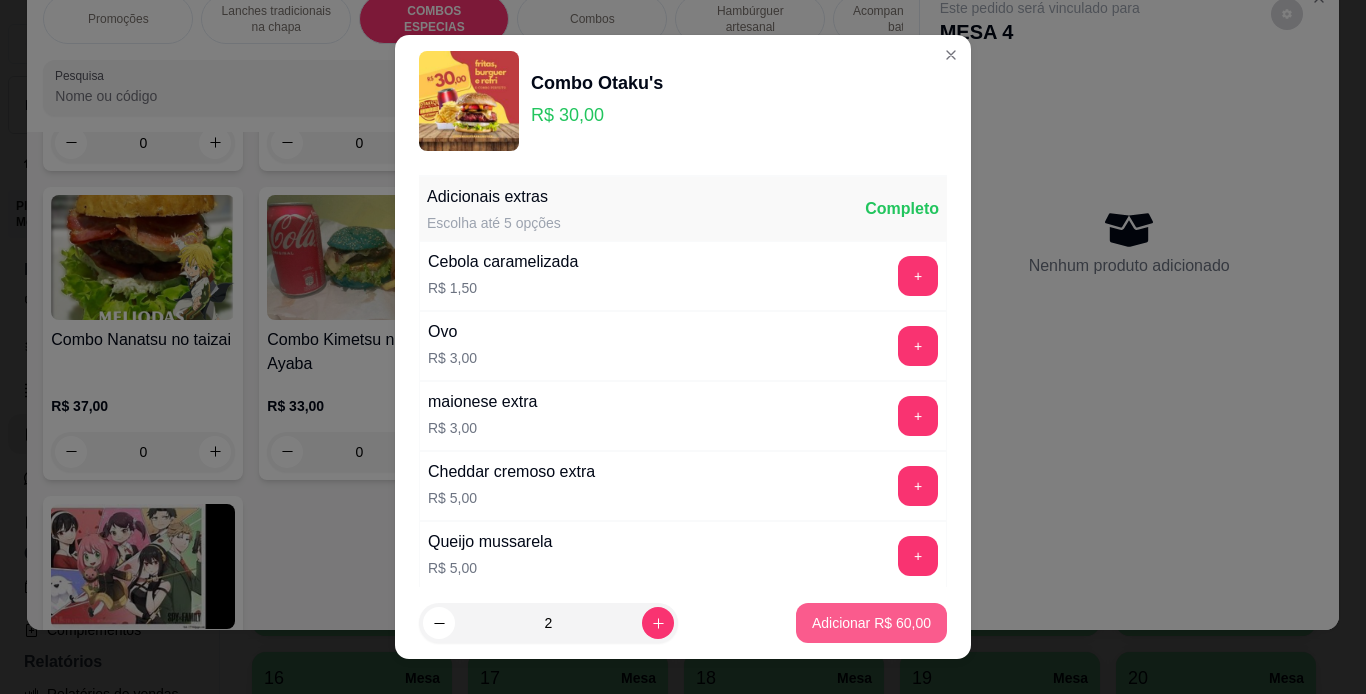 type on "2" 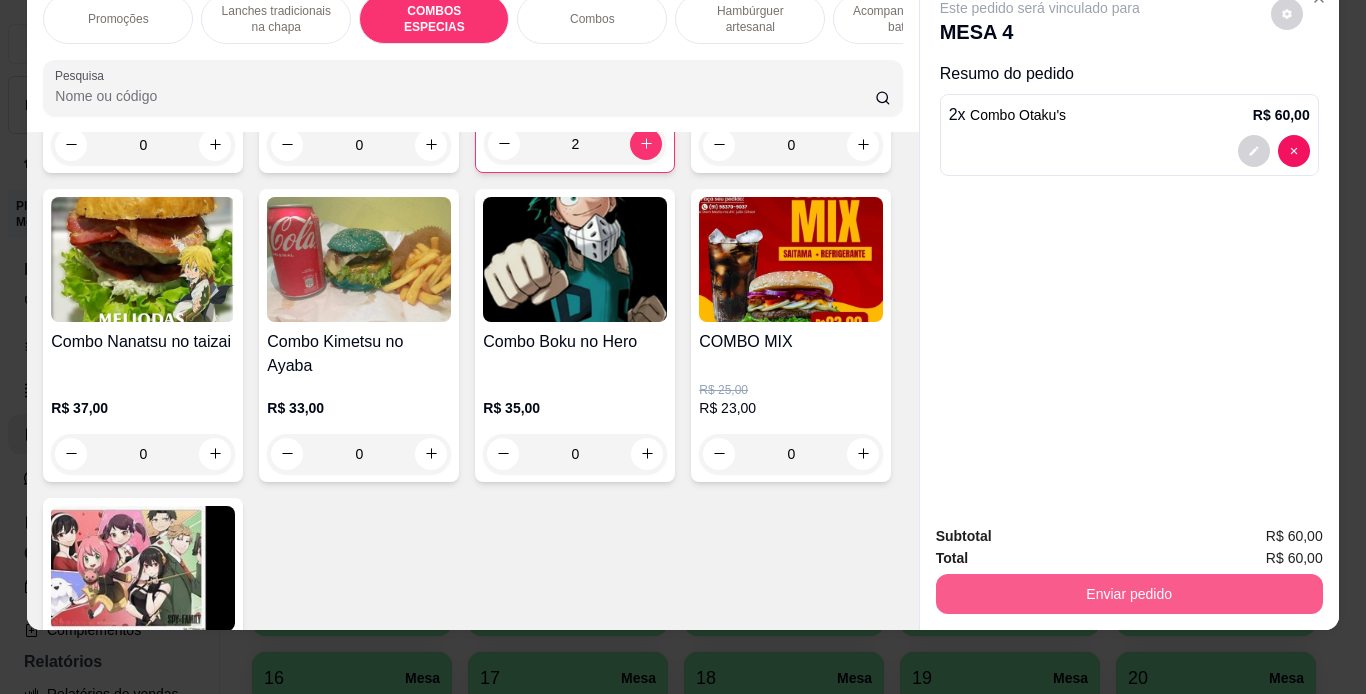 click on "Enviar pedido" at bounding box center [1129, 594] 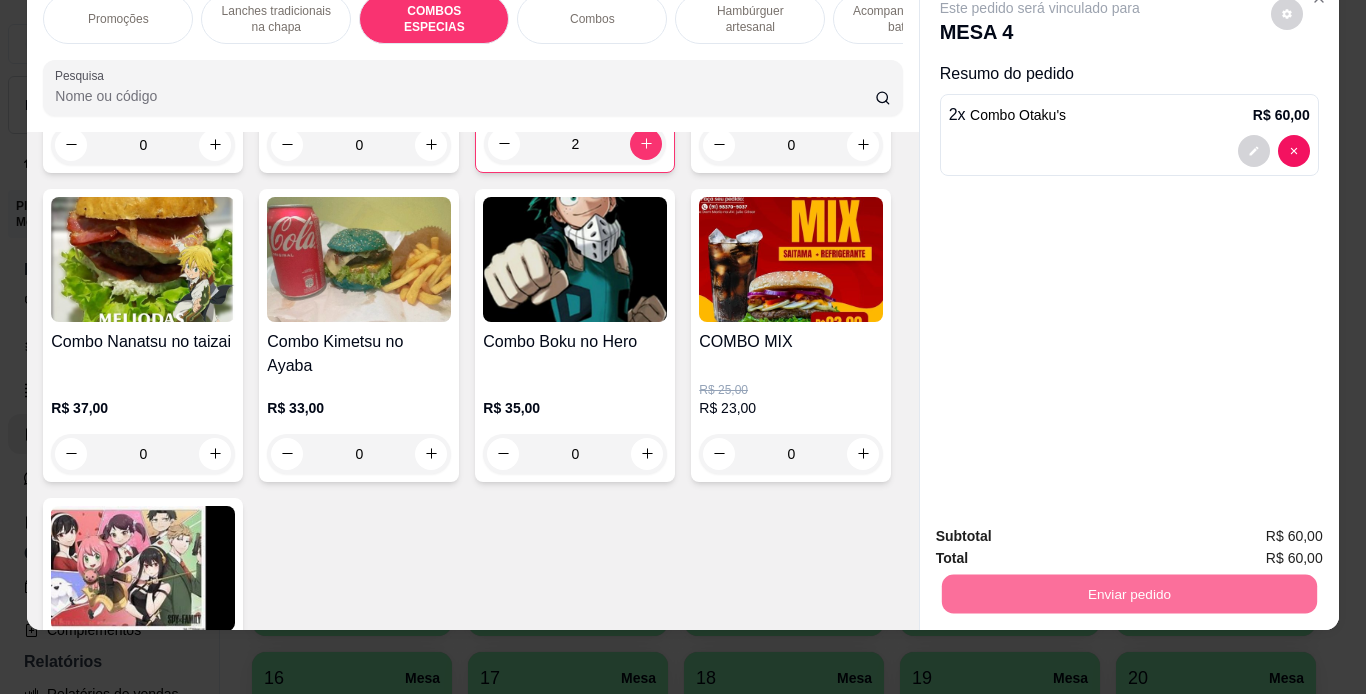 click on "Não registrar e enviar pedido" at bounding box center (1063, 529) 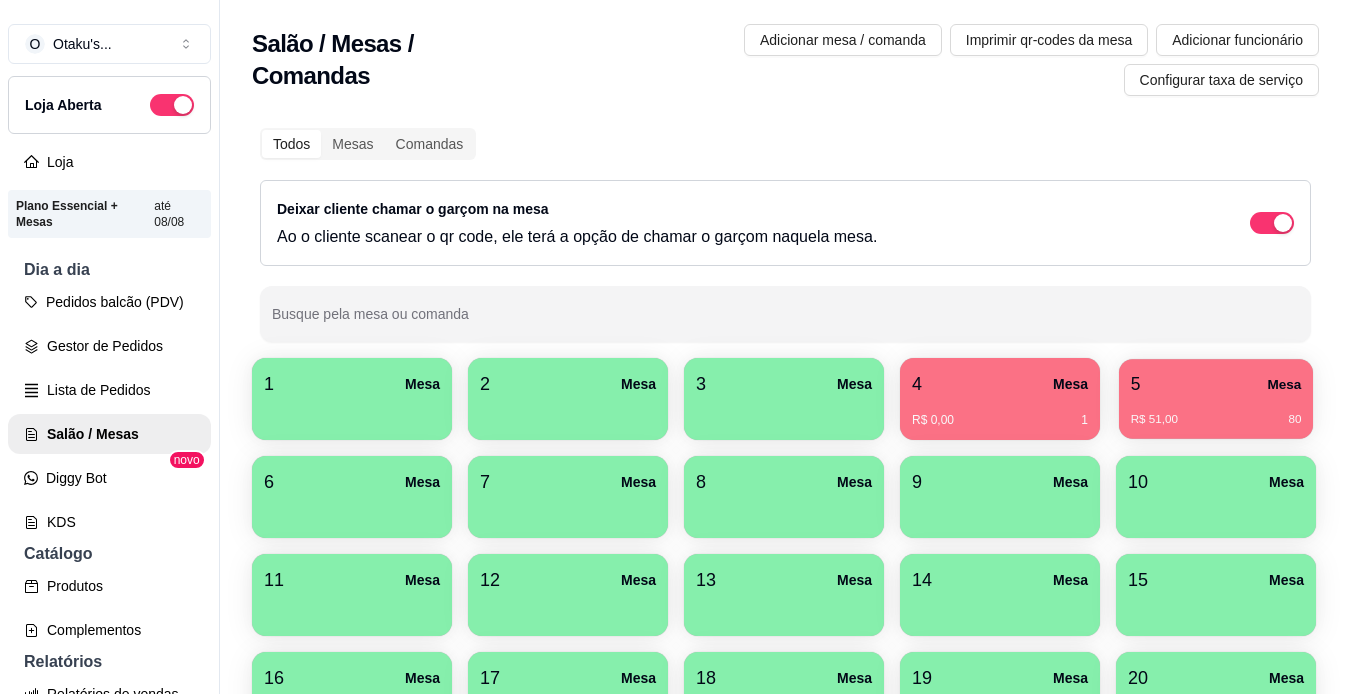 click on "R$ 51,00 80" at bounding box center [1216, 420] 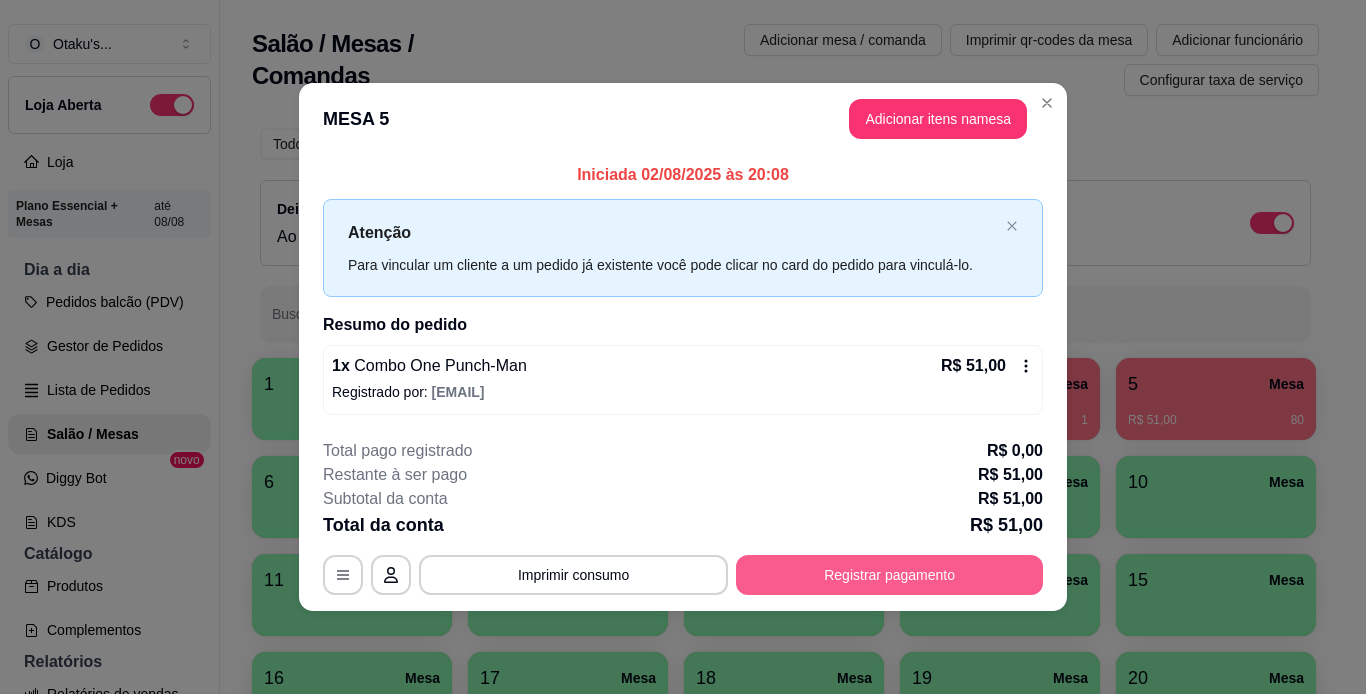 click on "Registrar pagamento" at bounding box center [889, 575] 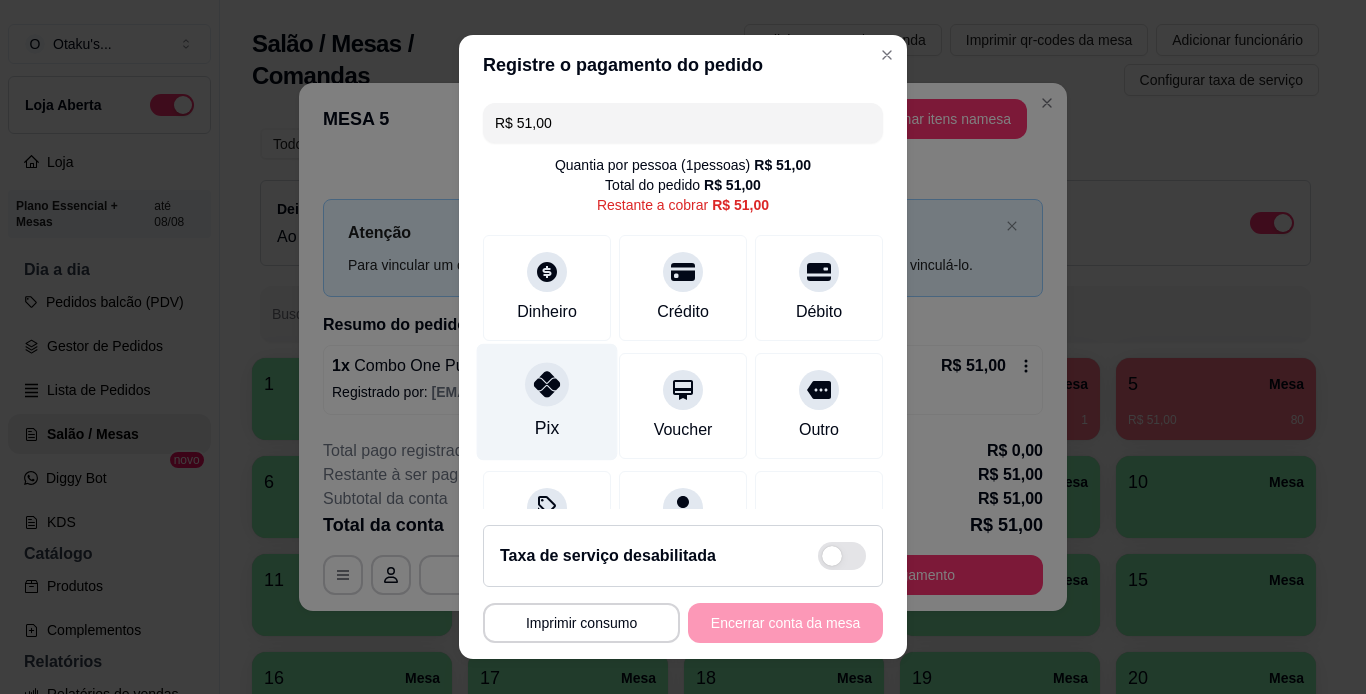 click on "Pix" at bounding box center [547, 401] 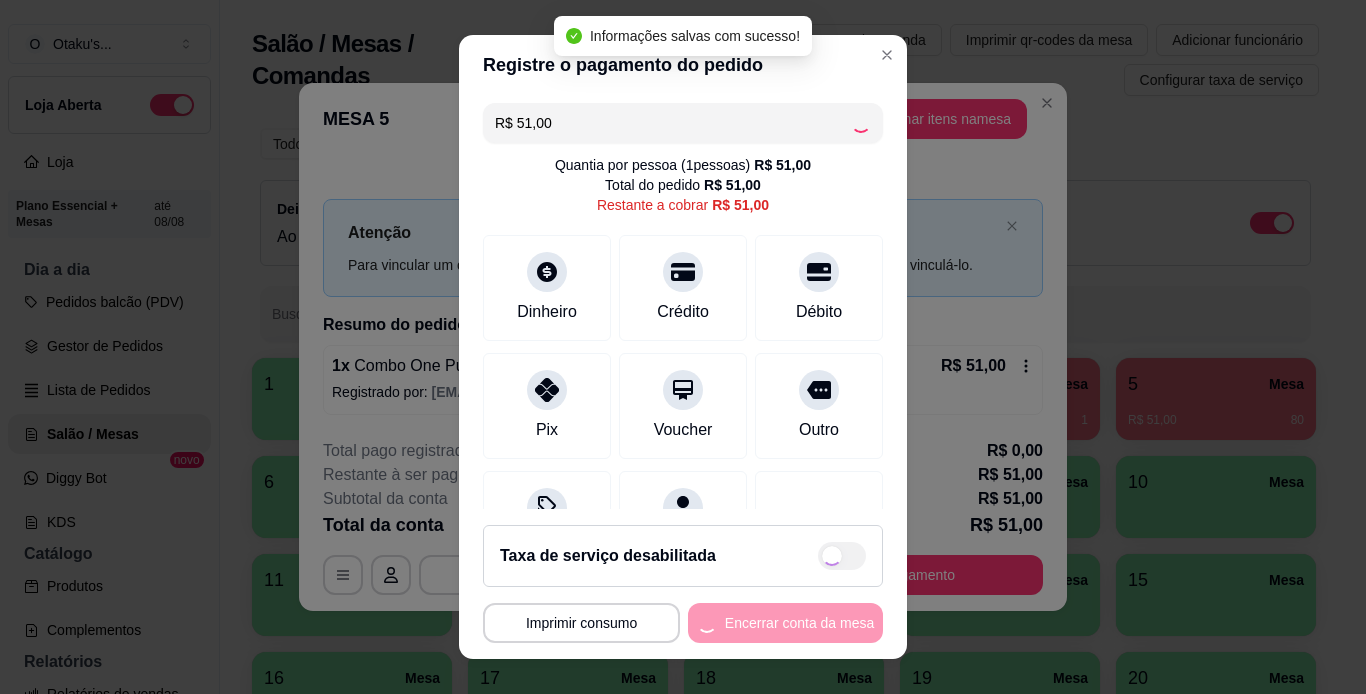 type on "R$ 0,00" 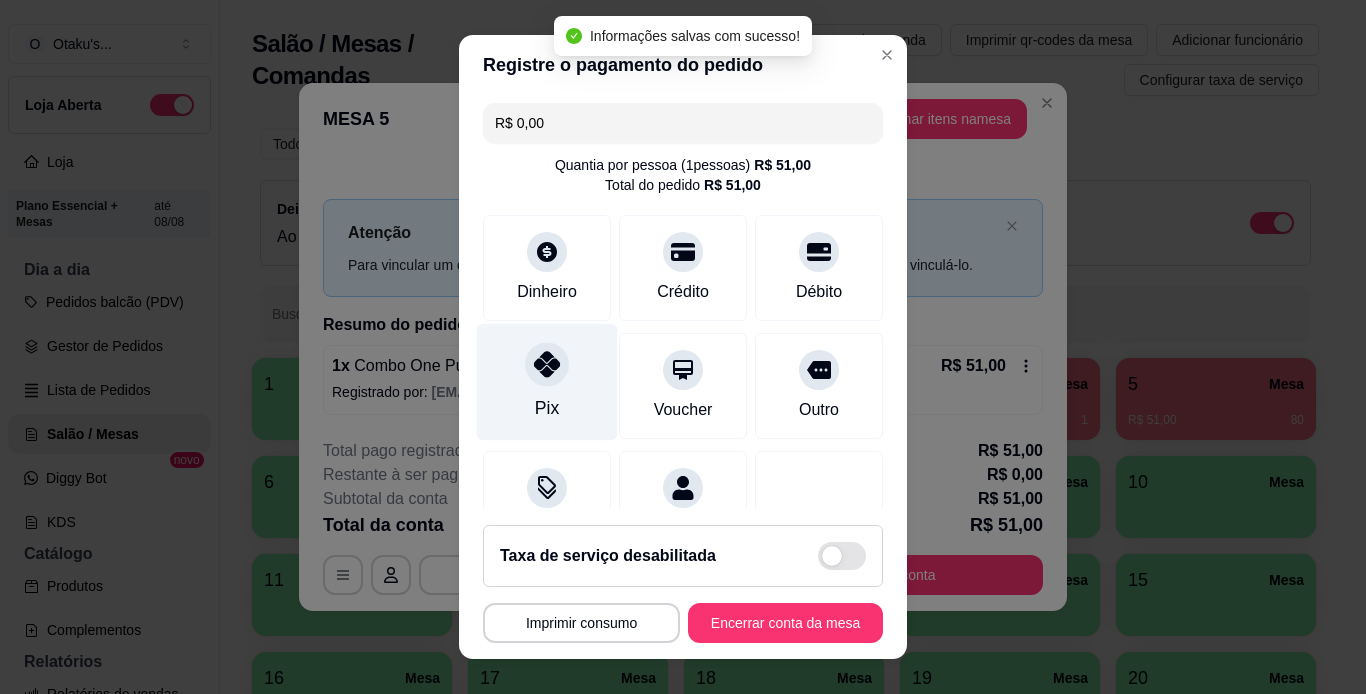 click at bounding box center (547, 364) 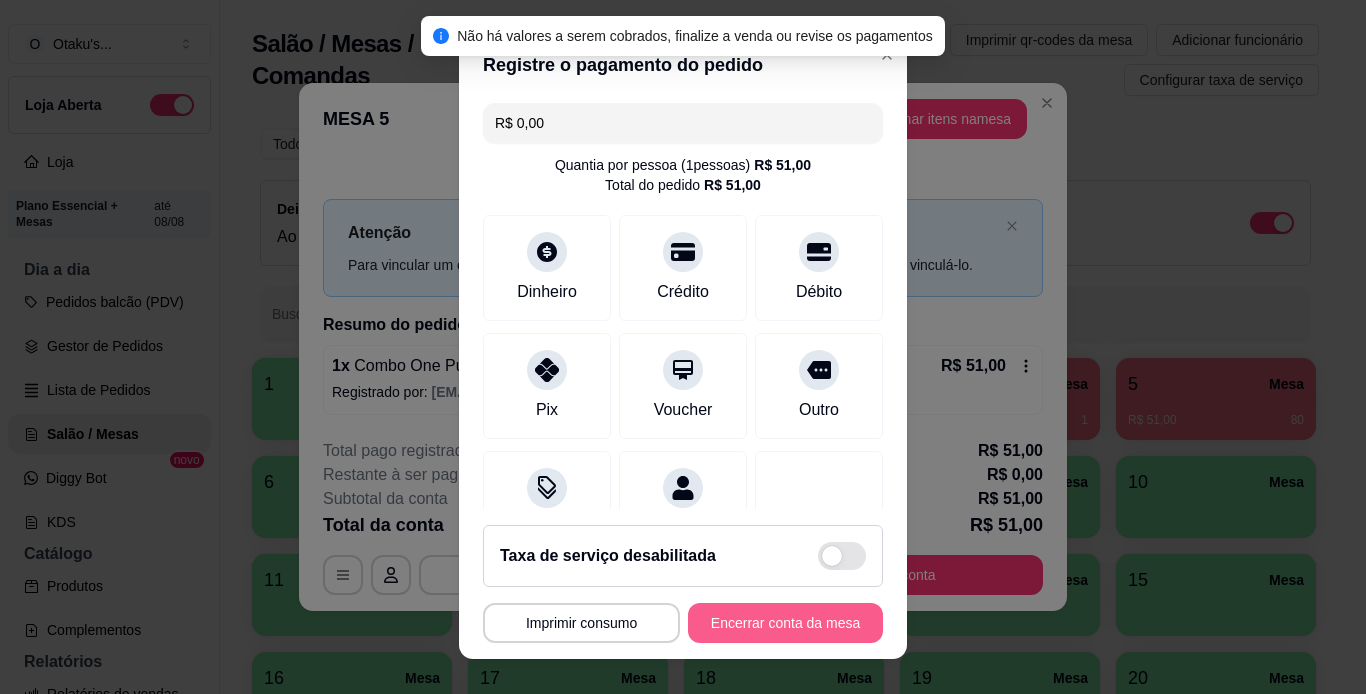 click on "Encerrar conta da mesa" at bounding box center [785, 623] 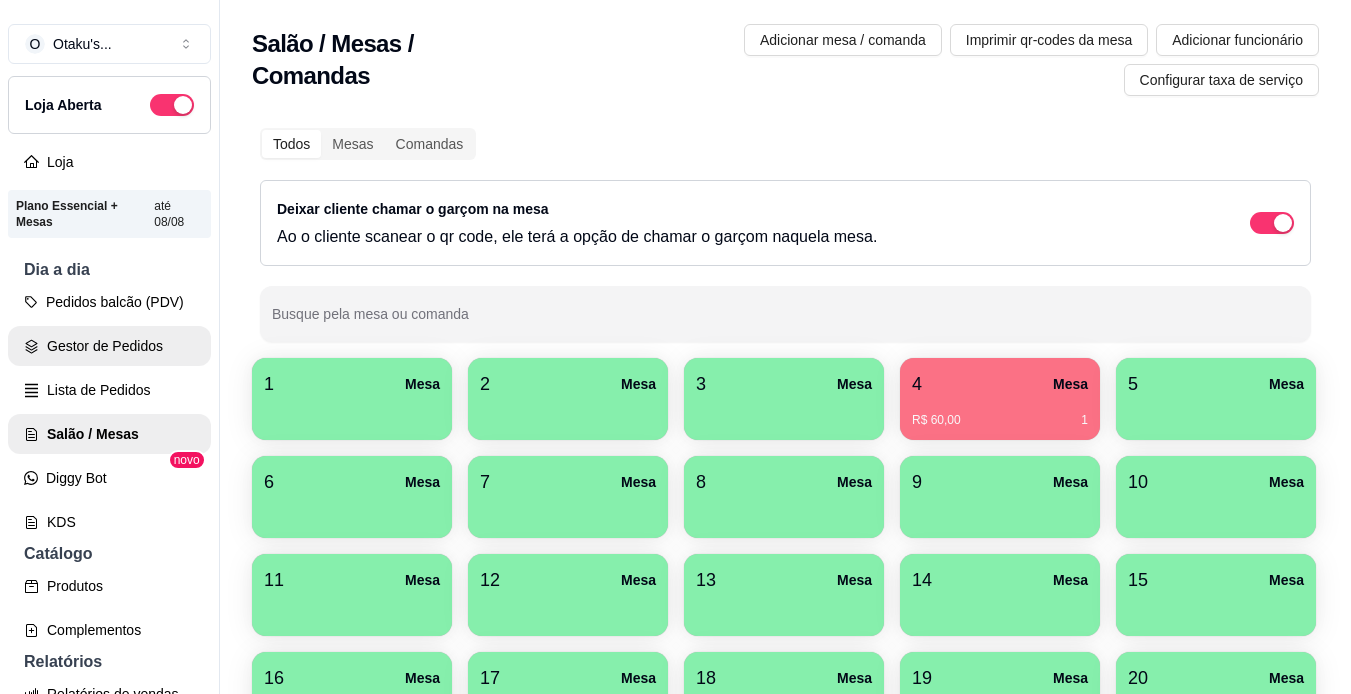 click on "Gestor de Pedidos" at bounding box center [109, 346] 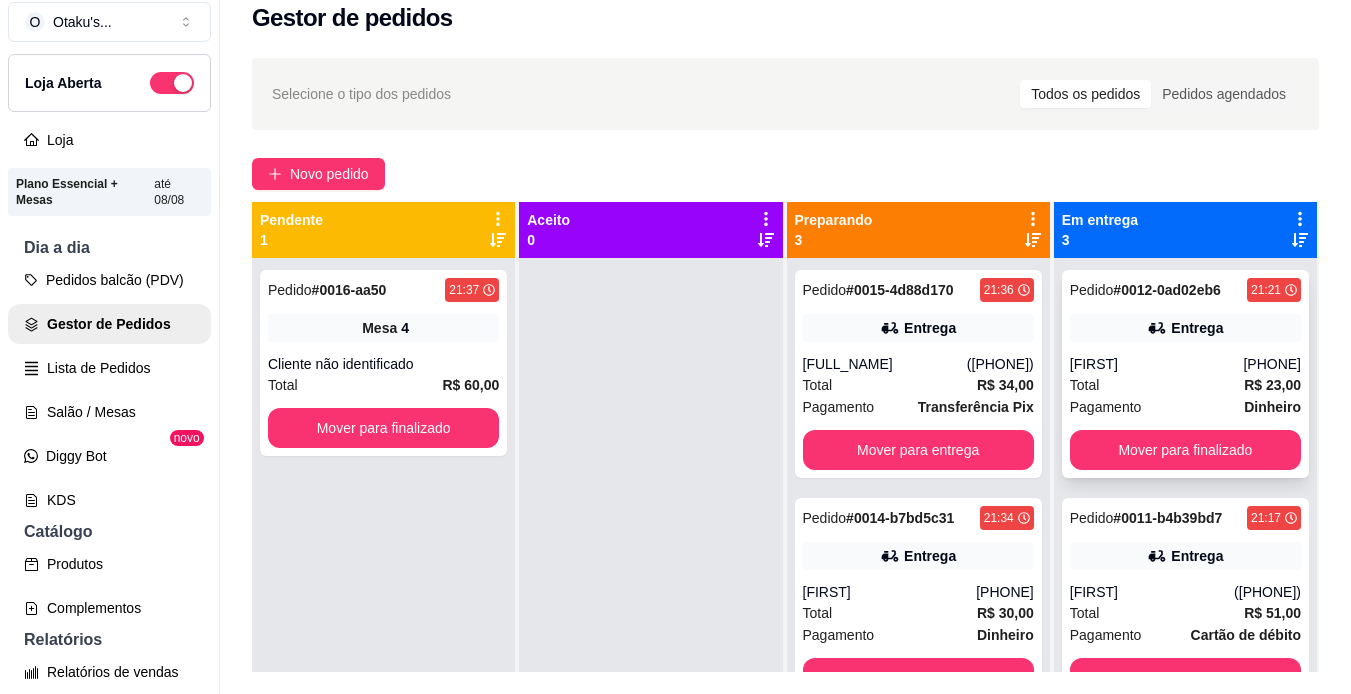 scroll, scrollTop: 32, scrollLeft: 0, axis: vertical 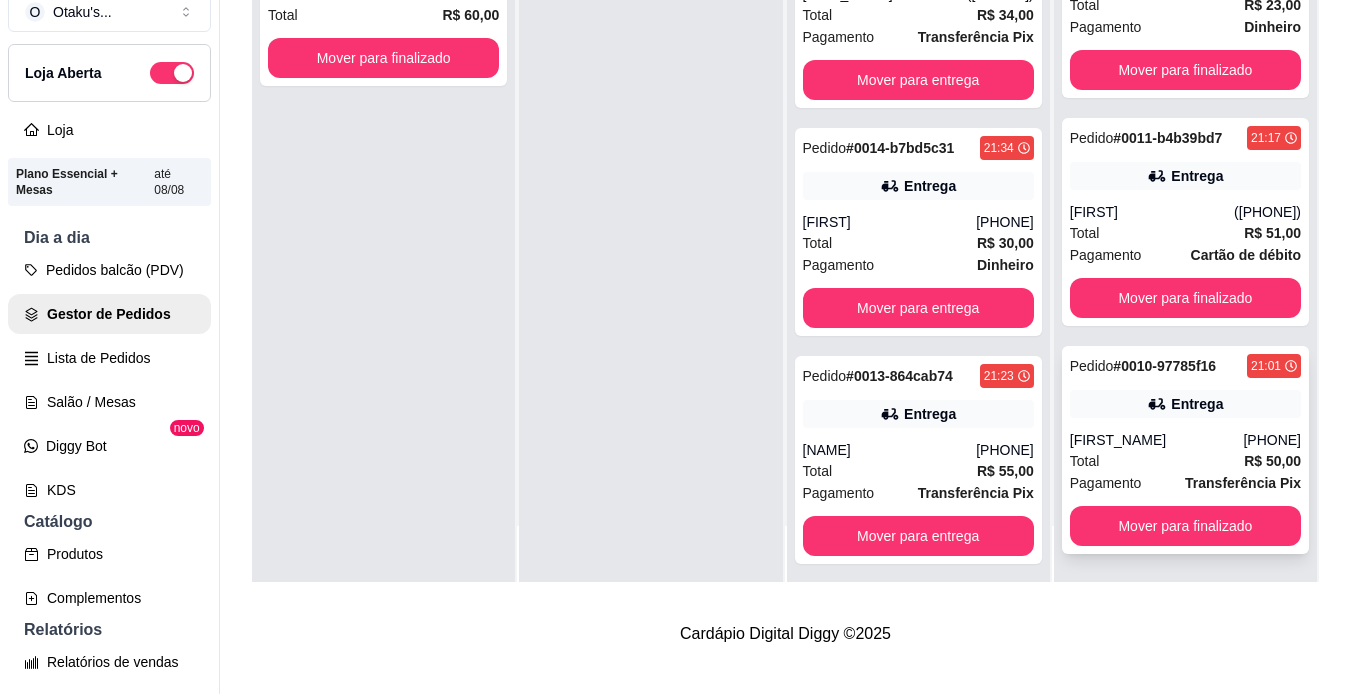 click on "Entrega" at bounding box center [1185, 404] 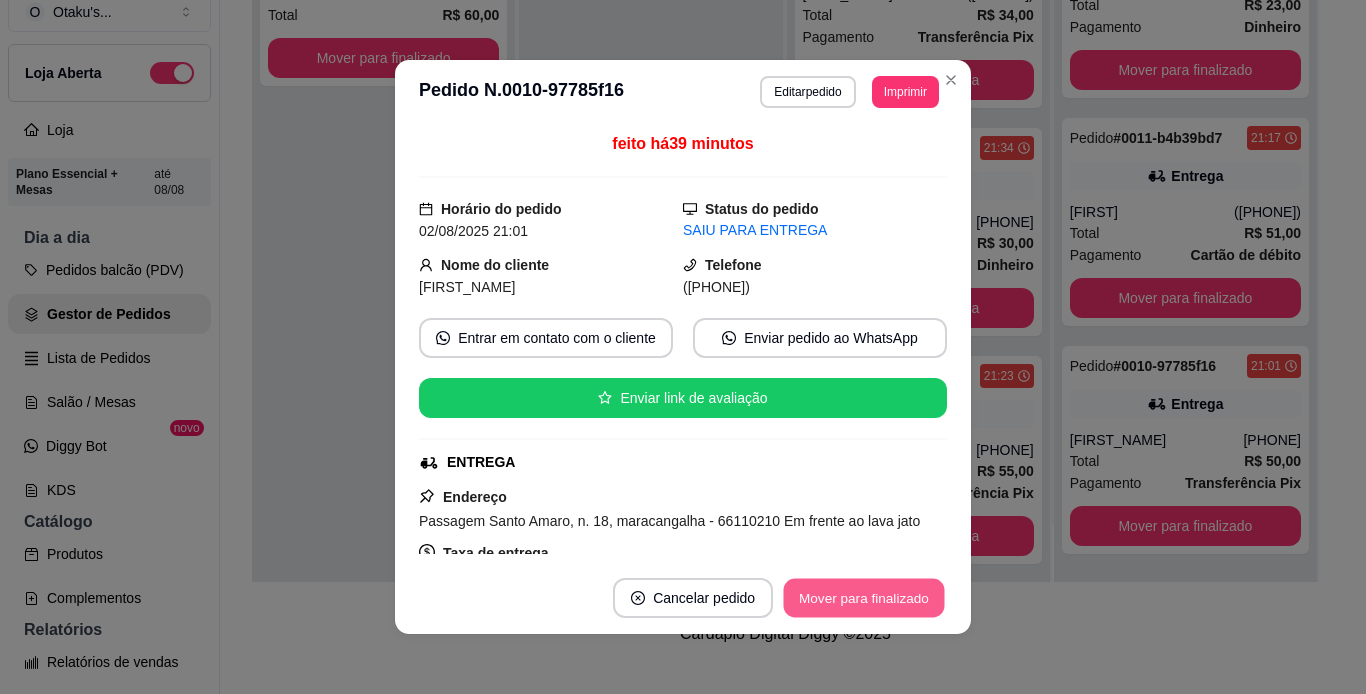 click on "Mover para finalizado" at bounding box center (864, 598) 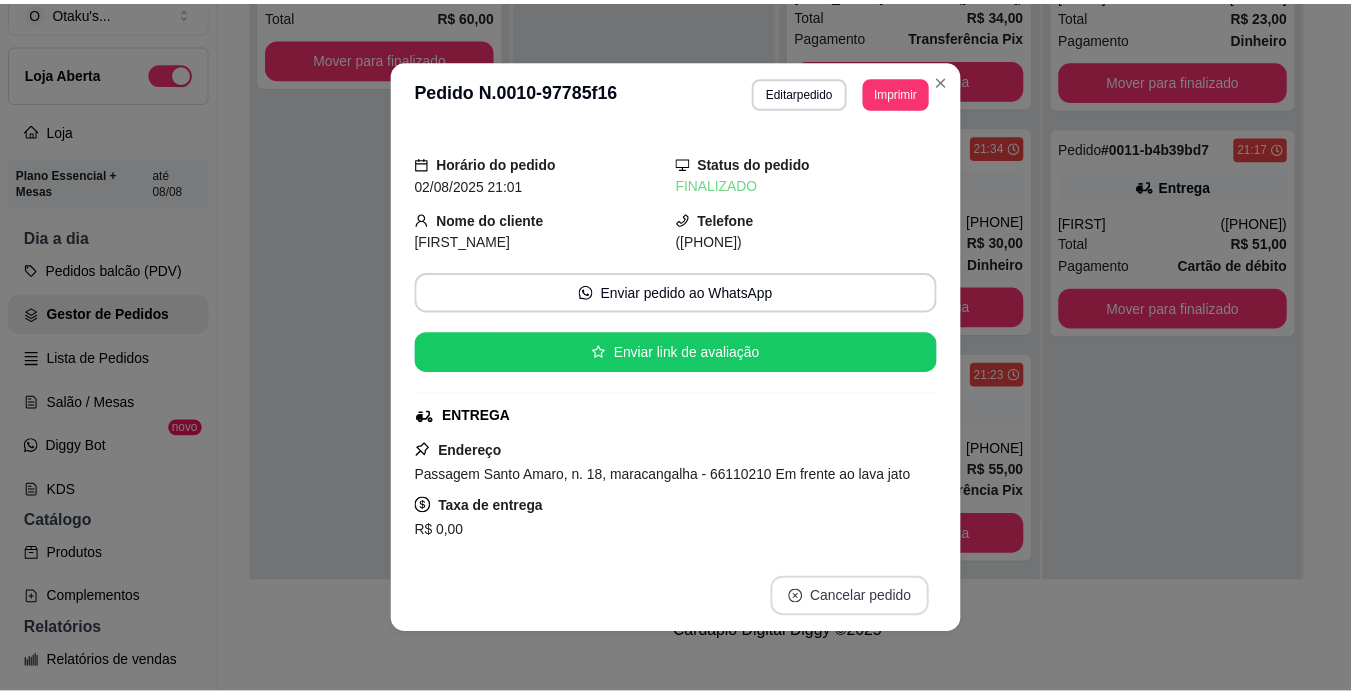 scroll, scrollTop: 0, scrollLeft: 0, axis: both 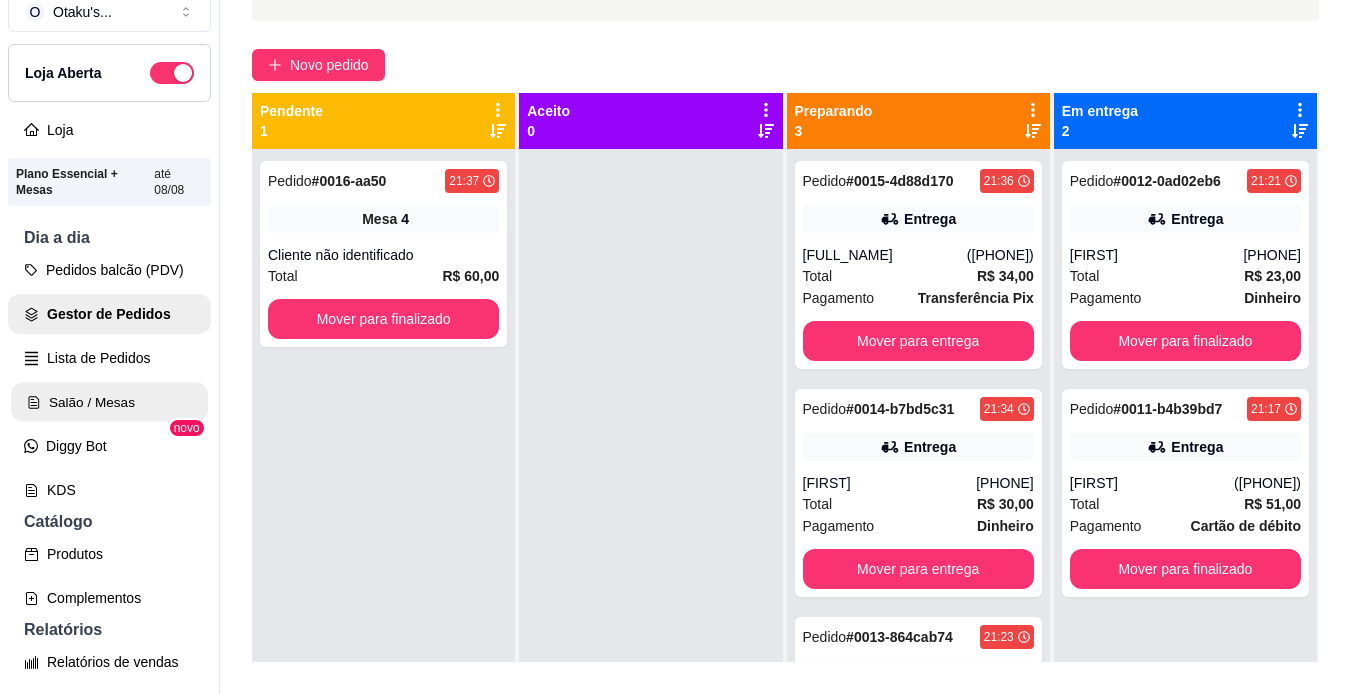 click on "Salão / Mesas" at bounding box center (109, 402) 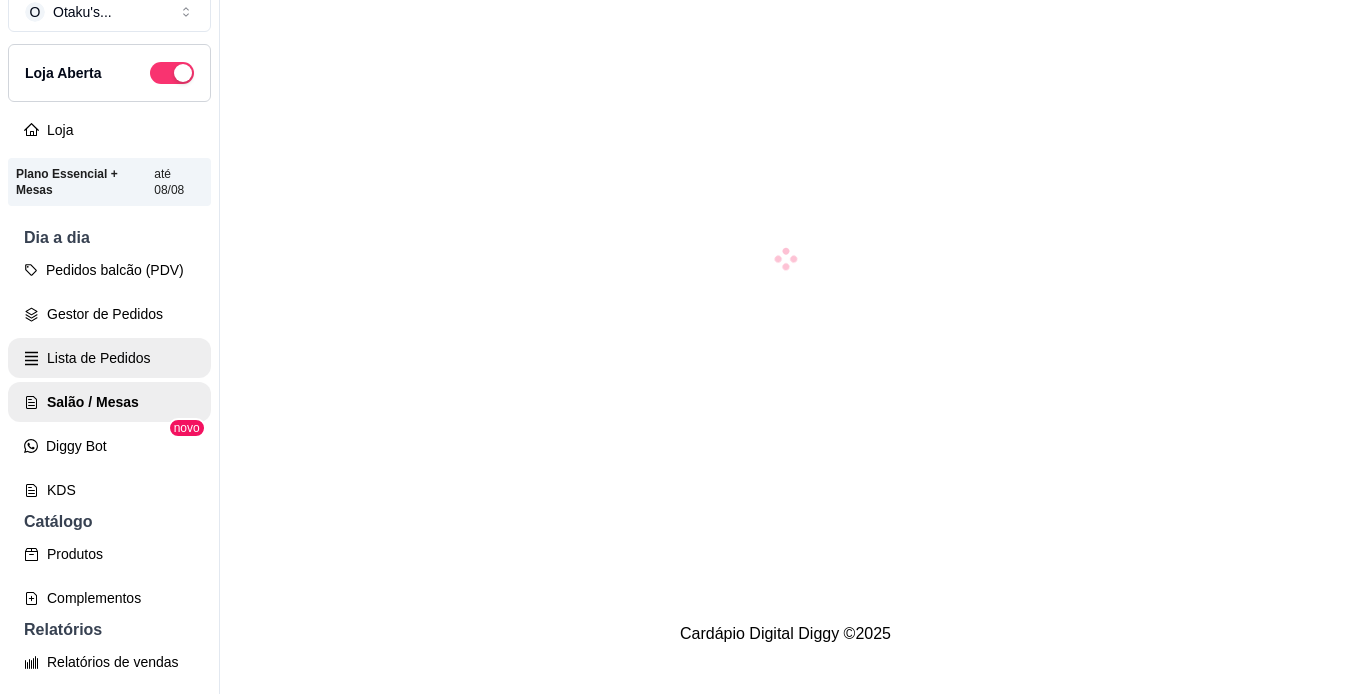 scroll, scrollTop: 0, scrollLeft: 0, axis: both 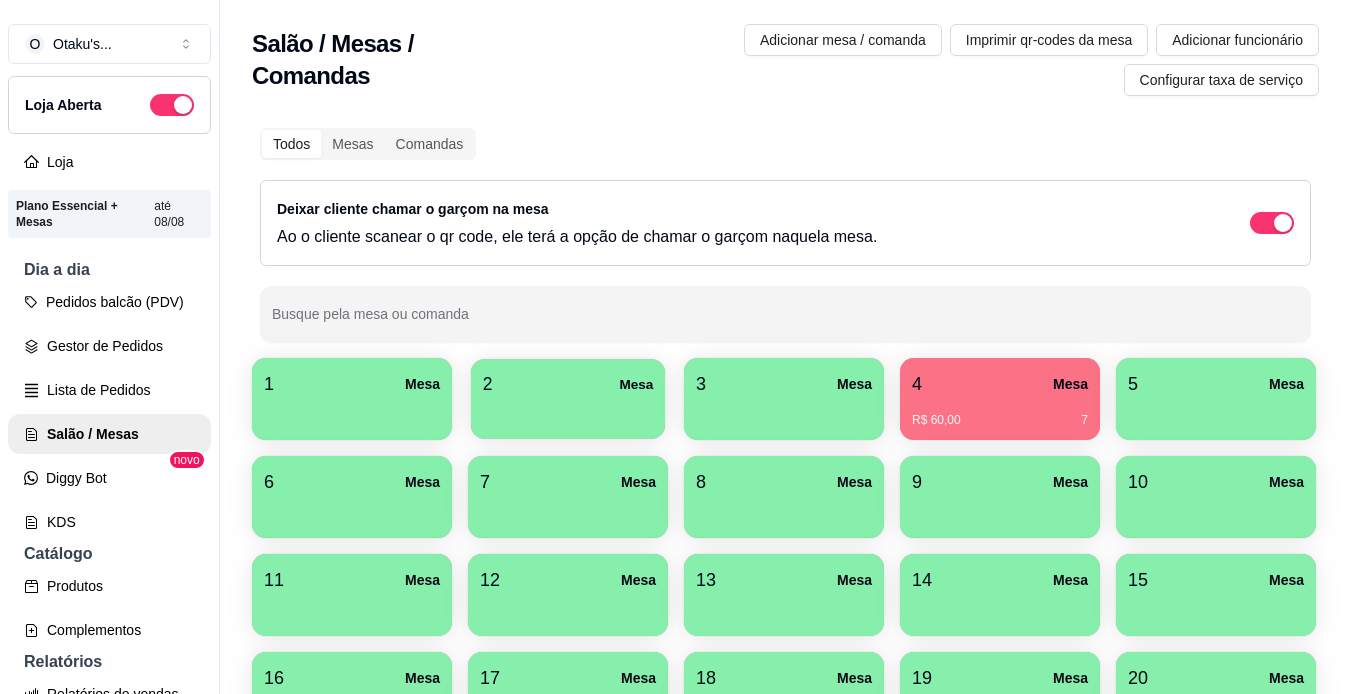 click at bounding box center (568, 412) 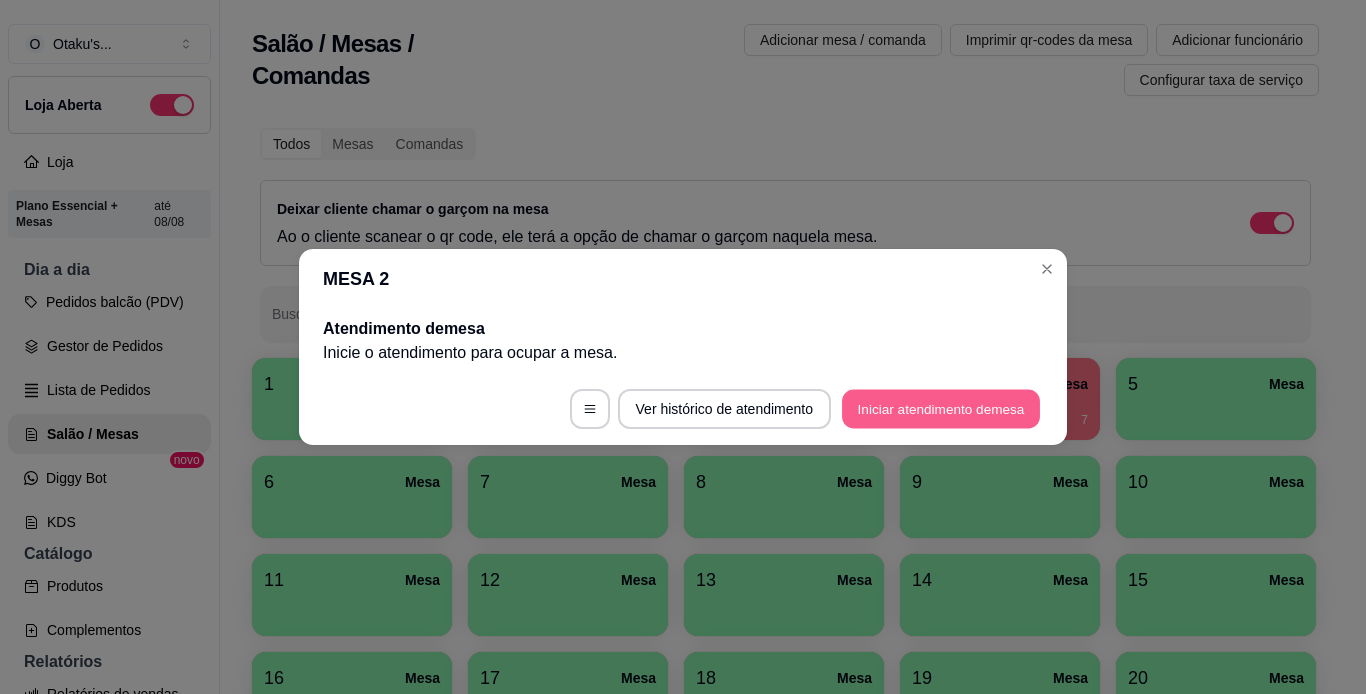 click on "Iniciar atendimento de  mesa" at bounding box center (941, 409) 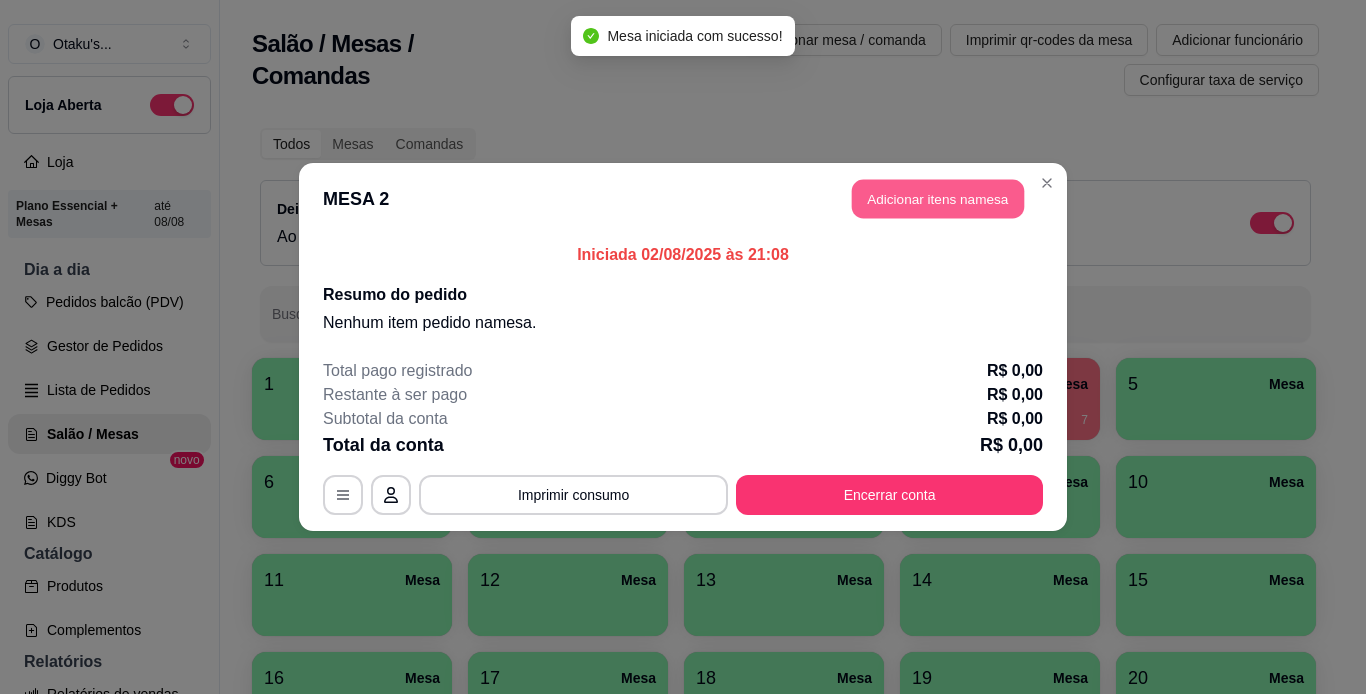 click on "Adicionar itens na  mesa" at bounding box center [938, 199] 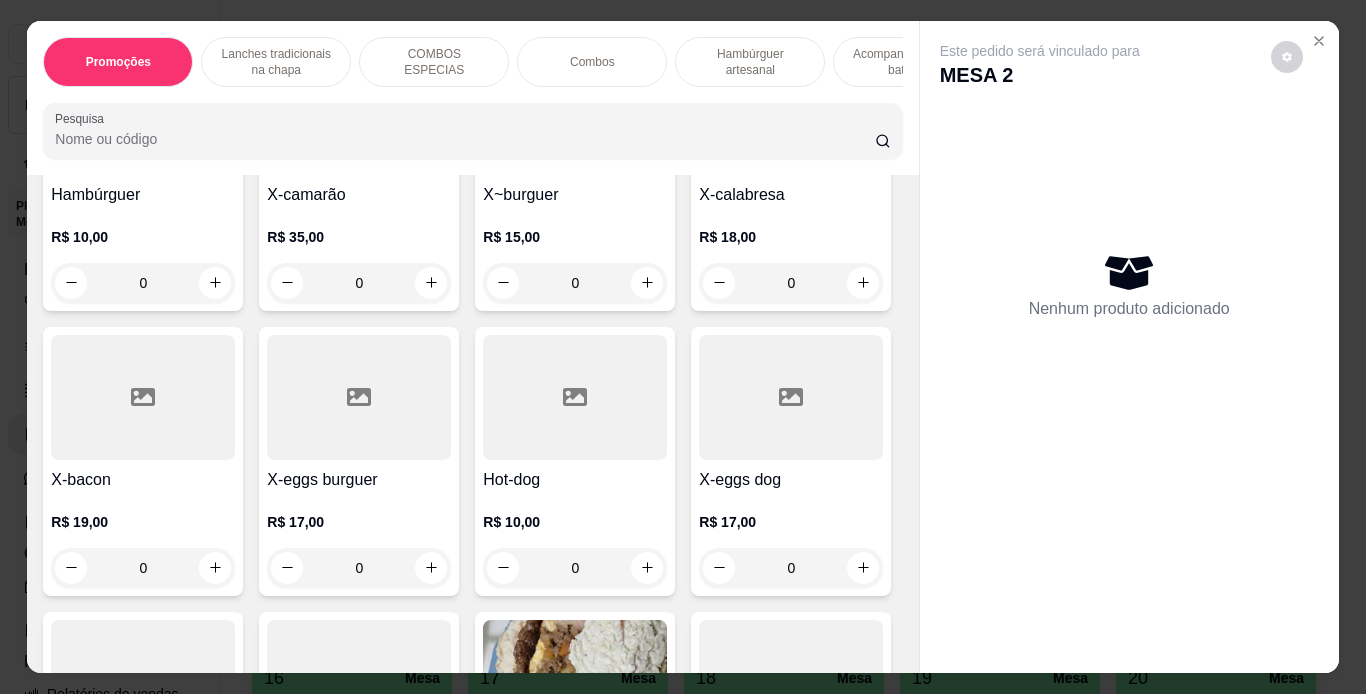 scroll, scrollTop: 613, scrollLeft: 0, axis: vertical 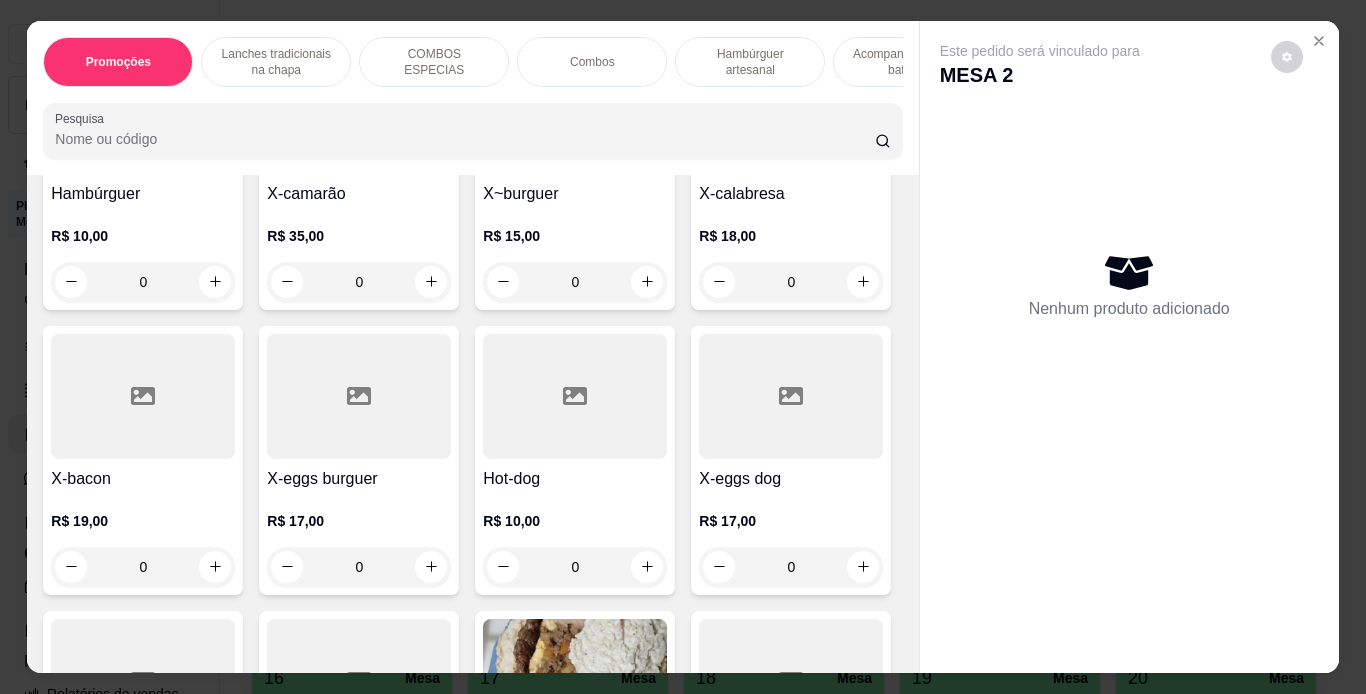 click at bounding box center (359, 396) 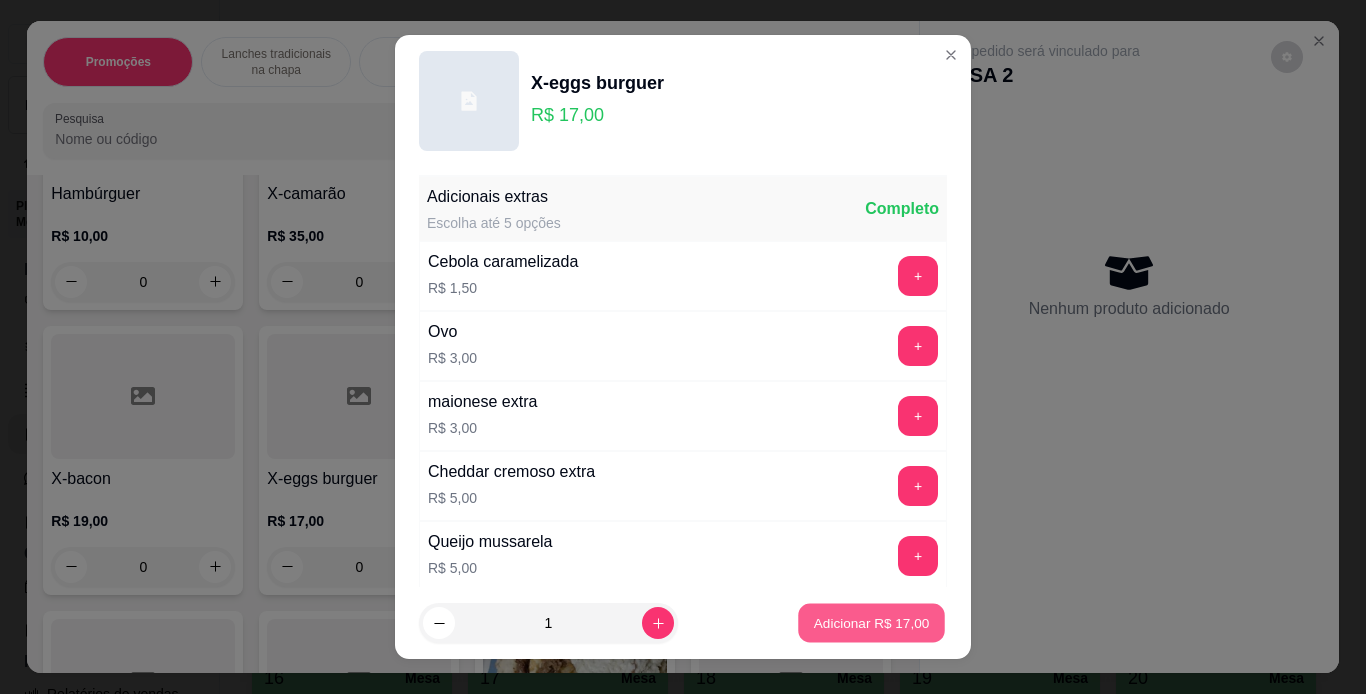 click on "Adicionar   R$ 17,00" at bounding box center (871, 623) 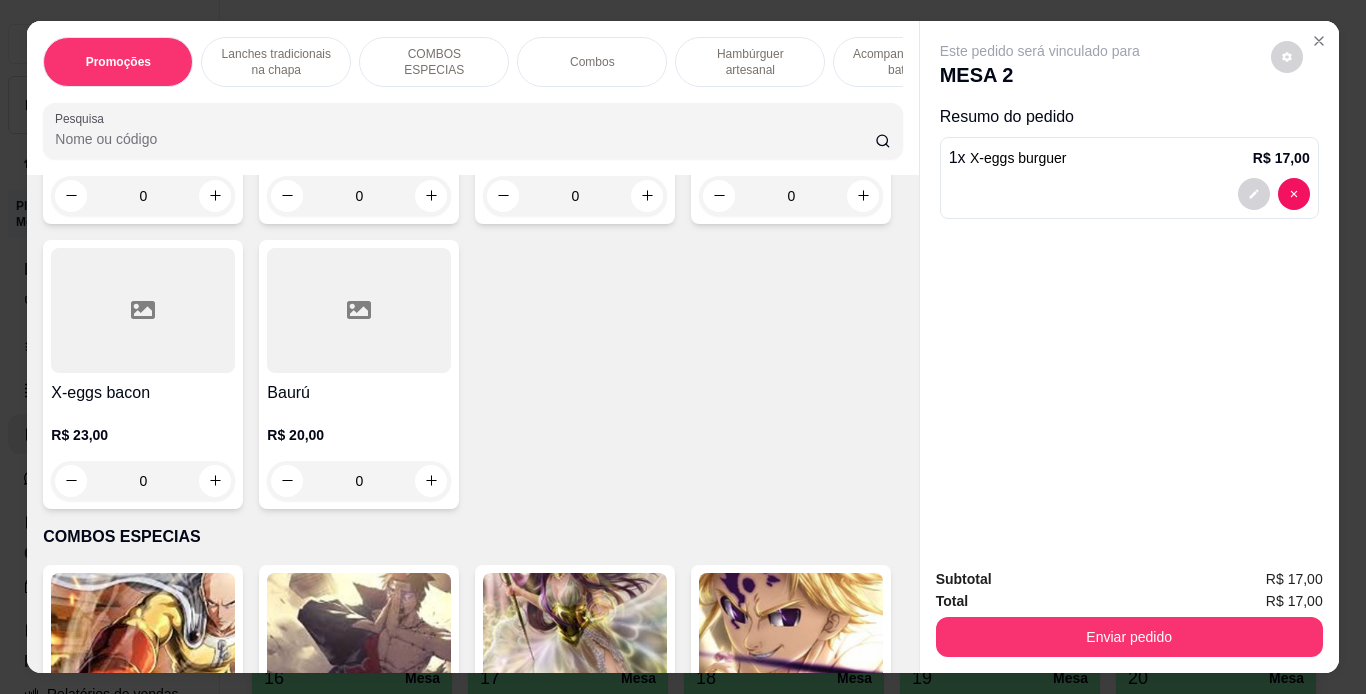 scroll, scrollTop: 1580, scrollLeft: 0, axis: vertical 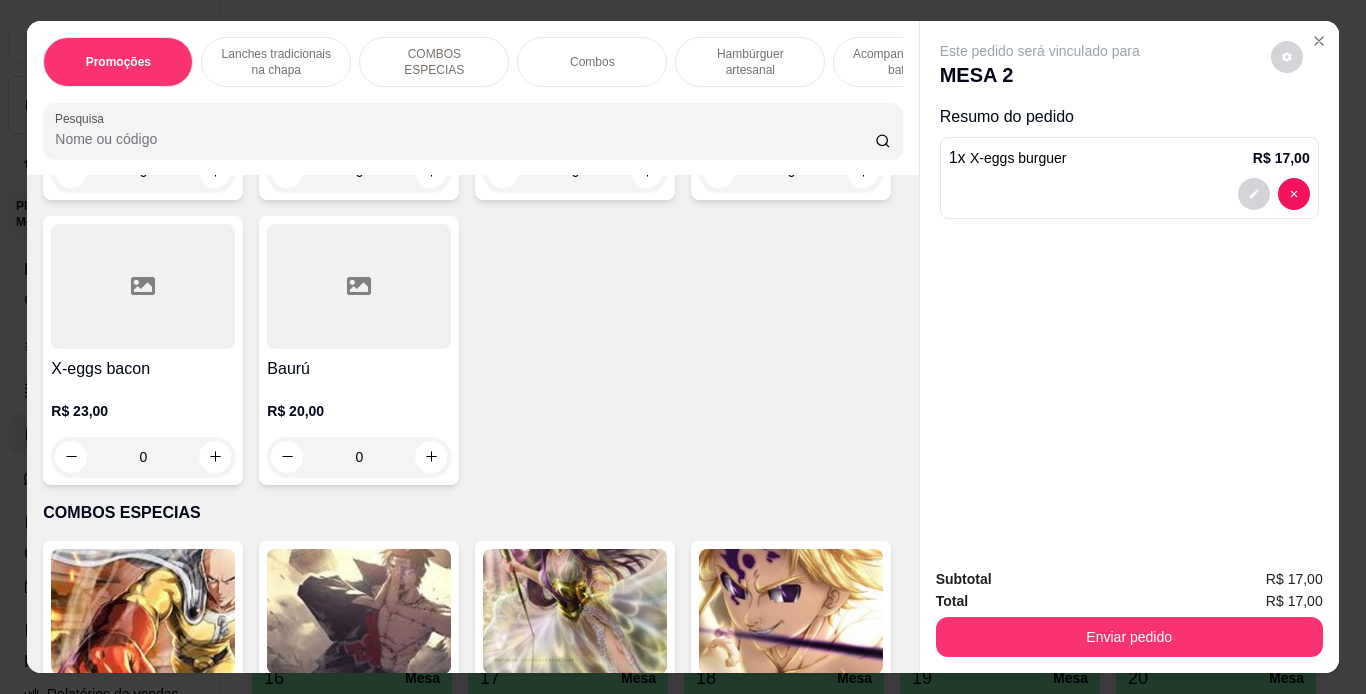 click on "X-salada" at bounding box center (575, 84) 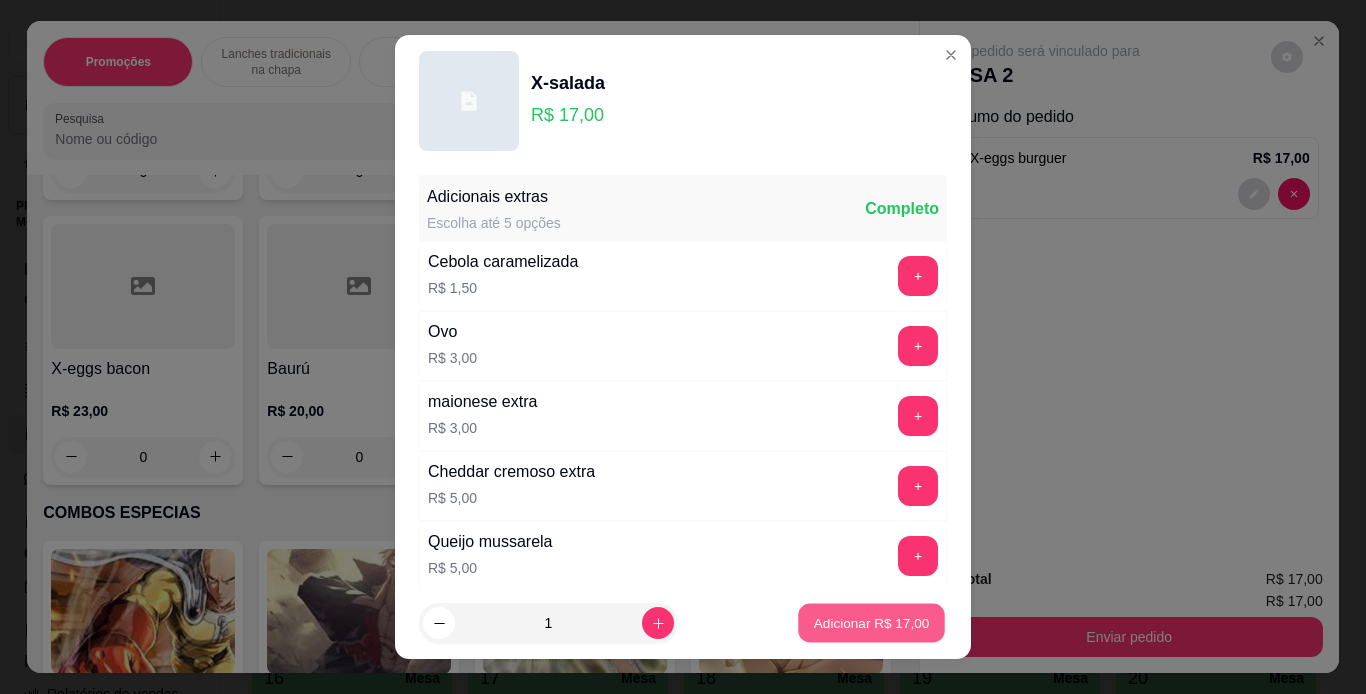 click on "Adicionar   R$ 17,00" at bounding box center (872, 623) 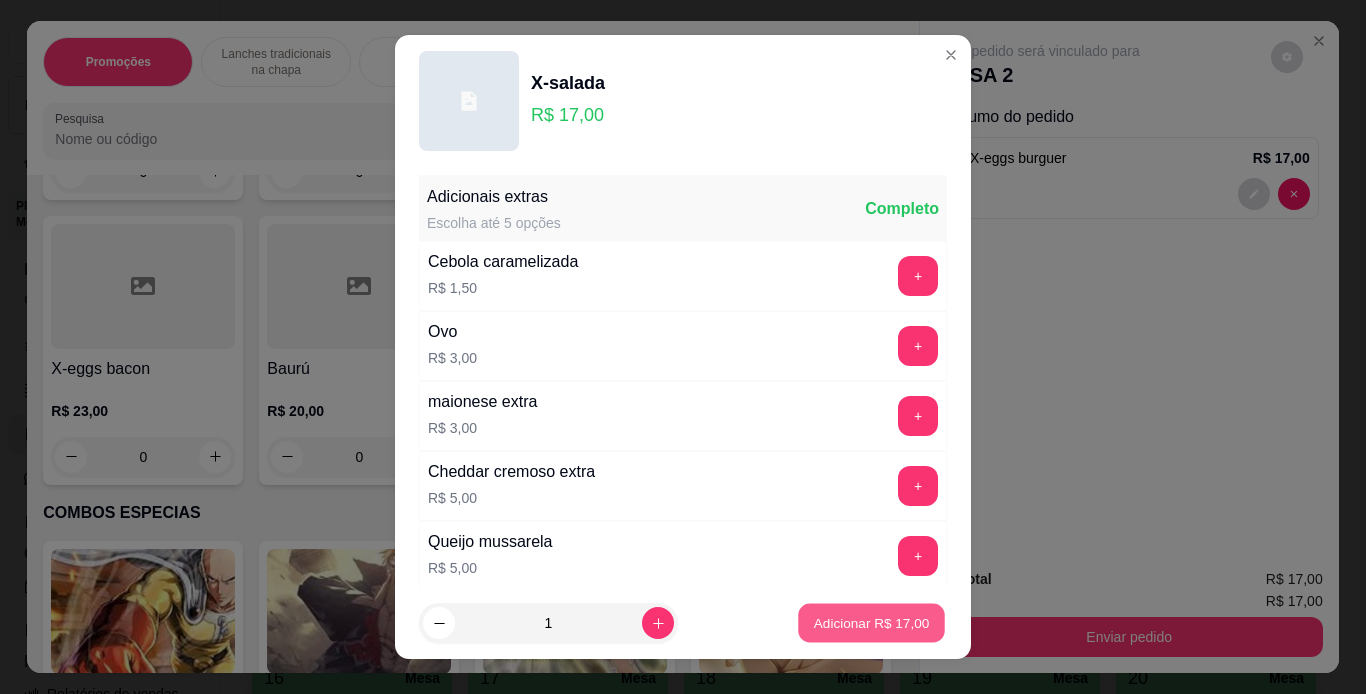 type on "1" 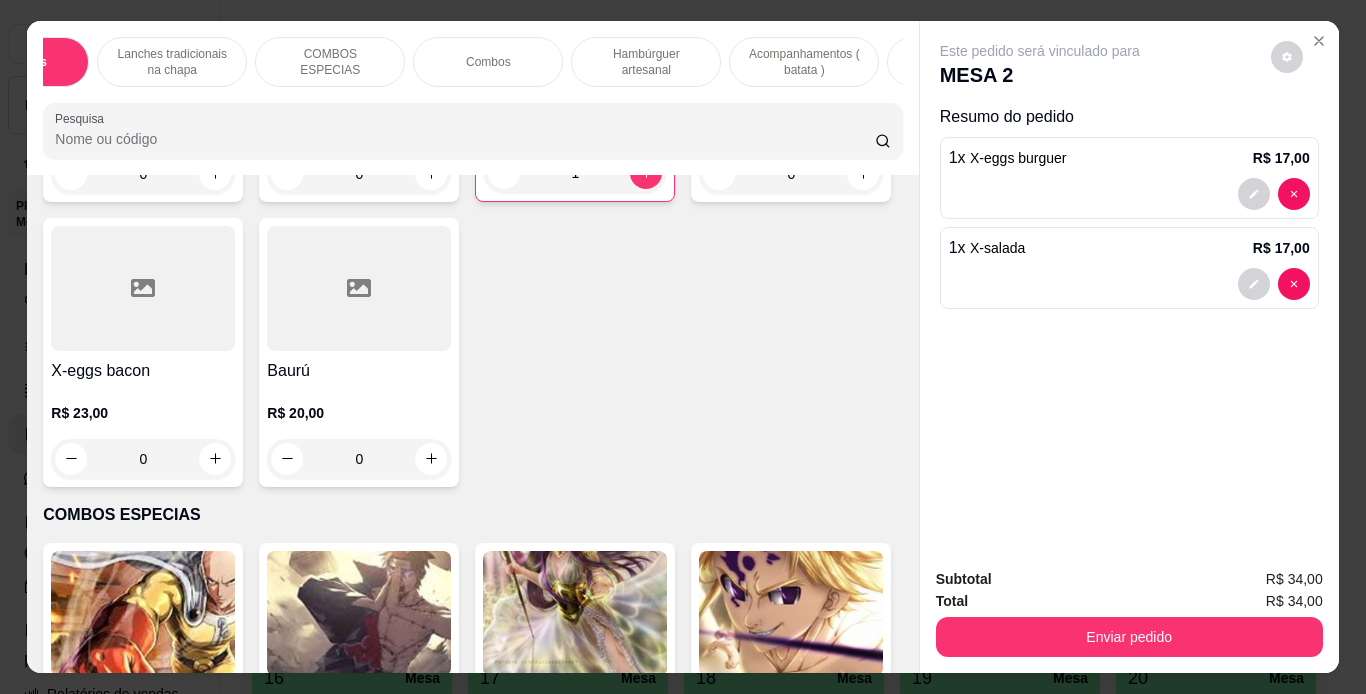 scroll, scrollTop: 0, scrollLeft: 160, axis: horizontal 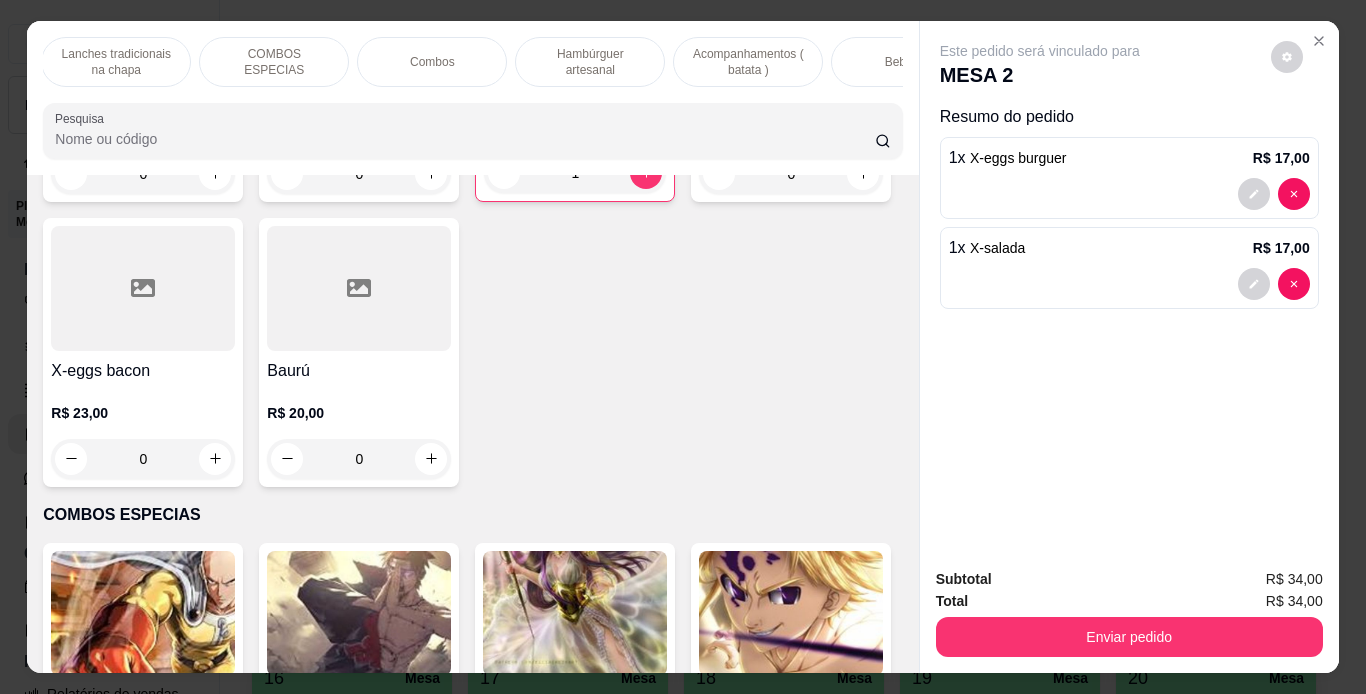 click on "Acompanhamentos ( batata )" at bounding box center [748, 62] 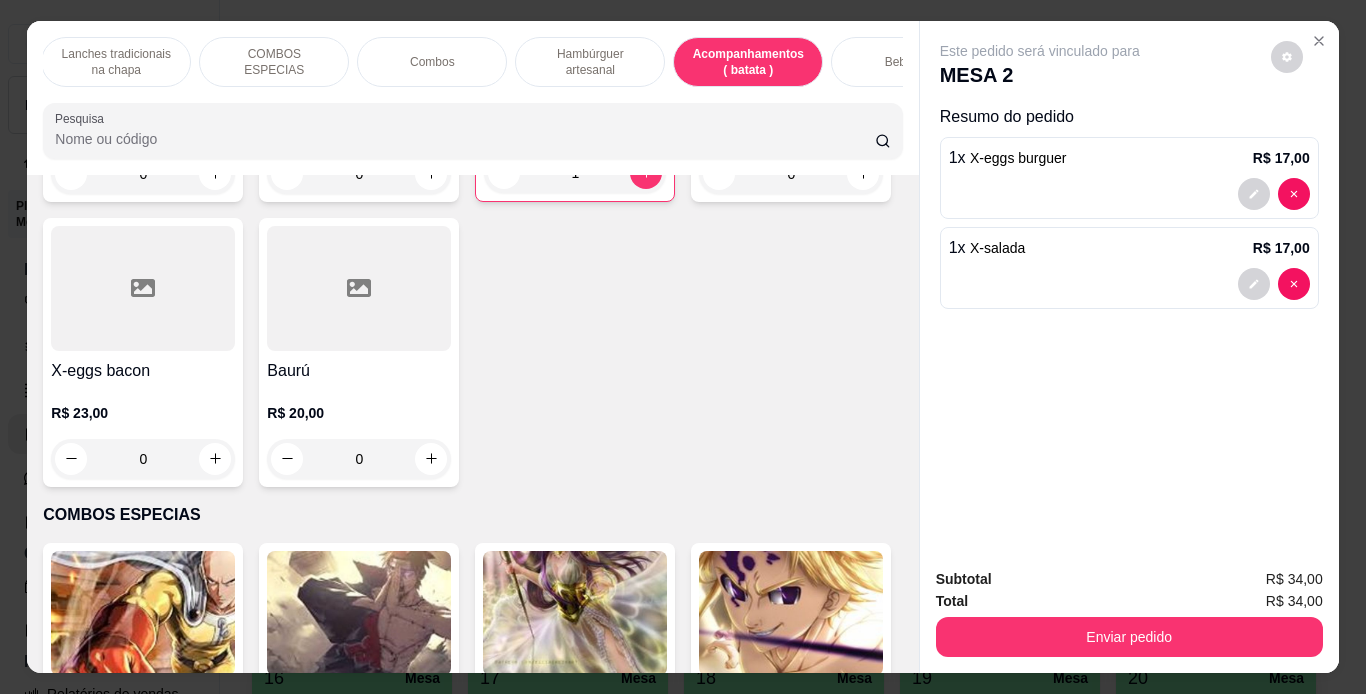scroll, scrollTop: 4894, scrollLeft: 0, axis: vertical 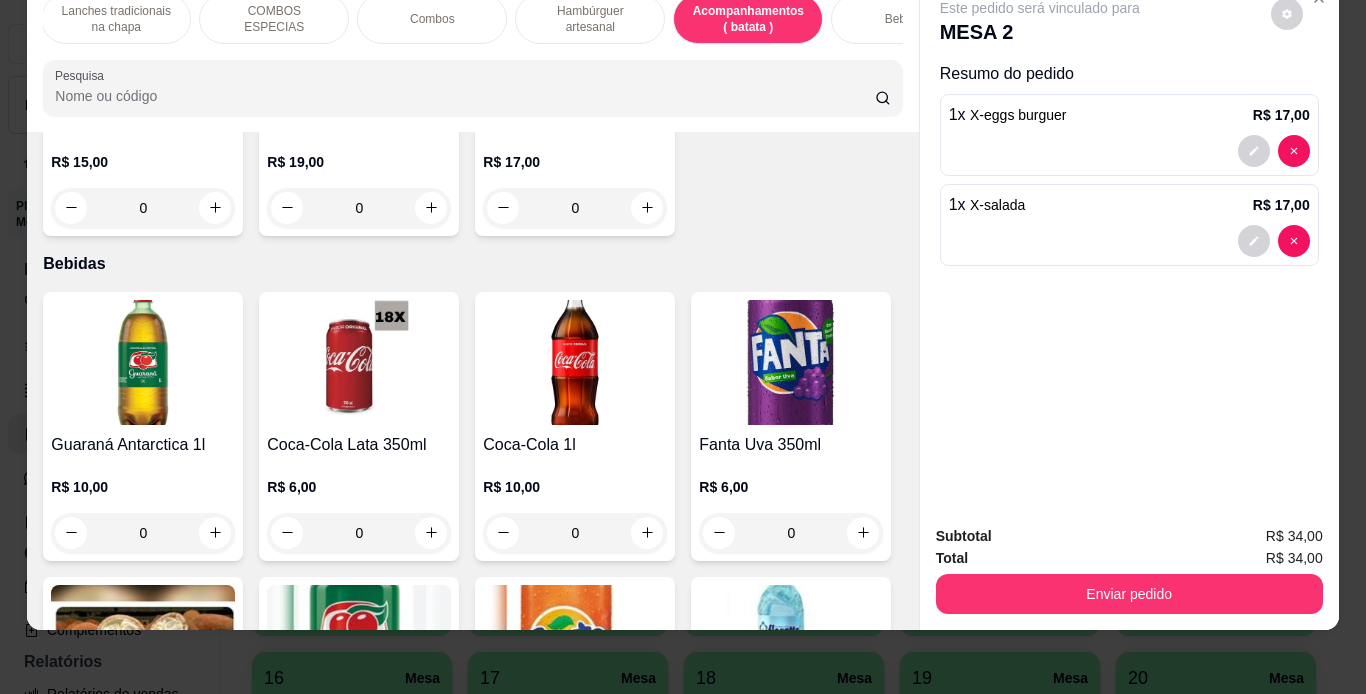 click on "Batata simples" at bounding box center (575, -213) 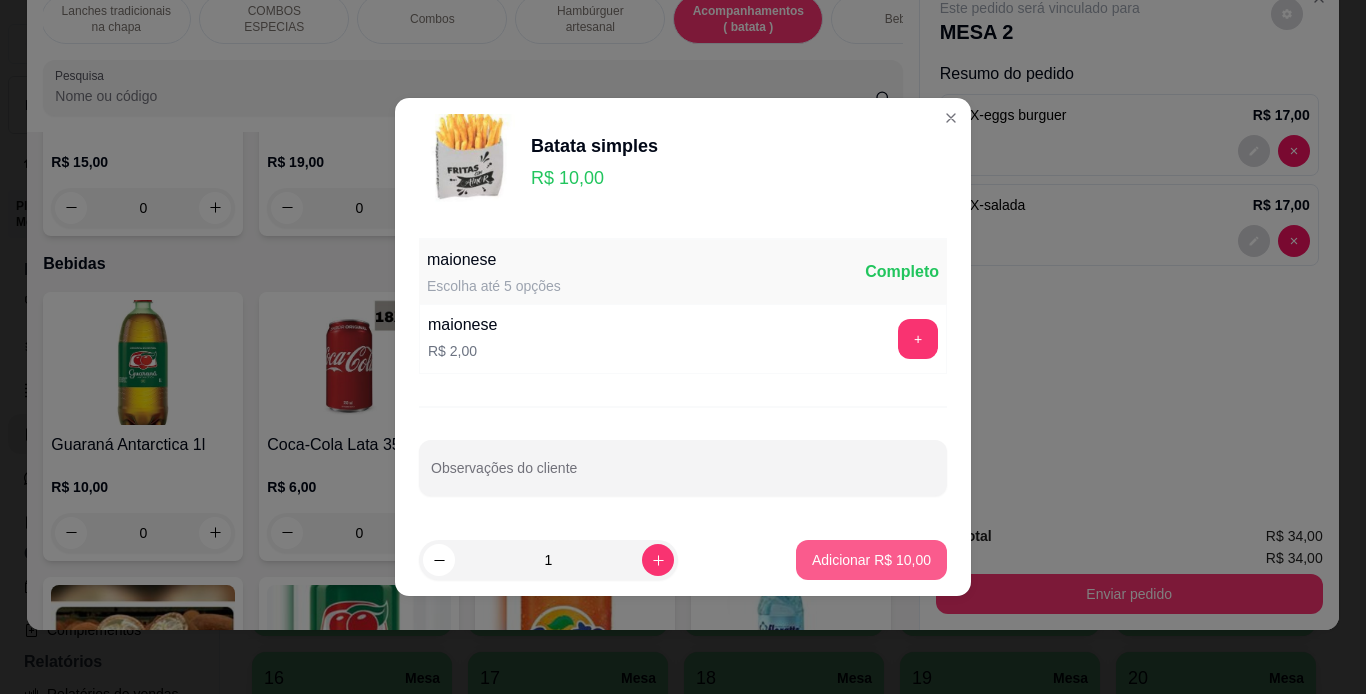 click on "Adicionar   R$ 10,00" at bounding box center (871, 560) 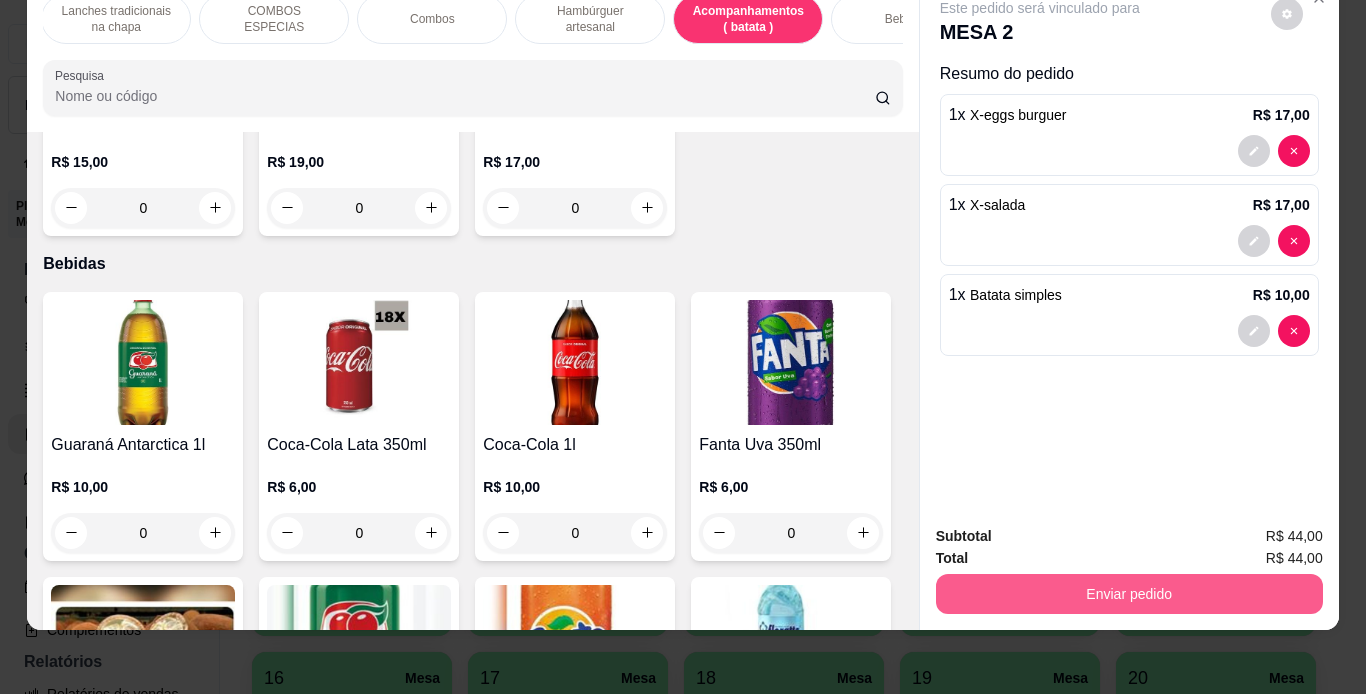 click on "Enviar pedido" at bounding box center (1129, 594) 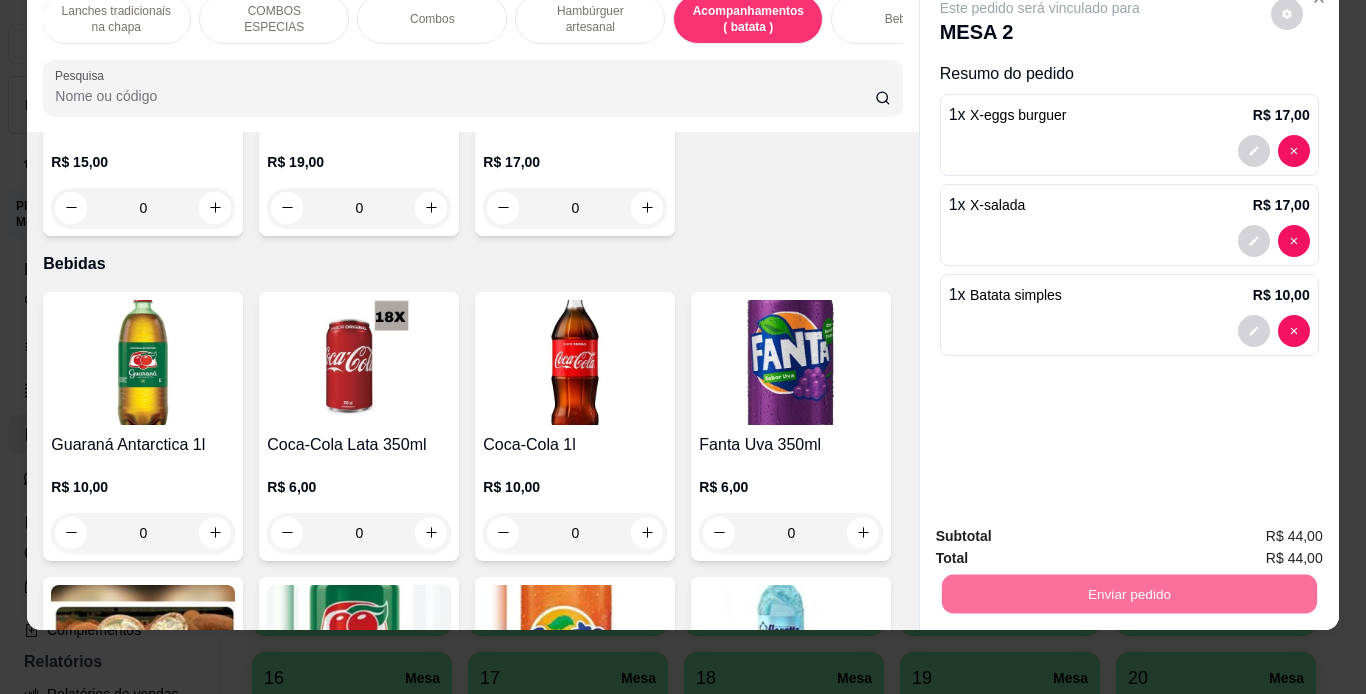 click on "Não registrar e enviar pedido" at bounding box center (1063, 530) 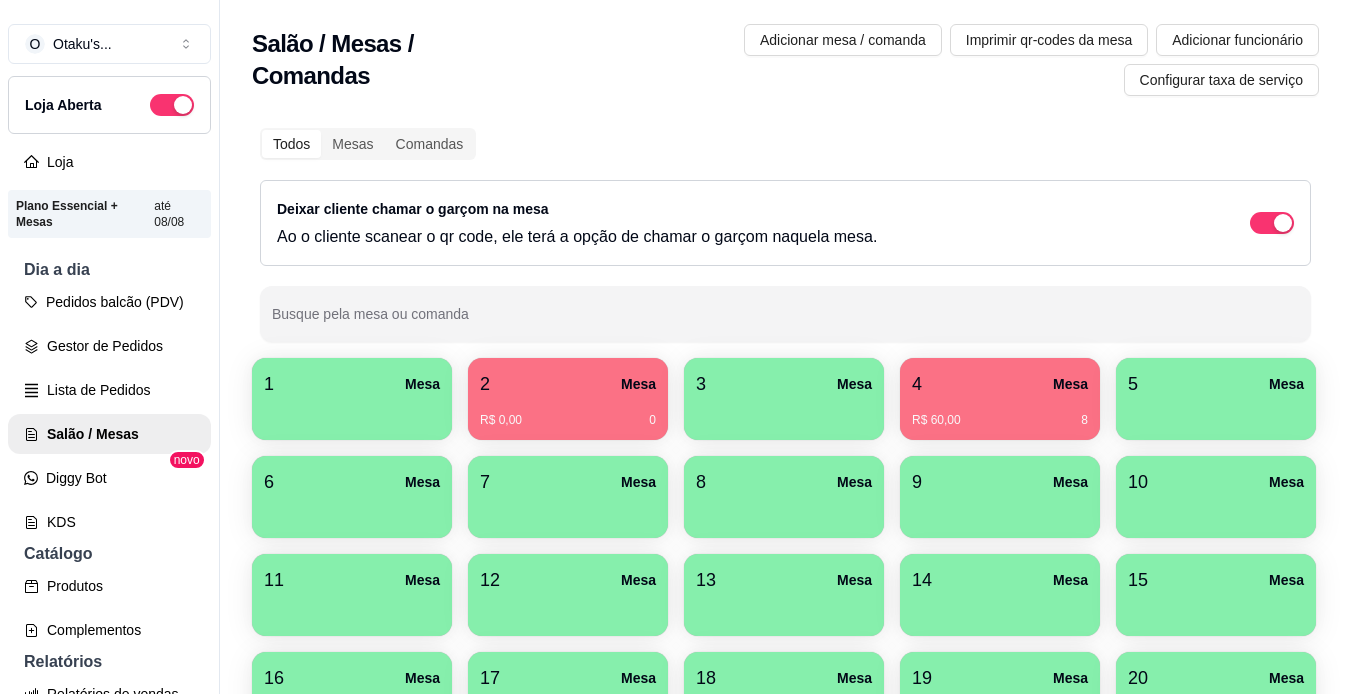click on "3 Mesa" at bounding box center (784, 384) 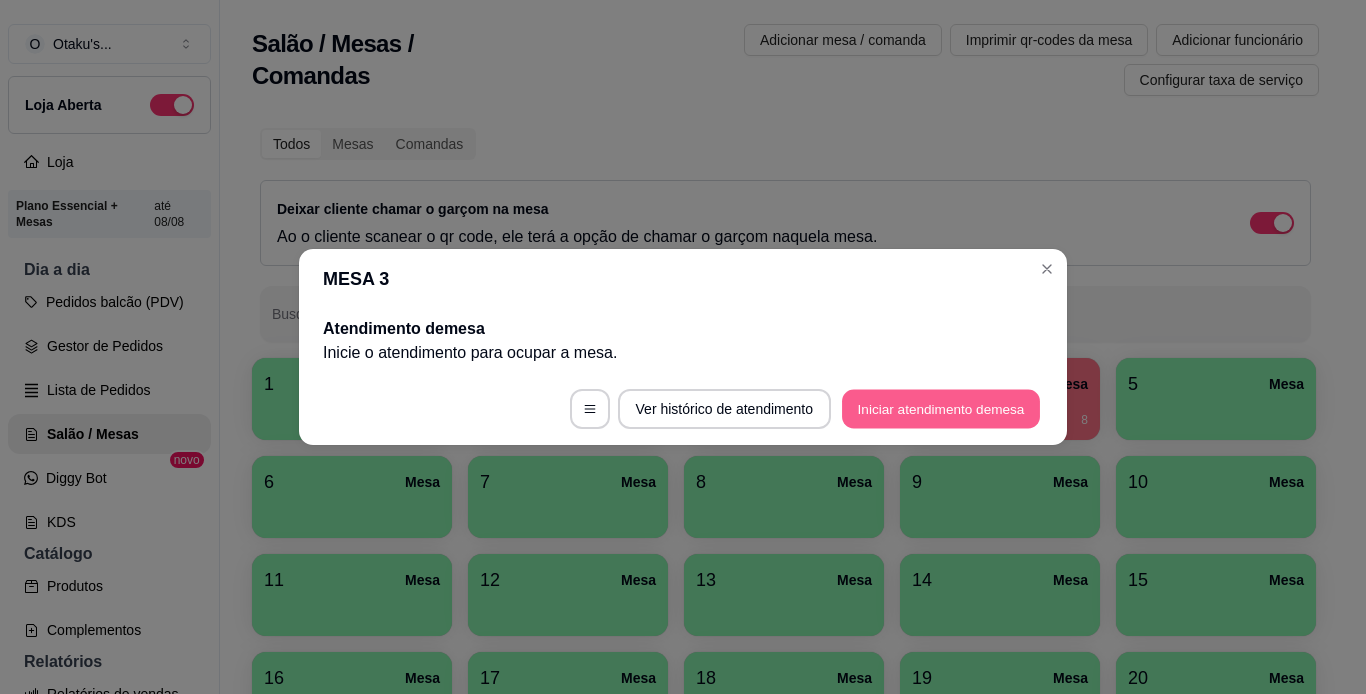 click on "Iniciar atendimento de  mesa" at bounding box center [941, 409] 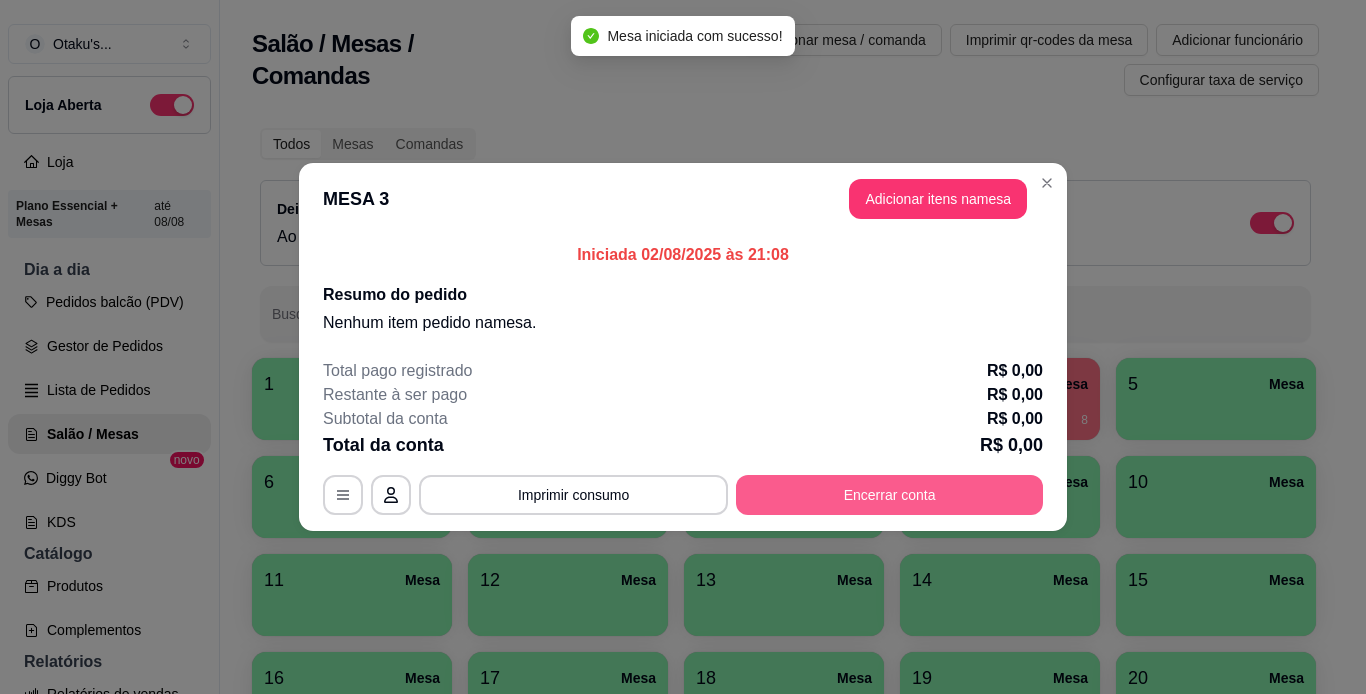 click on "Encerrar conta" at bounding box center (889, 495) 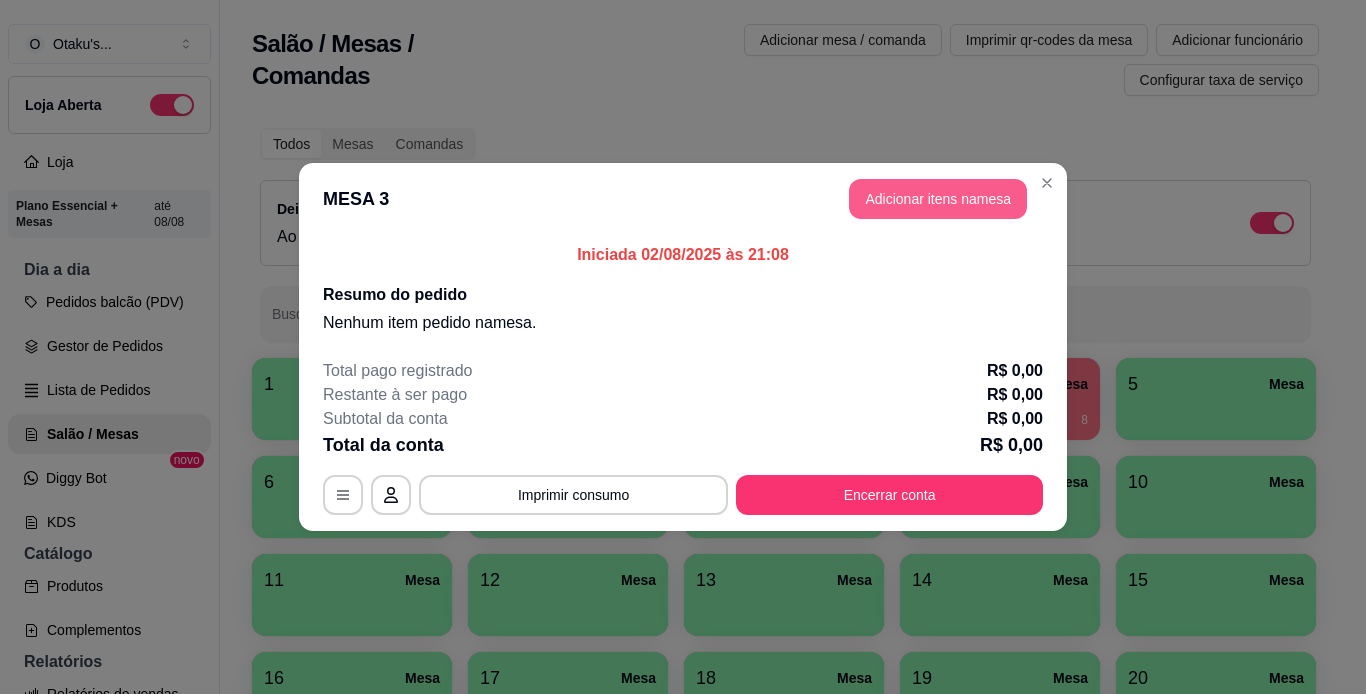 click on "Adicionar itens na  mesa" at bounding box center (938, 199) 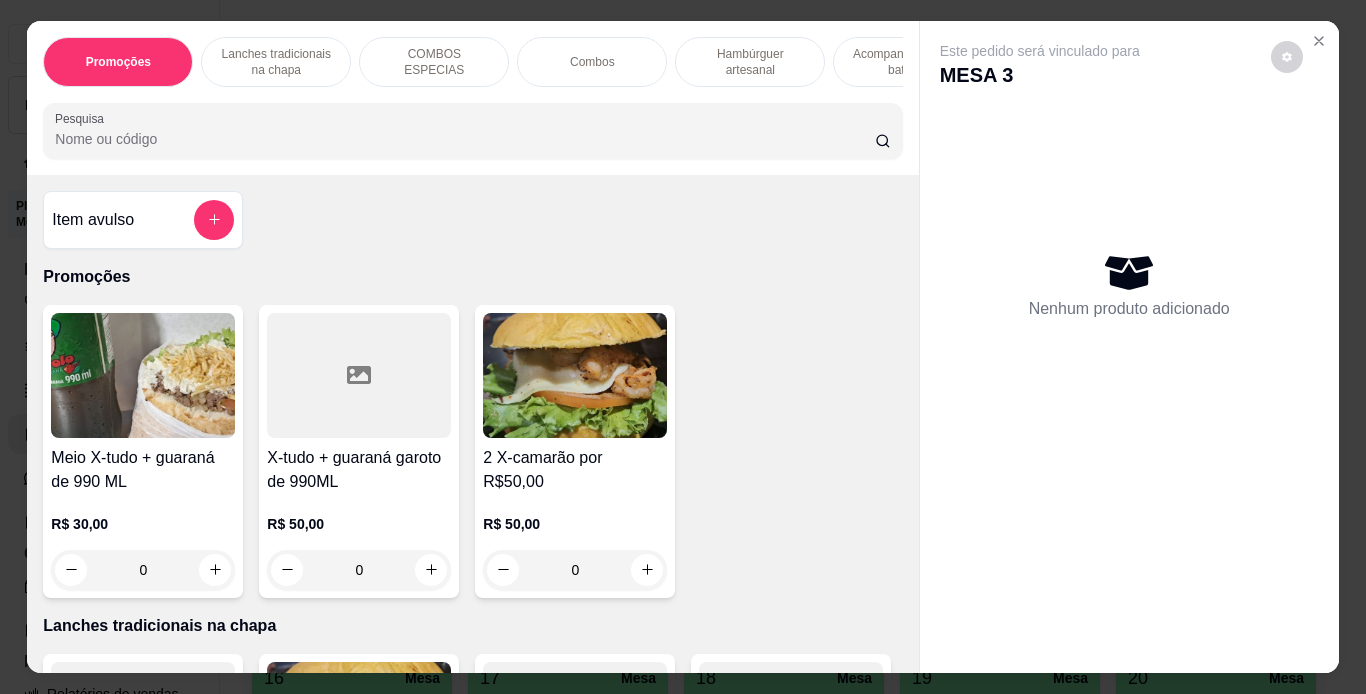 click on "Acompanhamentos ( batata )" at bounding box center [908, 62] 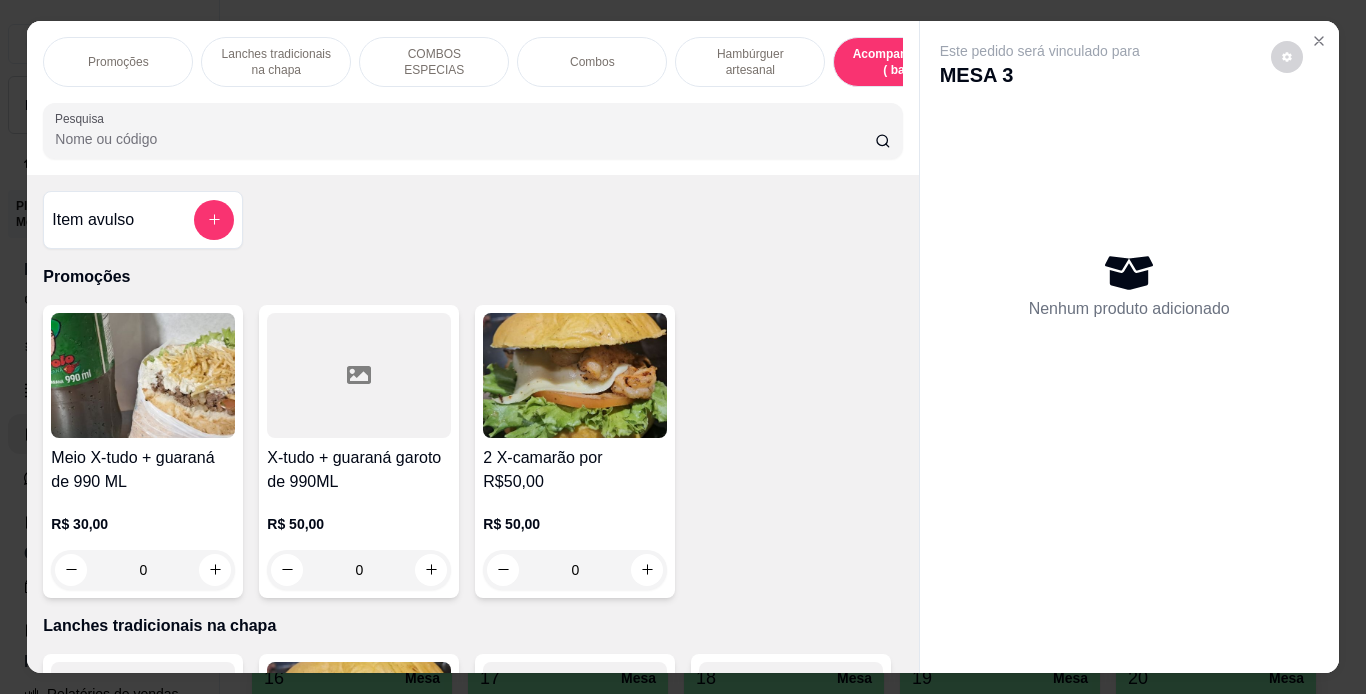 scroll, scrollTop: 4890, scrollLeft: 0, axis: vertical 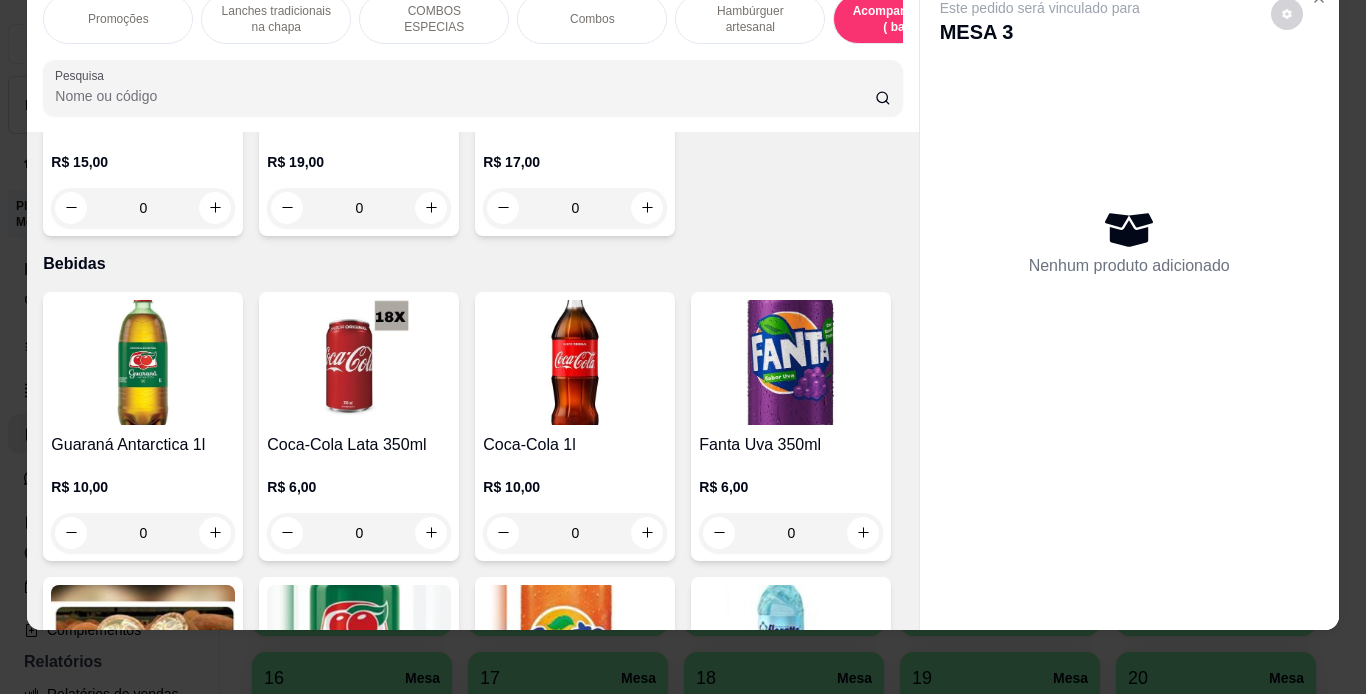 click on "Batata simples" at bounding box center (575, -201) 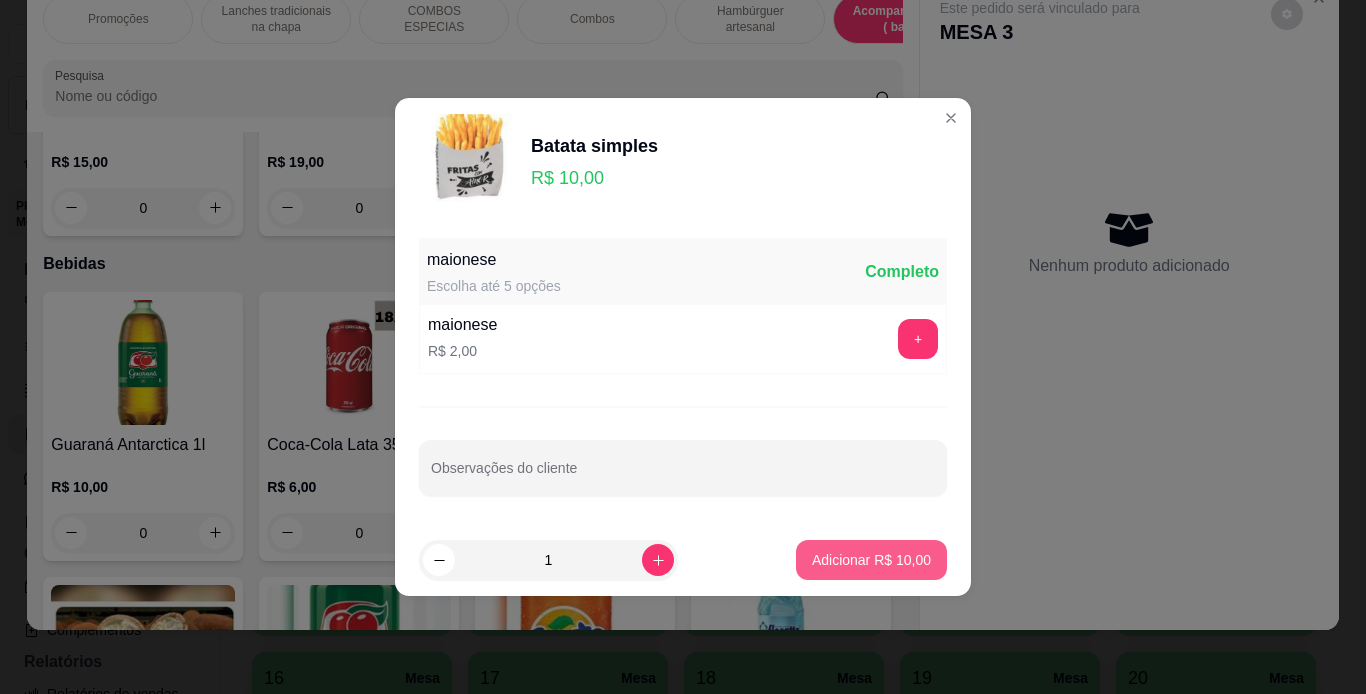 click on "Adicionar   R$ 10,00" at bounding box center [871, 560] 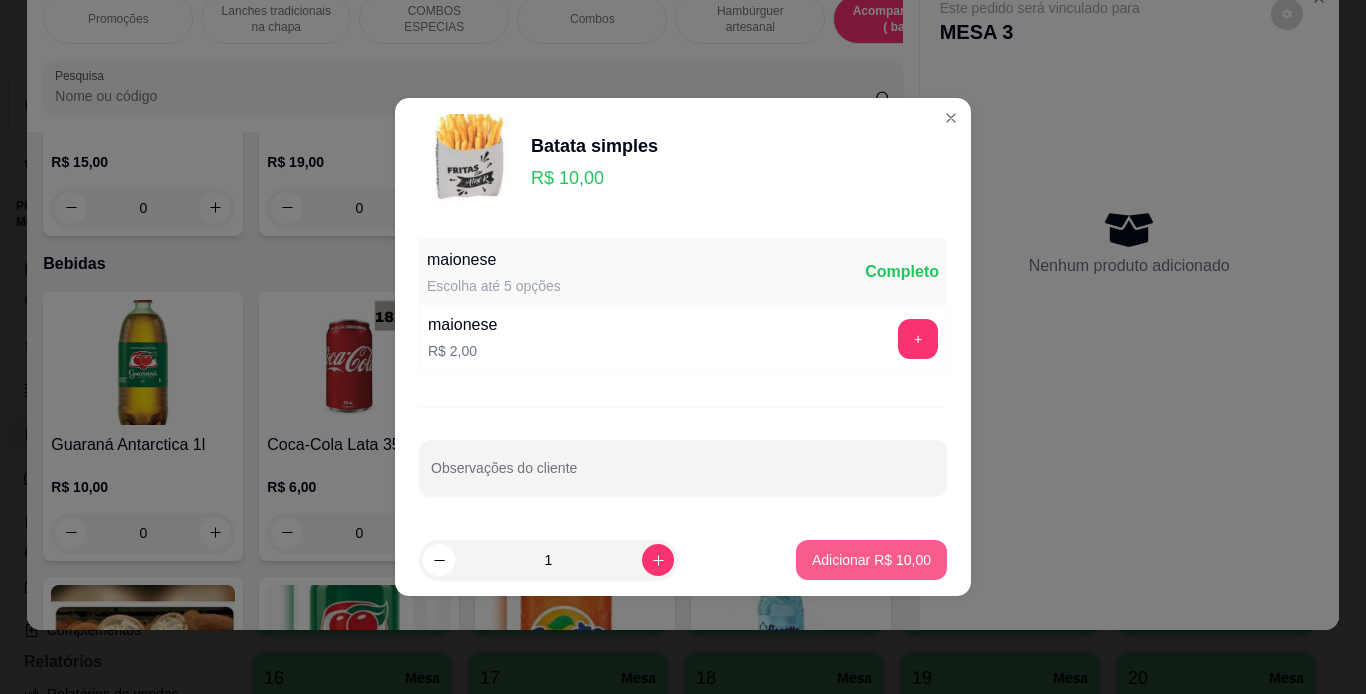 type on "1" 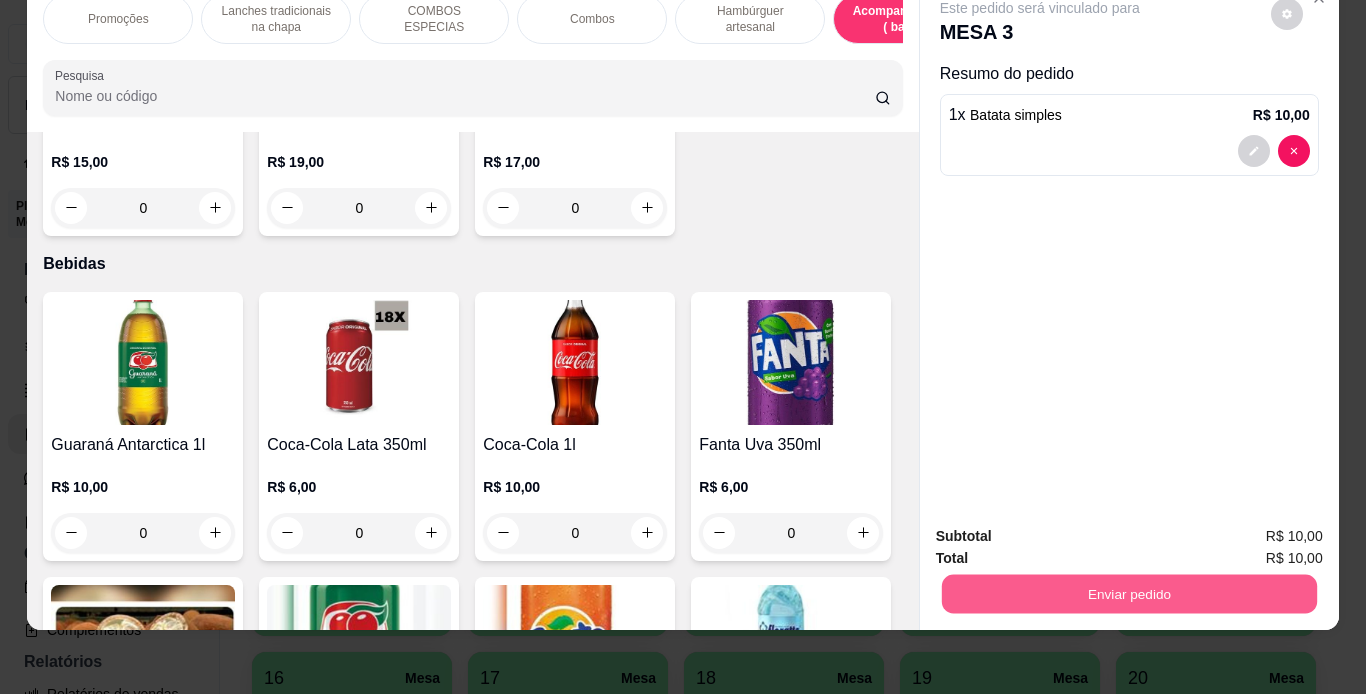 click on "Enviar pedido" at bounding box center [1128, 594] 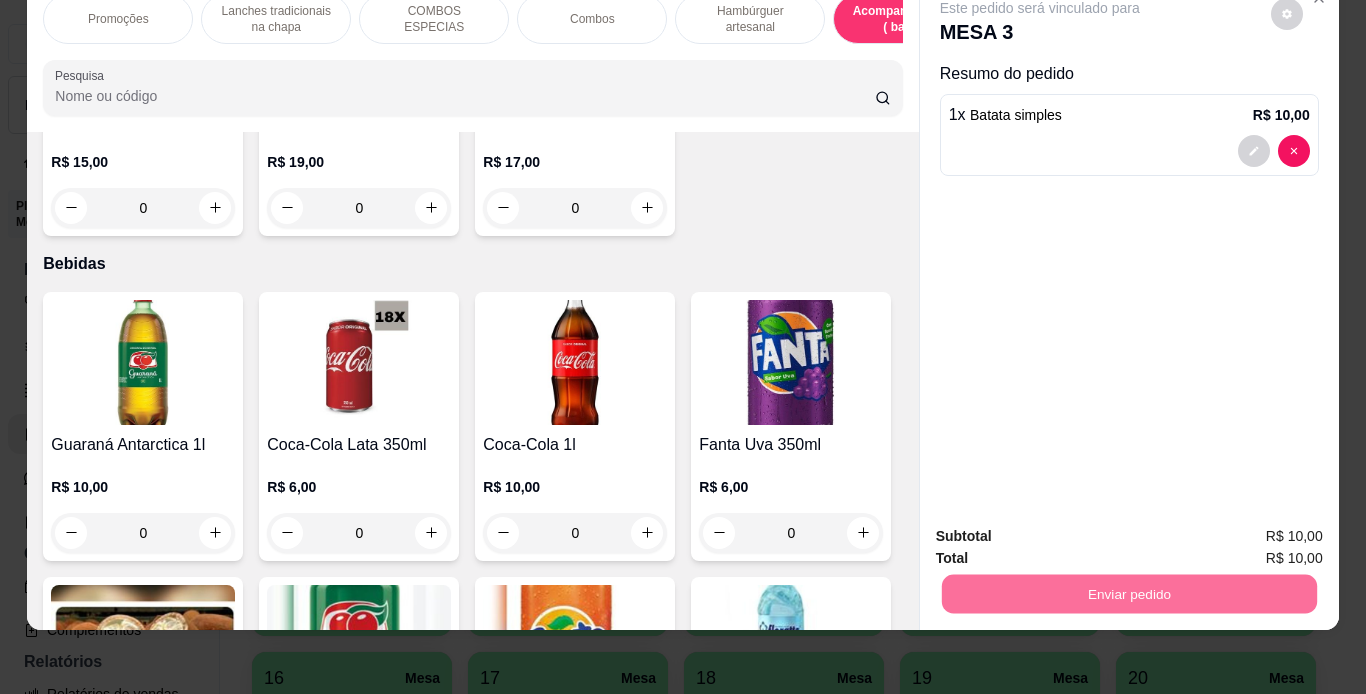 click on "Não registrar e enviar pedido" at bounding box center [1063, 529] 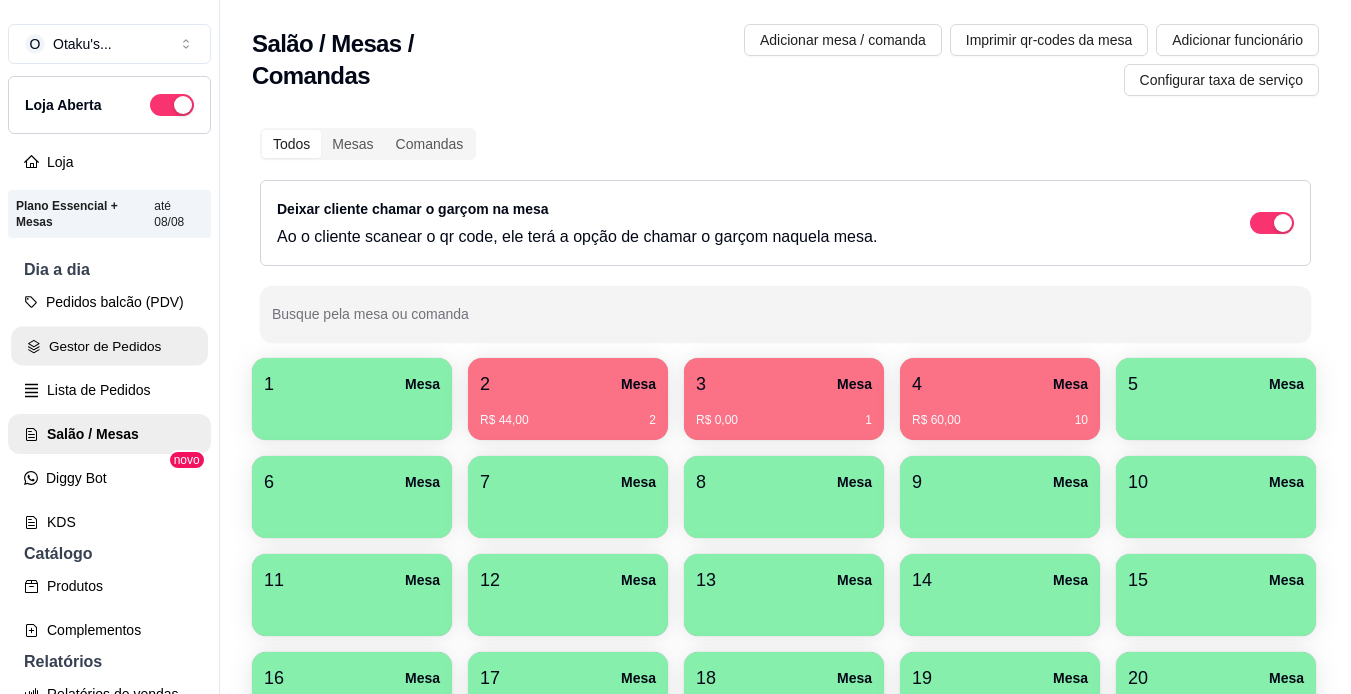 click on "Gestor de Pedidos" at bounding box center (109, 346) 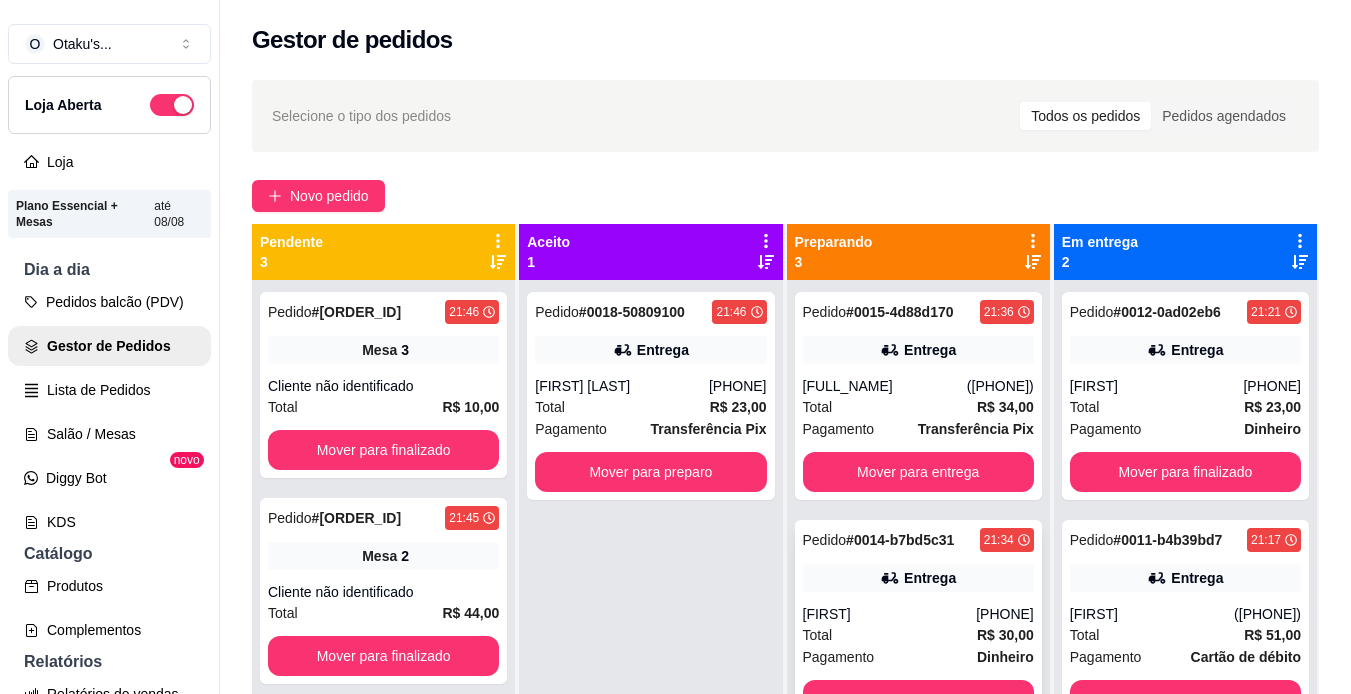 click on "Entrega" at bounding box center [918, 578] 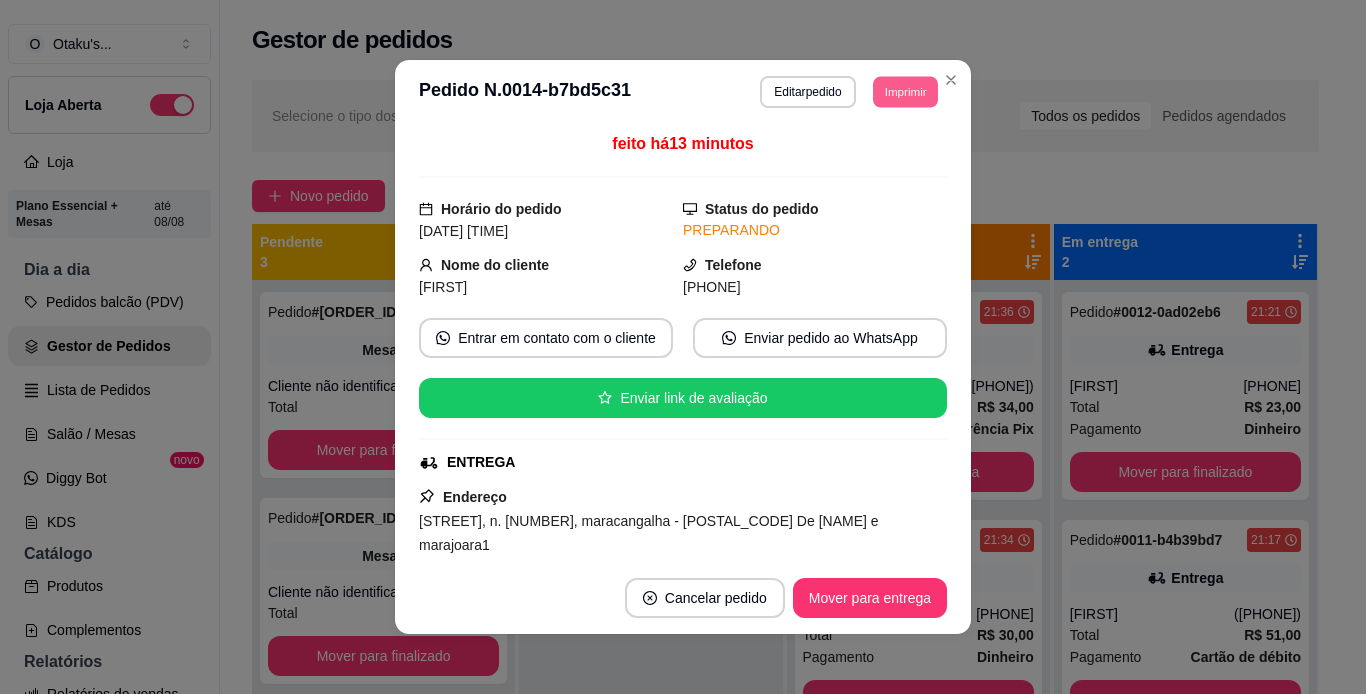 click on "Imprimir" at bounding box center (905, 91) 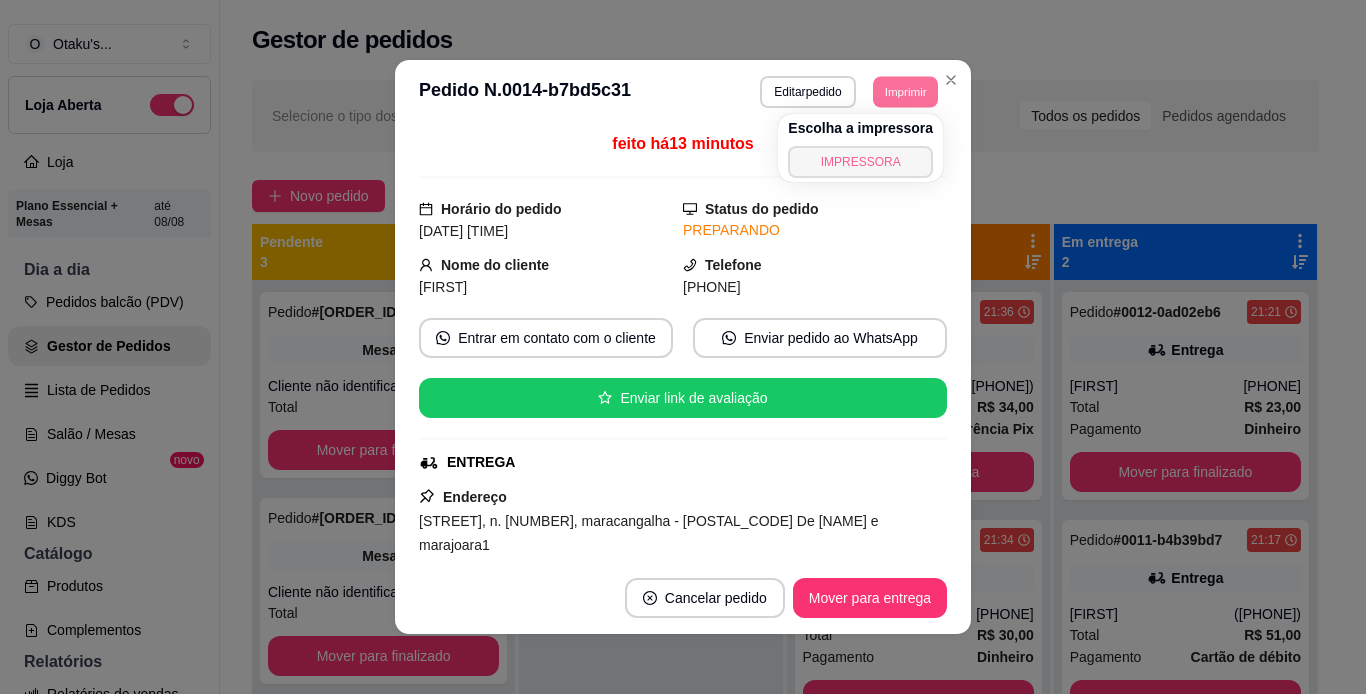 click on "IMPRESSORA" at bounding box center [860, 162] 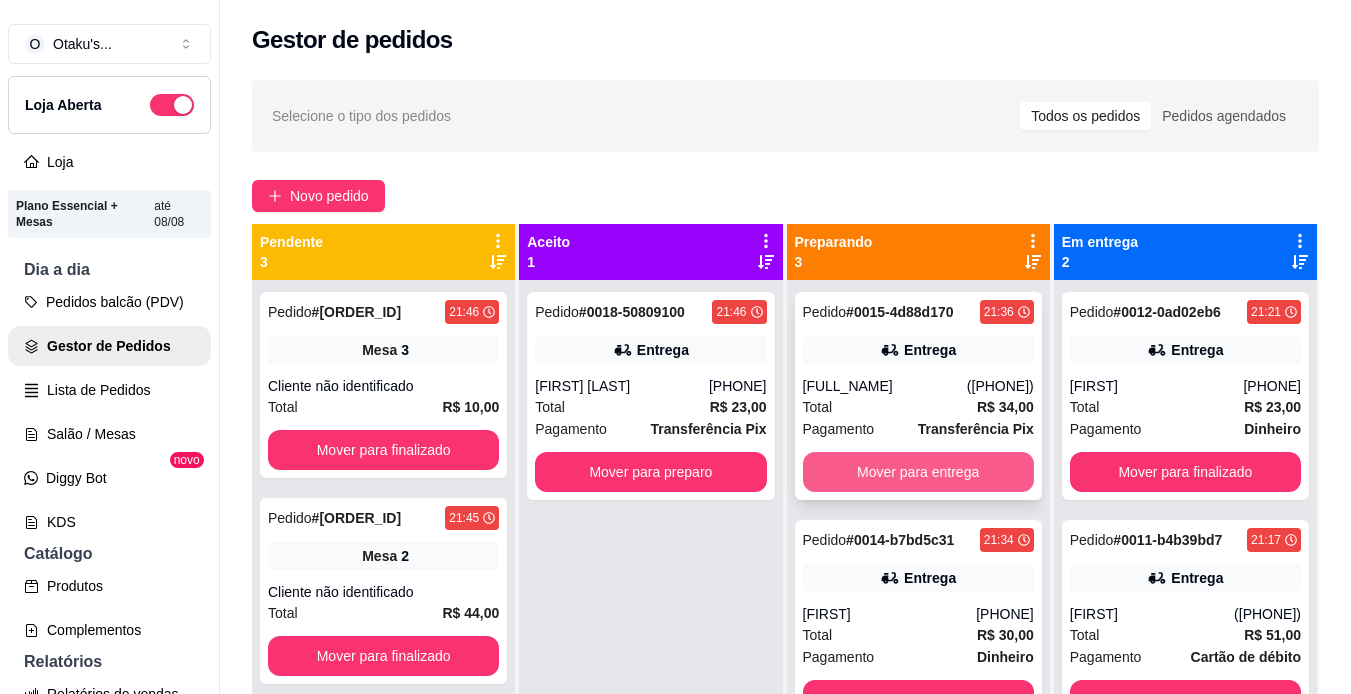 scroll, scrollTop: 32, scrollLeft: 0, axis: vertical 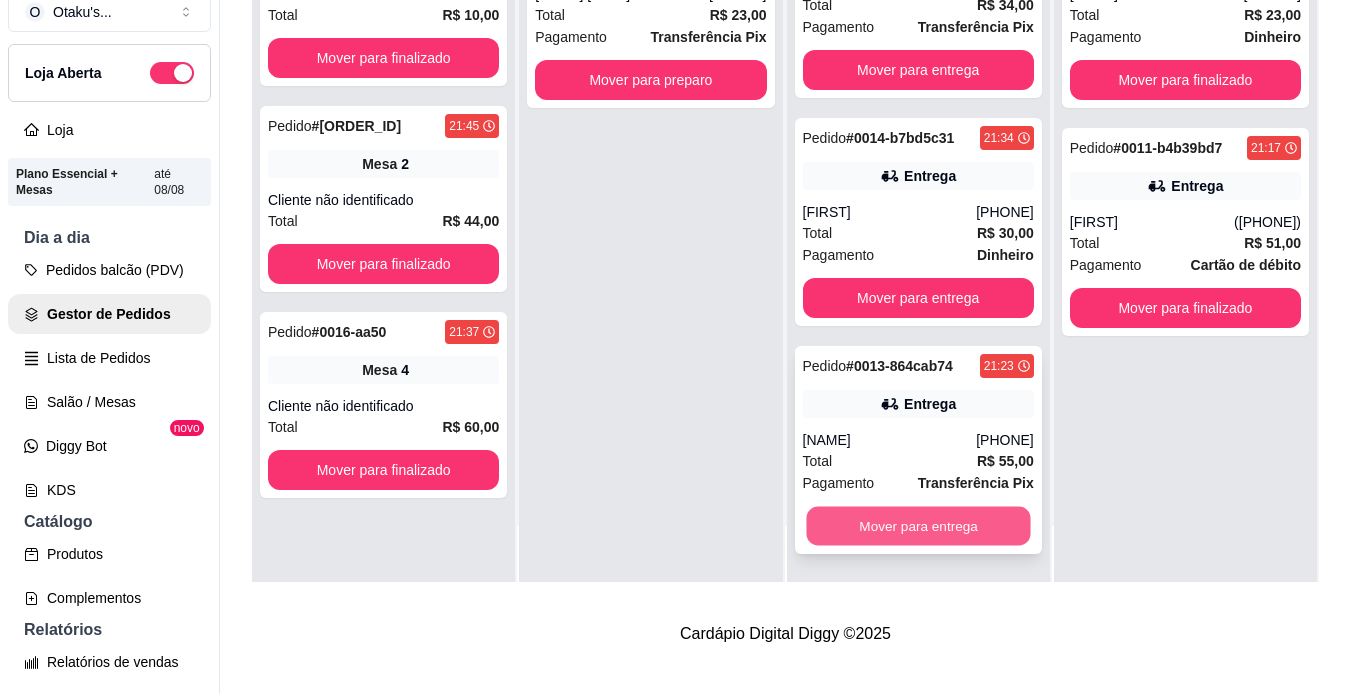 click on "Mover para entrega" at bounding box center [918, 526] 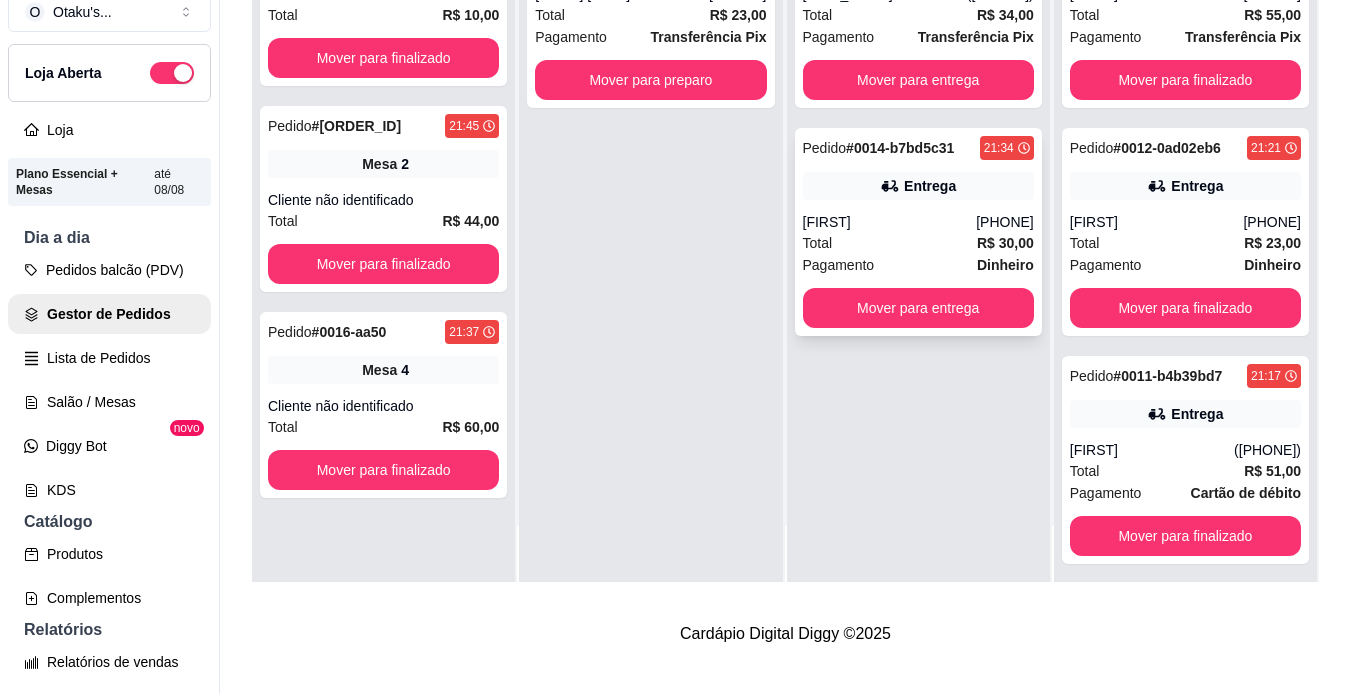 scroll, scrollTop: 0, scrollLeft: 0, axis: both 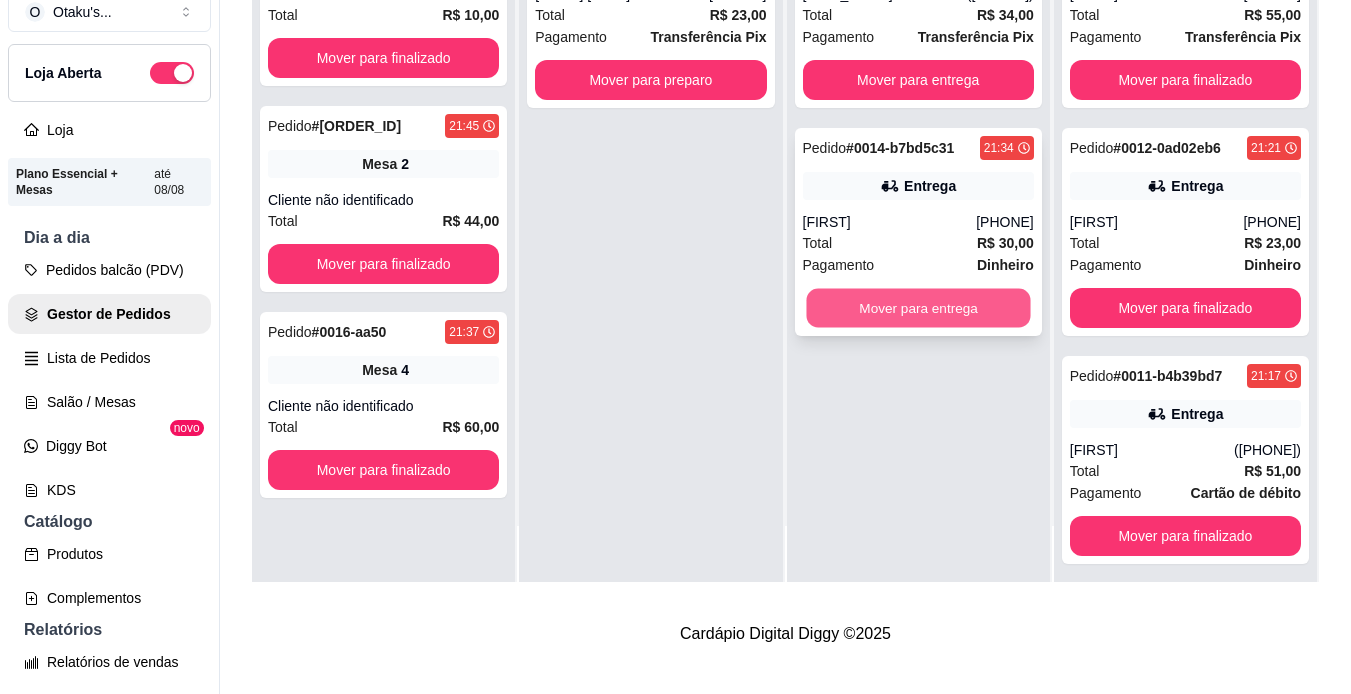 click on "Mover para entrega" at bounding box center (918, 308) 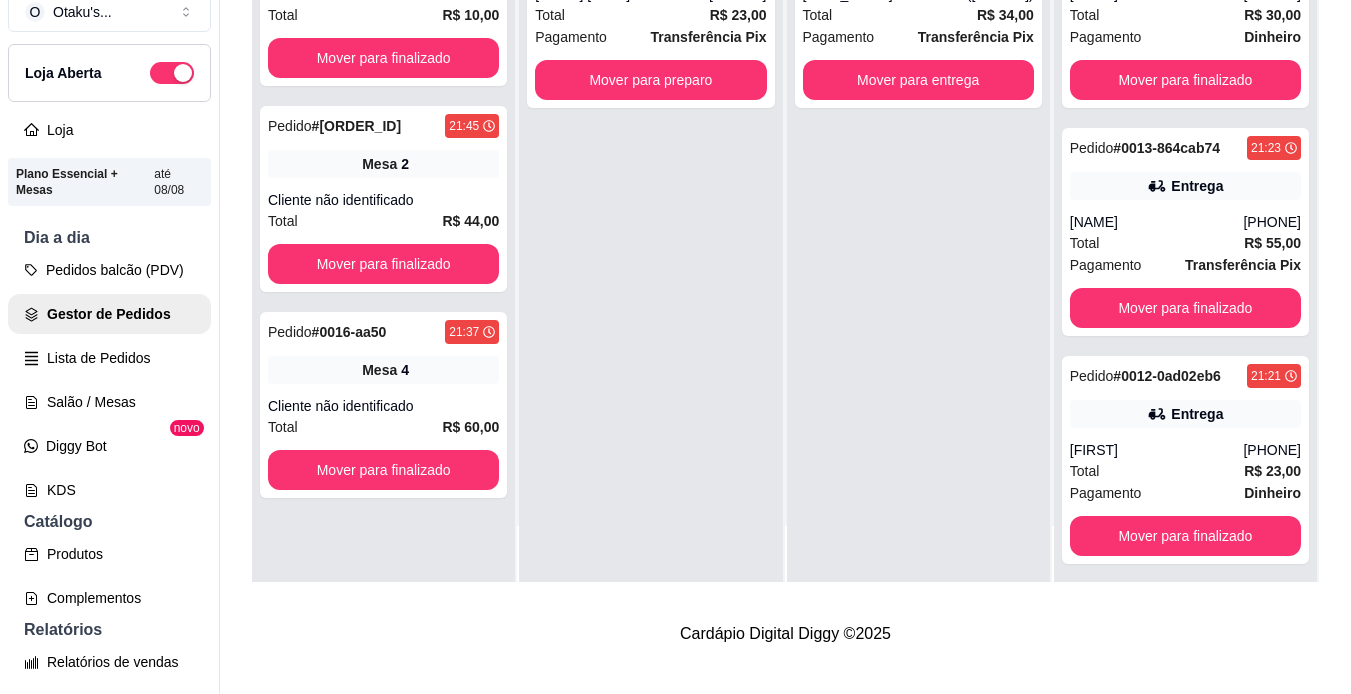 scroll, scrollTop: 24, scrollLeft: 0, axis: vertical 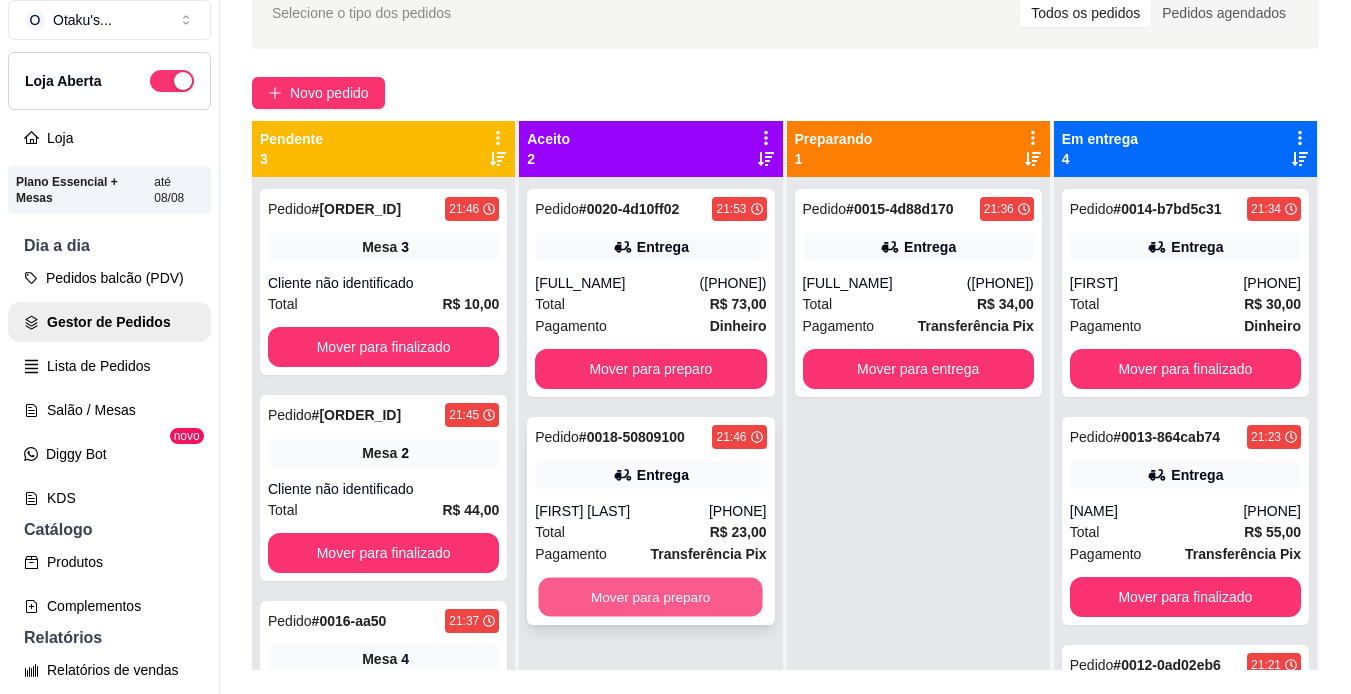 click on "Mover para preparo" at bounding box center (651, 597) 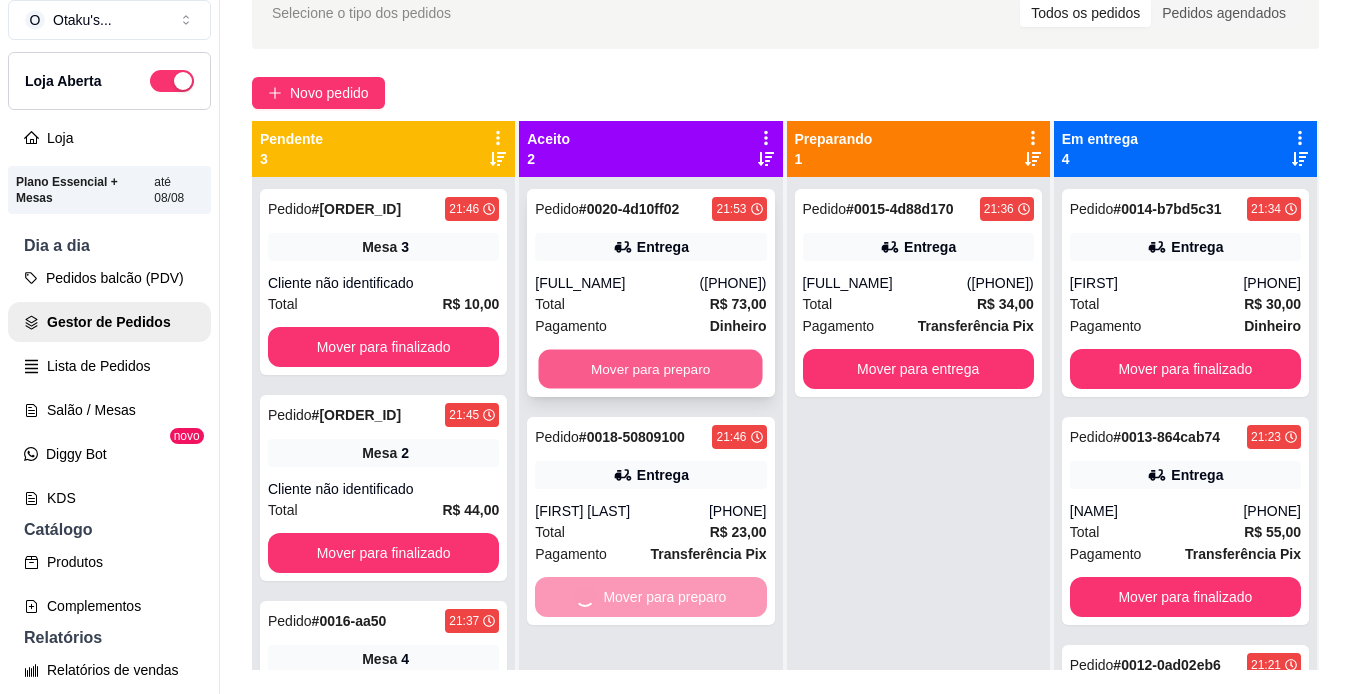 click on "Mover para preparo" at bounding box center [651, 369] 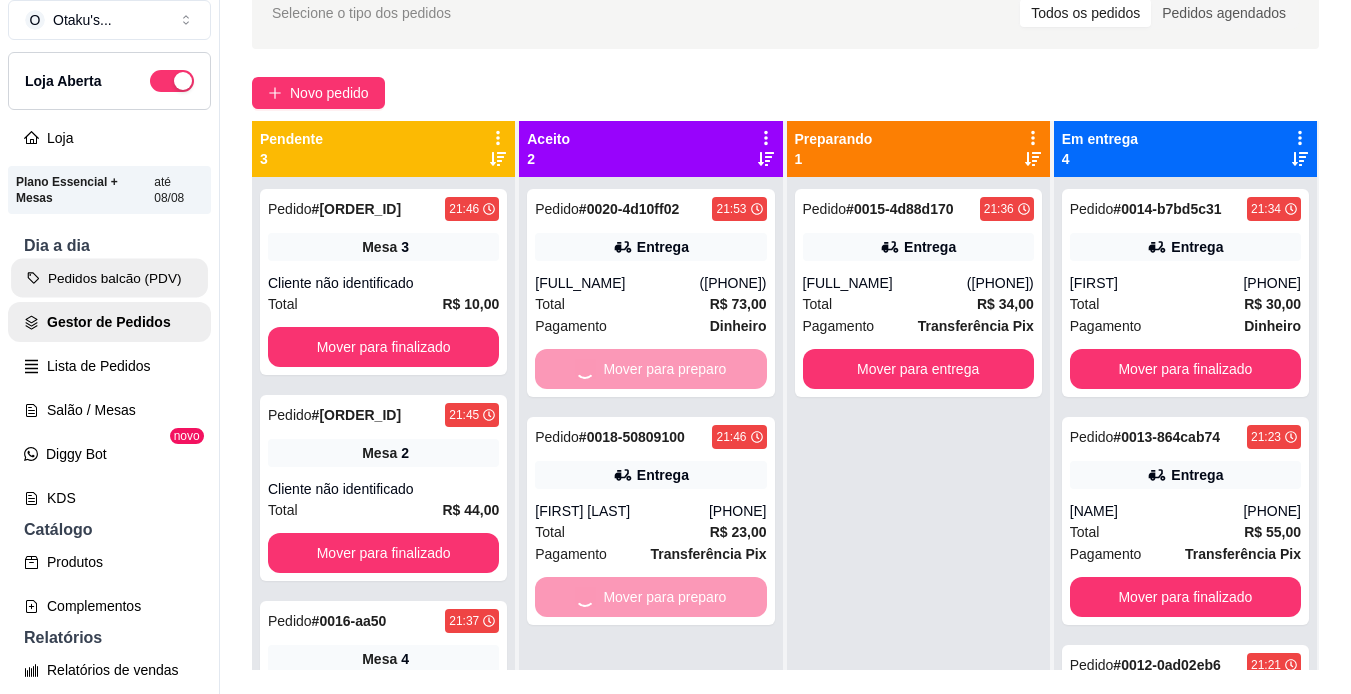 click on "Pedidos balcão (PDV)" at bounding box center (109, 278) 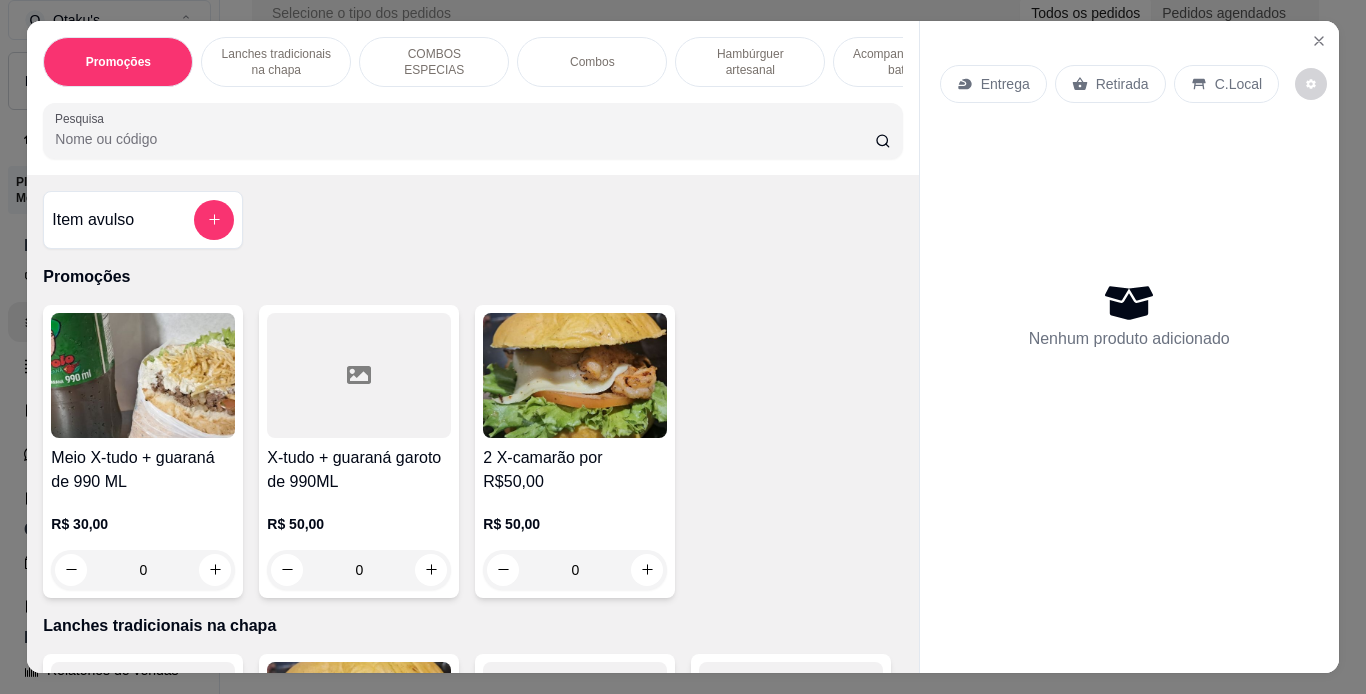 click on "Lanches tradicionais na chapa" at bounding box center [276, 62] 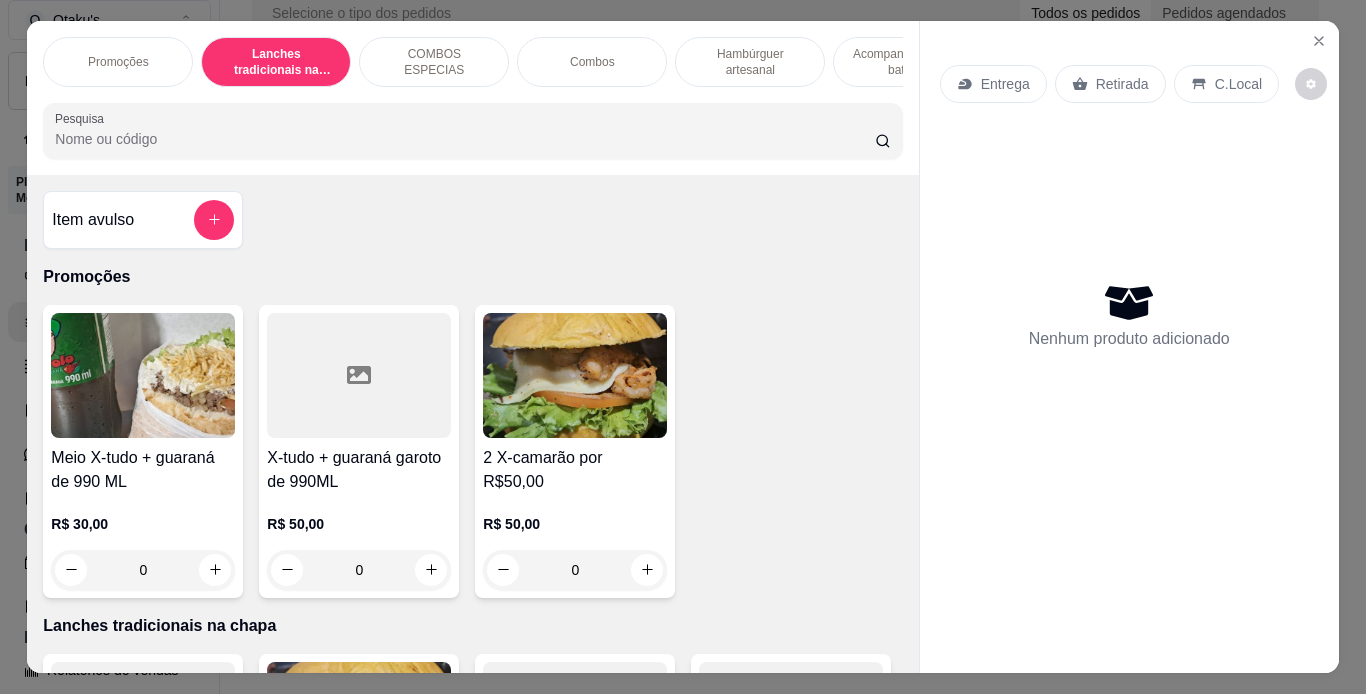 scroll, scrollTop: 439, scrollLeft: 0, axis: vertical 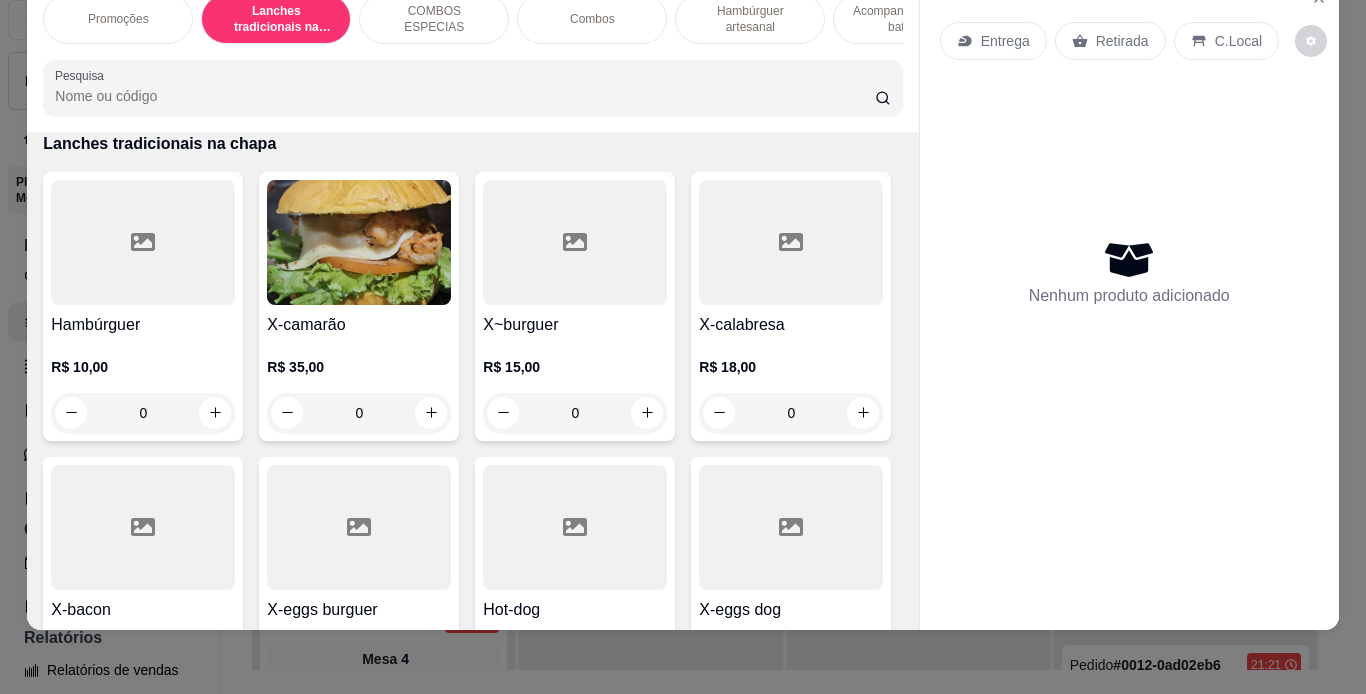 click on "Hambúrguer artesanal" at bounding box center (750, 19) 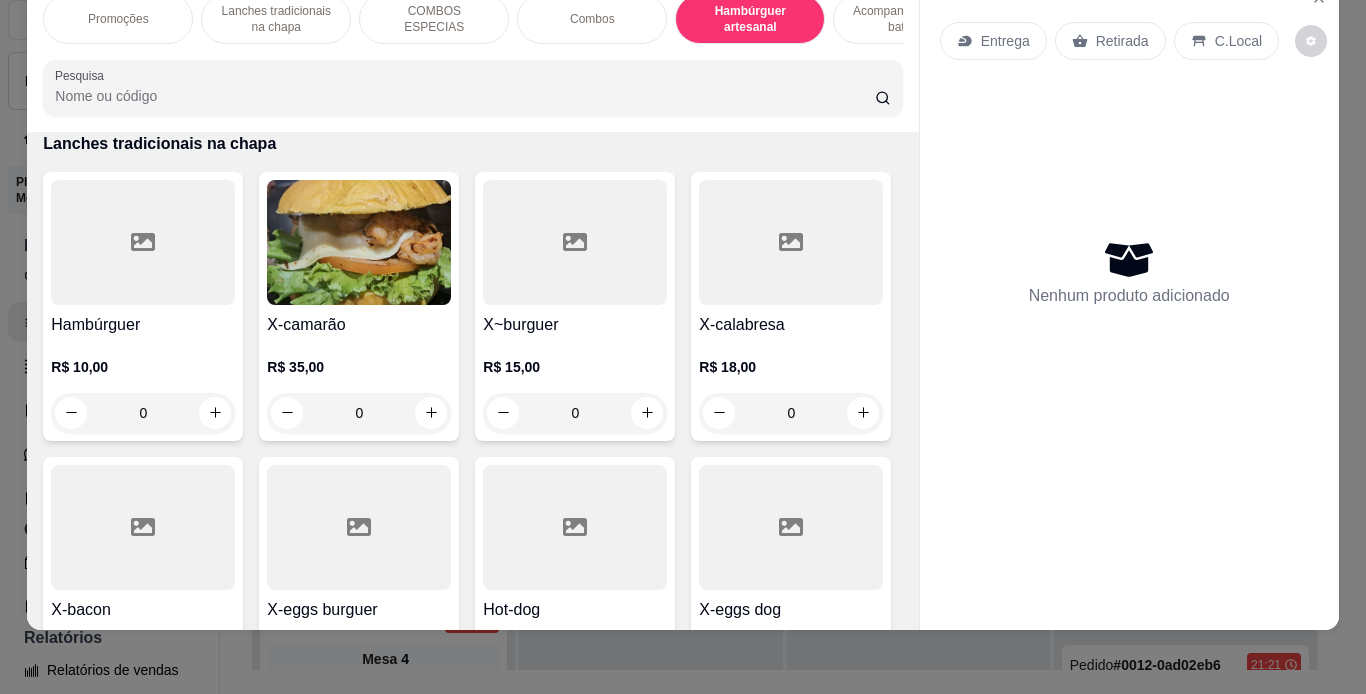 scroll, scrollTop: 3710, scrollLeft: 0, axis: vertical 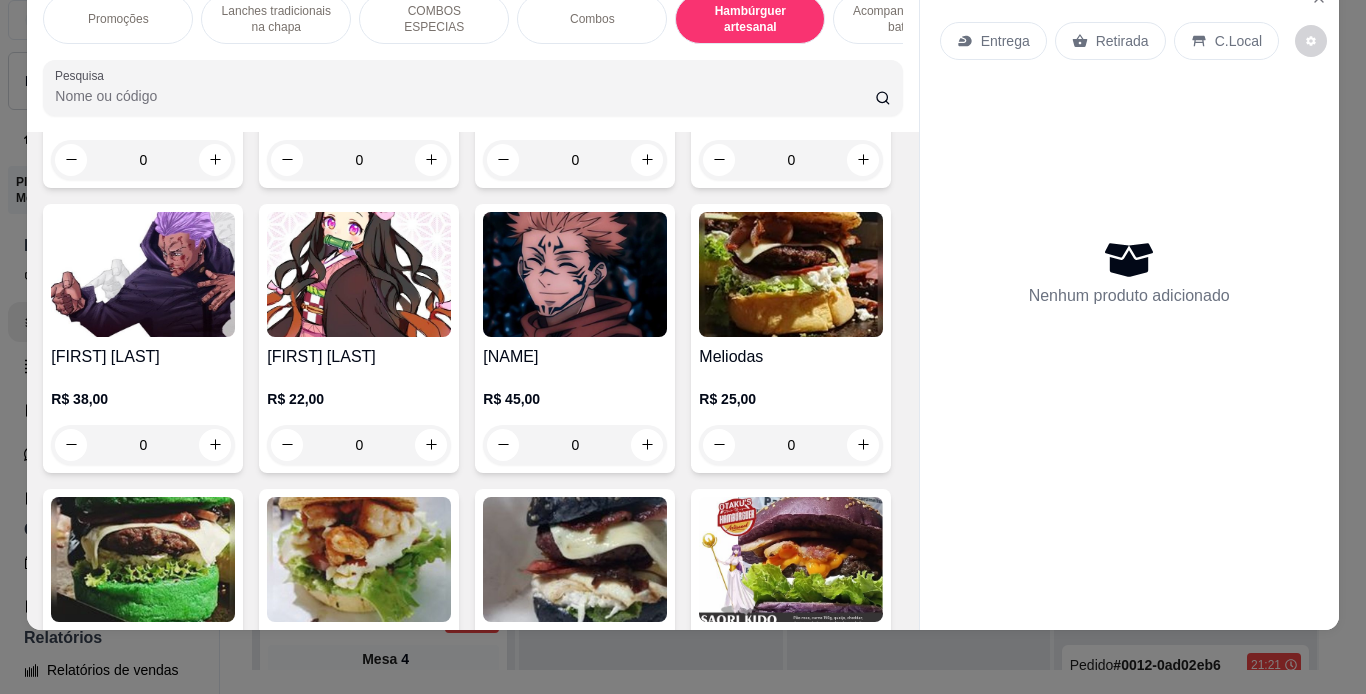 click at bounding box center [359, -11] 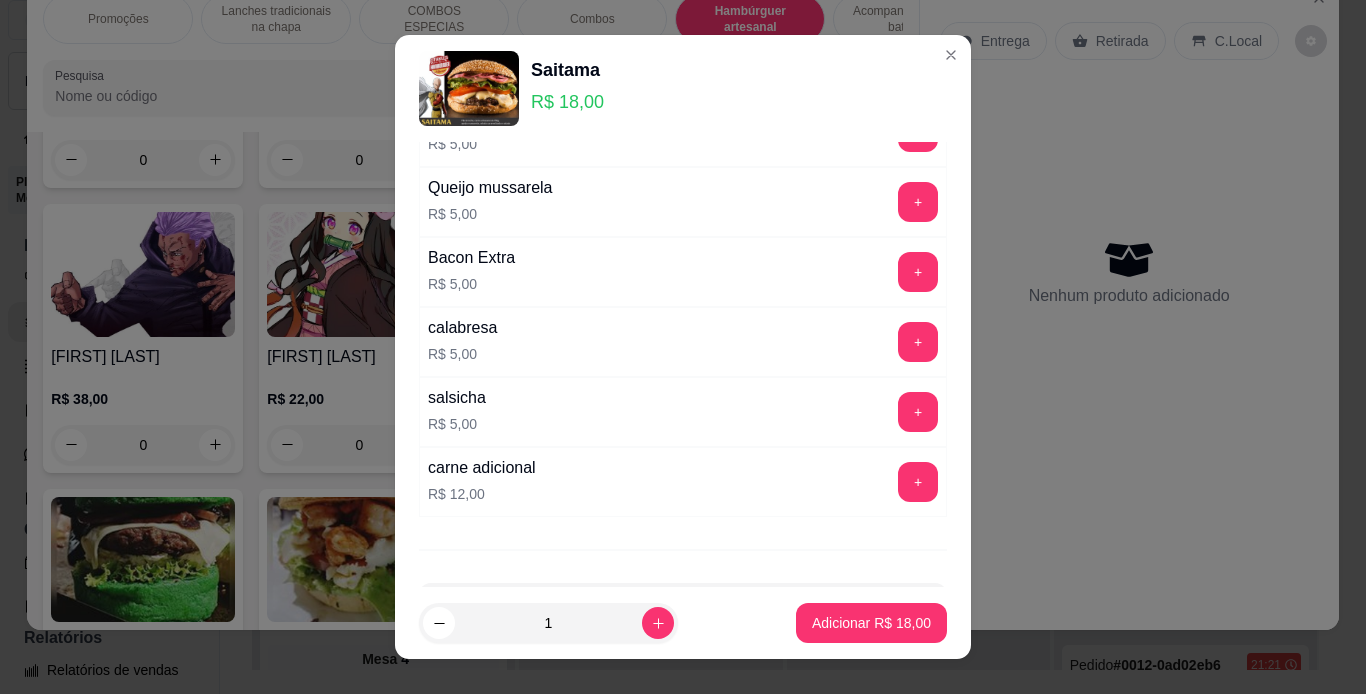 scroll, scrollTop: 346, scrollLeft: 0, axis: vertical 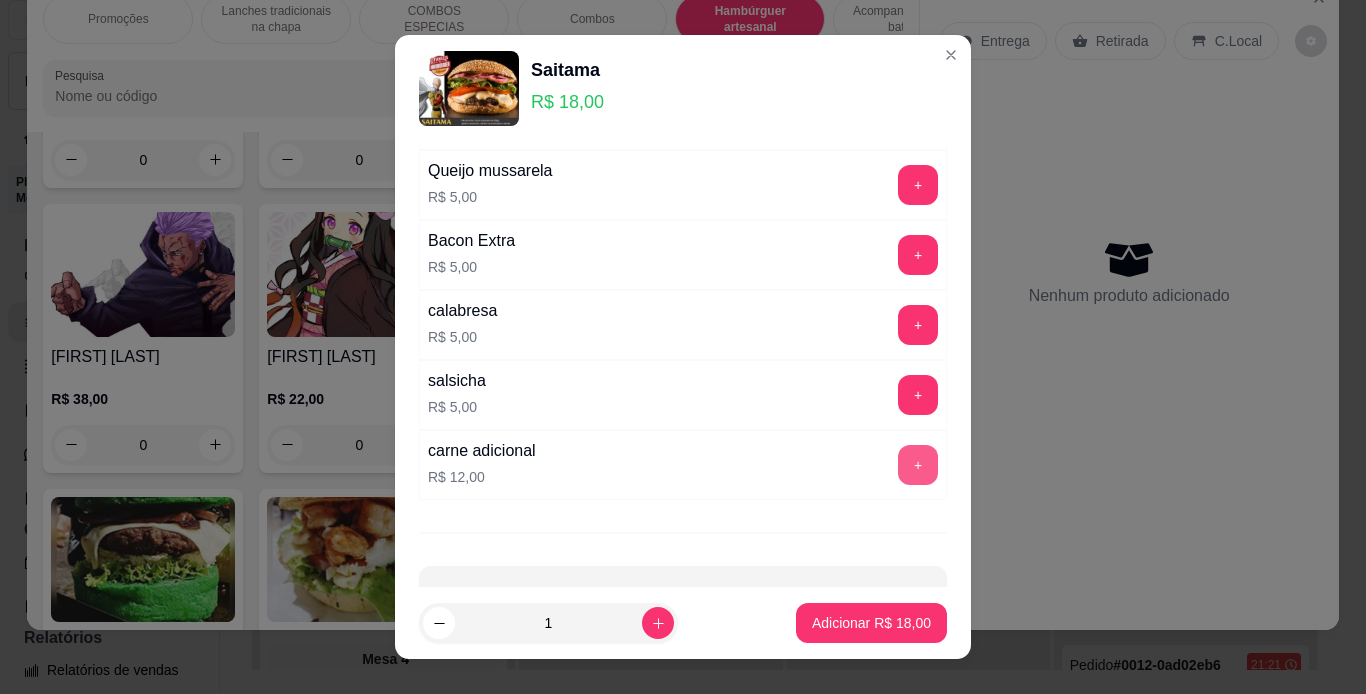 click on "+" at bounding box center (918, 465) 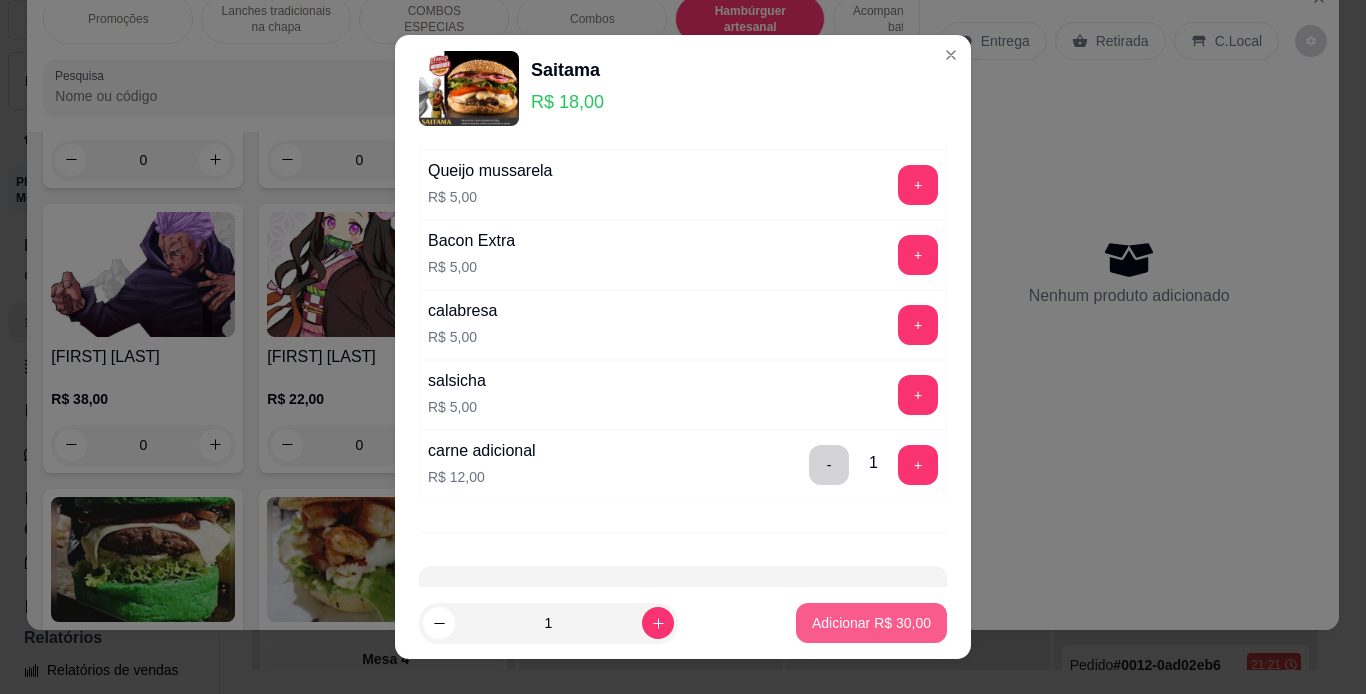 click on "Adicionar   R$ 30,00" at bounding box center [871, 623] 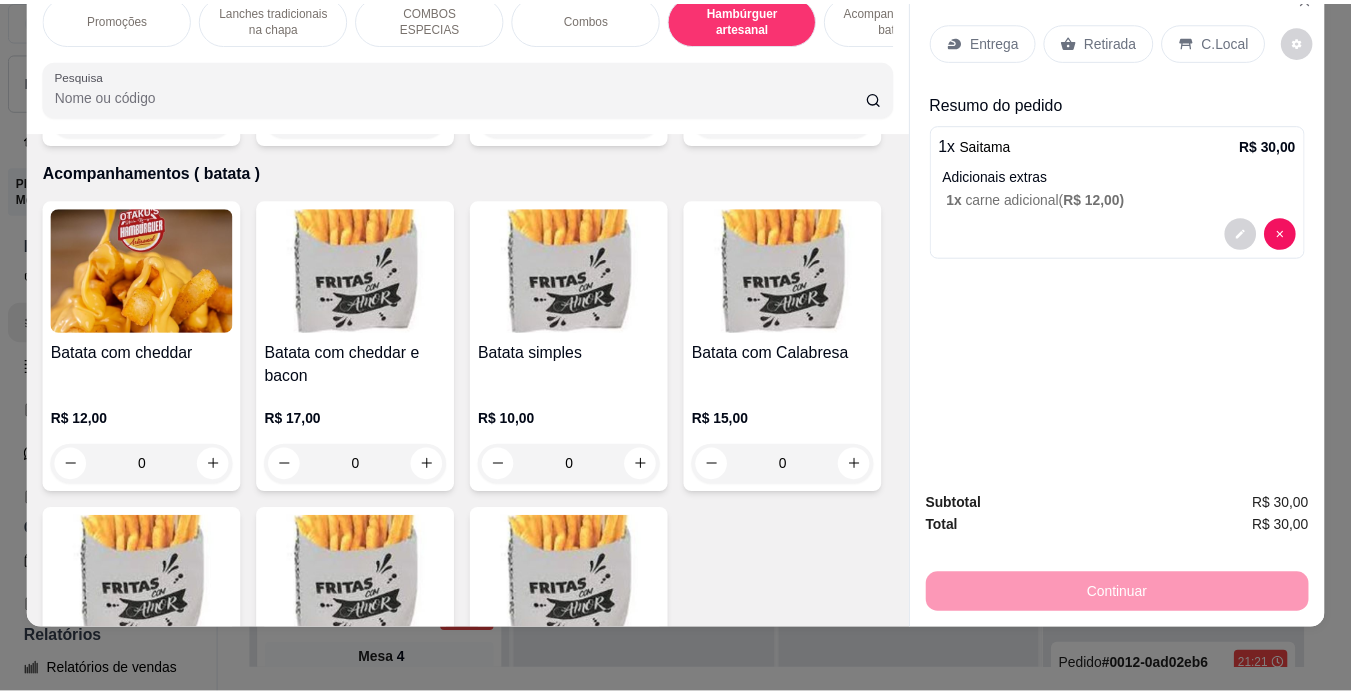 scroll, scrollTop: 4407, scrollLeft: 0, axis: vertical 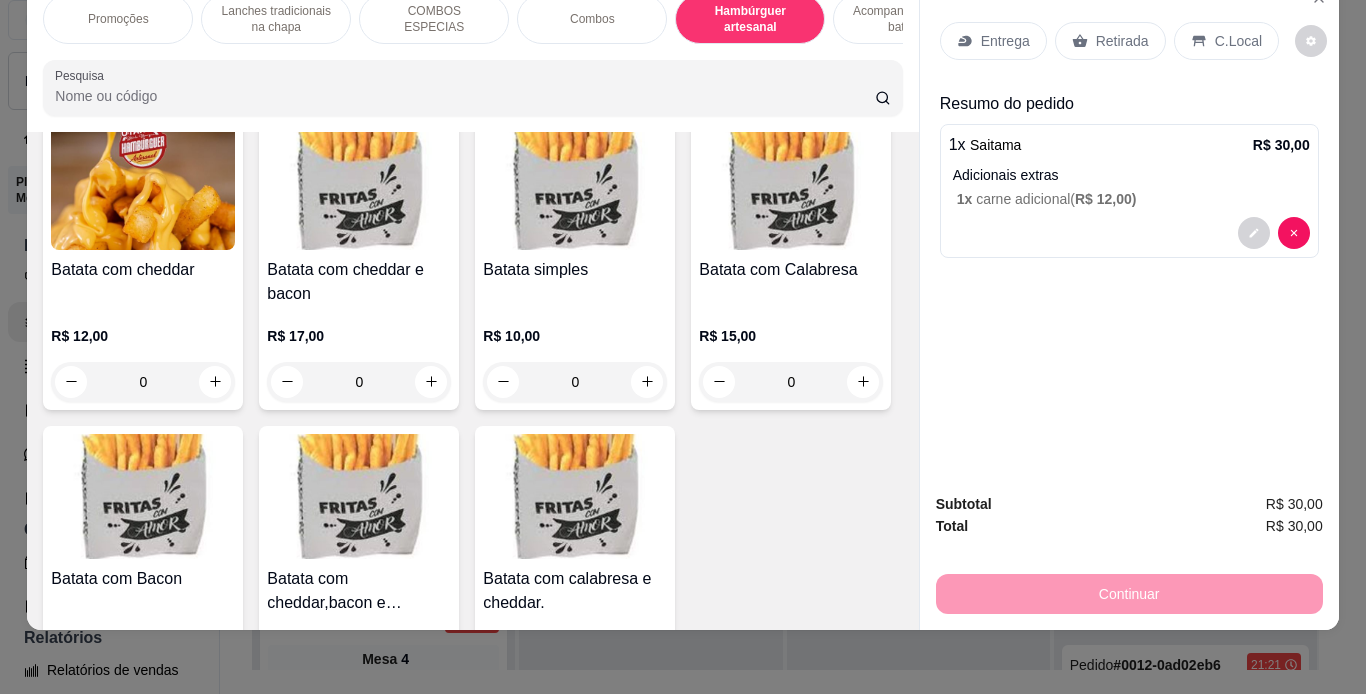 click at bounding box center [575, -138] 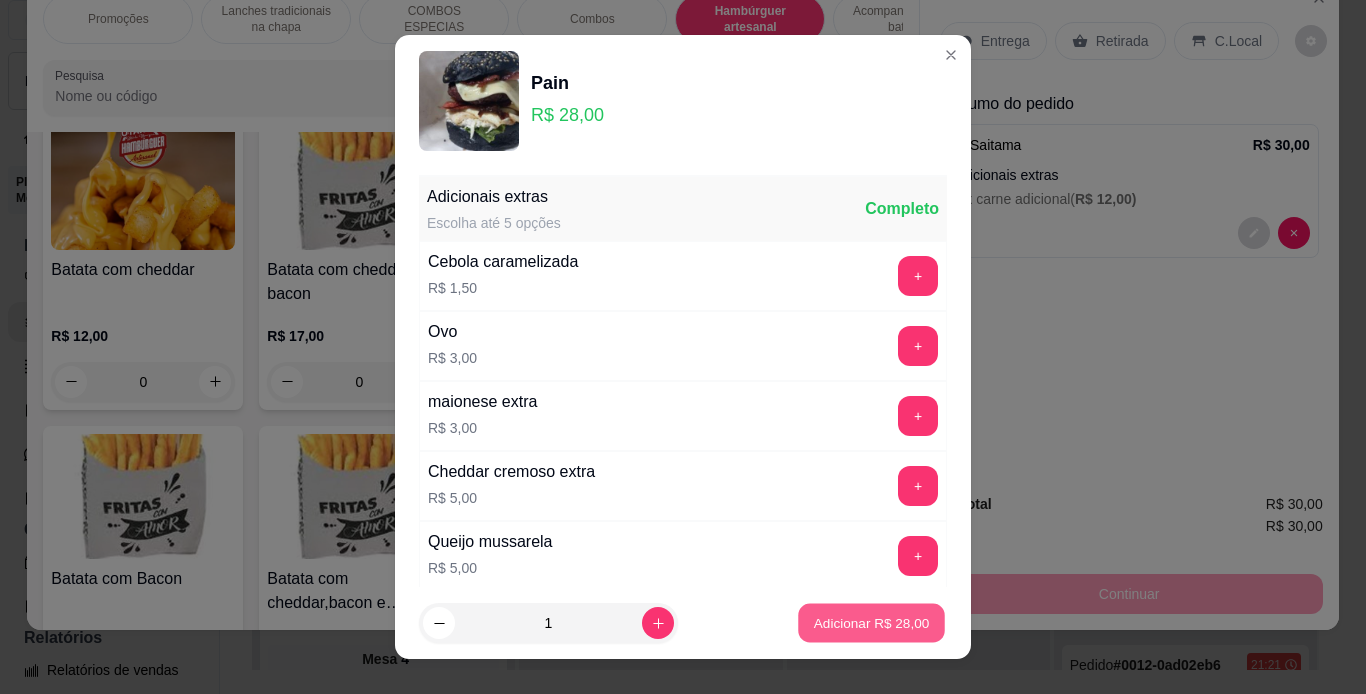 click on "Adicionar   R$ 28,00" at bounding box center [872, 623] 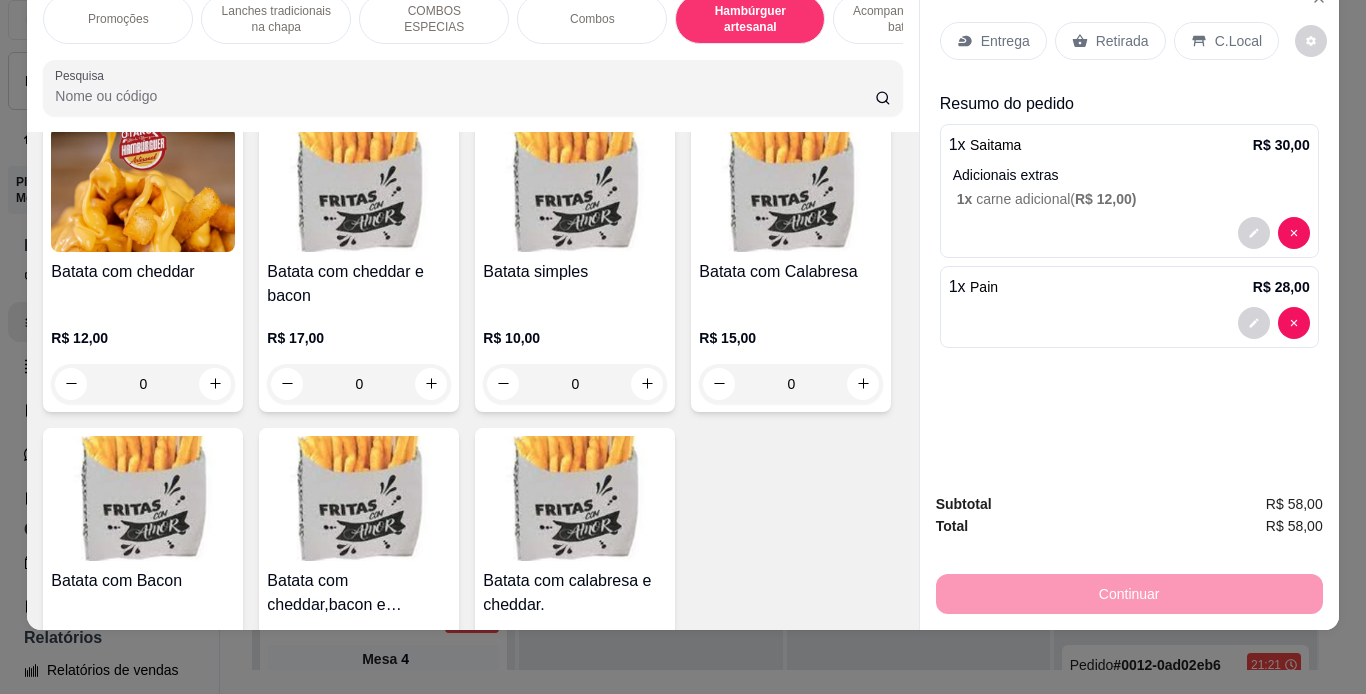 click on "Retirada" at bounding box center (1110, 41) 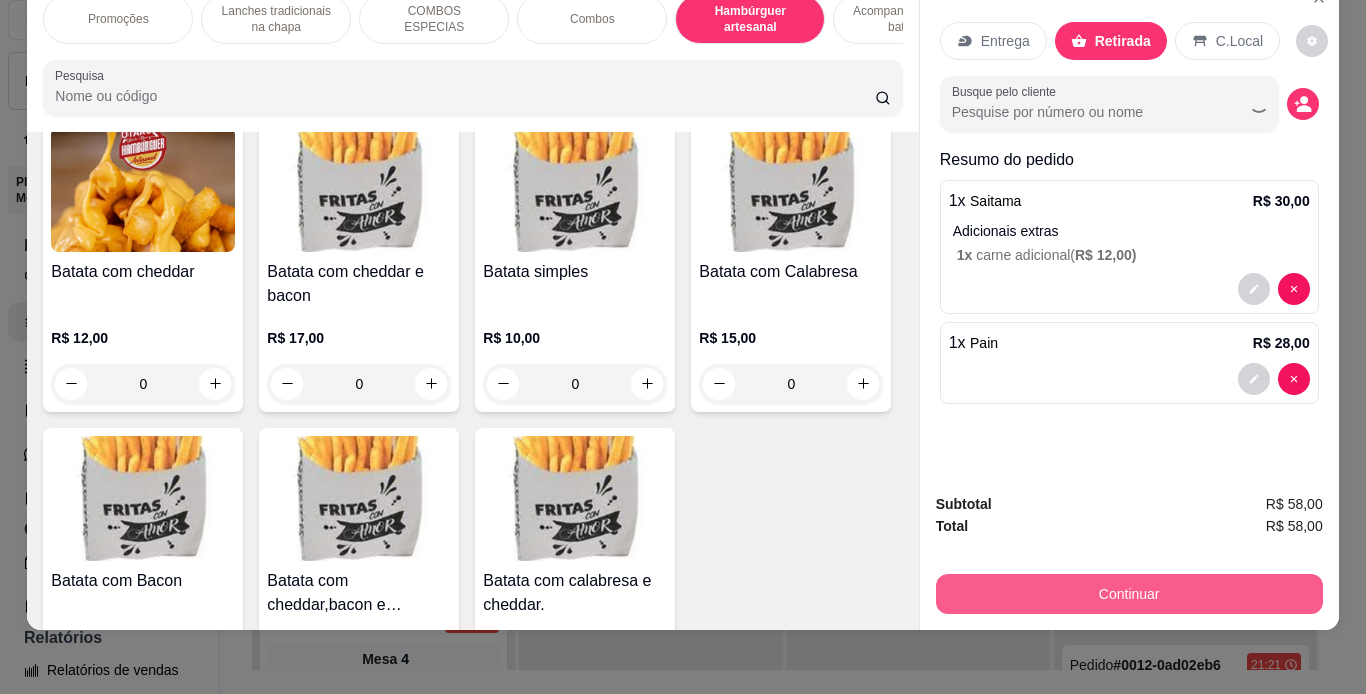 click on "Continuar" at bounding box center [1129, 594] 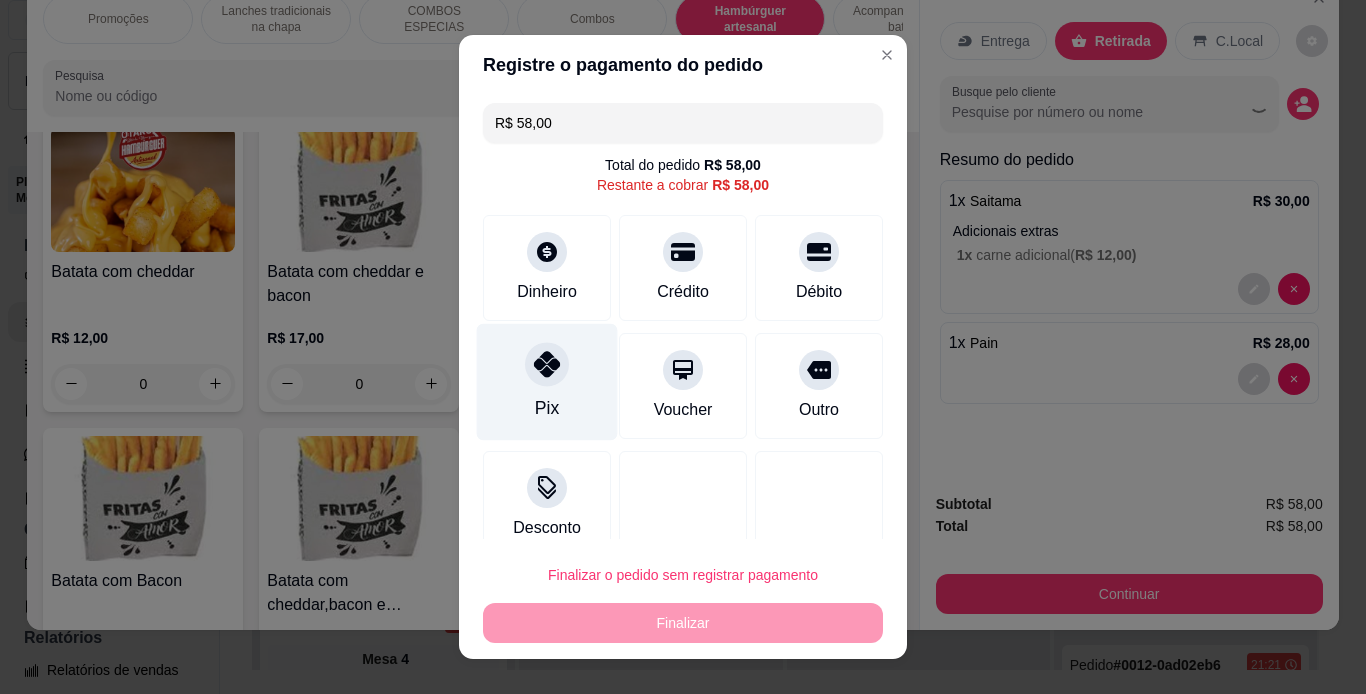 click on "Pix" at bounding box center (547, 381) 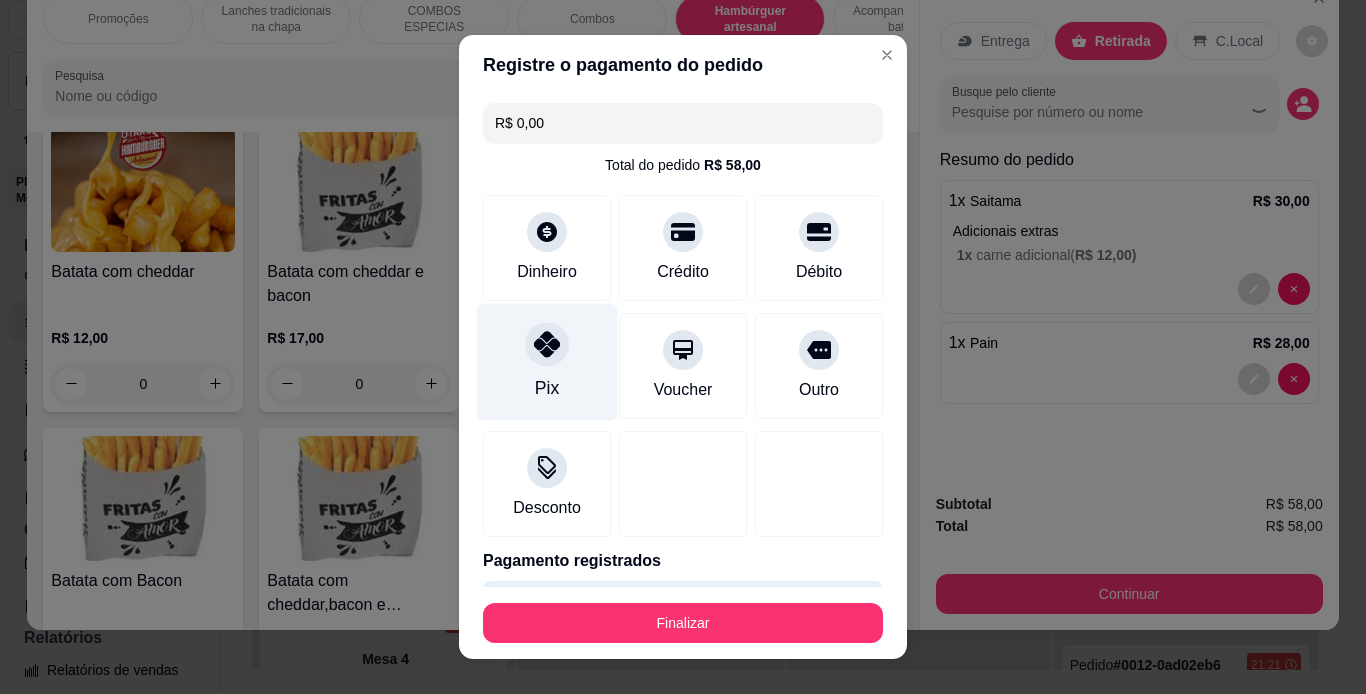 type on "R$ 0,00" 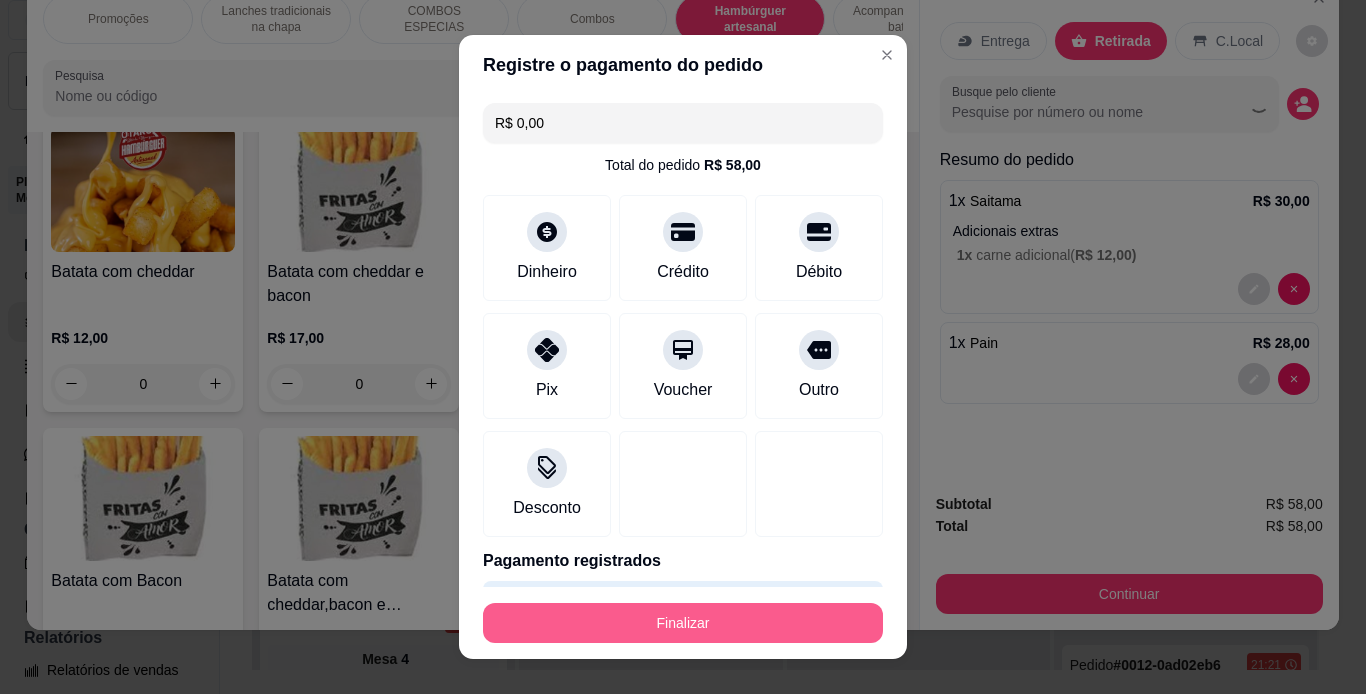 click on "Finalizar" at bounding box center [683, 623] 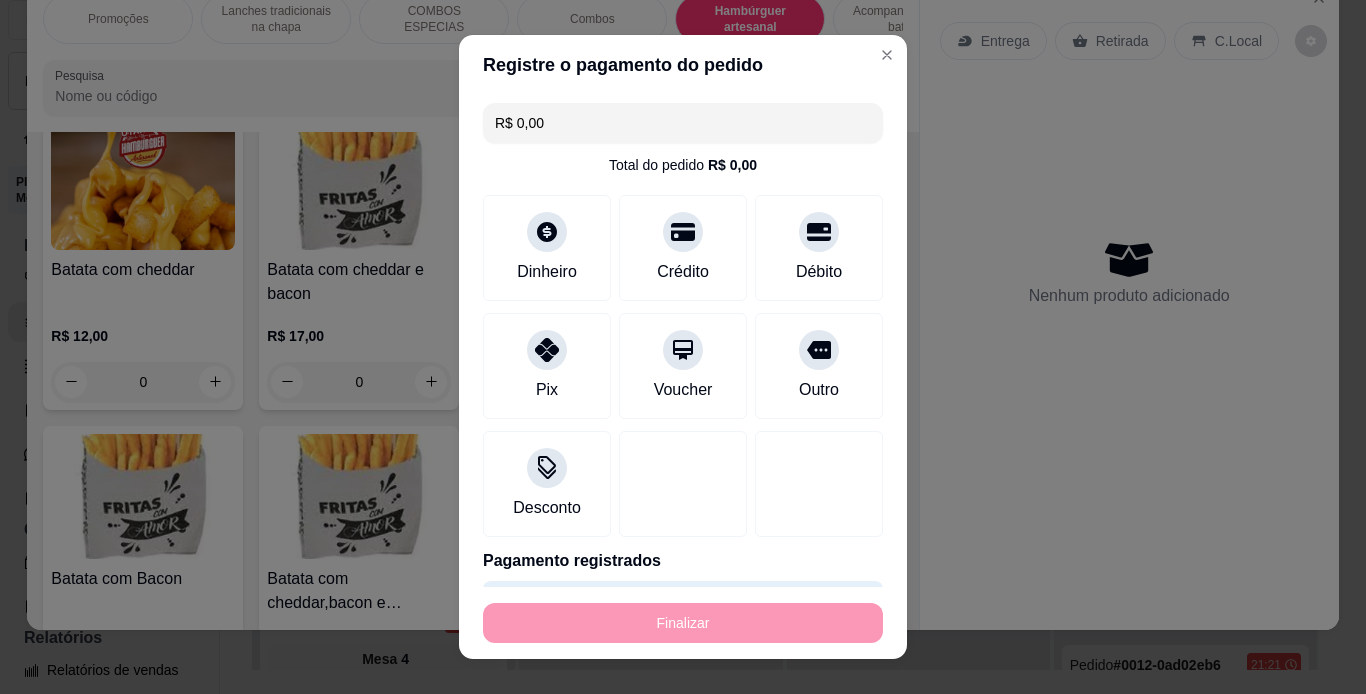 type on "0" 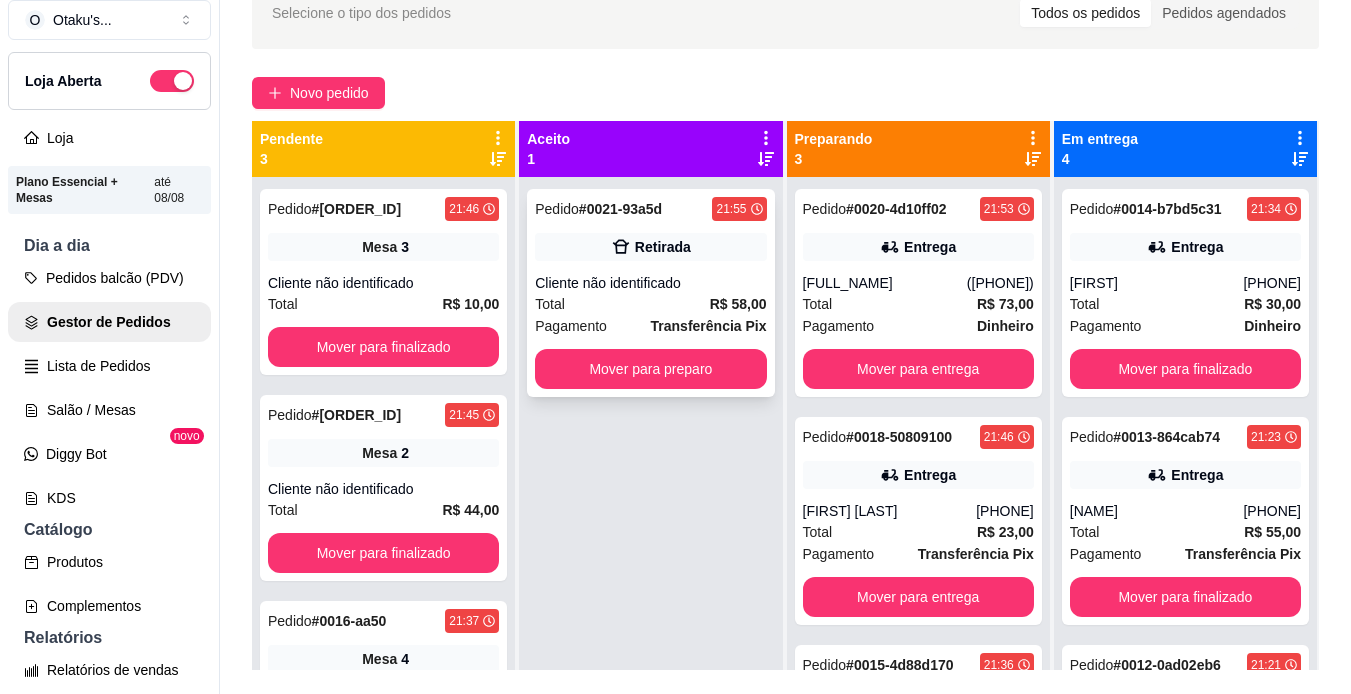 click on "R$ 58,00" at bounding box center (738, 304) 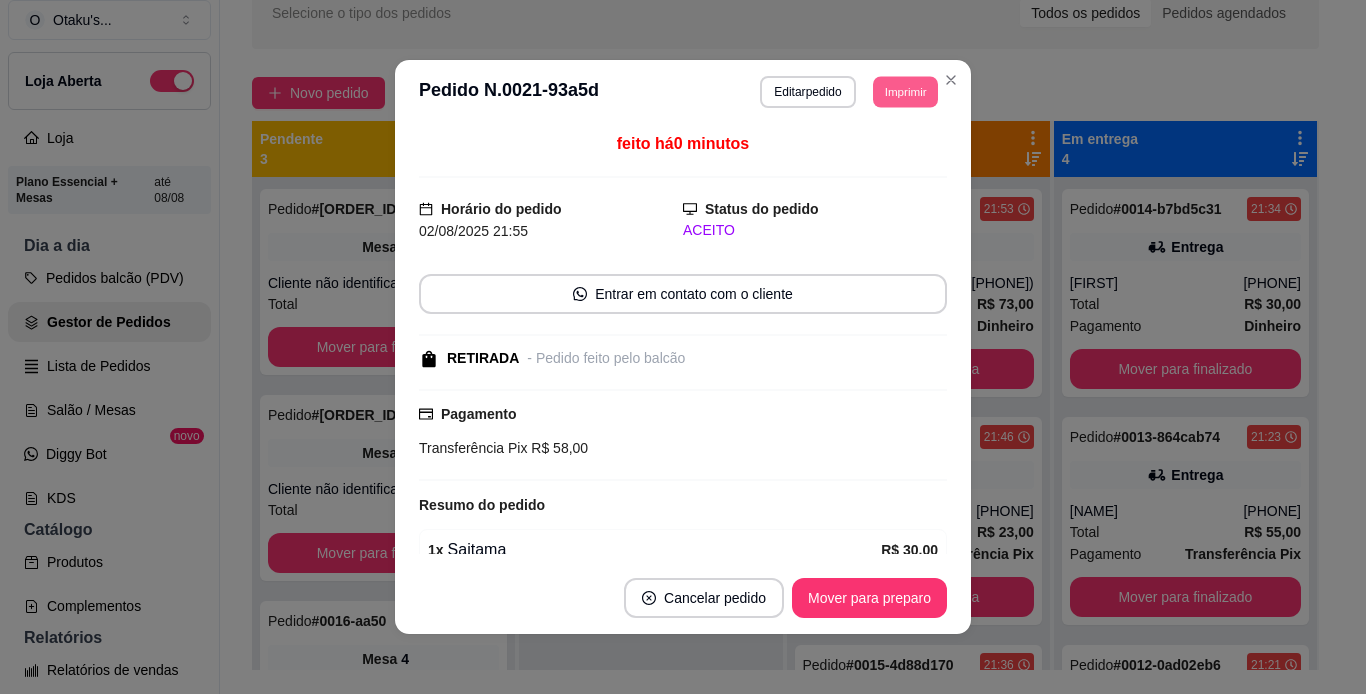 click on "Imprimir" at bounding box center (905, 91) 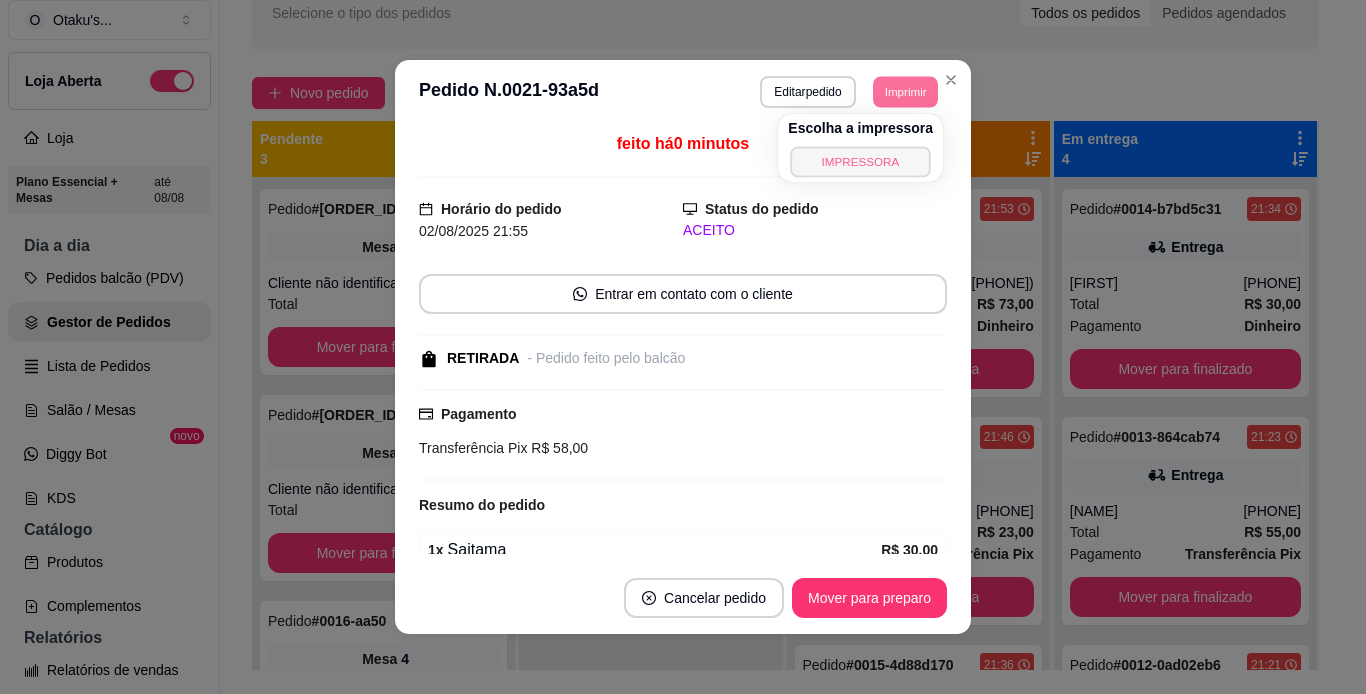 click on "IMPRESSORA" at bounding box center [860, 161] 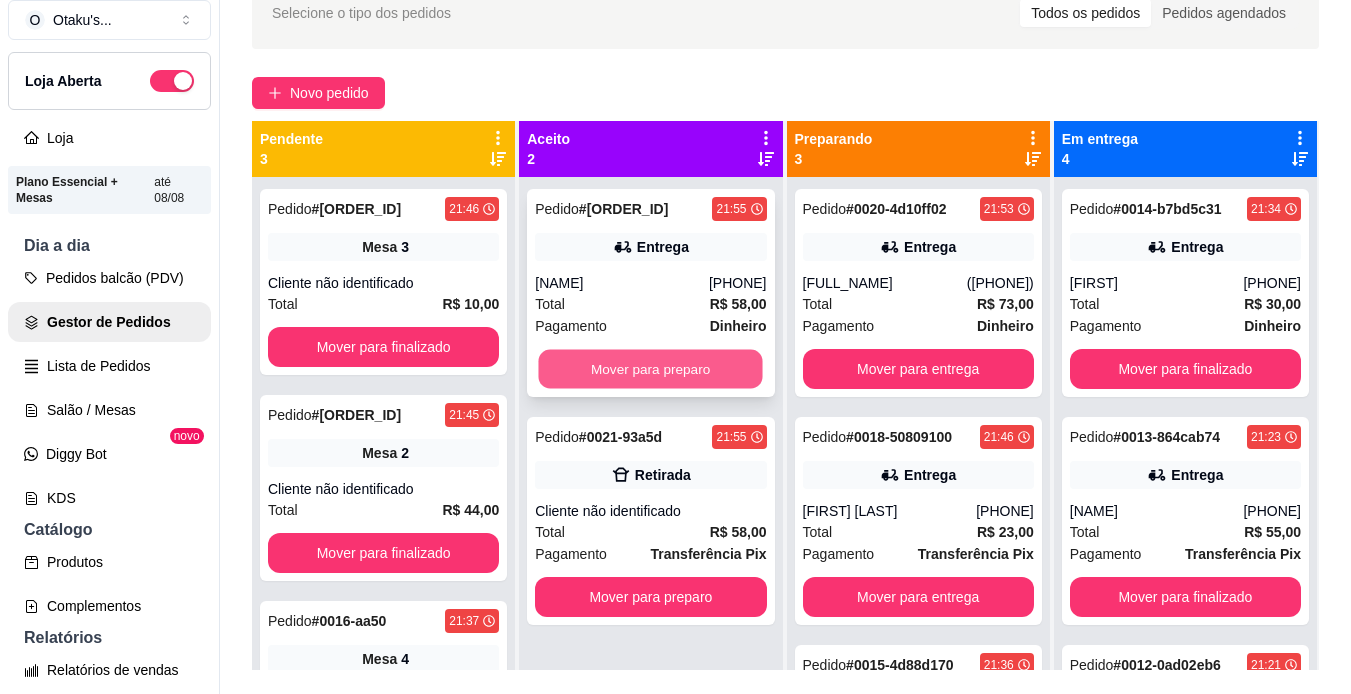 click on "Mover para preparo" at bounding box center [651, 369] 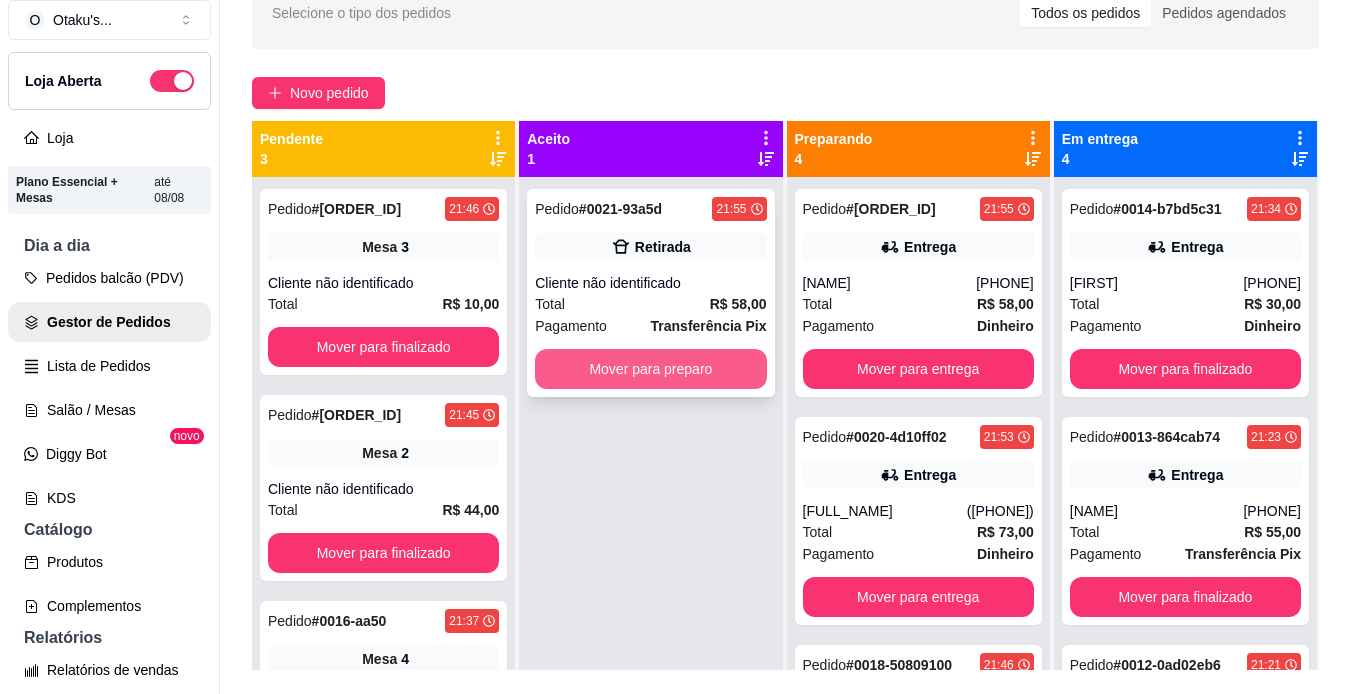 click on "Mover para preparo" at bounding box center [650, 369] 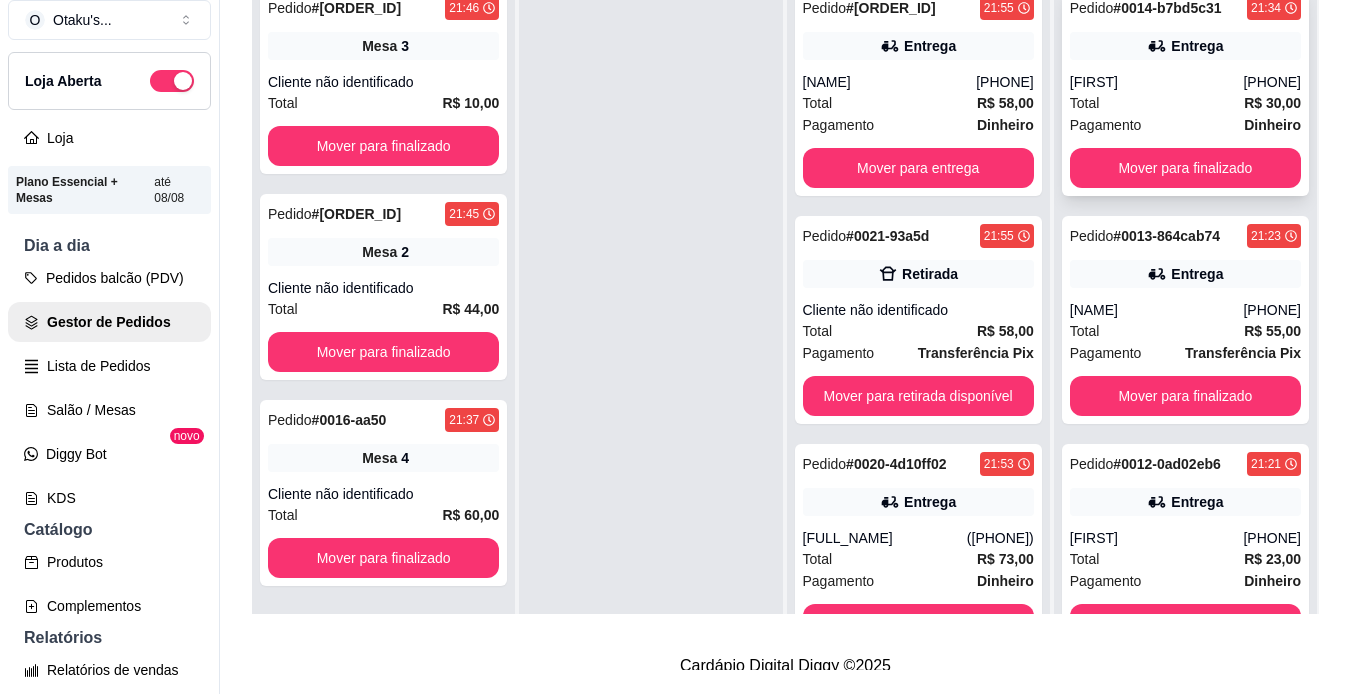 scroll, scrollTop: 281, scrollLeft: 0, axis: vertical 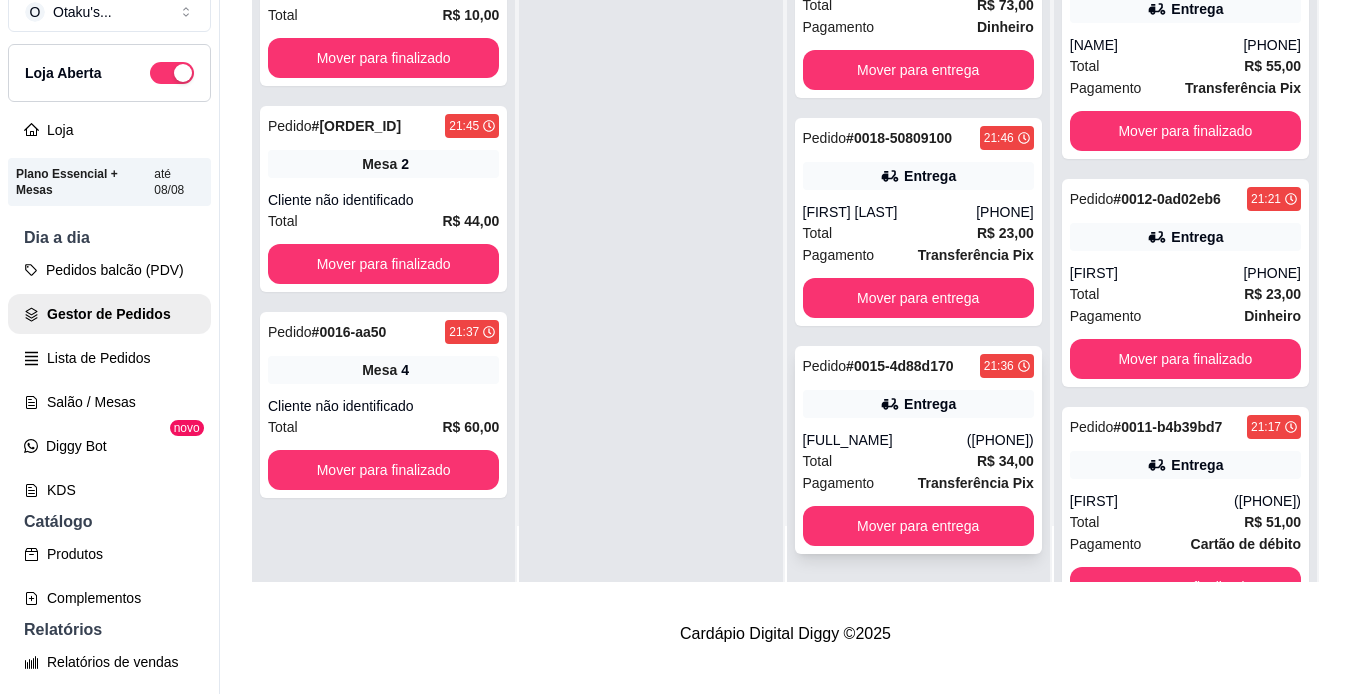 click on "[FULL_NAME]" at bounding box center (885, 440) 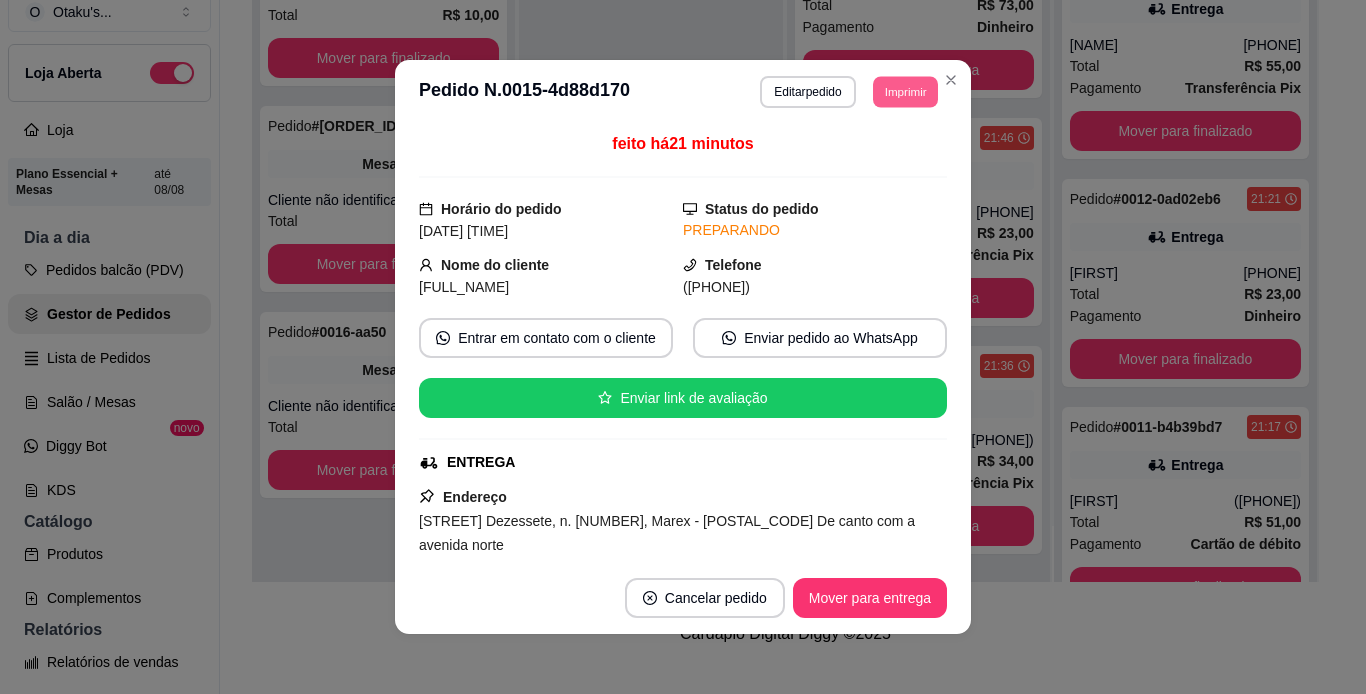 click on "Imprimir" at bounding box center [905, 91] 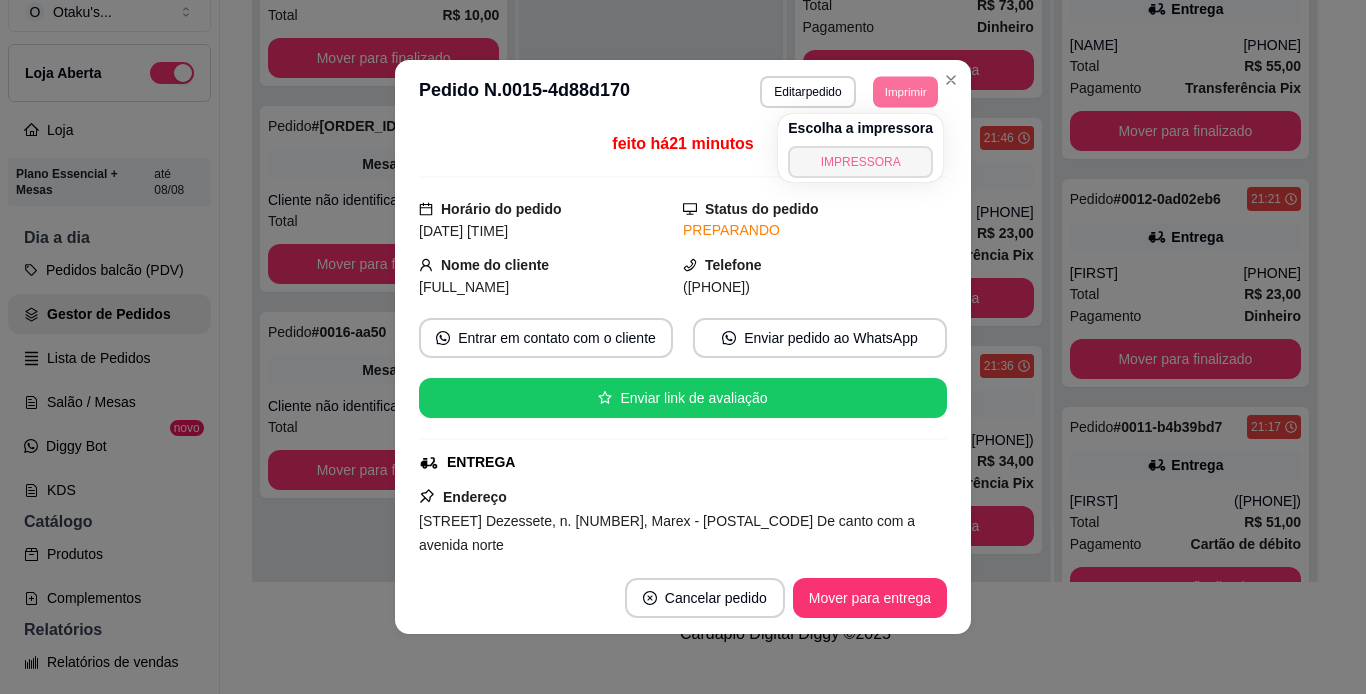 click on "IMPRESSORA" at bounding box center (860, 162) 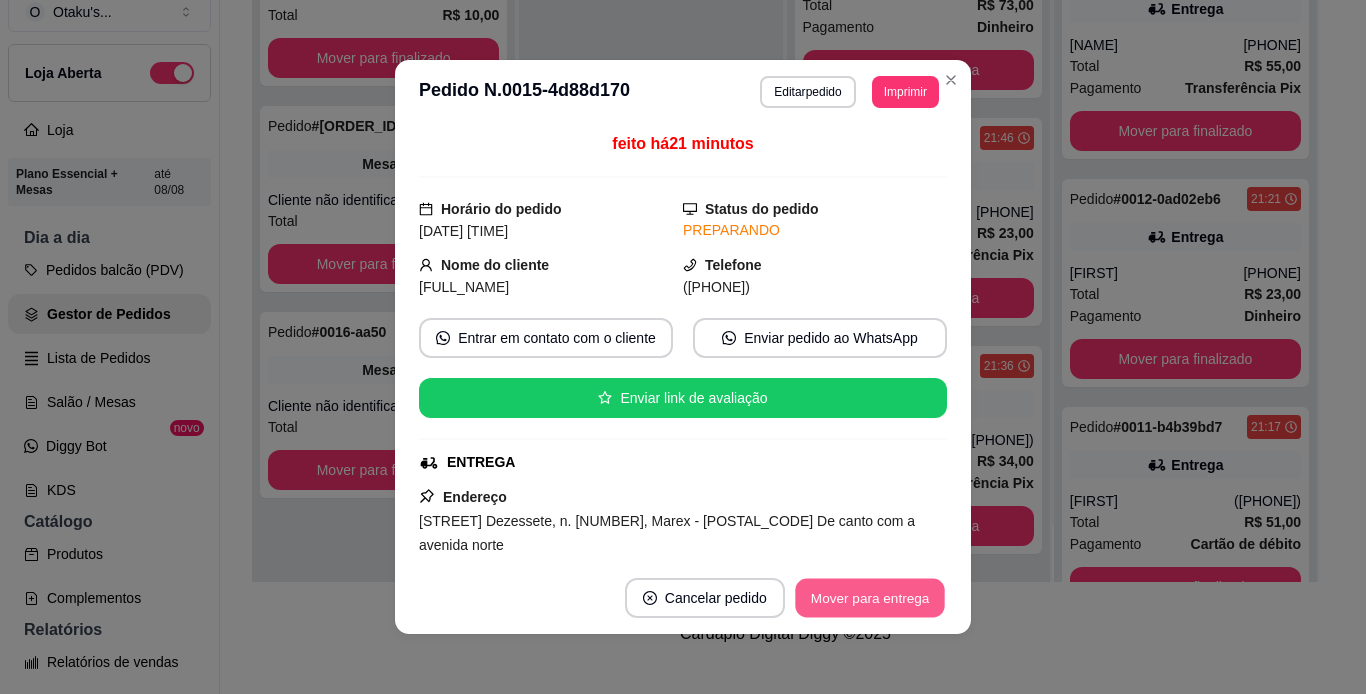 click on "Mover para entrega" at bounding box center [870, 598] 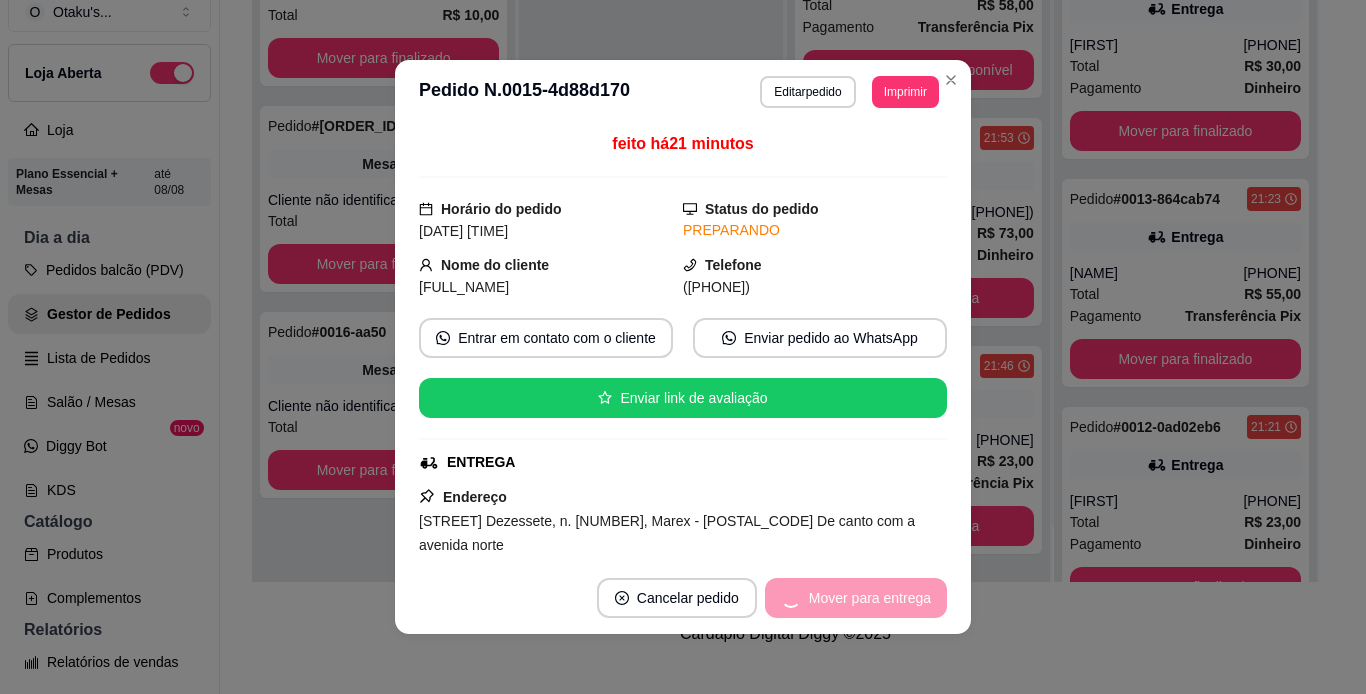 scroll 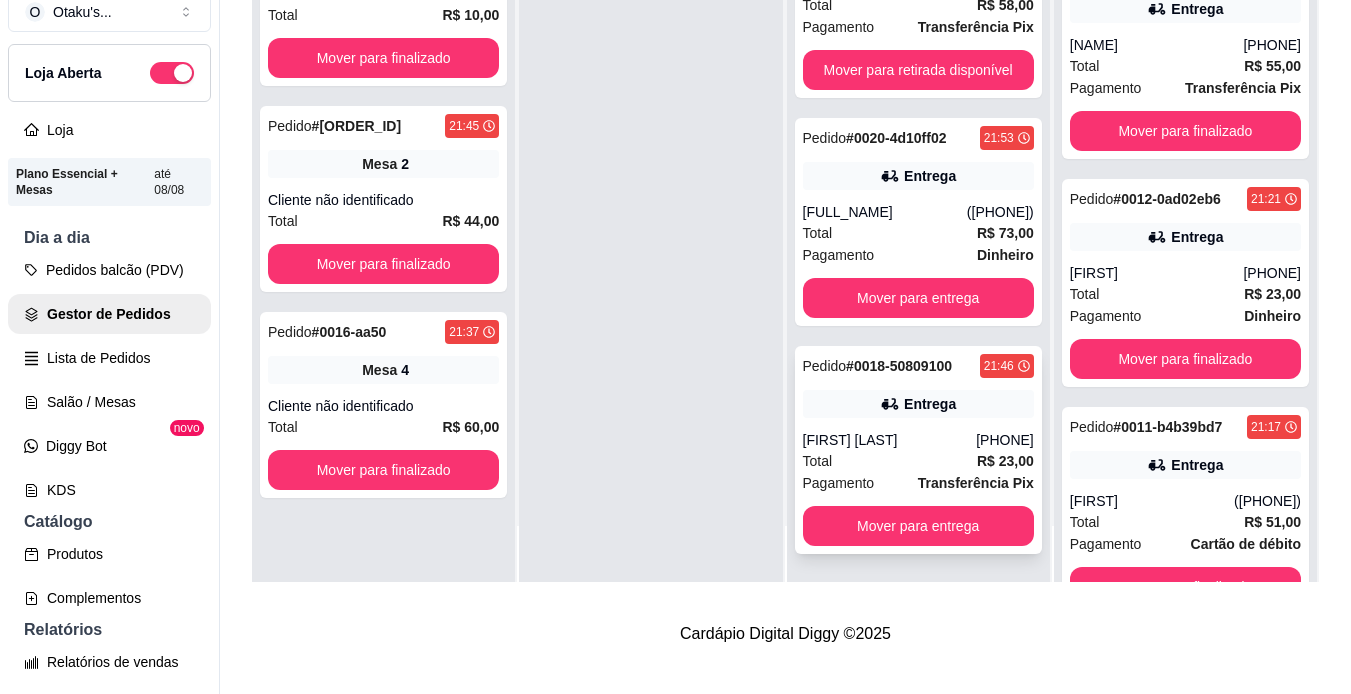 click on "[FIRST] [LAST]" at bounding box center (890, 440) 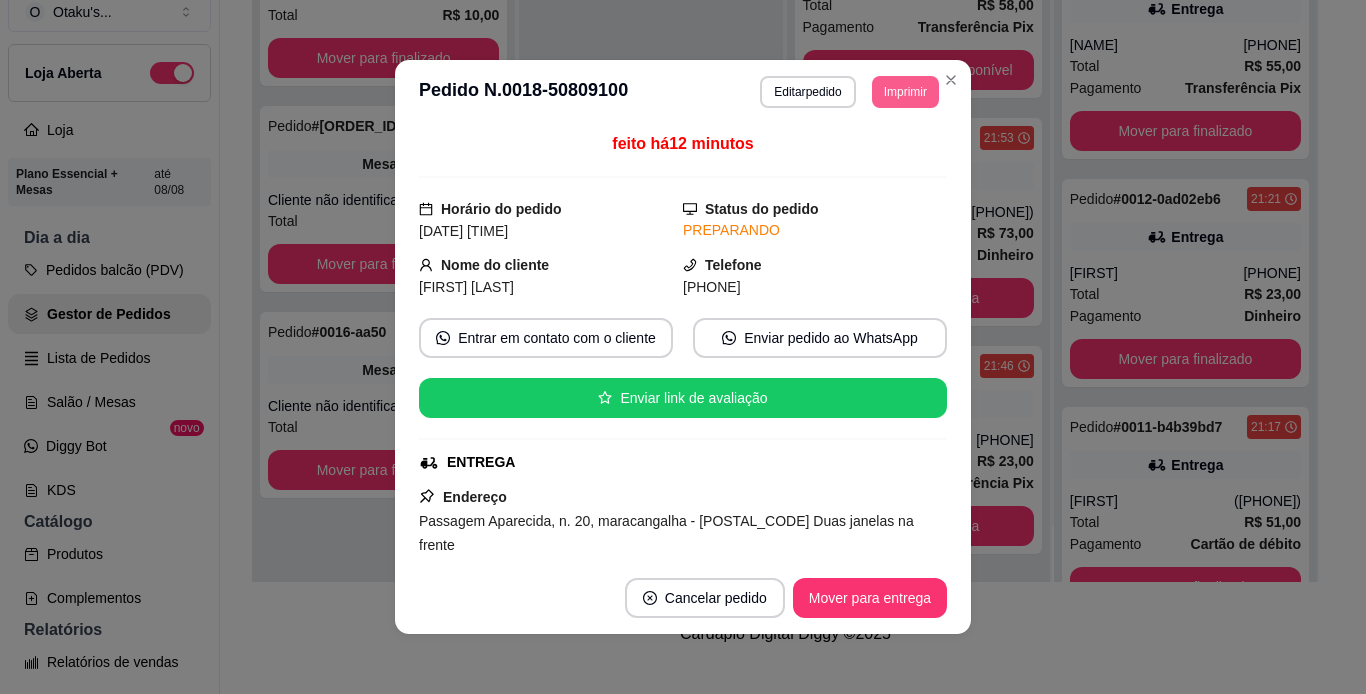 drag, startPoint x: 877, startPoint y: 108, endPoint x: 898, endPoint y: 85, distance: 31.144823 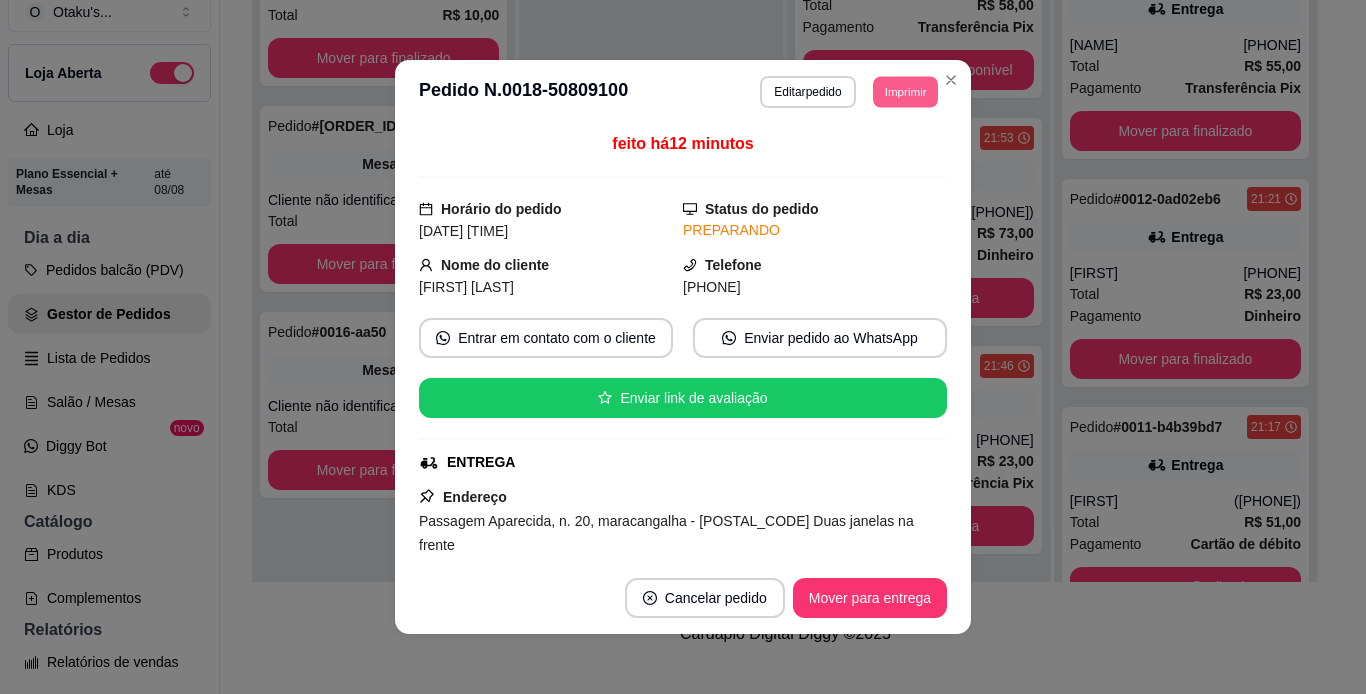 click on "Imprimir" at bounding box center (905, 91) 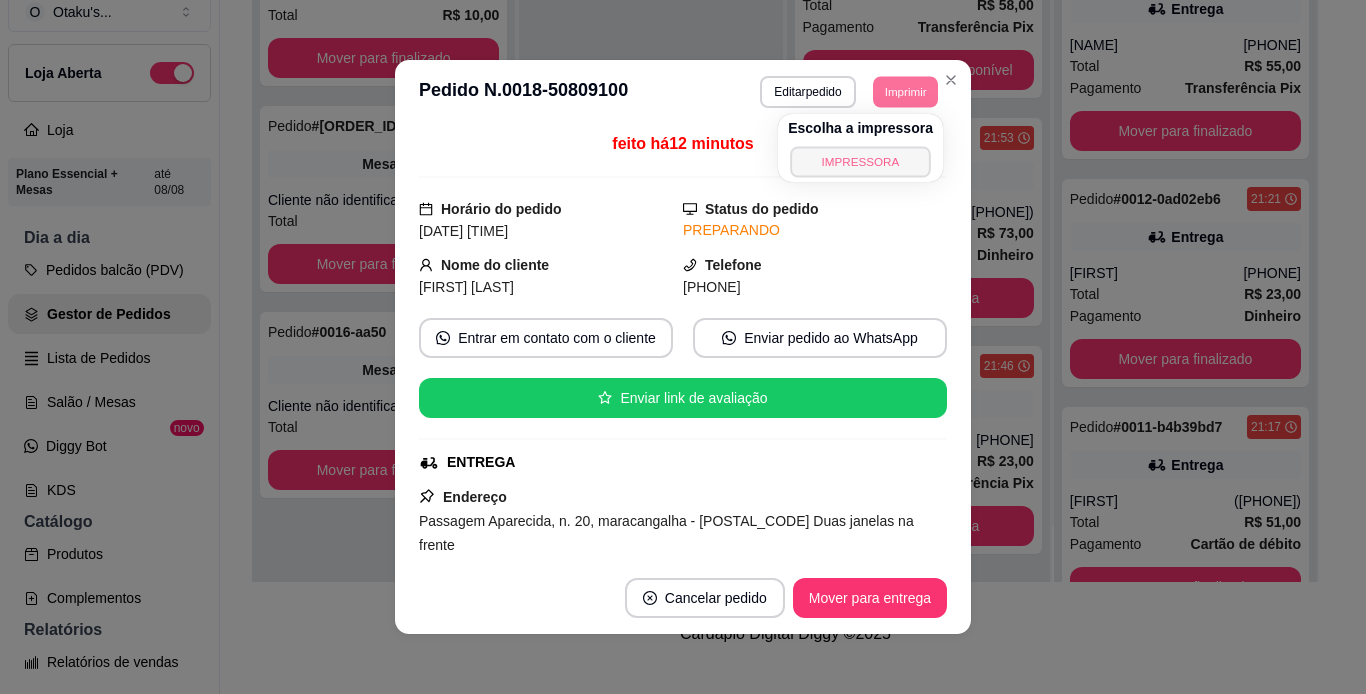 click on "IMPRESSORA" at bounding box center [860, 161] 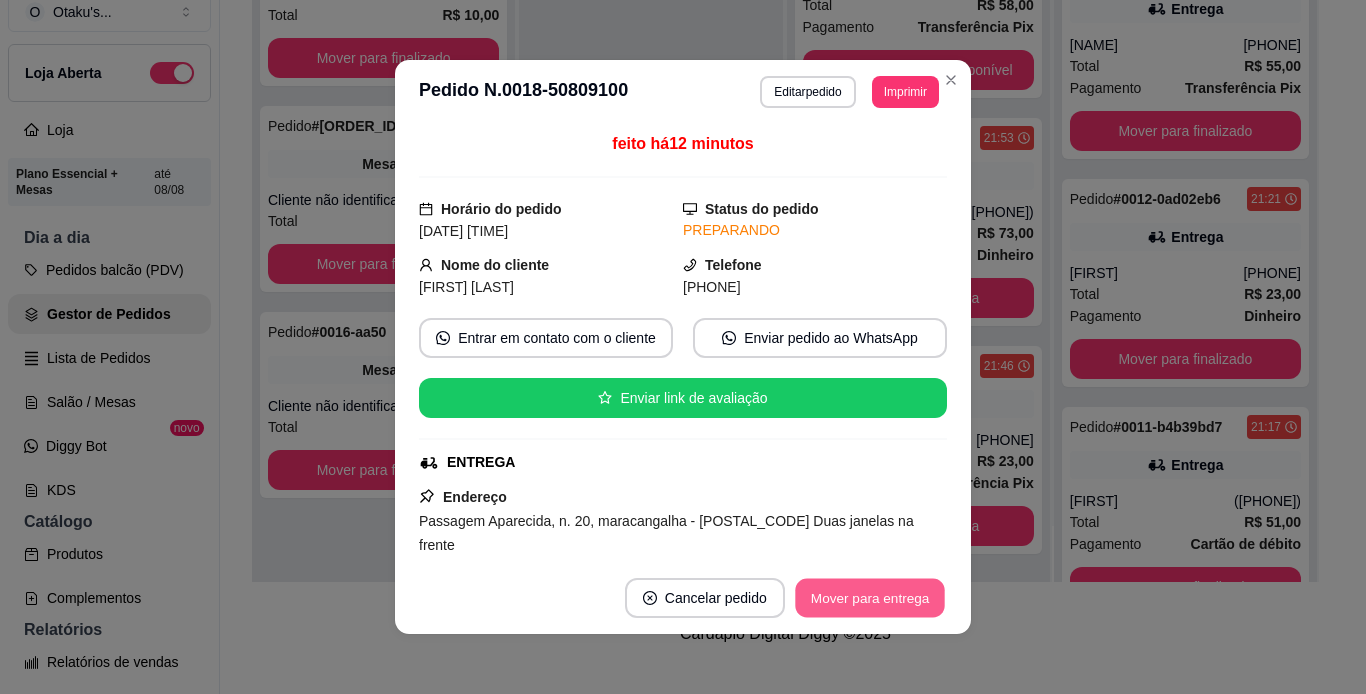 click on "Mover para entrega" at bounding box center (870, 598) 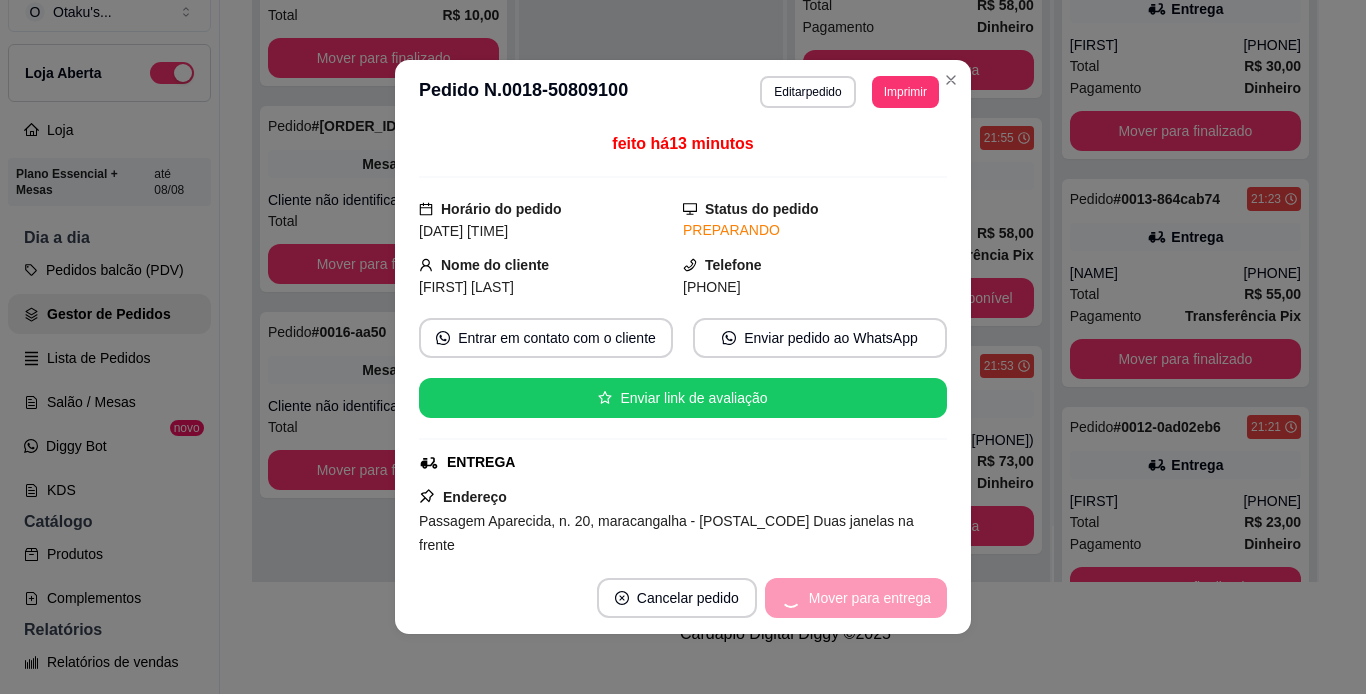 scroll, scrollTop: 10, scrollLeft: 0, axis: vertical 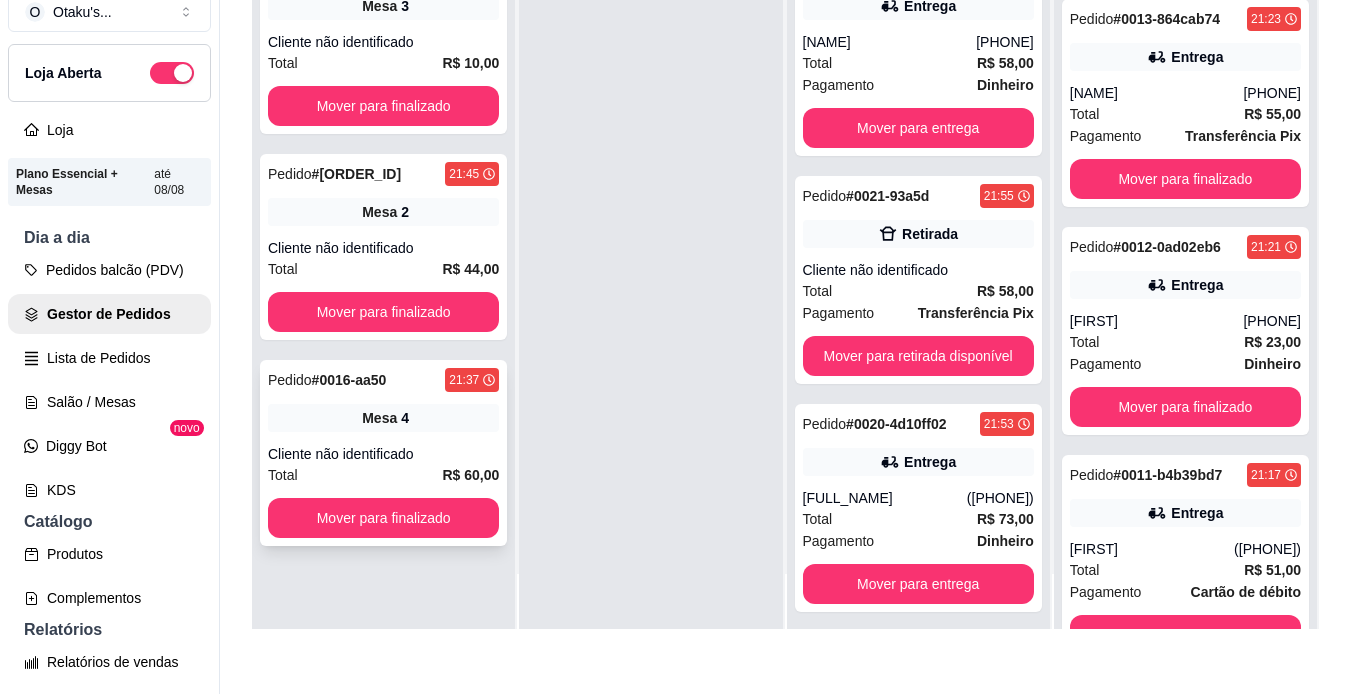 click on "Mesa 4" at bounding box center [383, 418] 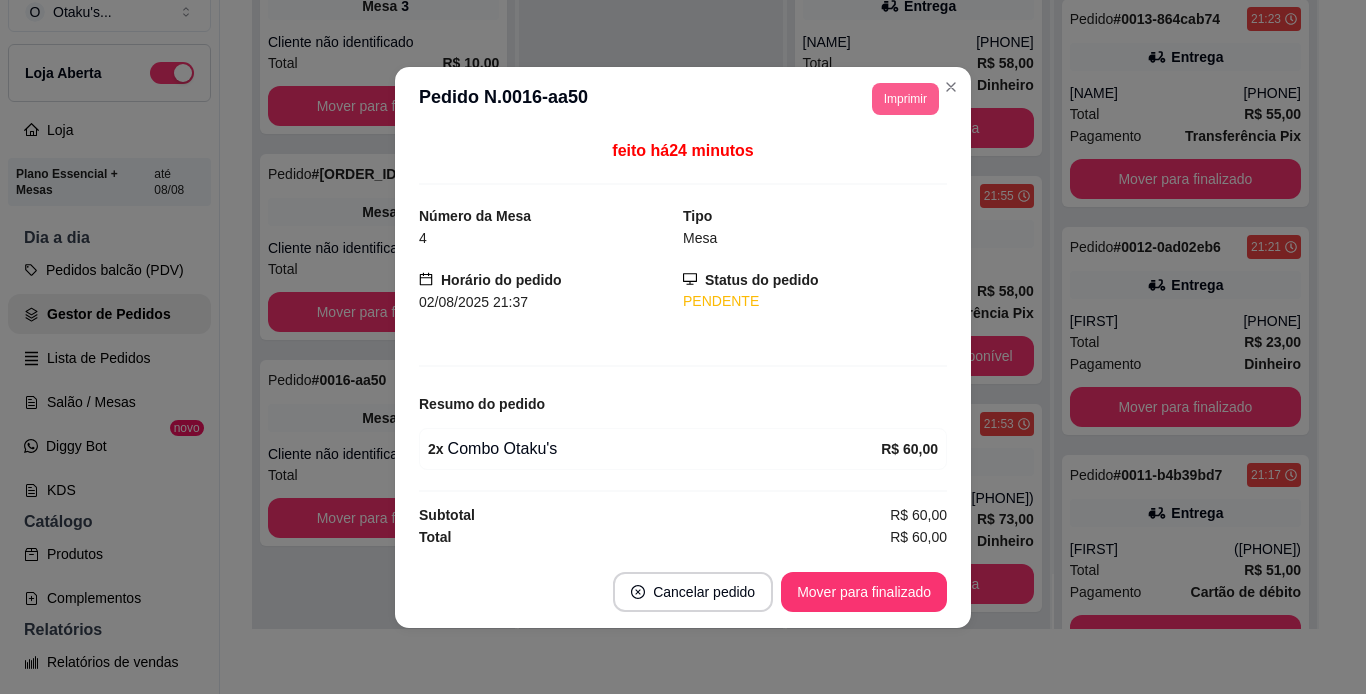 click on "Imprimir" at bounding box center [905, 99] 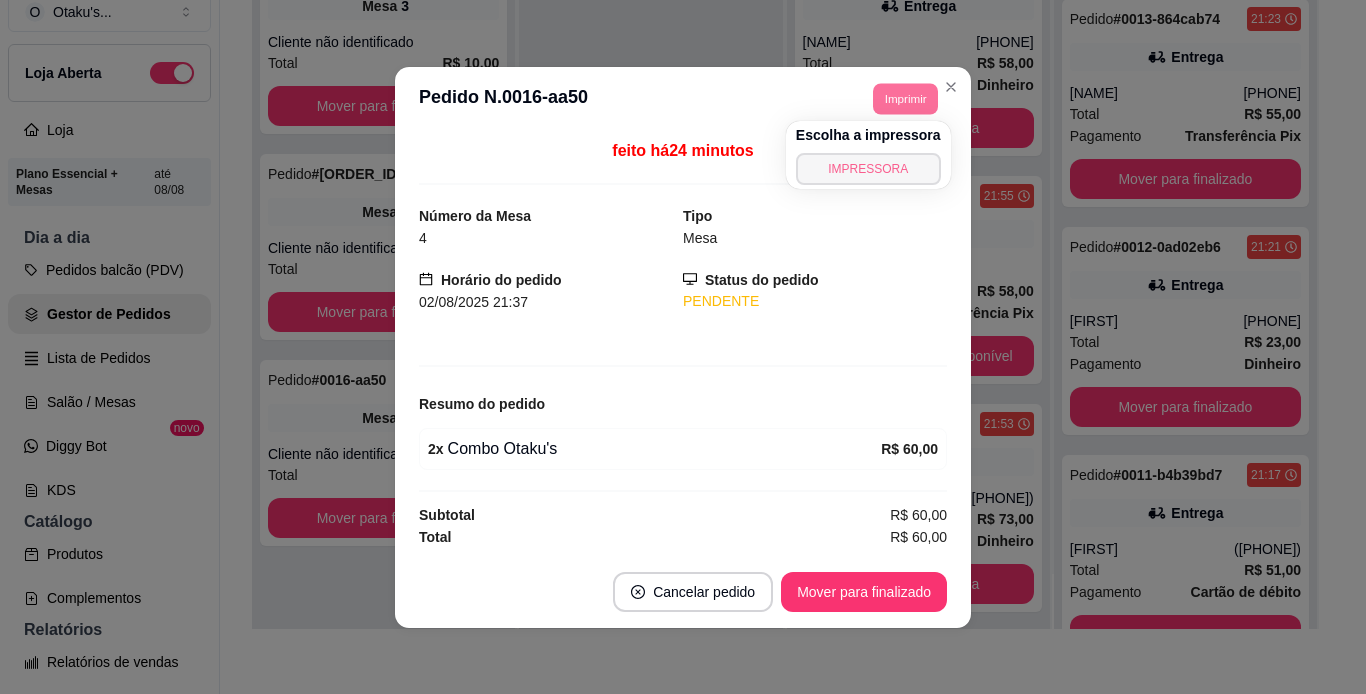 click on "IMPRESSORA" at bounding box center [868, 169] 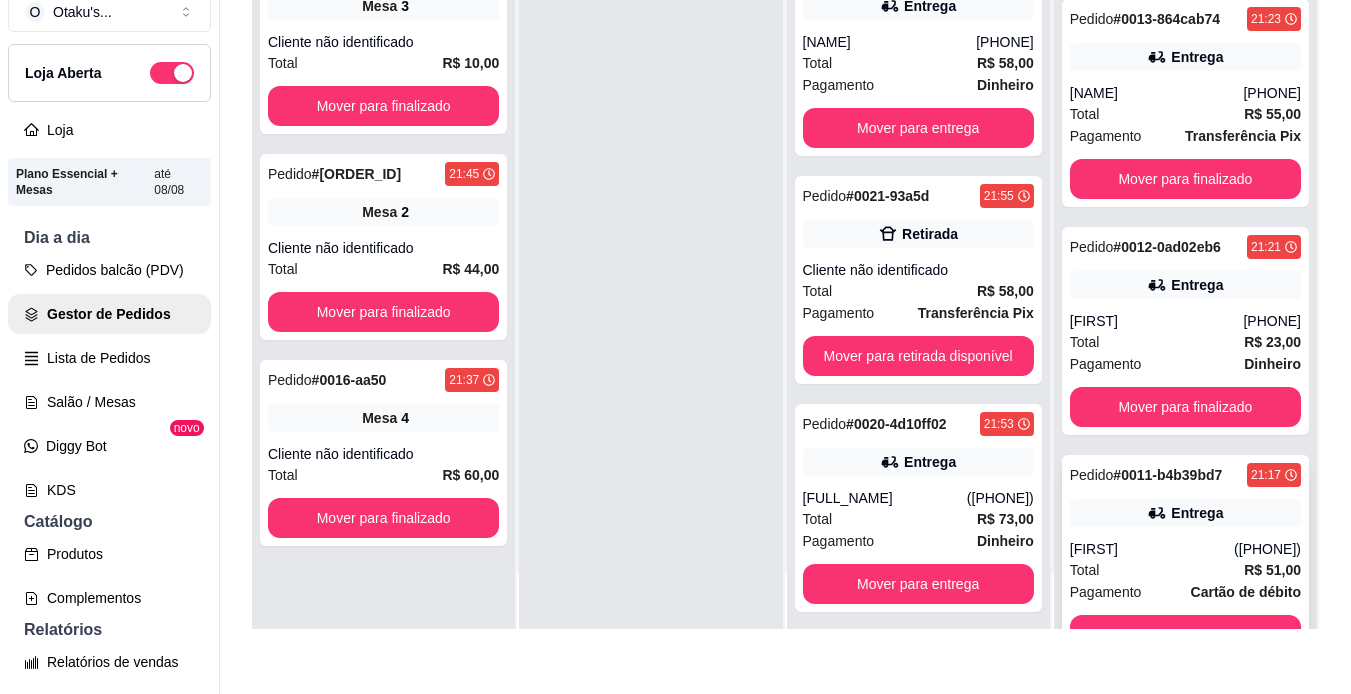click on "([PHONE])" at bounding box center [1267, 549] 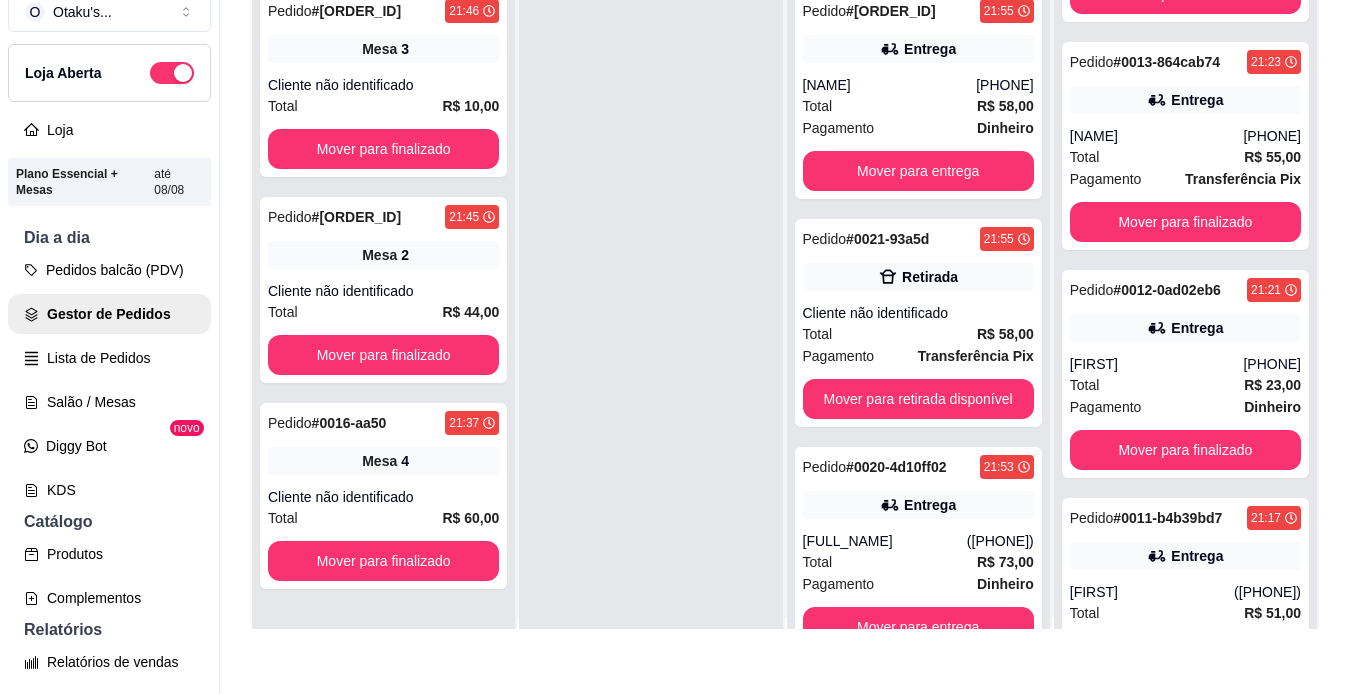 scroll, scrollTop: 0, scrollLeft: 0, axis: both 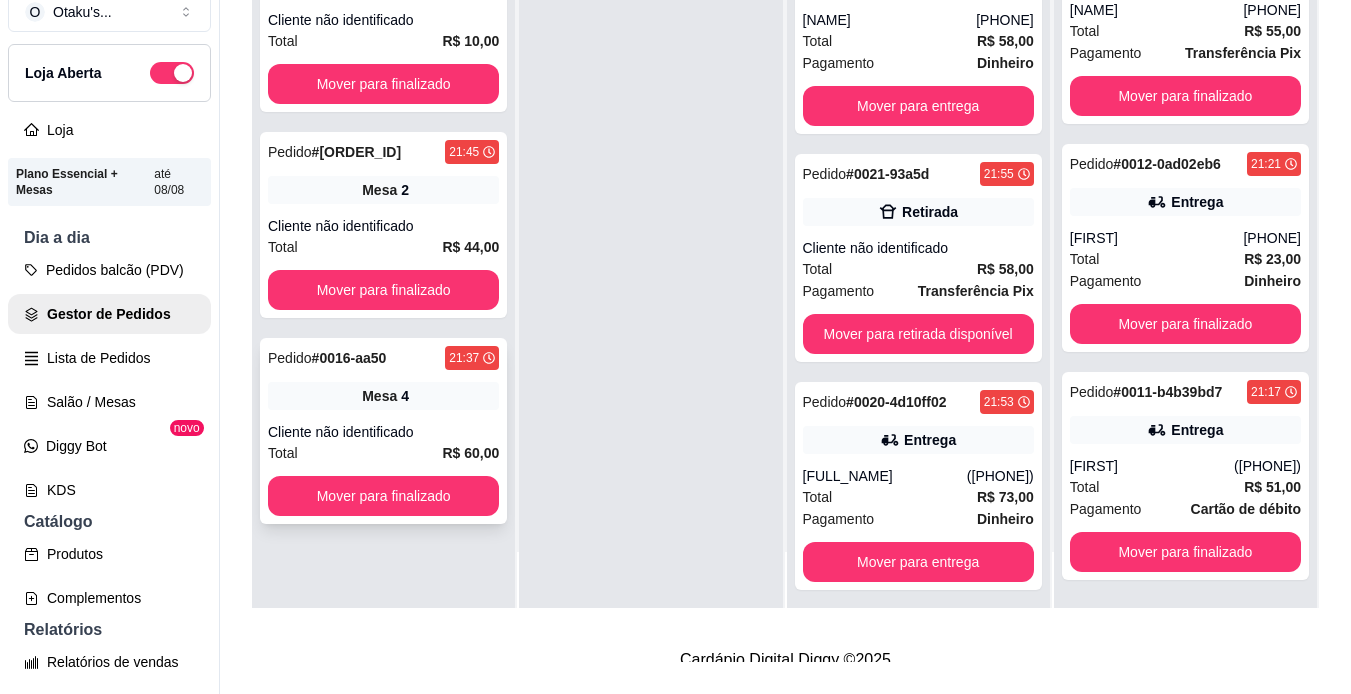 click on "Pedido  # 0016-aa50 21:37 Mesa 4 Cliente não identificado Total R$ 60,00 Mover para finalizado" at bounding box center [383, 431] 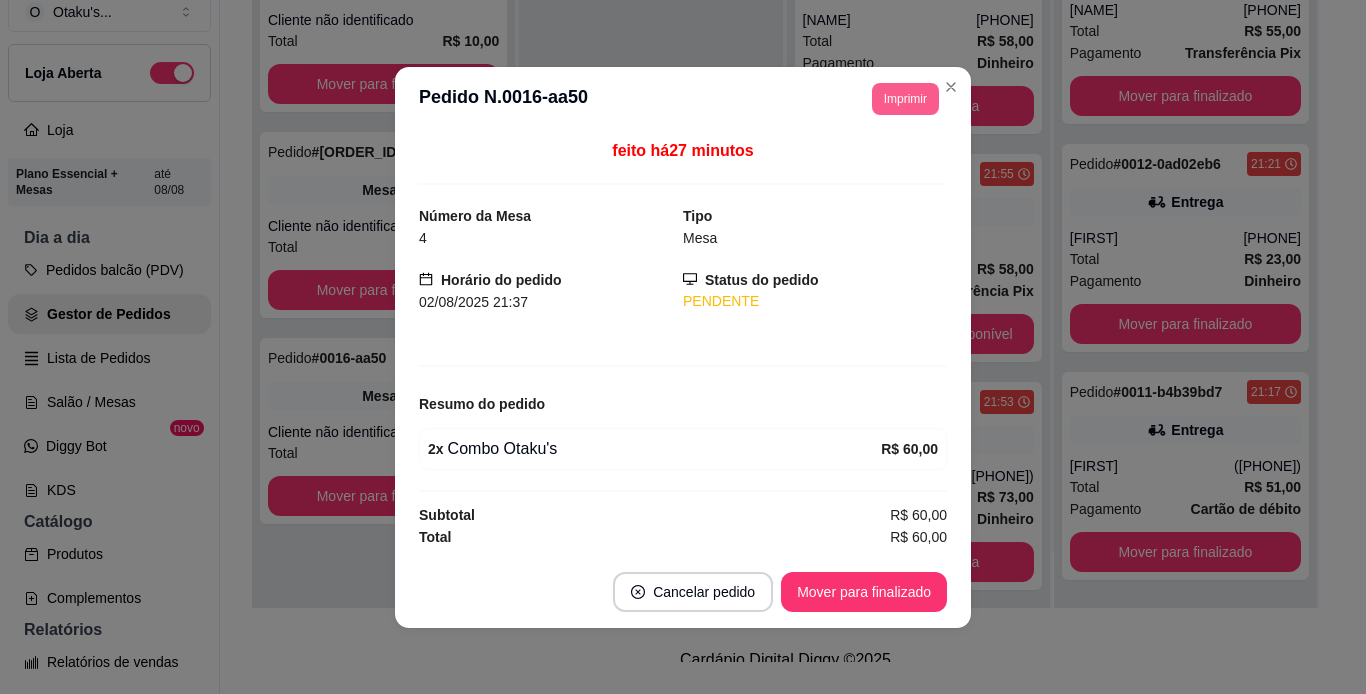 click on "Imprimir" at bounding box center [905, 99] 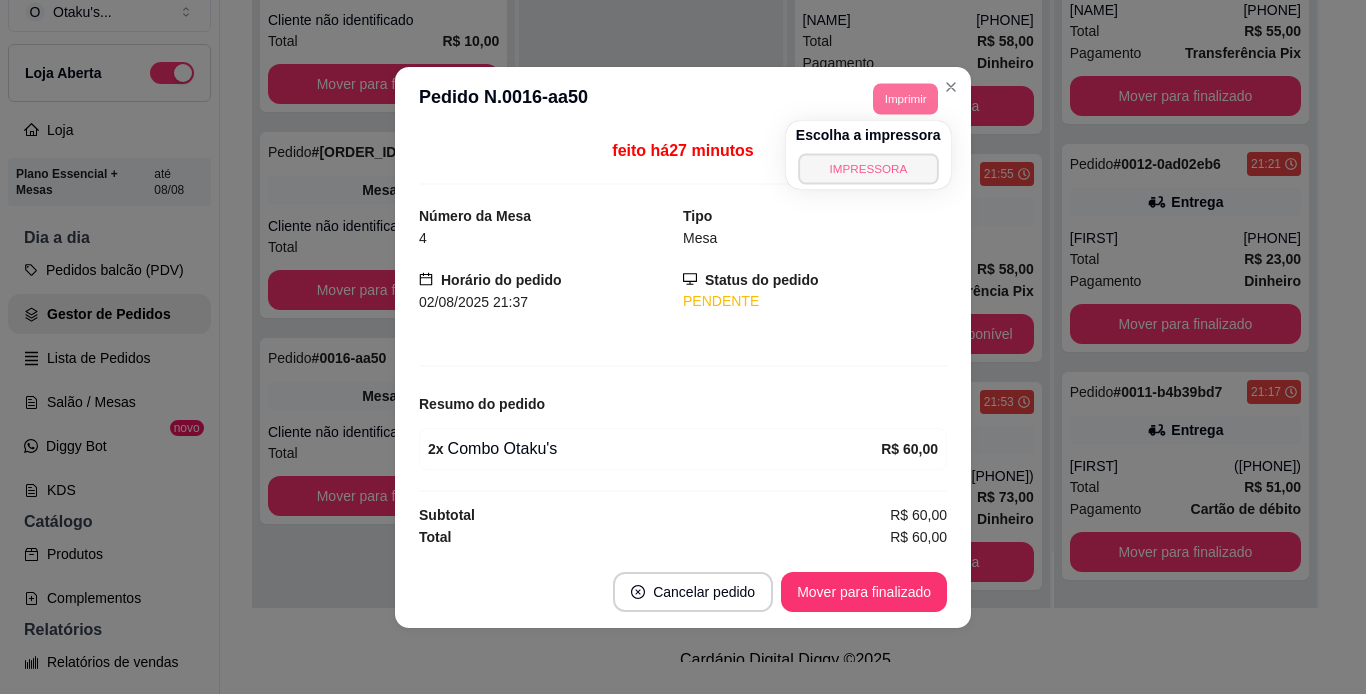 click on "IMPRESSORA" at bounding box center [868, 168] 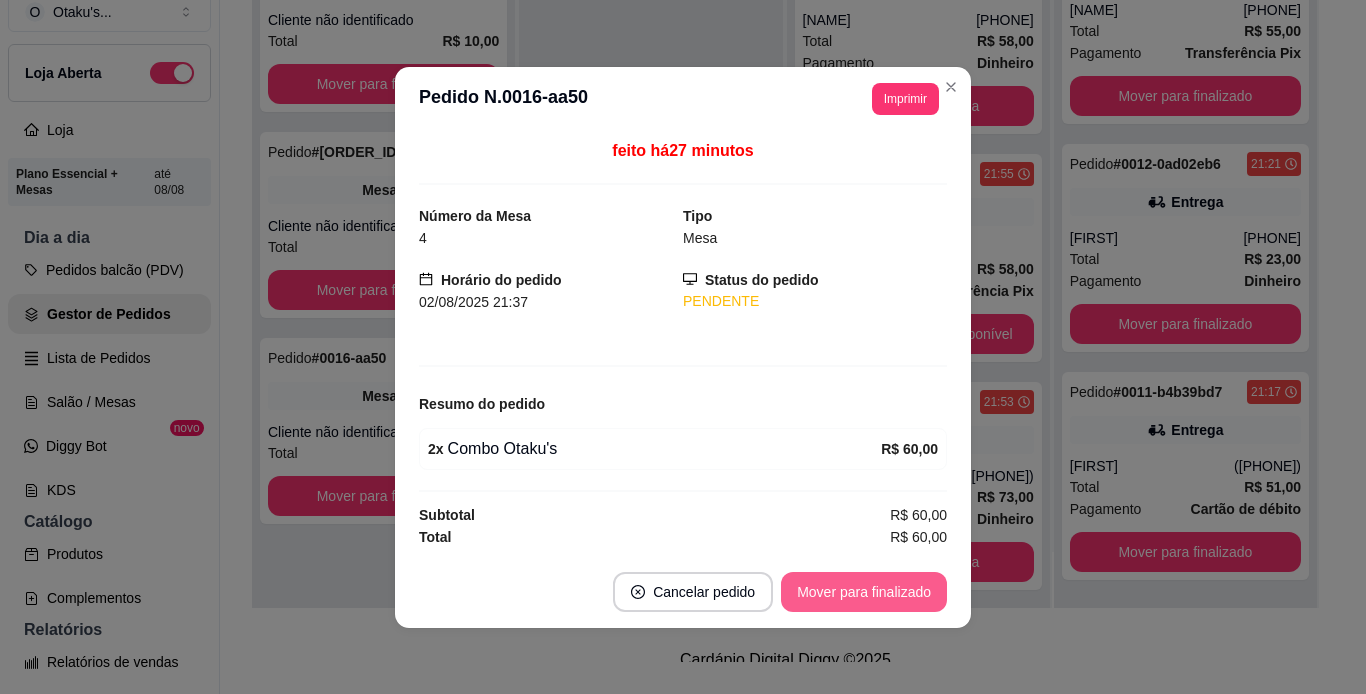 click on "Mover para finalizado" at bounding box center (864, 592) 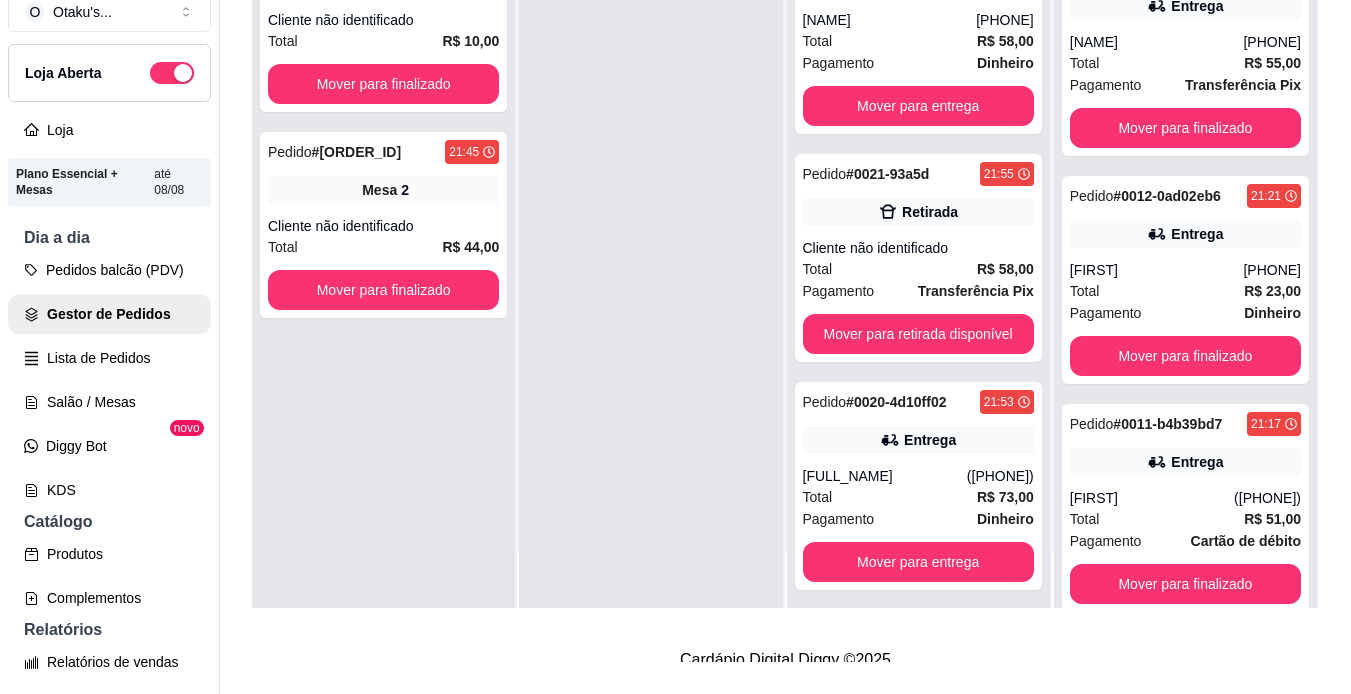 scroll, scrollTop: 694, scrollLeft: 0, axis: vertical 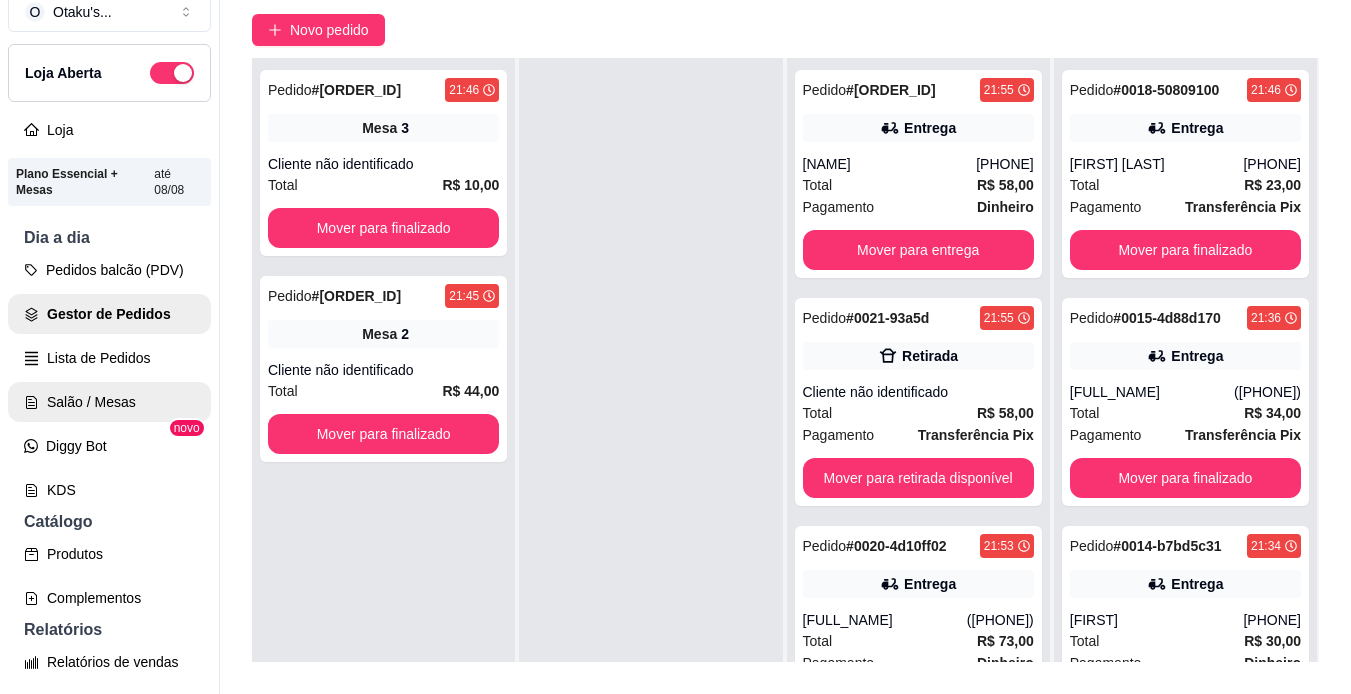 click on "Salão / Mesas" at bounding box center (109, 402) 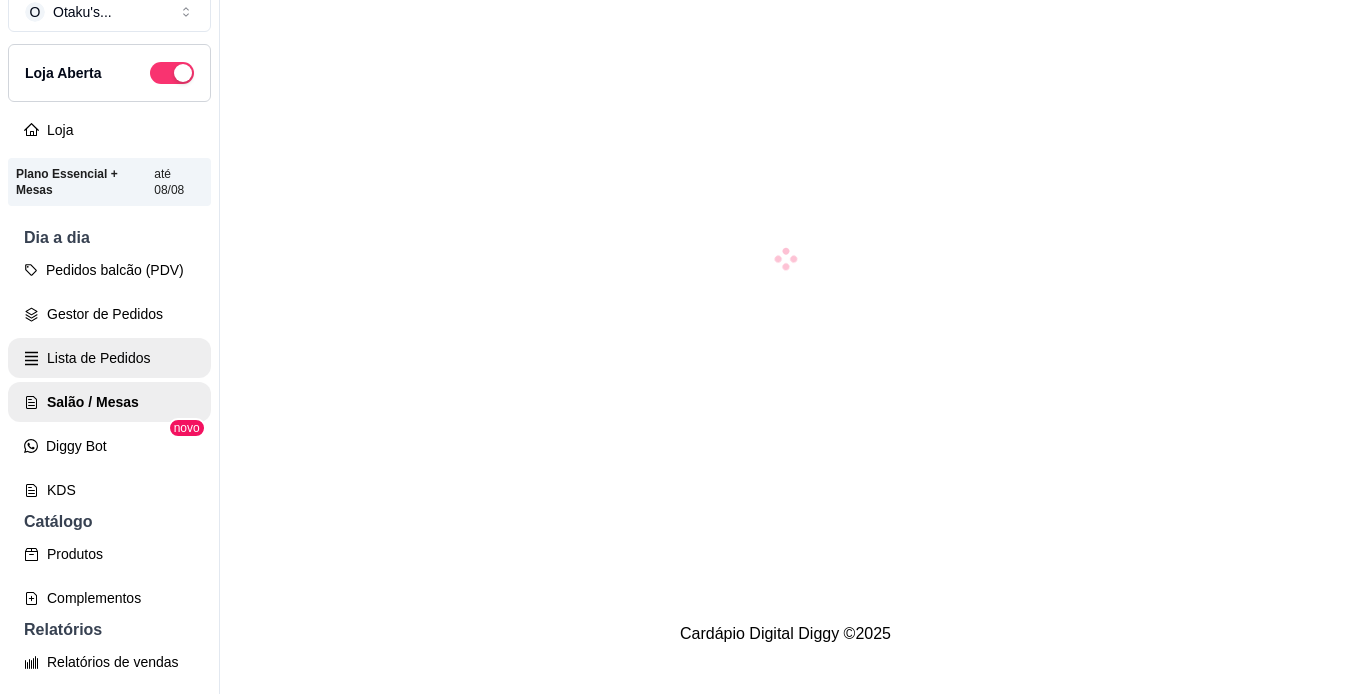 scroll, scrollTop: 0, scrollLeft: 0, axis: both 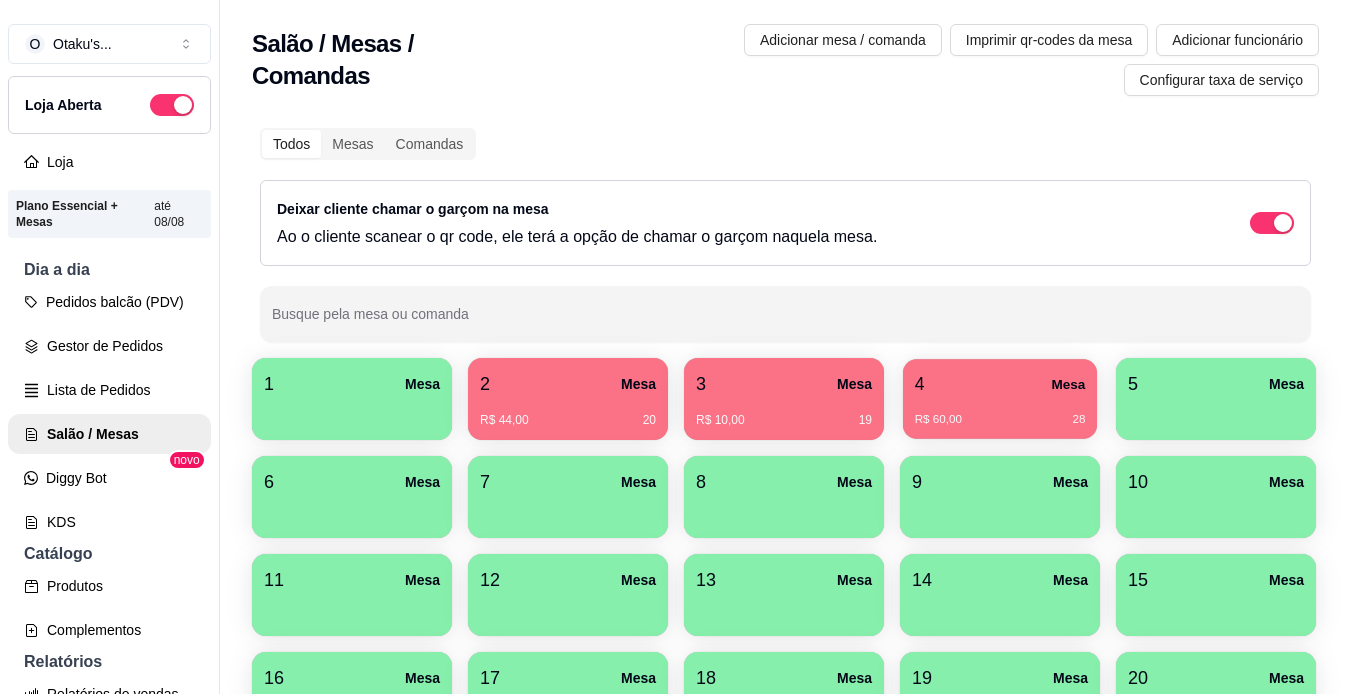 click on "4 Mesa" at bounding box center [1000, 384] 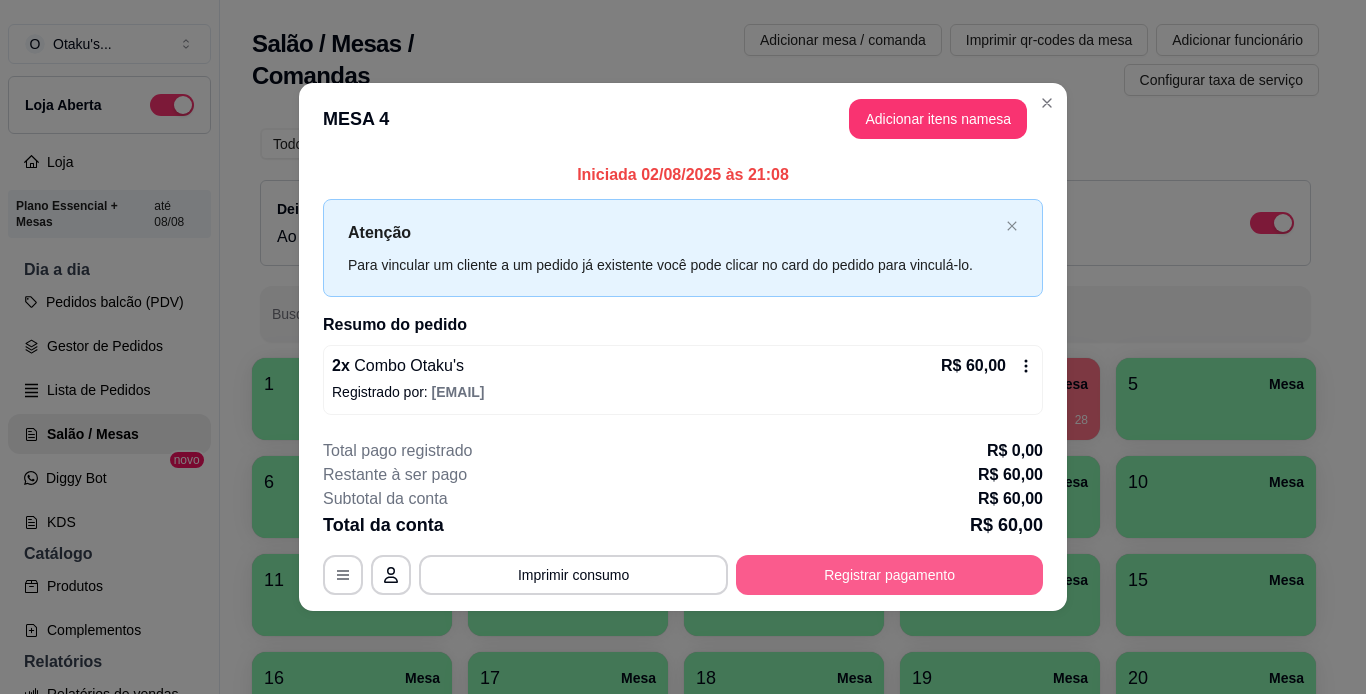 click on "Registrar pagamento" at bounding box center [889, 575] 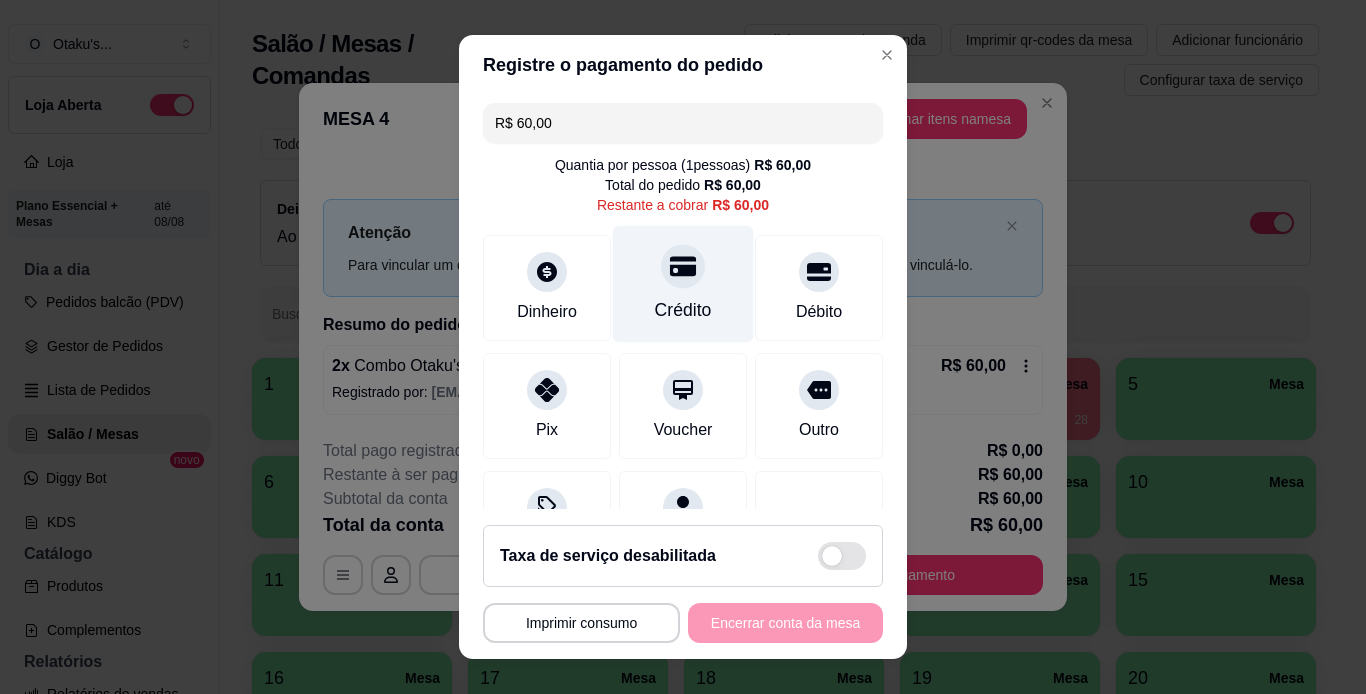 click on "Crédito" at bounding box center (683, 310) 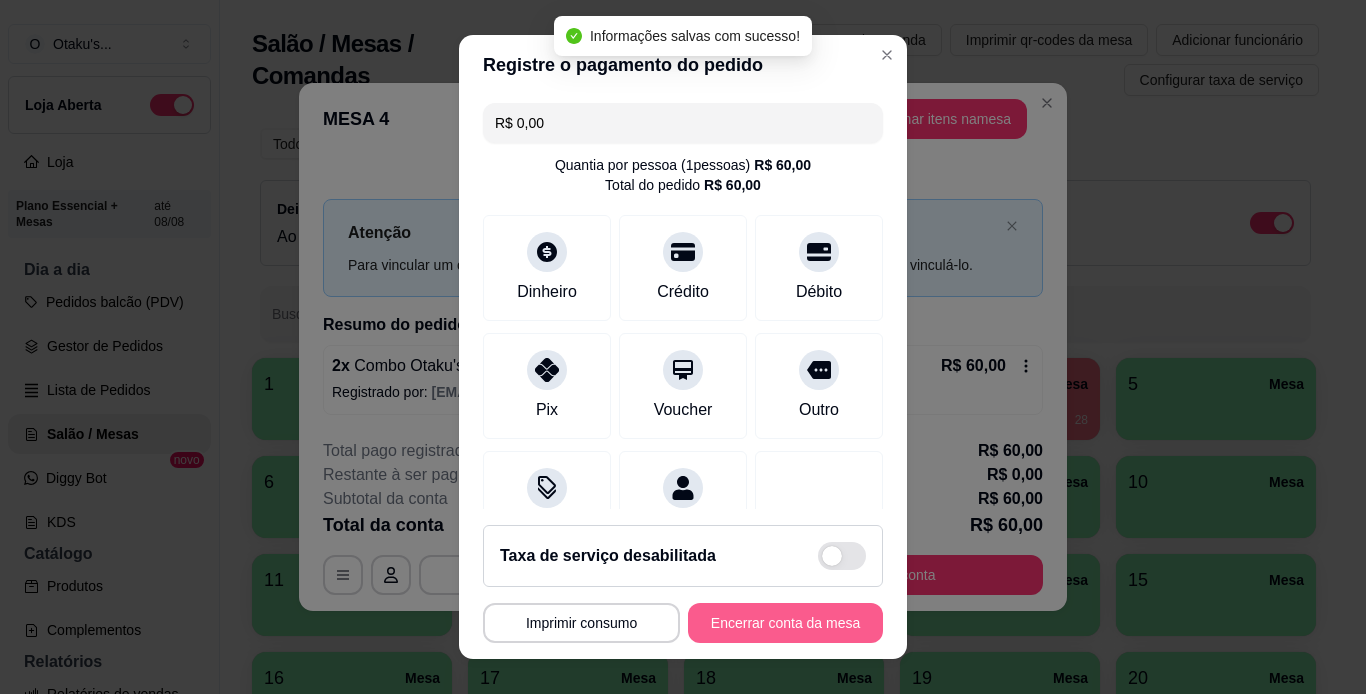 type on "R$ 0,00" 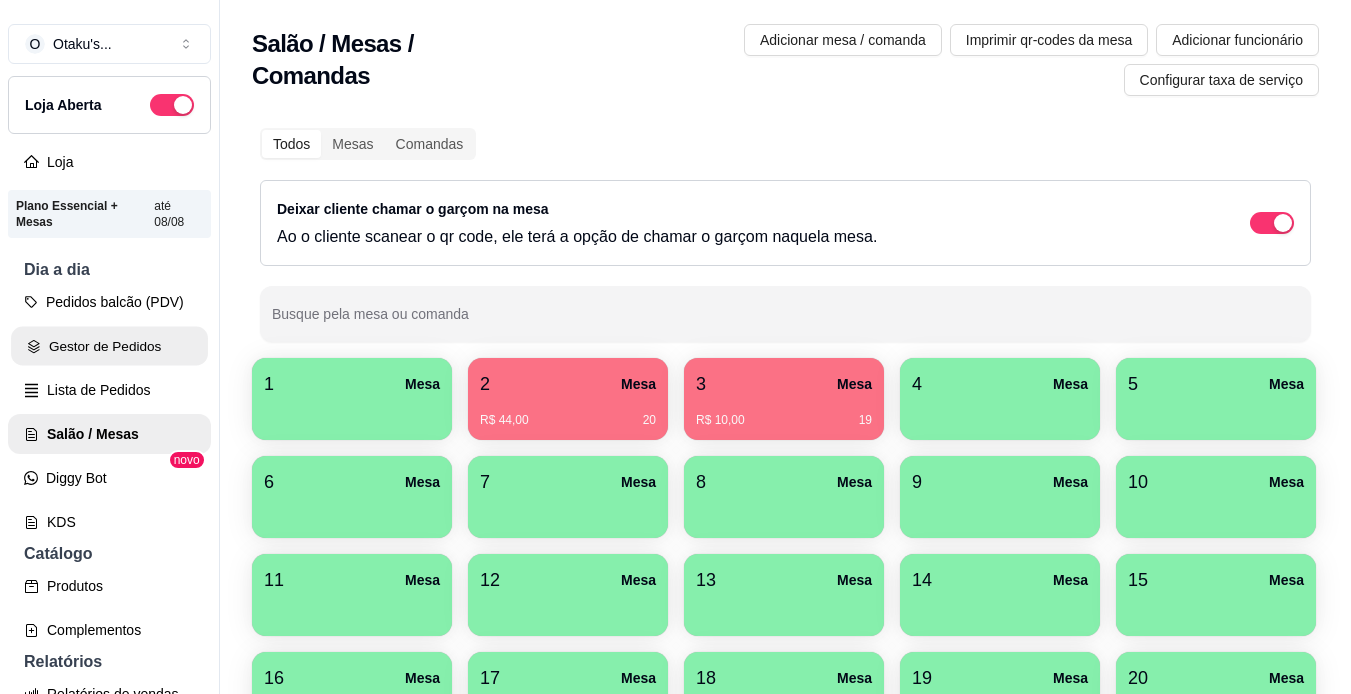 click on "Gestor de Pedidos" at bounding box center [109, 346] 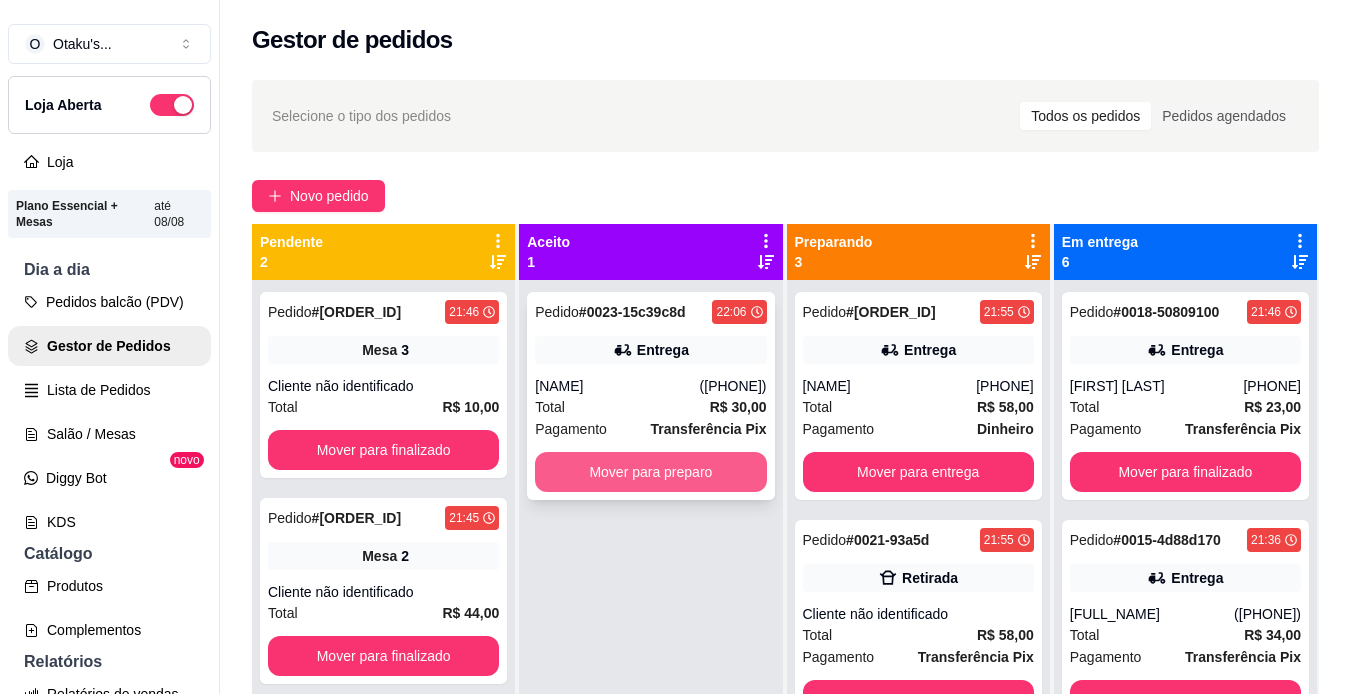 click on "Mover para preparo" at bounding box center (650, 472) 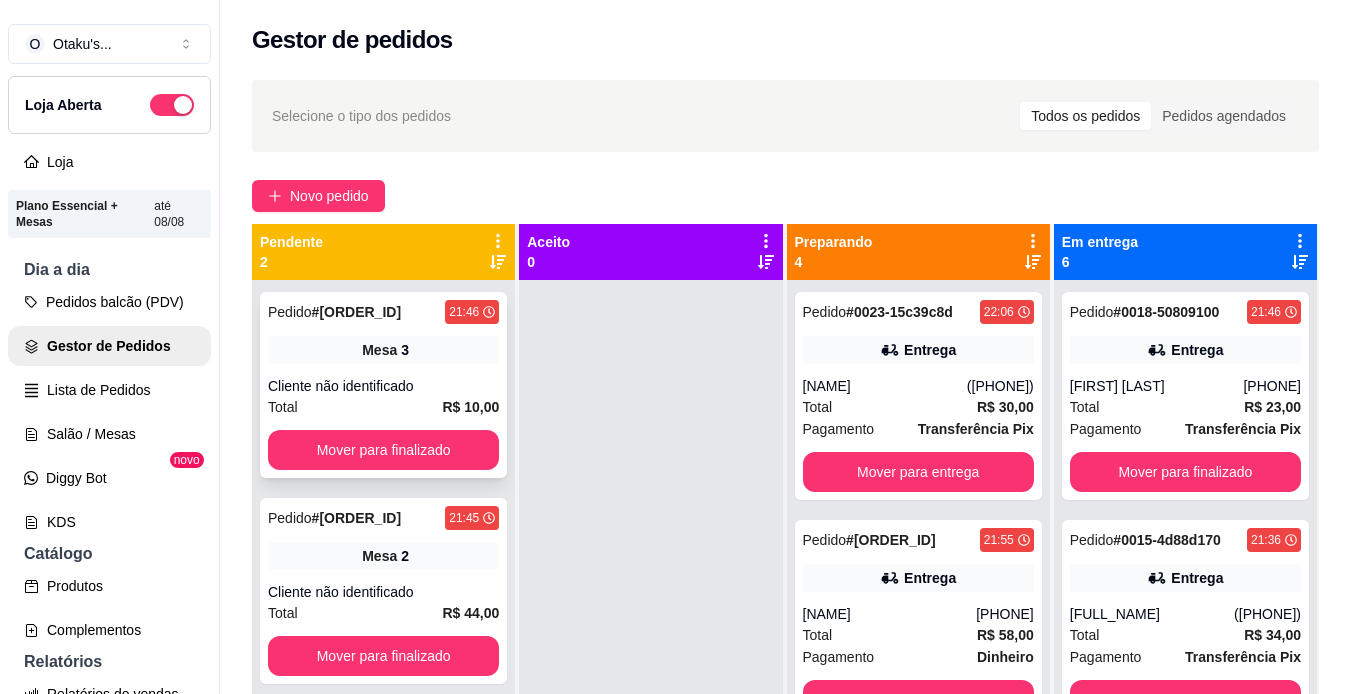 scroll, scrollTop: 32, scrollLeft: 0, axis: vertical 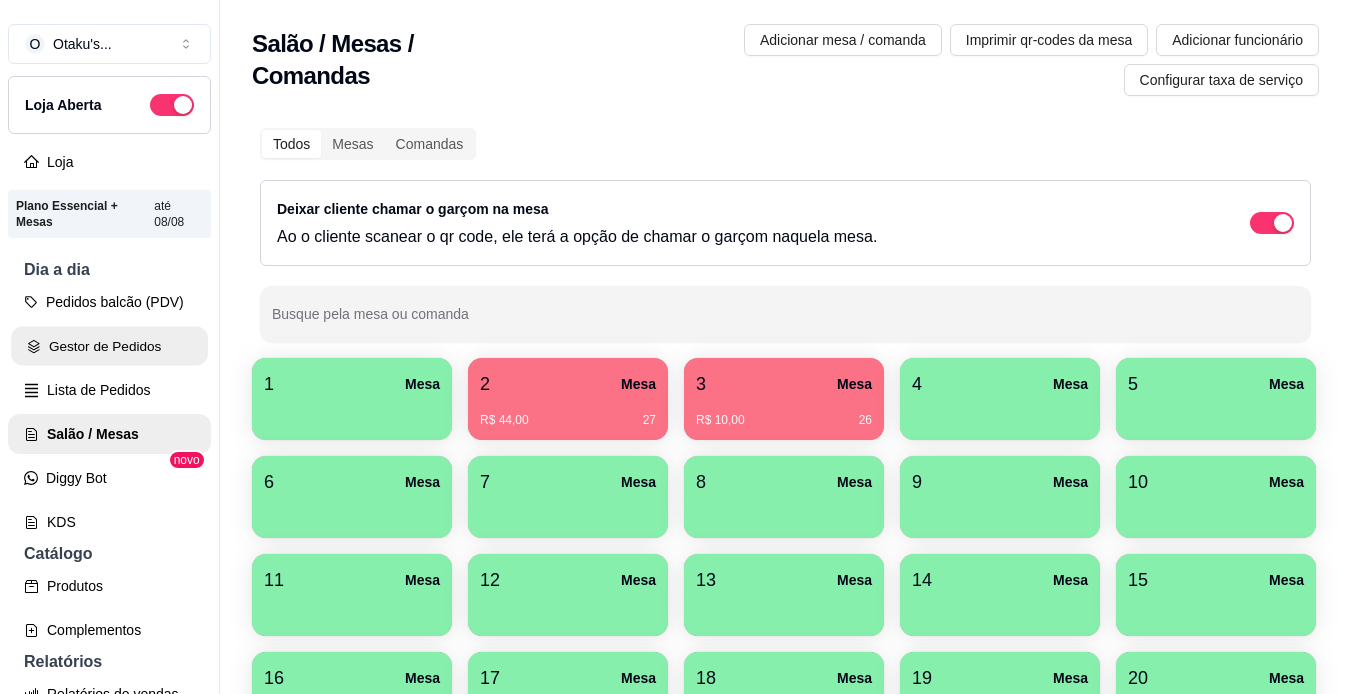 click on "Gestor de Pedidos" at bounding box center (109, 346) 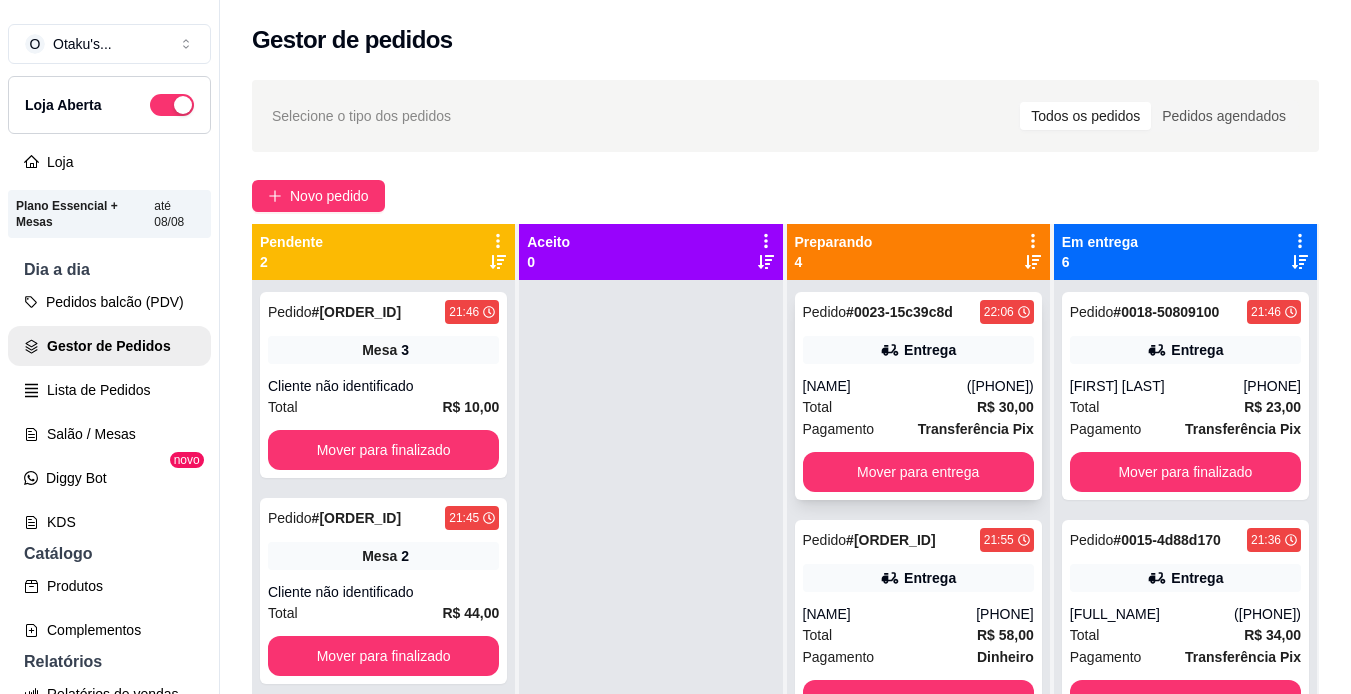 scroll, scrollTop: 32, scrollLeft: 0, axis: vertical 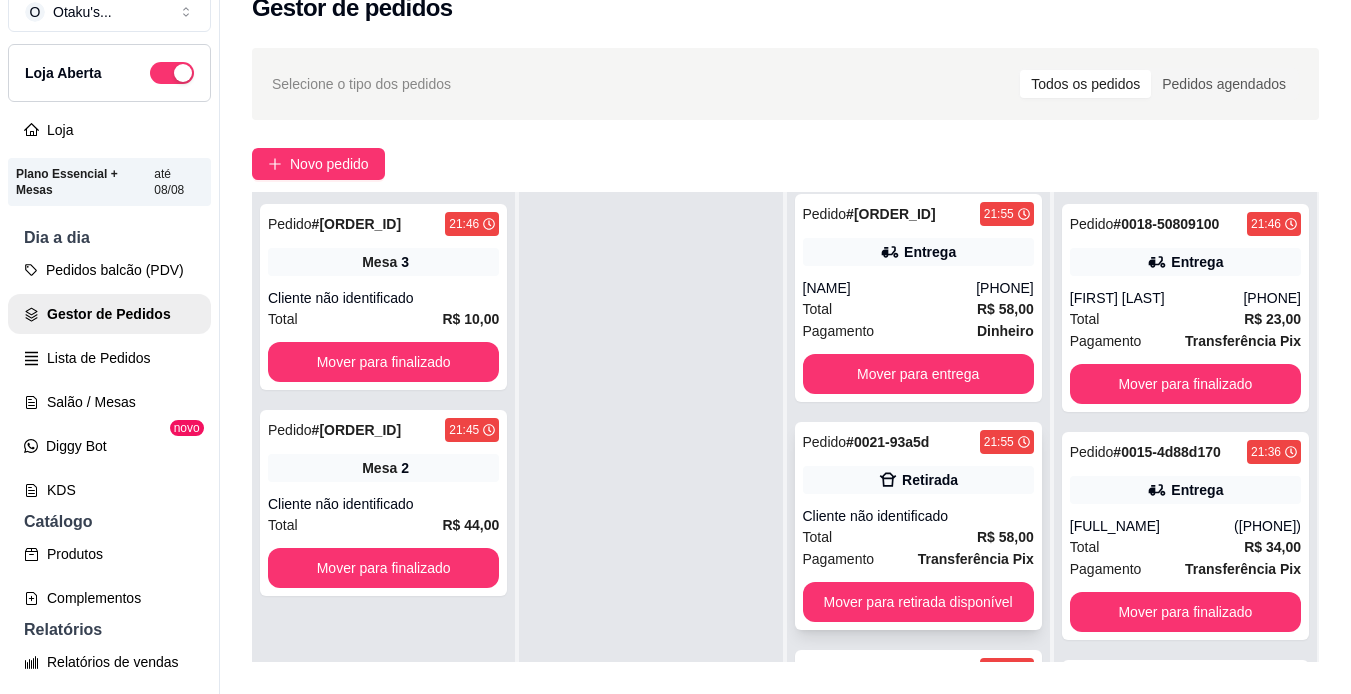click on "Retirada" at bounding box center (918, 480) 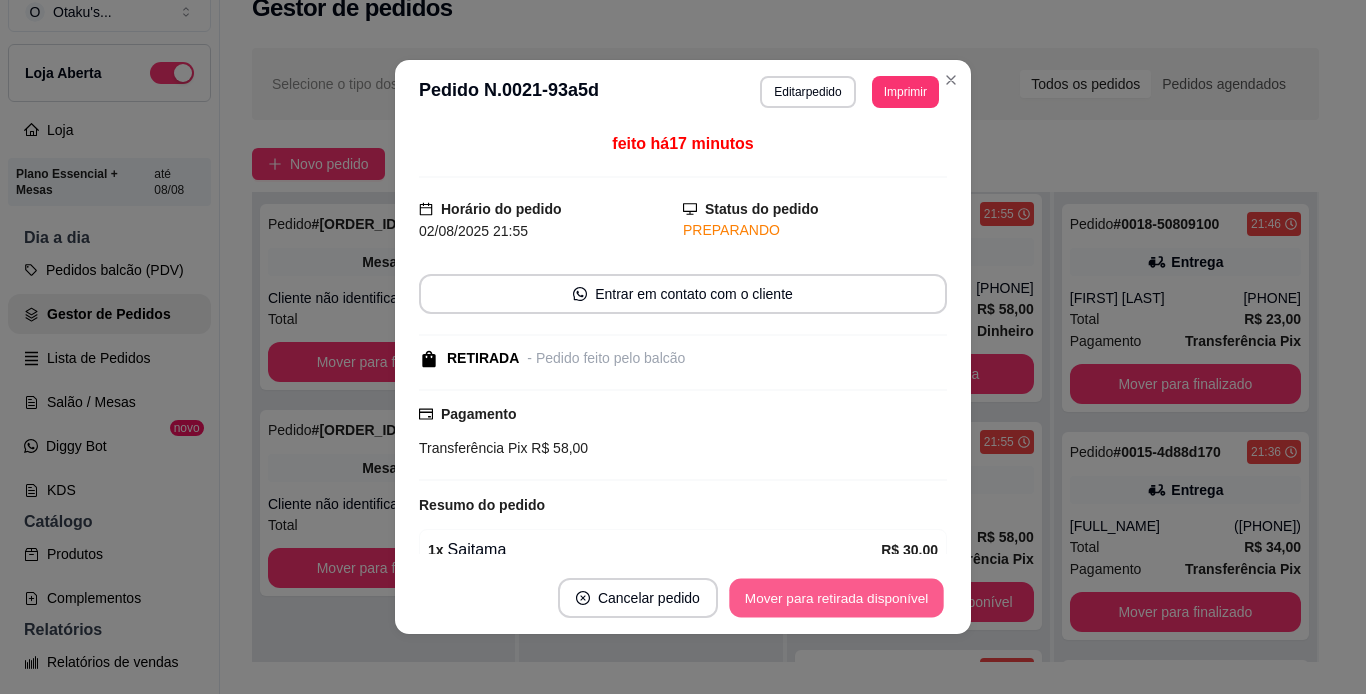 click on "Mover para retirada disponível" at bounding box center [836, 598] 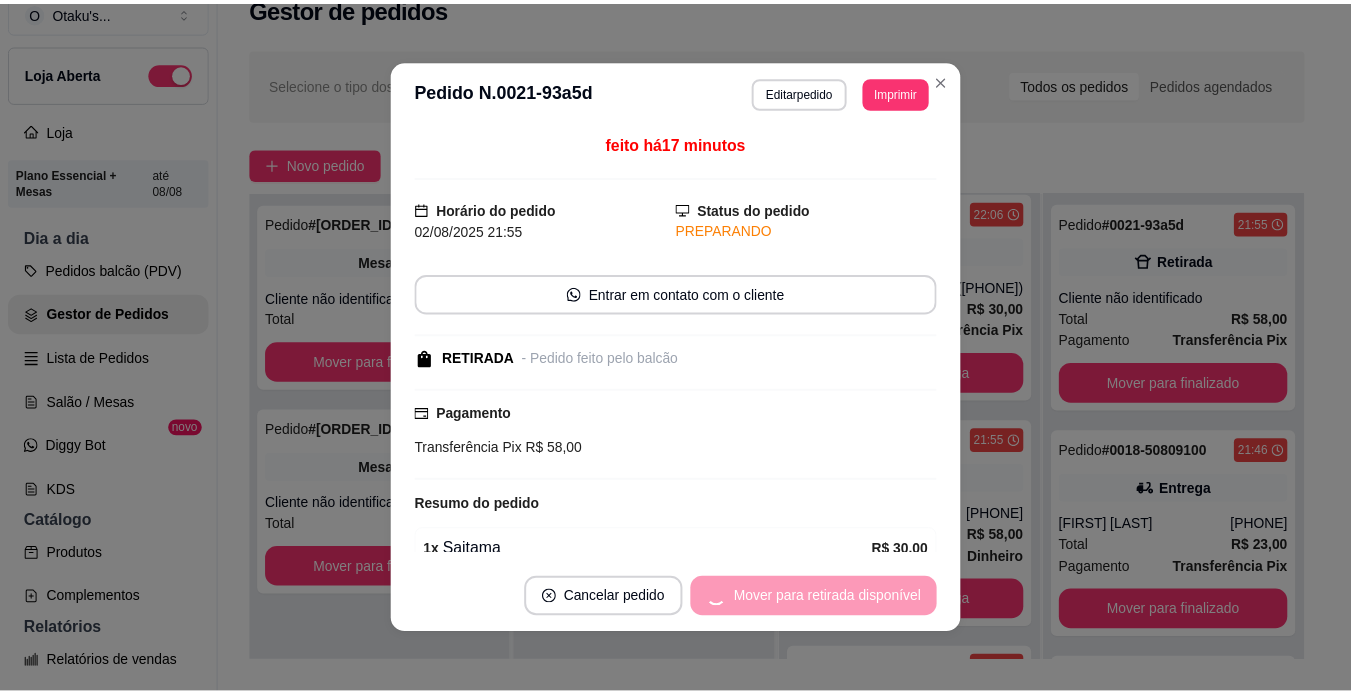 scroll, scrollTop: 10, scrollLeft: 0, axis: vertical 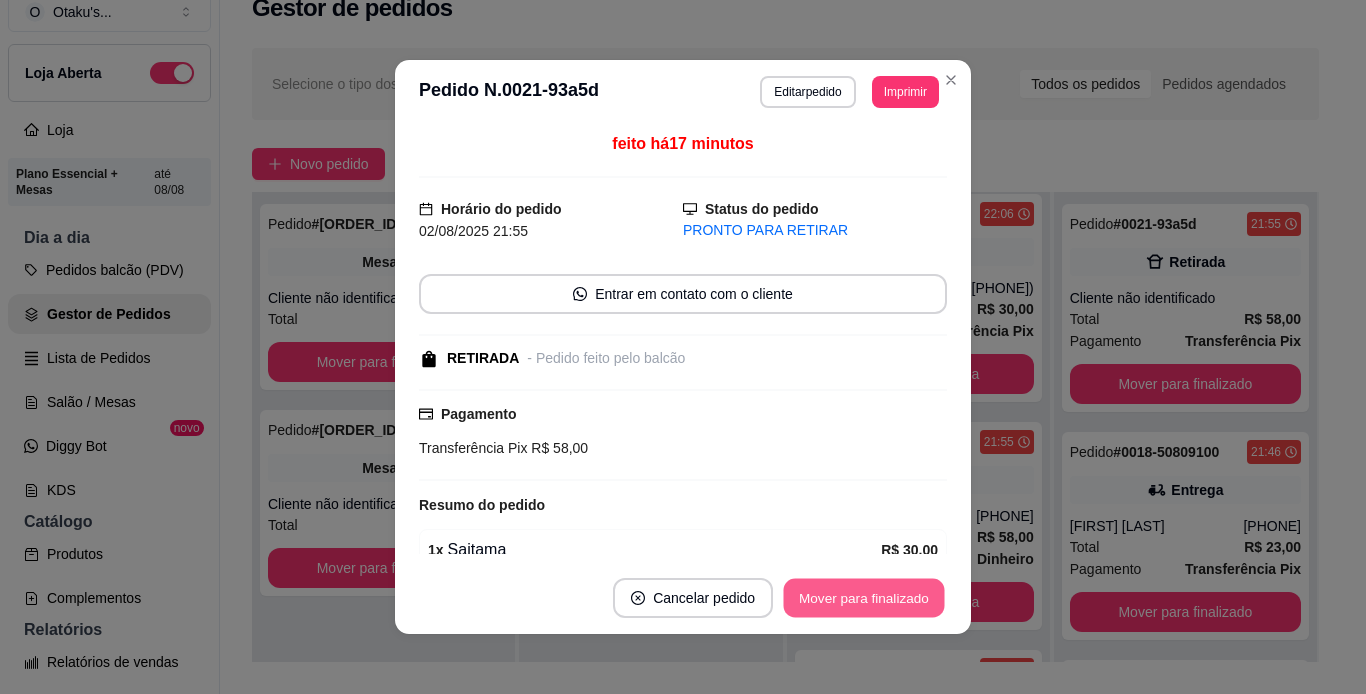 click on "Mover para finalizado" at bounding box center [864, 598] 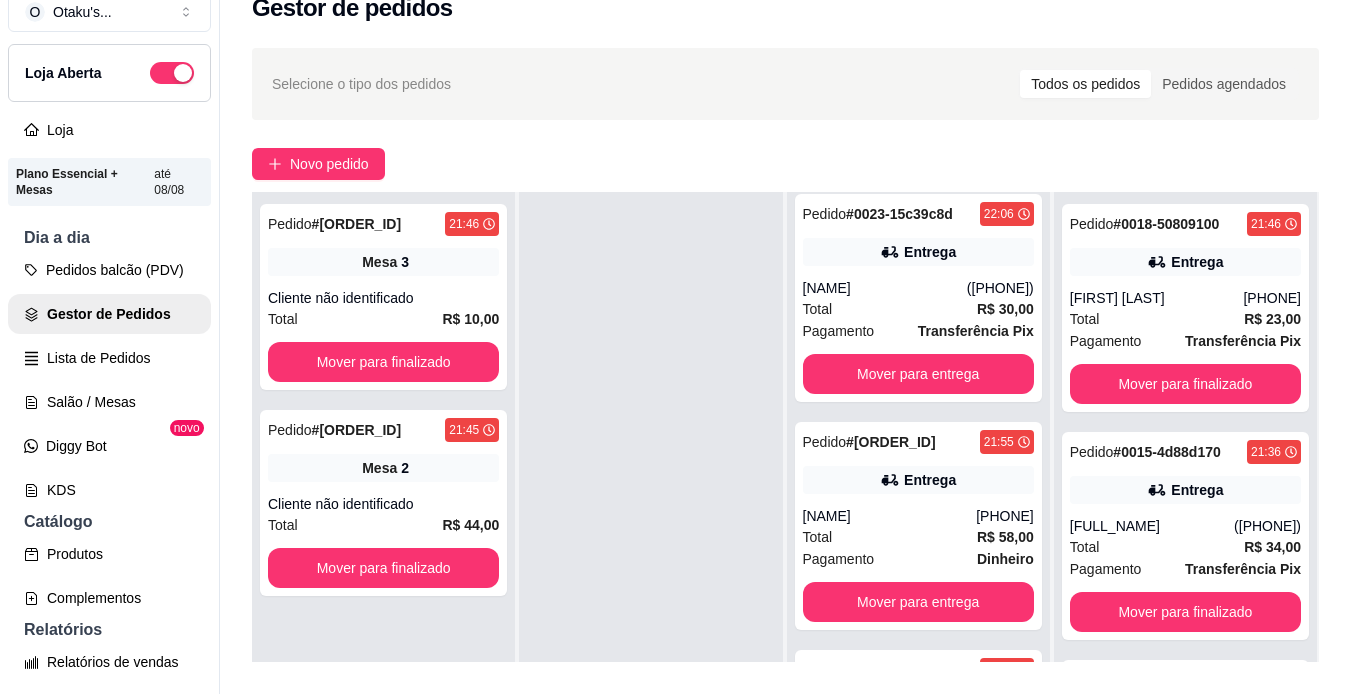 scroll, scrollTop: 0, scrollLeft: 0, axis: both 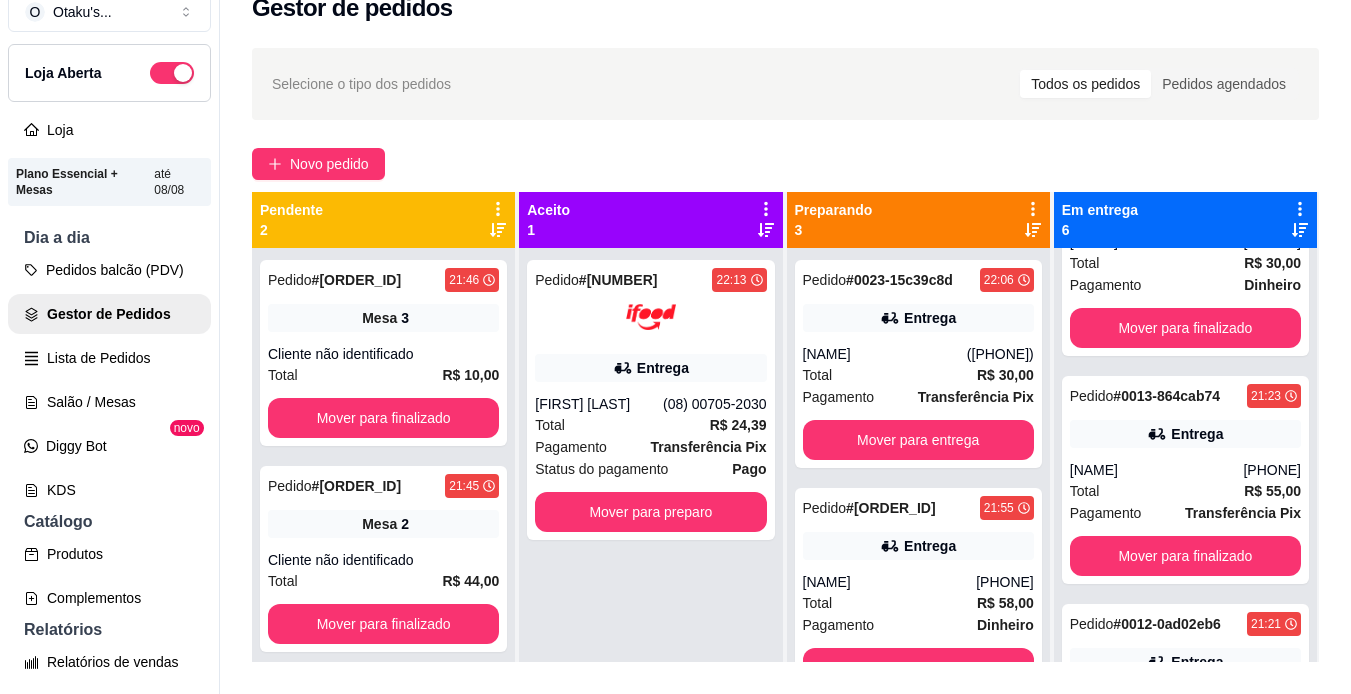click on "Transferência Pix" at bounding box center (1243, 513) 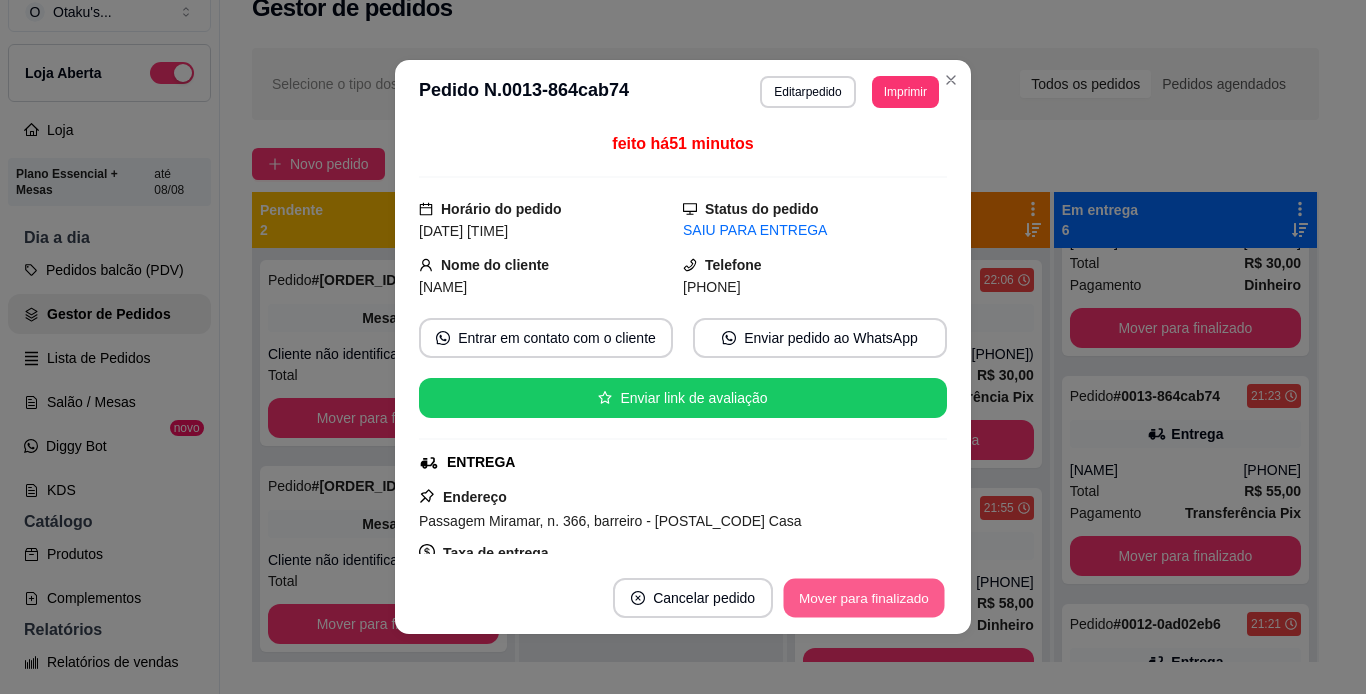 click on "Mover para finalizado" at bounding box center [864, 598] 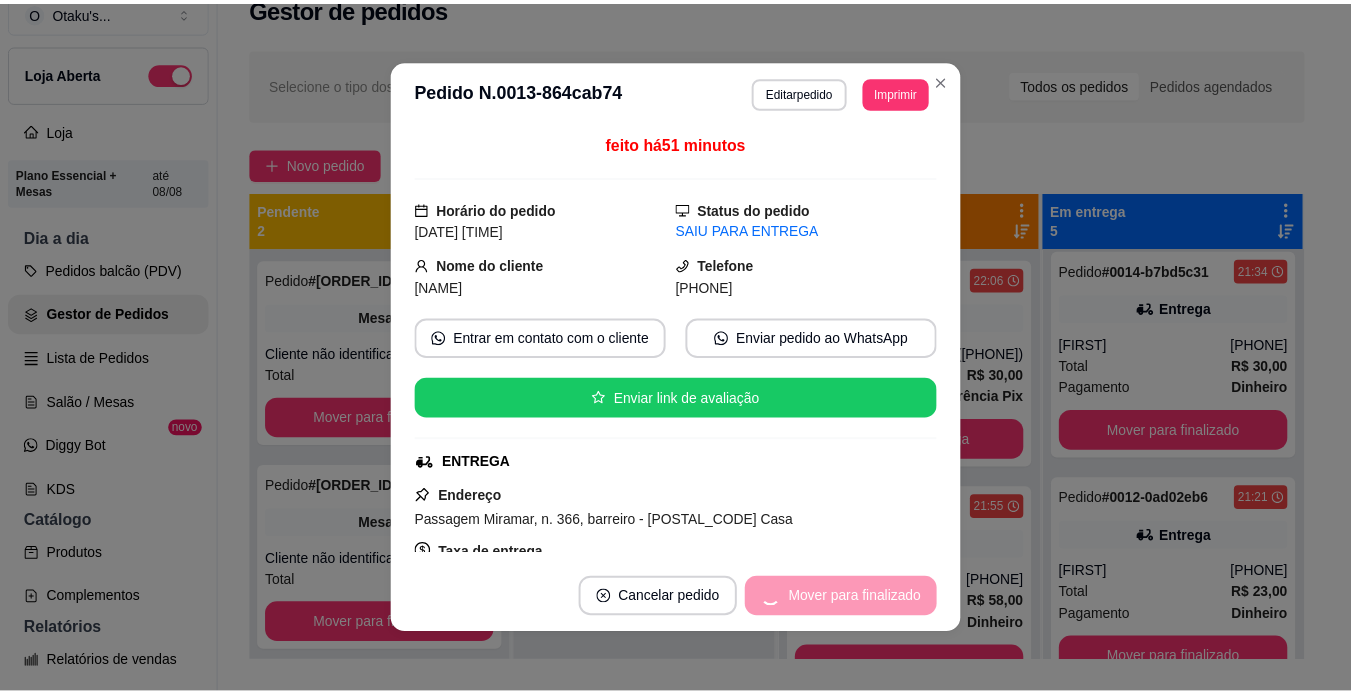 scroll, scrollTop: 466, scrollLeft: 0, axis: vertical 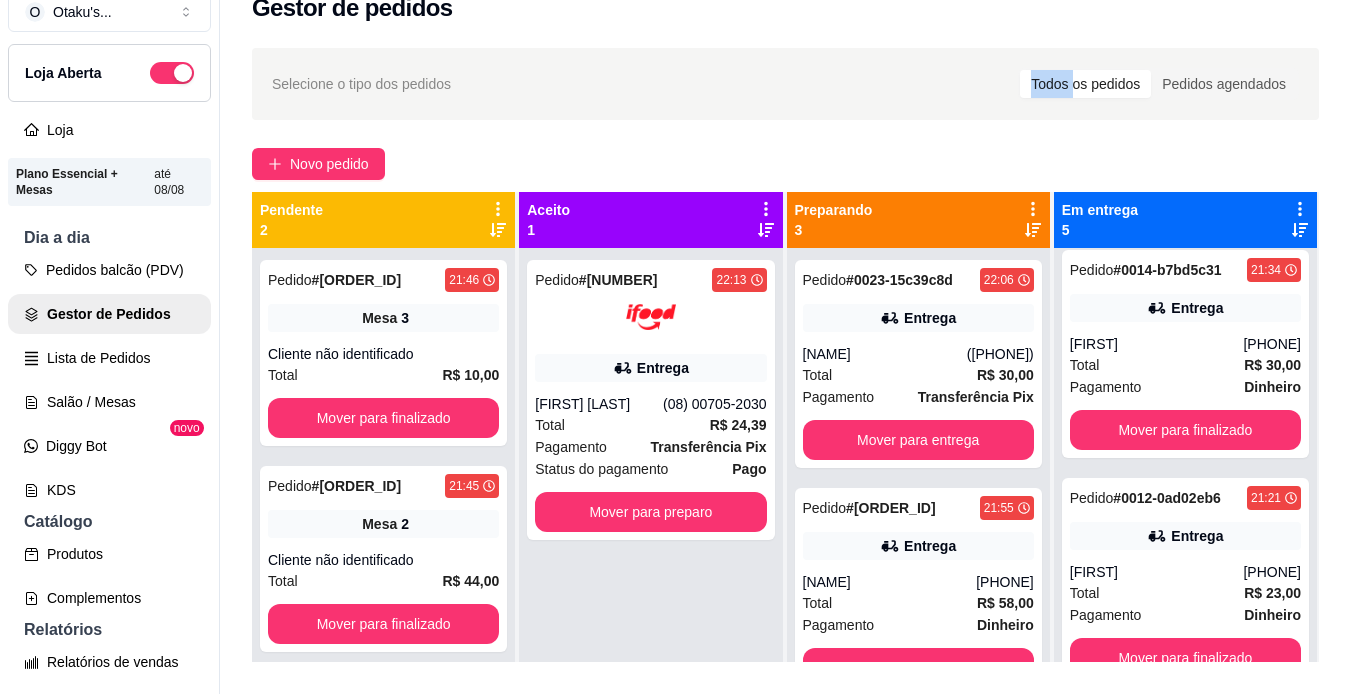 click on "Selecione o tipo dos pedidos Todos os pedidos Pedidos agendados" at bounding box center (785, 84) 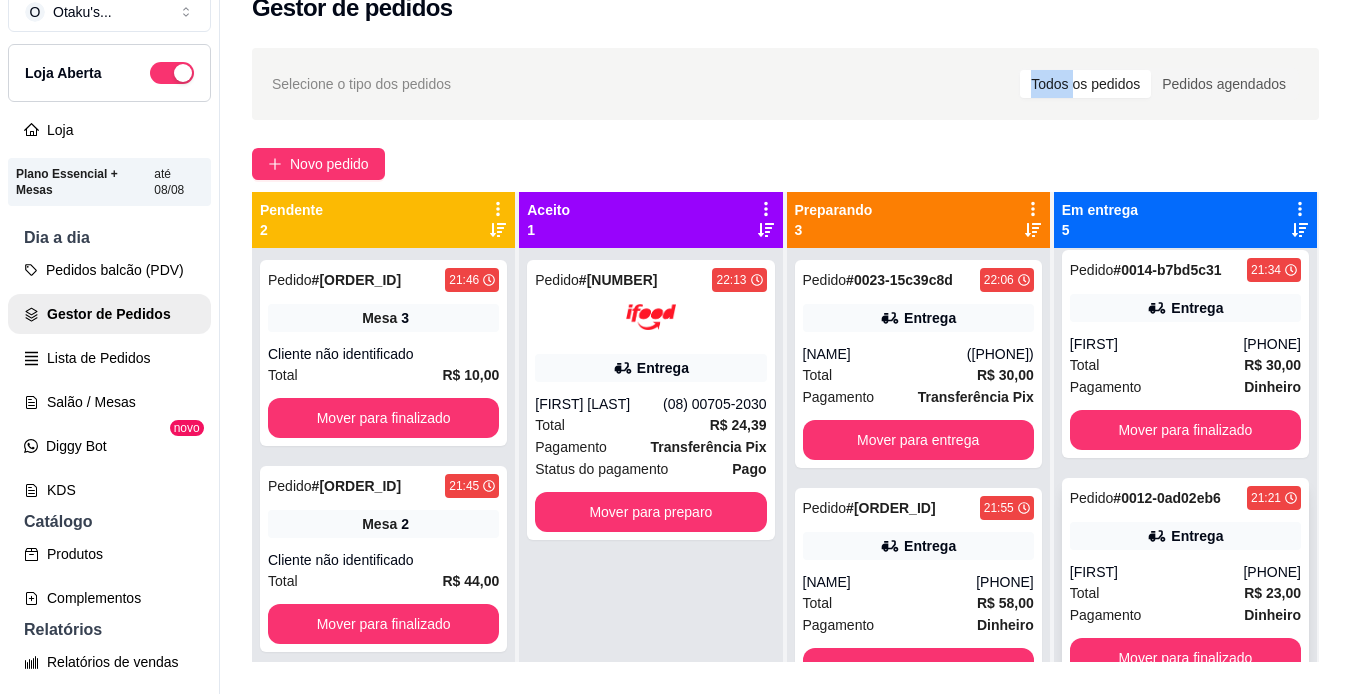 scroll, scrollTop: 56, scrollLeft: 0, axis: vertical 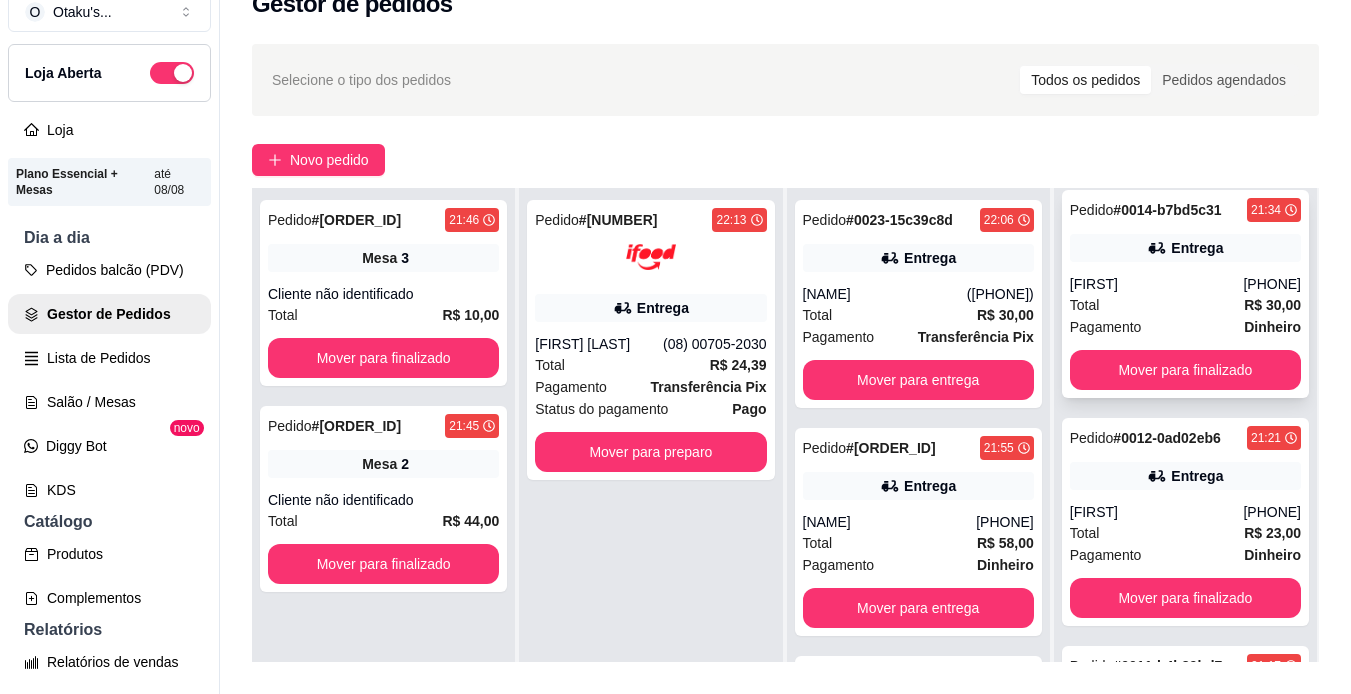click on "[FIRST]" at bounding box center (1157, 284) 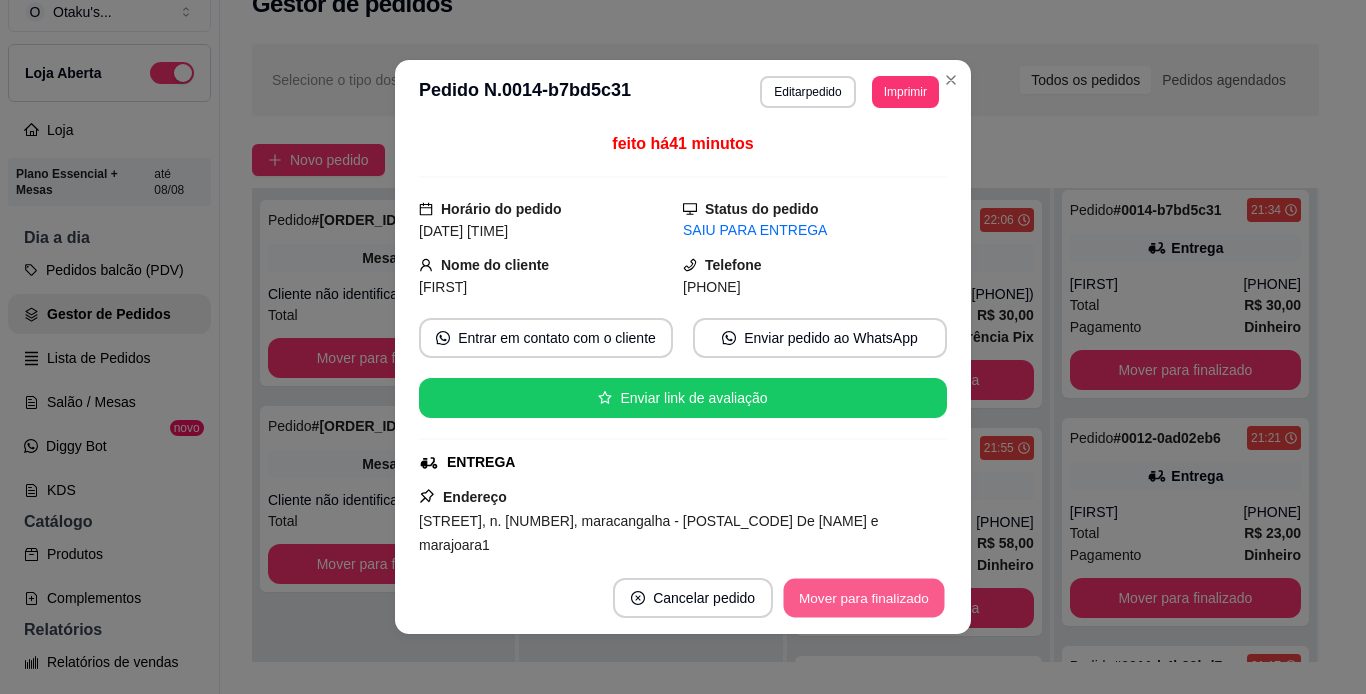 click on "Mover para finalizado" at bounding box center [864, 598] 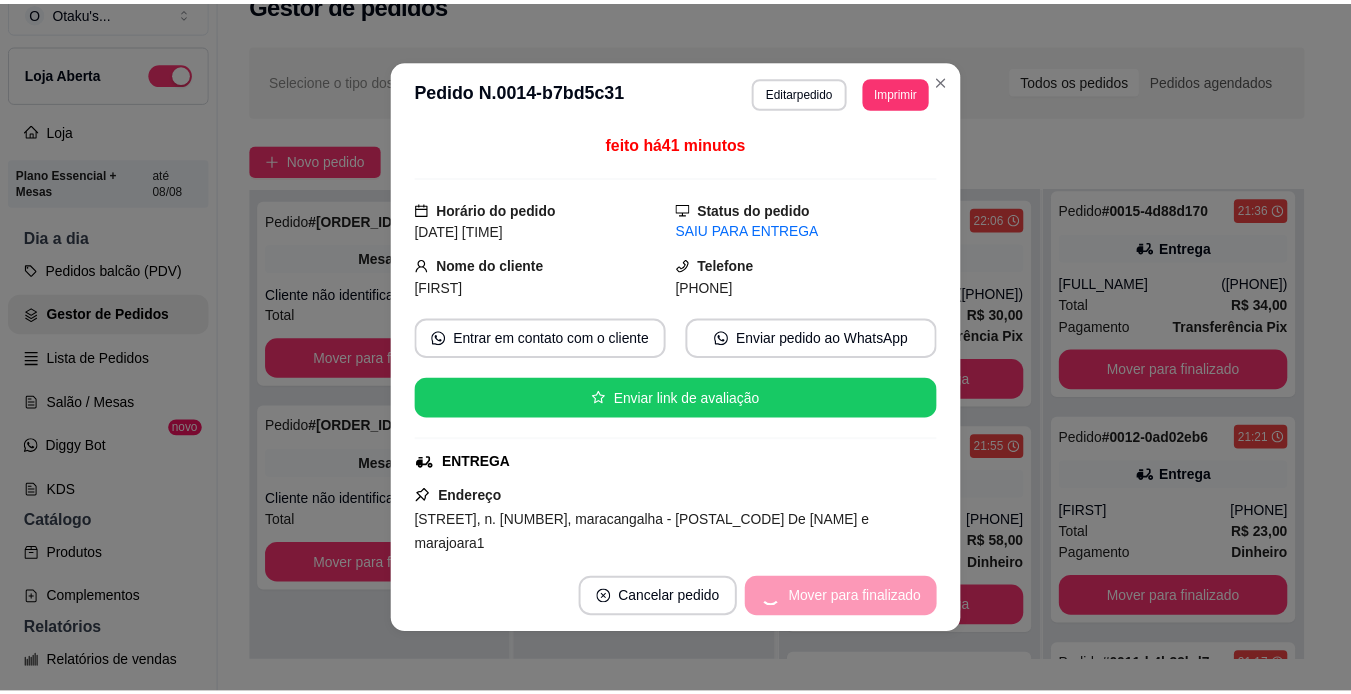 scroll, scrollTop: 238, scrollLeft: 0, axis: vertical 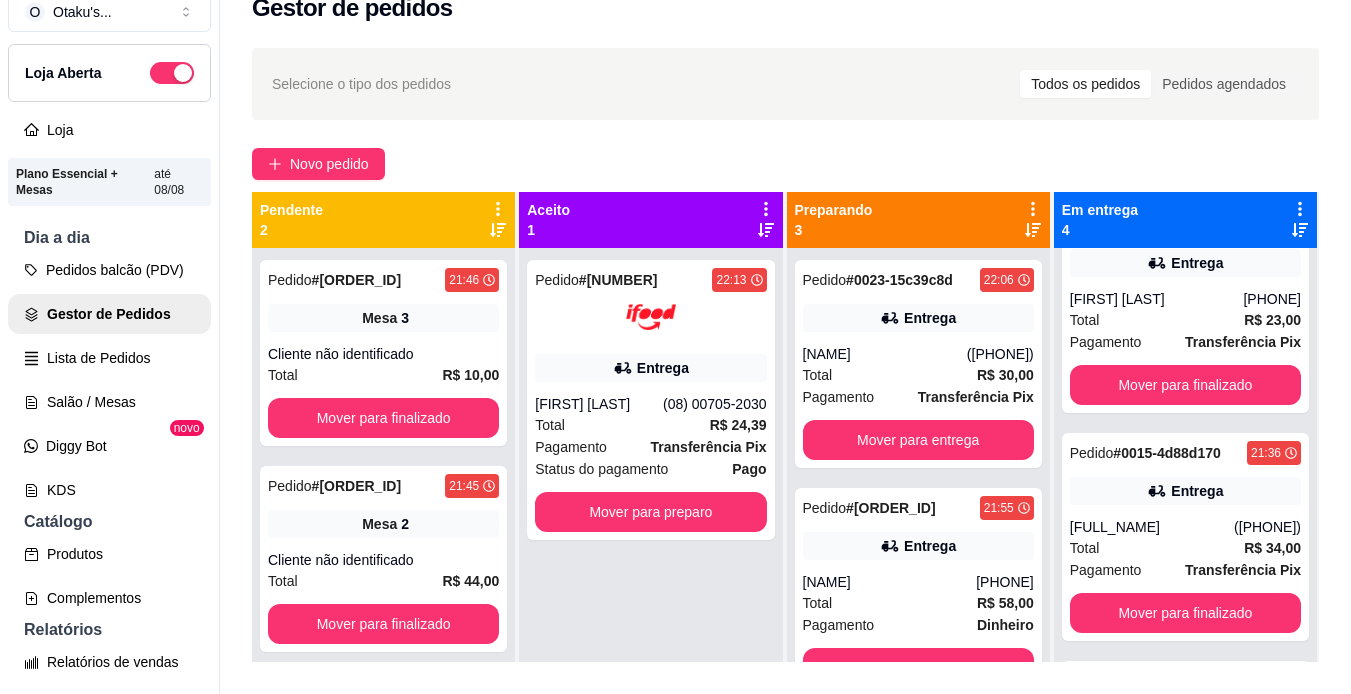 click on "Pedido  # [ORDER_ID] [TIME] Entrega [FULL_NAME]  [PHONE] Total R$ 34,00 Pagamento Transferência Pix Mover para finalizado" at bounding box center [1185, 537] 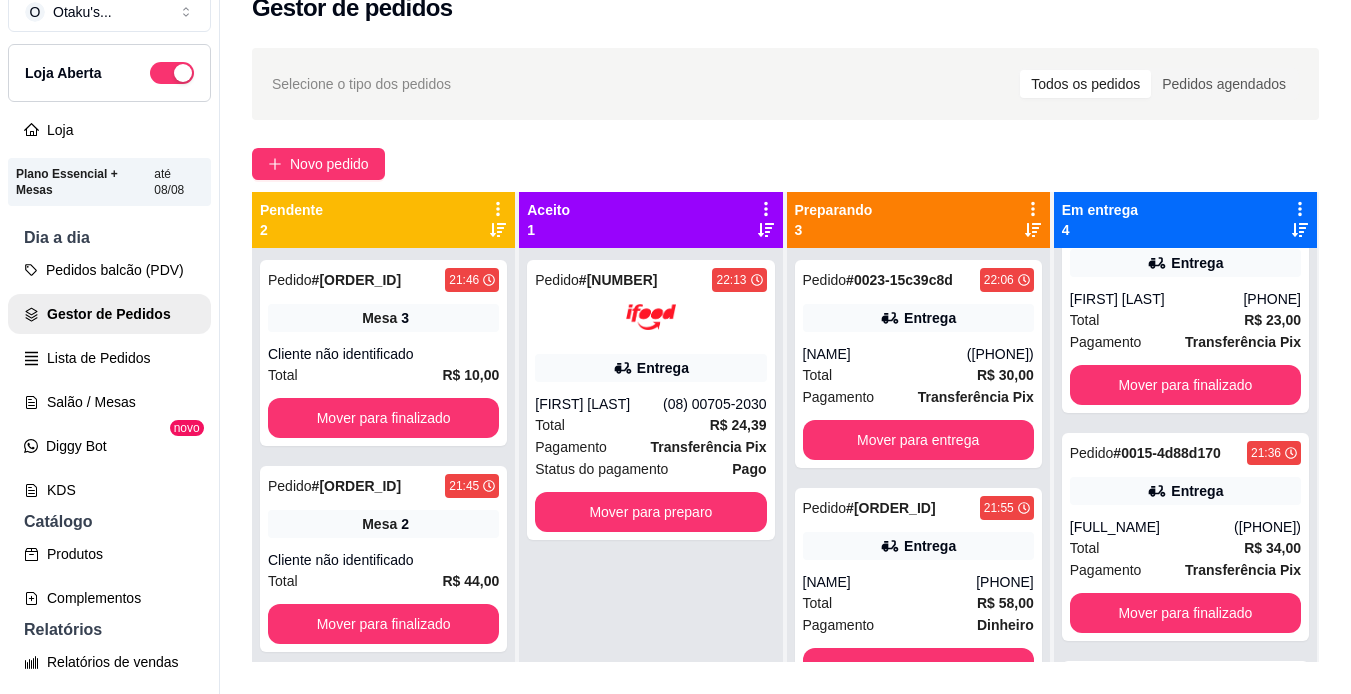 scroll, scrollTop: 0, scrollLeft: 0, axis: both 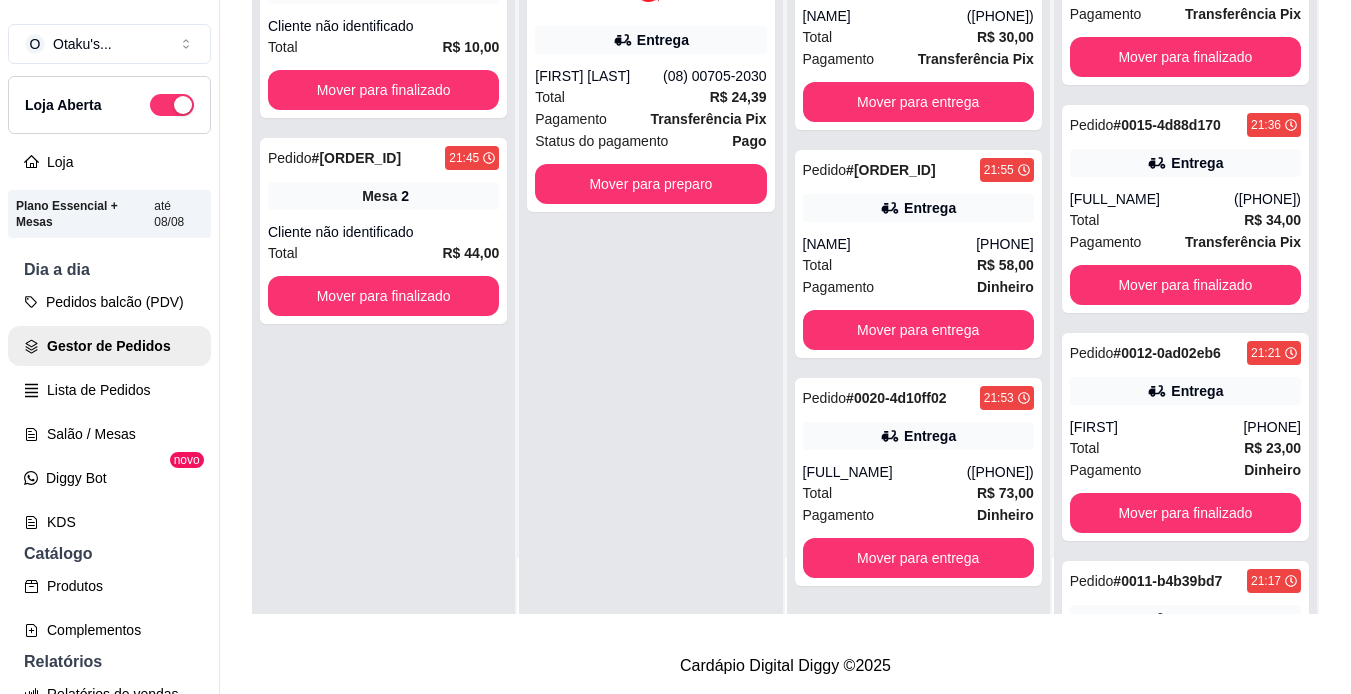click on "Total R$ 73,00" at bounding box center (918, 493) 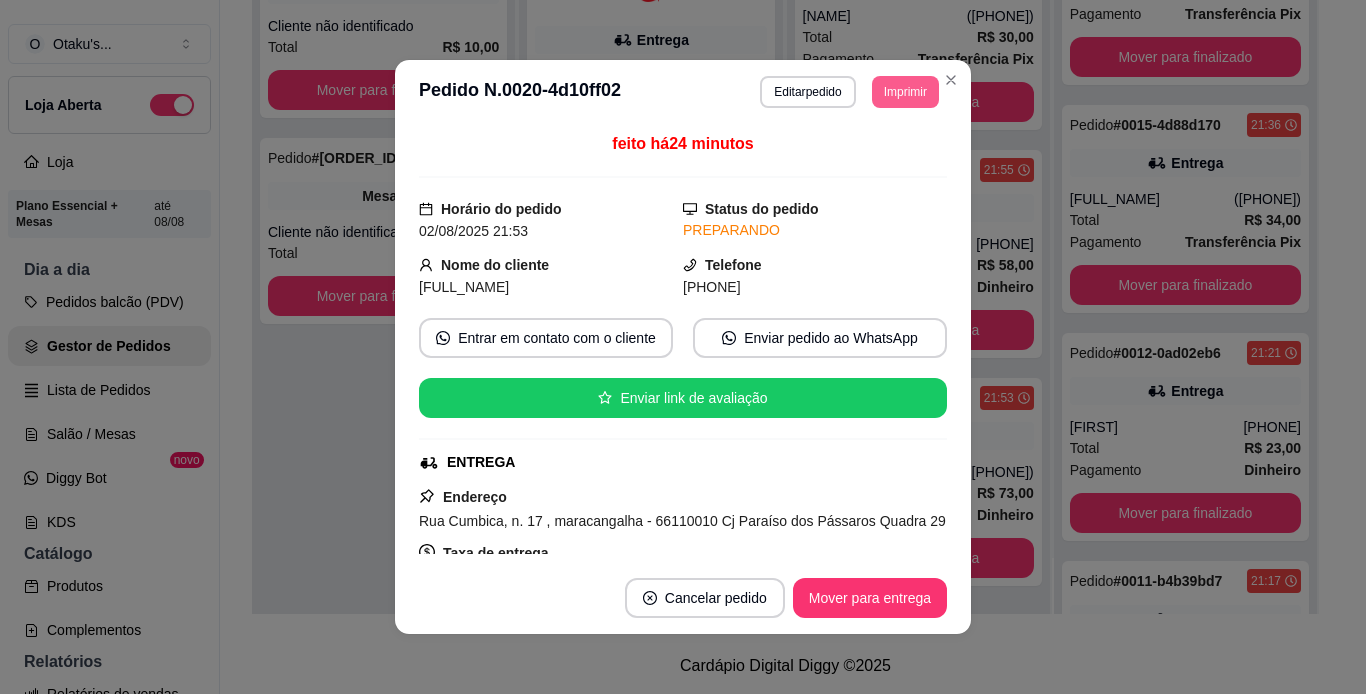 click on "Imprimir" at bounding box center [905, 92] 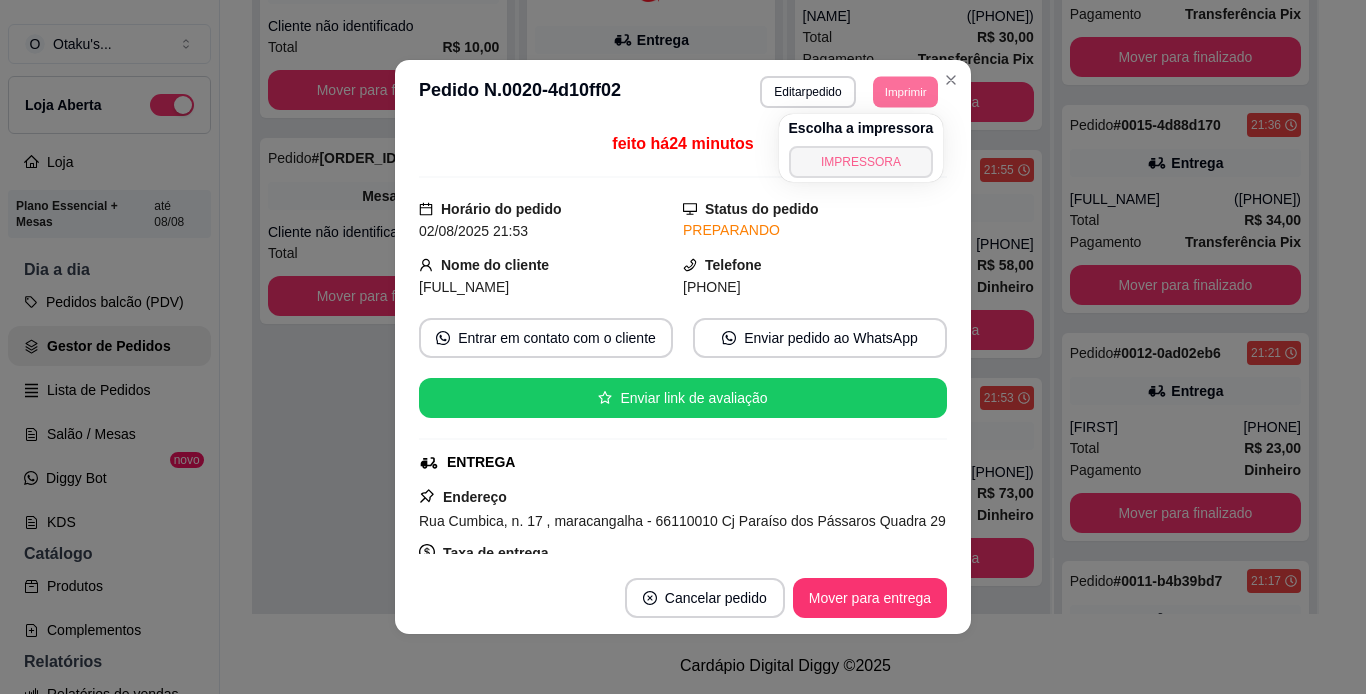 click on "IMPRESSORA" at bounding box center (861, 162) 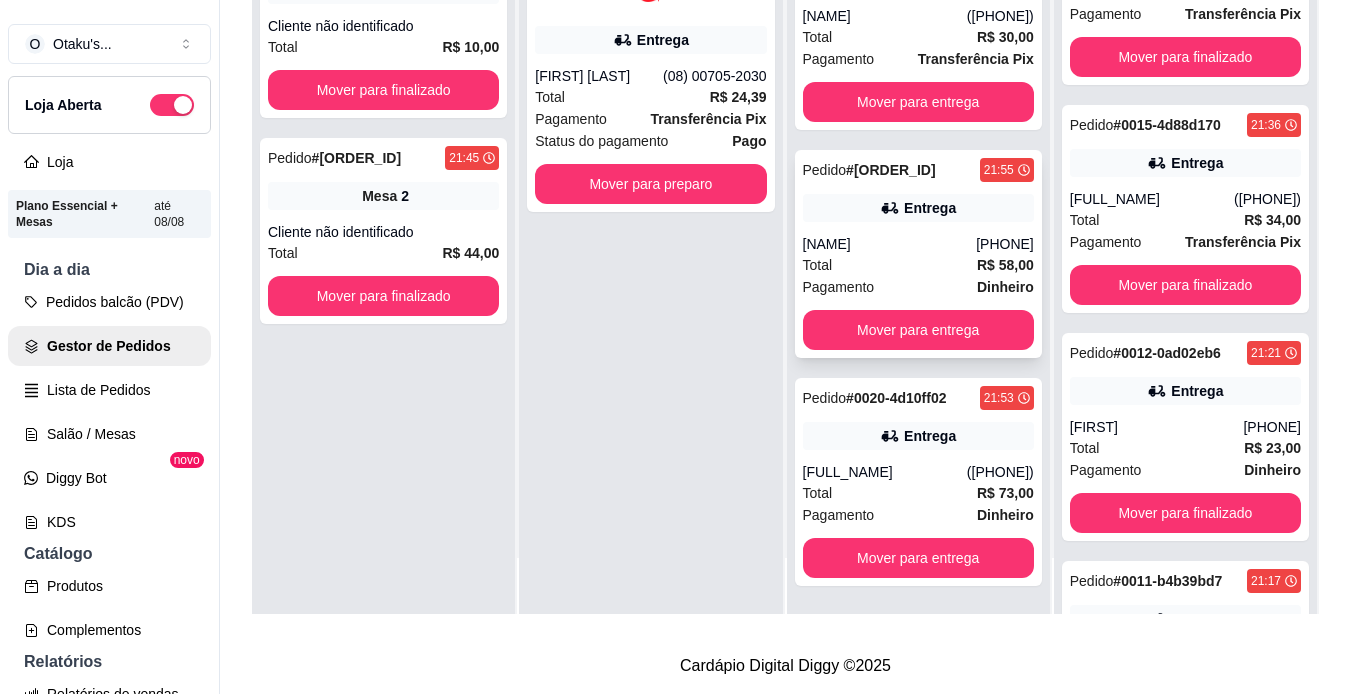 click on "Entrega" at bounding box center [930, 208] 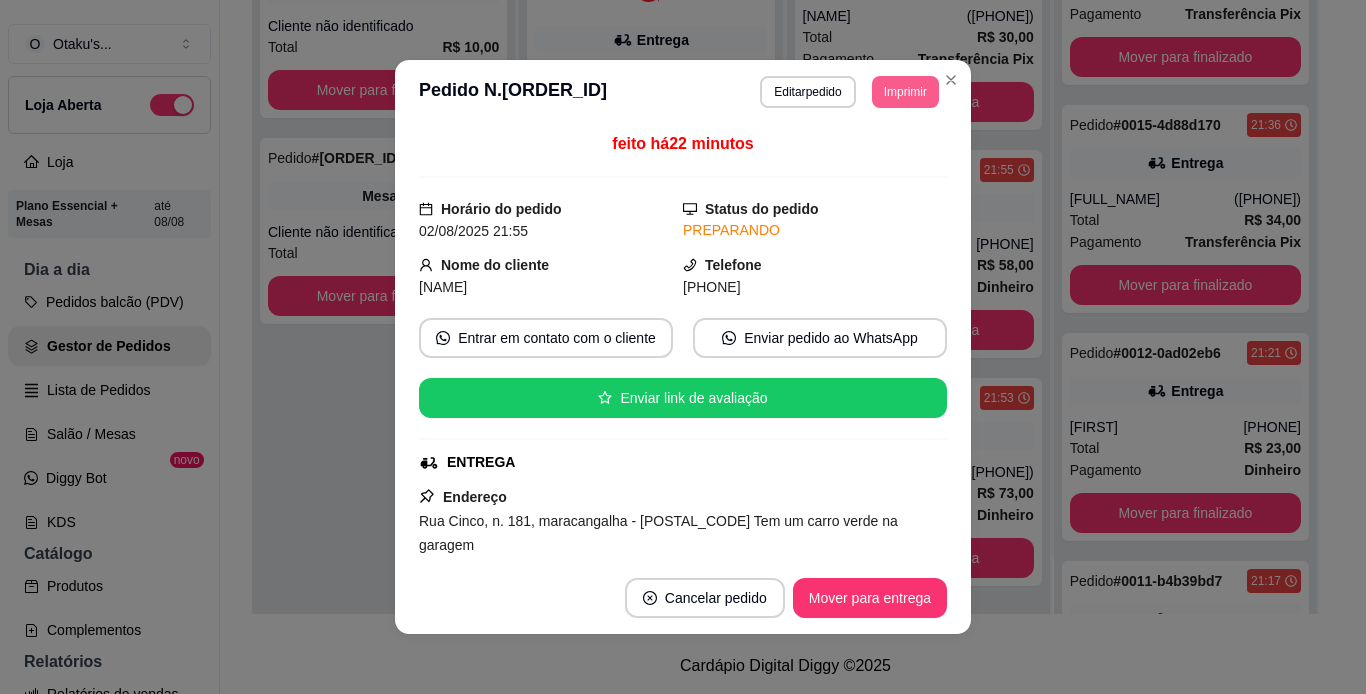click on "Imprimir" at bounding box center [905, 92] 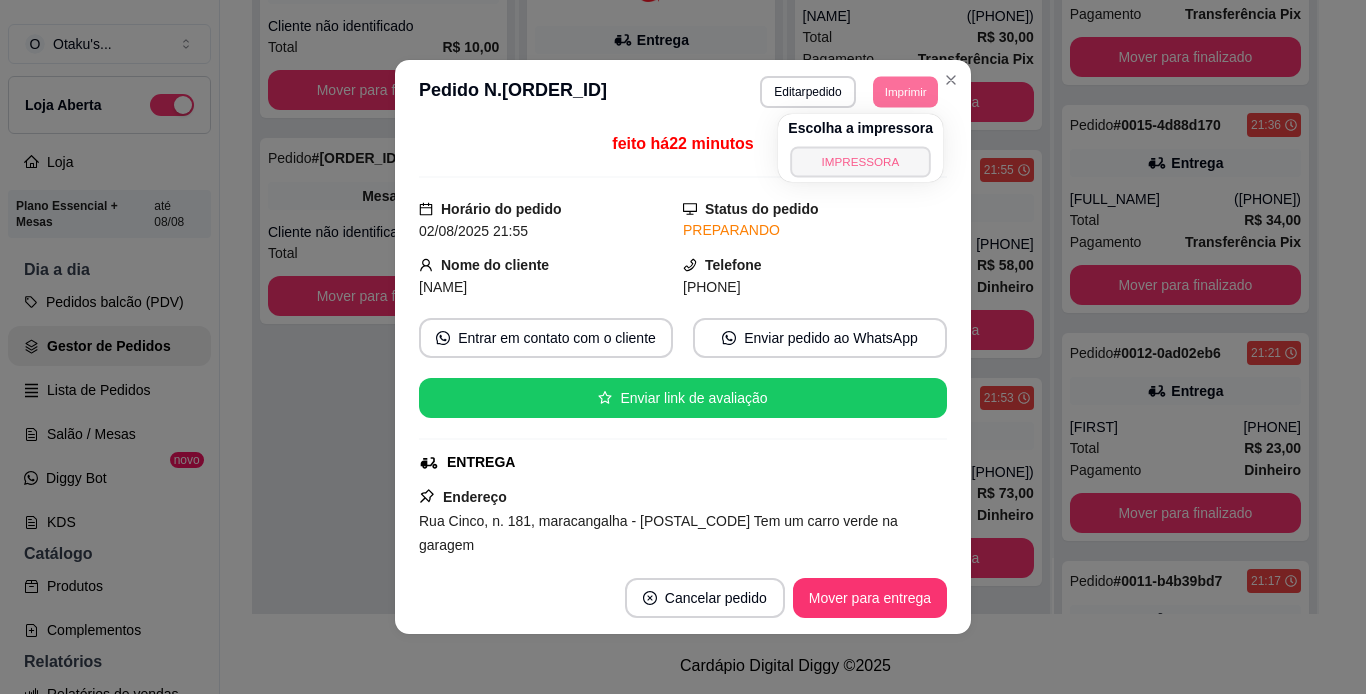 click on "IMPRESSORA" at bounding box center [860, 161] 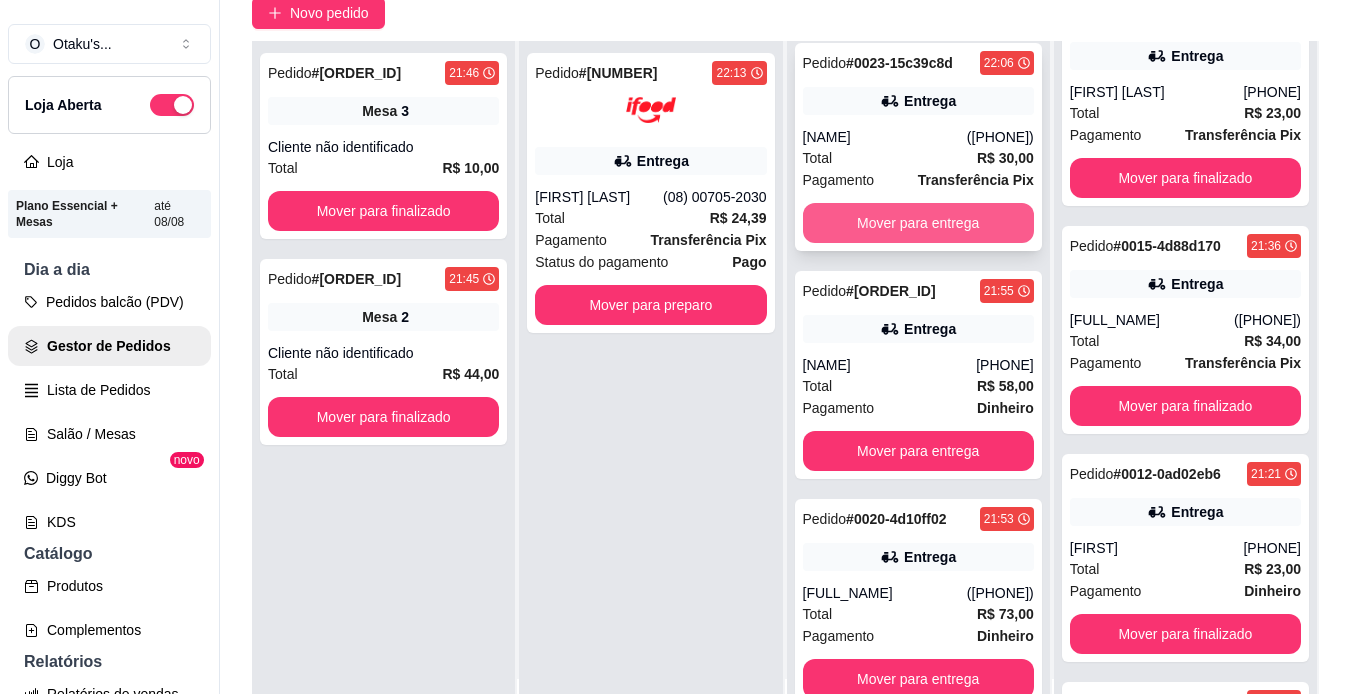scroll, scrollTop: 170, scrollLeft: 0, axis: vertical 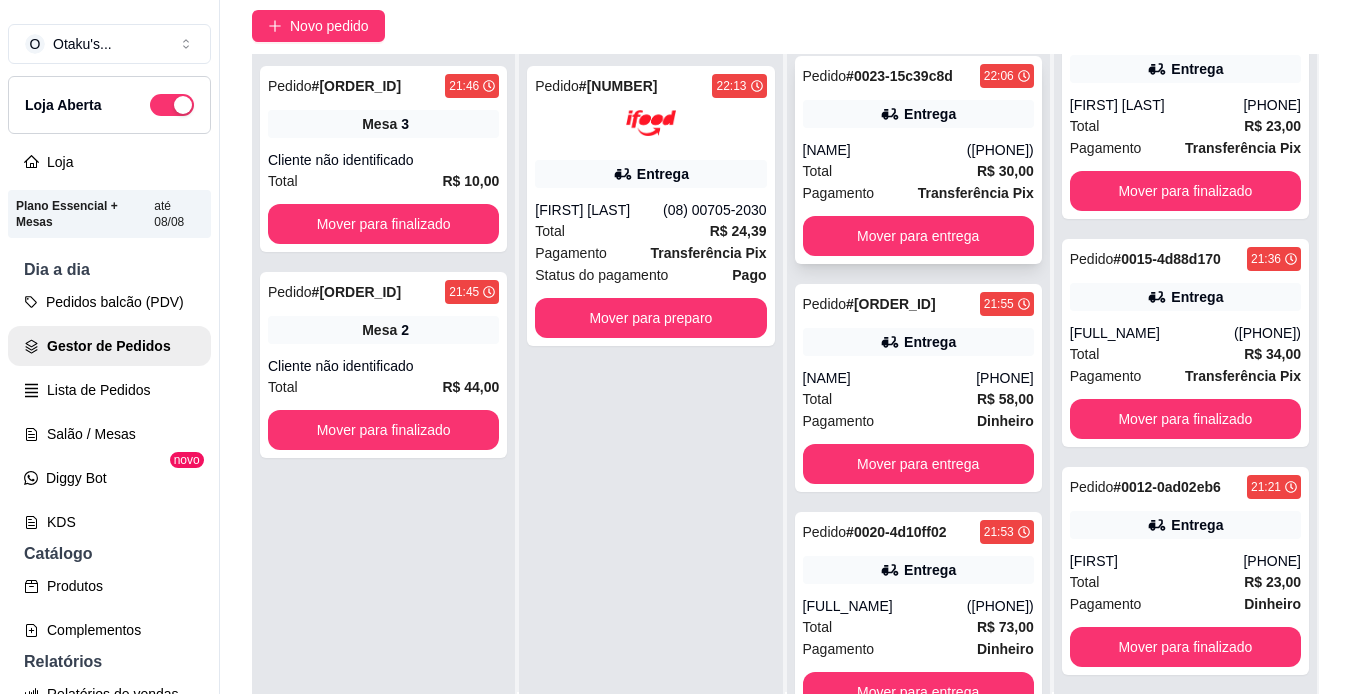 click on "Entrega" at bounding box center [930, 114] 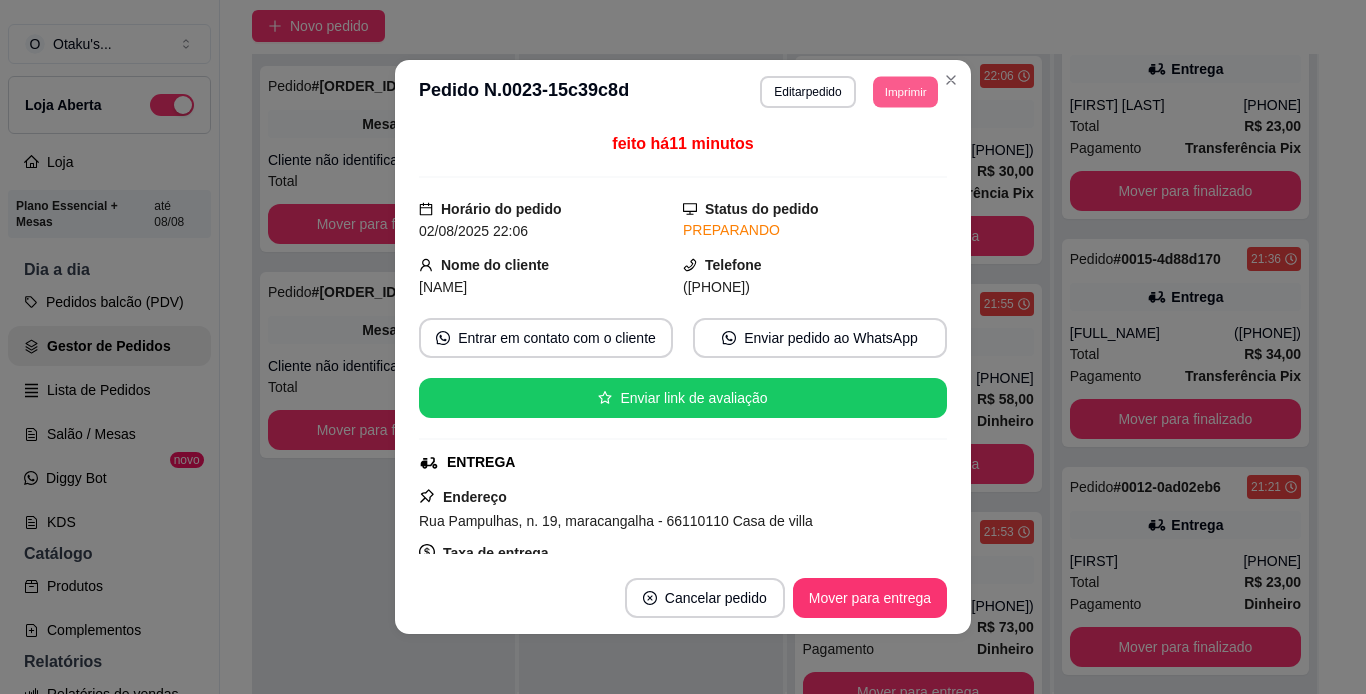 click on "Imprimir" at bounding box center (905, 91) 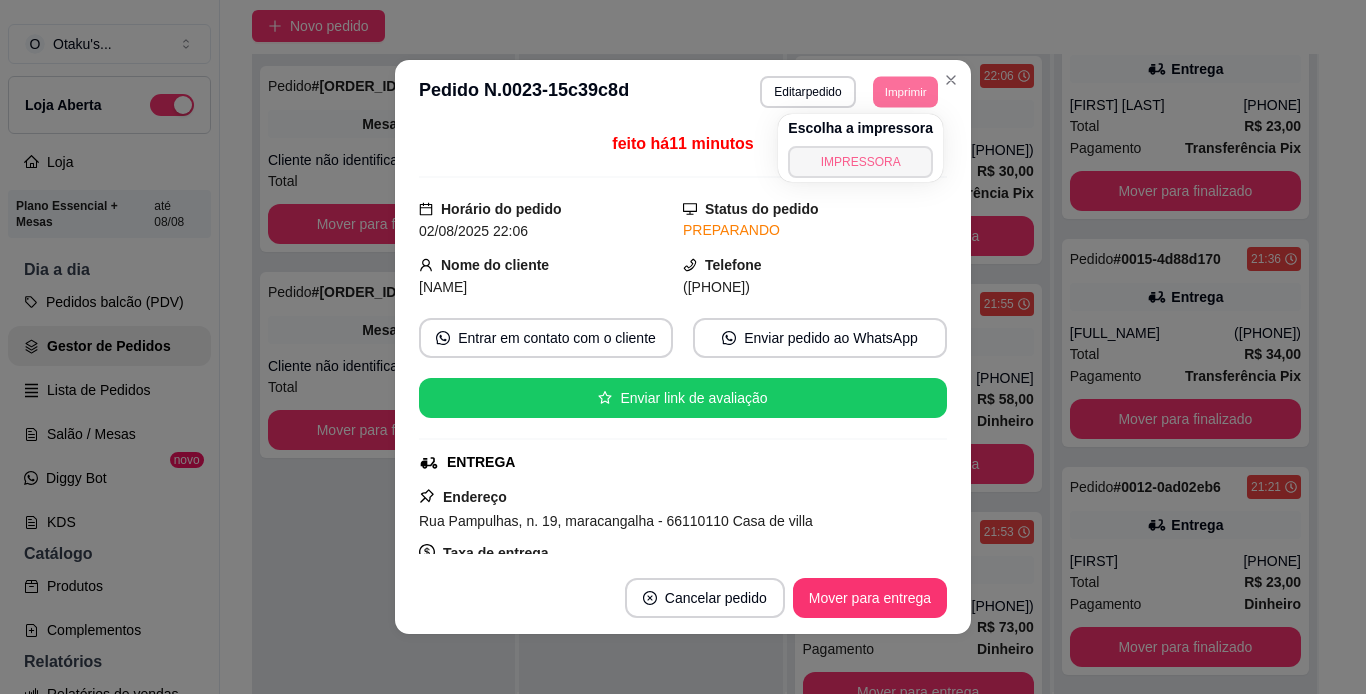 click on "IMPRESSORA" at bounding box center [860, 162] 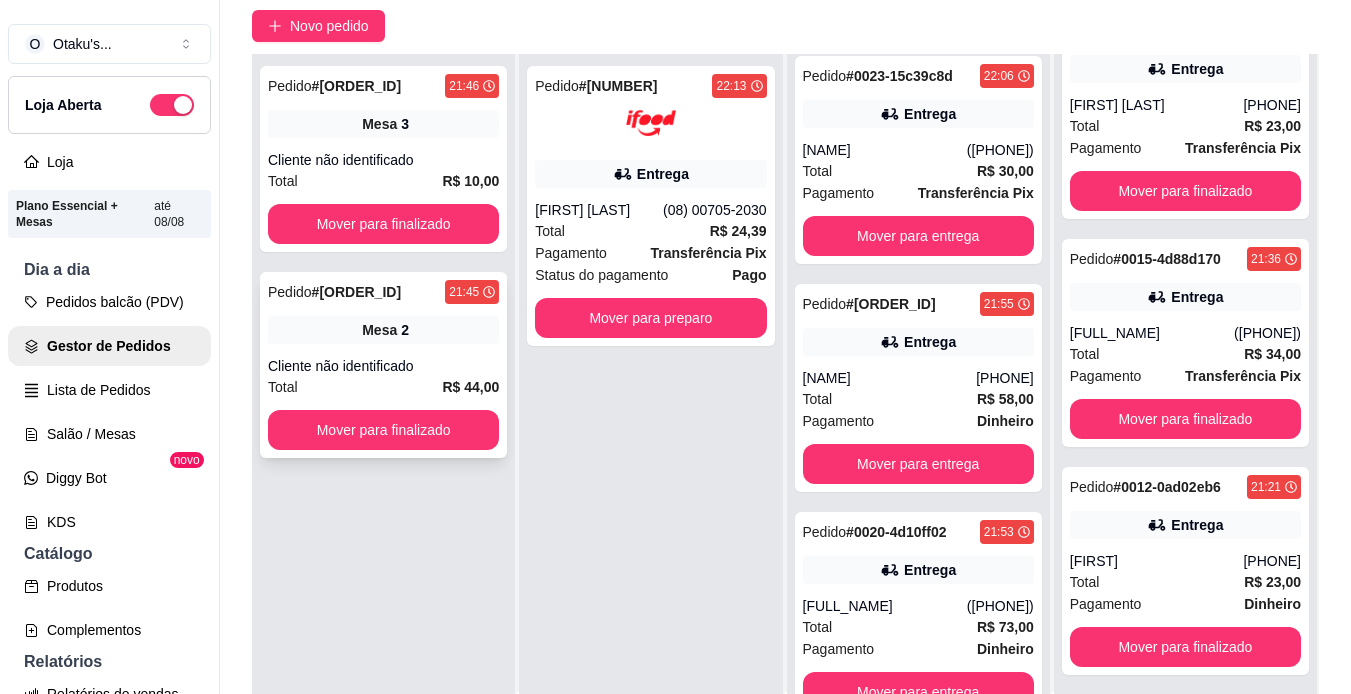 click on "Pedido  # 0017-3d16 [TIME] Mesa 2 Cliente não identificado Total R$ 44,00 Mover para finalizado" at bounding box center [383, 365] 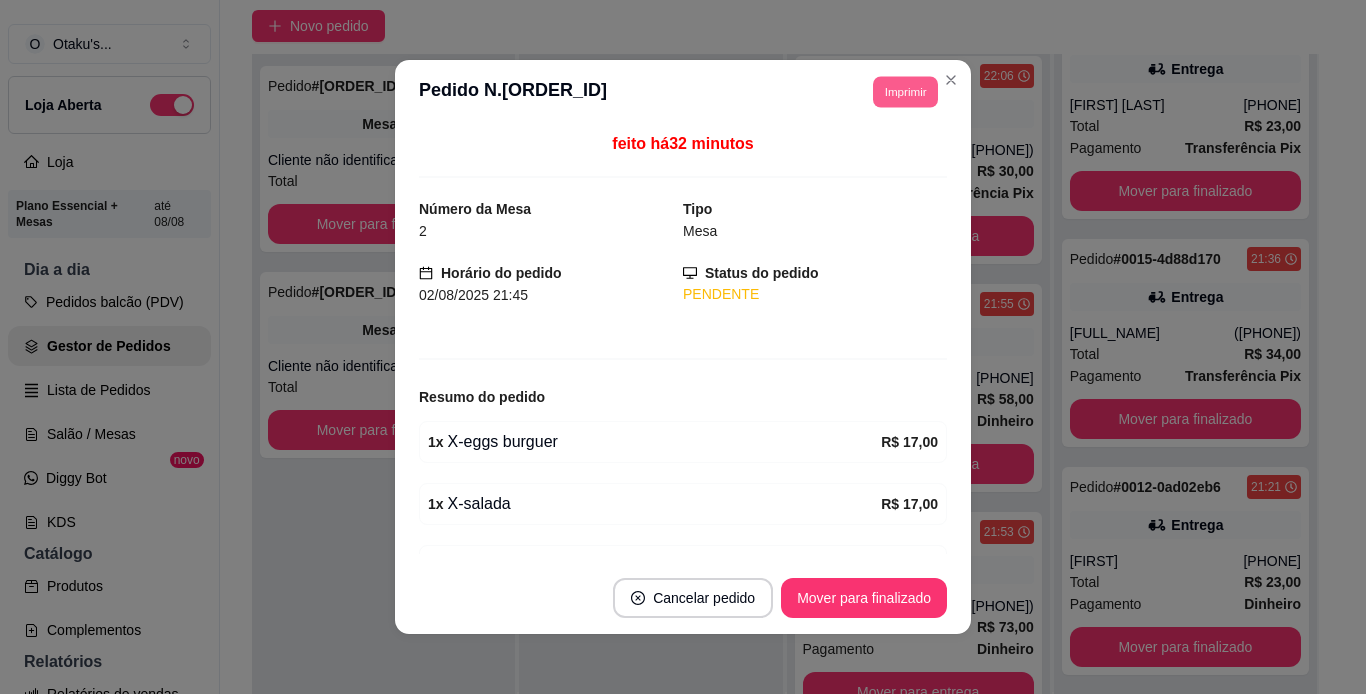 click on "Imprimir" at bounding box center (905, 91) 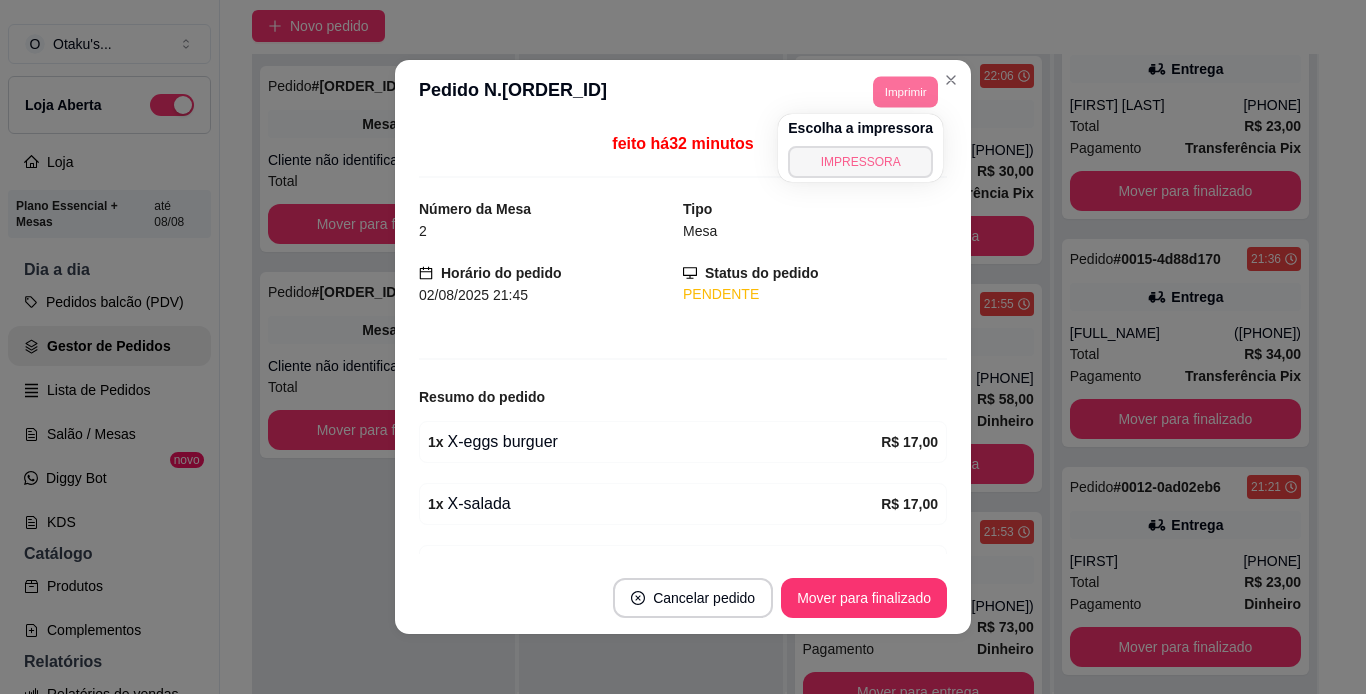 click on "IMPRESSORA" at bounding box center (860, 162) 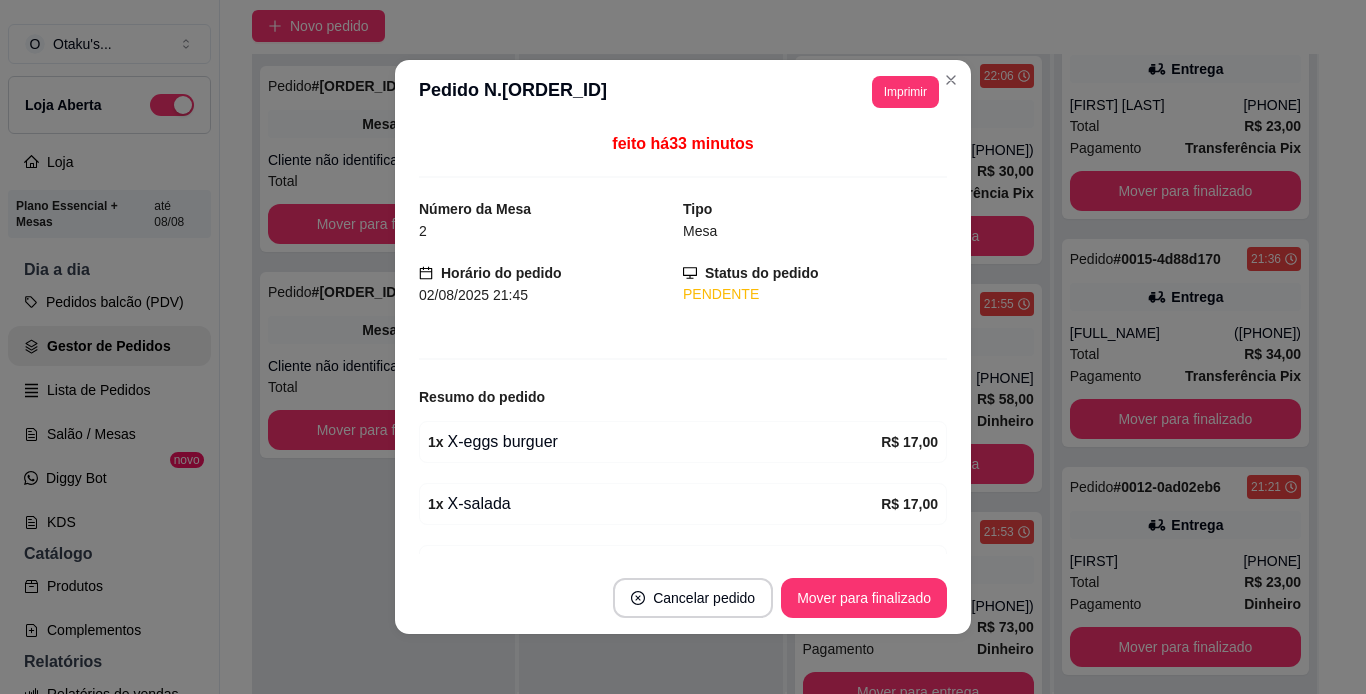 click on "Cancelar pedido Mover para finalizado" at bounding box center (683, 598) 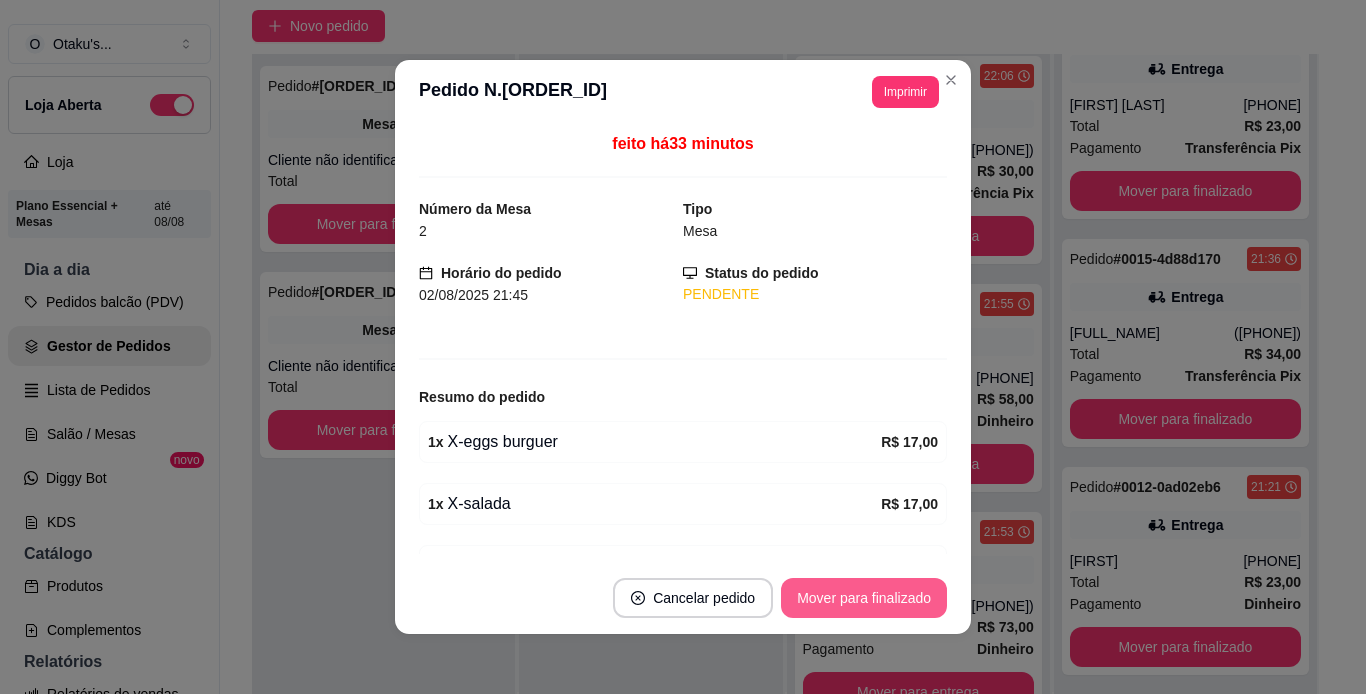 click on "Mover para finalizado" at bounding box center [864, 598] 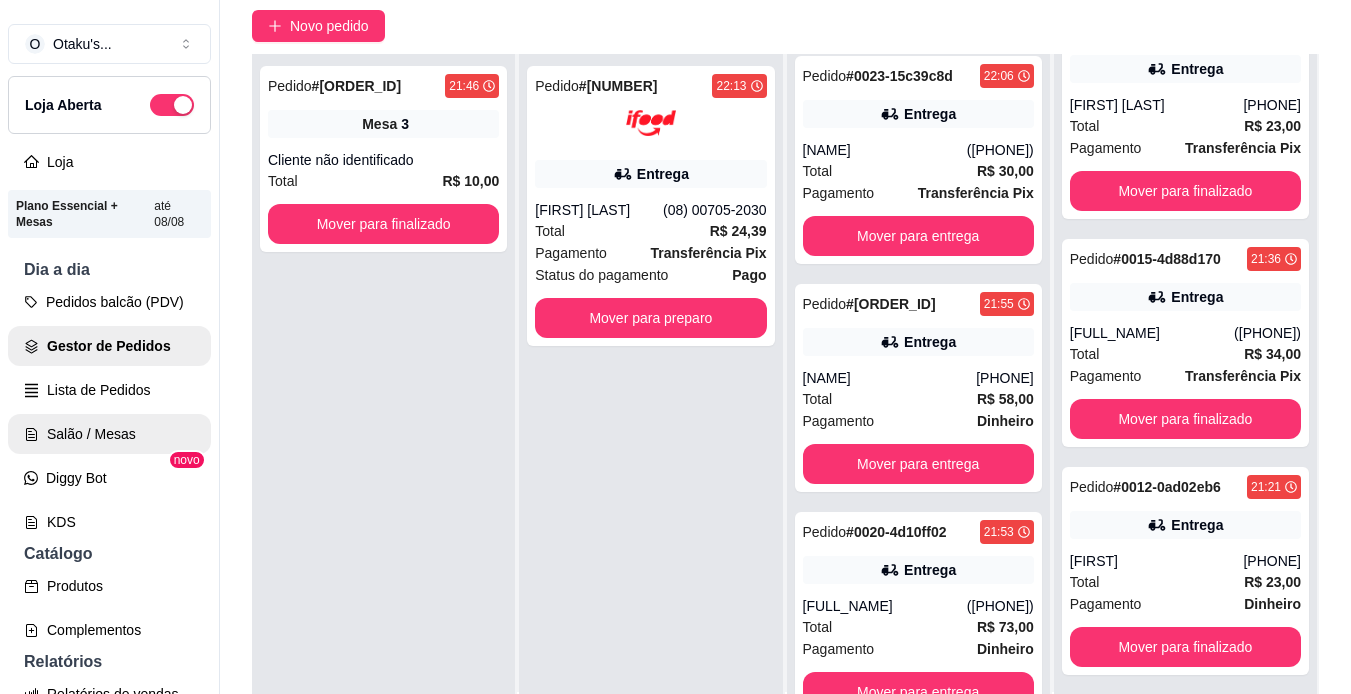 click on "Salão / Mesas" at bounding box center [109, 434] 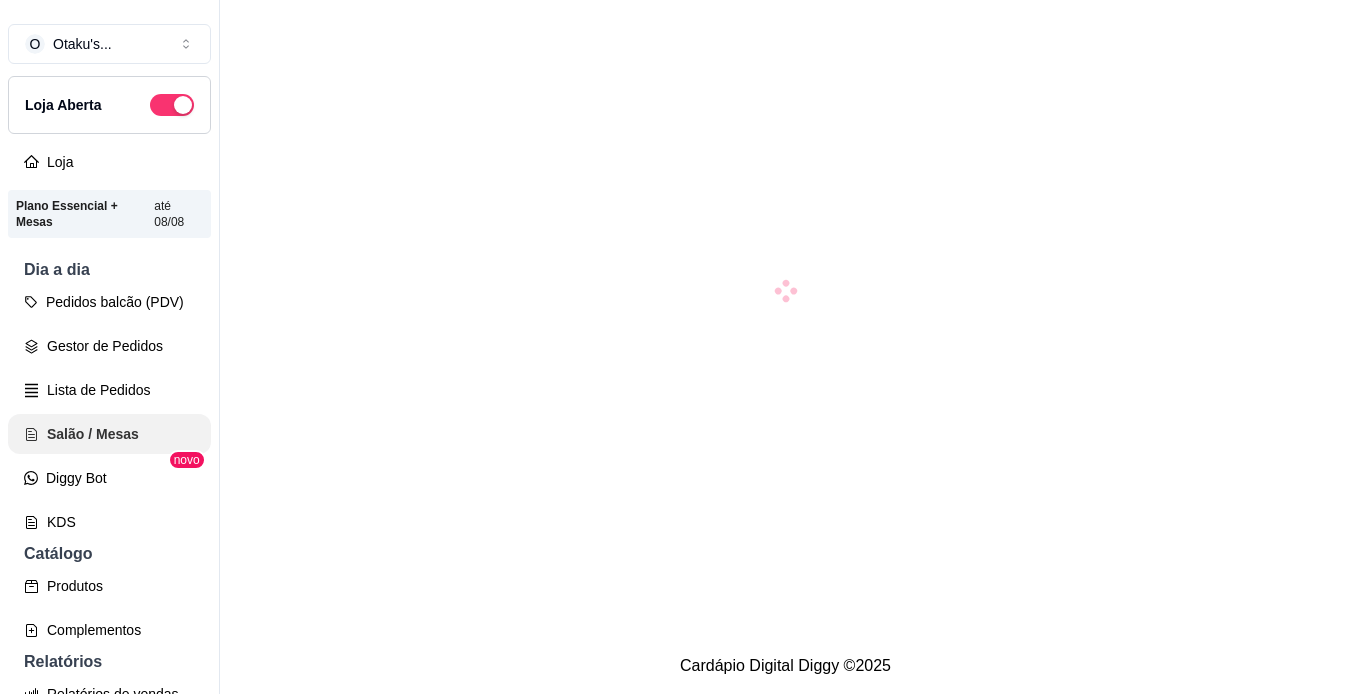 scroll, scrollTop: 0, scrollLeft: 0, axis: both 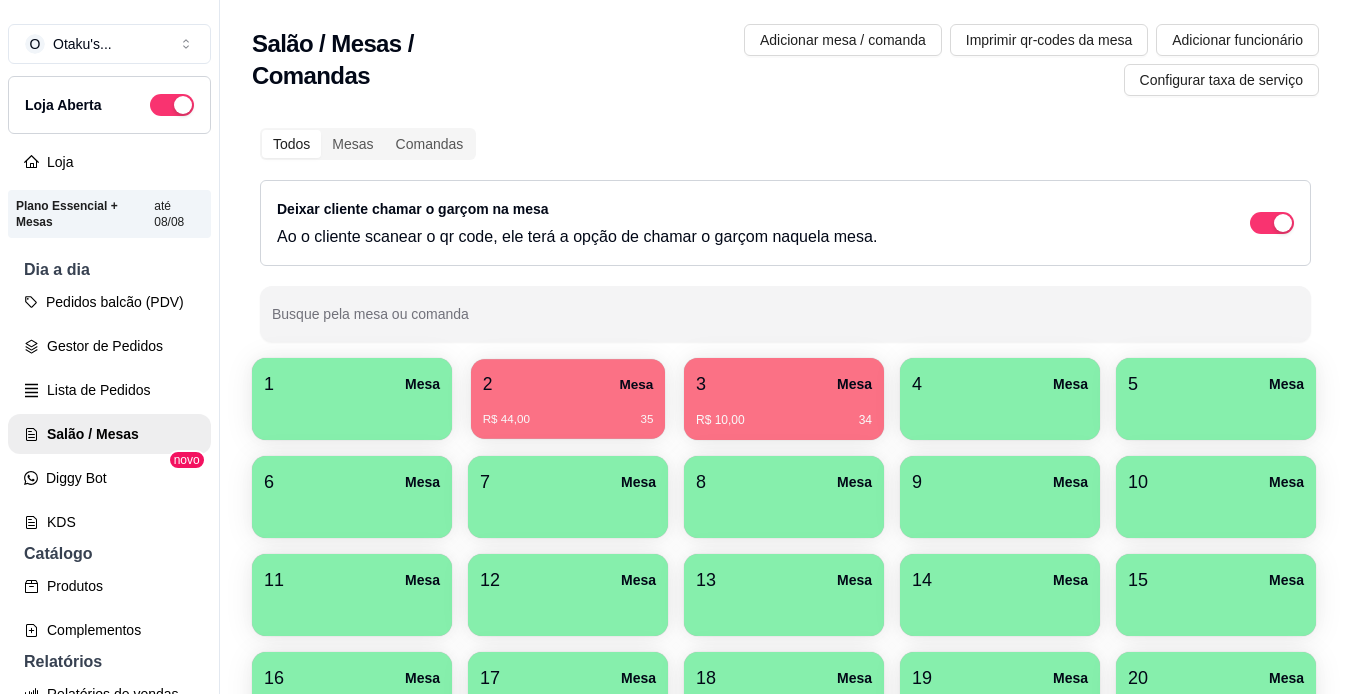 click on "R$ 44,00 35" at bounding box center [568, 412] 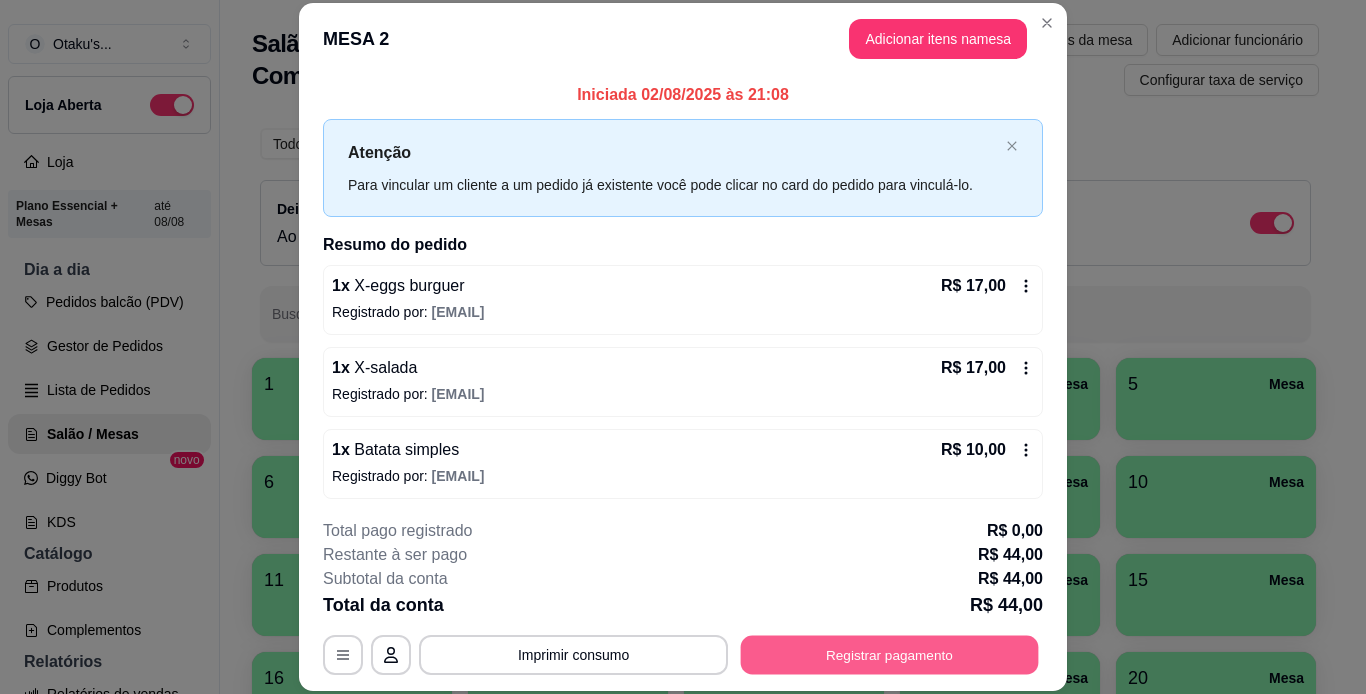 click on "Registrar pagamento" at bounding box center [890, 654] 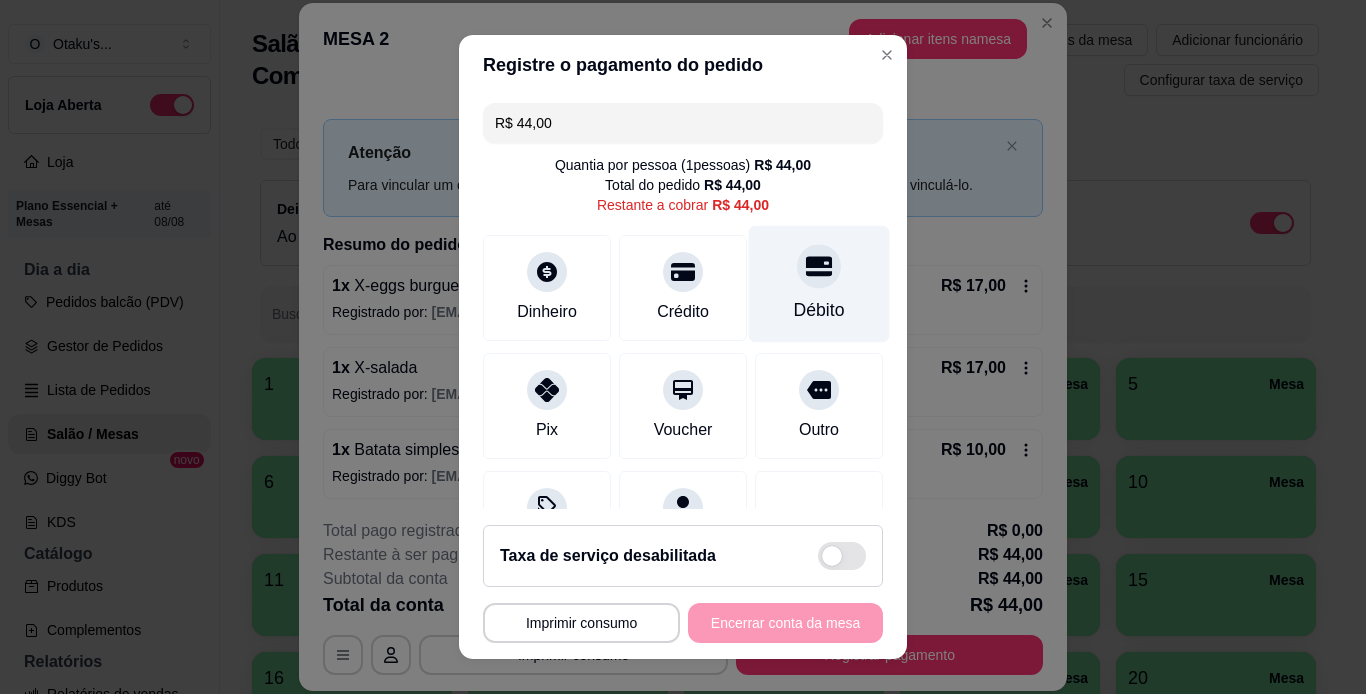 click on "Débito" at bounding box center (819, 310) 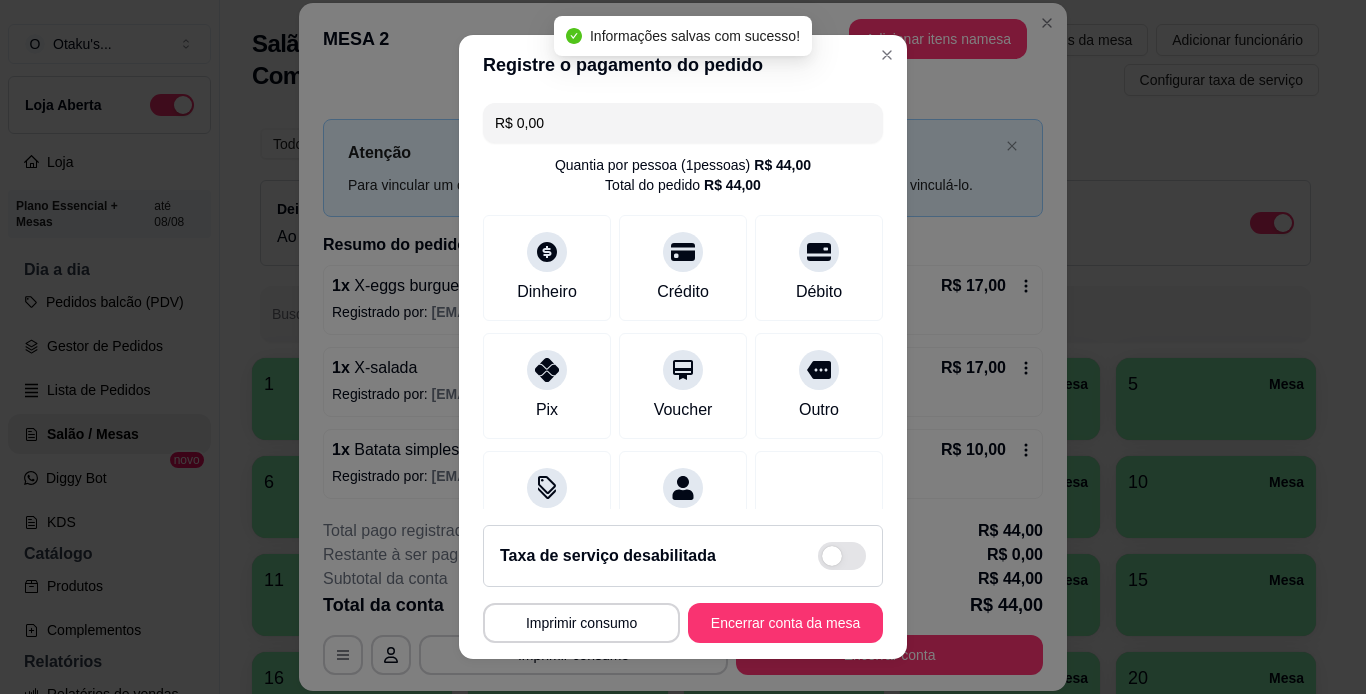 type on "R$ 0,00" 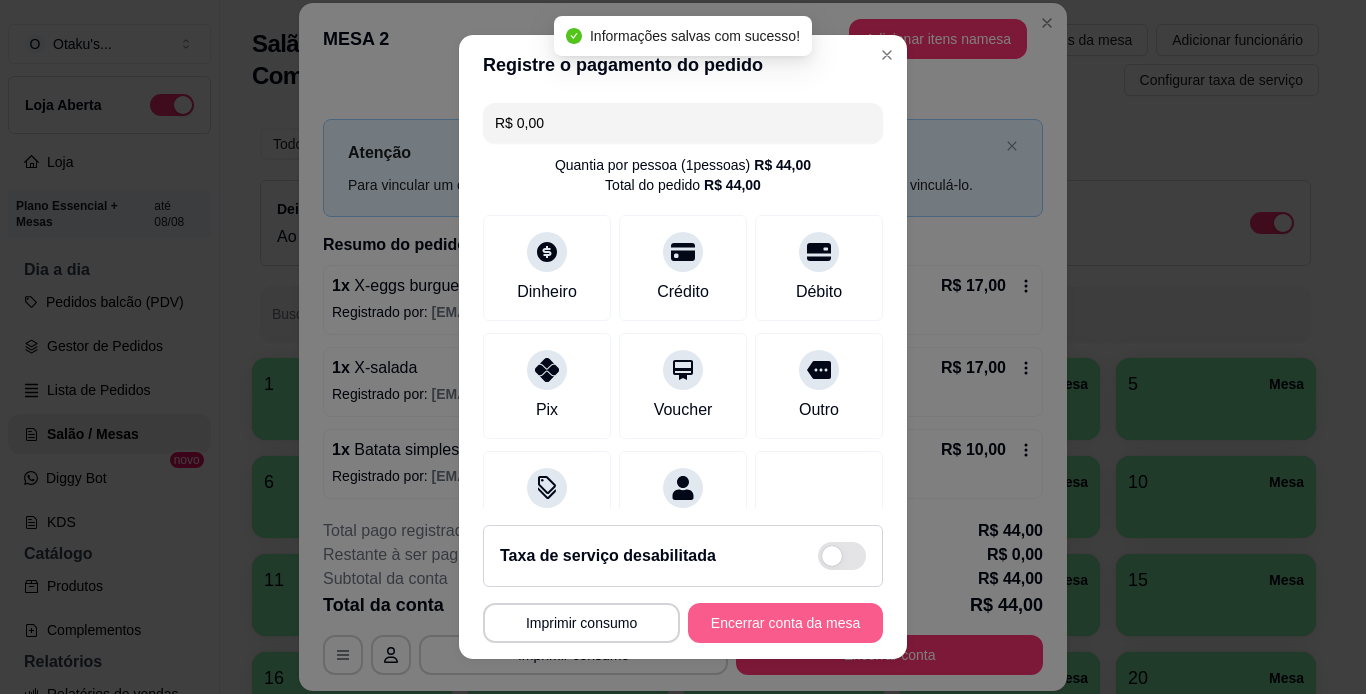 click on "Encerrar conta da mesa" at bounding box center (785, 623) 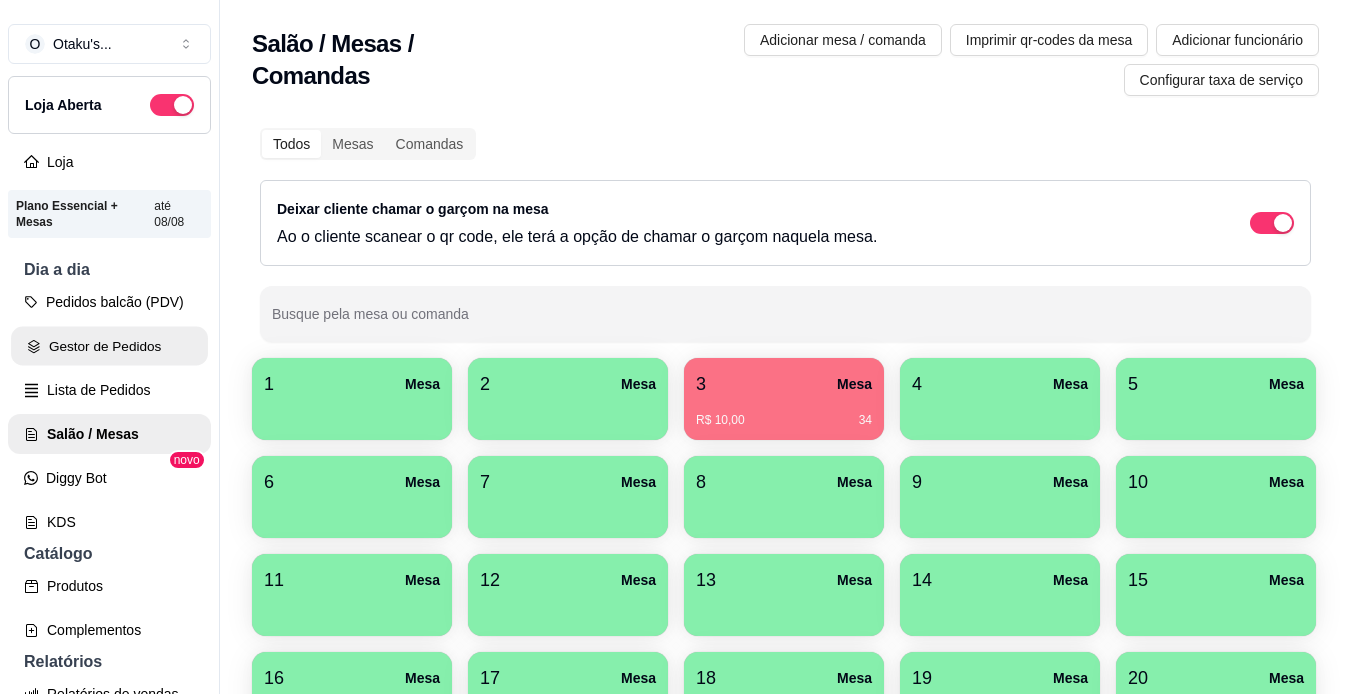 click on "Gestor de Pedidos" at bounding box center (109, 346) 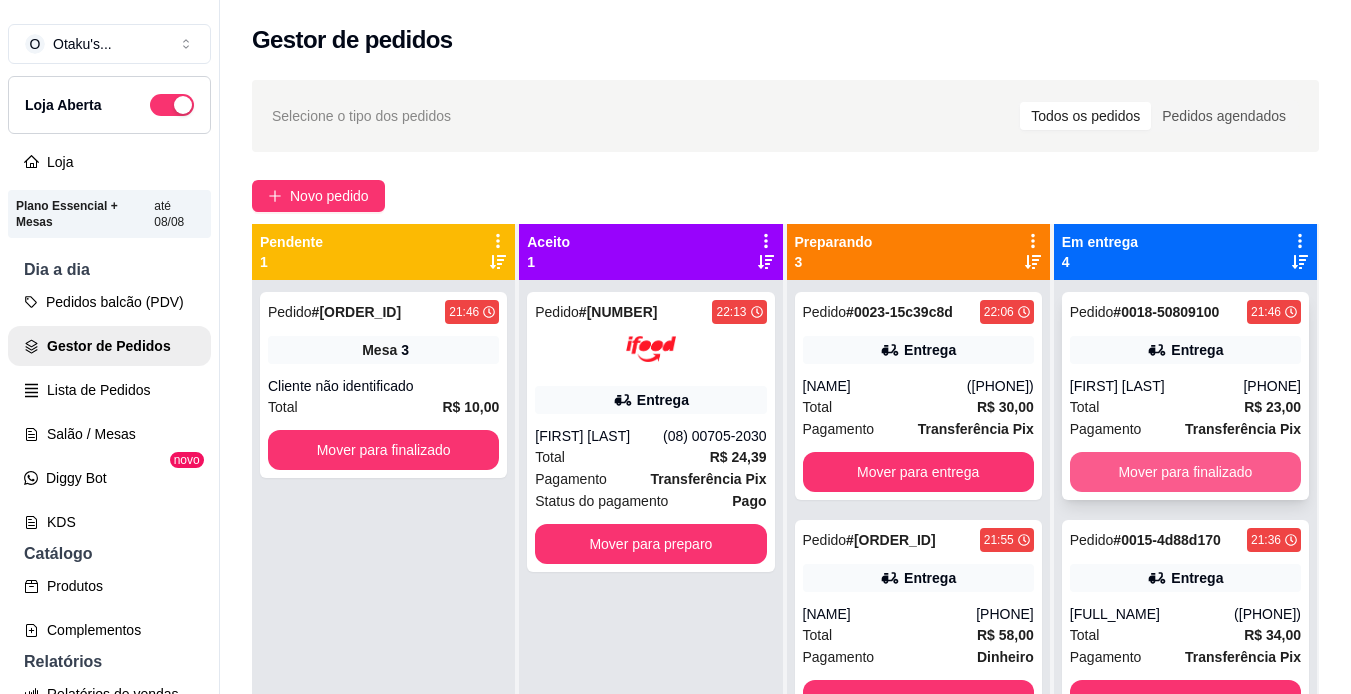 scroll, scrollTop: 32, scrollLeft: 0, axis: vertical 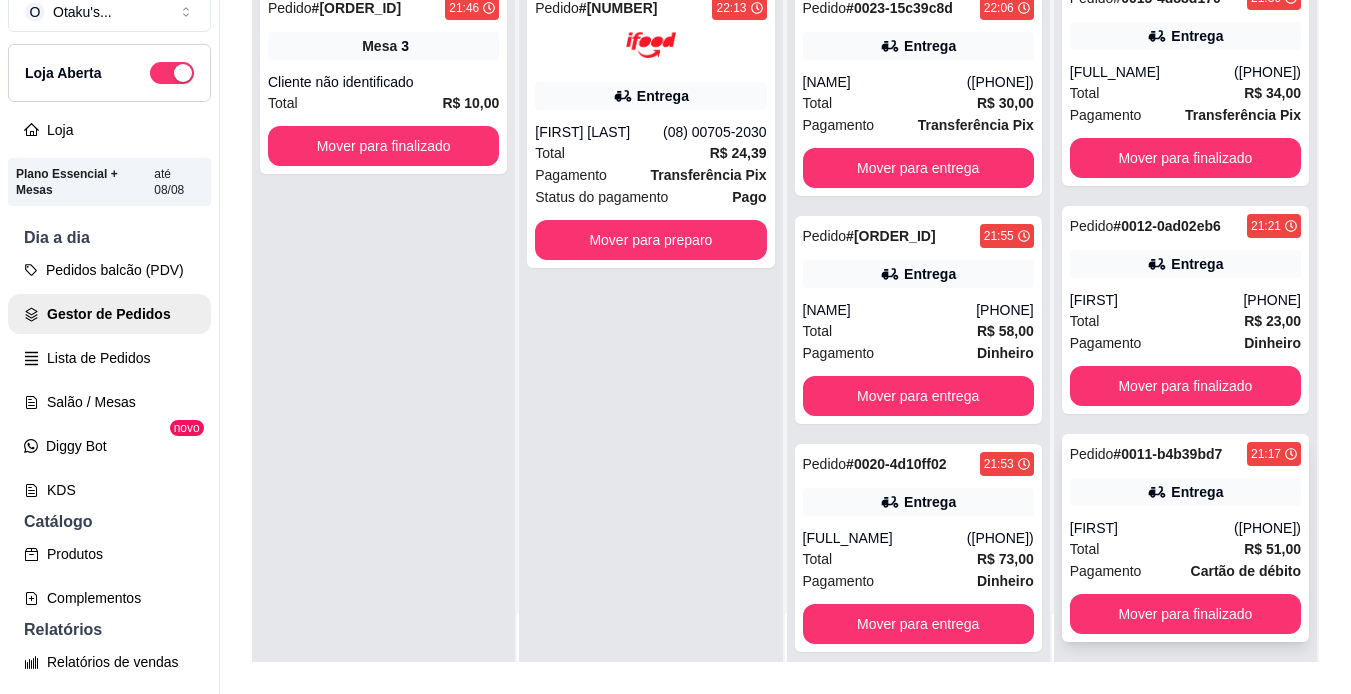 drag, startPoint x: 1129, startPoint y: 517, endPoint x: 1213, endPoint y: 499, distance: 85.90693 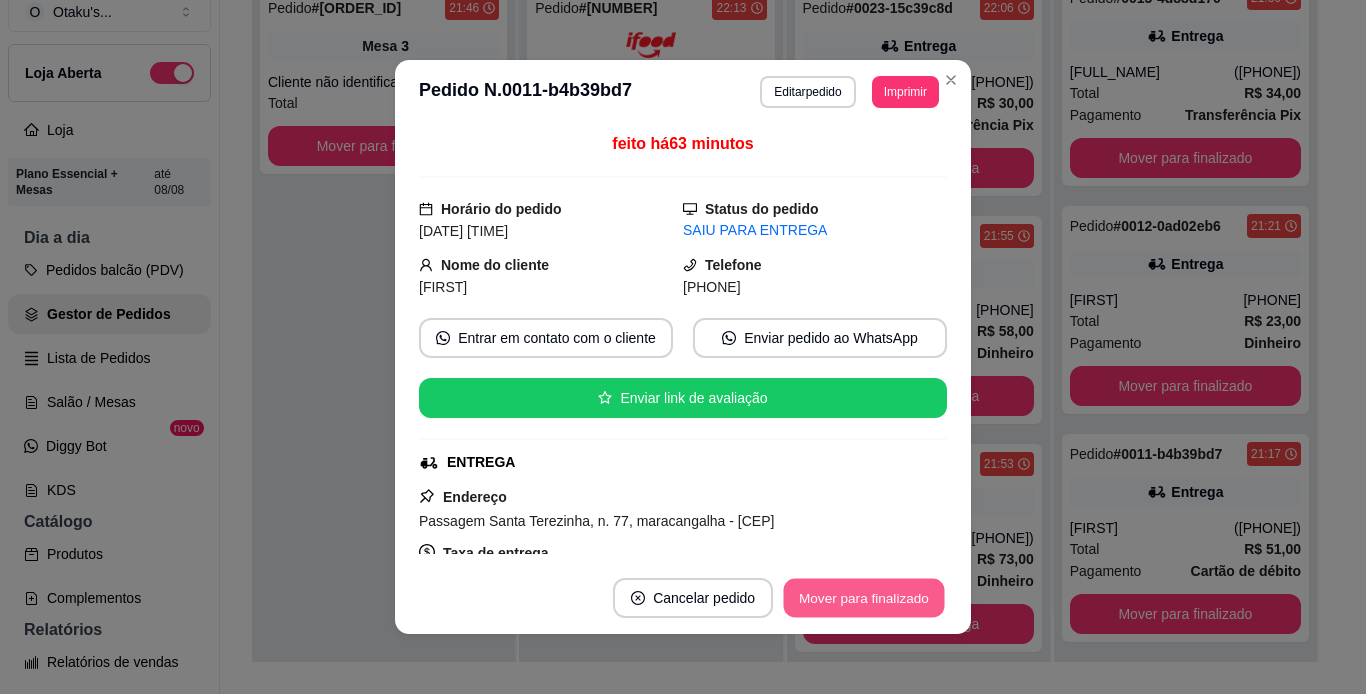 click on "Mover para finalizado" at bounding box center (864, 598) 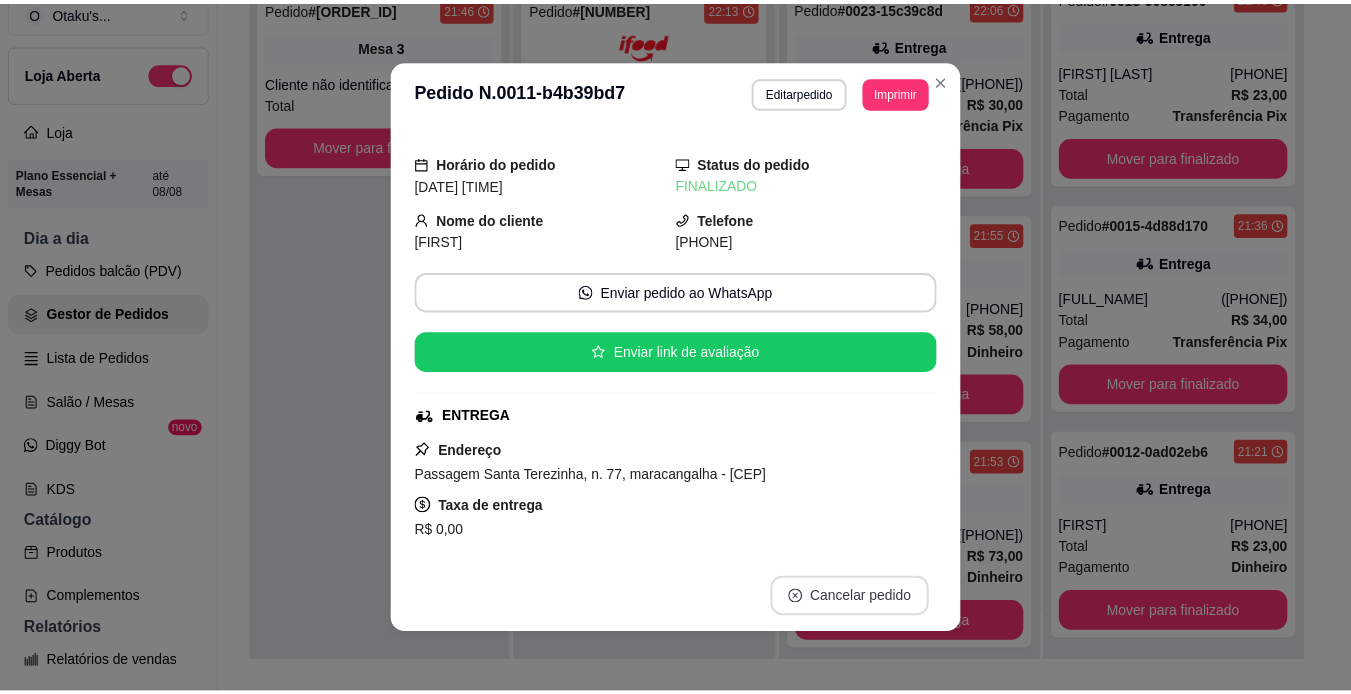 scroll, scrollTop: 10, scrollLeft: 0, axis: vertical 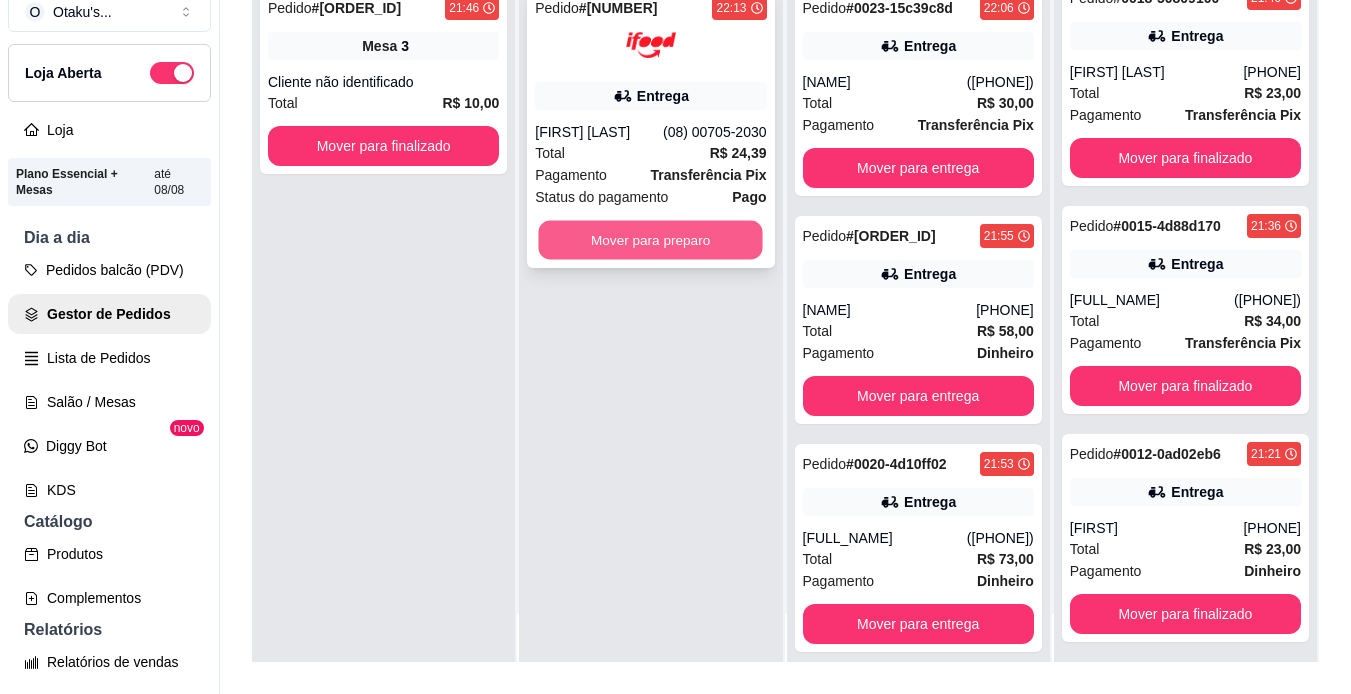 click on "Mover para preparo" at bounding box center (651, 240) 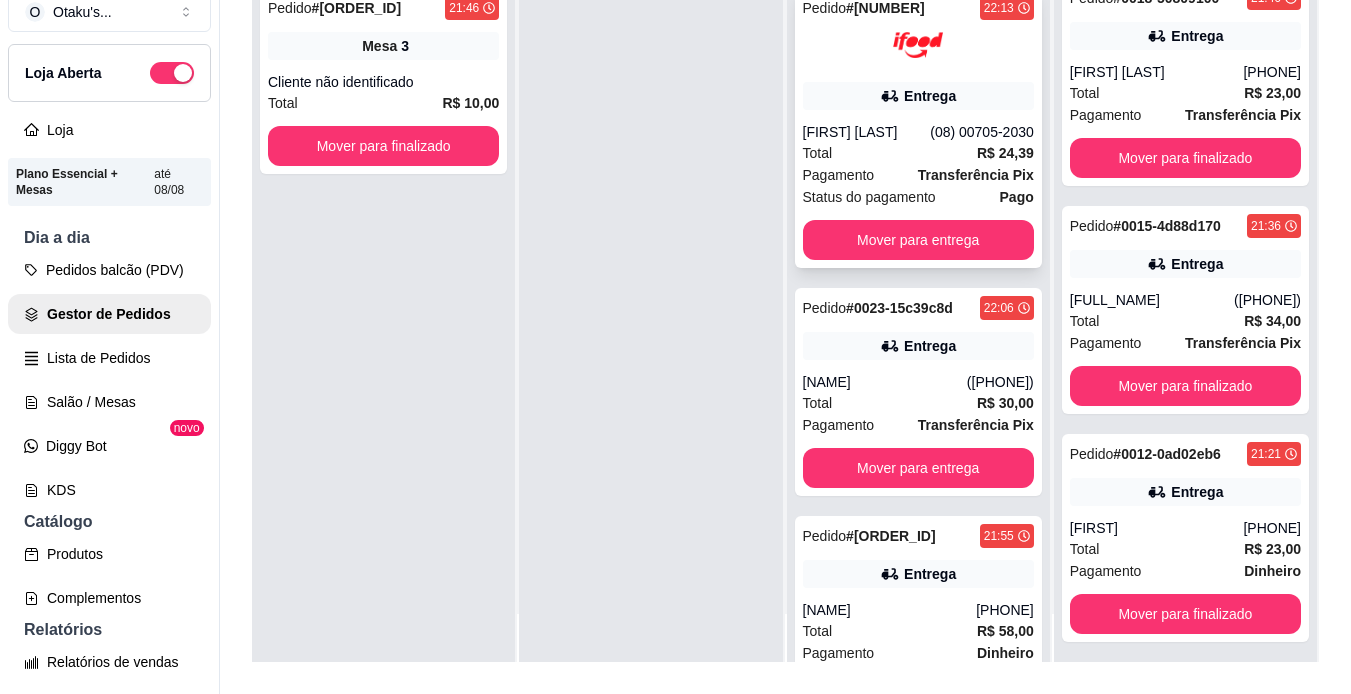 click on "Entrega" at bounding box center (918, 96) 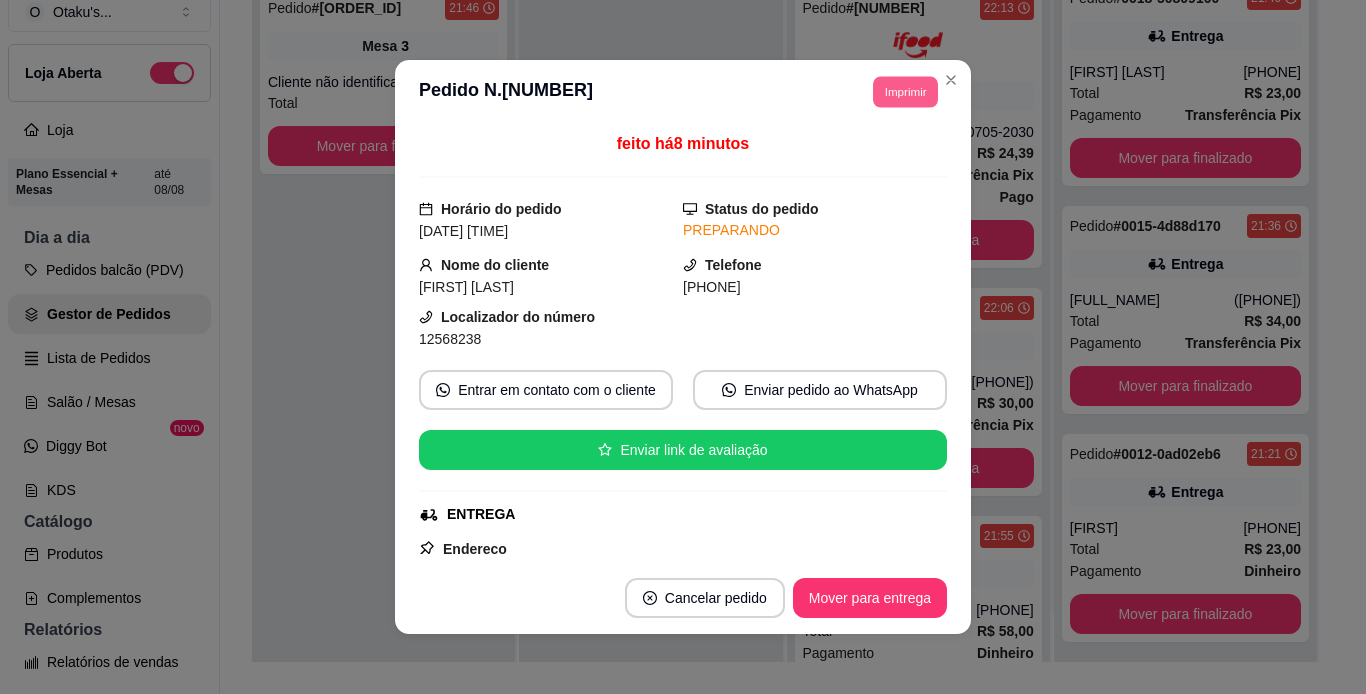 click on "Imprimir" at bounding box center (905, 91) 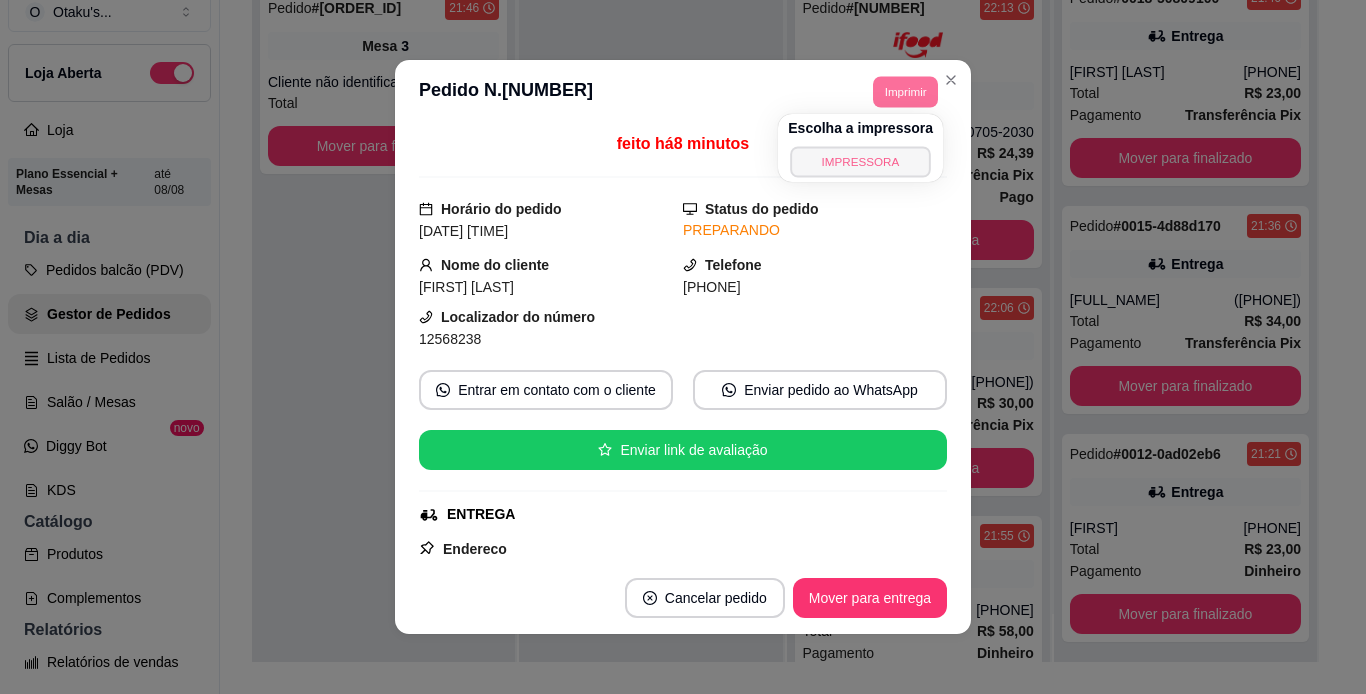 click on "IMPRESSORA" at bounding box center (860, 161) 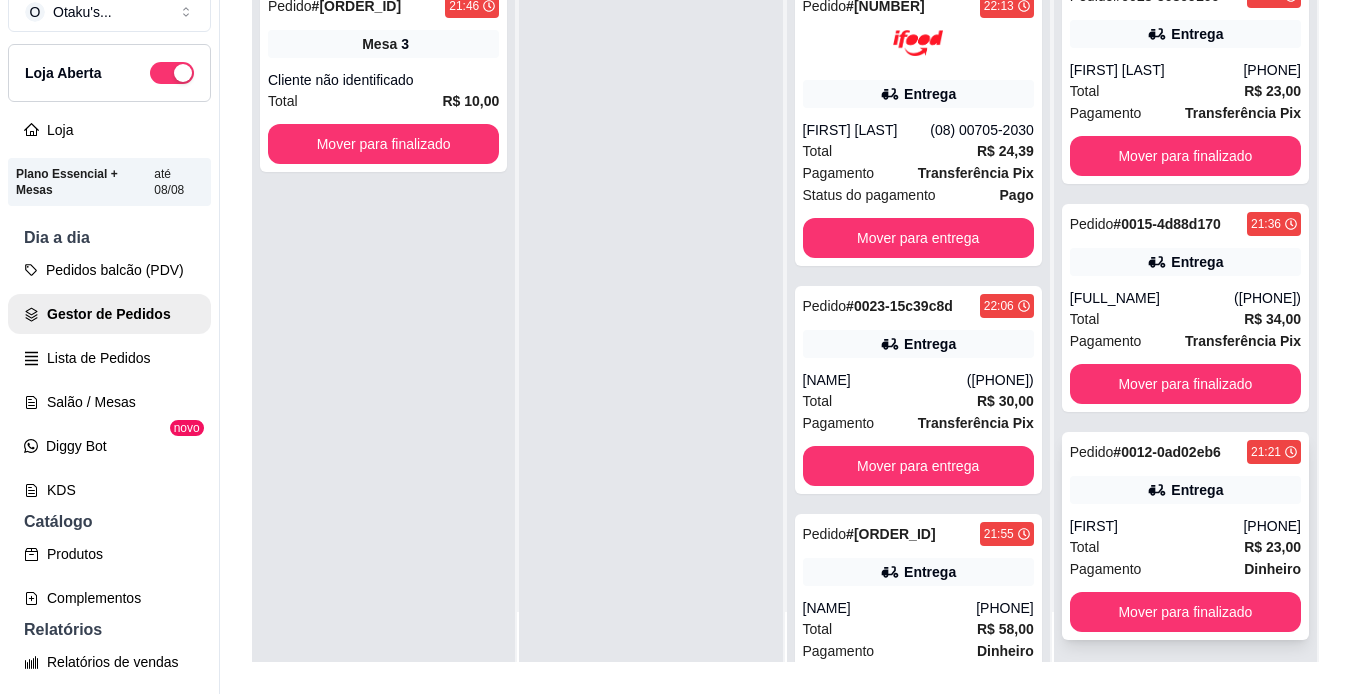 scroll, scrollTop: 217, scrollLeft: 0, axis: vertical 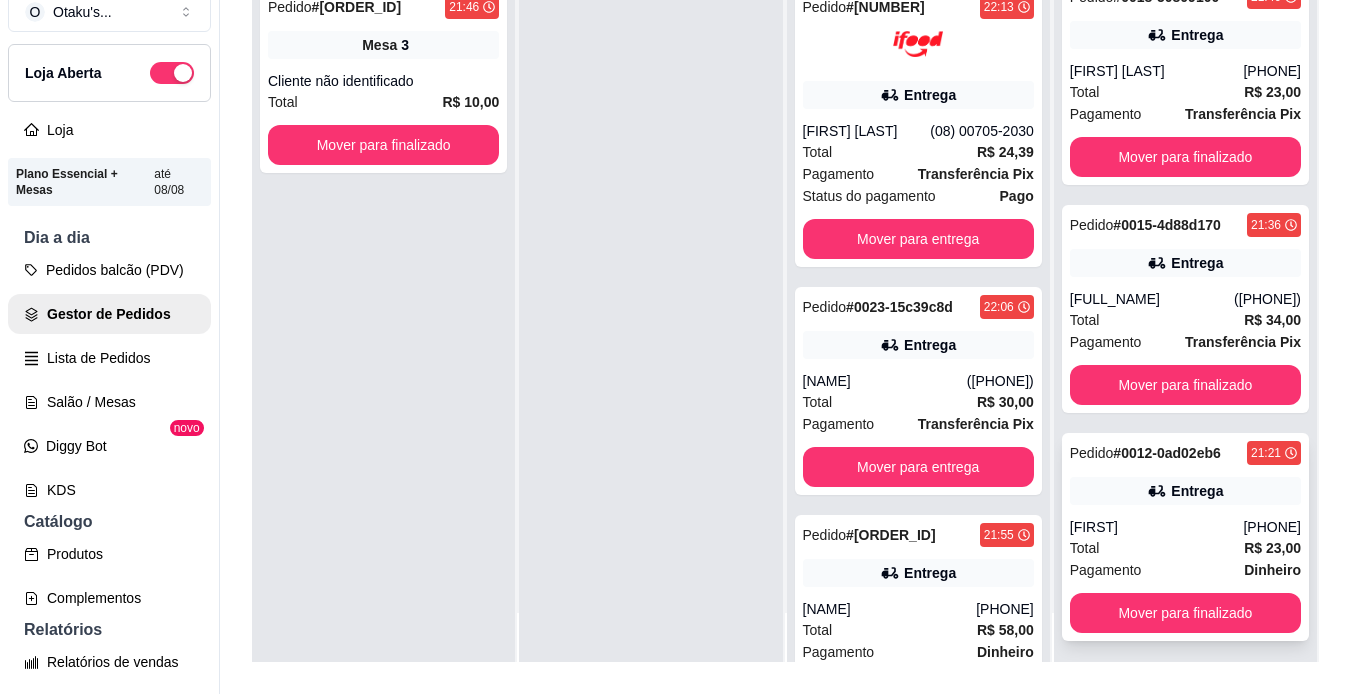 click on "Entrega" at bounding box center [1185, 491] 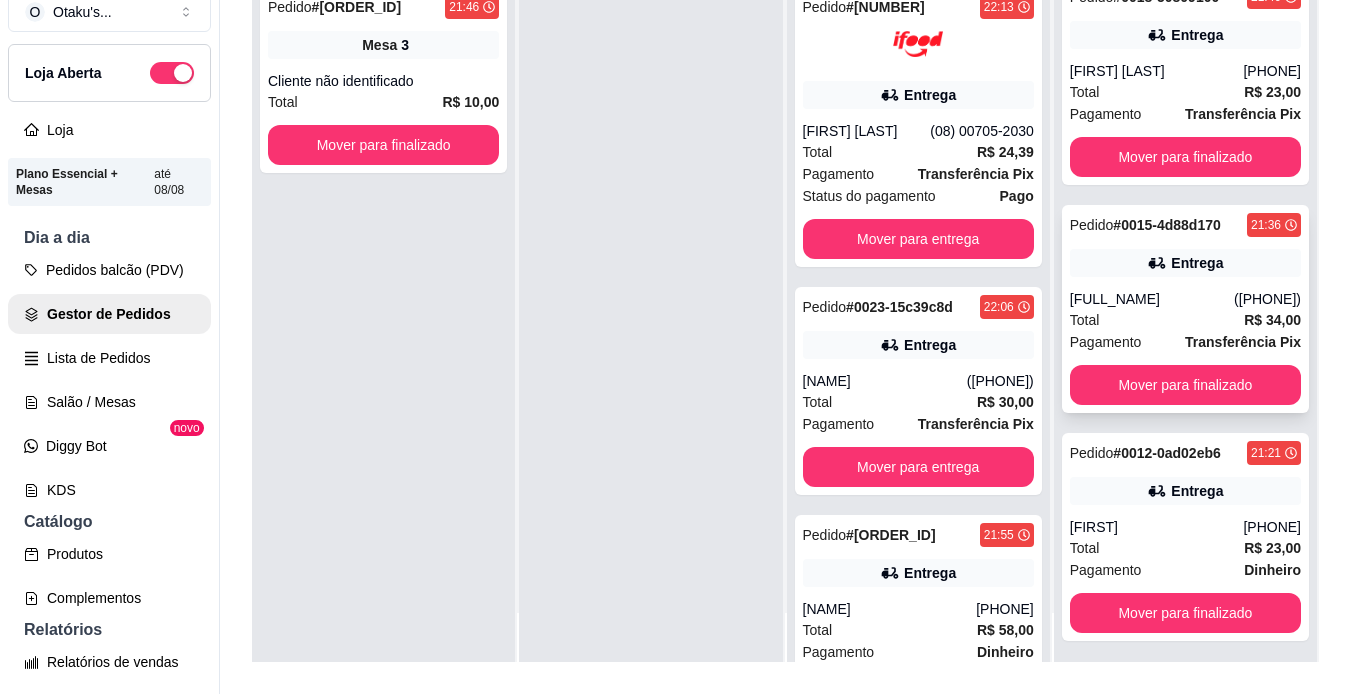 click on "Entrega" at bounding box center [1185, 263] 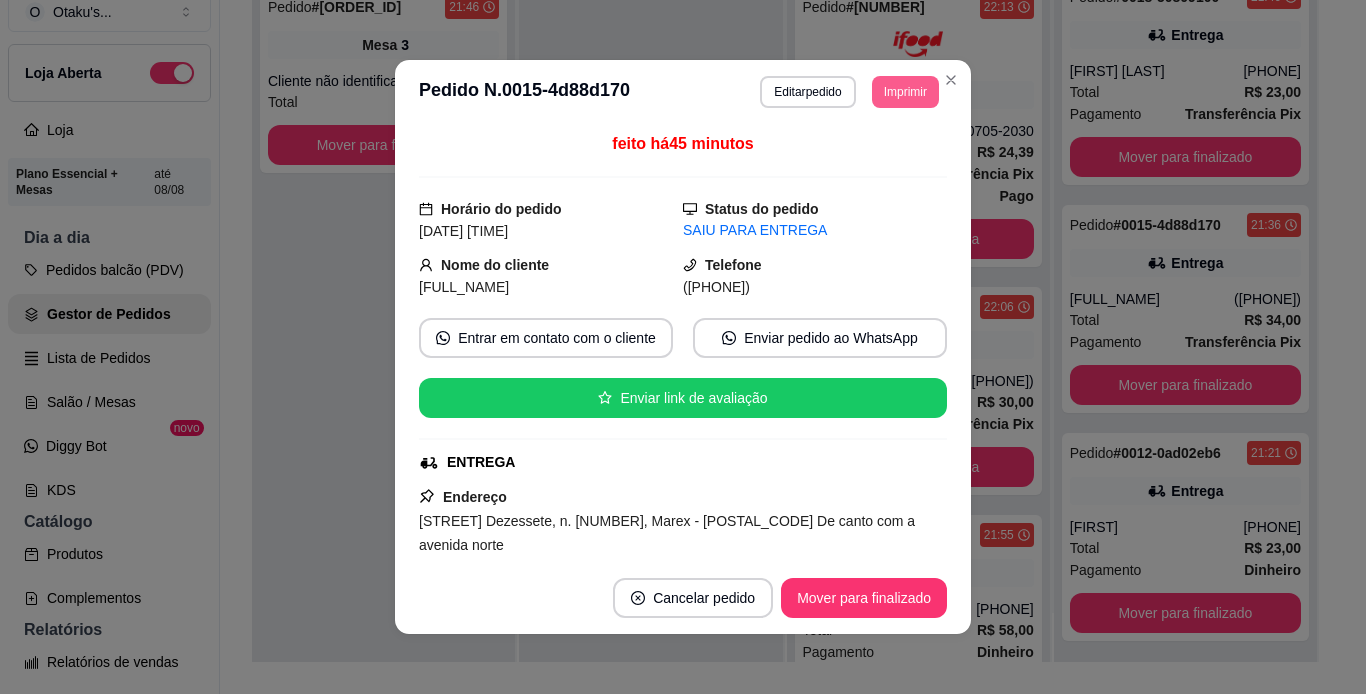 click on "Imprimir" at bounding box center [905, 92] 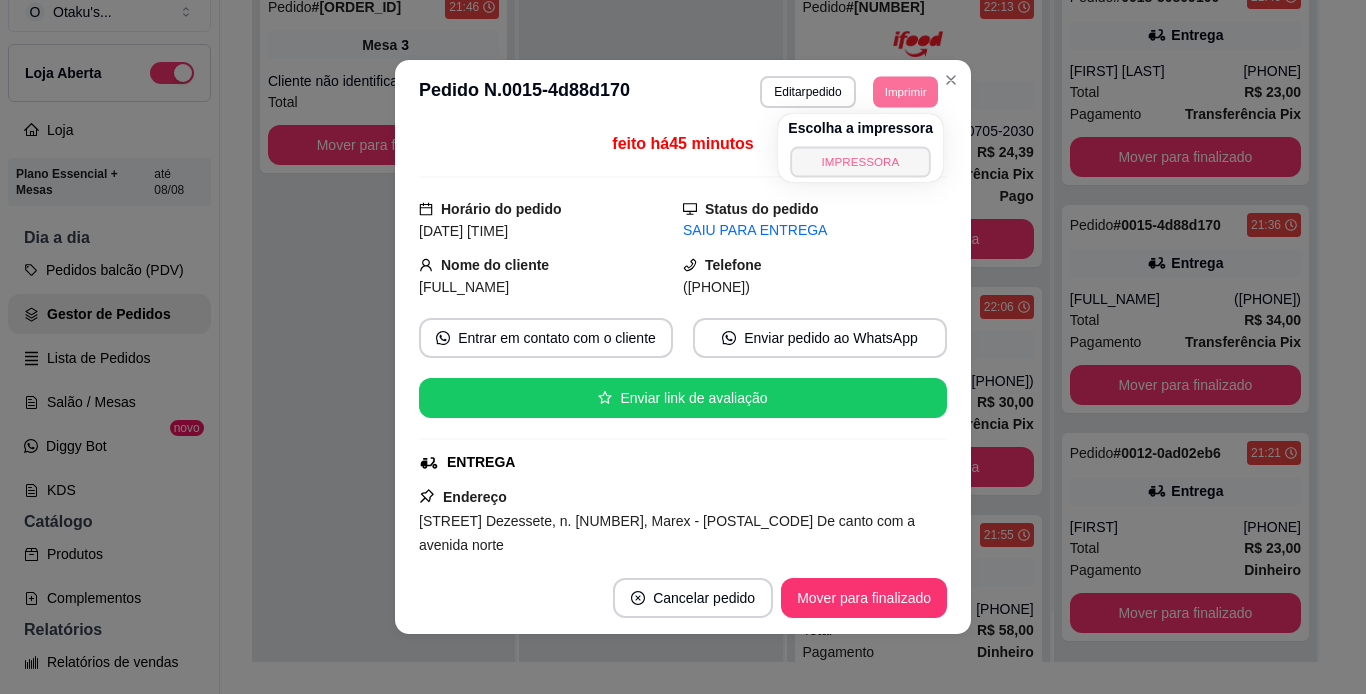 click on "IMPRESSORA" at bounding box center (860, 161) 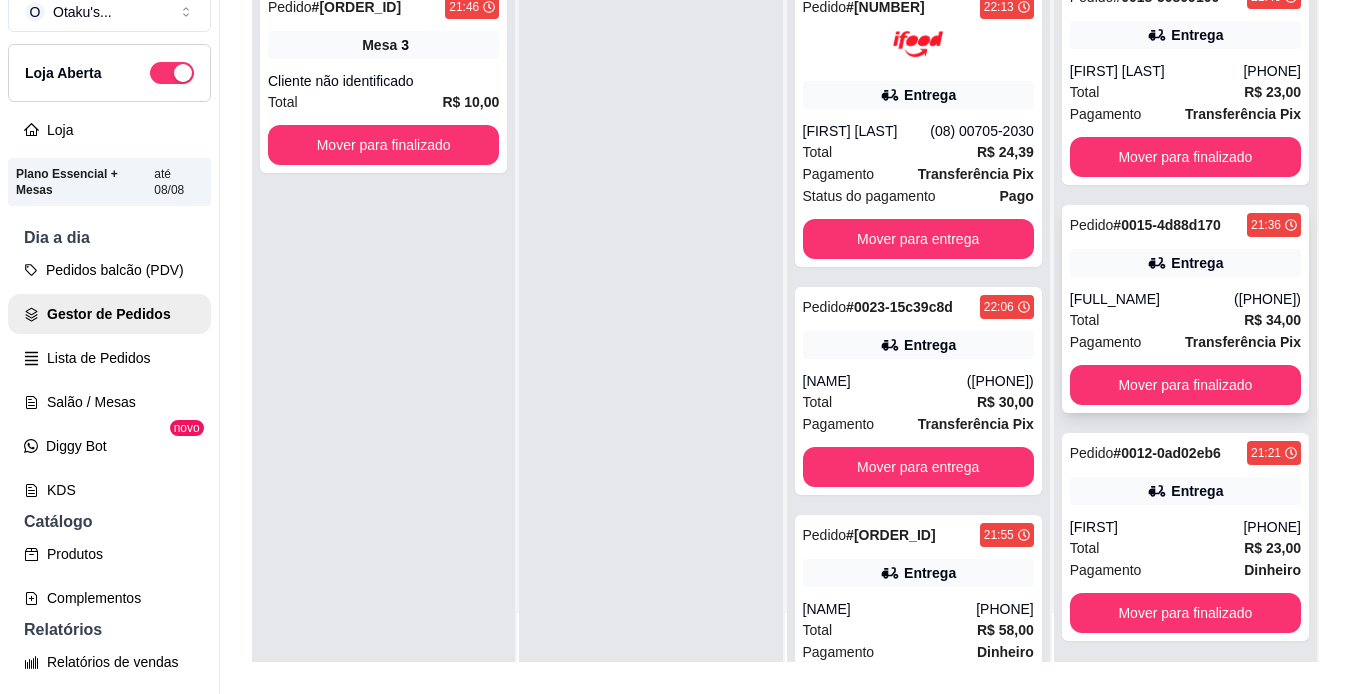 click on "Total R$ 34,00" at bounding box center (1185, 320) 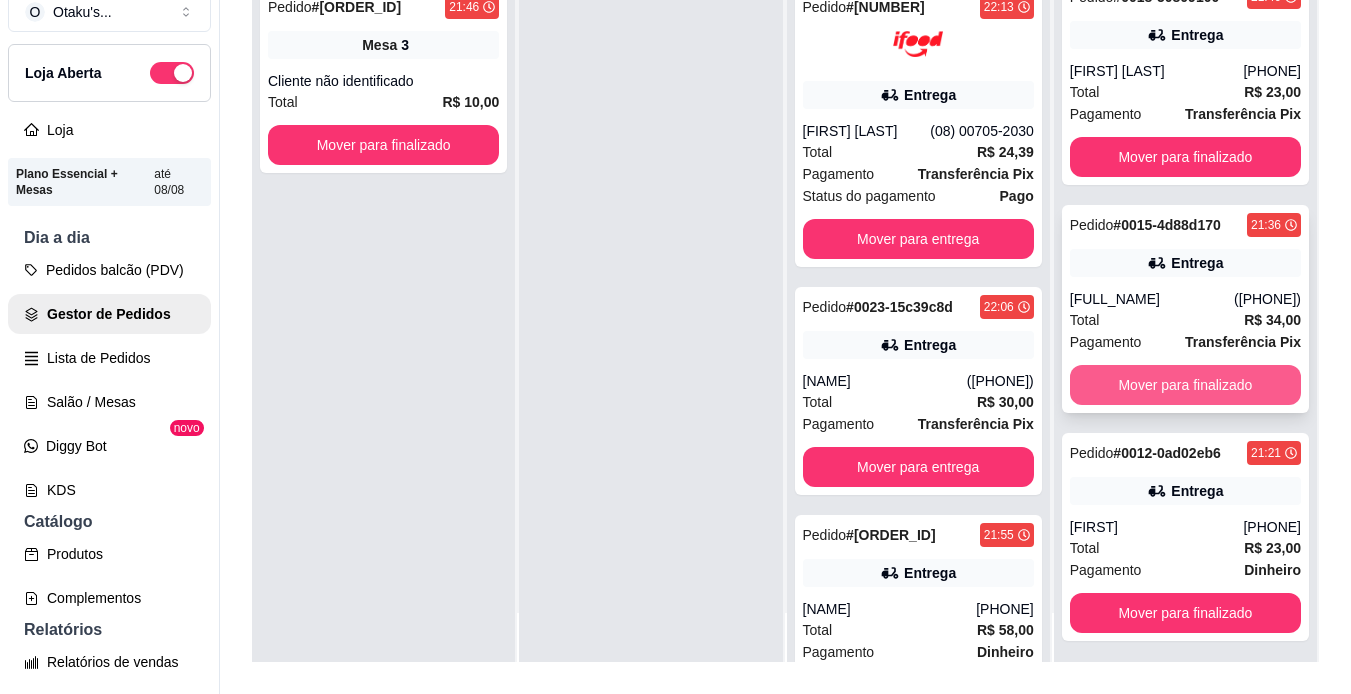 click on "Mover para finalizado" at bounding box center [1185, 385] 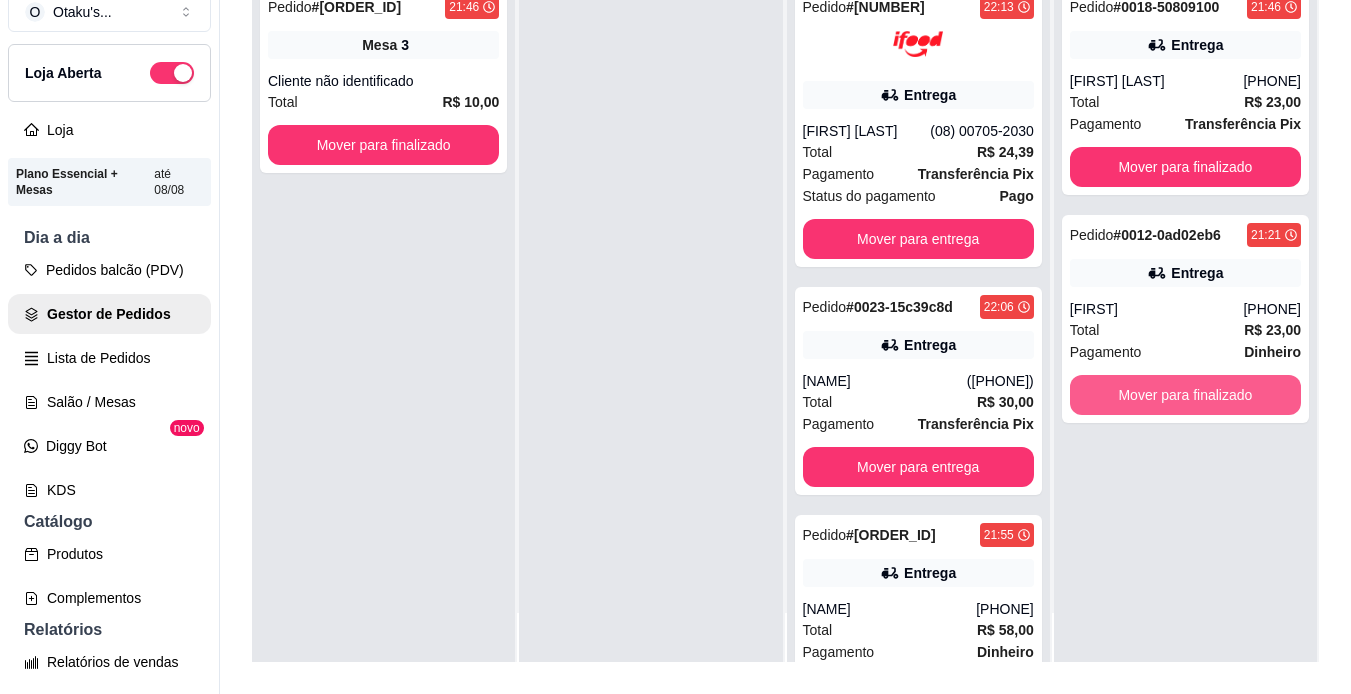 scroll, scrollTop: 0, scrollLeft: 0, axis: both 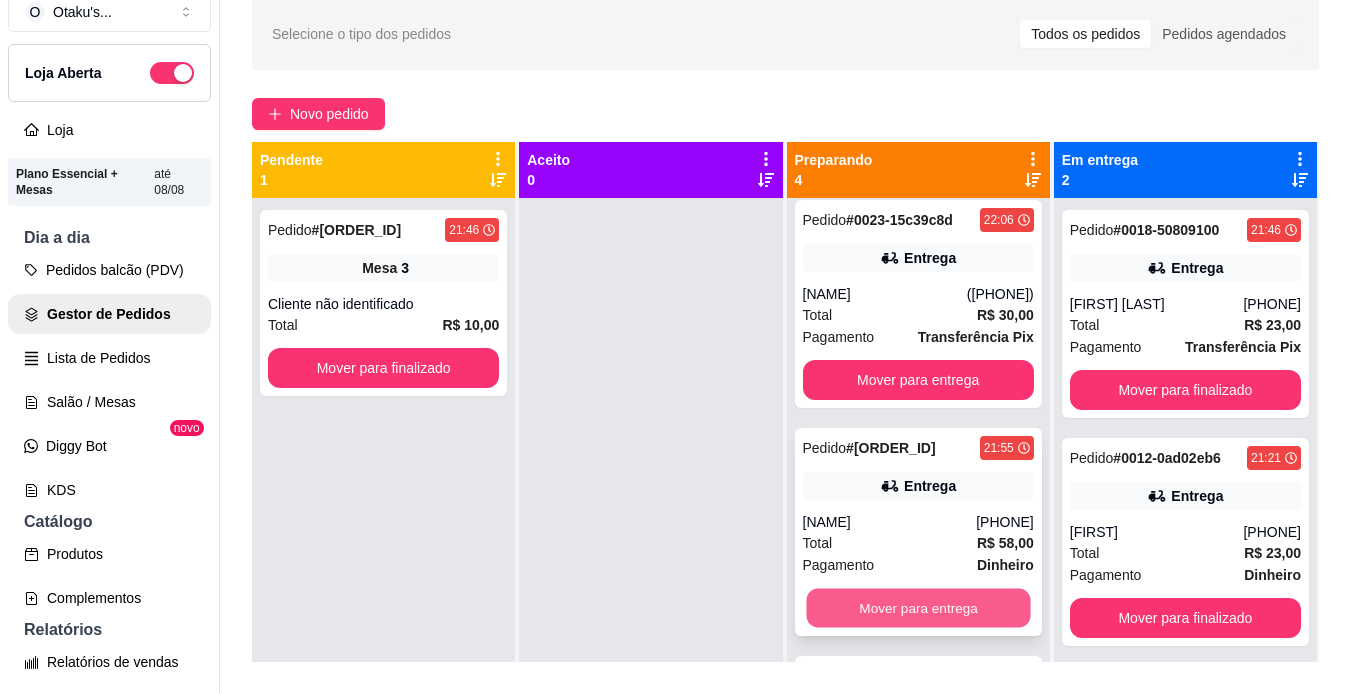 click on "Mover para entrega" at bounding box center (918, 608) 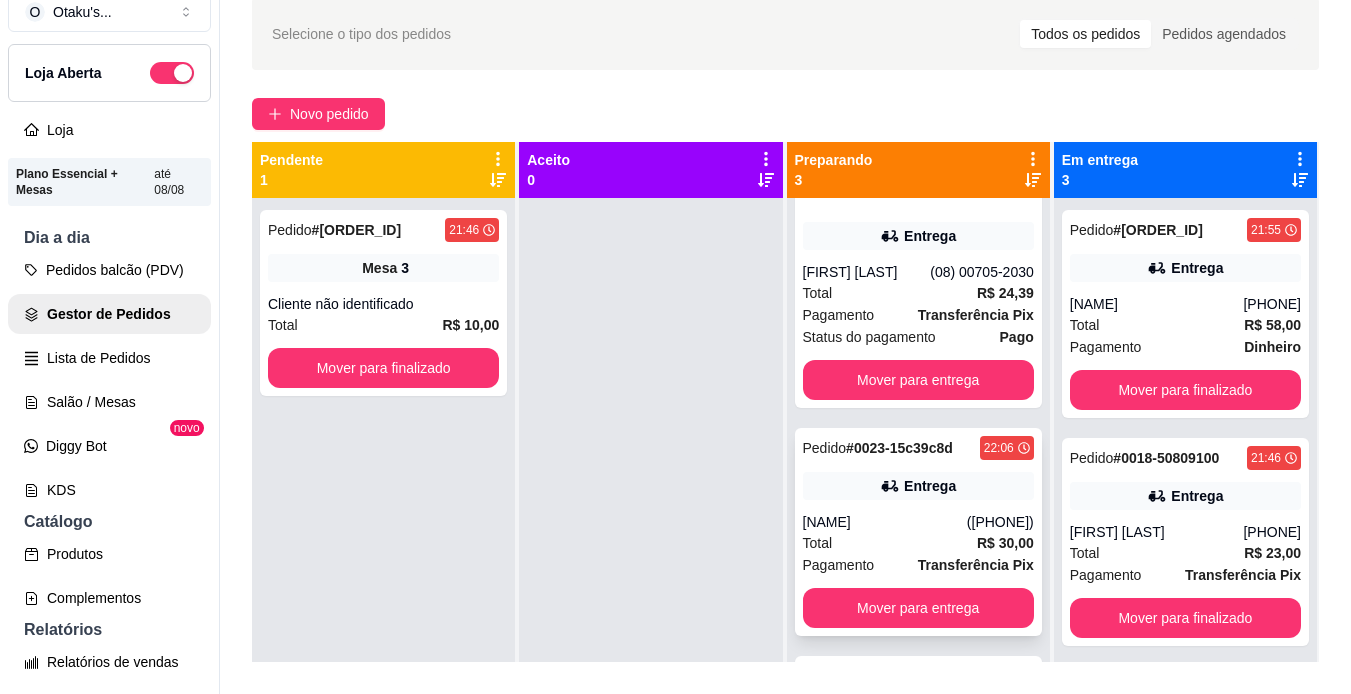 scroll, scrollTop: 82, scrollLeft: 0, axis: vertical 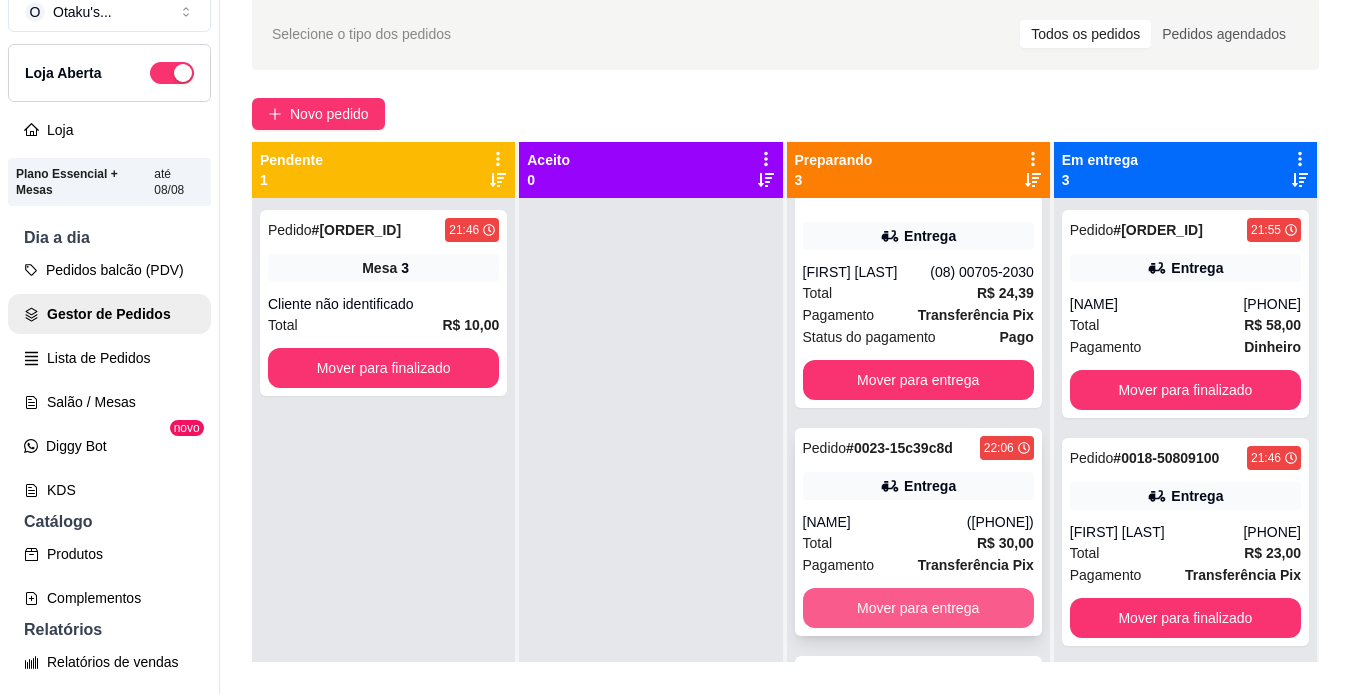 click on "Mover para entrega" at bounding box center [918, 608] 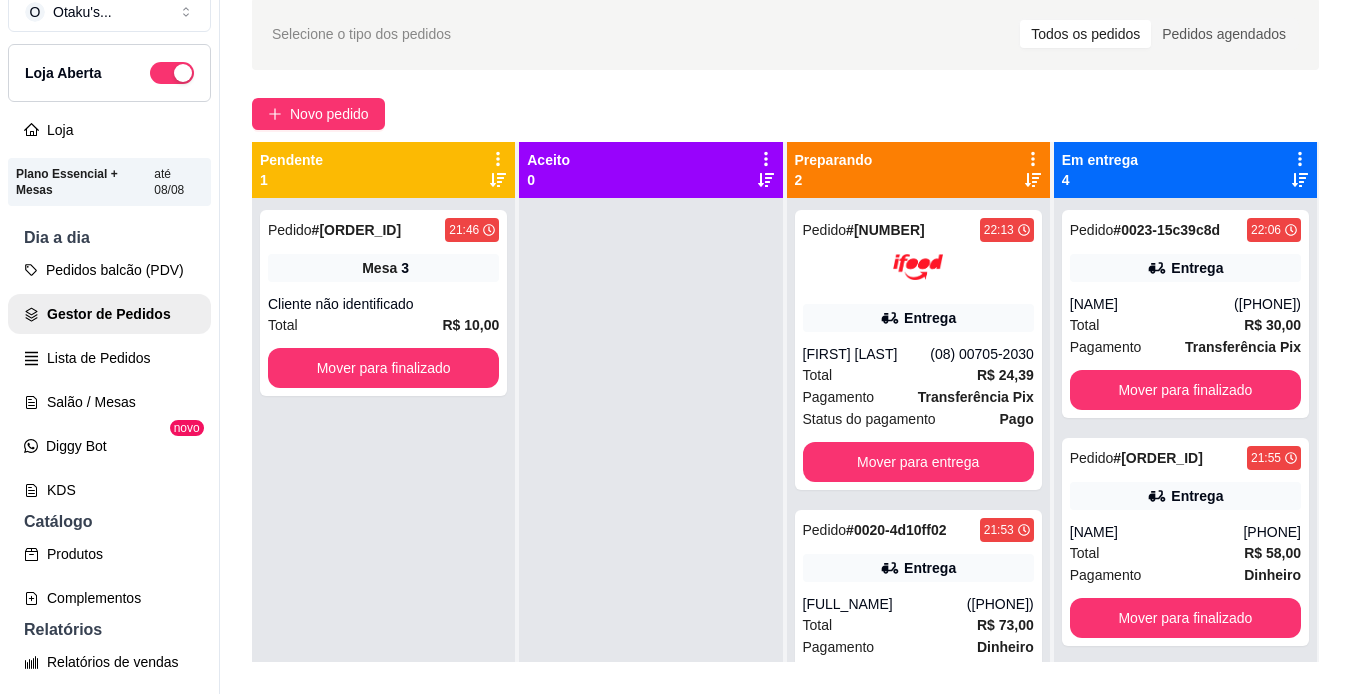 scroll, scrollTop: 0, scrollLeft: 0, axis: both 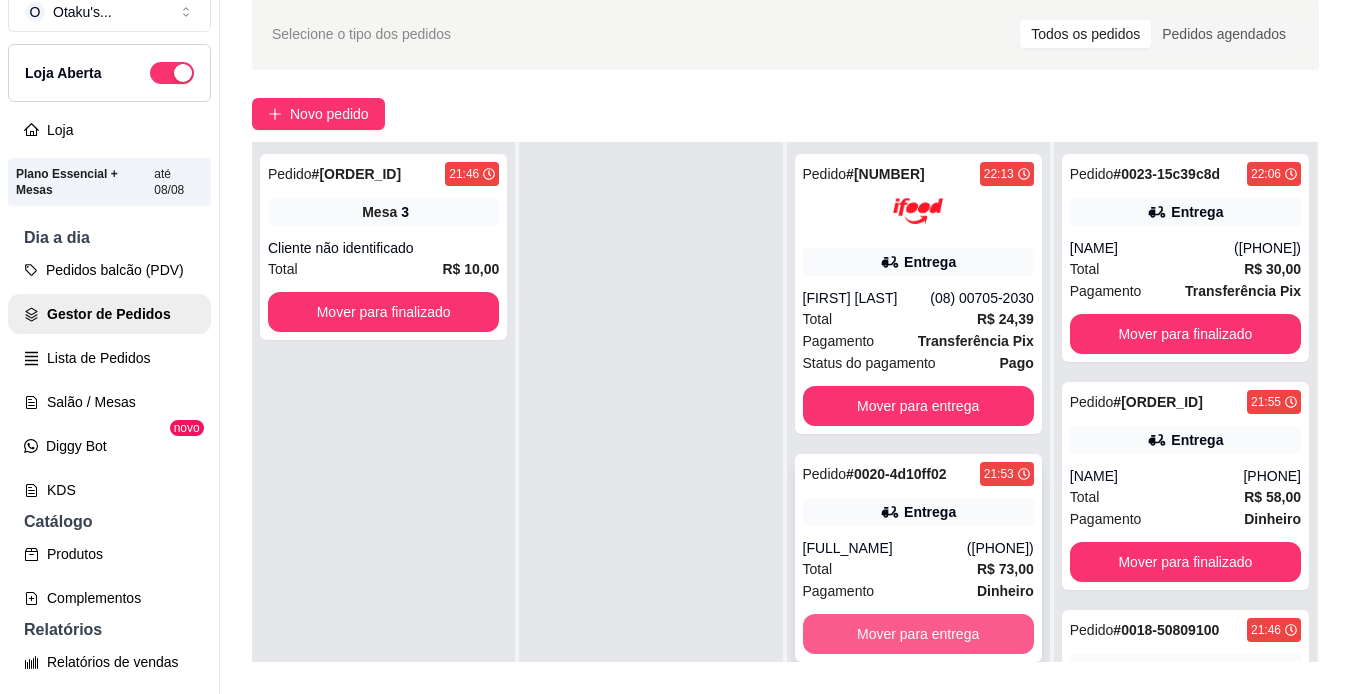 click on "Mover para entrega" at bounding box center [918, 634] 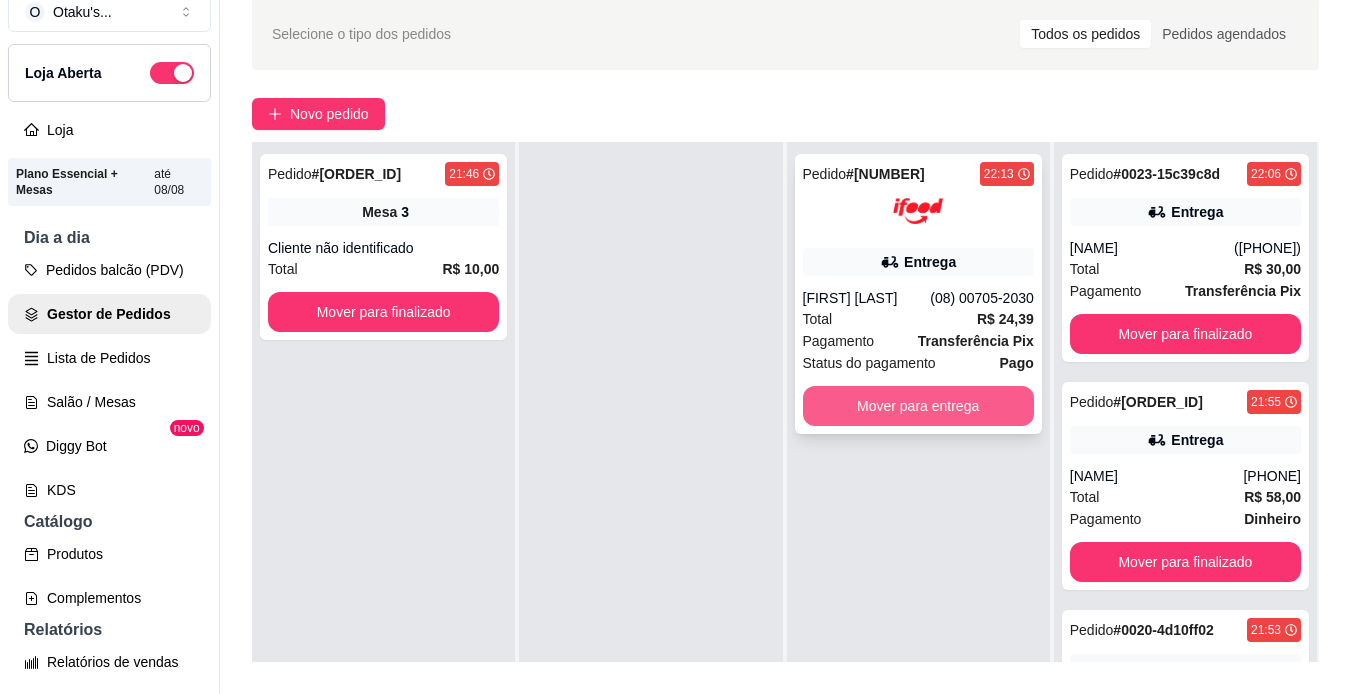 click on "Mover para entrega" at bounding box center [918, 406] 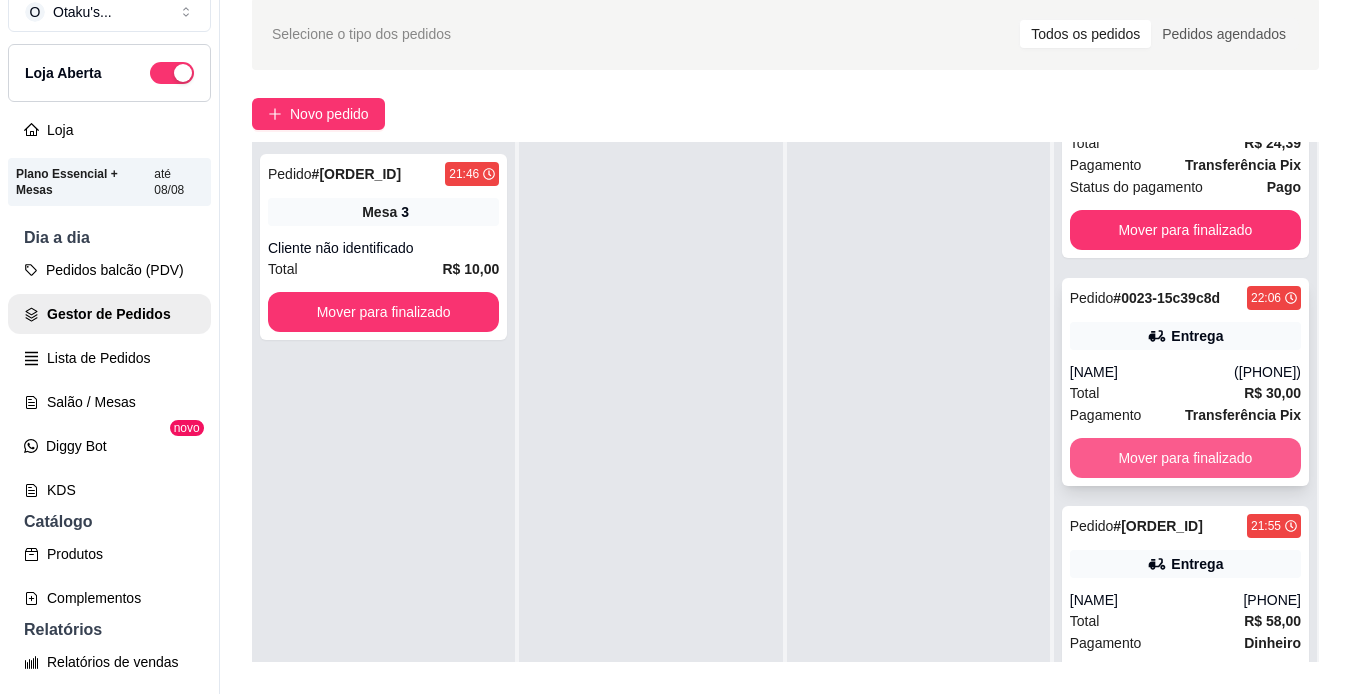 scroll, scrollTop: 0, scrollLeft: 0, axis: both 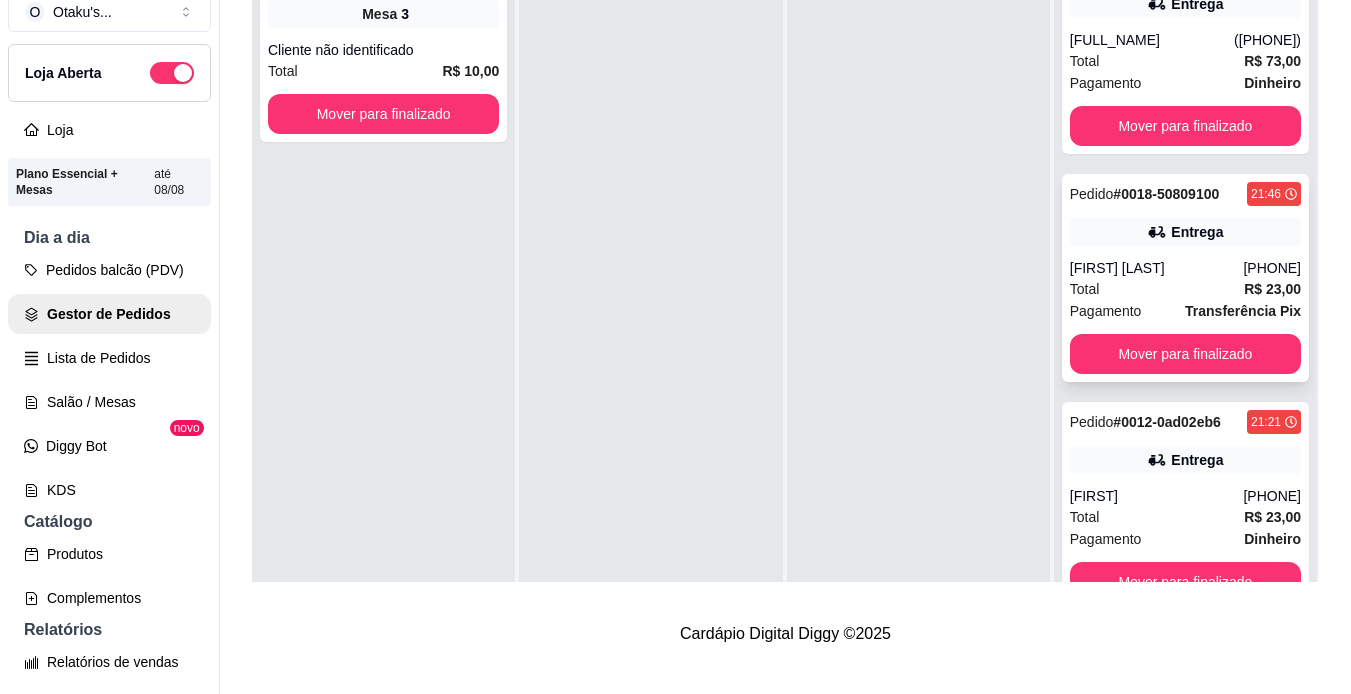 click on "[FIRST] [LAST]" at bounding box center [1157, 268] 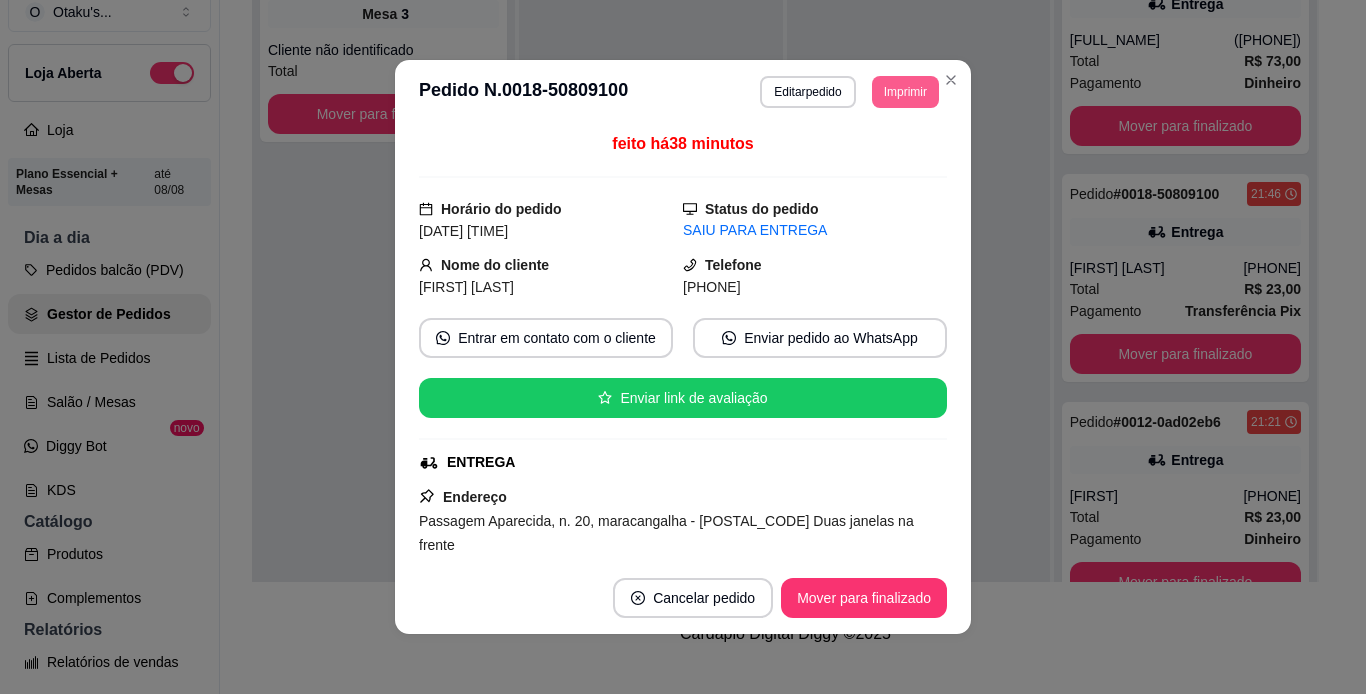 click on "Imprimir" at bounding box center [905, 92] 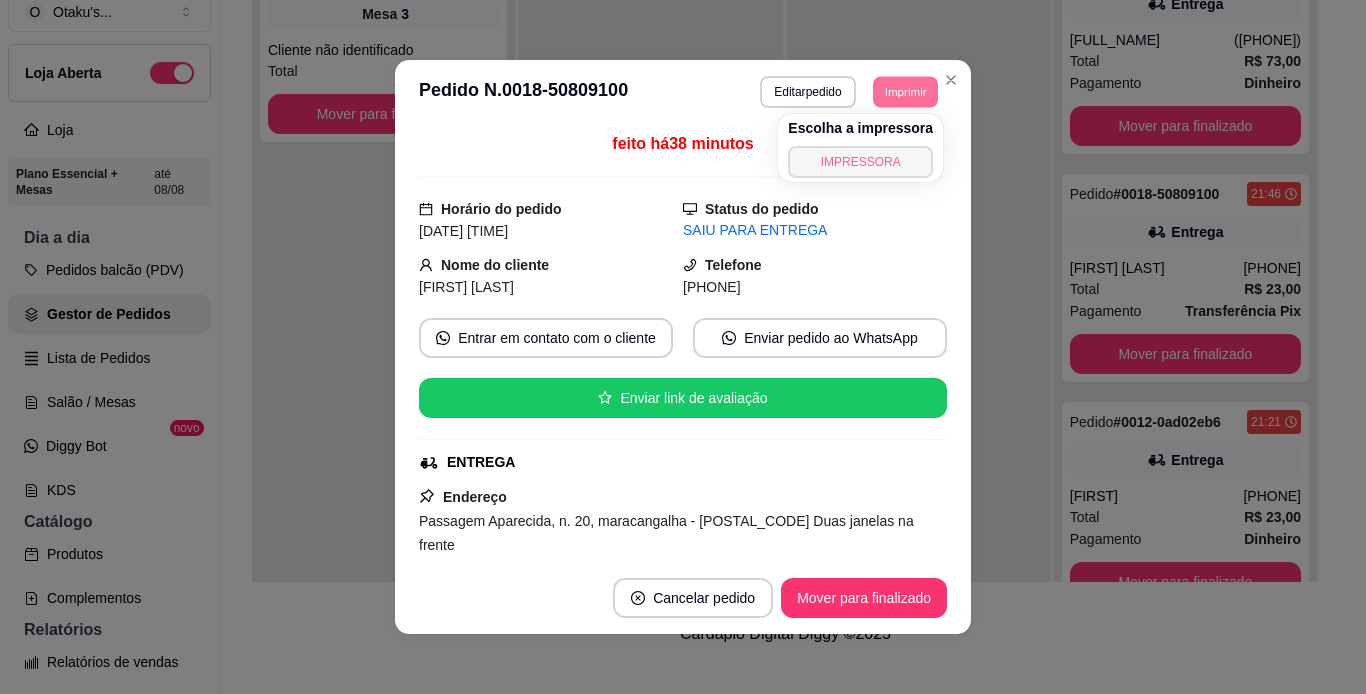 drag, startPoint x: 889, startPoint y: 174, endPoint x: 870, endPoint y: 159, distance: 24.207438 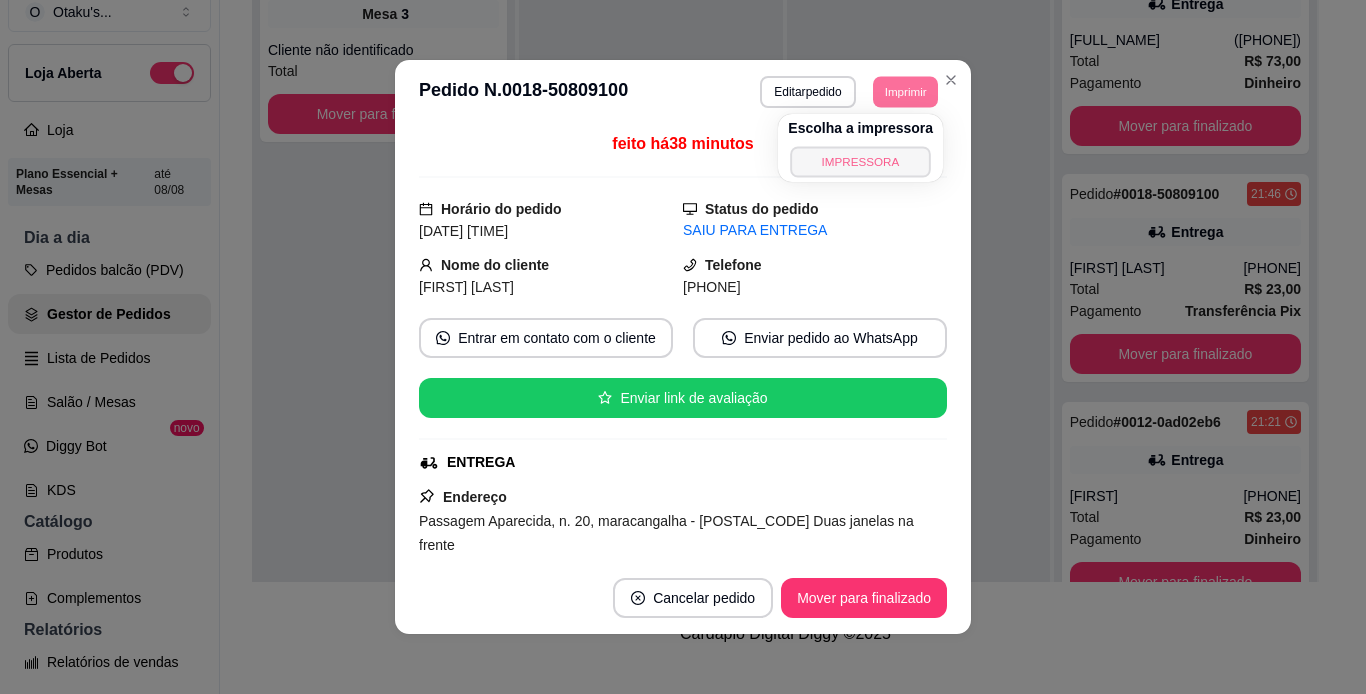 click on "IMPRESSORA" at bounding box center [860, 161] 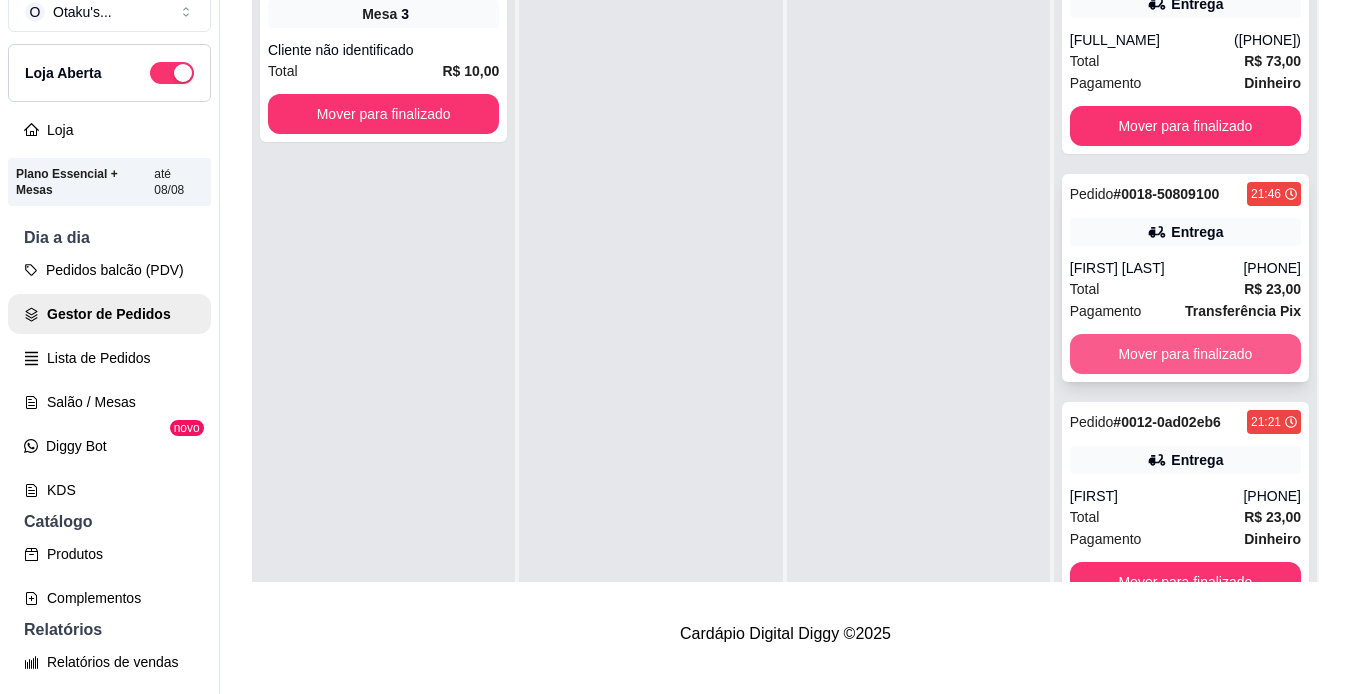 click on "Mover para finalizado" at bounding box center (1185, 354) 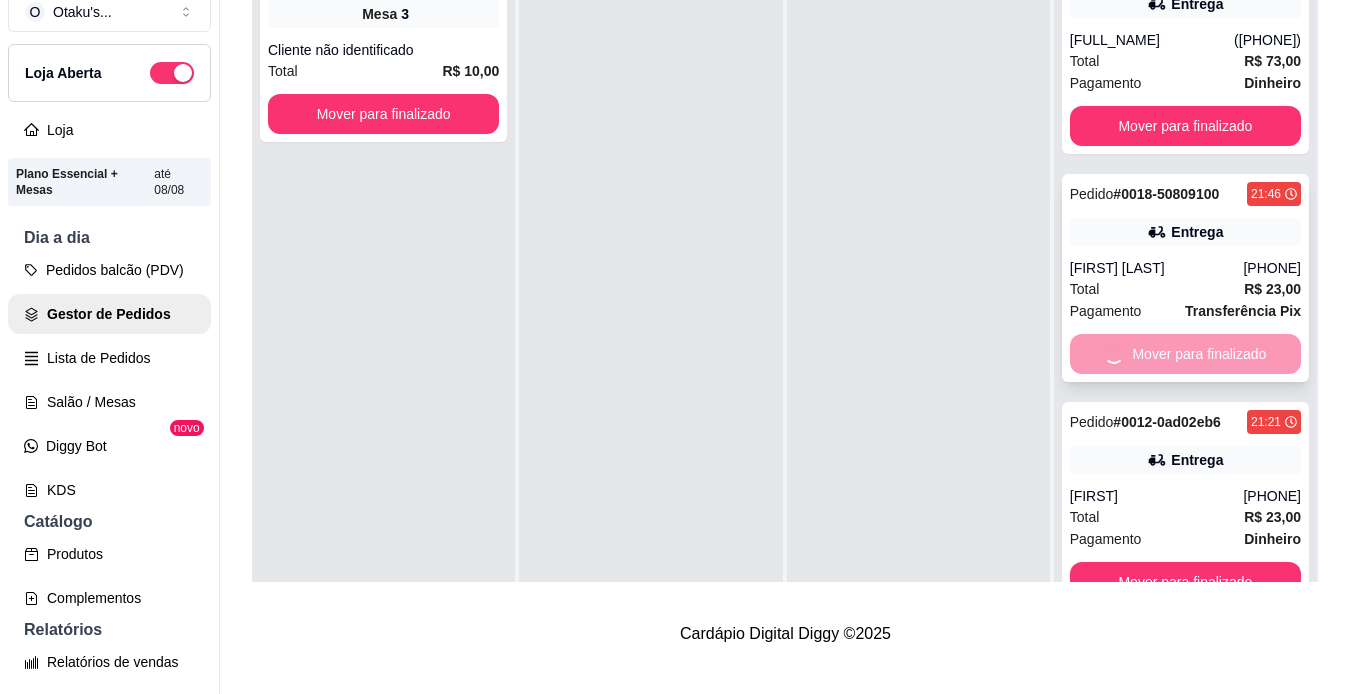 scroll, scrollTop: 538, scrollLeft: 0, axis: vertical 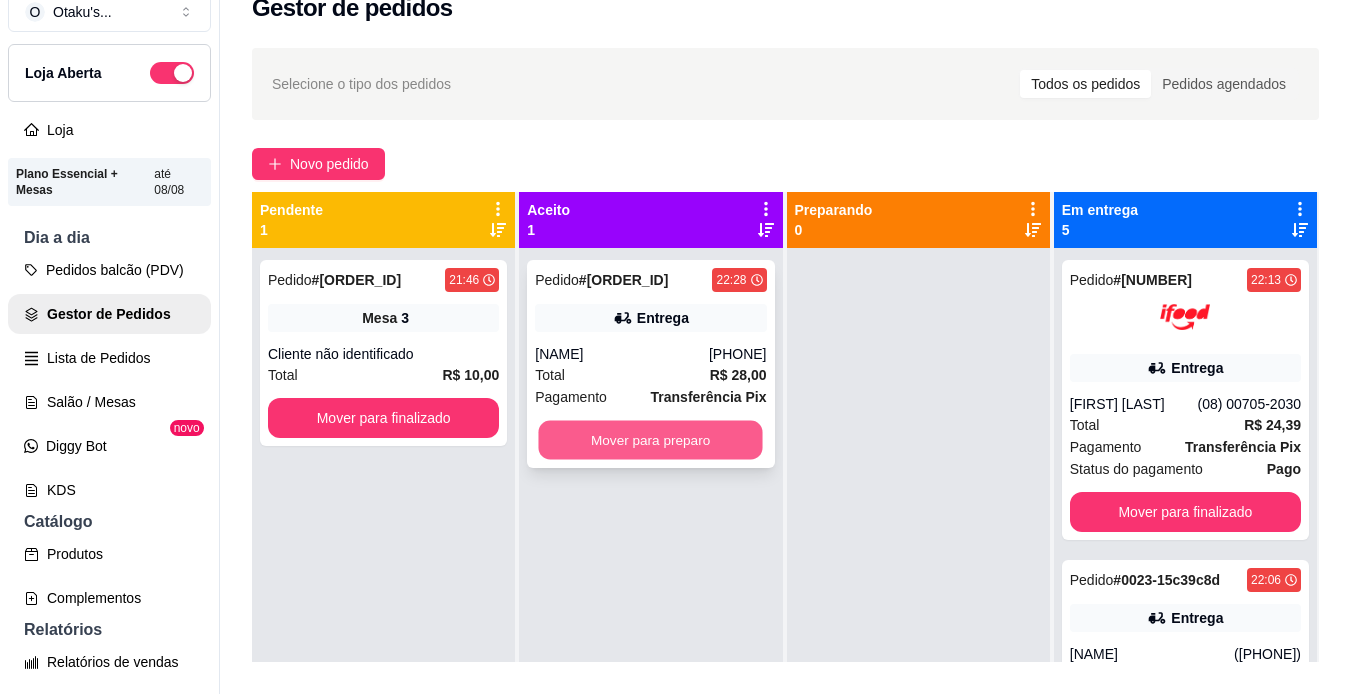 click on "Mover para preparo" at bounding box center [651, 440] 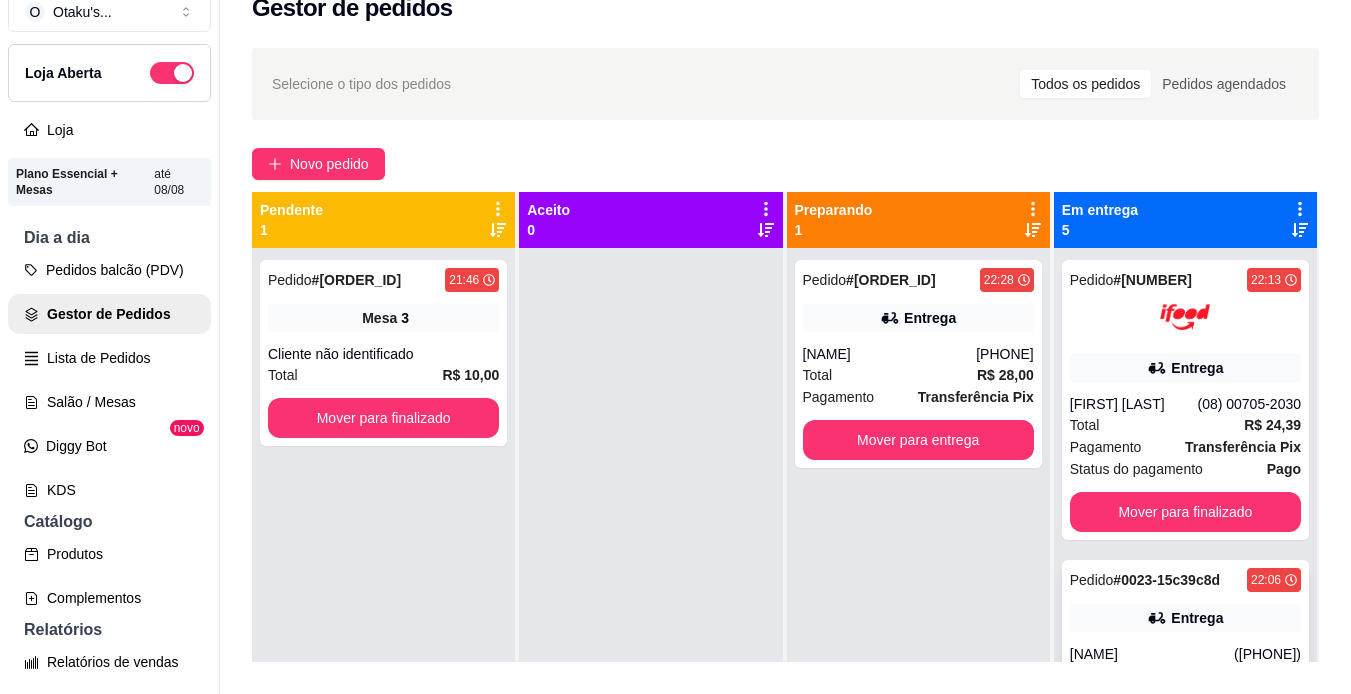 scroll, scrollTop: 420, scrollLeft: 0, axis: vertical 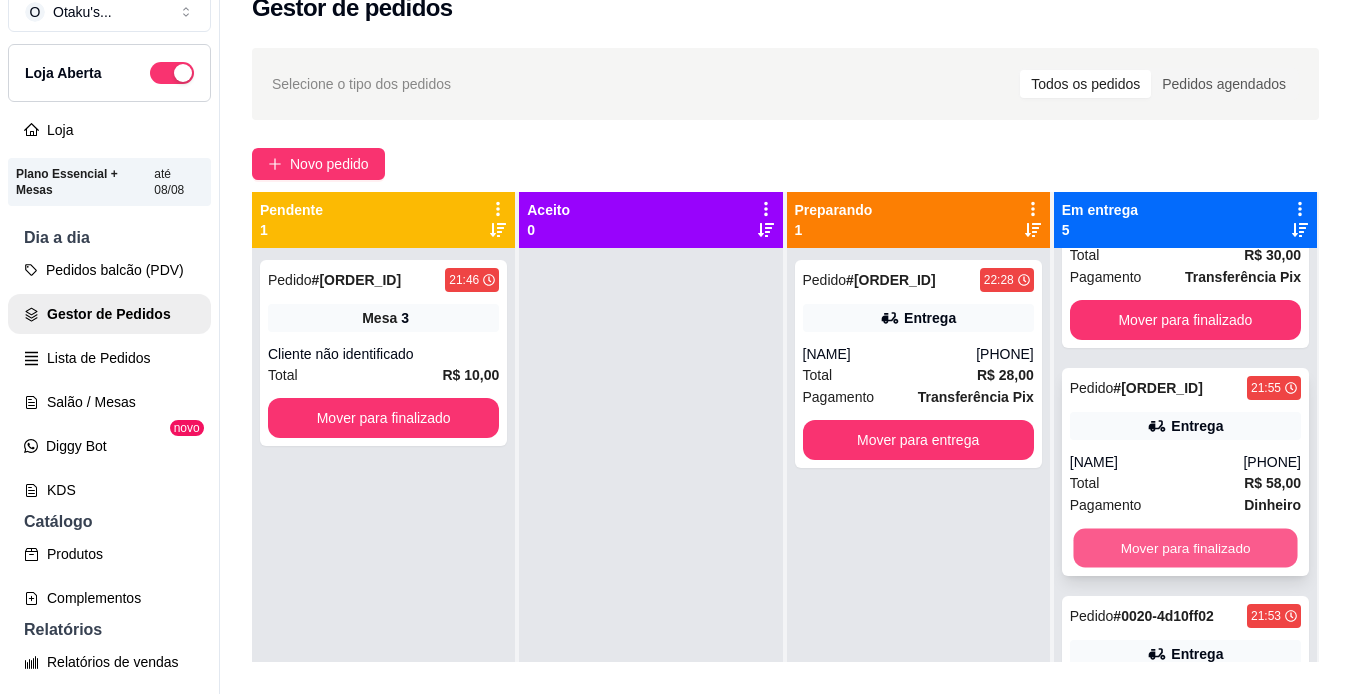 click on "Mover para finalizado" at bounding box center (1185, 548) 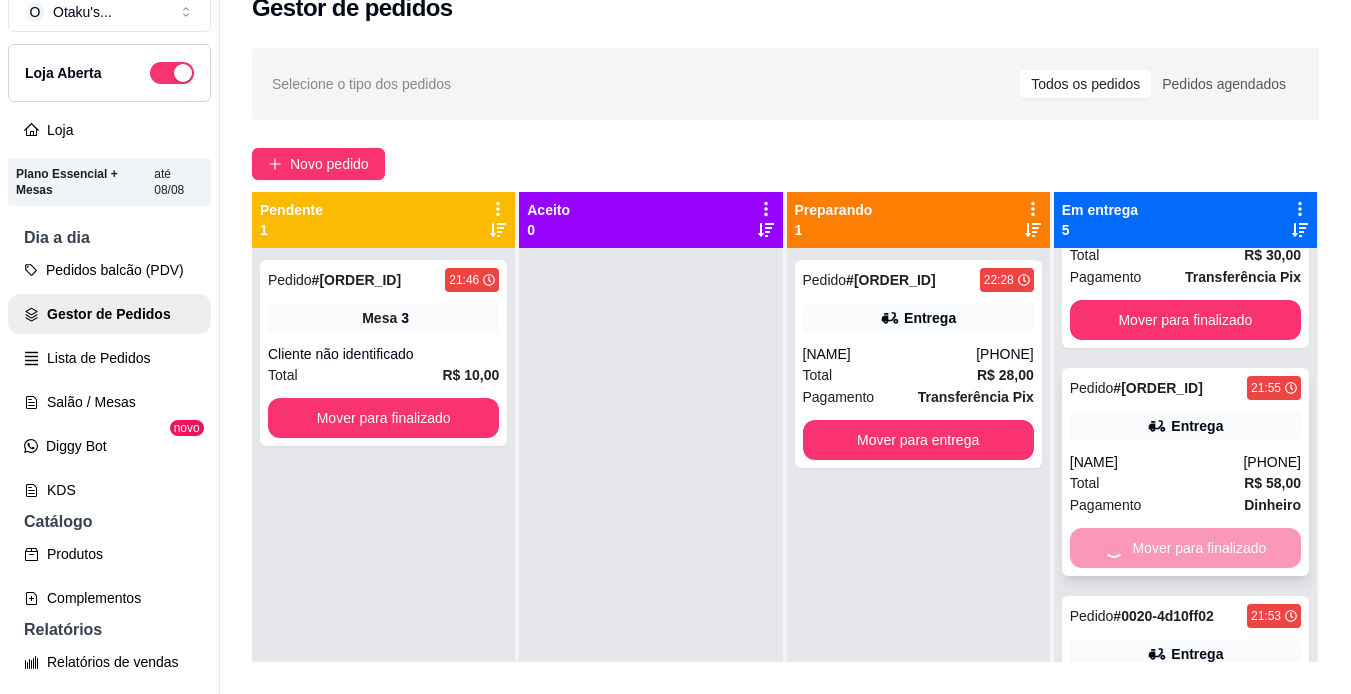 scroll, scrollTop: 310, scrollLeft: 0, axis: vertical 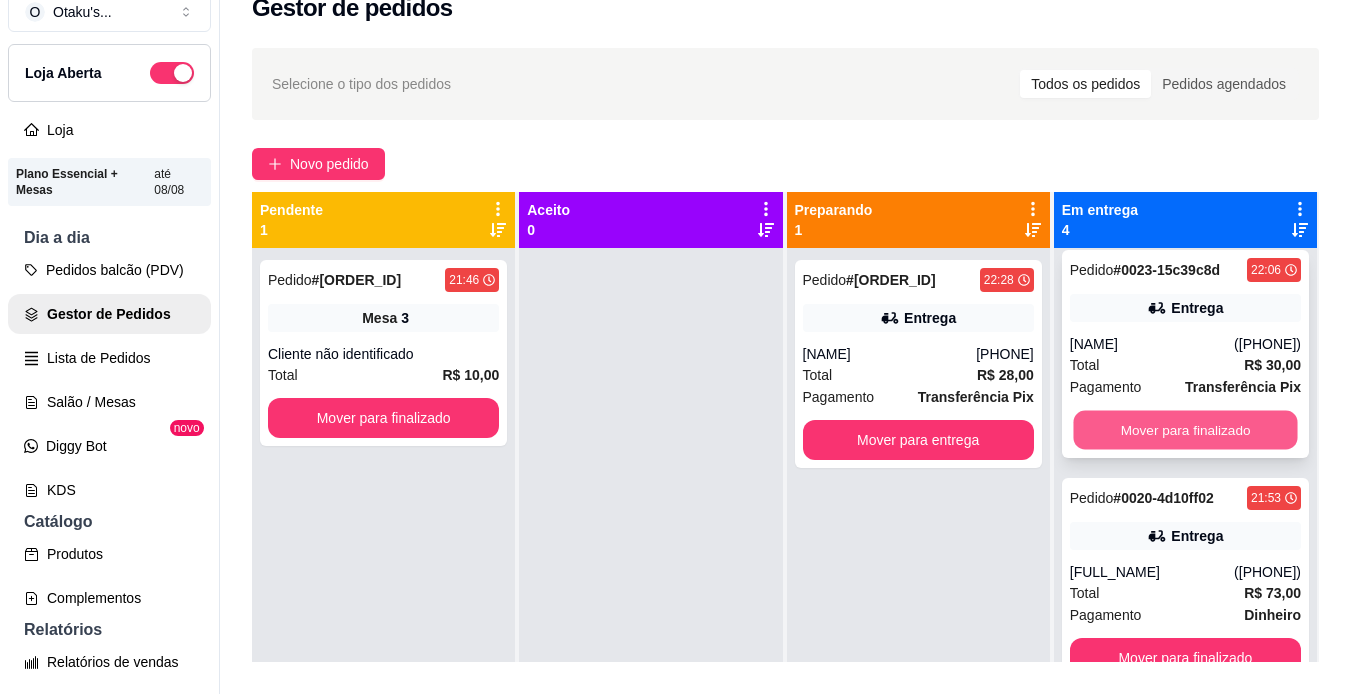 click on "Mover para finalizado" at bounding box center (1185, 430) 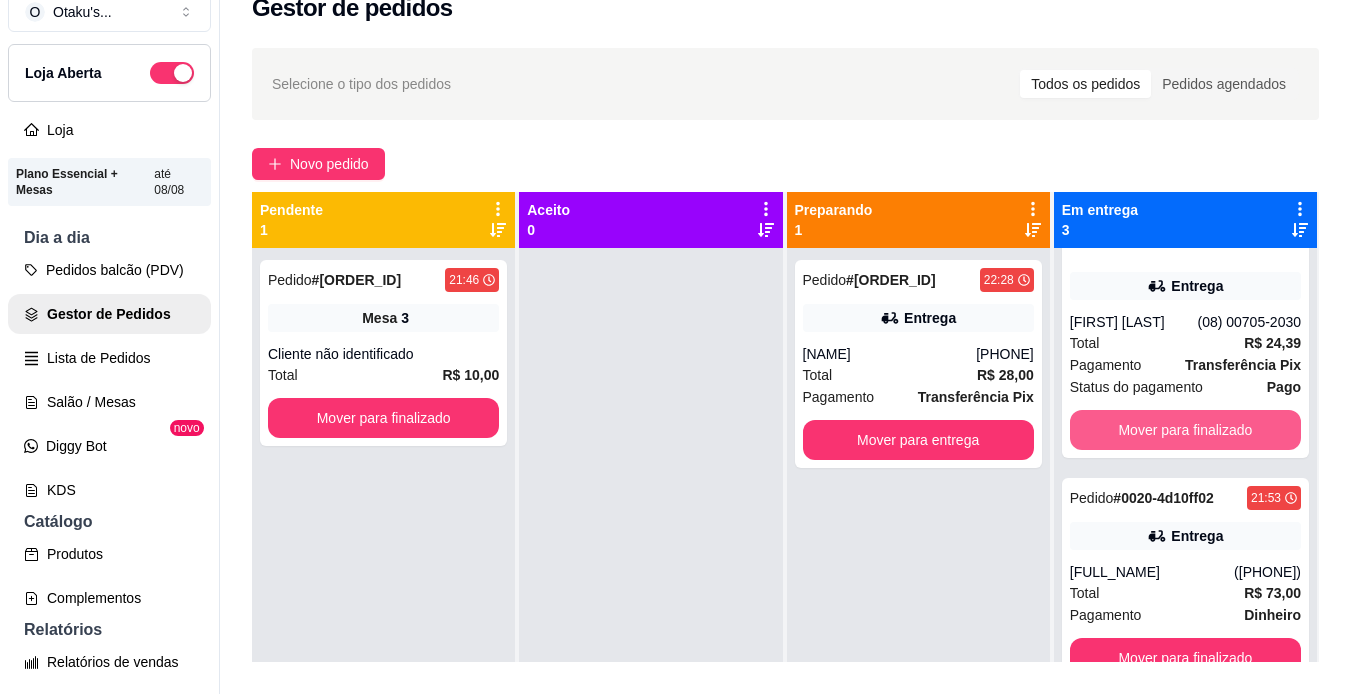 scroll, scrollTop: 82, scrollLeft: 0, axis: vertical 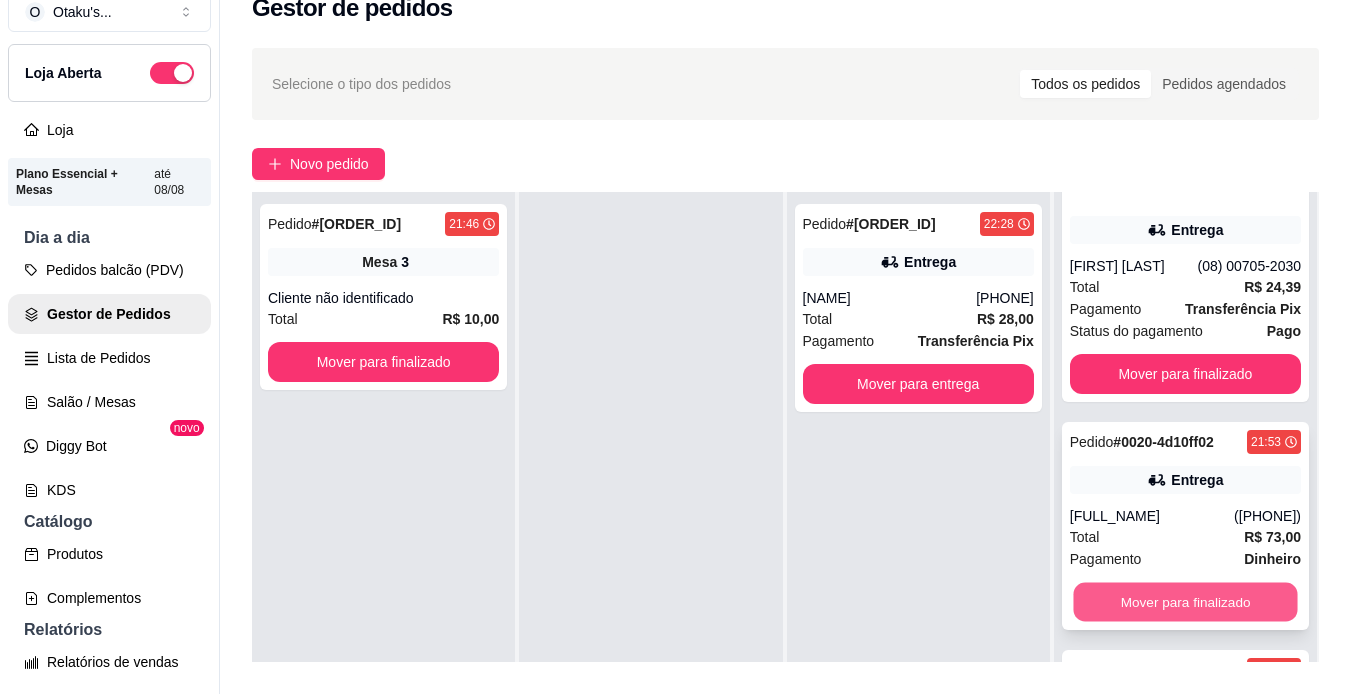 click on "Mover para finalizado" at bounding box center (1185, 602) 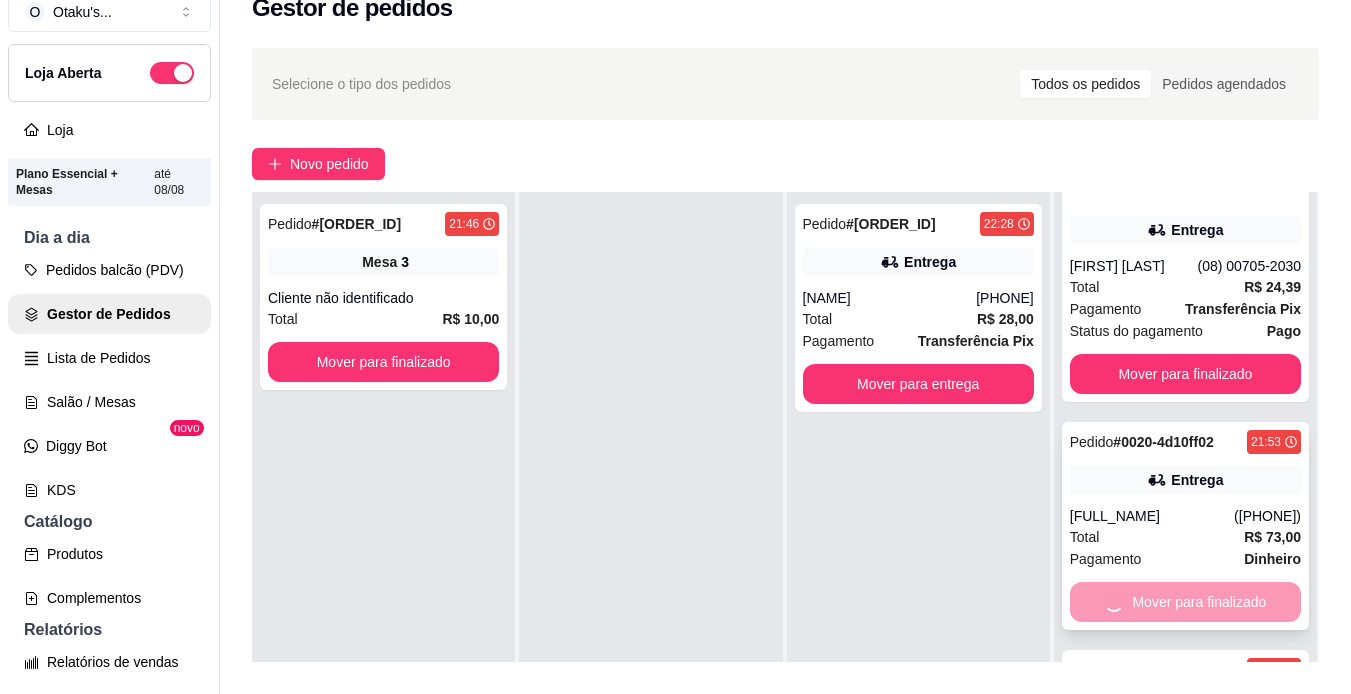 scroll, scrollTop: 0, scrollLeft: 0, axis: both 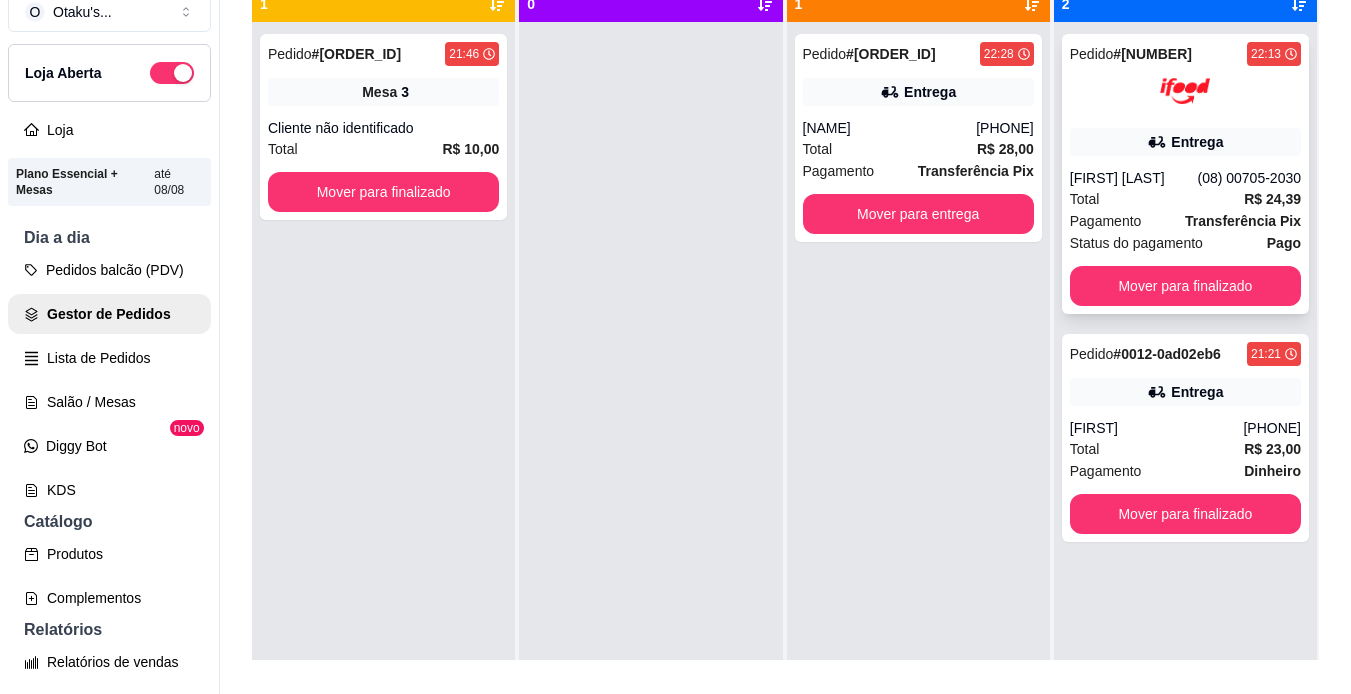 click on "Total R$ 24,39" at bounding box center [1185, 199] 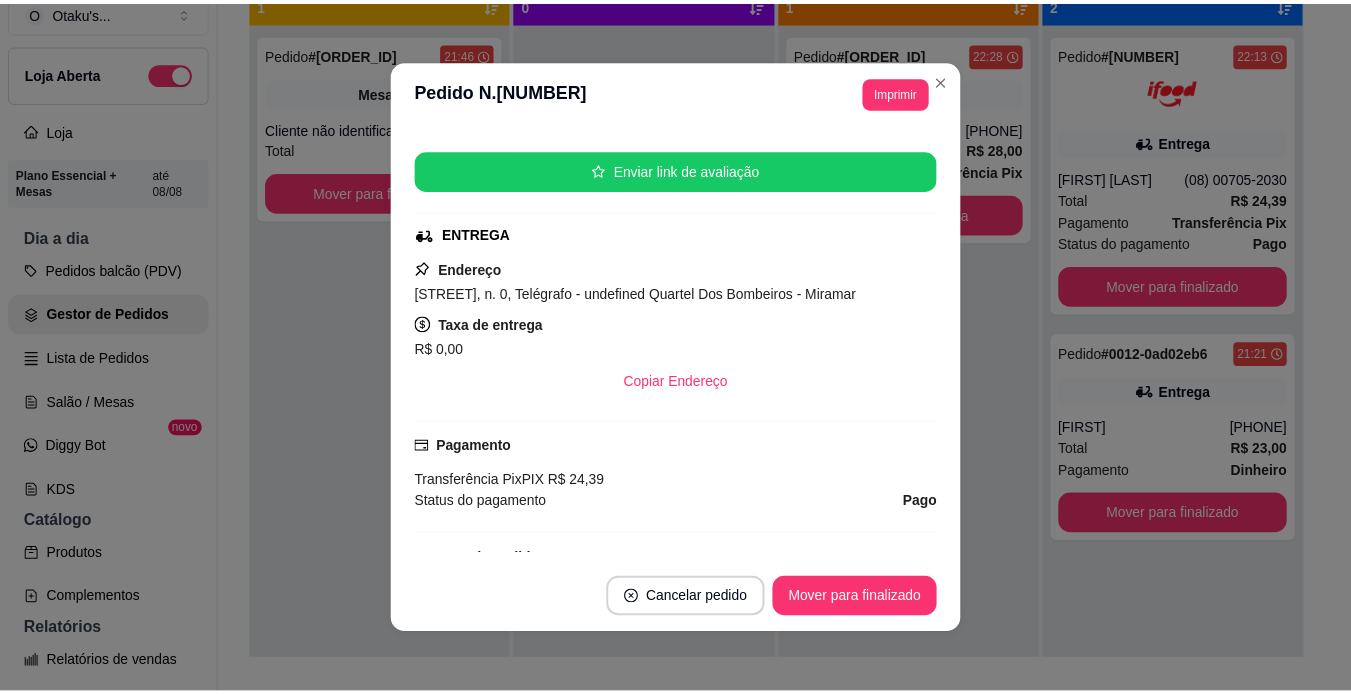 scroll, scrollTop: 278, scrollLeft: 0, axis: vertical 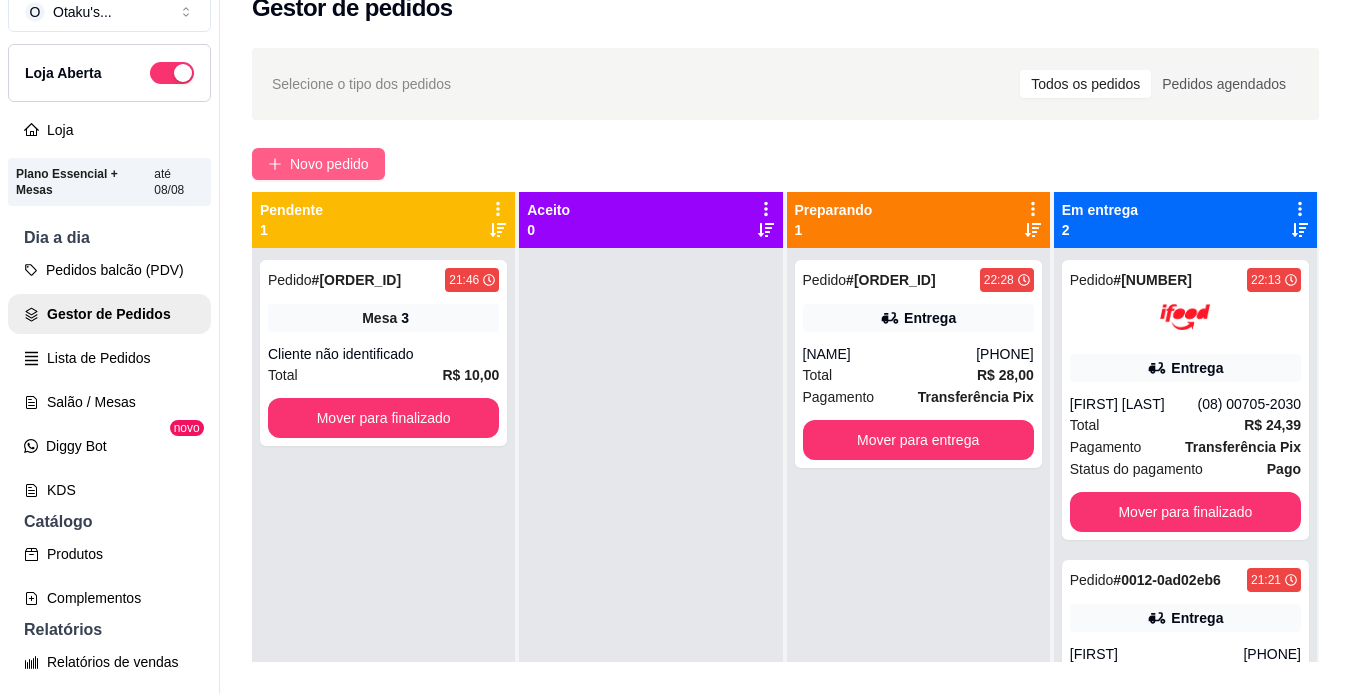 drag, startPoint x: 343, startPoint y: 154, endPoint x: 328, endPoint y: 158, distance: 15.524175 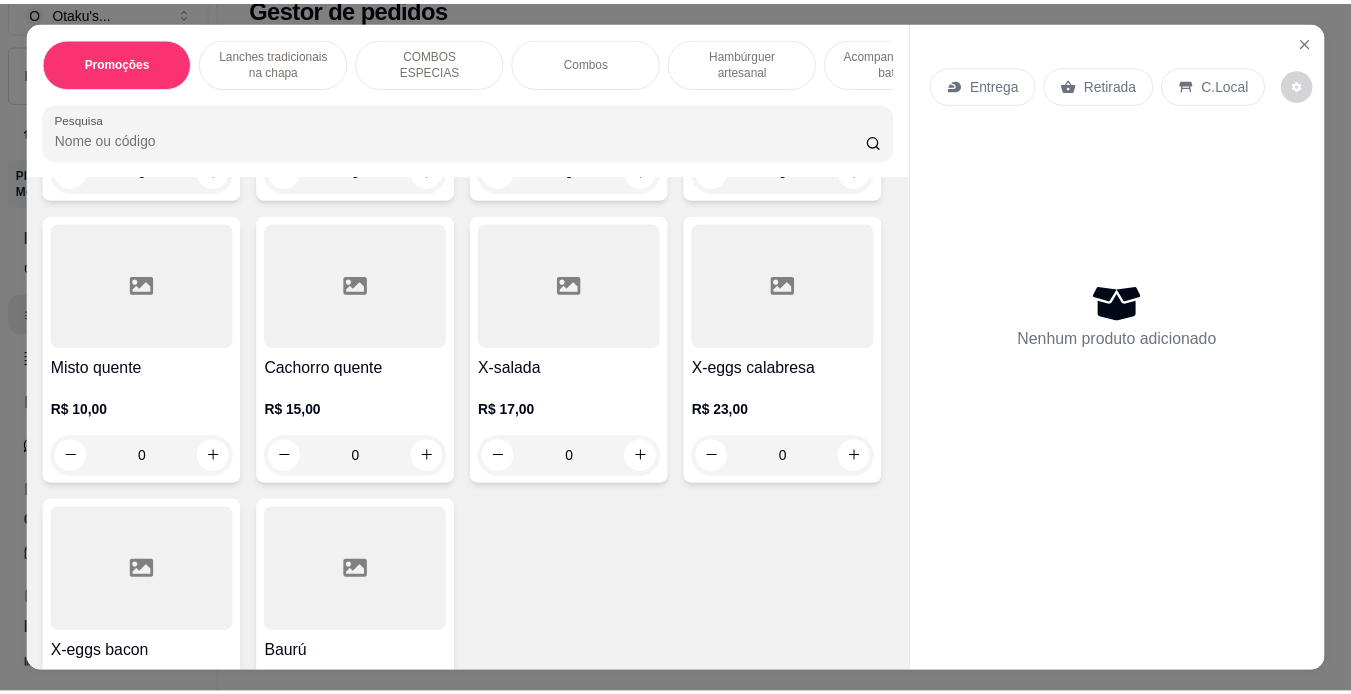 scroll, scrollTop: 1295, scrollLeft: 0, axis: vertical 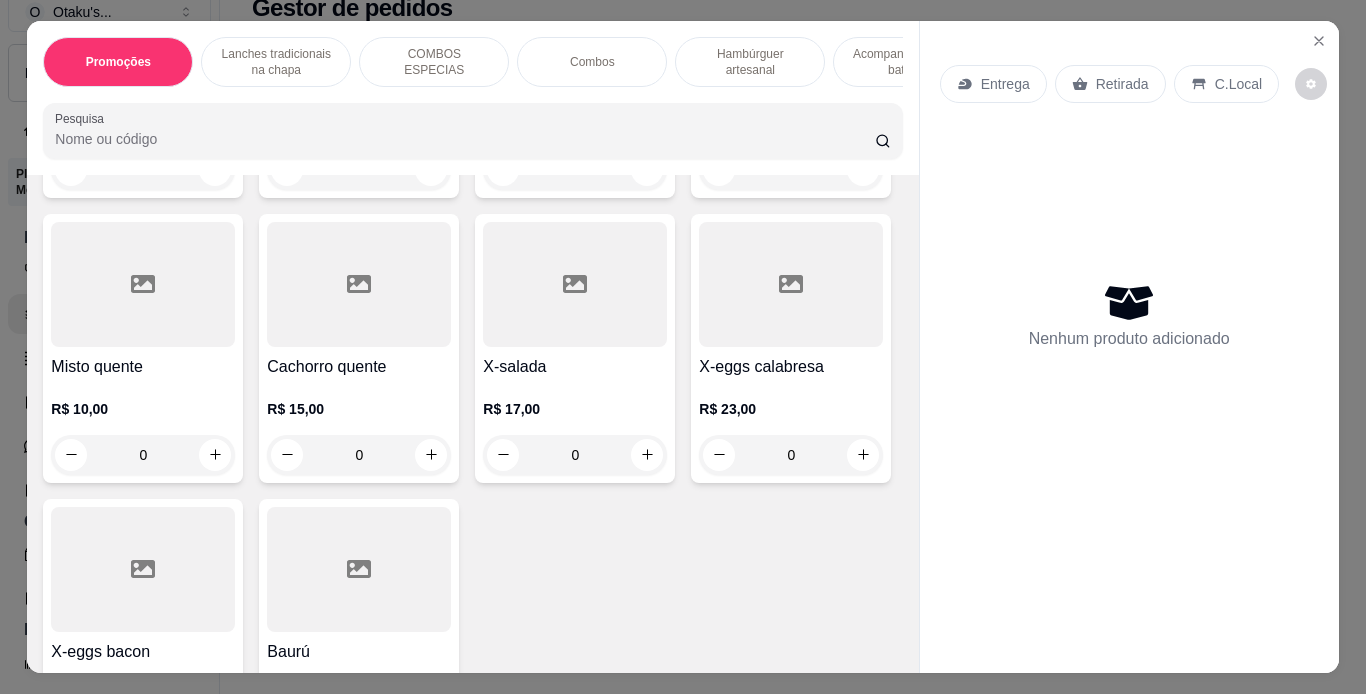click on "0" at bounding box center (575, 170) 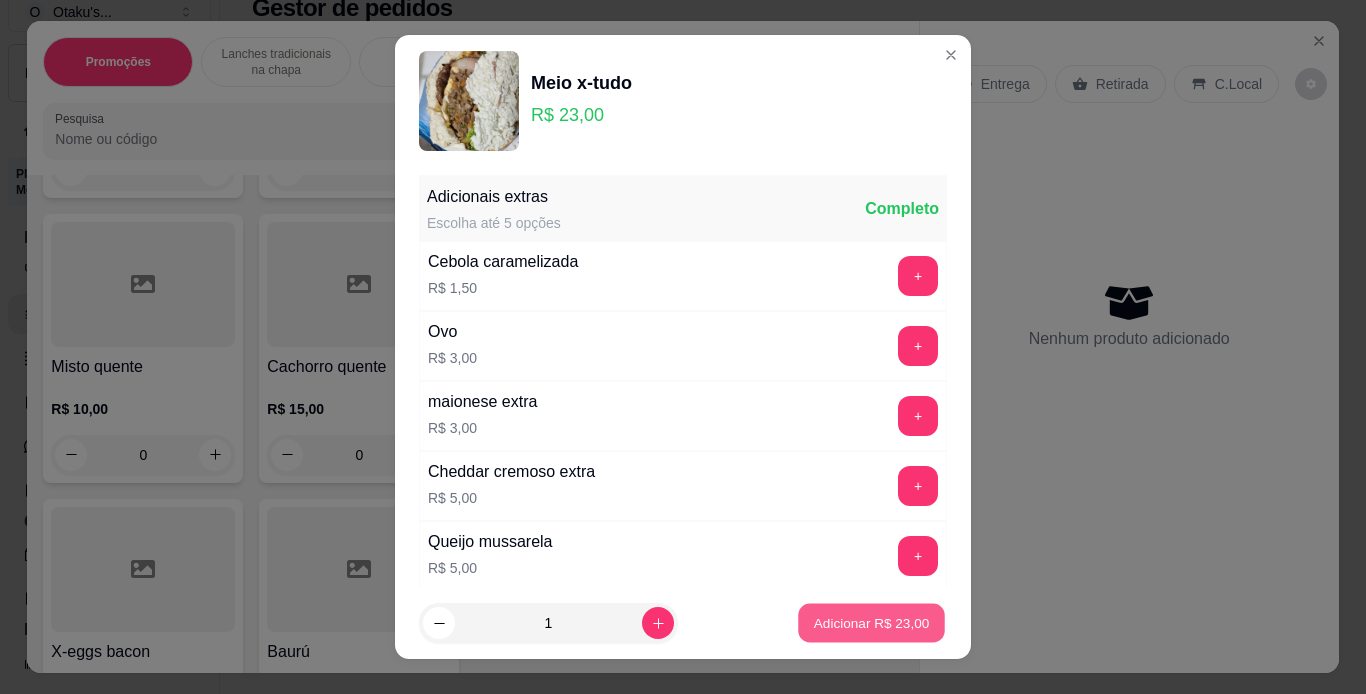 click on "Adicionar   R$ 23,00" at bounding box center [872, 623] 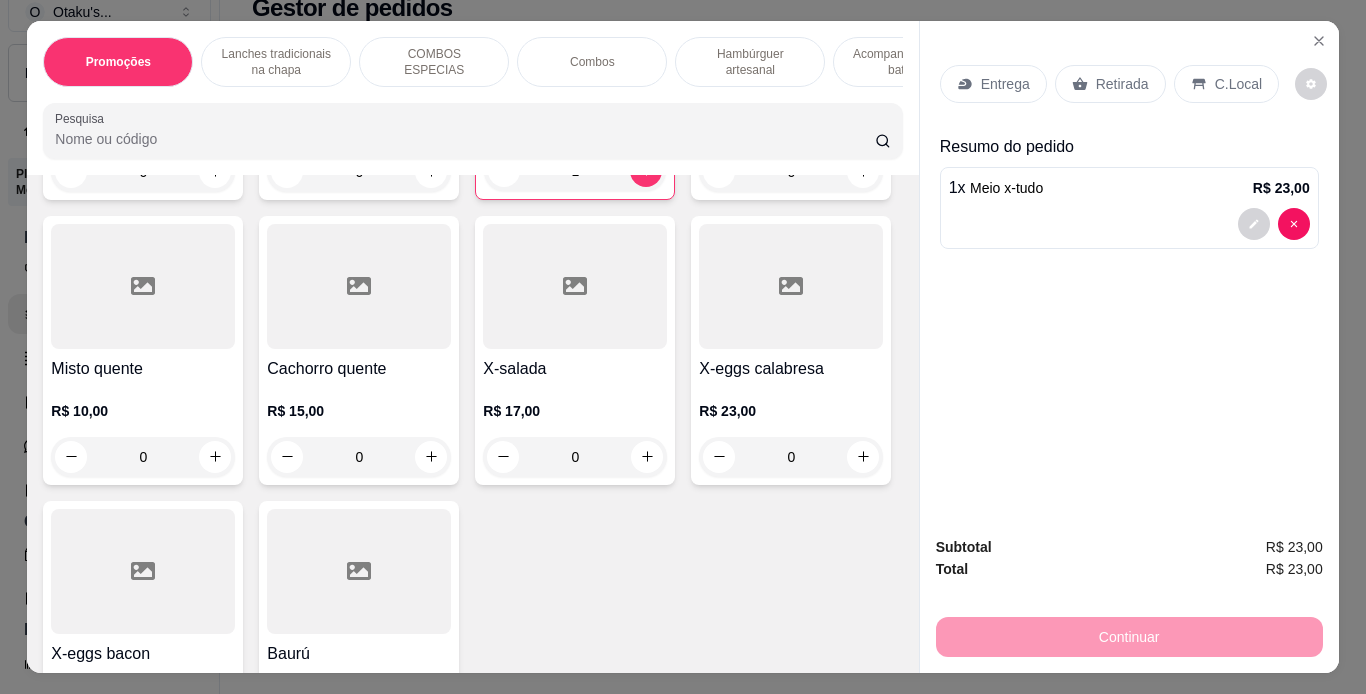 click on "Retirada" at bounding box center [1122, 84] 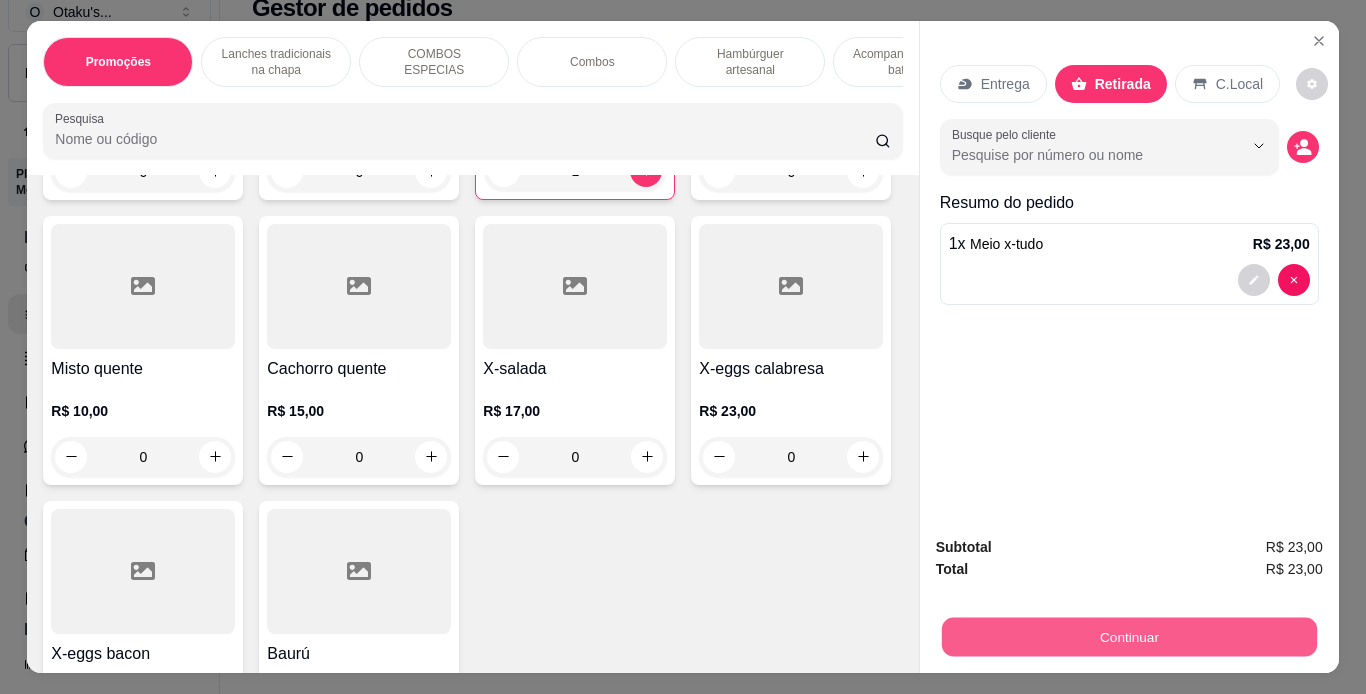click on "Continuar" at bounding box center (1128, 637) 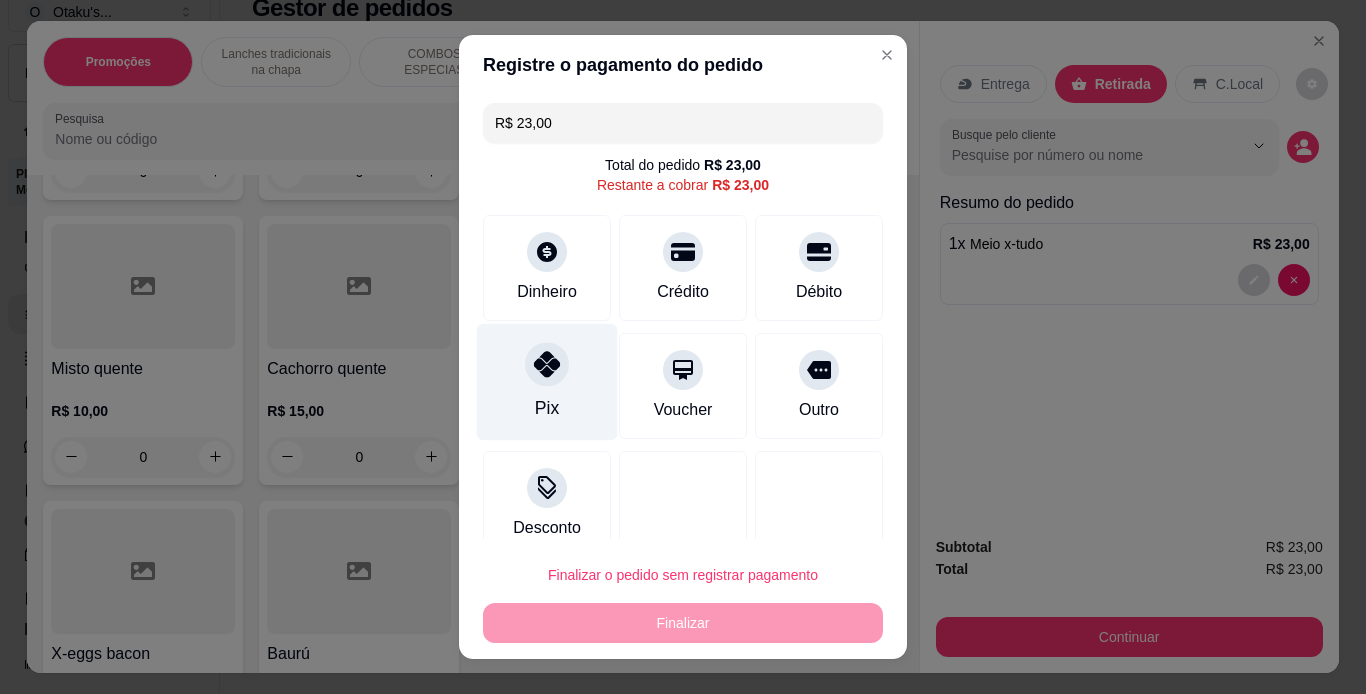 click on "Pix" at bounding box center [547, 381] 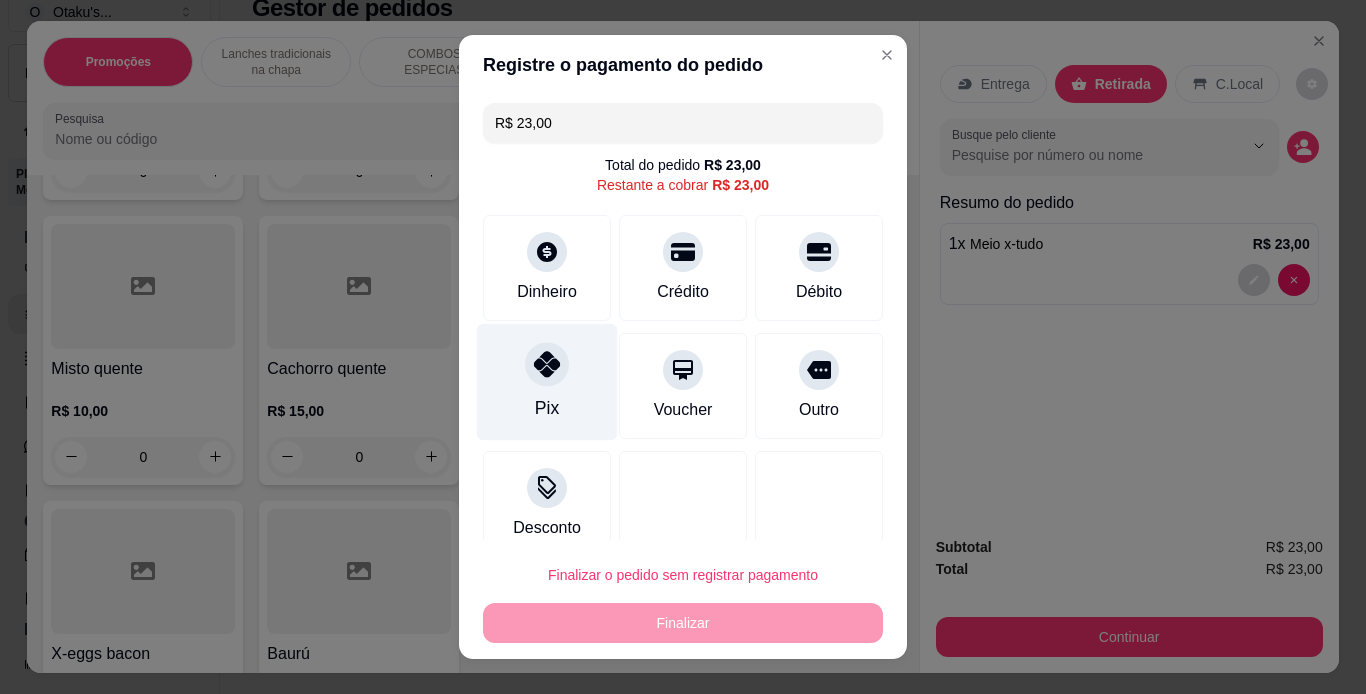 type on "R$ 0,00" 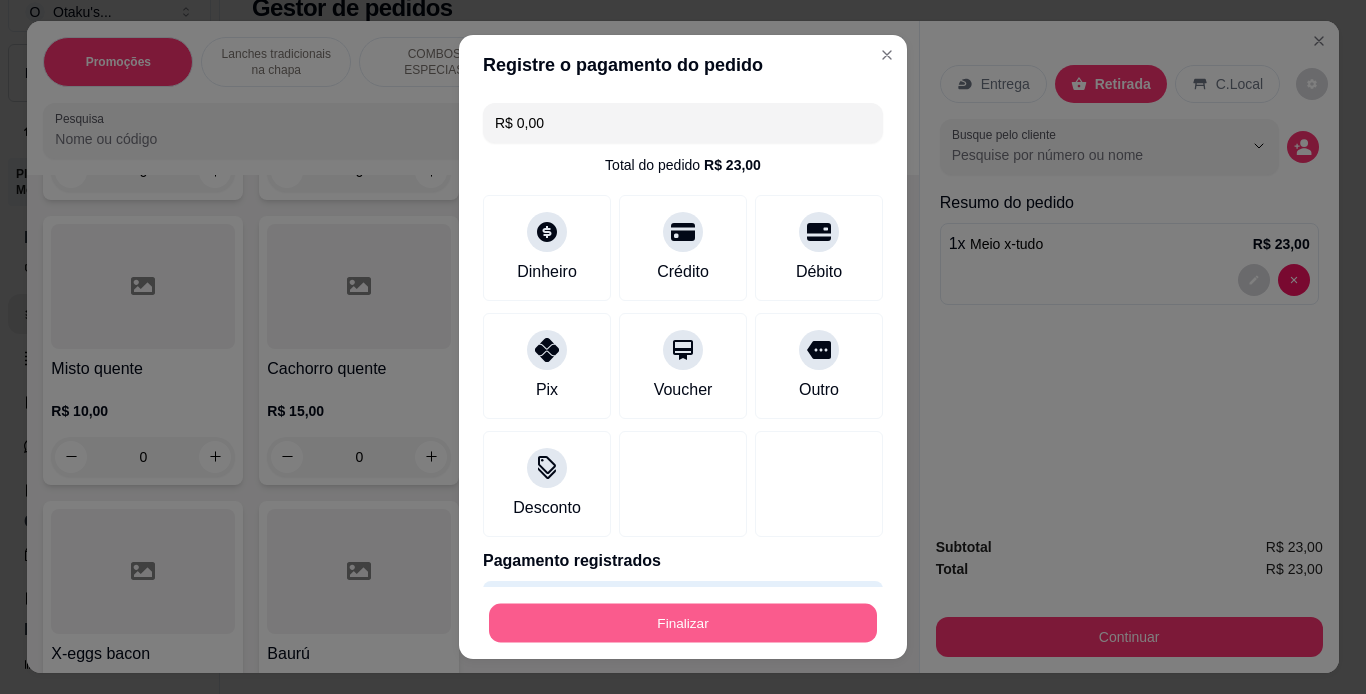click on "Finalizar" at bounding box center [683, 623] 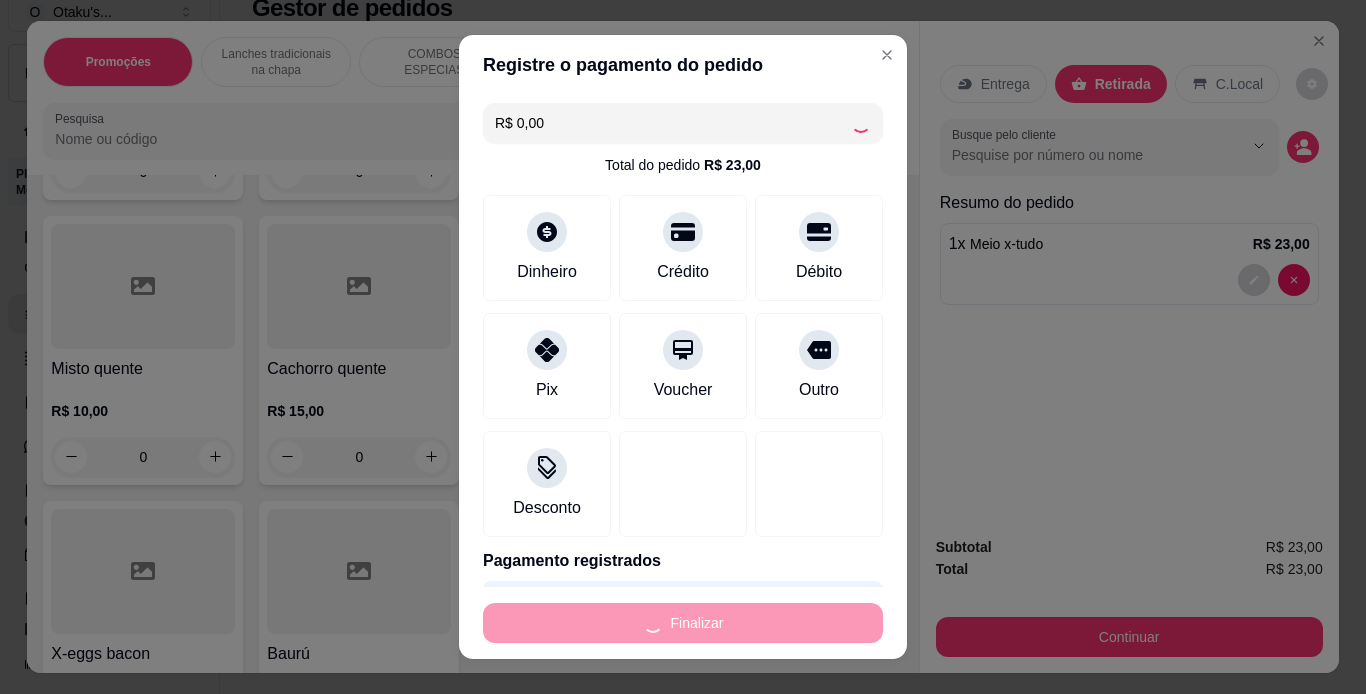 type on "0" 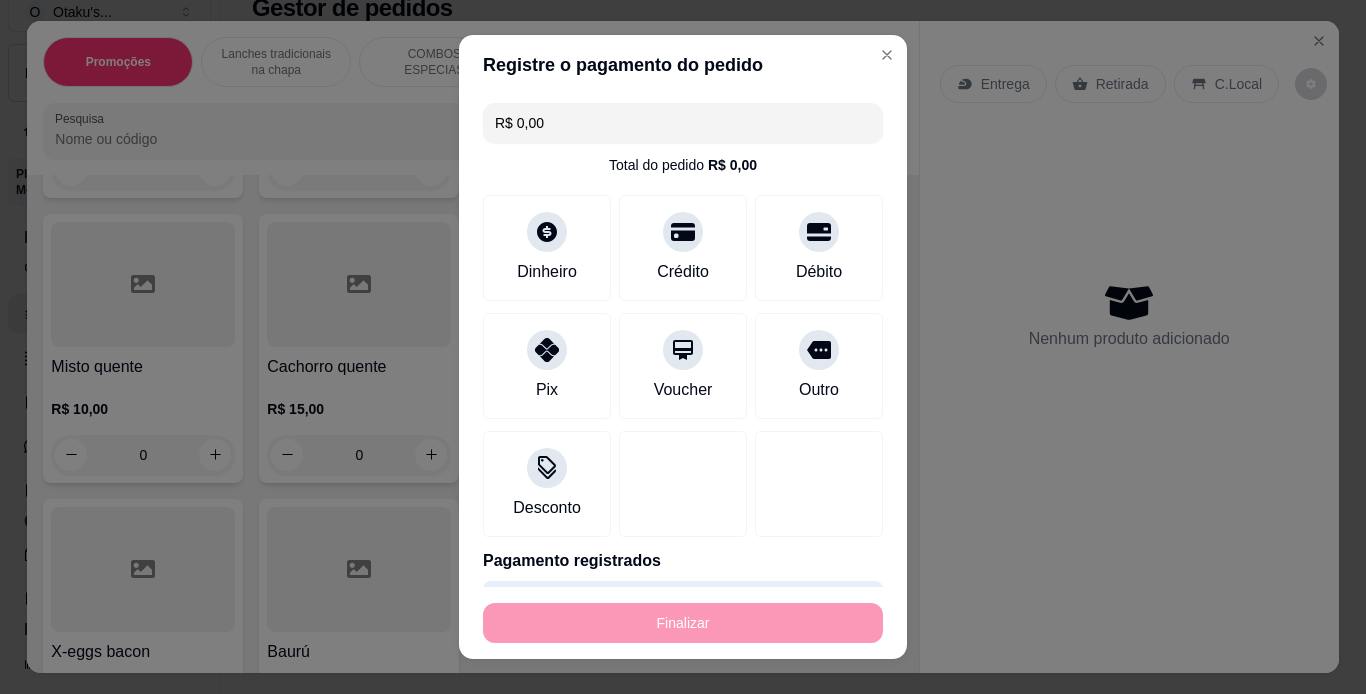 type on "-R$ 23,00" 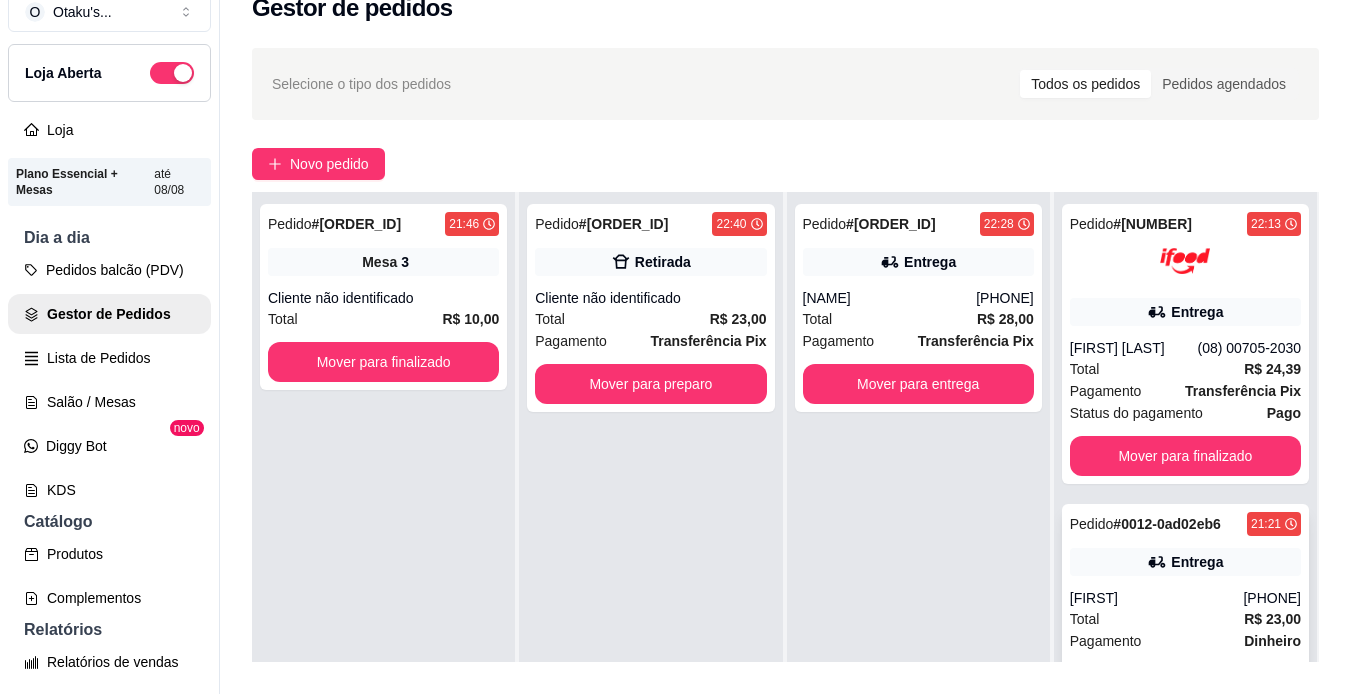 scroll, scrollTop: 56, scrollLeft: 0, axis: vertical 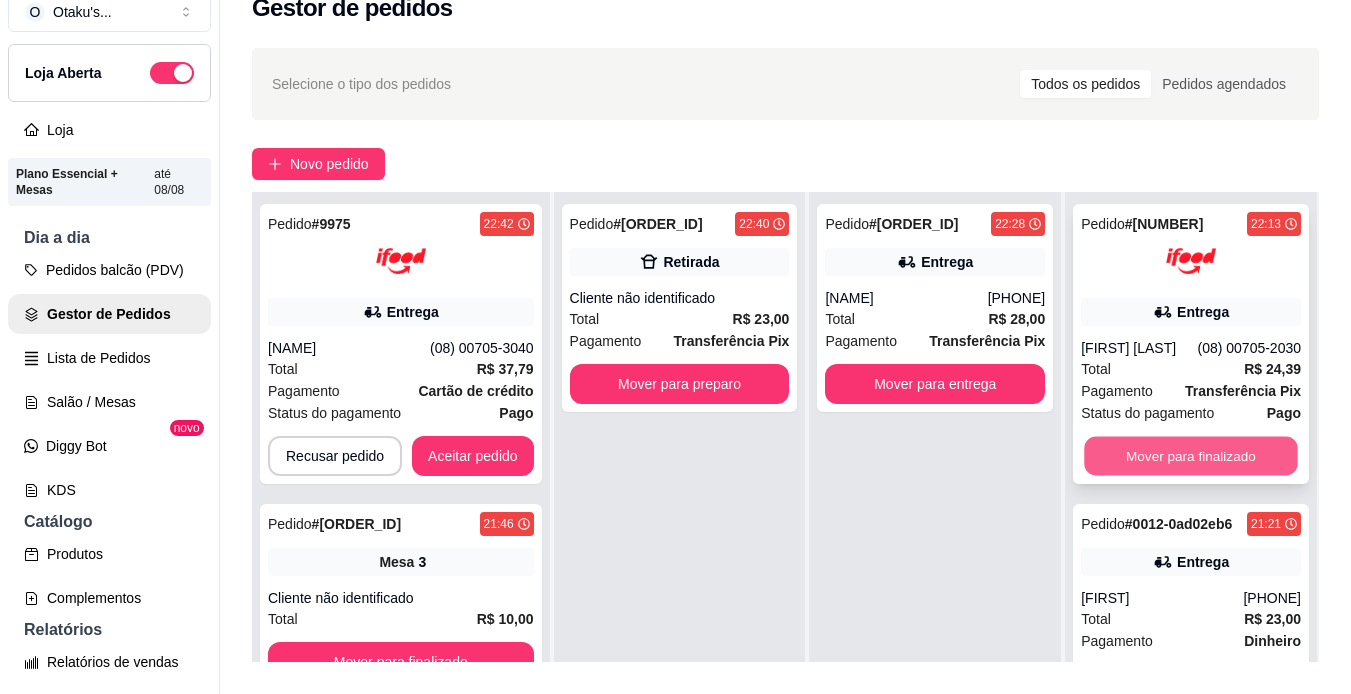 click on "Mover para finalizado" at bounding box center (1191, 456) 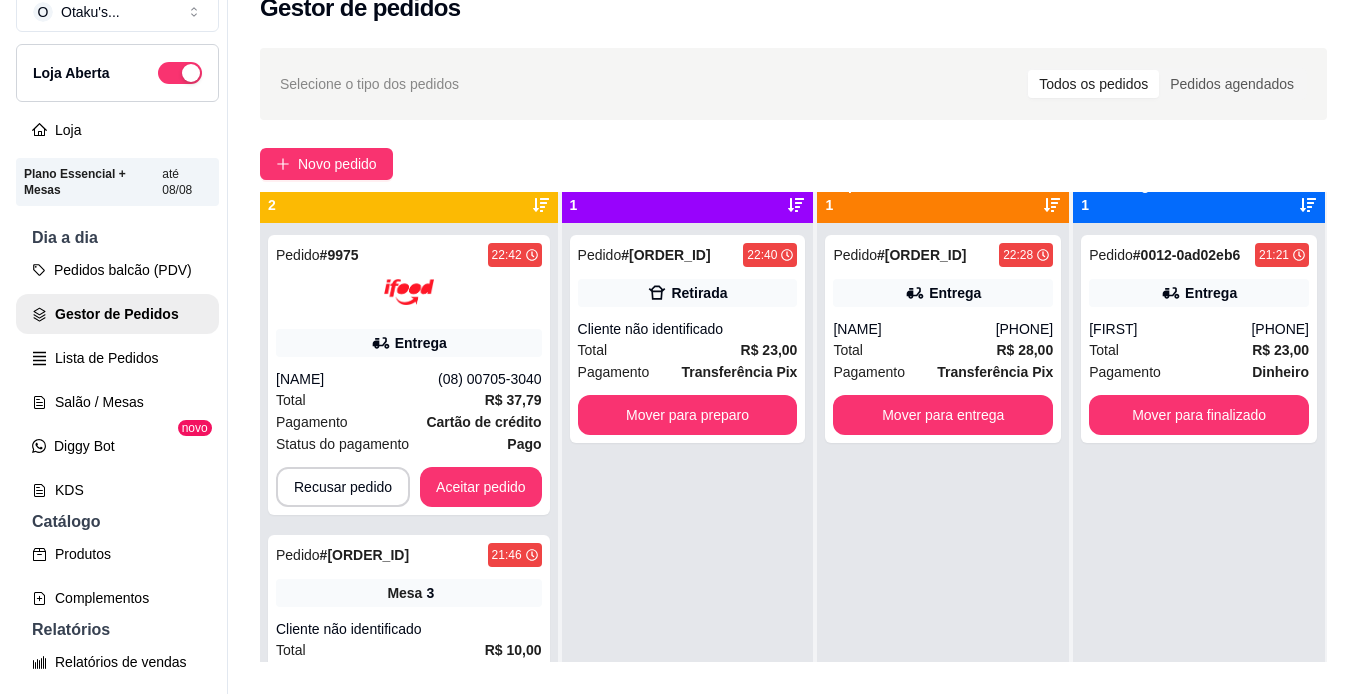 scroll, scrollTop: 26, scrollLeft: 0, axis: vertical 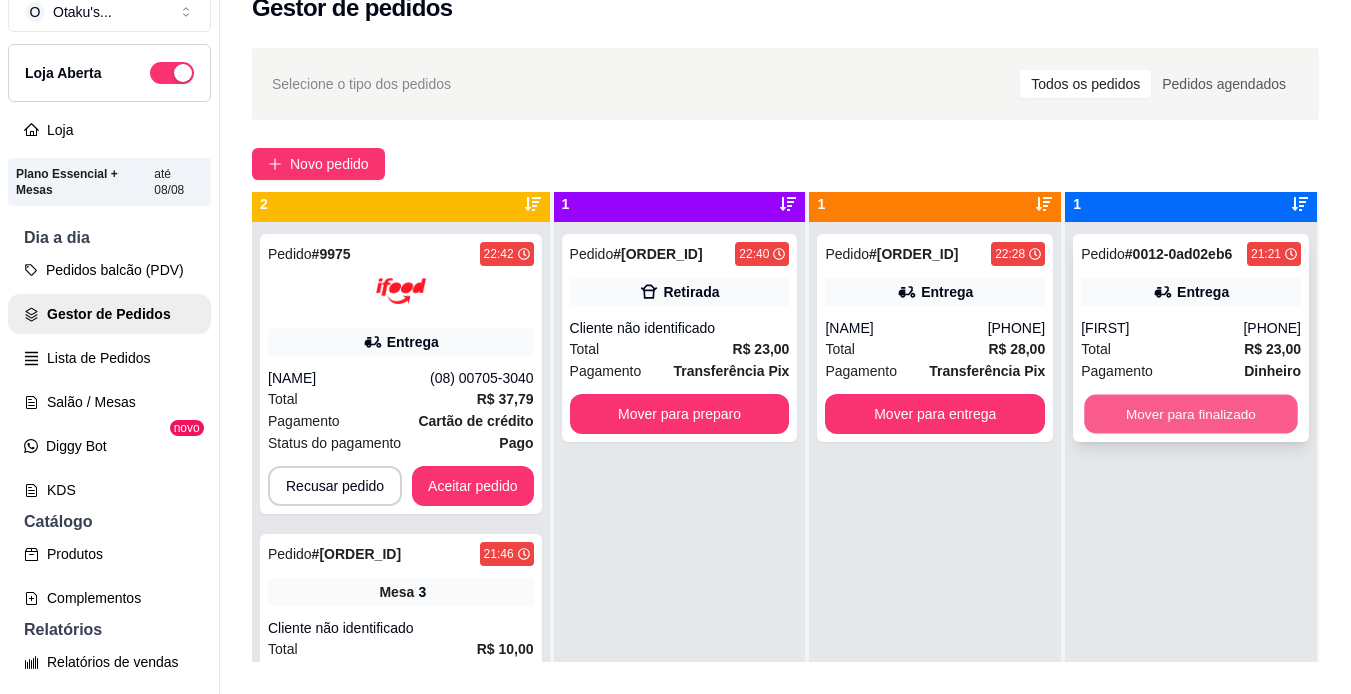 click on "Mover para finalizado" at bounding box center [1191, 414] 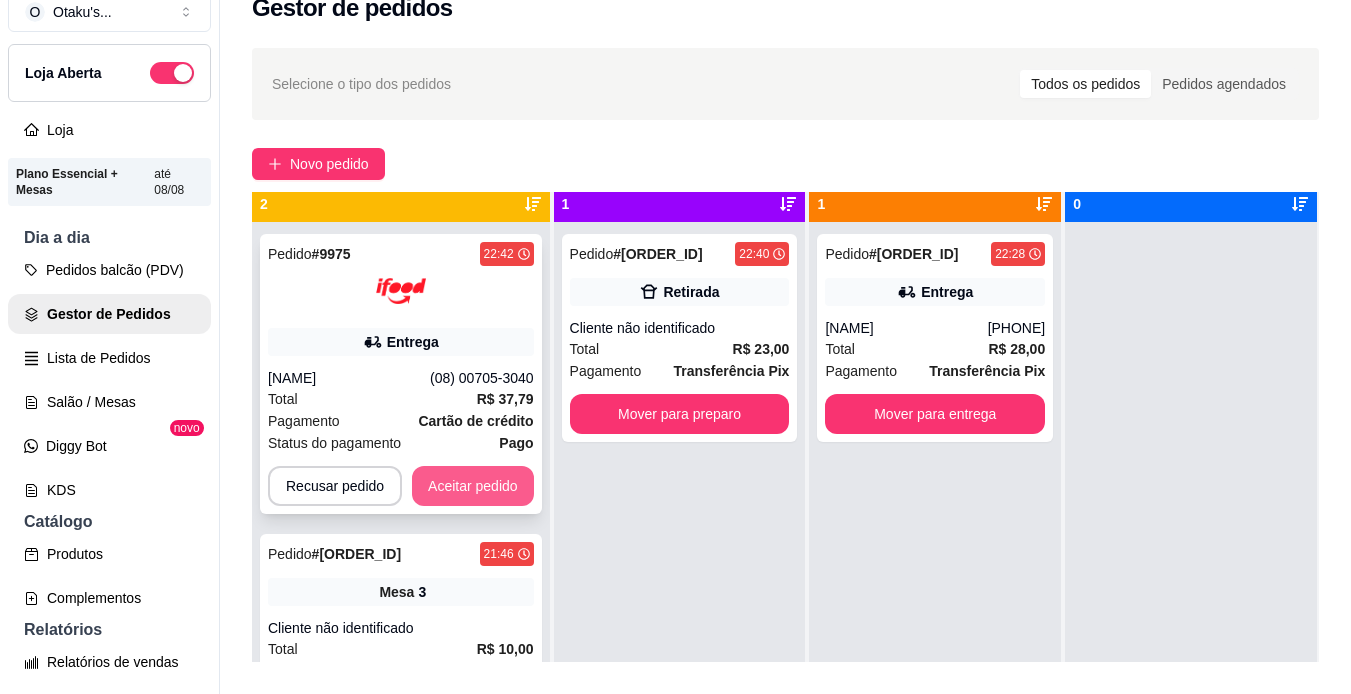 click on "Aceitar pedido" at bounding box center [473, 486] 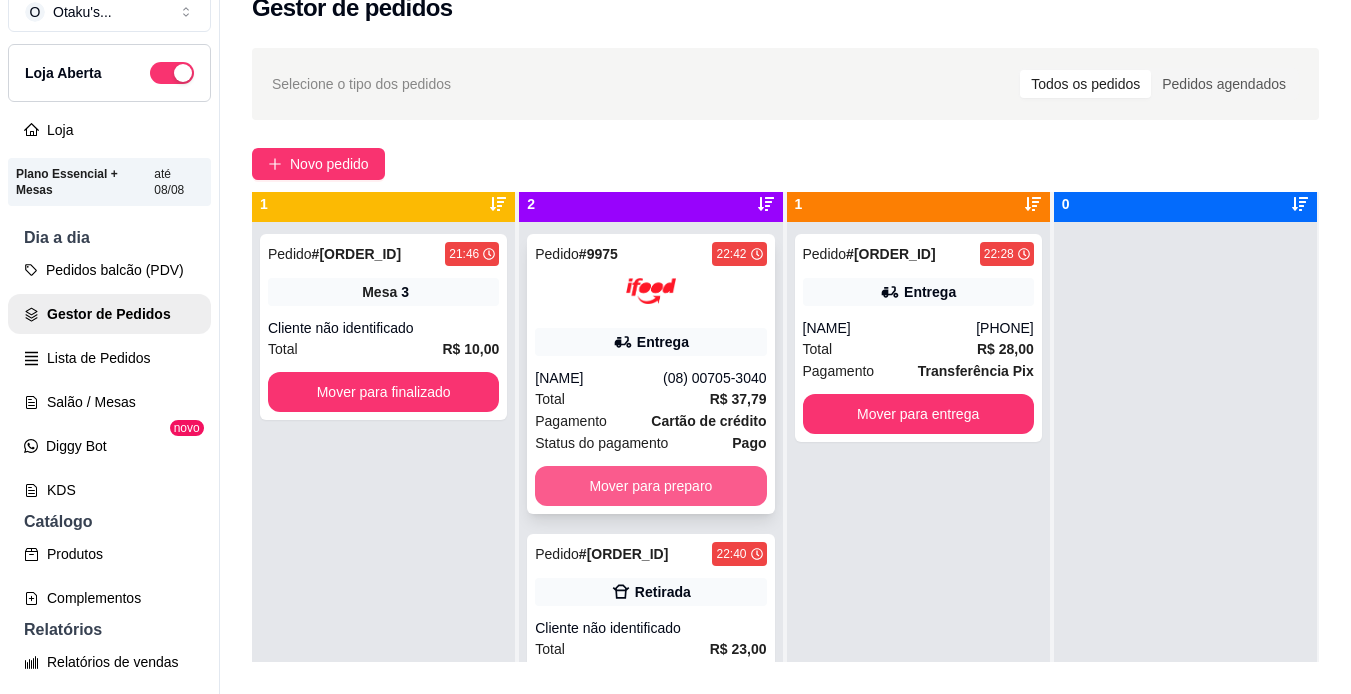 click on "Mover para preparo" at bounding box center (650, 486) 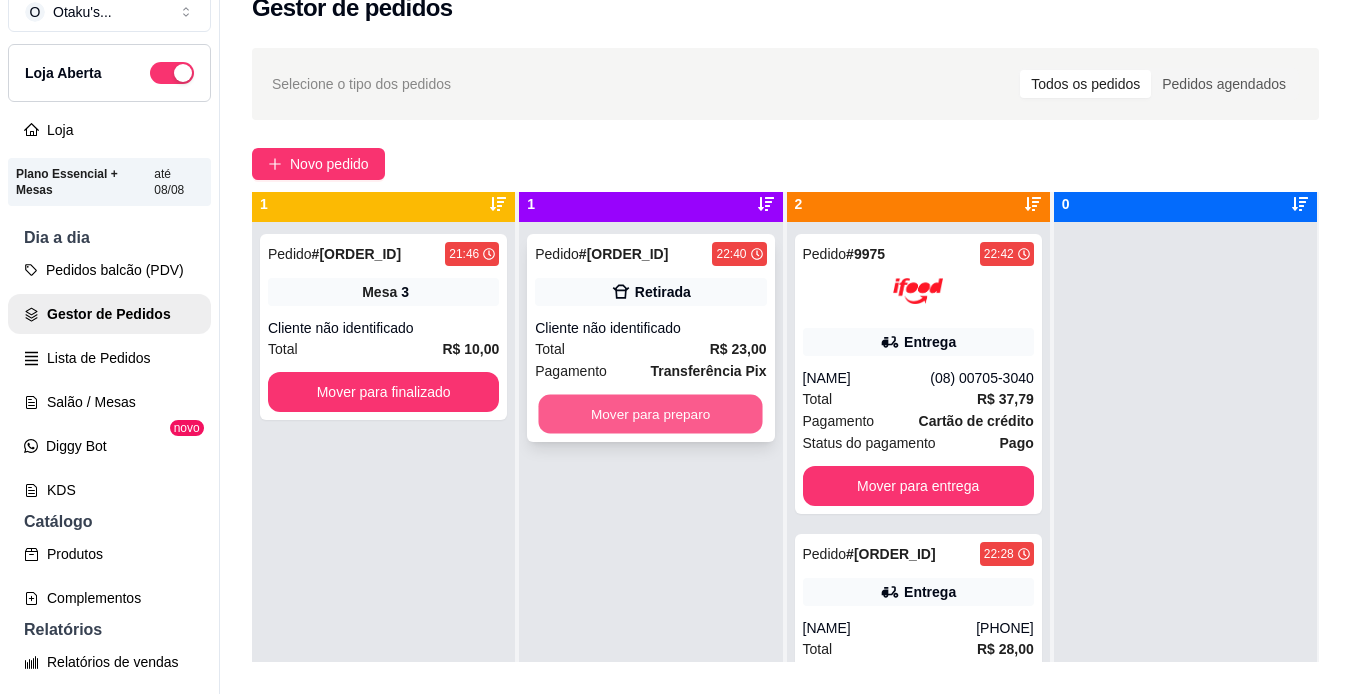 click on "Mover para preparo" at bounding box center (651, 414) 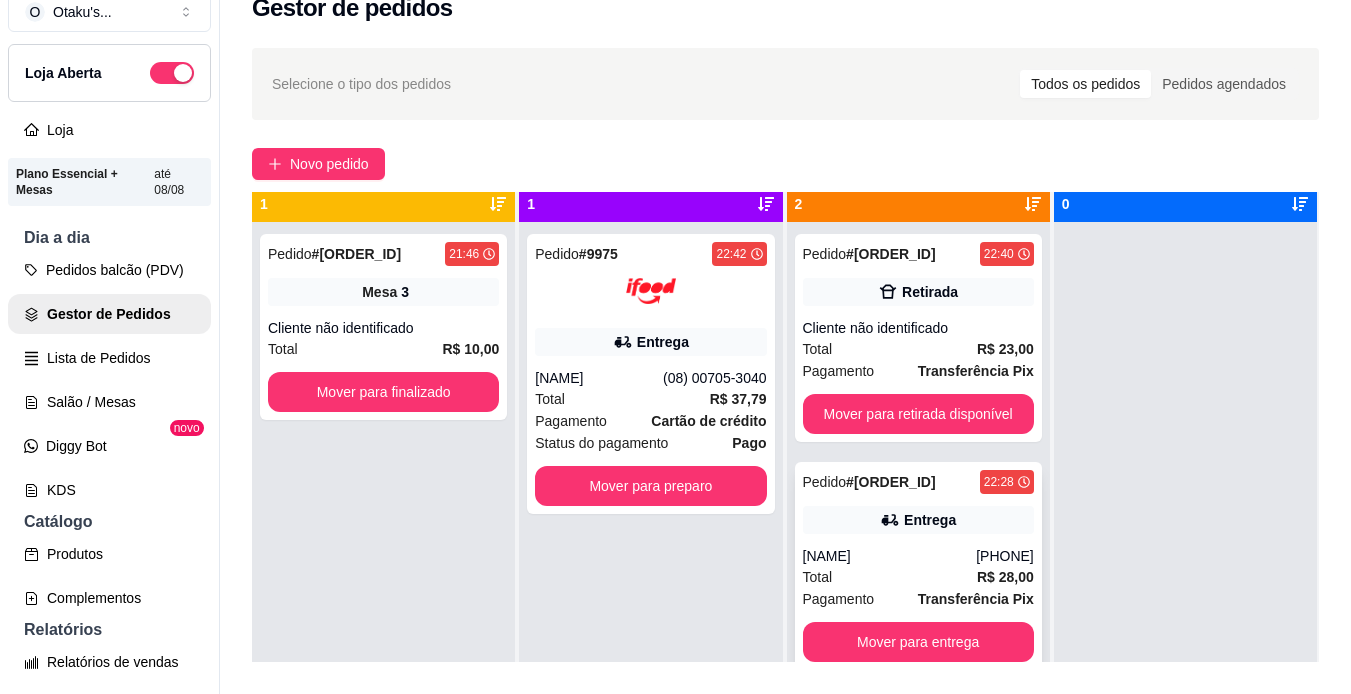 click on "Entrega" at bounding box center (930, 520) 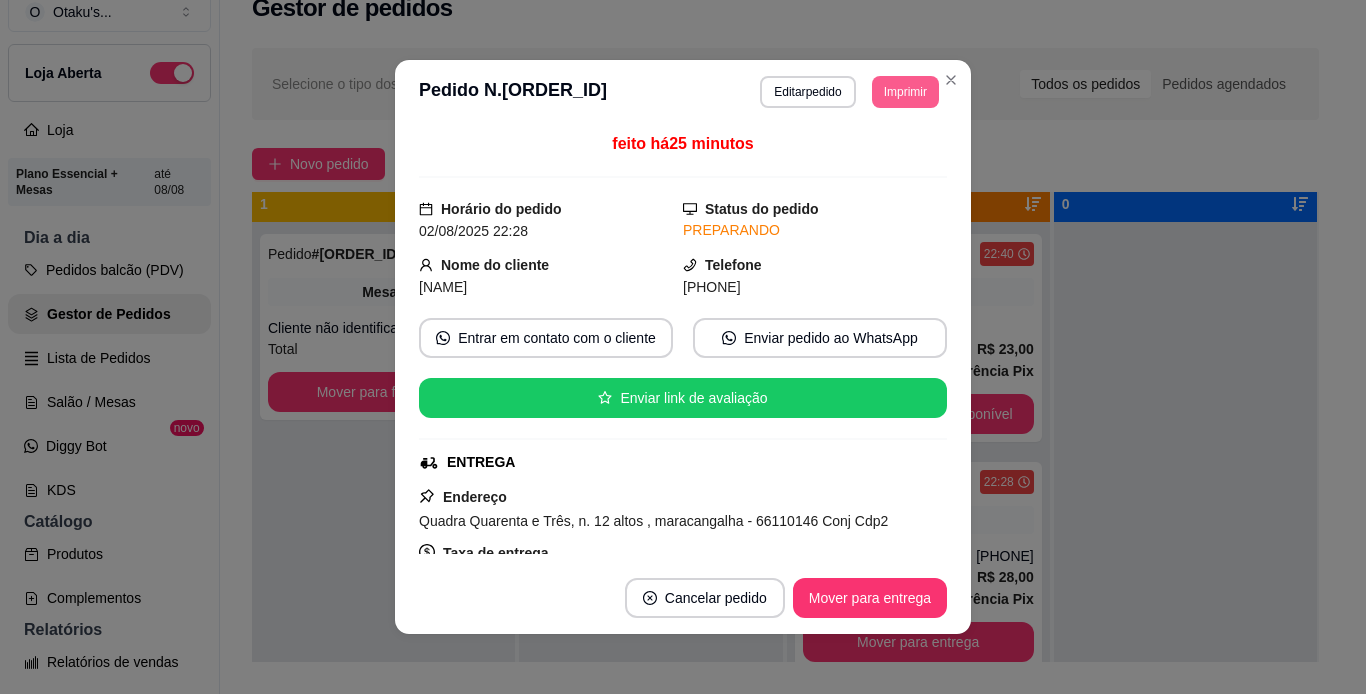 click on "Imprimir" at bounding box center (905, 92) 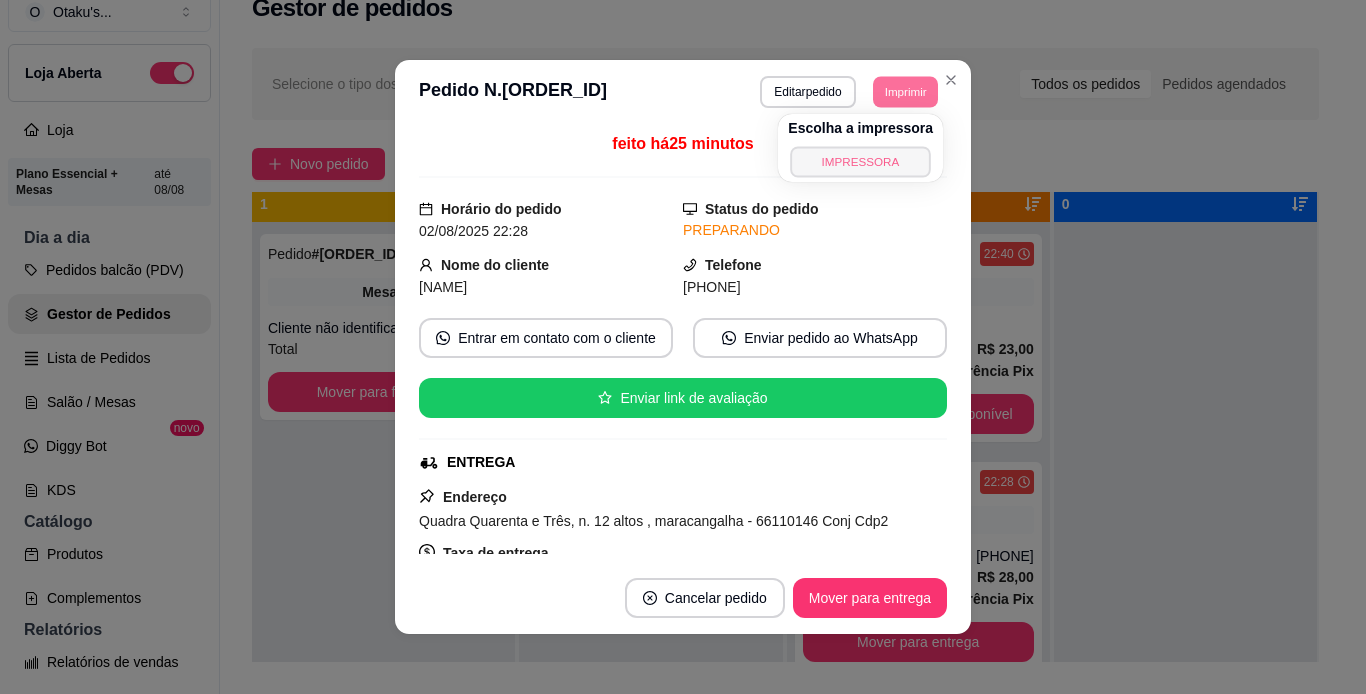 click on "IMPRESSORA" at bounding box center (860, 161) 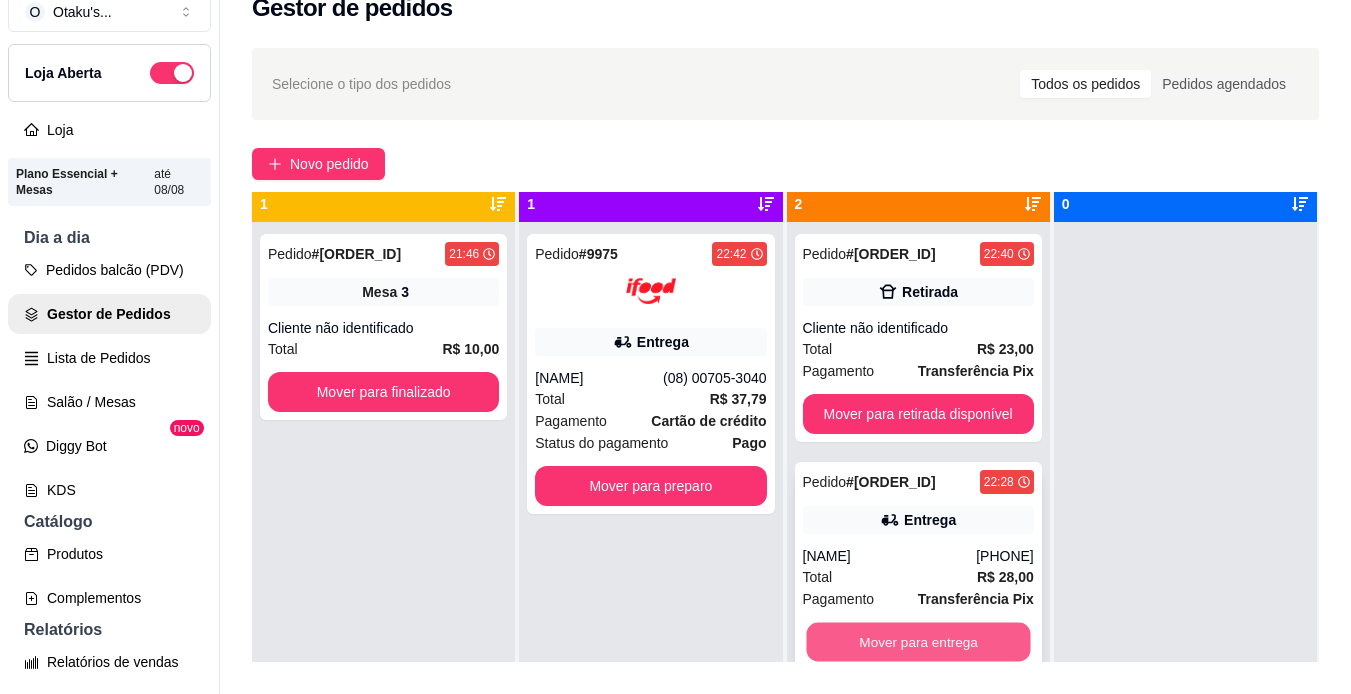 click on "Mover para entrega" at bounding box center [918, 642] 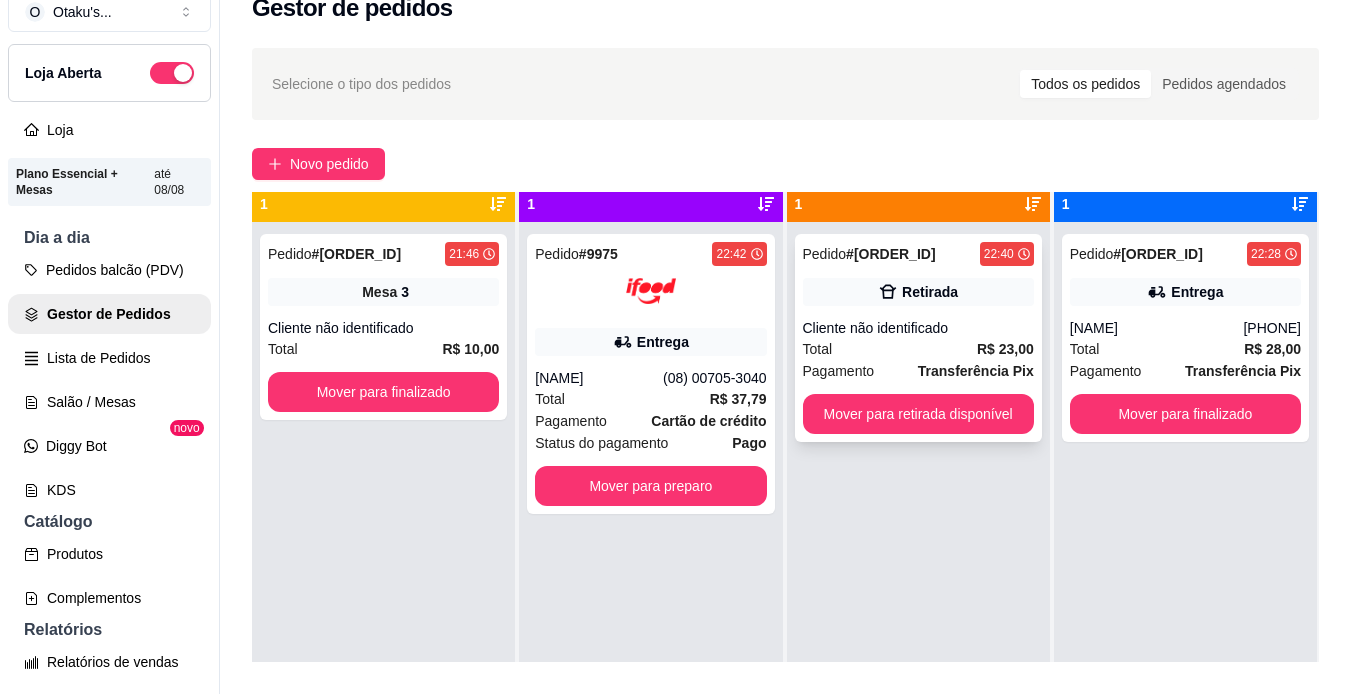 click on "Pedido  # 0025-9a872 22:40 Retirada Cliente não identificado Total R$ 23,00 Pagamento Transferência Pix Mover para retirada disponível" at bounding box center (918, 338) 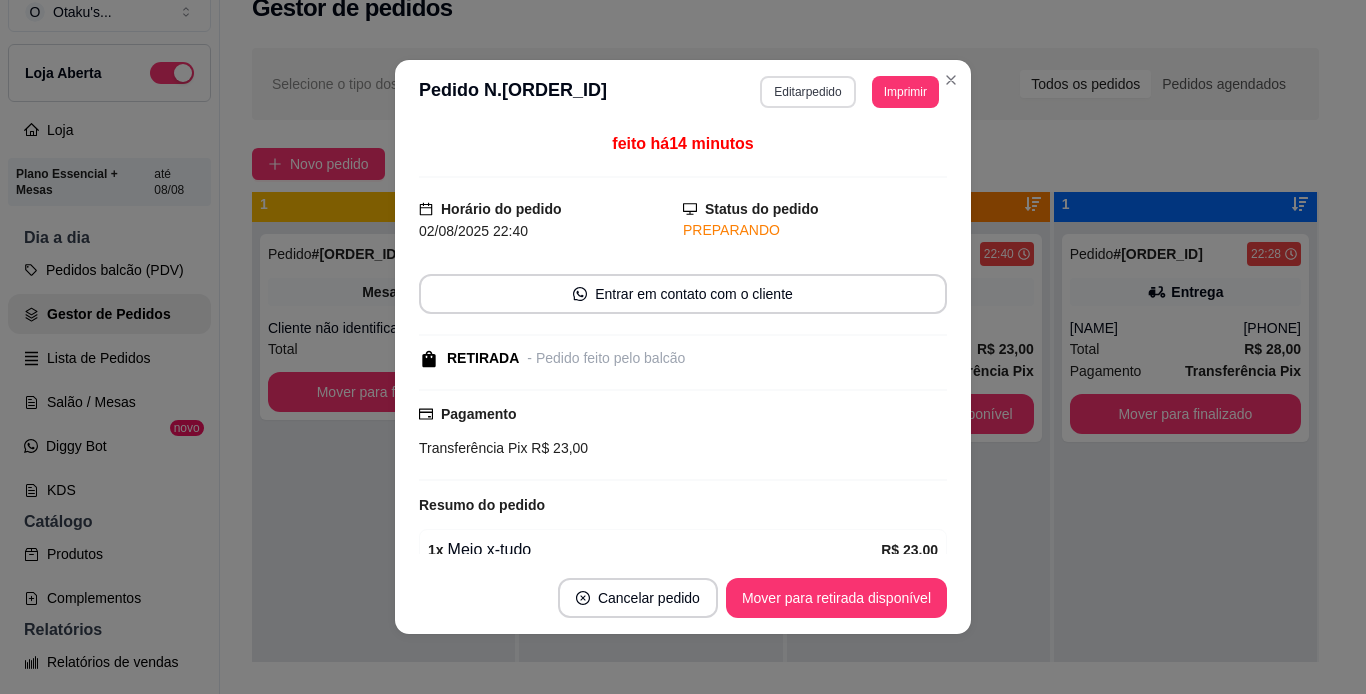 click on "Editar  pedido" at bounding box center (807, 92) 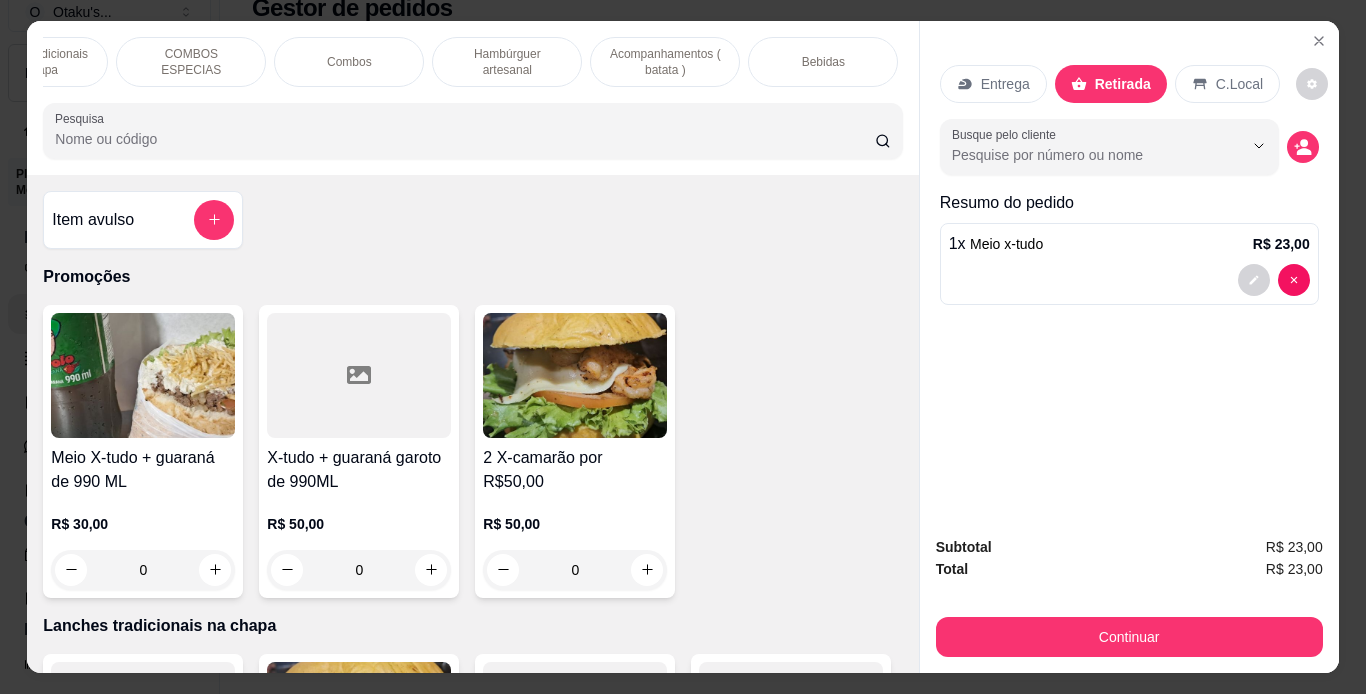 scroll, scrollTop: 0, scrollLeft: 280, axis: horizontal 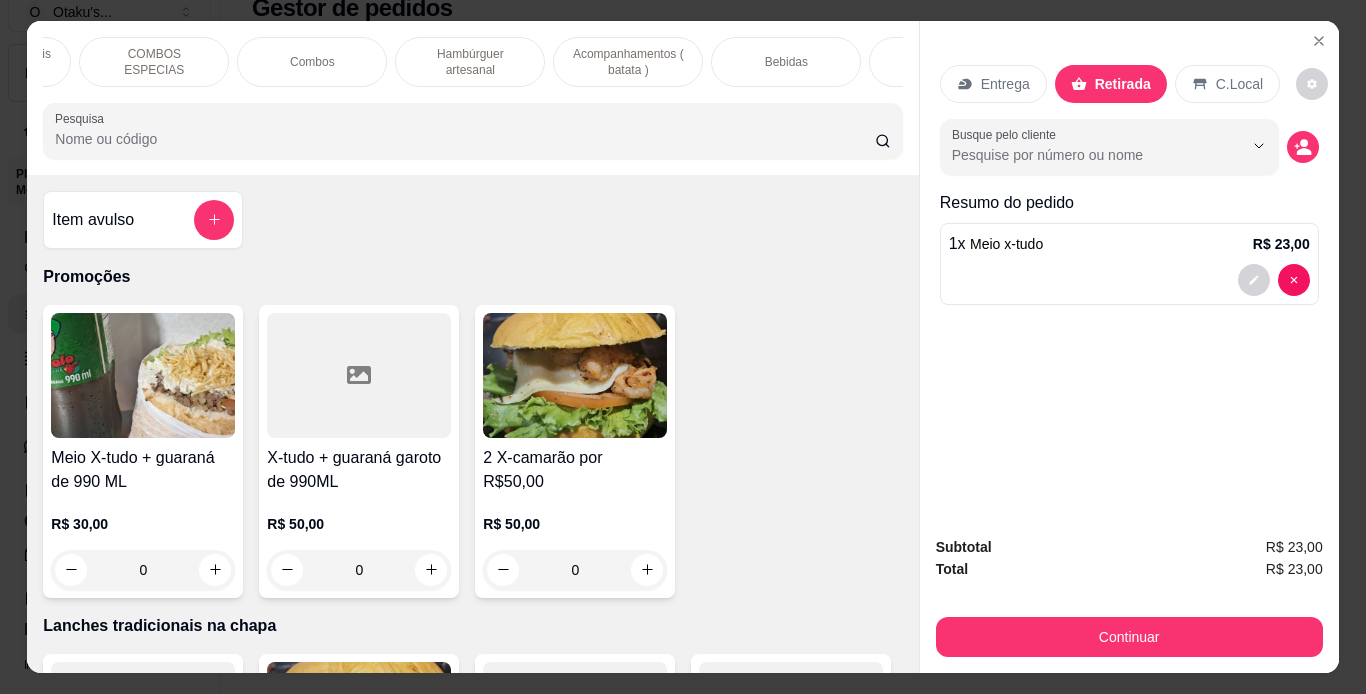 click on "Bebidas" at bounding box center (786, 62) 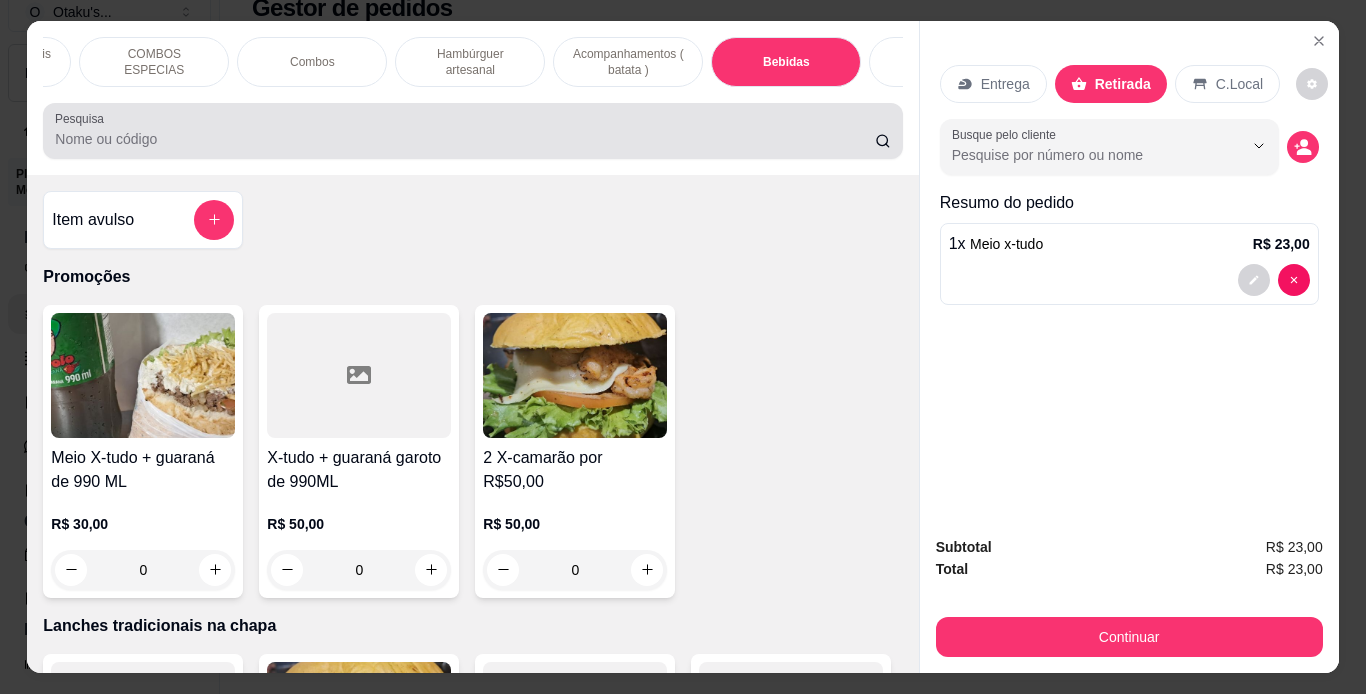 scroll, scrollTop: 5859, scrollLeft: 0, axis: vertical 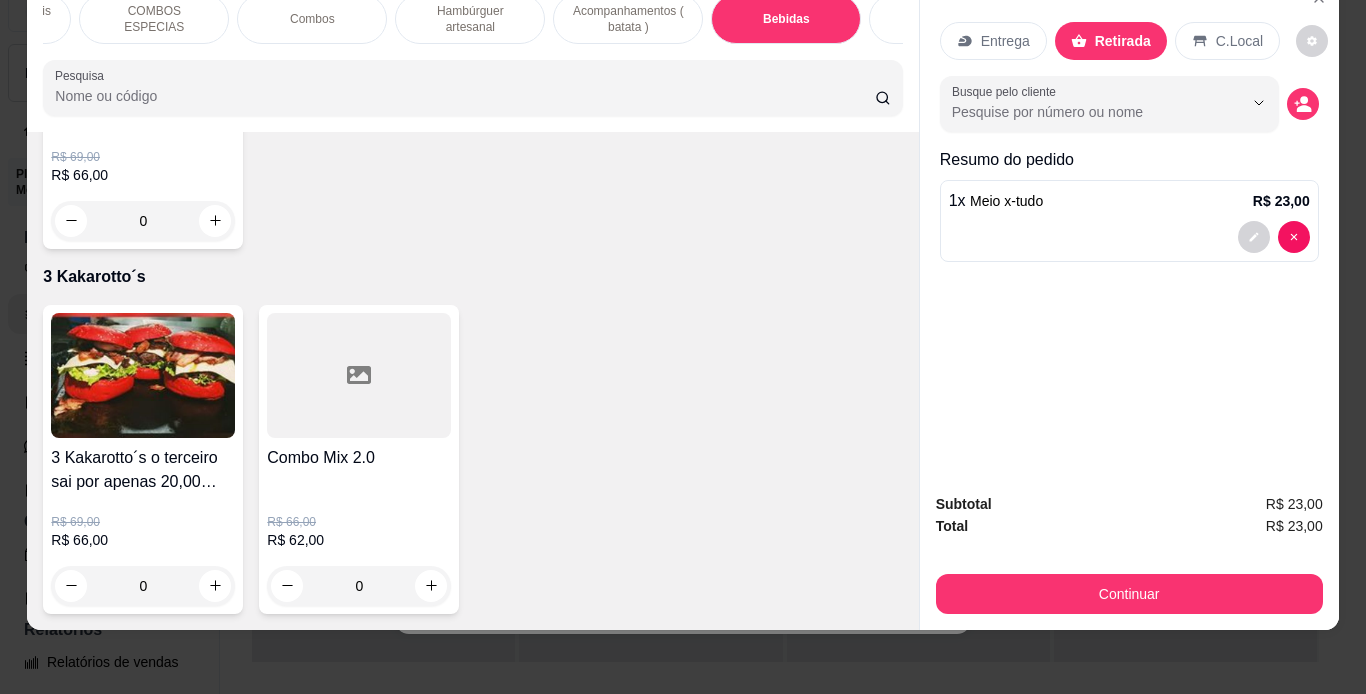 click on "Fanta Laranja Lata 350ml" at bounding box center (575, -517) 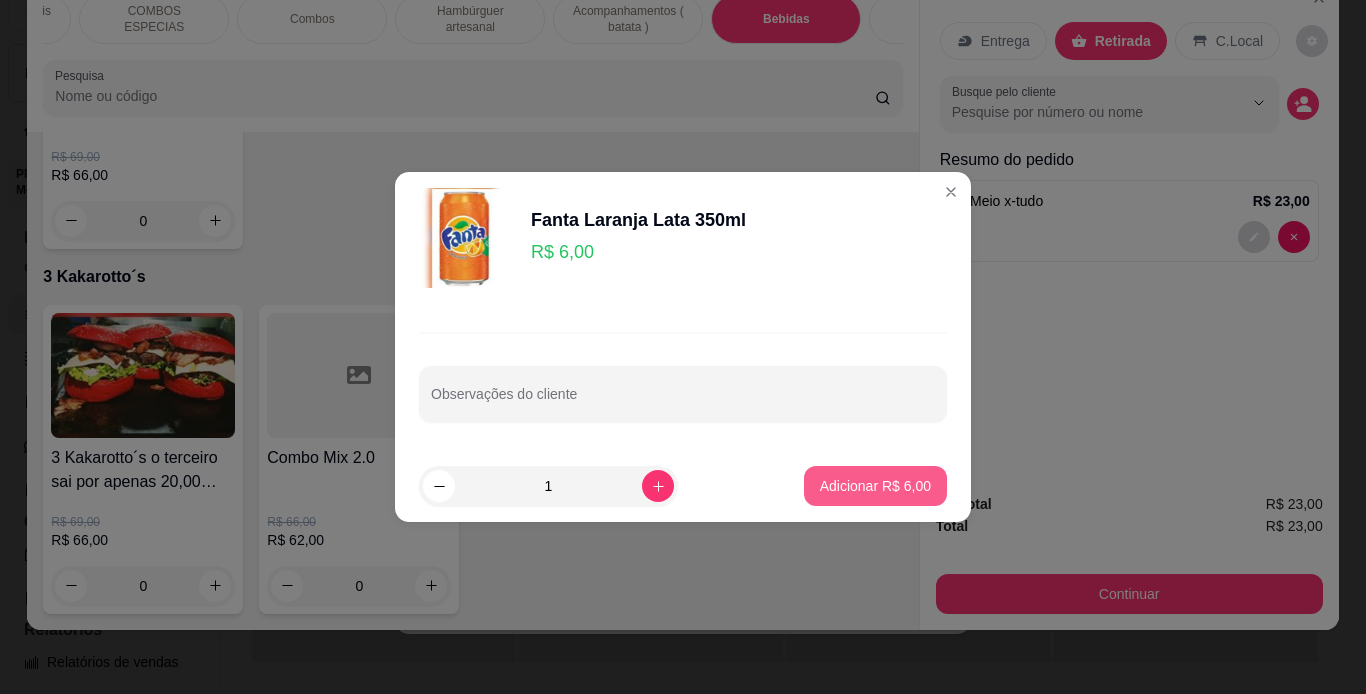 click on "Adicionar   R$ 6,00" at bounding box center [875, 486] 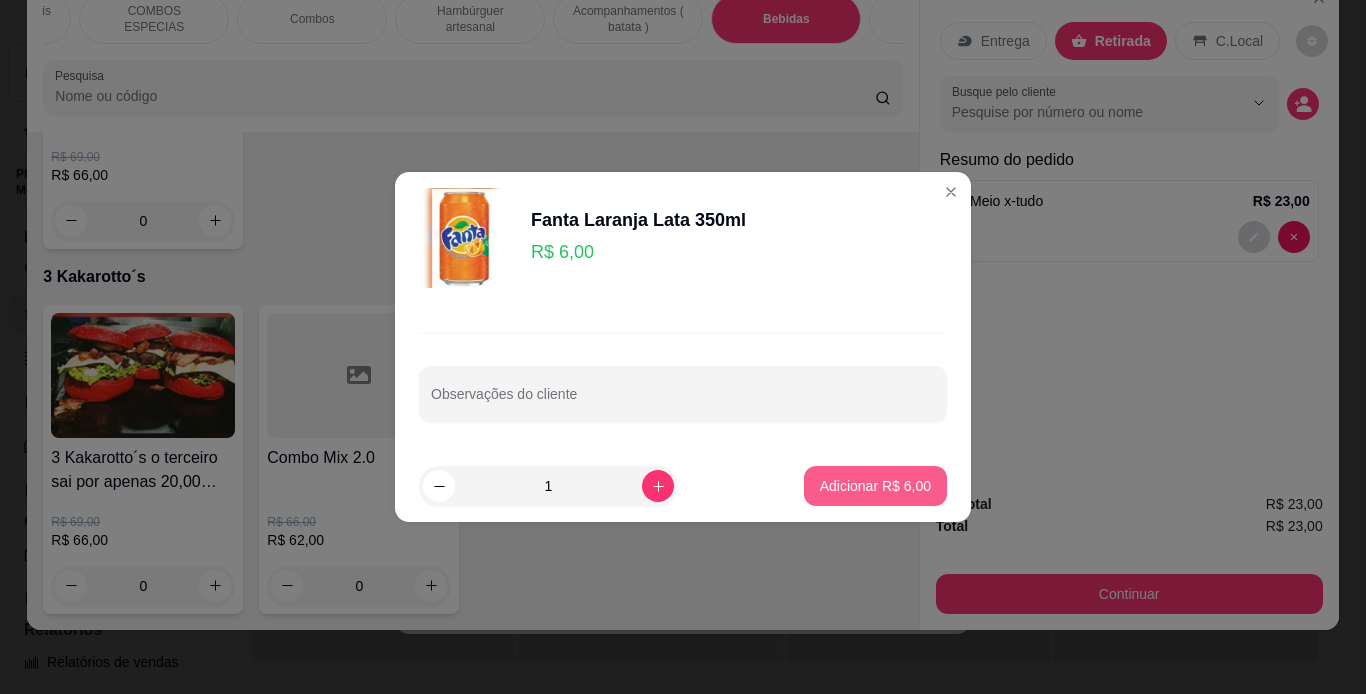 type on "1" 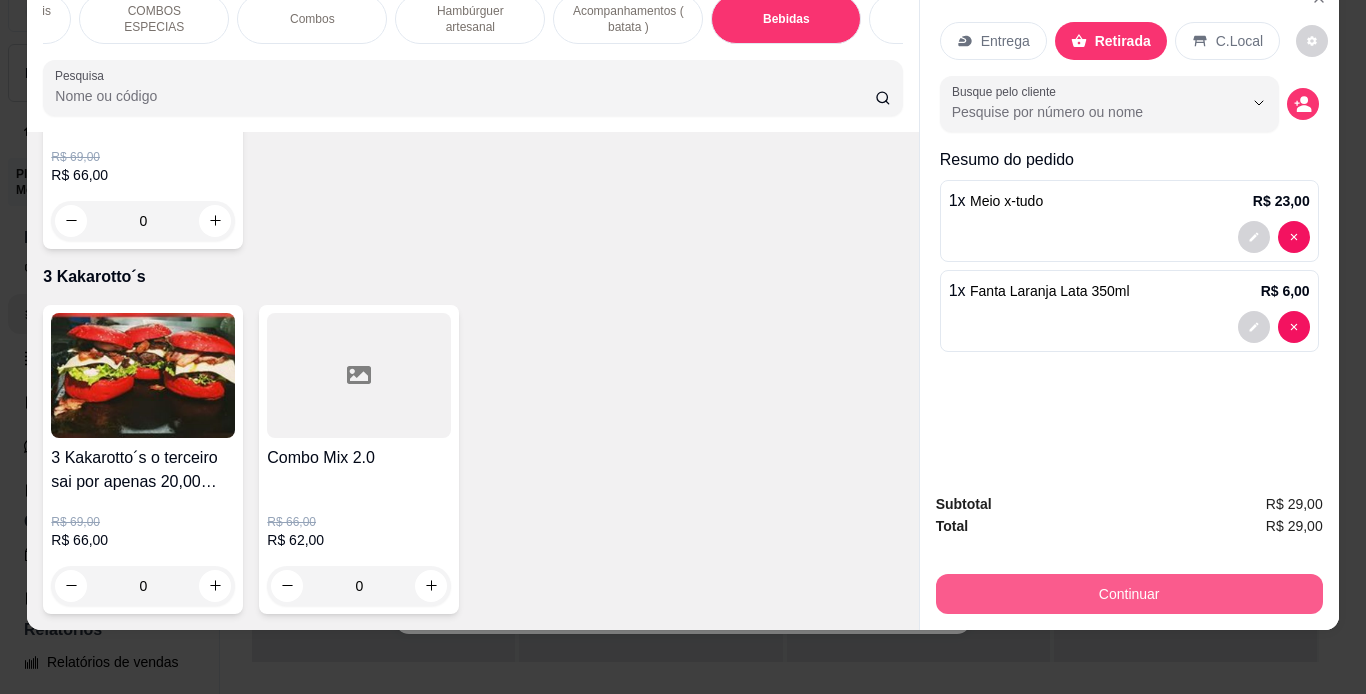 click on "Continuar" at bounding box center (1129, 594) 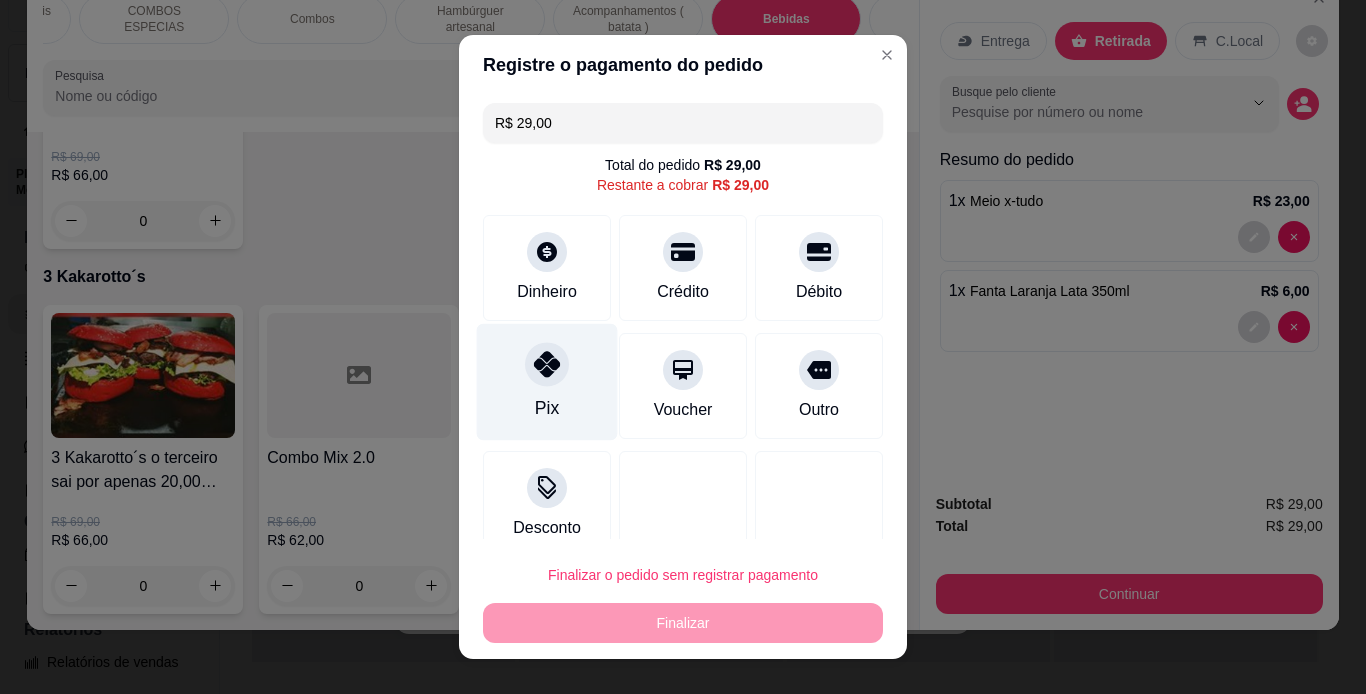click at bounding box center [547, 364] 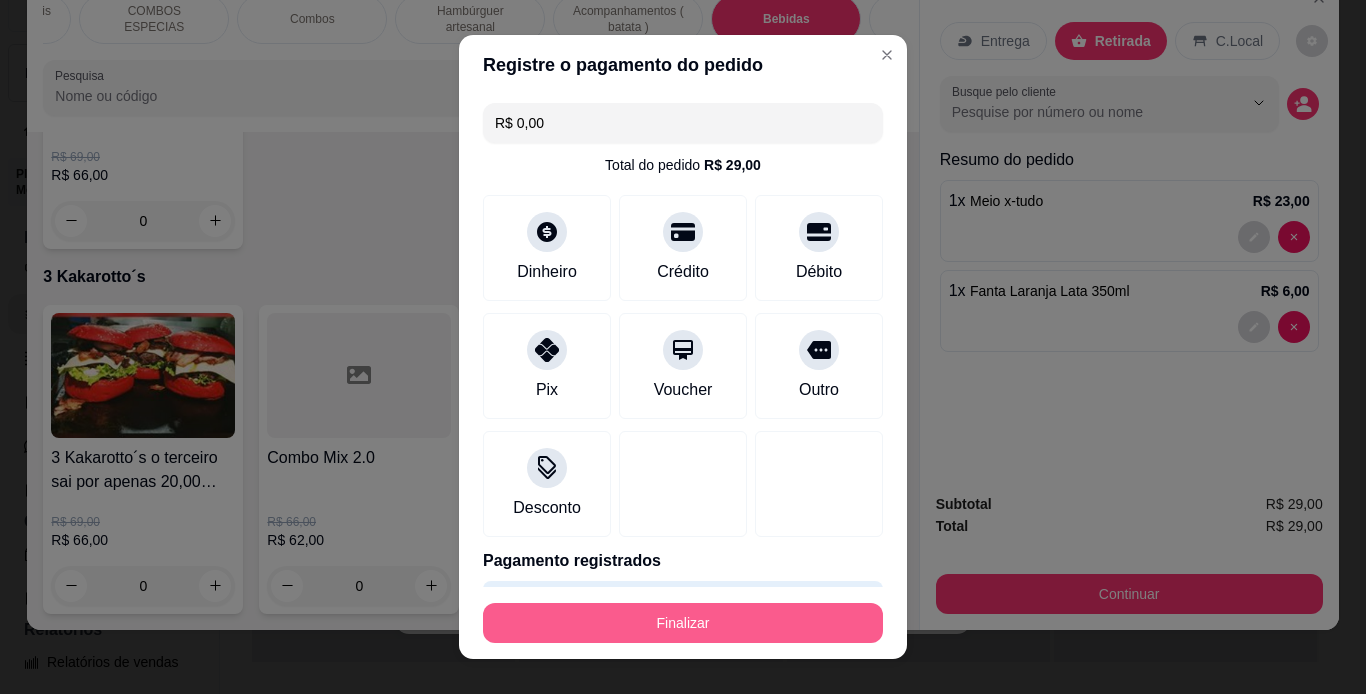 click on "Finalizar" at bounding box center [683, 623] 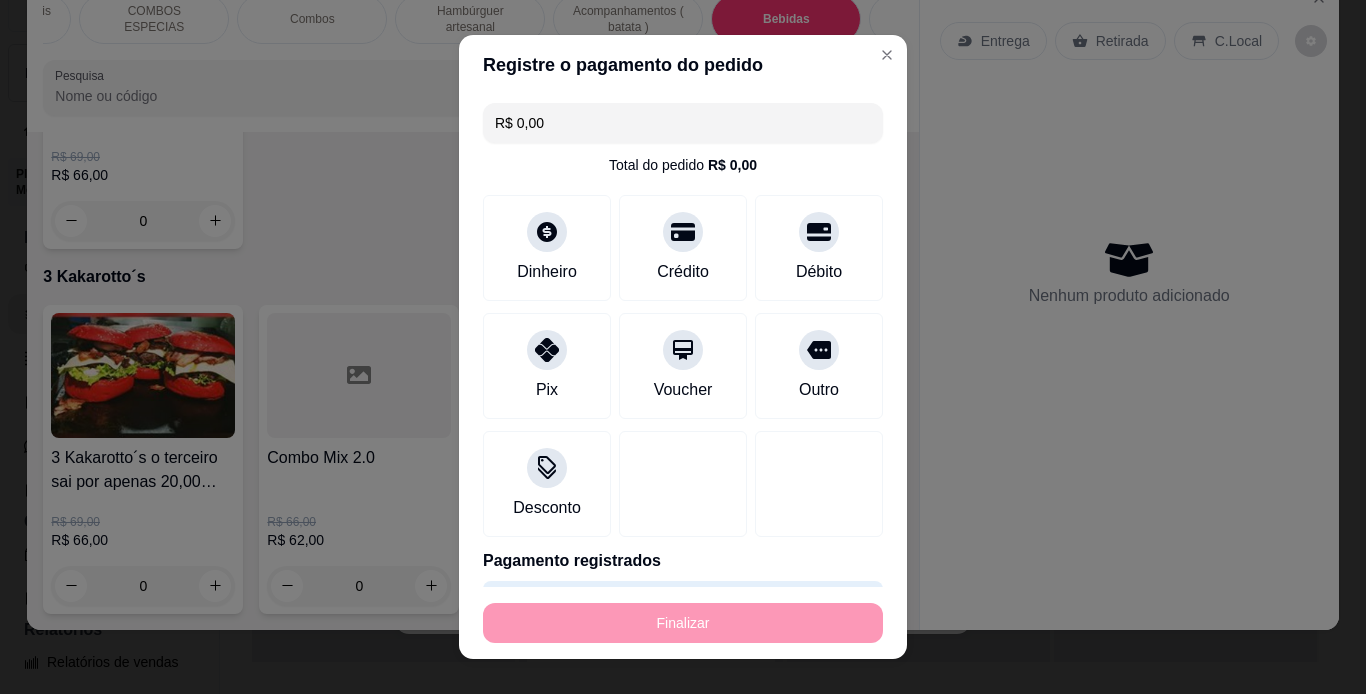 type on "0" 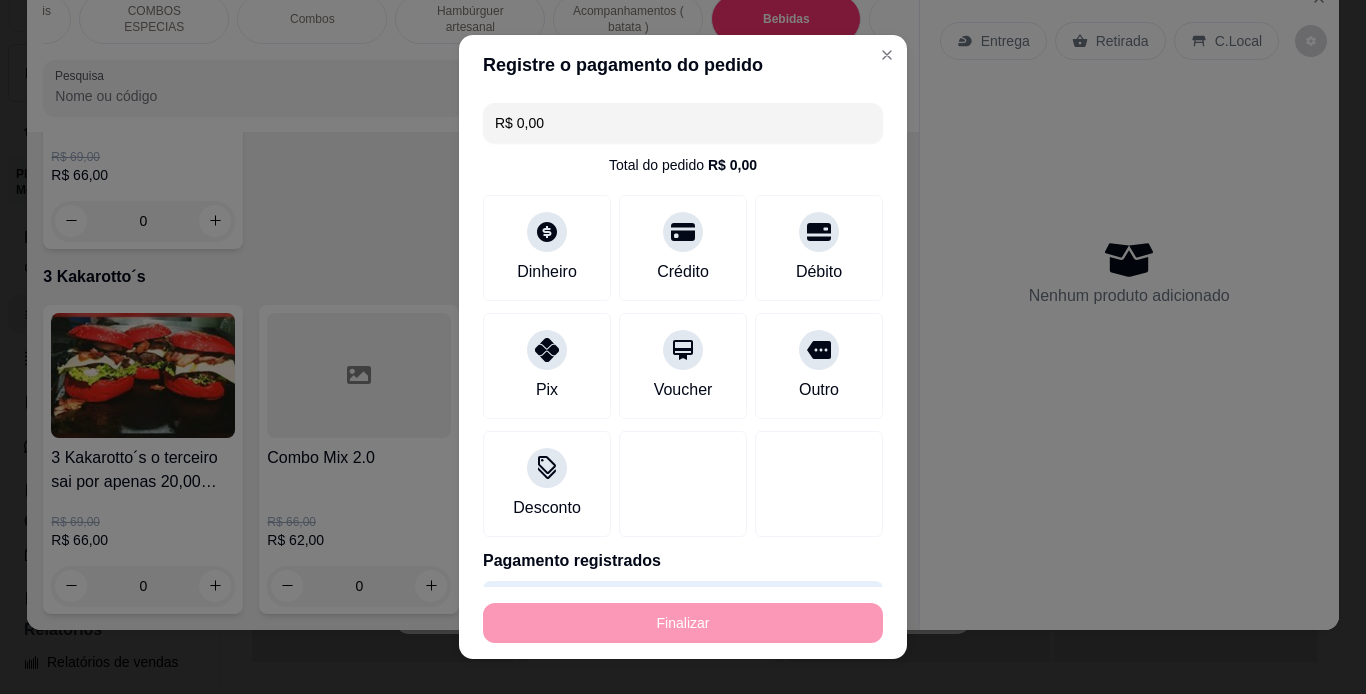 type on "-R$ 29,00" 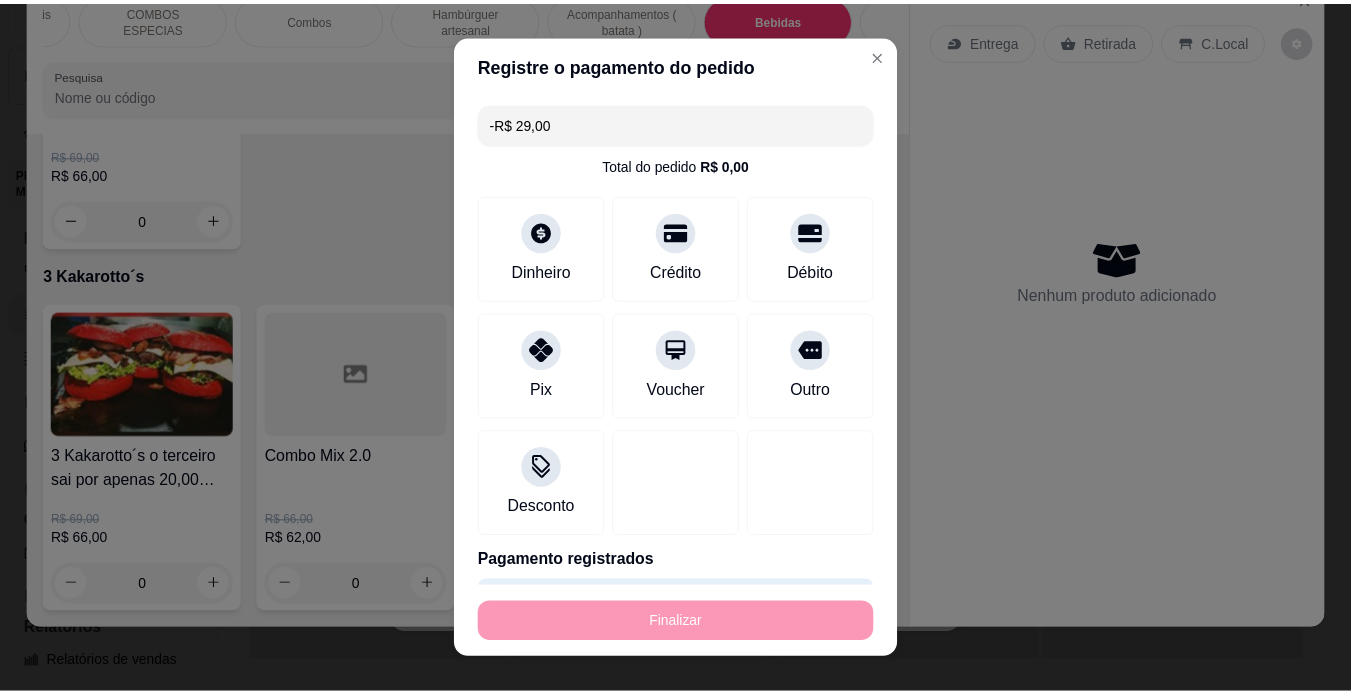 scroll, scrollTop: 6247, scrollLeft: 0, axis: vertical 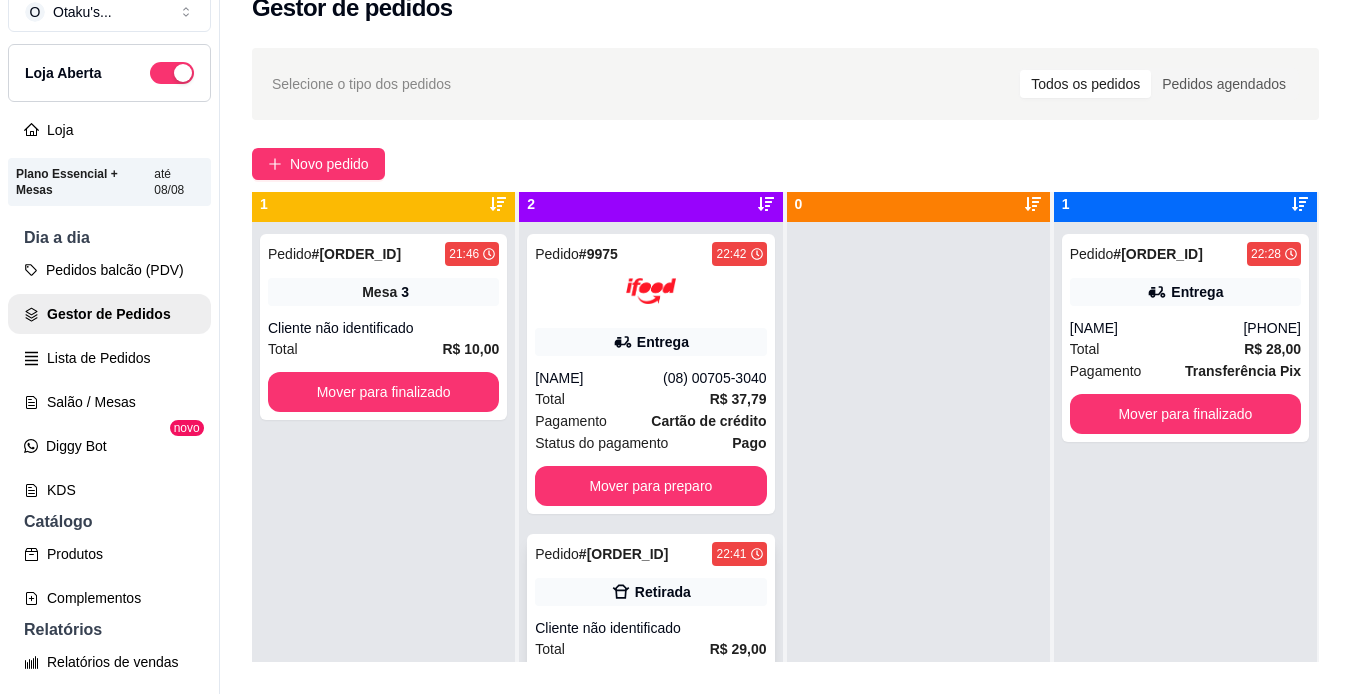 click on "Pedido  # 0025-9a872 [TIME]" at bounding box center (650, 554) 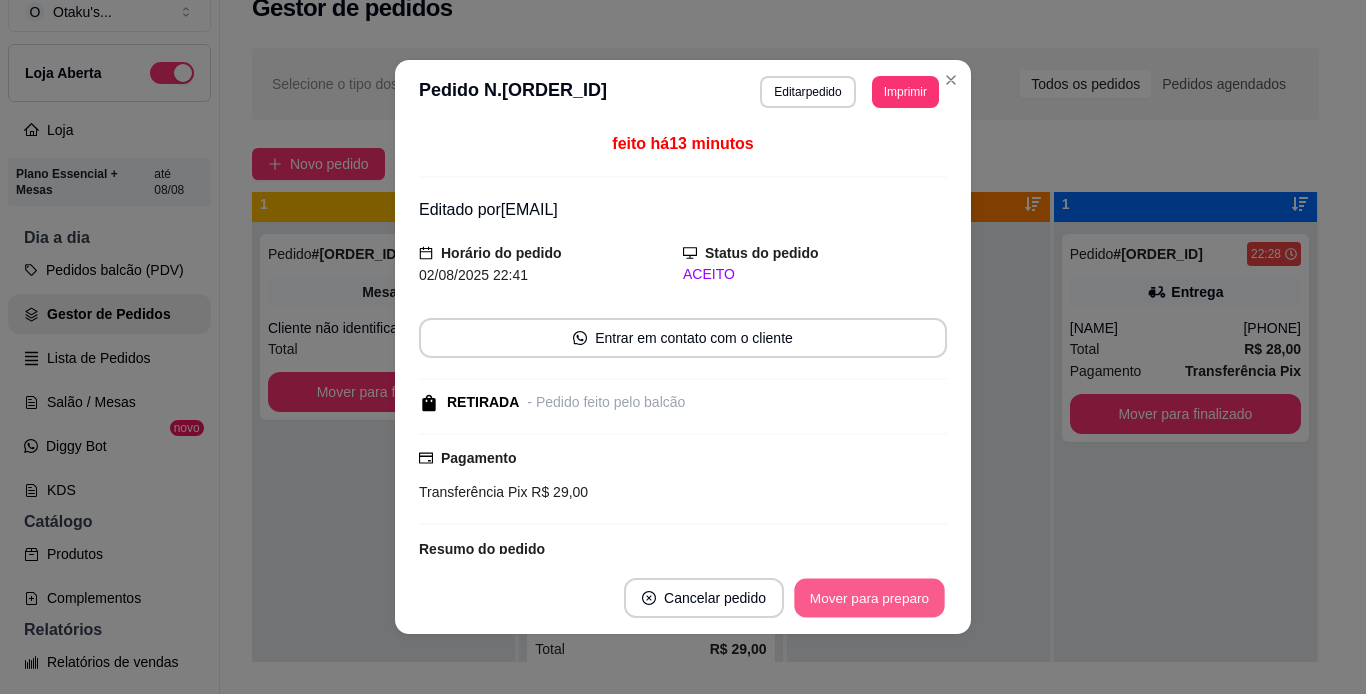 click on "Mover para preparo" at bounding box center [869, 598] 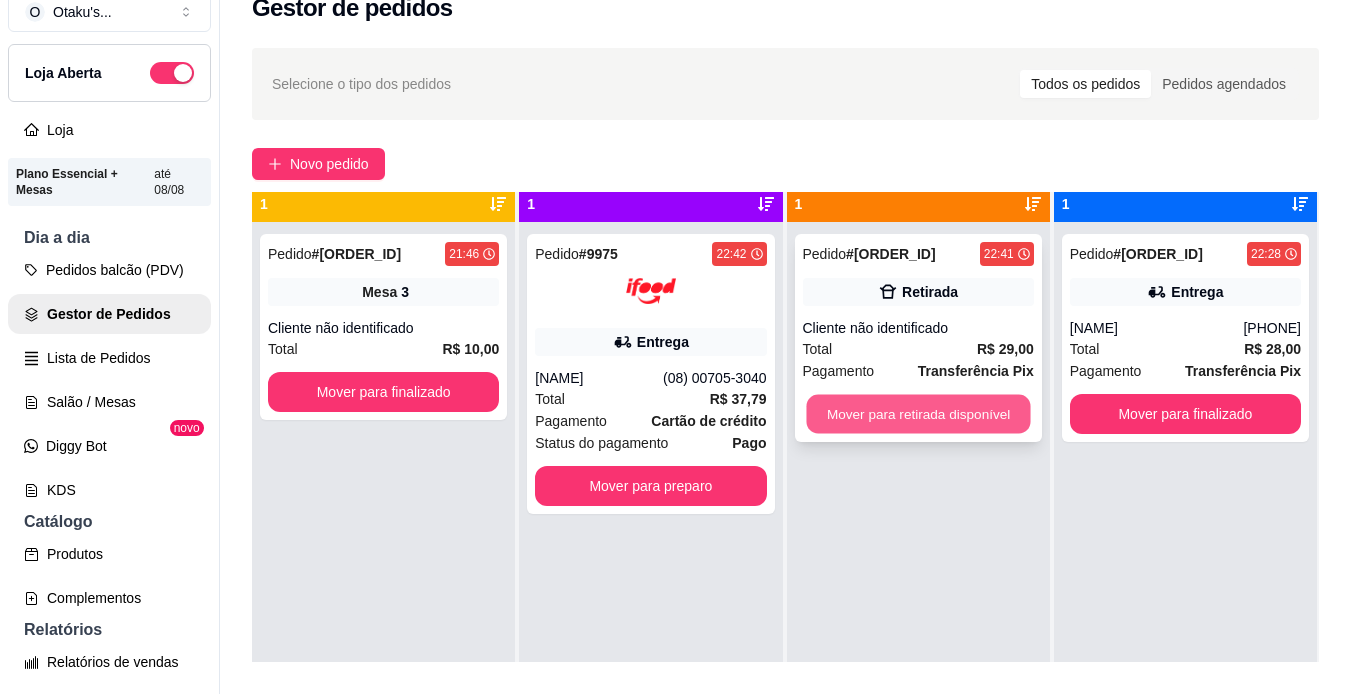 click on "Mover para retirada disponível" at bounding box center [918, 414] 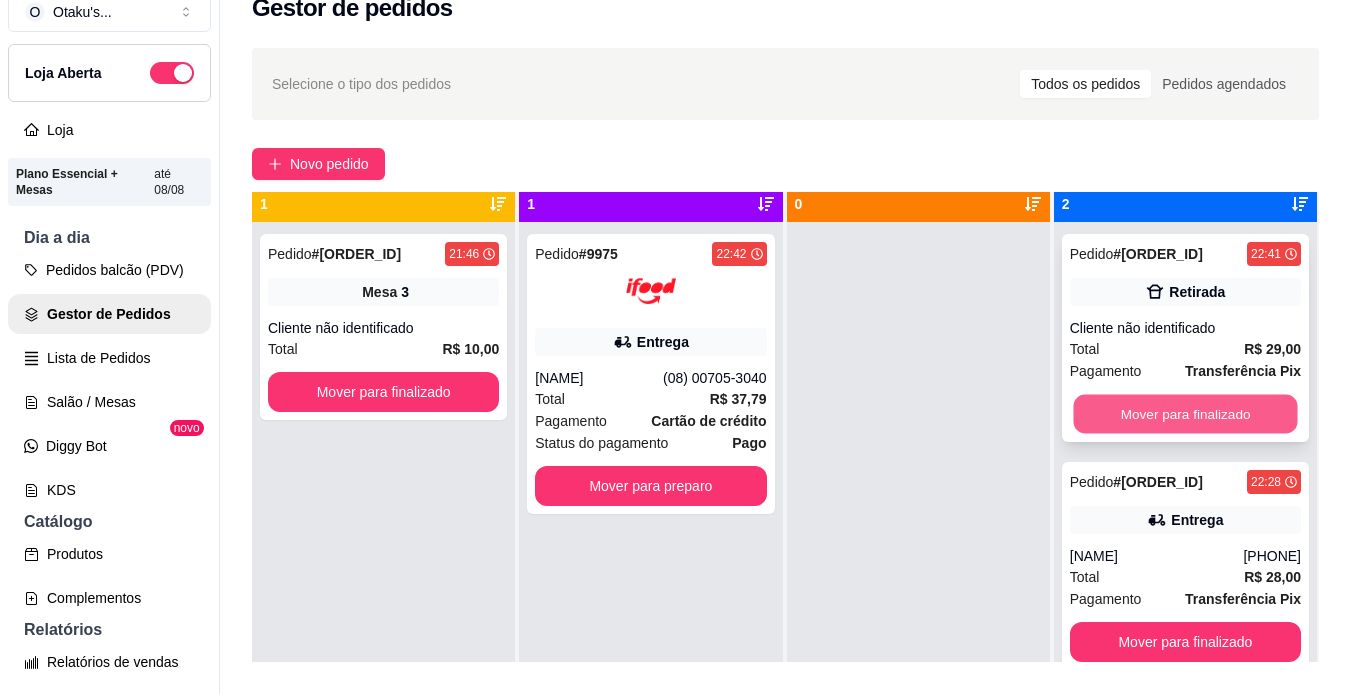 click on "Mover para finalizado" at bounding box center (1185, 414) 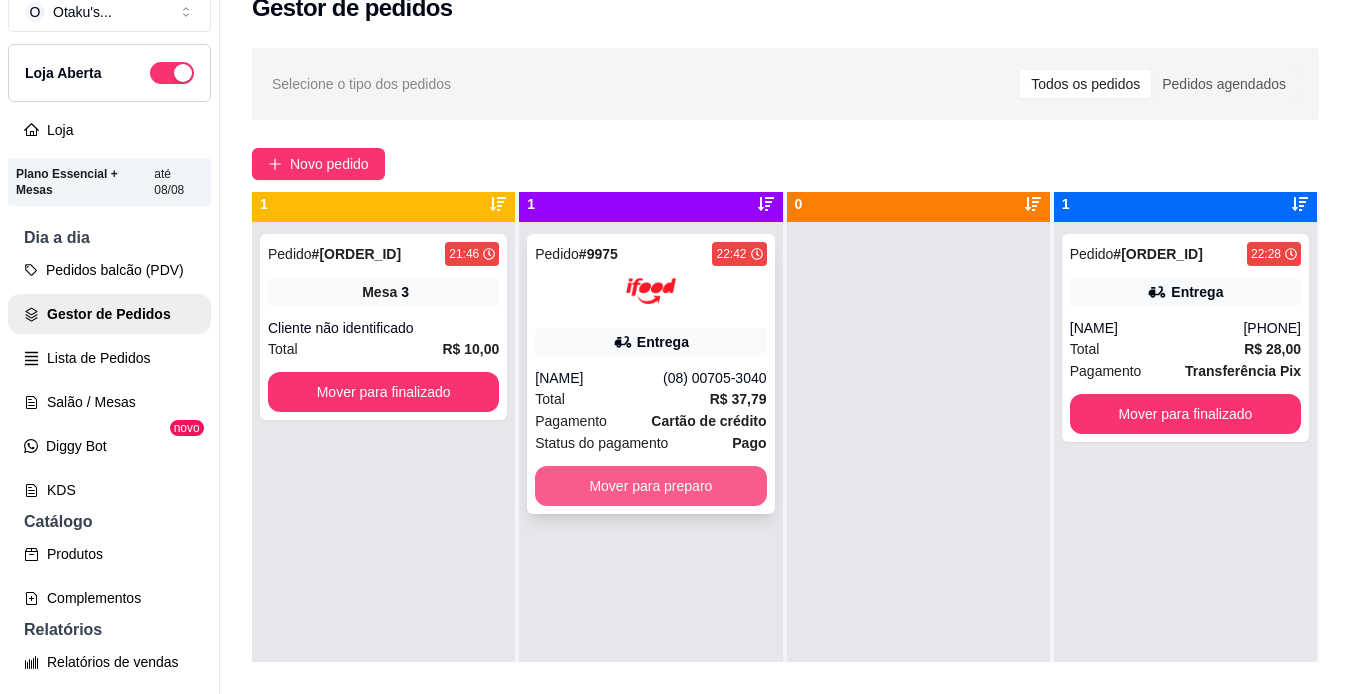 click on "Mover para preparo" at bounding box center [650, 486] 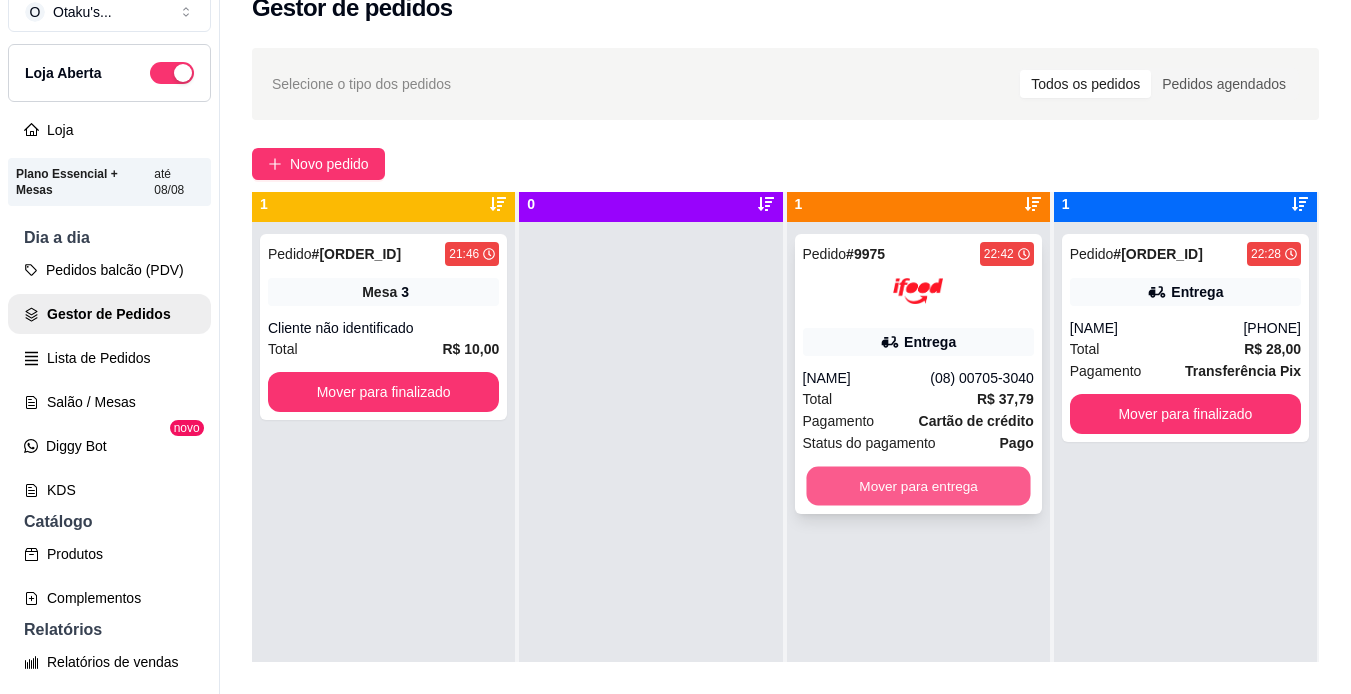 click on "Mover para entrega" at bounding box center [918, 486] 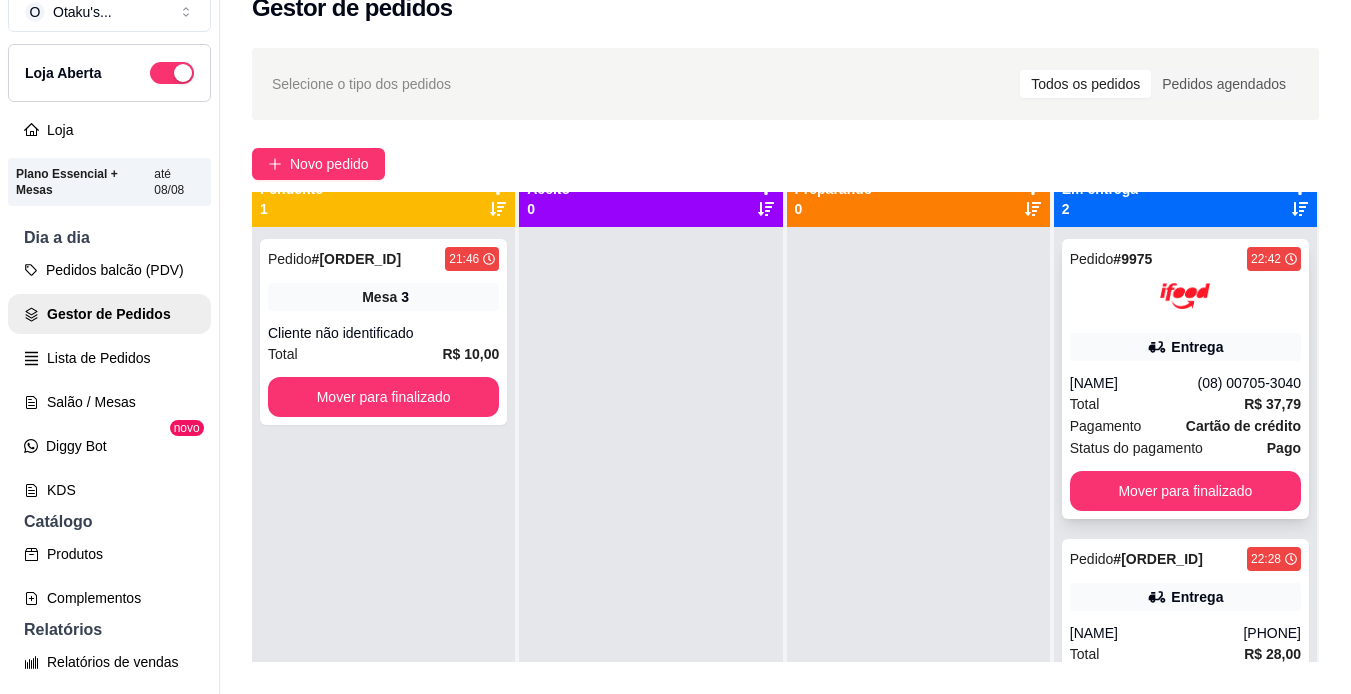 scroll, scrollTop: 56, scrollLeft: 0, axis: vertical 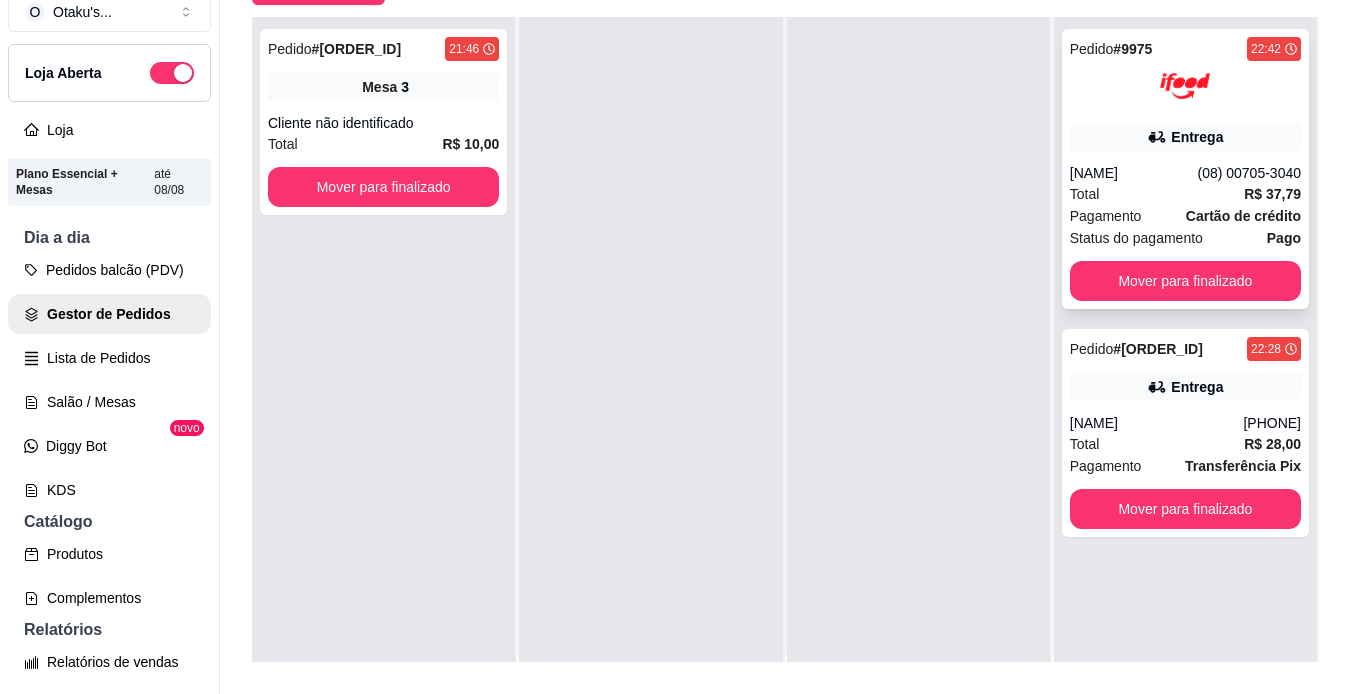 click on "Entrega" at bounding box center (1185, 387) 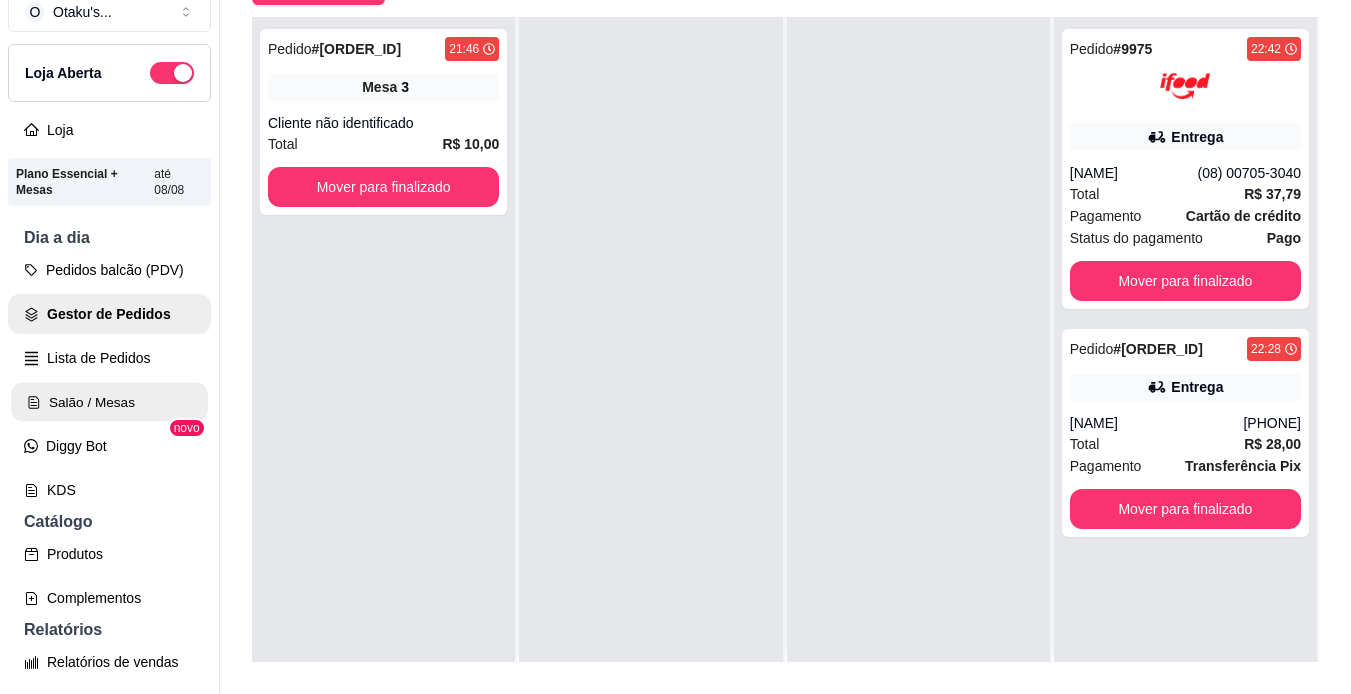click on "Salão / Mesas" at bounding box center [109, 402] 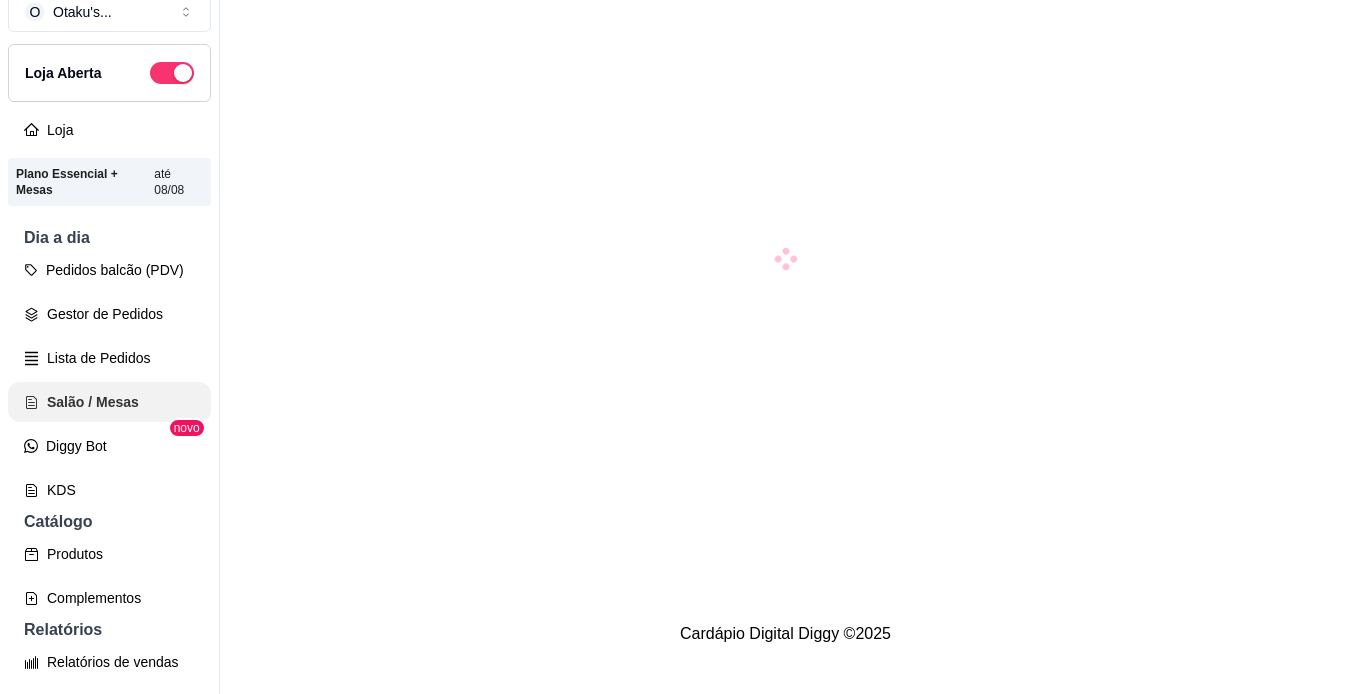 scroll, scrollTop: 0, scrollLeft: 0, axis: both 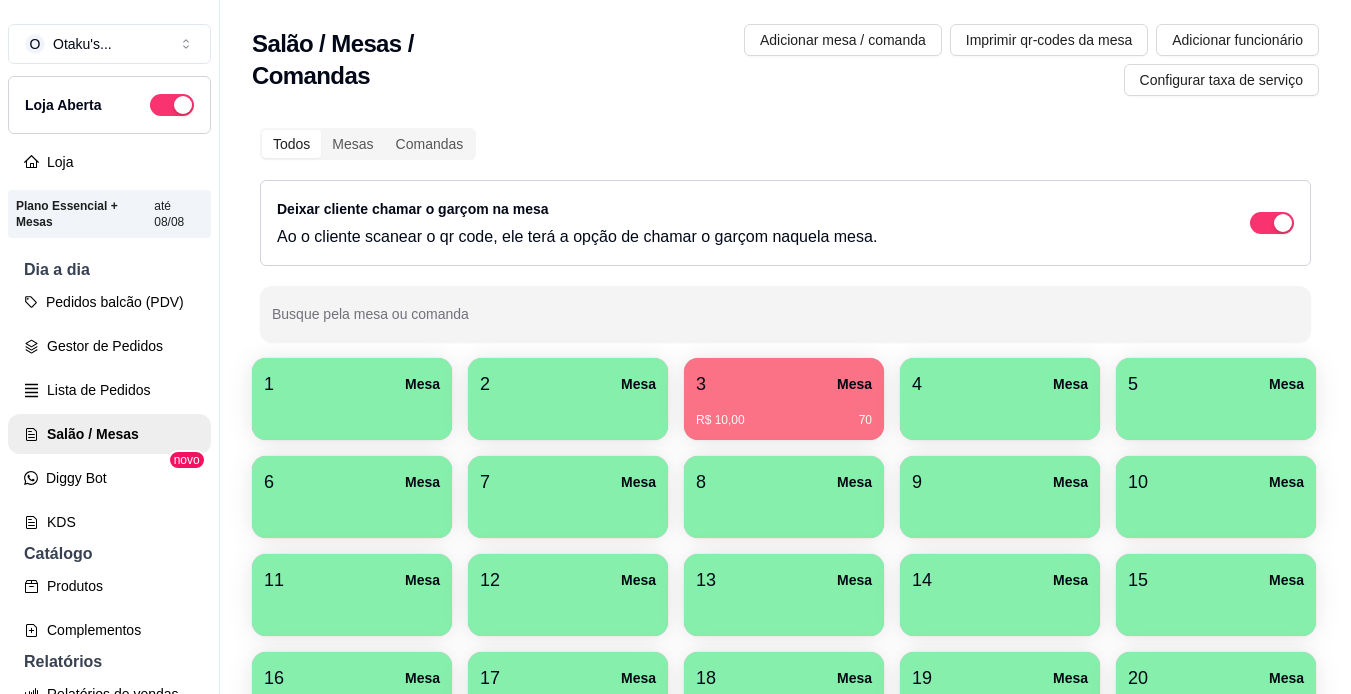 click on "1 Mesa" at bounding box center [352, 384] 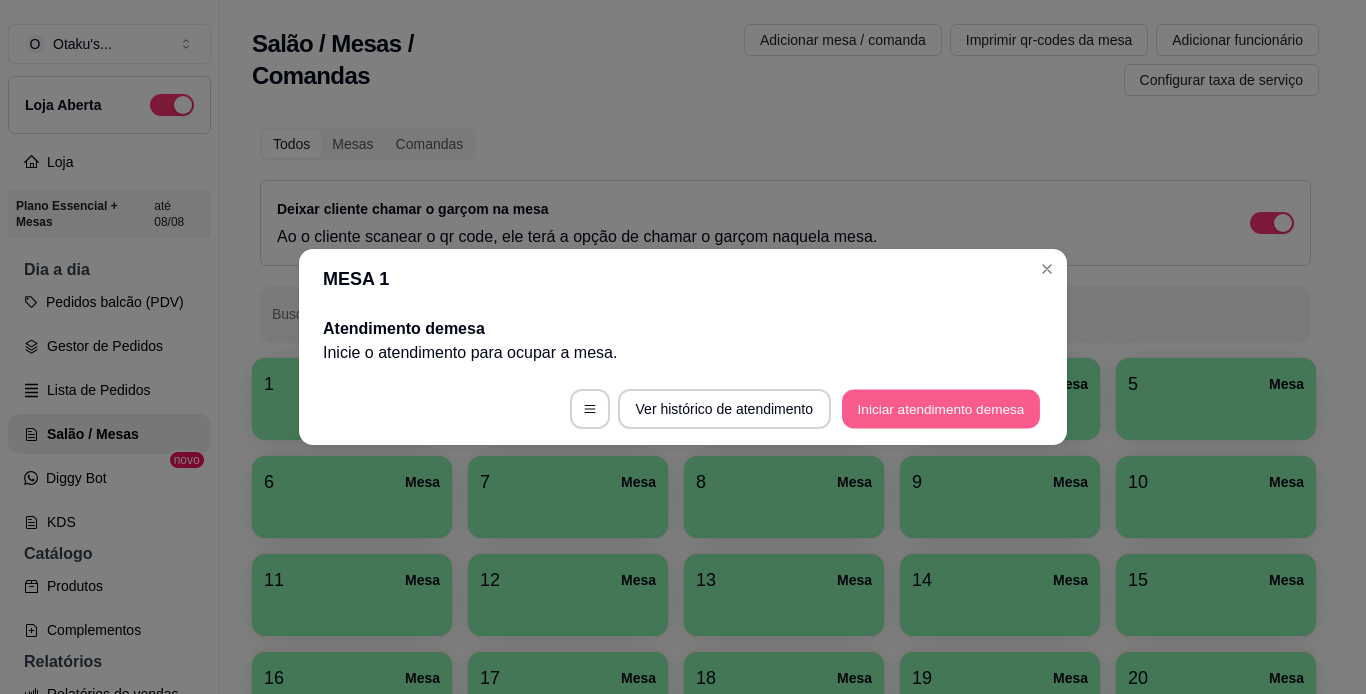 click on "Iniciar atendimento de  mesa" at bounding box center [941, 409] 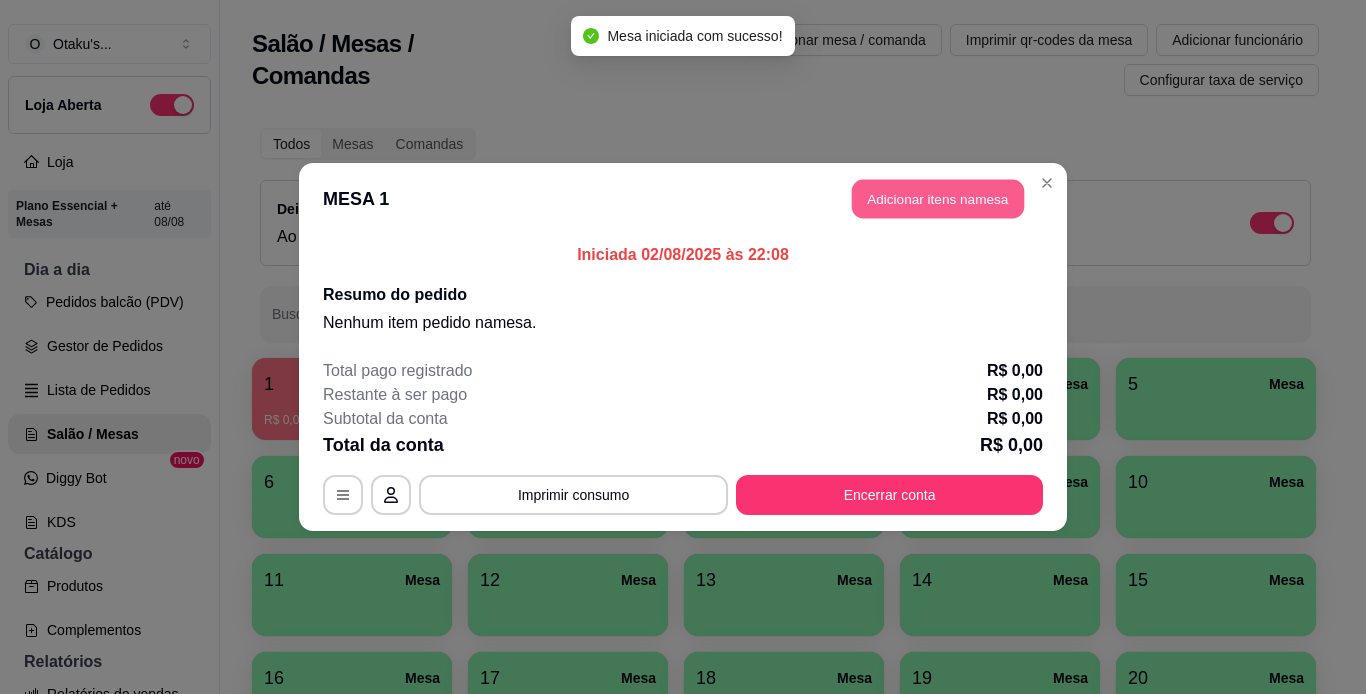 click on "Adicionar itens na  mesa" at bounding box center [938, 199] 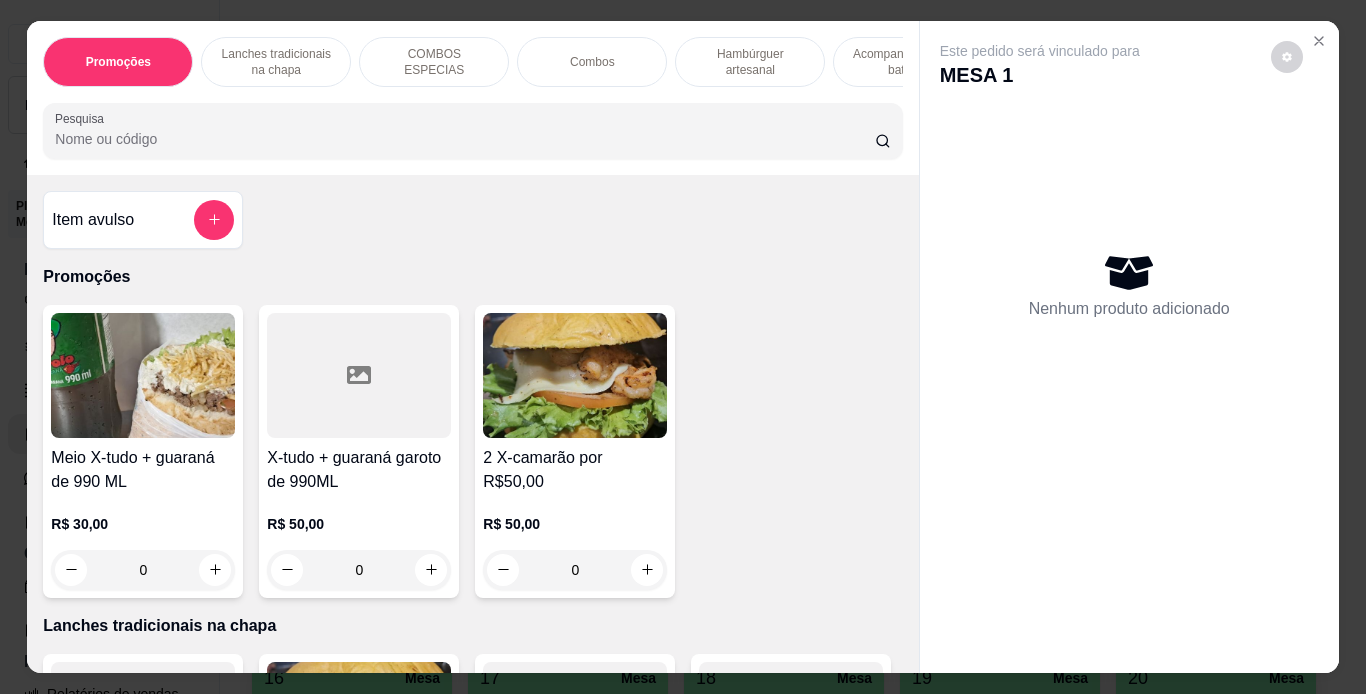 click on "Hambúrguer artesanal" at bounding box center (750, 62) 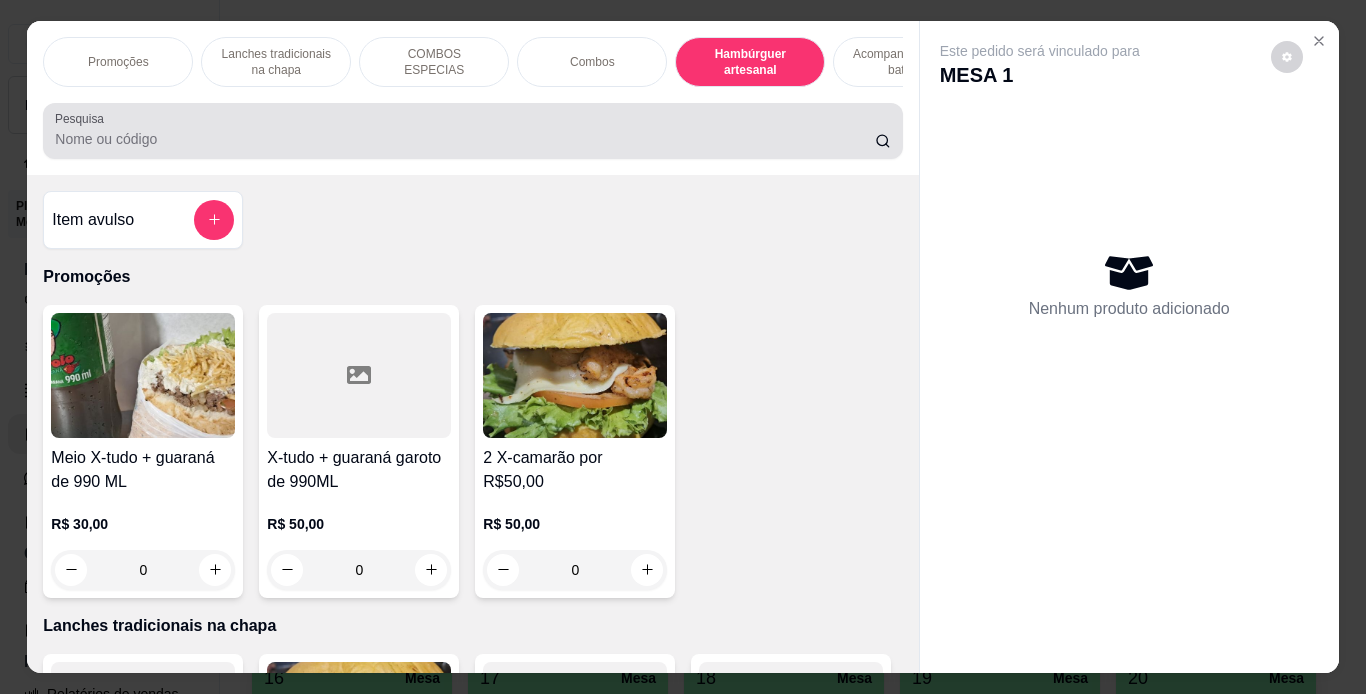 scroll, scrollTop: 3710, scrollLeft: 0, axis: vertical 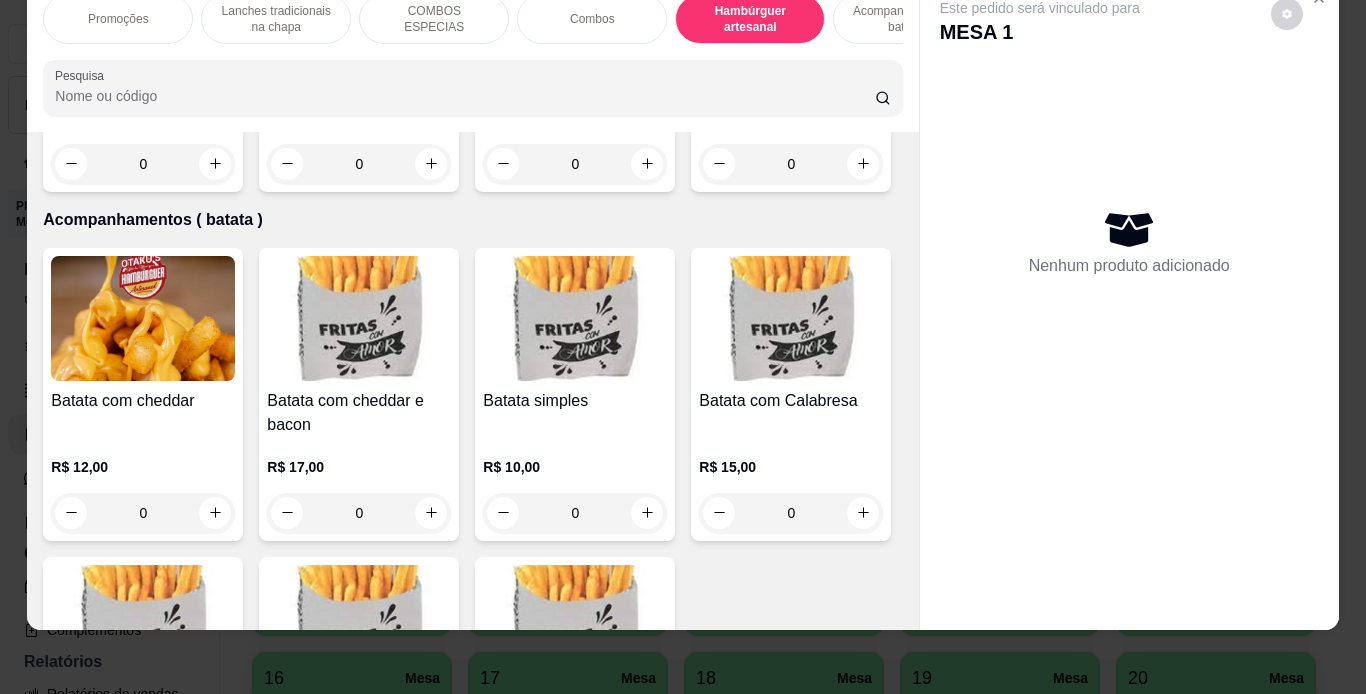 click on "[FIRST]" at bounding box center (143, 76) 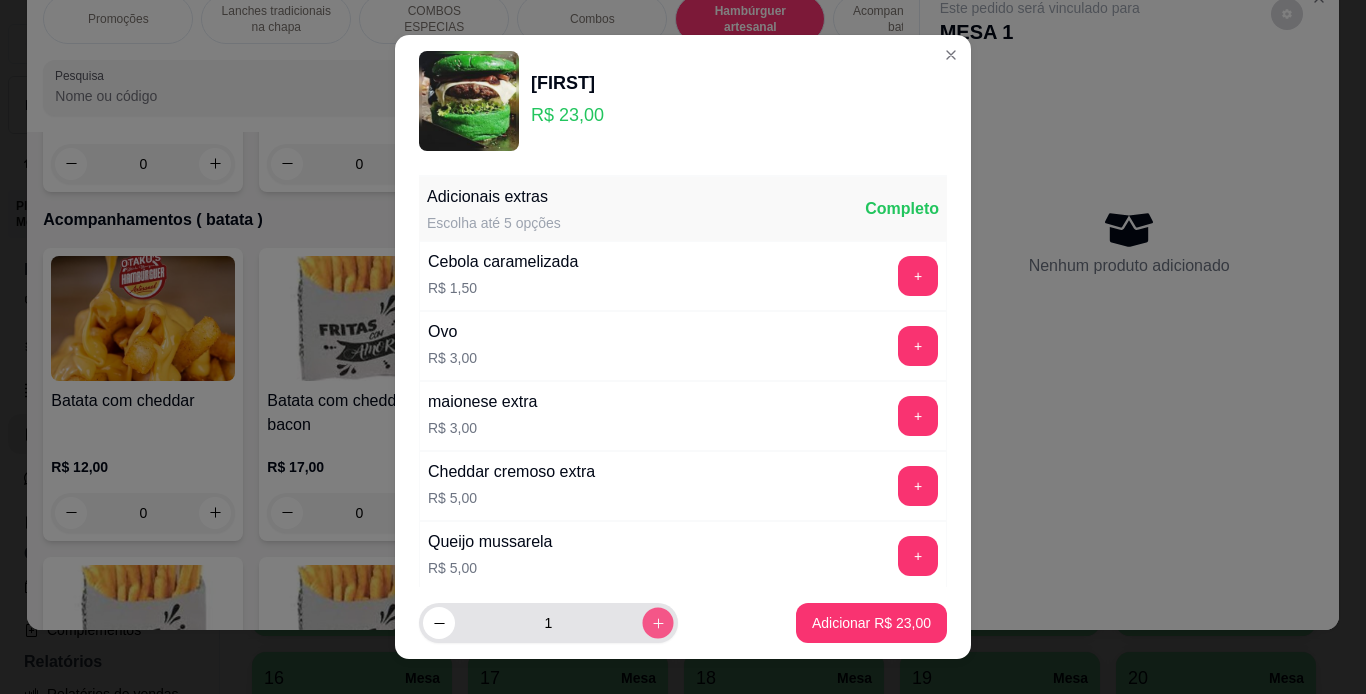 click 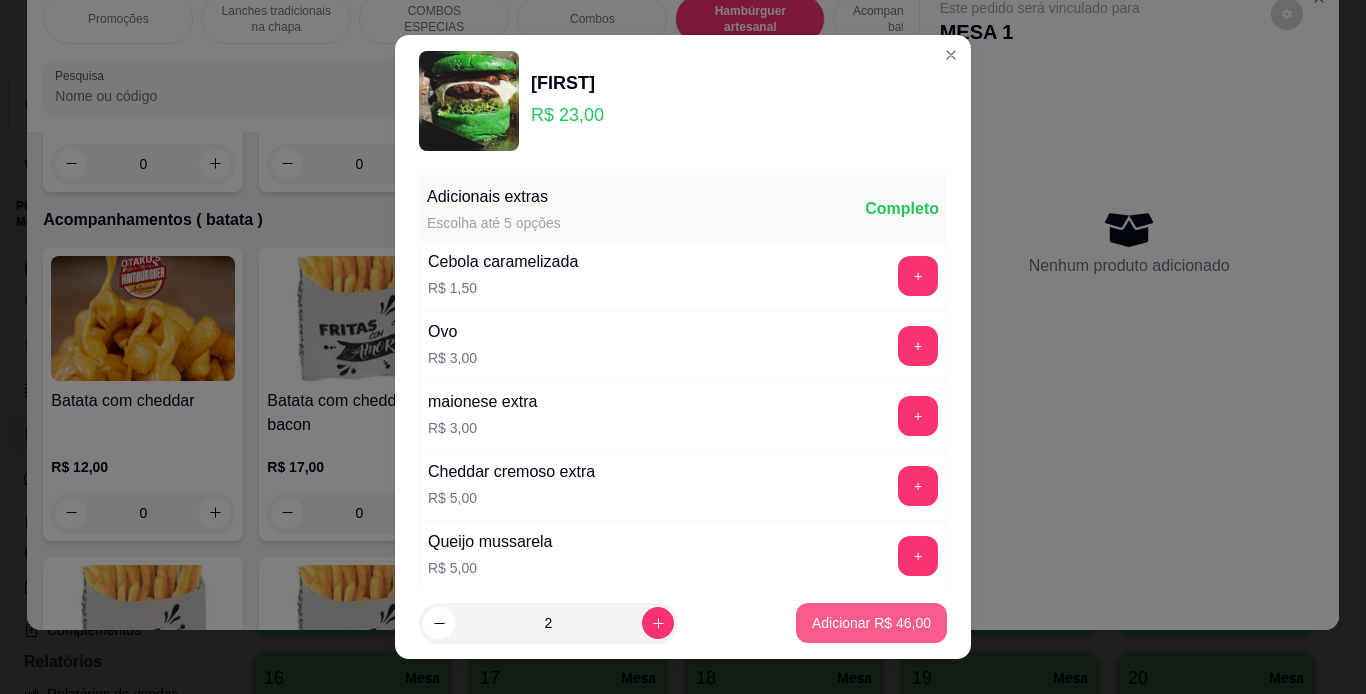 click on "Adicionar   R$ 46,00" at bounding box center [871, 623] 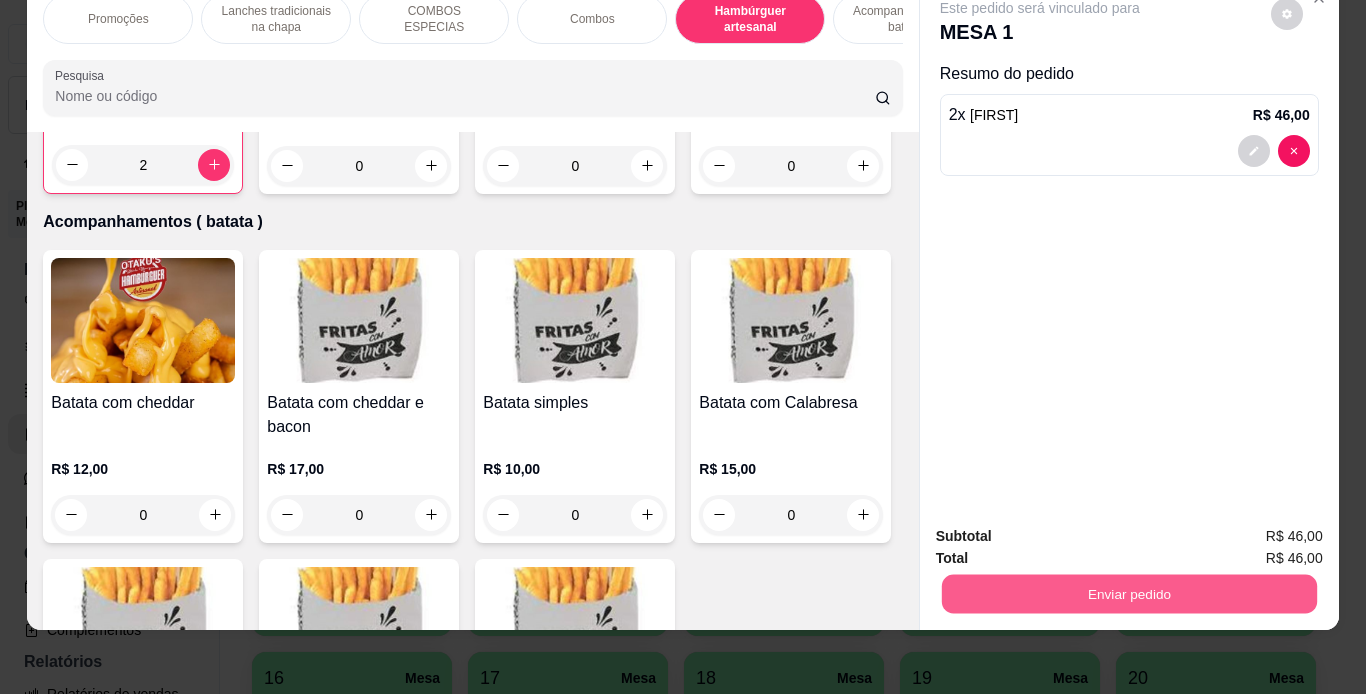 click on "Enviar pedido" at bounding box center (1128, 594) 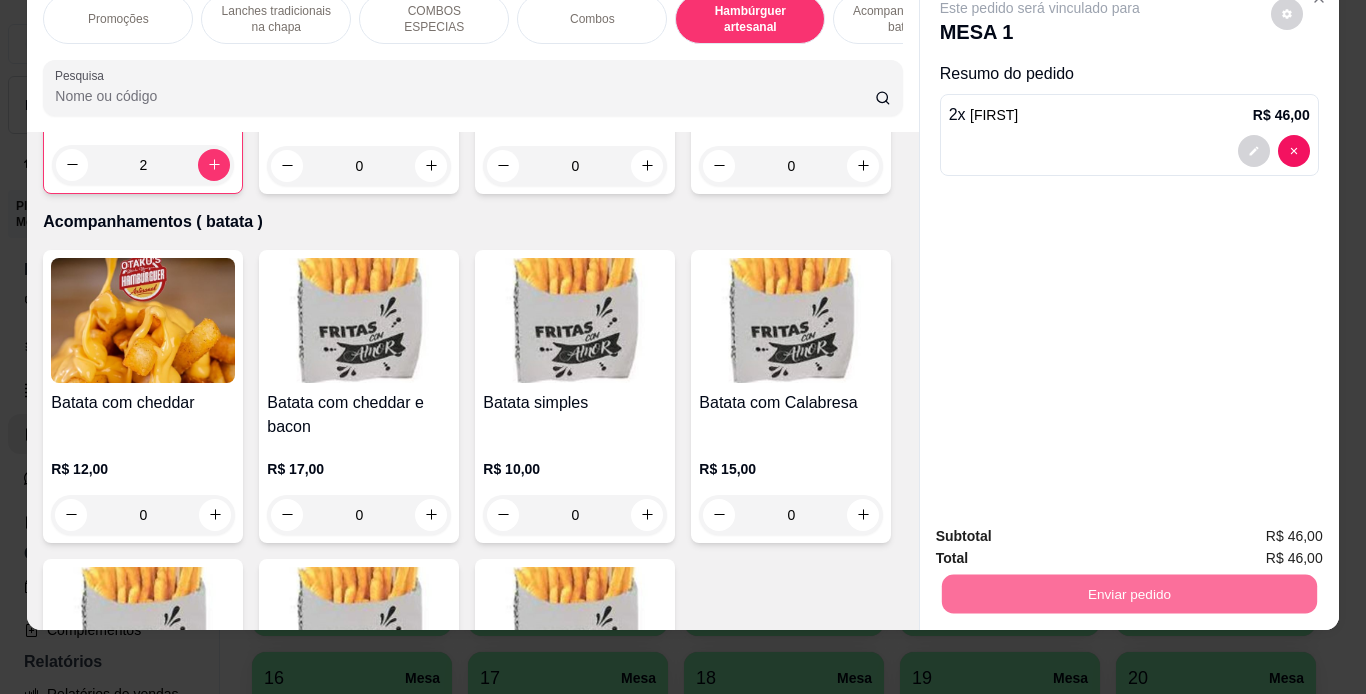click on "Não registrar e enviar pedido" at bounding box center [1063, 529] 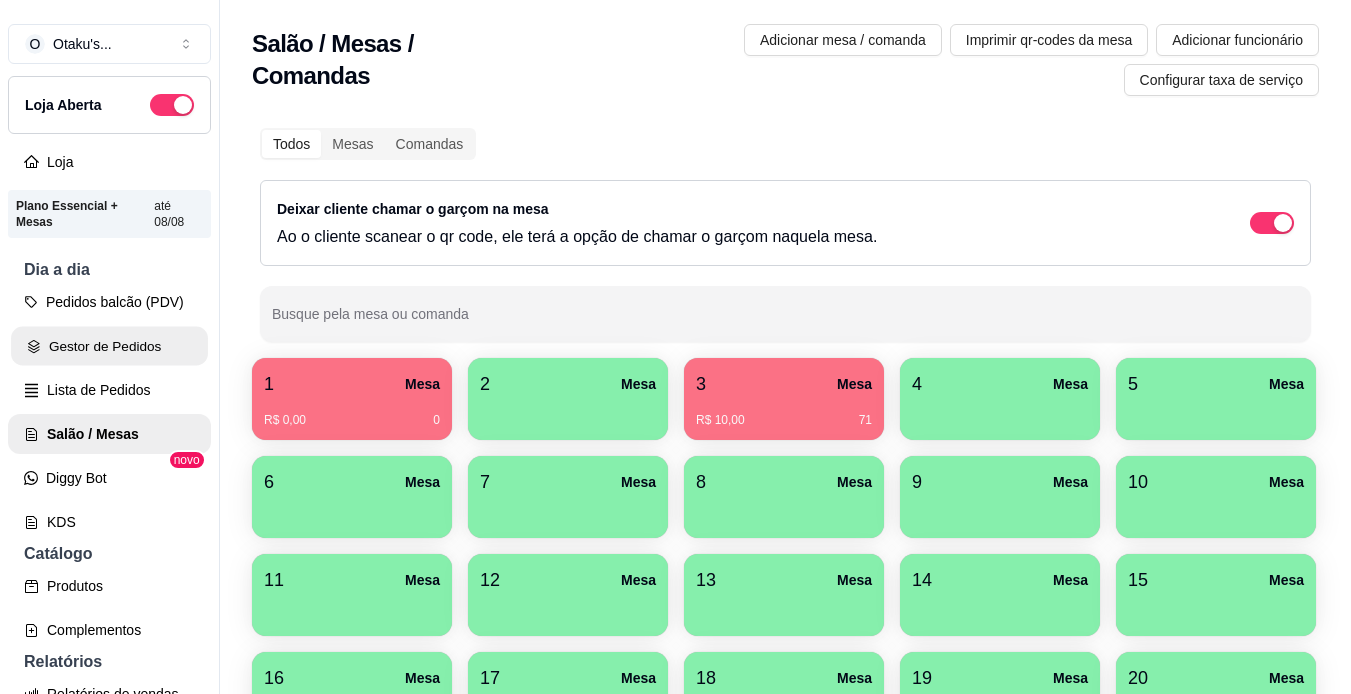 click on "Gestor de Pedidos" at bounding box center [109, 346] 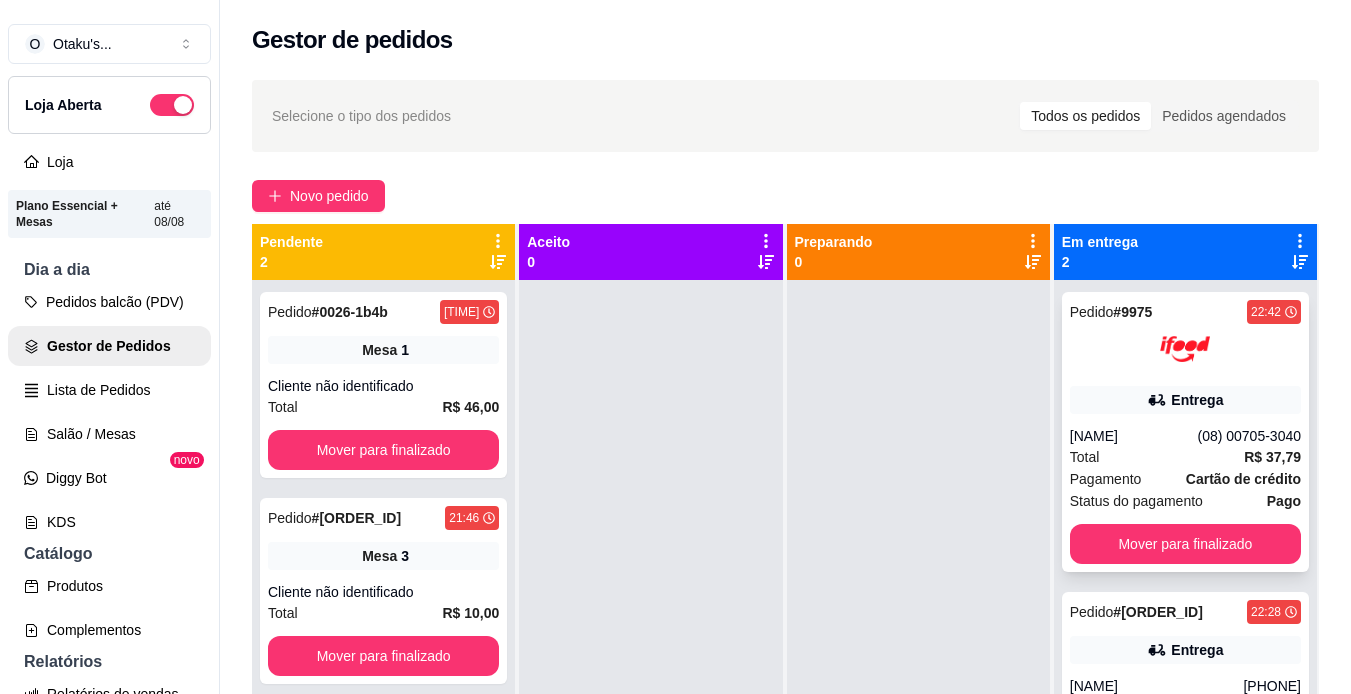 scroll, scrollTop: 32, scrollLeft: 0, axis: vertical 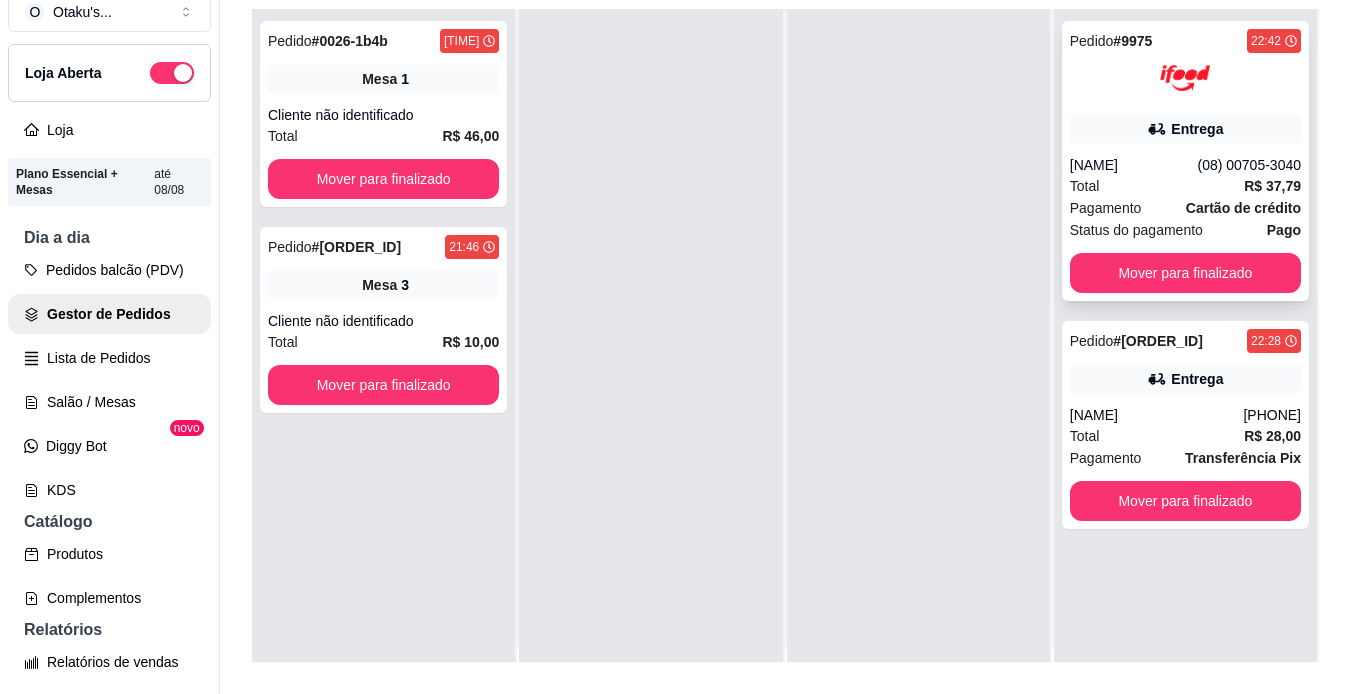 click on "Pedido  # 9975 22:42 Entrega André Luiz Favacho Bastos ([PHONE]) Total R$ 37,79 Pagamento Cartão de crédito Status do pagamento Pago Mover para finalizado" at bounding box center [1185, 161] 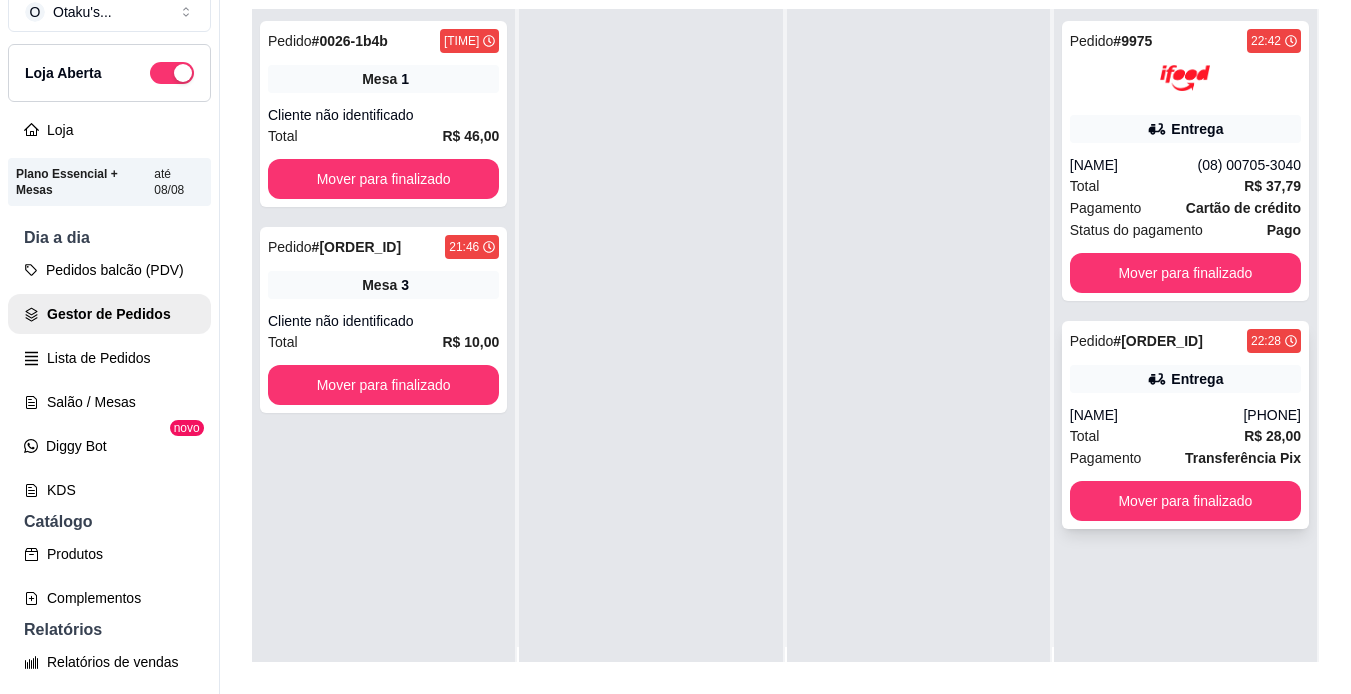 click 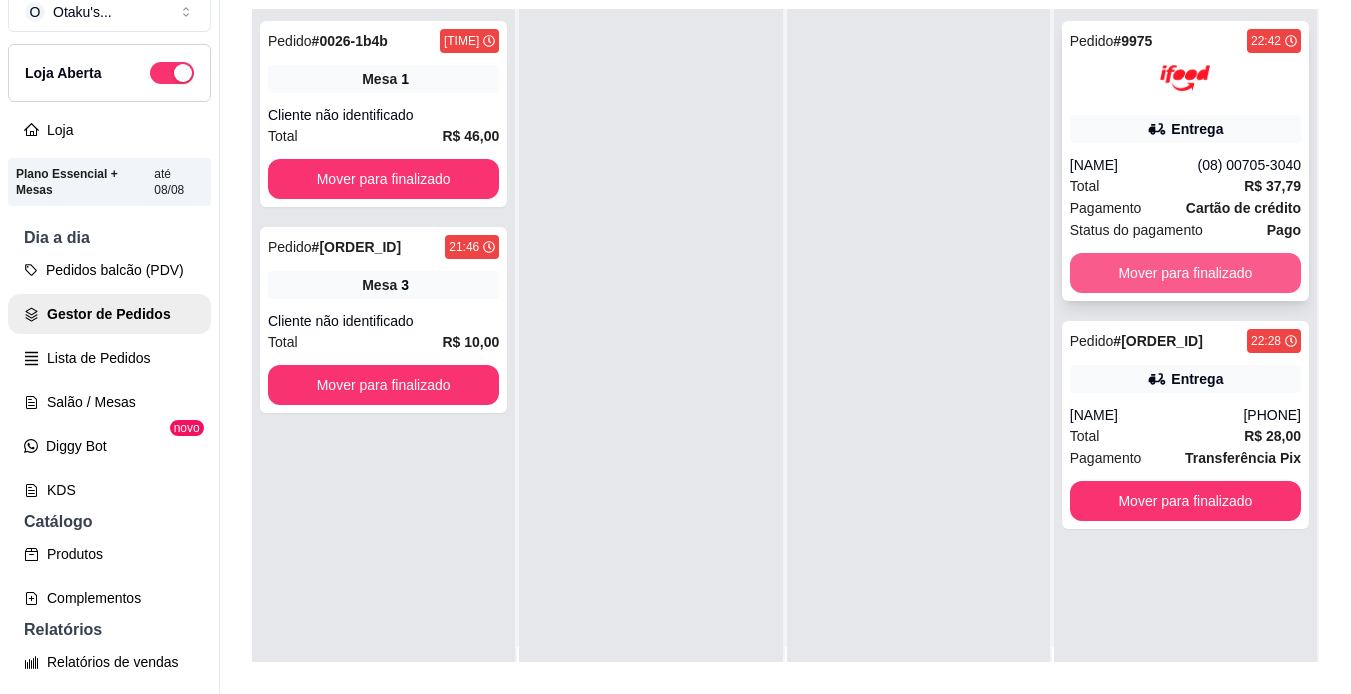 click on "Mover para finalizado" at bounding box center (1185, 273) 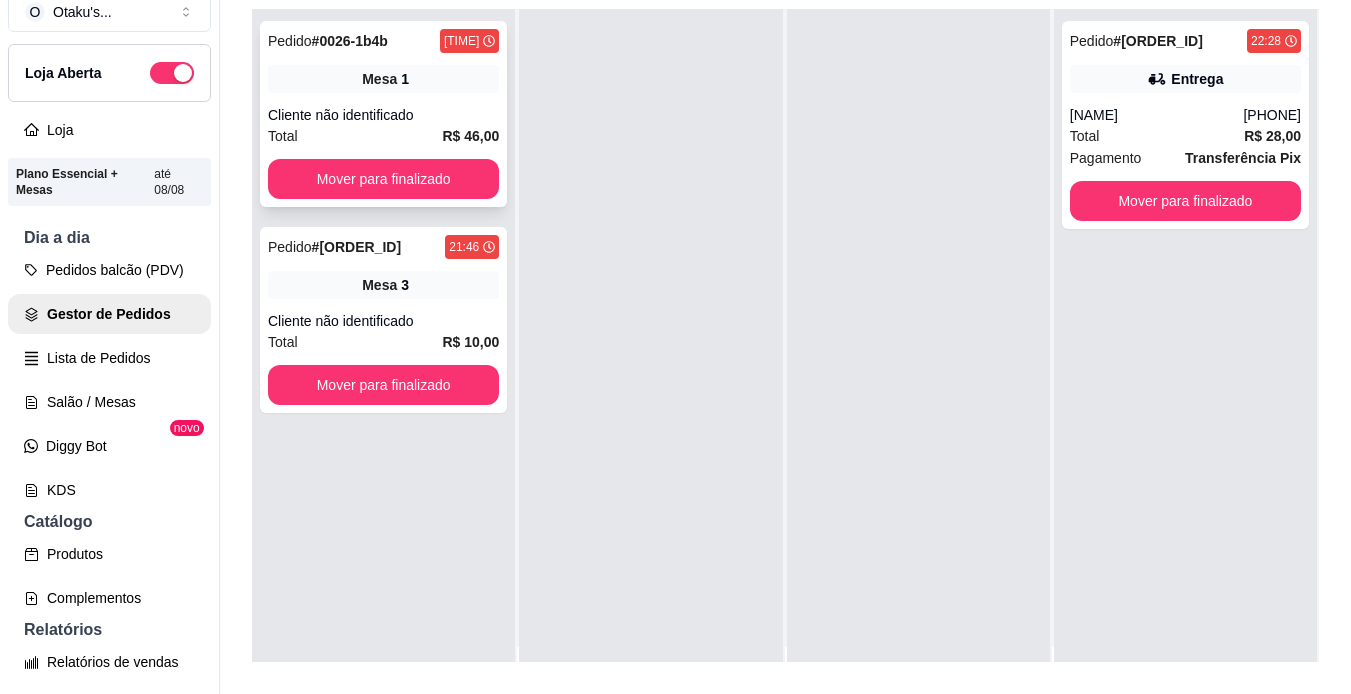 click on "Mesa 1" at bounding box center (383, 79) 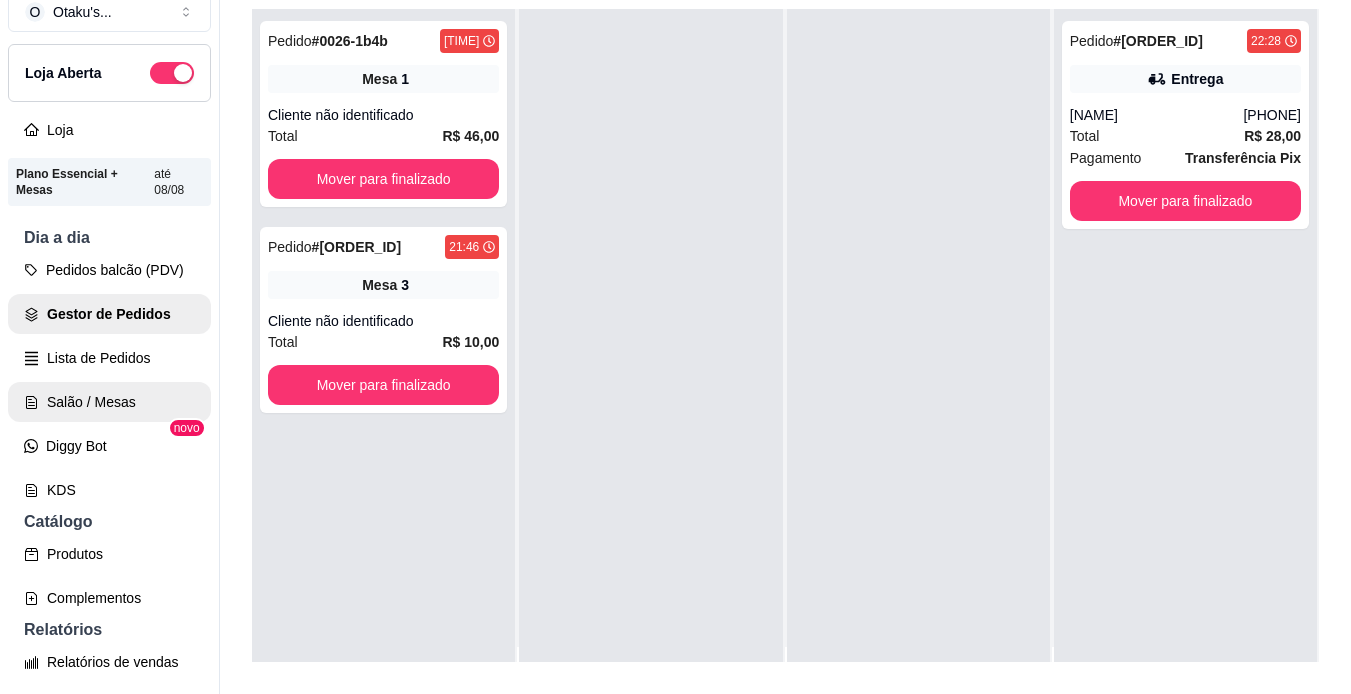 click on "Salão / Mesas" at bounding box center [109, 402] 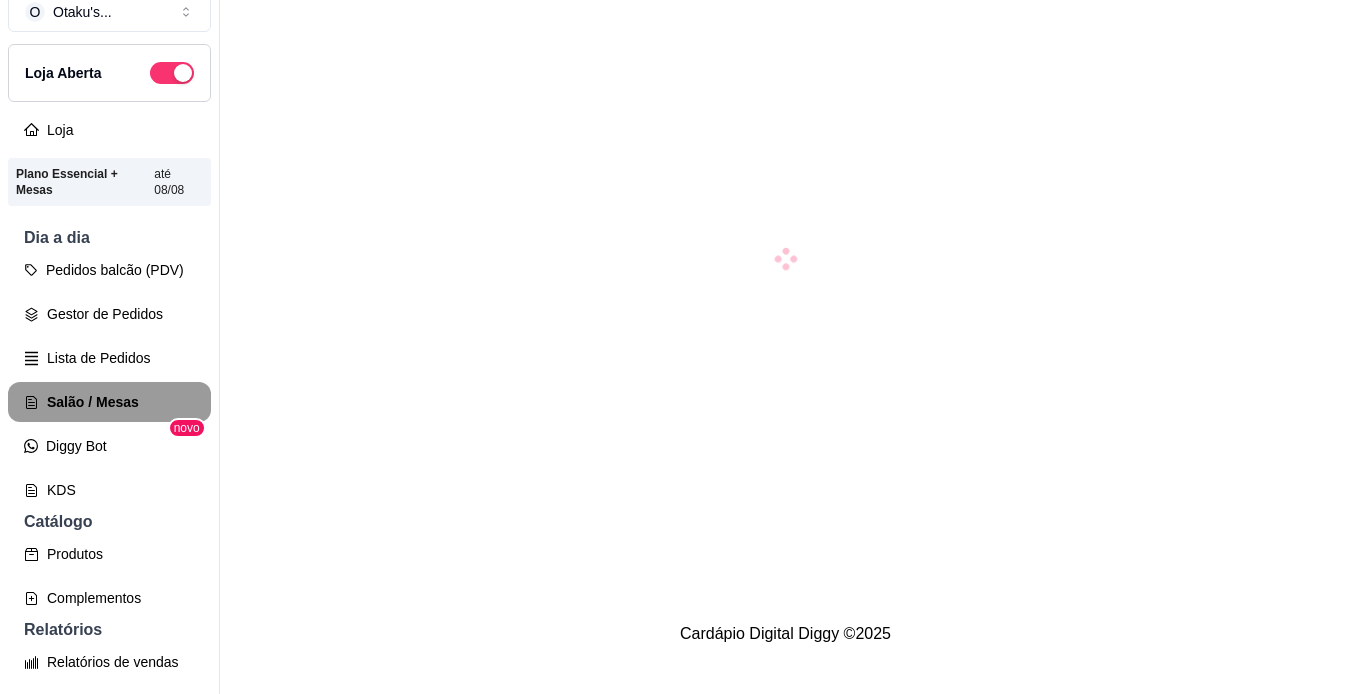 scroll, scrollTop: 0, scrollLeft: 0, axis: both 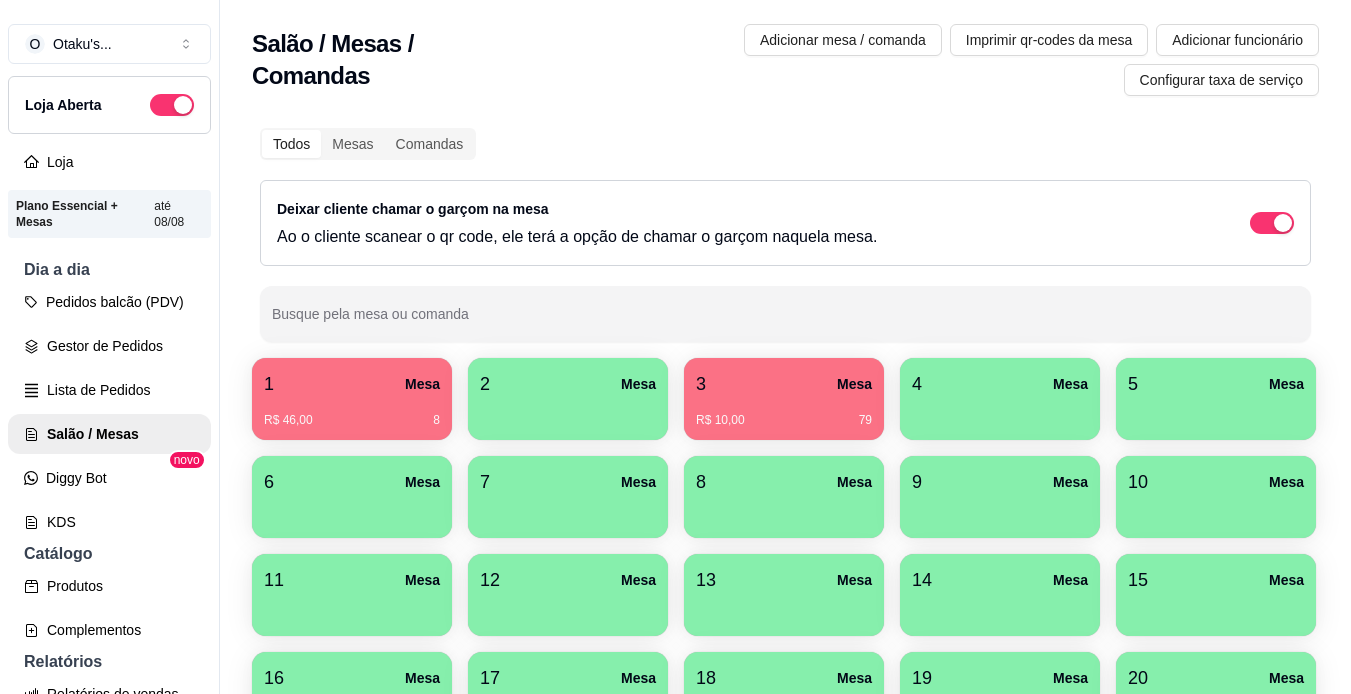 click on "R$ 46,00 8" at bounding box center [352, 413] 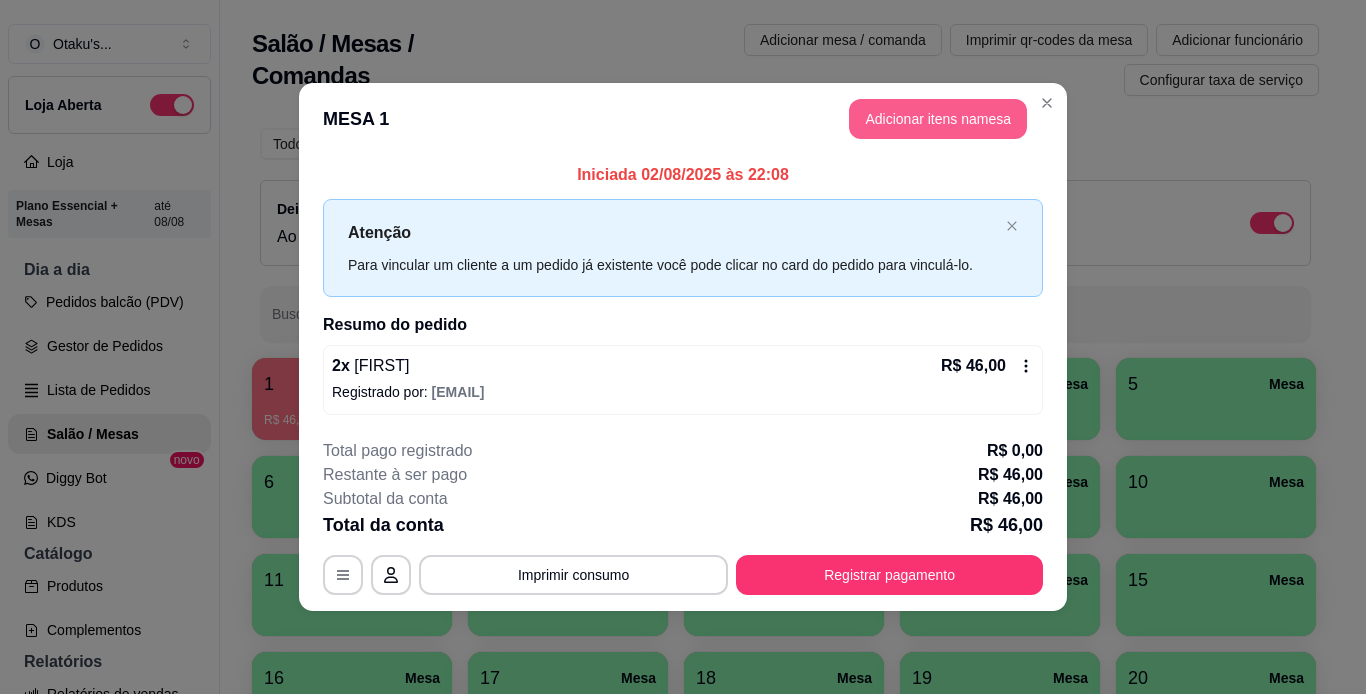 click on "Adicionar itens na  mesa" at bounding box center [938, 119] 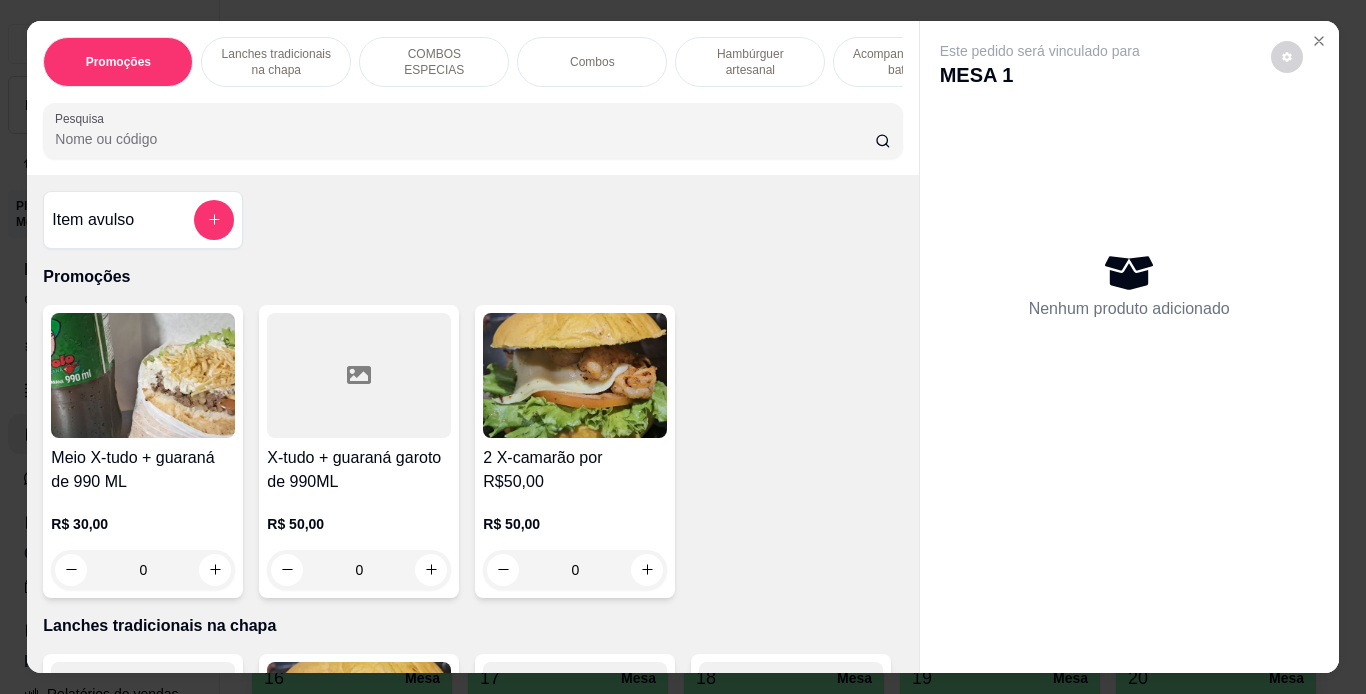 click on "Acompanhamentos ( batata )" at bounding box center [908, 62] 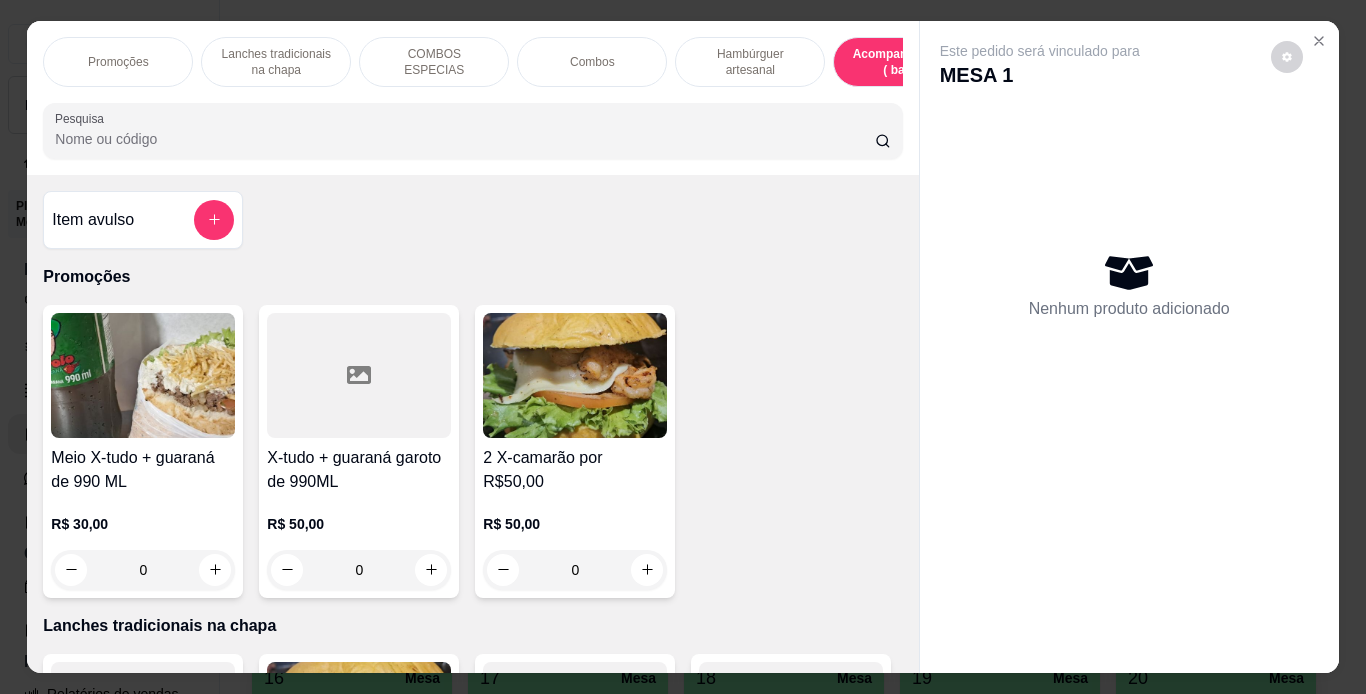 scroll, scrollTop: 4890, scrollLeft: 0, axis: vertical 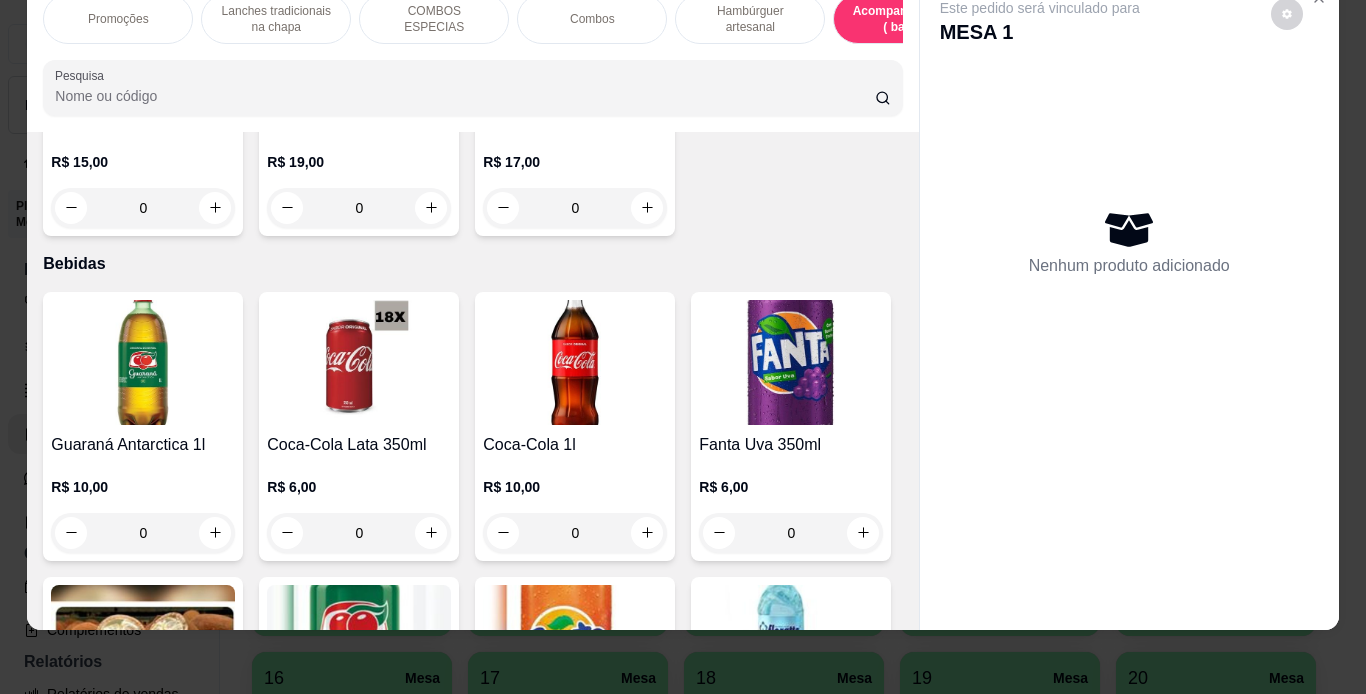click on "Batata simples" at bounding box center (575, -213) 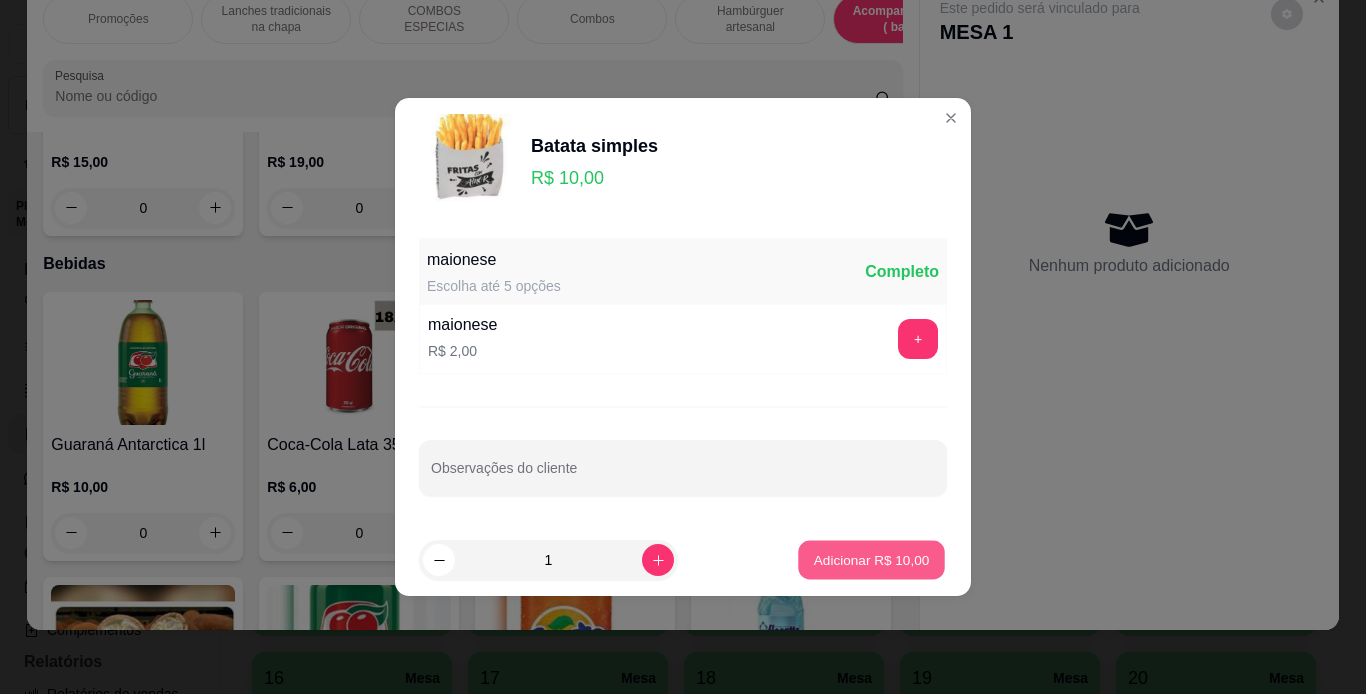 click on "Adicionar   R$ 10,00" at bounding box center [872, 559] 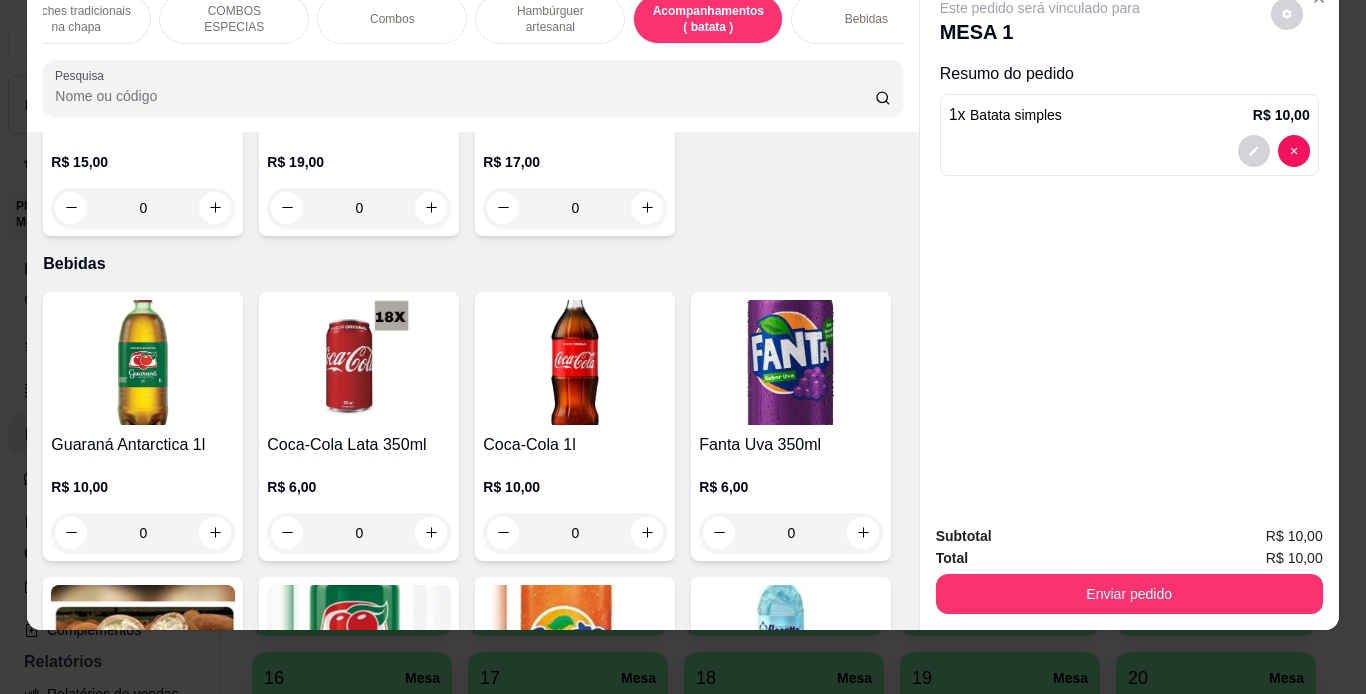 scroll, scrollTop: 0, scrollLeft: 240, axis: horizontal 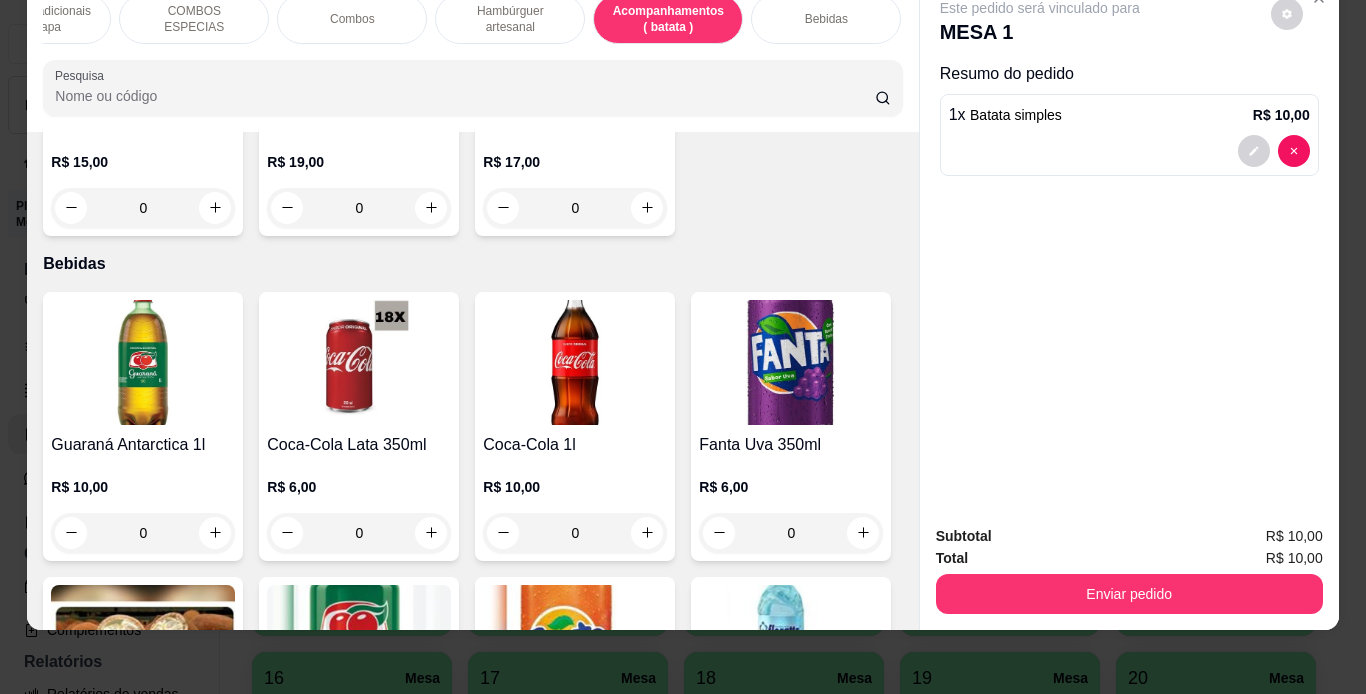 click on "Bebidas" at bounding box center (826, 19) 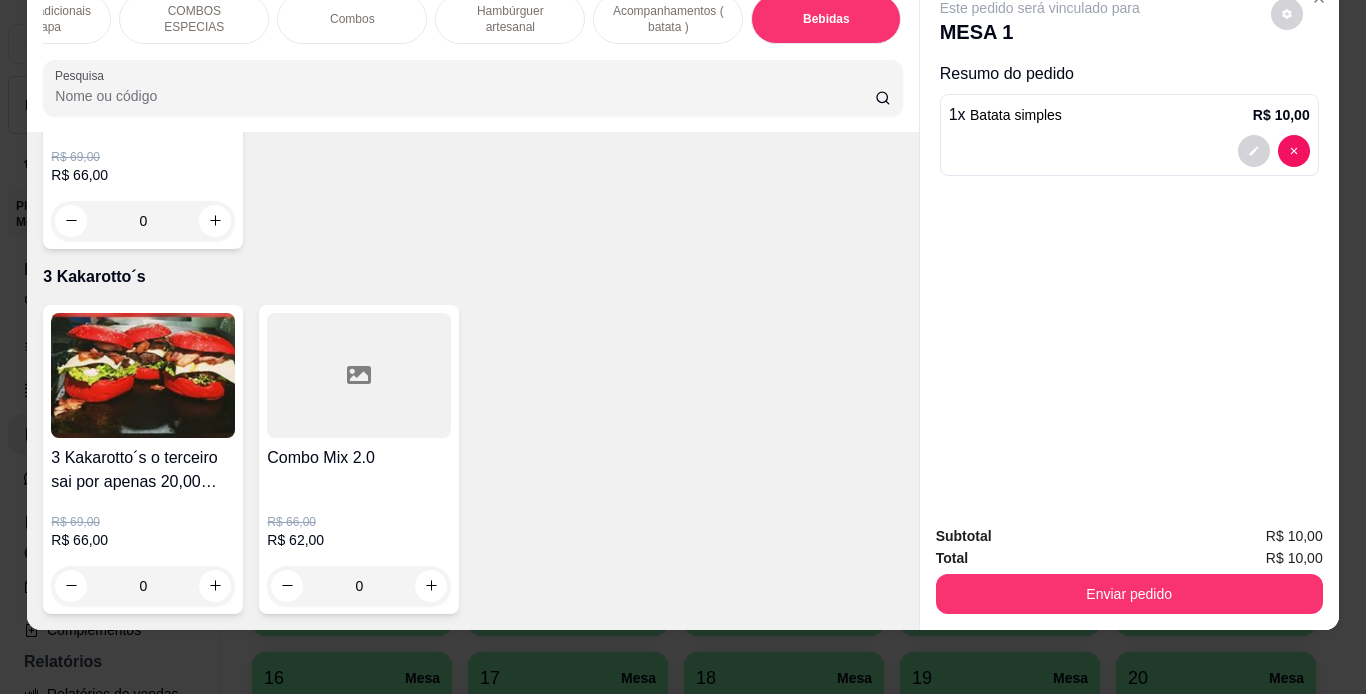 scroll, scrollTop: 6266, scrollLeft: 0, axis: vertical 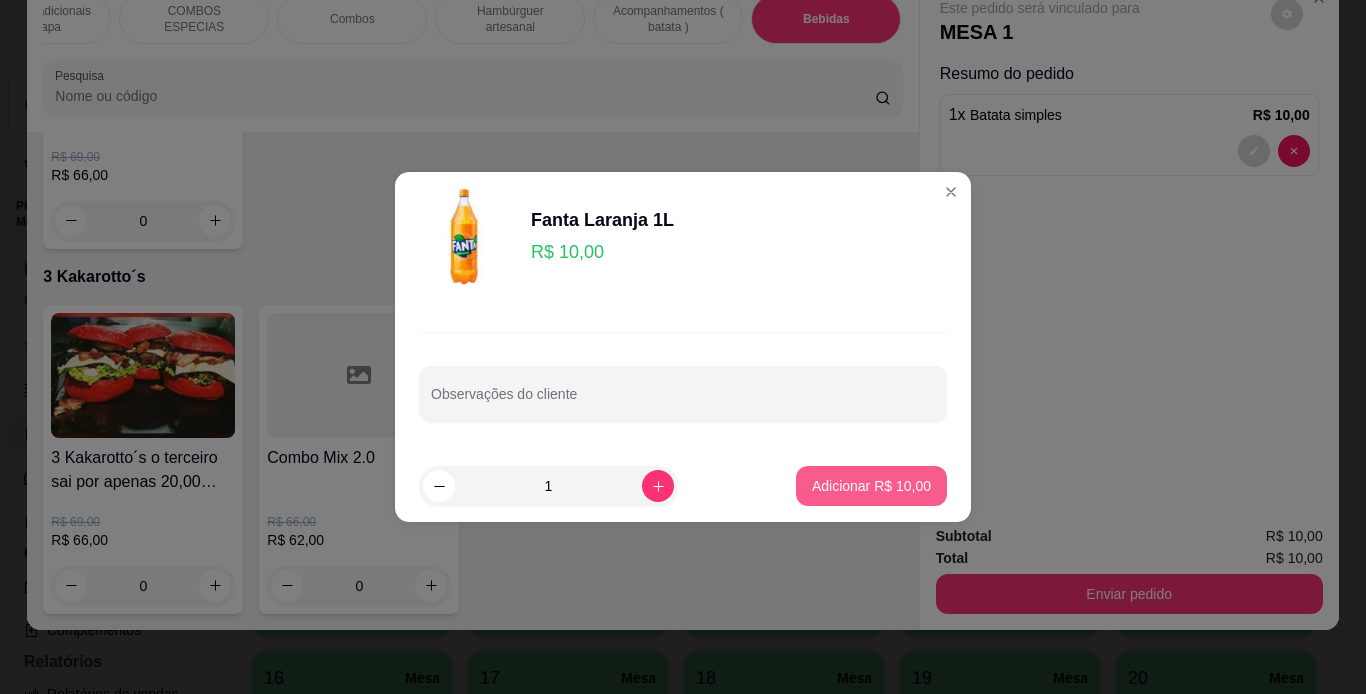 click on "Adicionar   R$ 10,00" at bounding box center (871, 486) 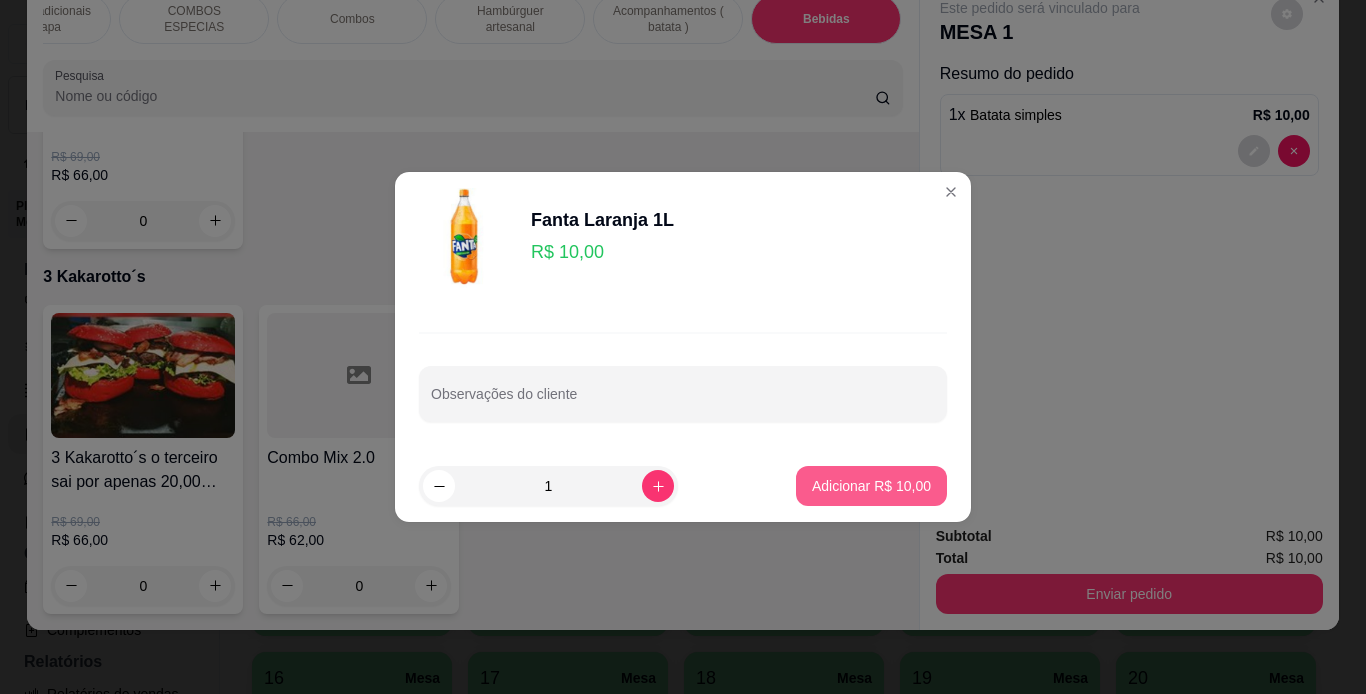 type on "1" 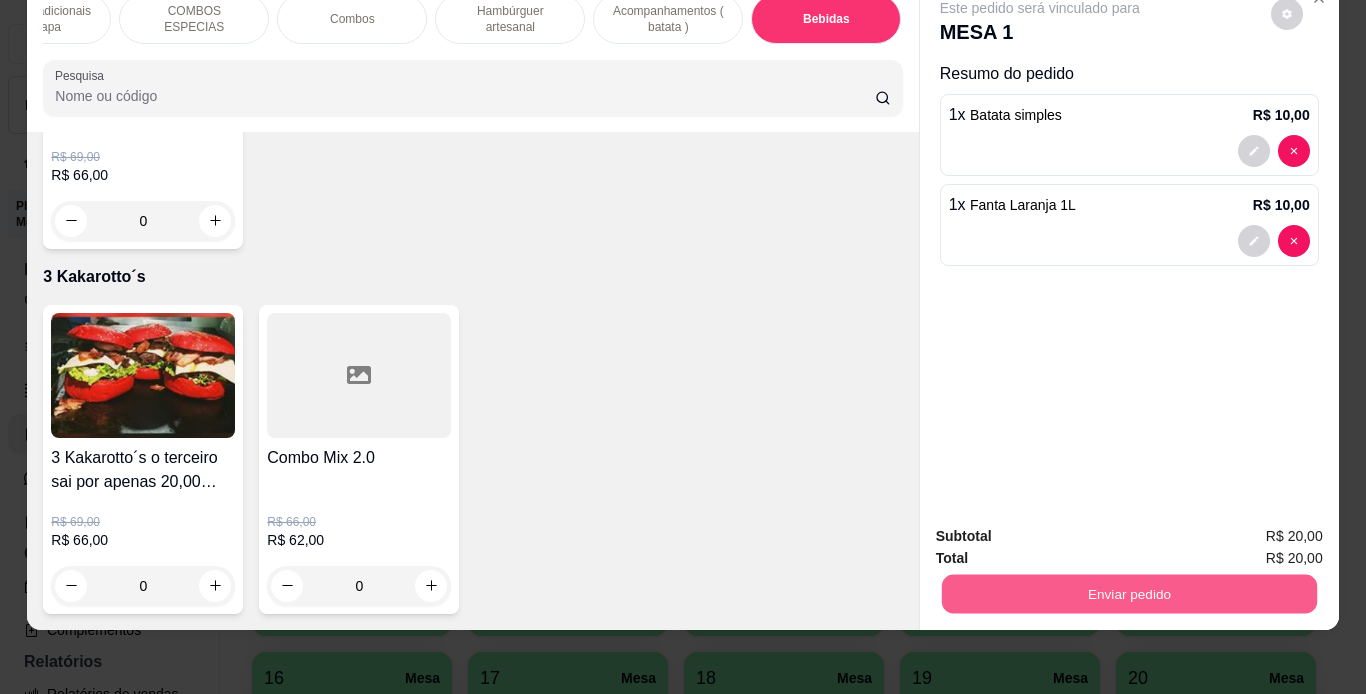 click on "Enviar pedido" at bounding box center [1128, 594] 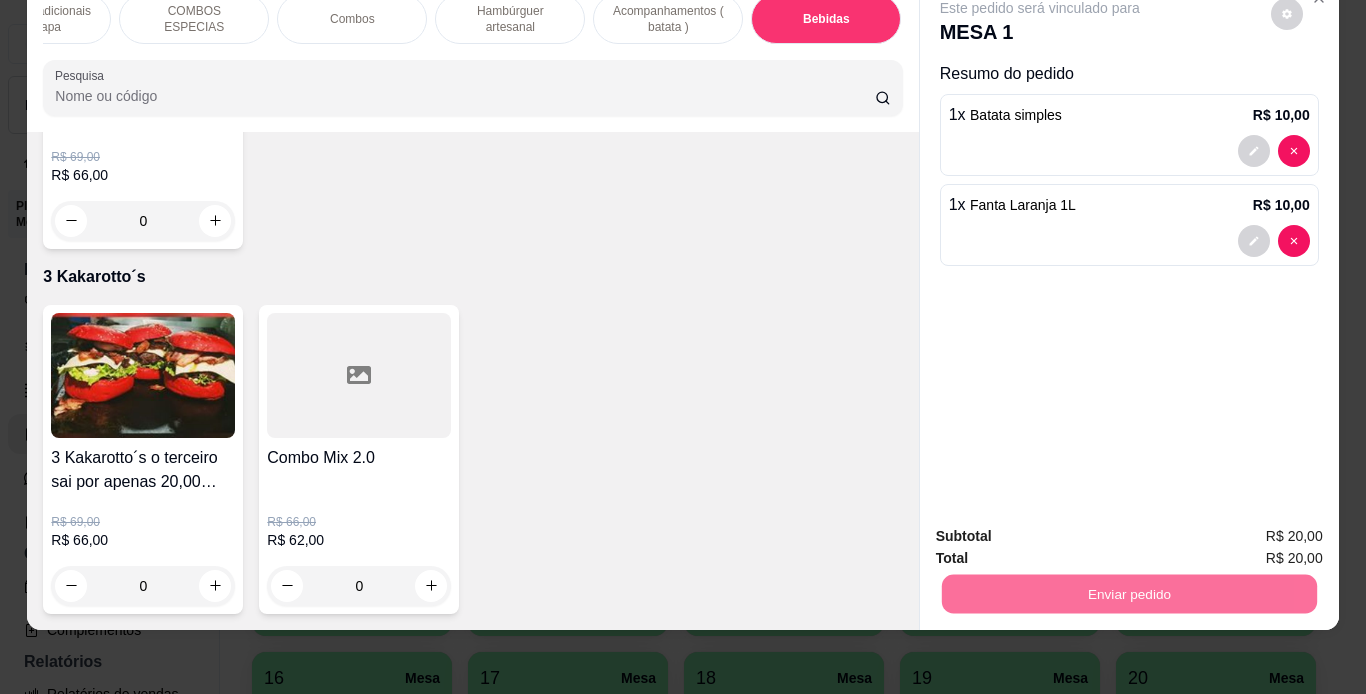 click on "Não registrar e enviar pedido" at bounding box center (1063, 529) 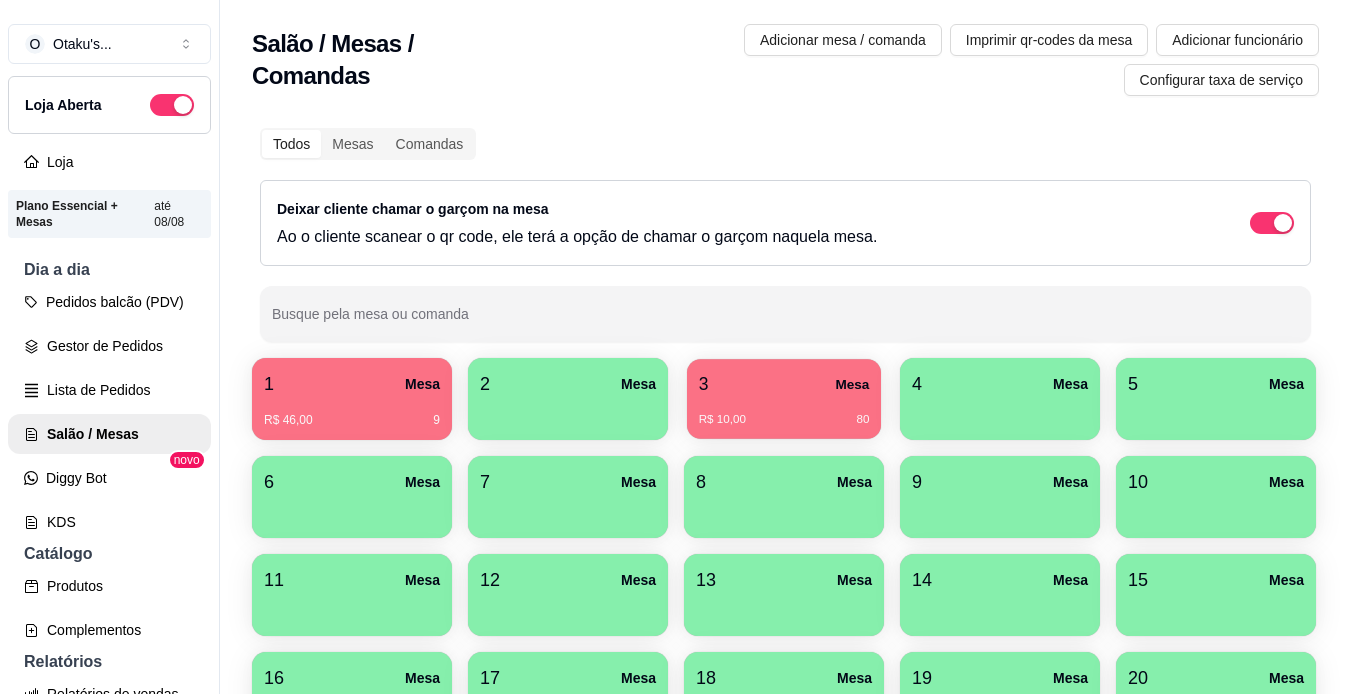 click on "R$ 10,00 80" at bounding box center [784, 420] 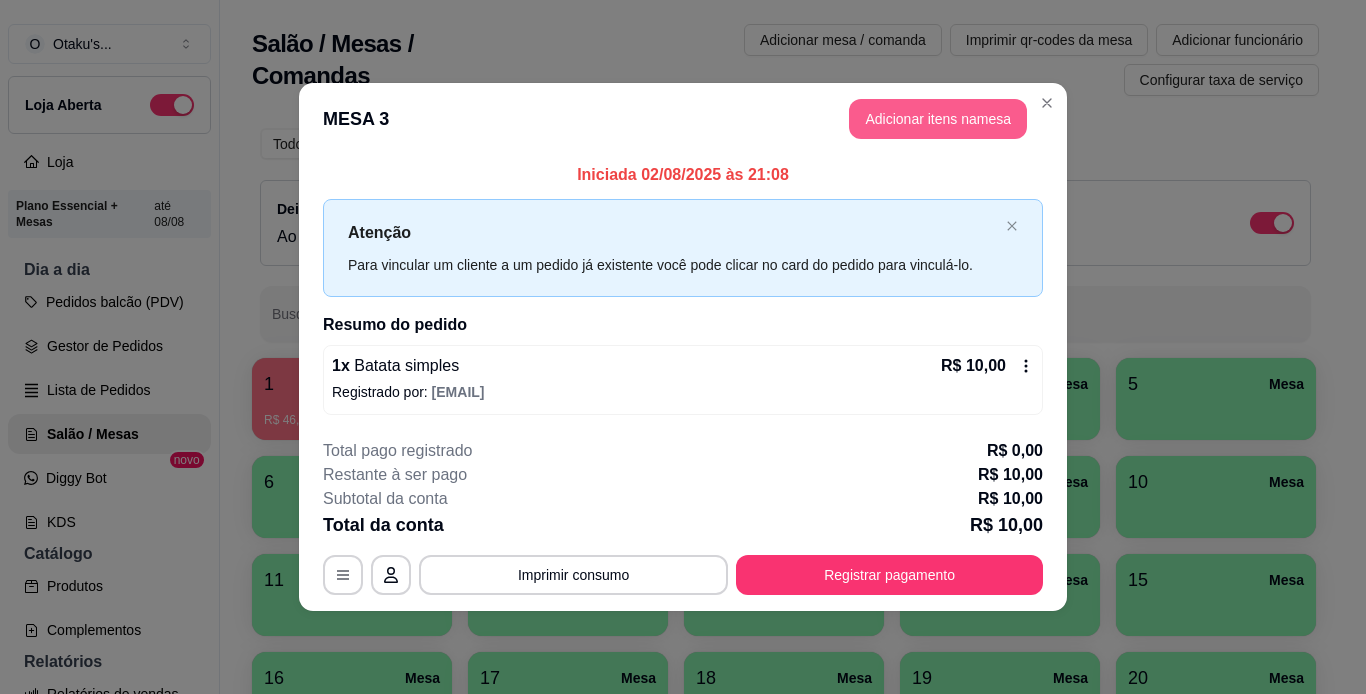 click on "Adicionar itens na  mesa" at bounding box center (938, 119) 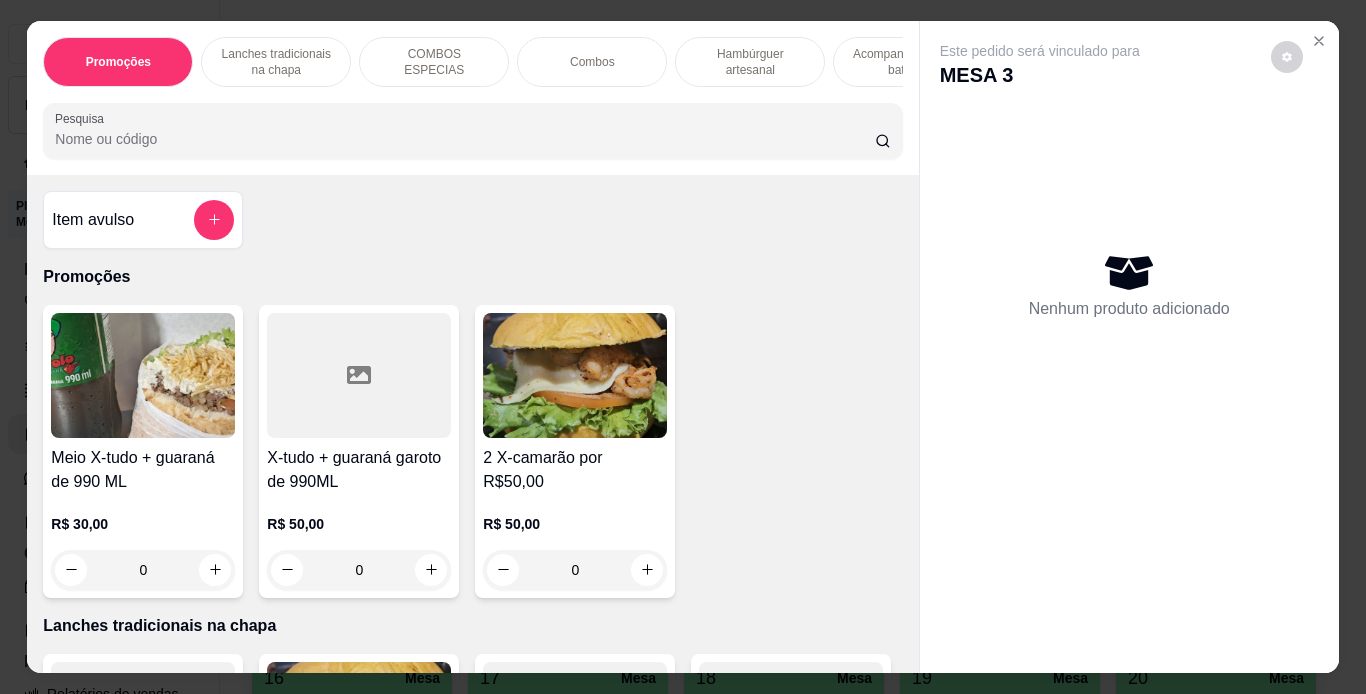 click on "Hambúrguer artesanal" at bounding box center [750, 62] 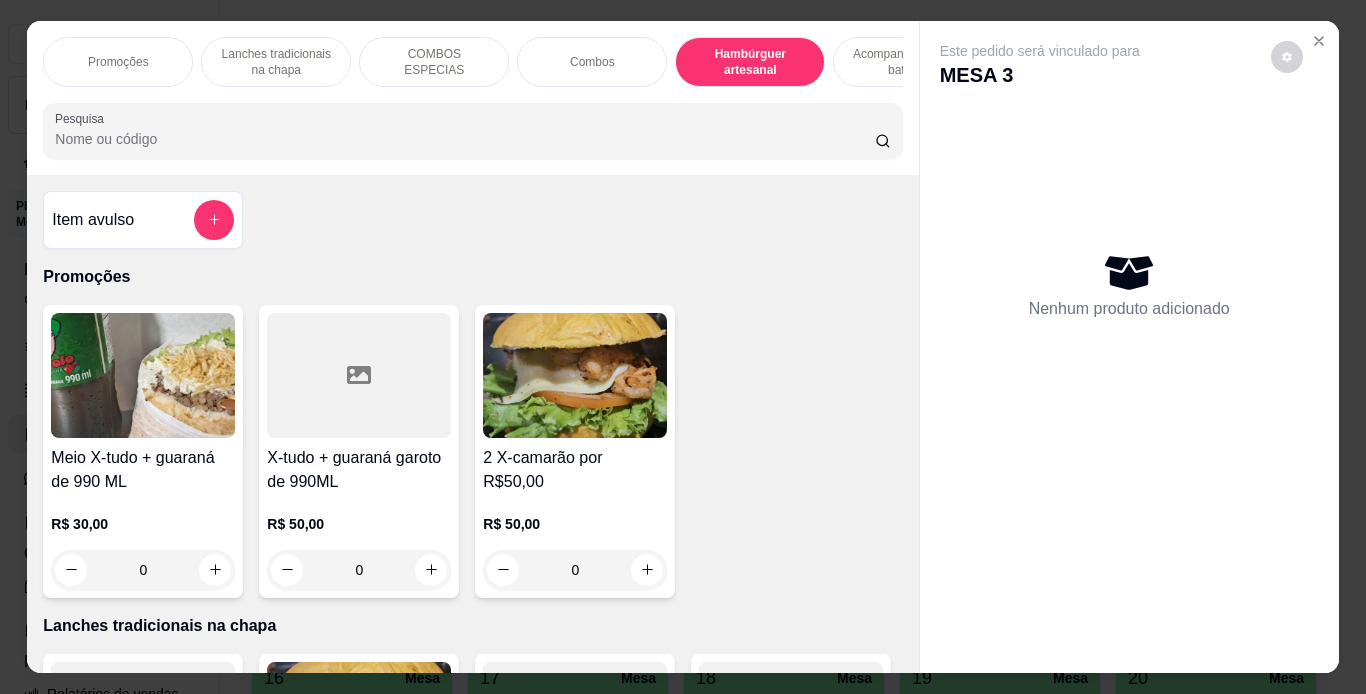 scroll, scrollTop: 3710, scrollLeft: 0, axis: vertical 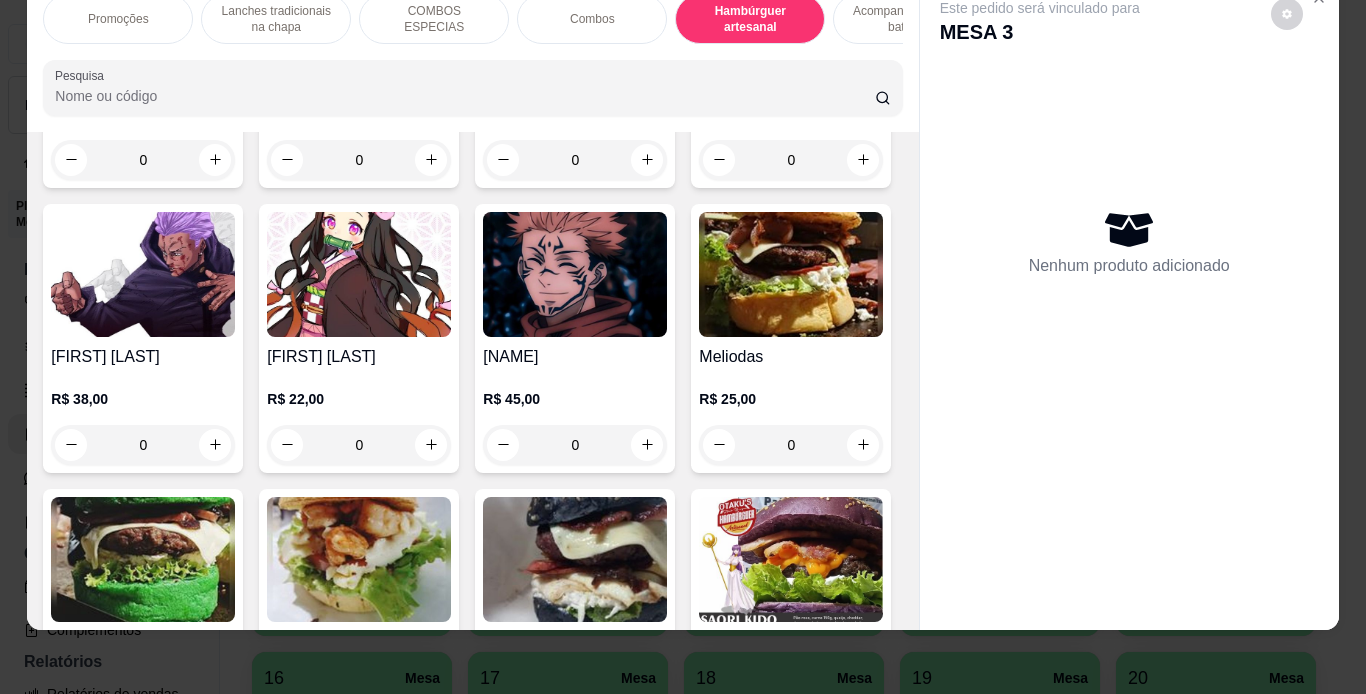 click on "R$ 23,00 0" at bounding box center [575, 132] 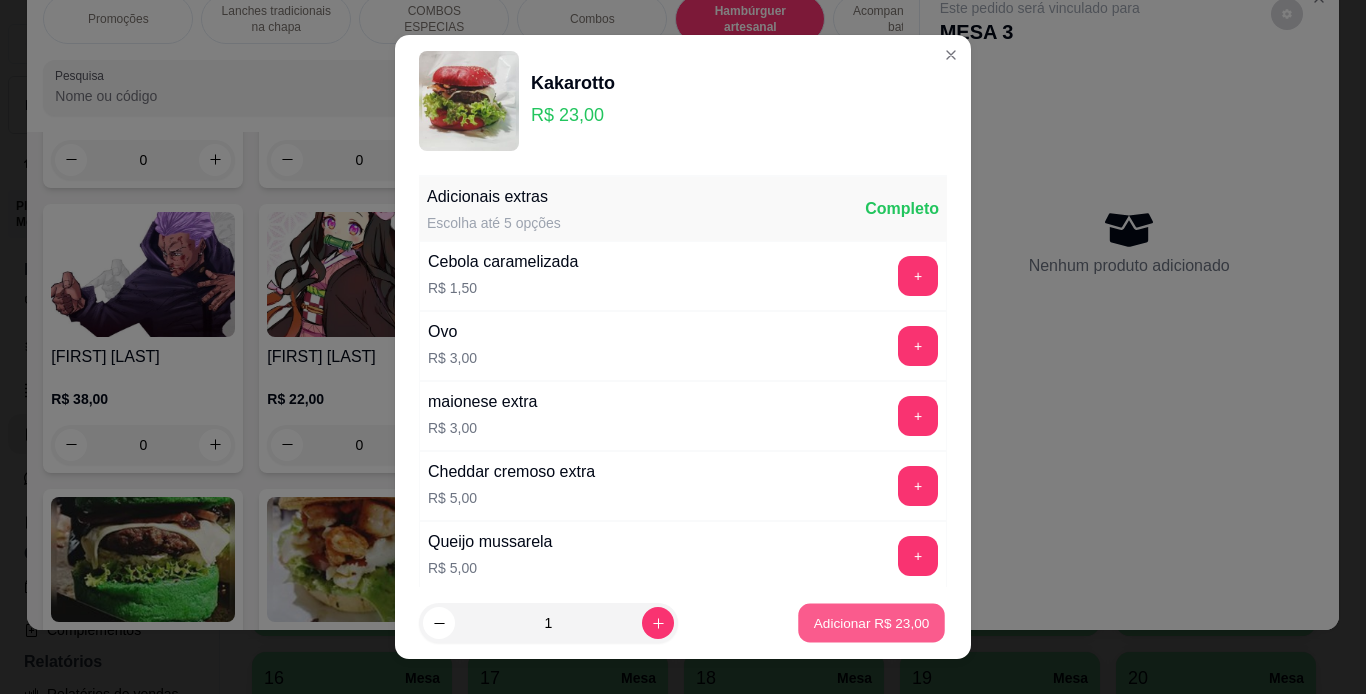 click on "Adicionar   R$ 23,00" at bounding box center (872, 623) 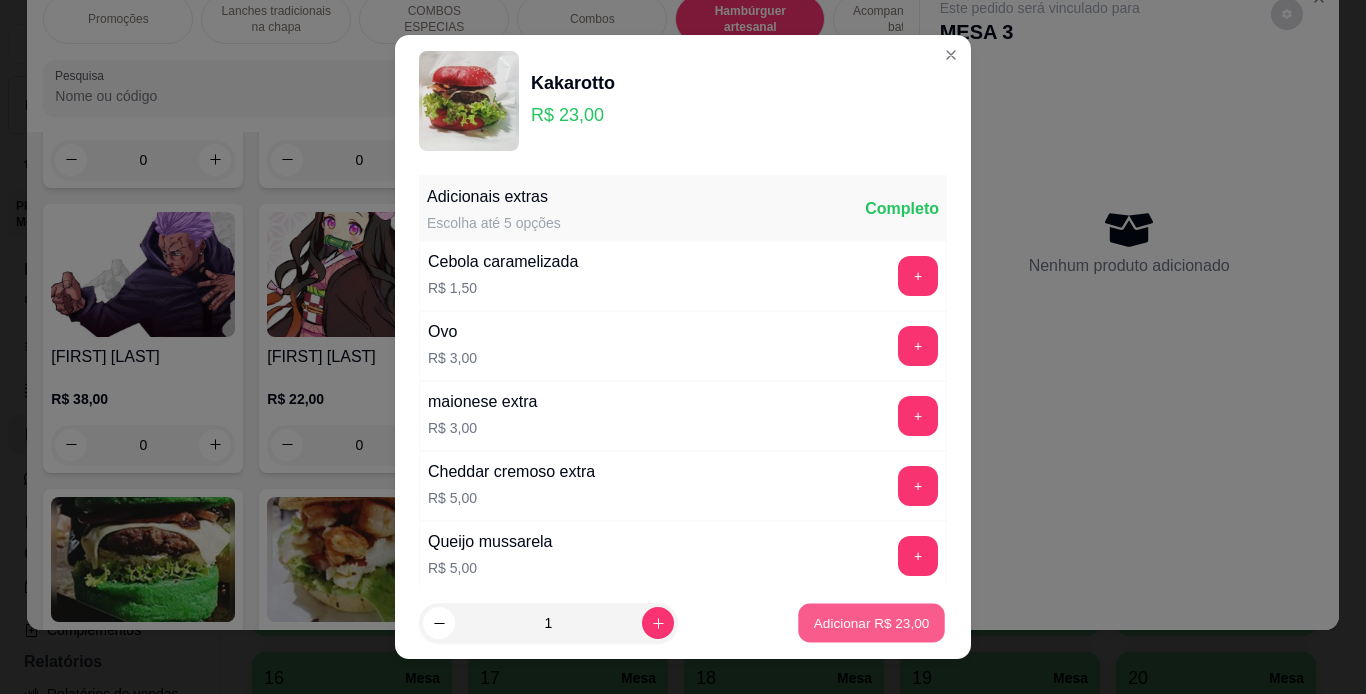 type on "1" 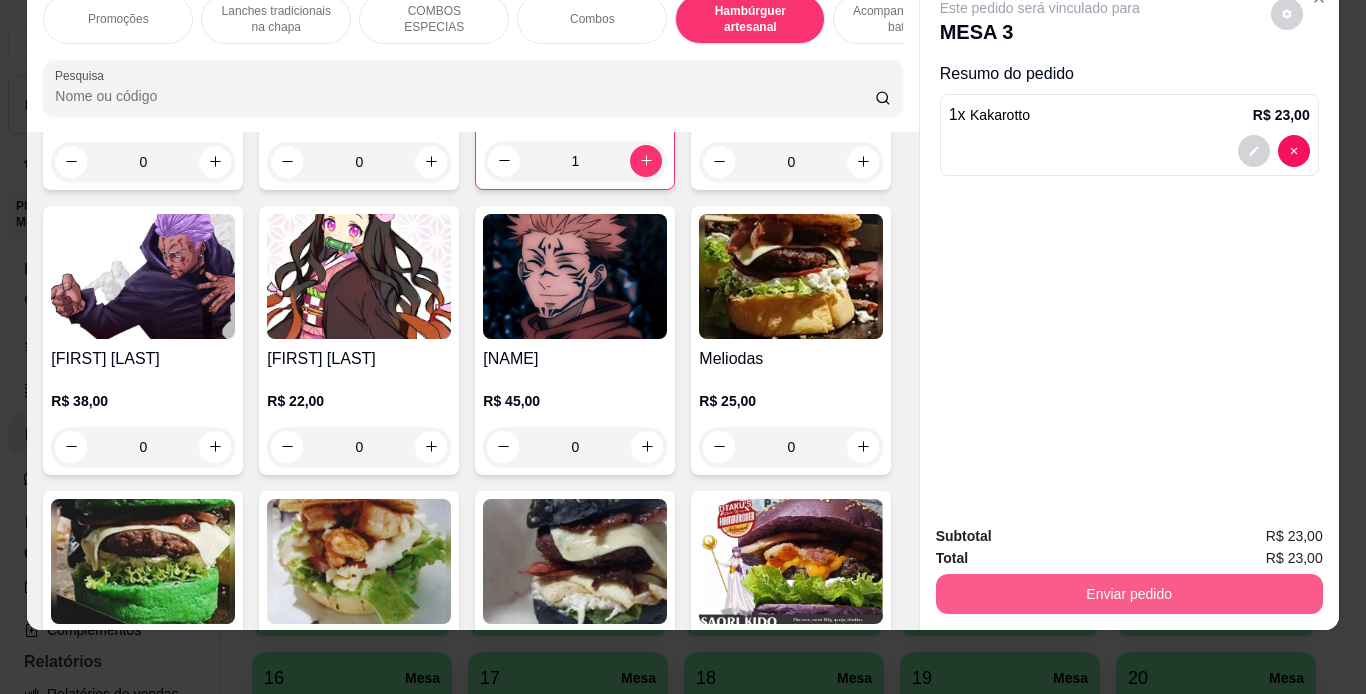 click on "Enviar pedido" at bounding box center (1129, 594) 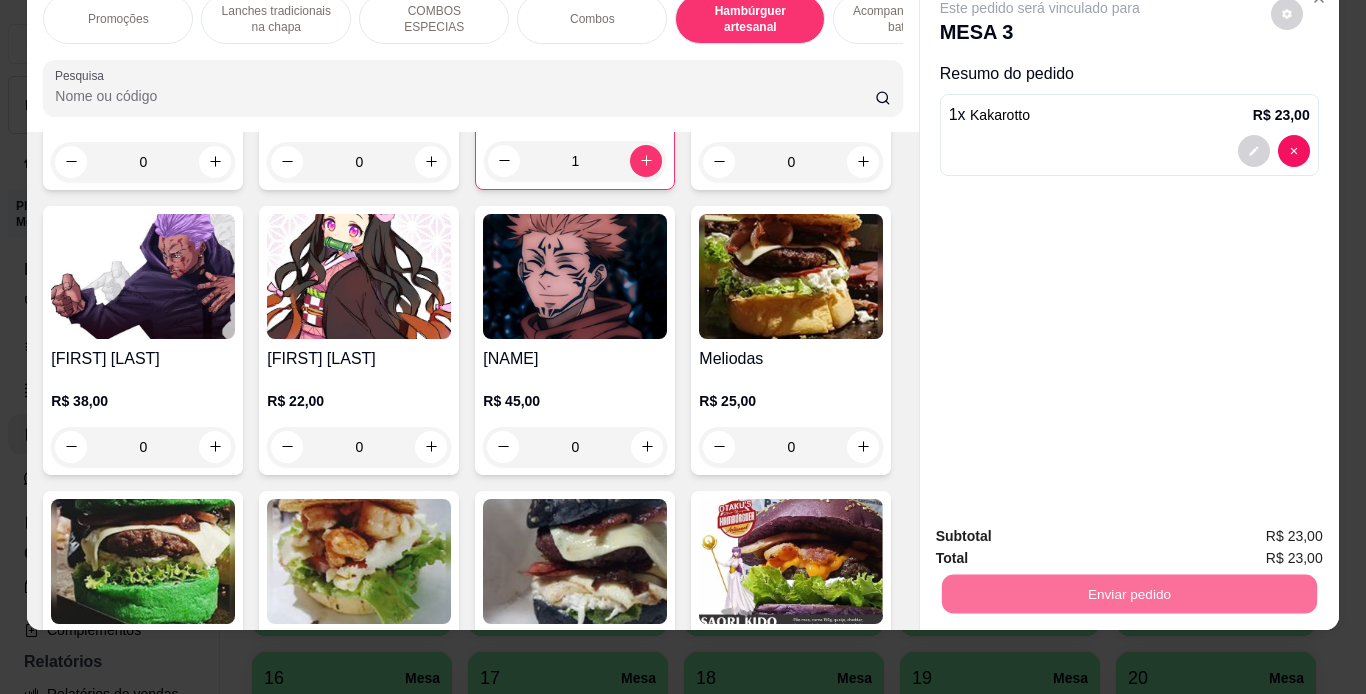 click on "Não registrar e enviar pedido" at bounding box center (1063, 530) 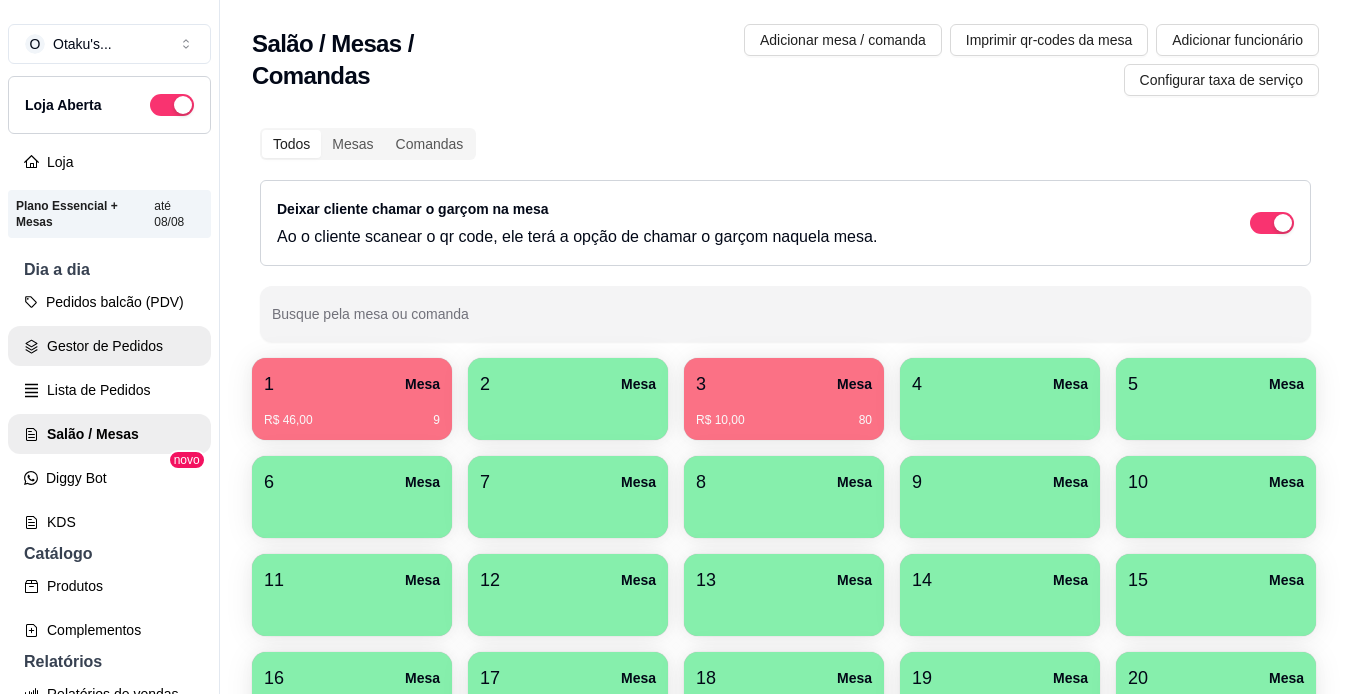 click on "Gestor de Pedidos" at bounding box center (109, 346) 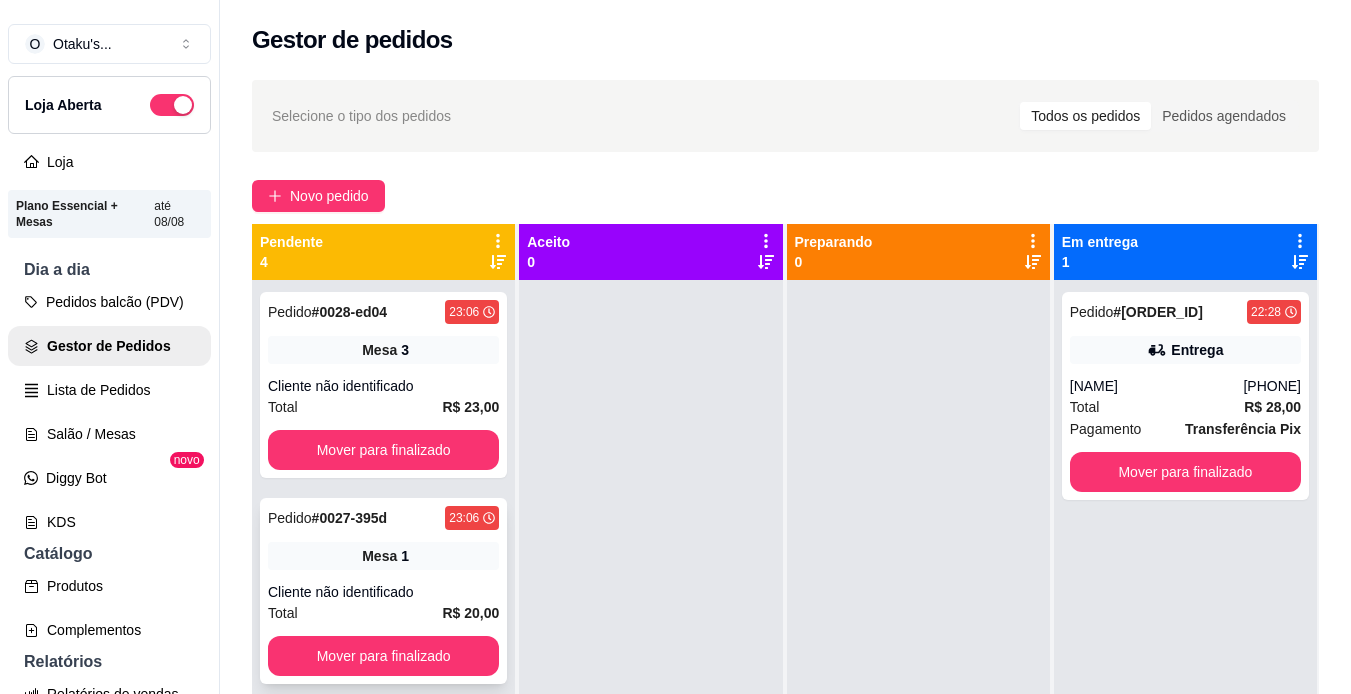 click on "Mesa 1" at bounding box center (383, 556) 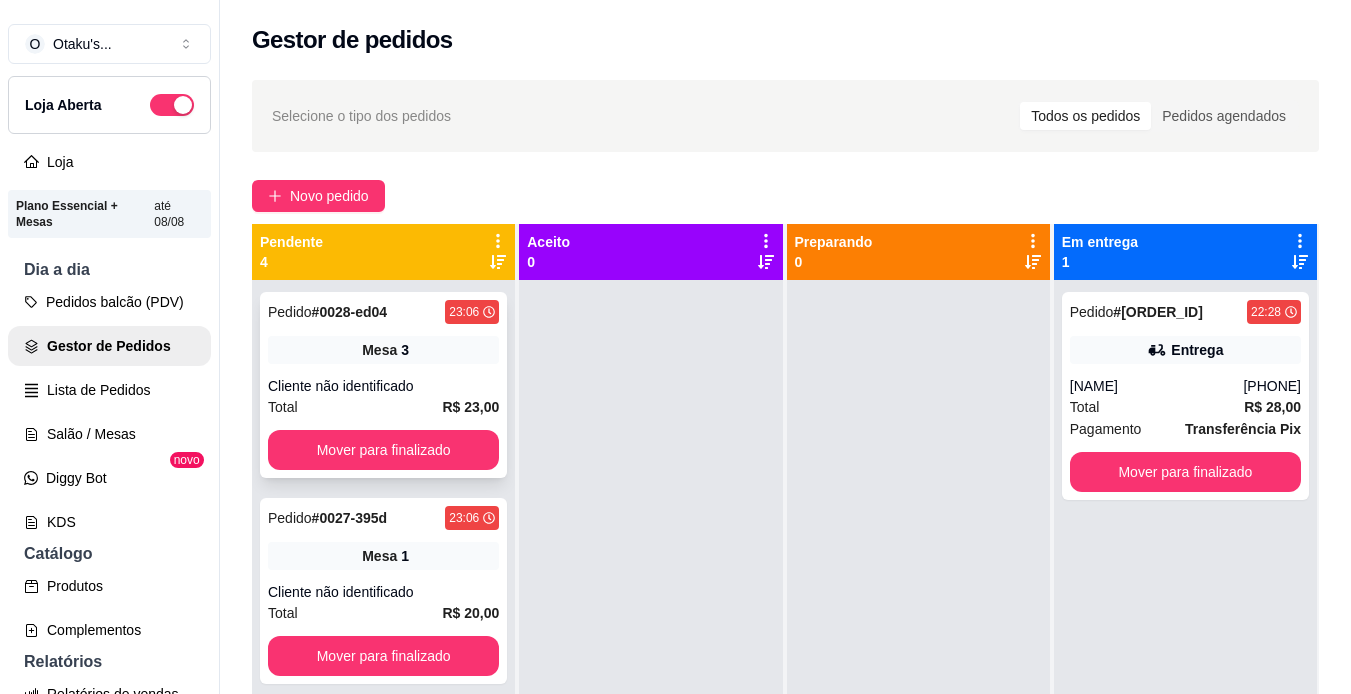 click on "Pedido  # 0028-ed04 23:06 Mesa 3 Cliente não identificado Total R$ 23,00 Mover para finalizado" at bounding box center (383, 385) 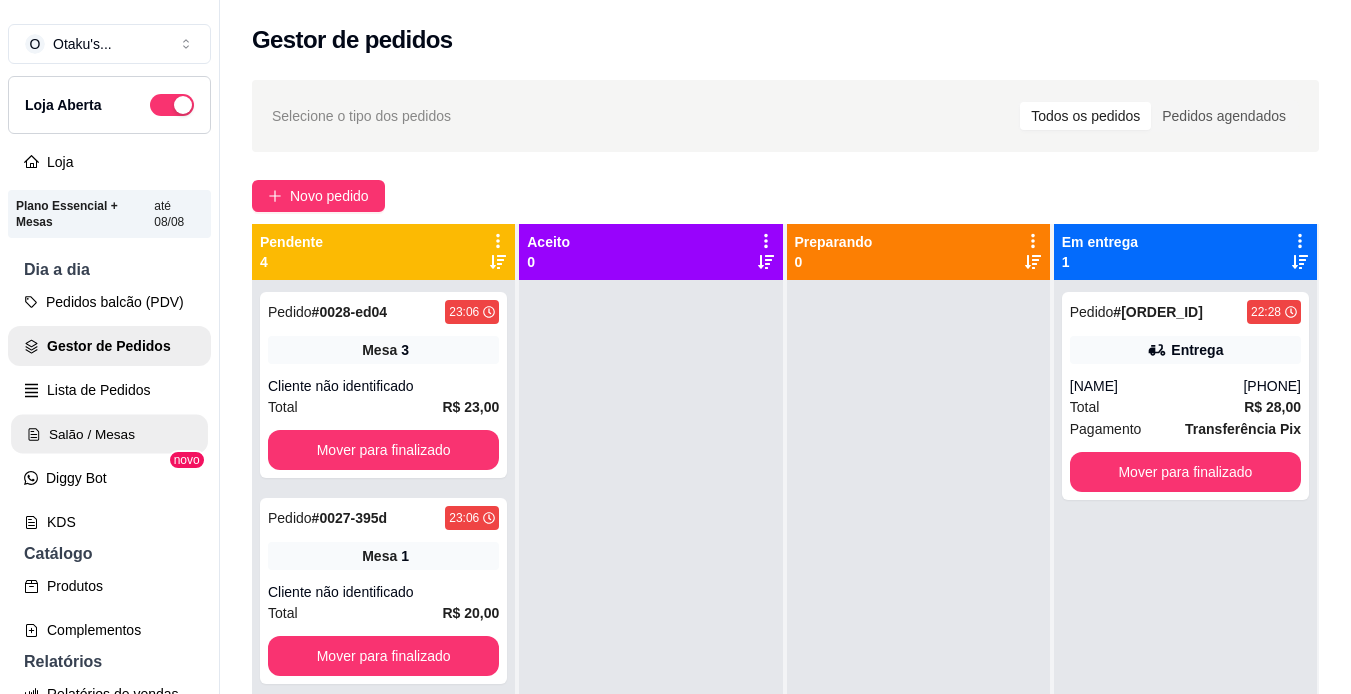 click on "Salão / Mesas" at bounding box center (109, 434) 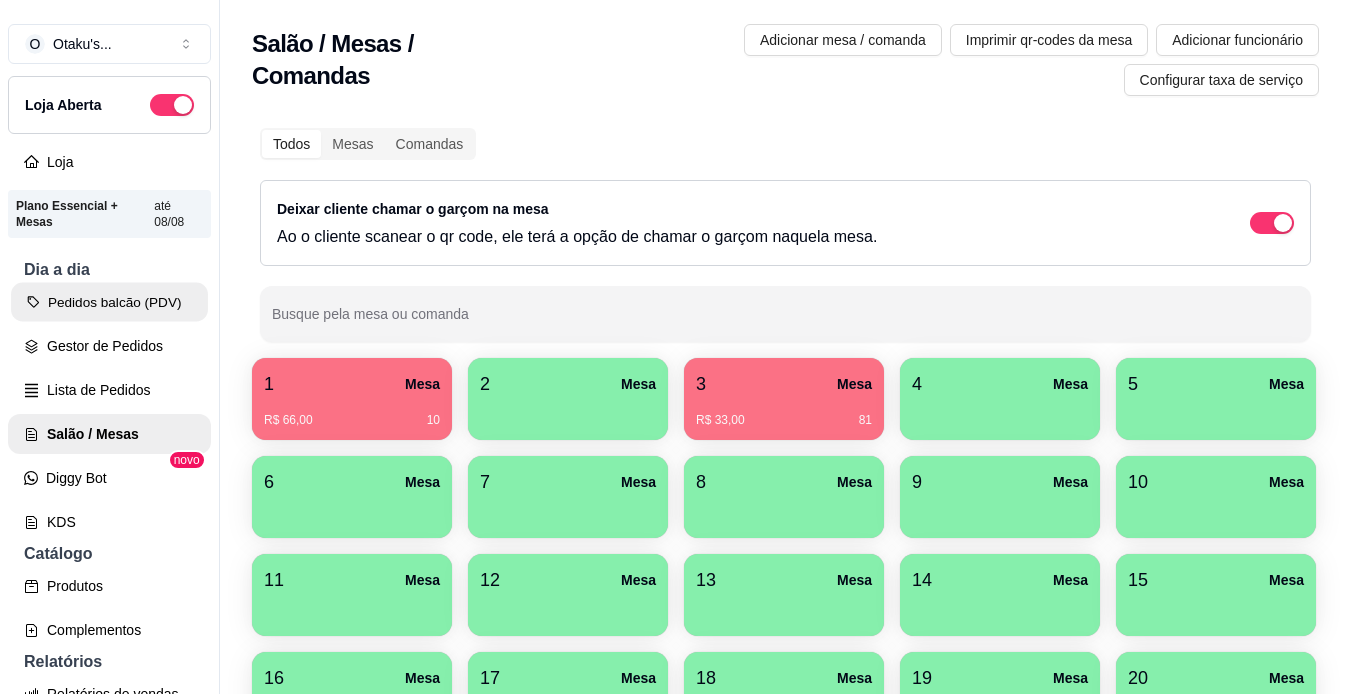click on "Pedidos balcão (PDV)" at bounding box center (109, 302) 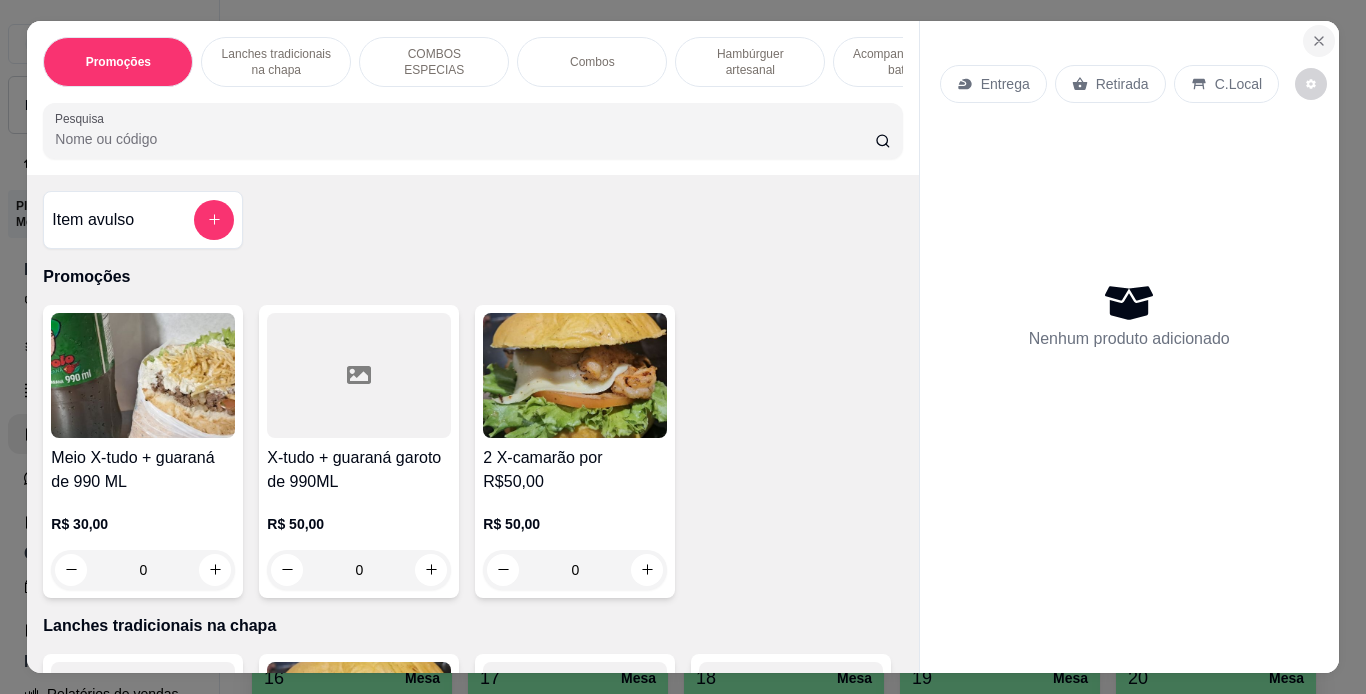 click at bounding box center (1319, 41) 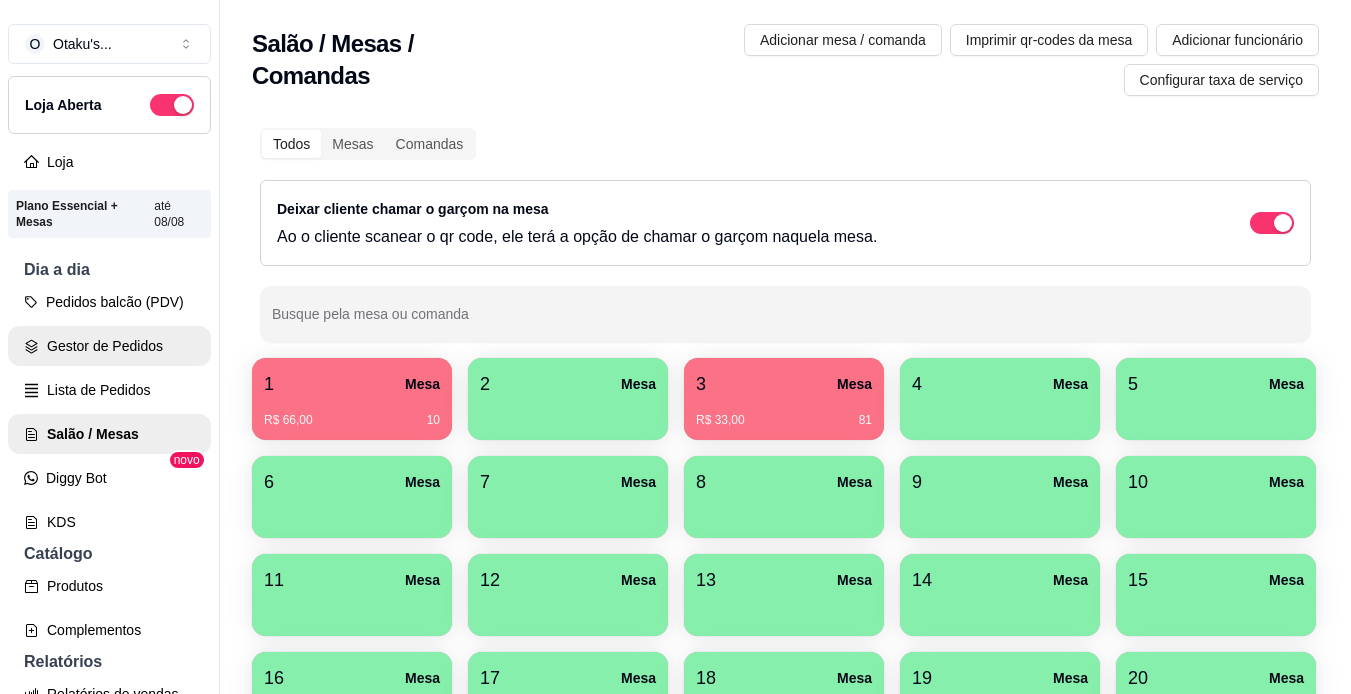 click on "Gestor de Pedidos" at bounding box center [109, 346] 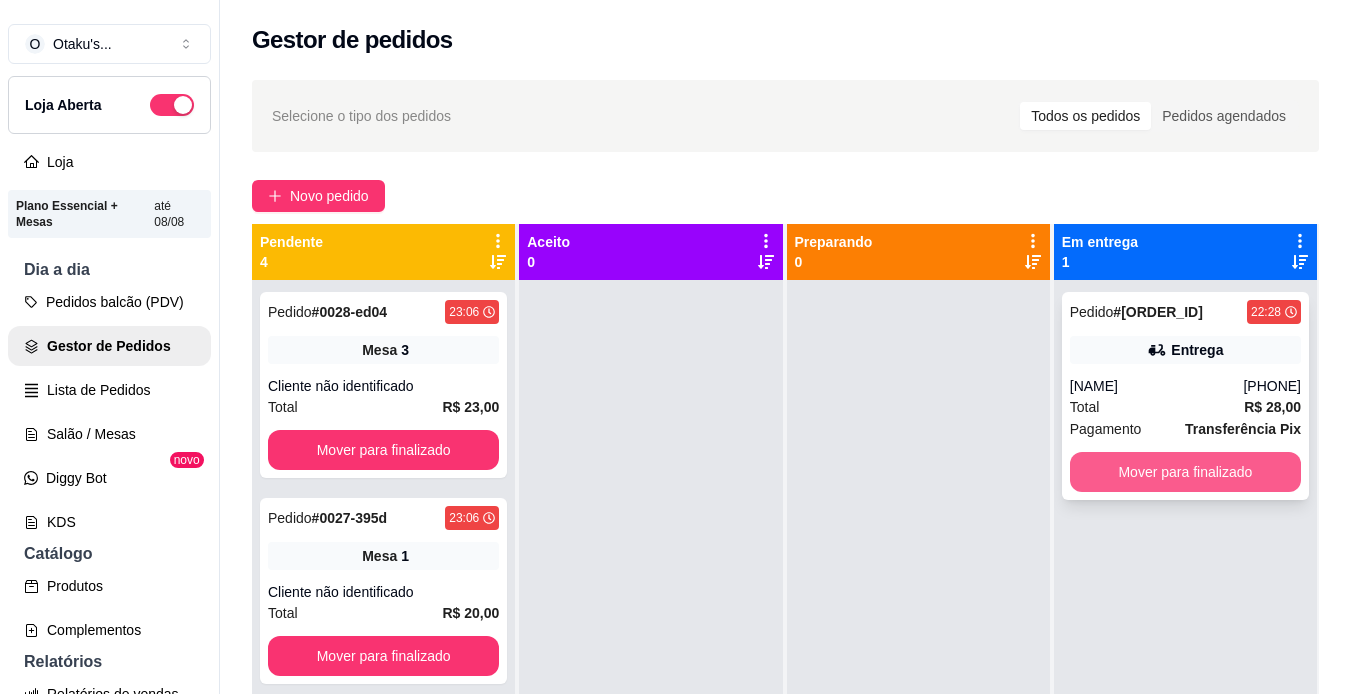 click on "Mover para finalizado" at bounding box center (1185, 472) 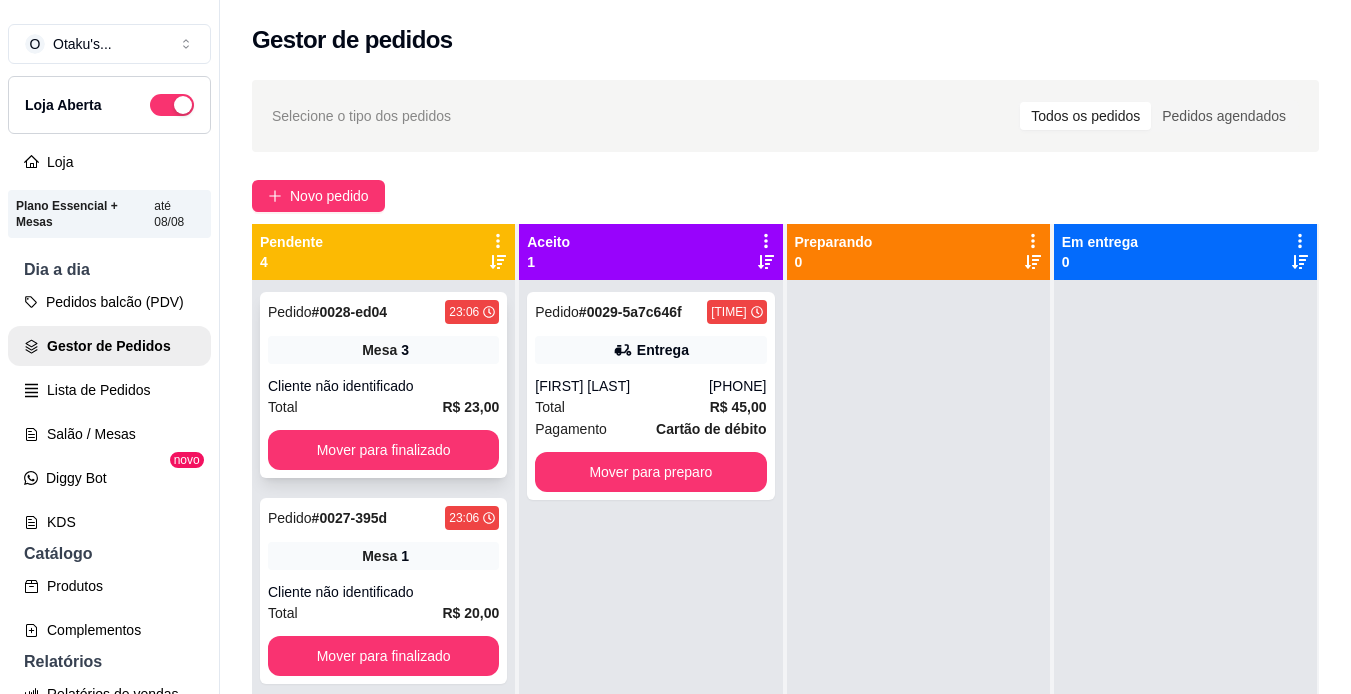 click on "Cliente não identificado" at bounding box center (383, 386) 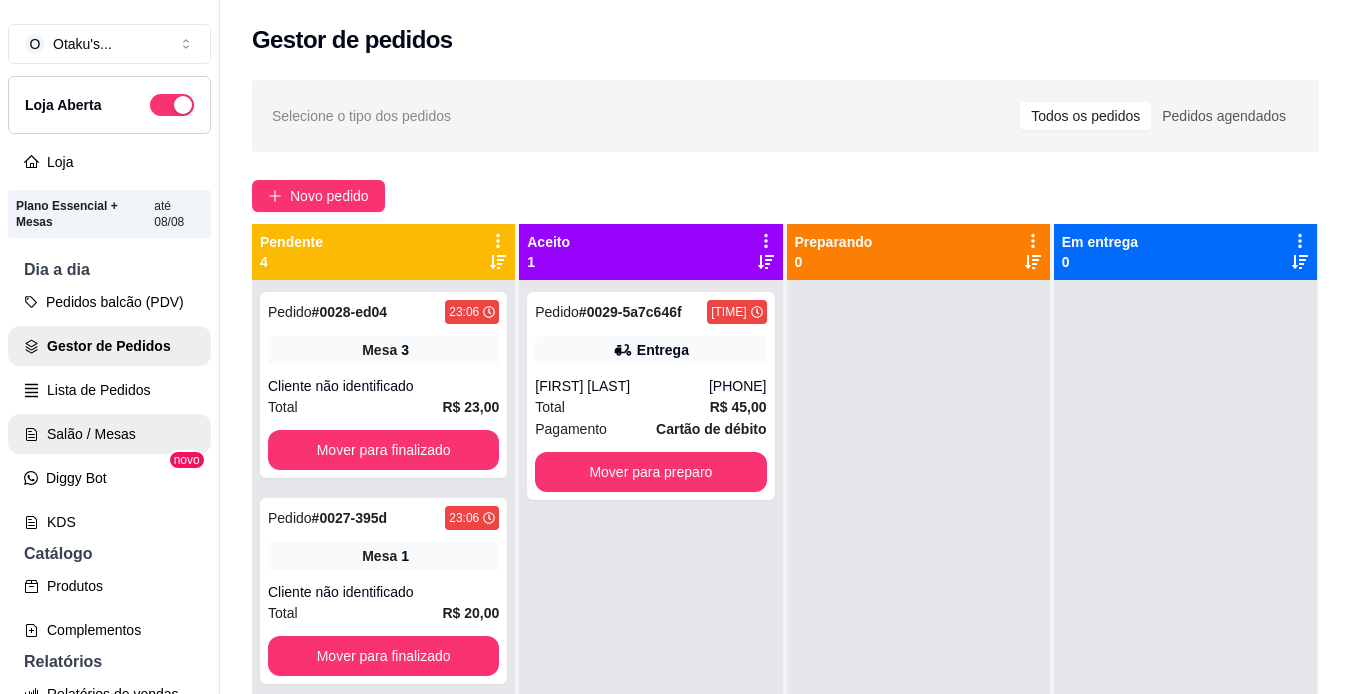 click on "Salão / Mesas" at bounding box center [109, 434] 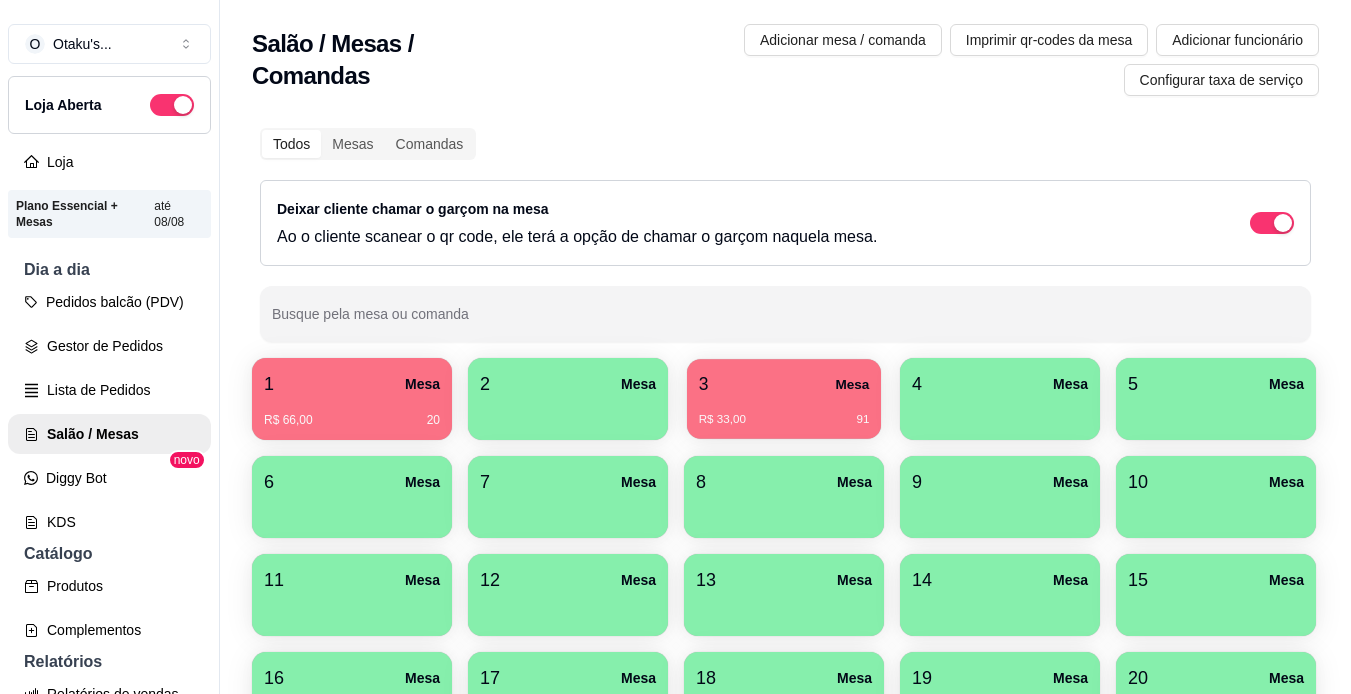 click on "R$ 33,00 91" at bounding box center (784, 420) 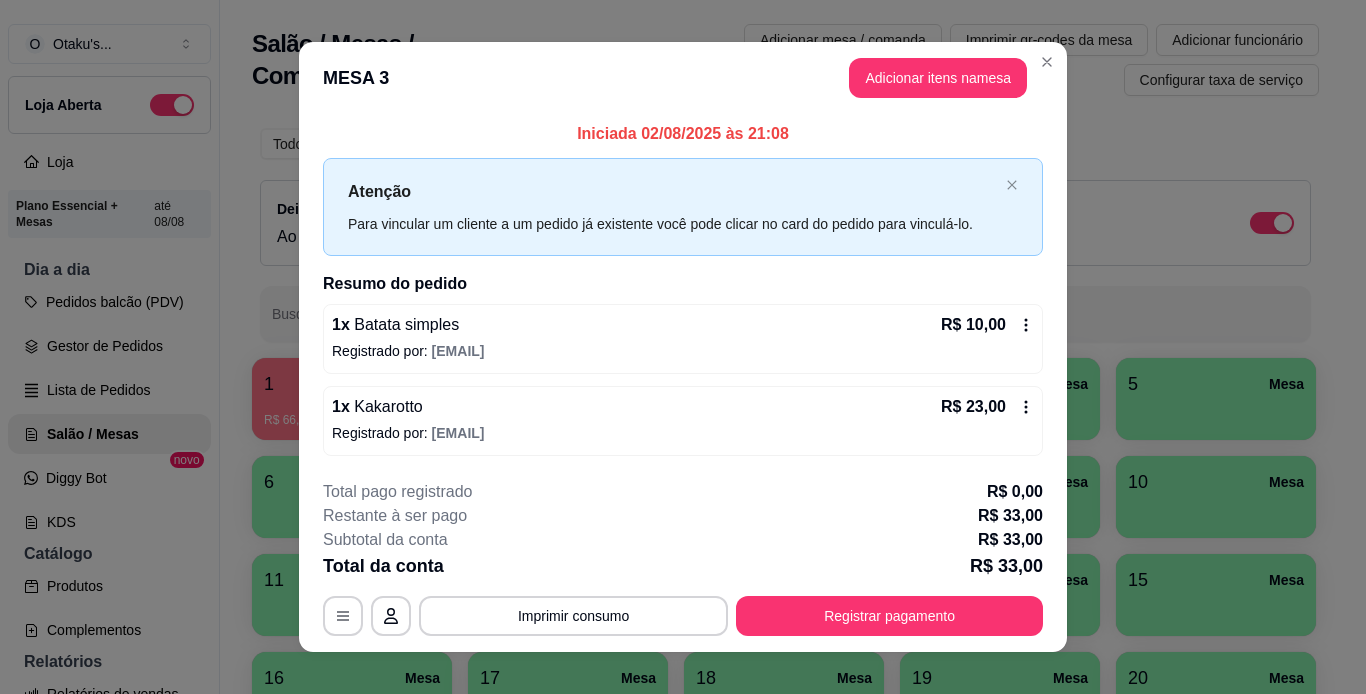 scroll, scrollTop: 1, scrollLeft: 0, axis: vertical 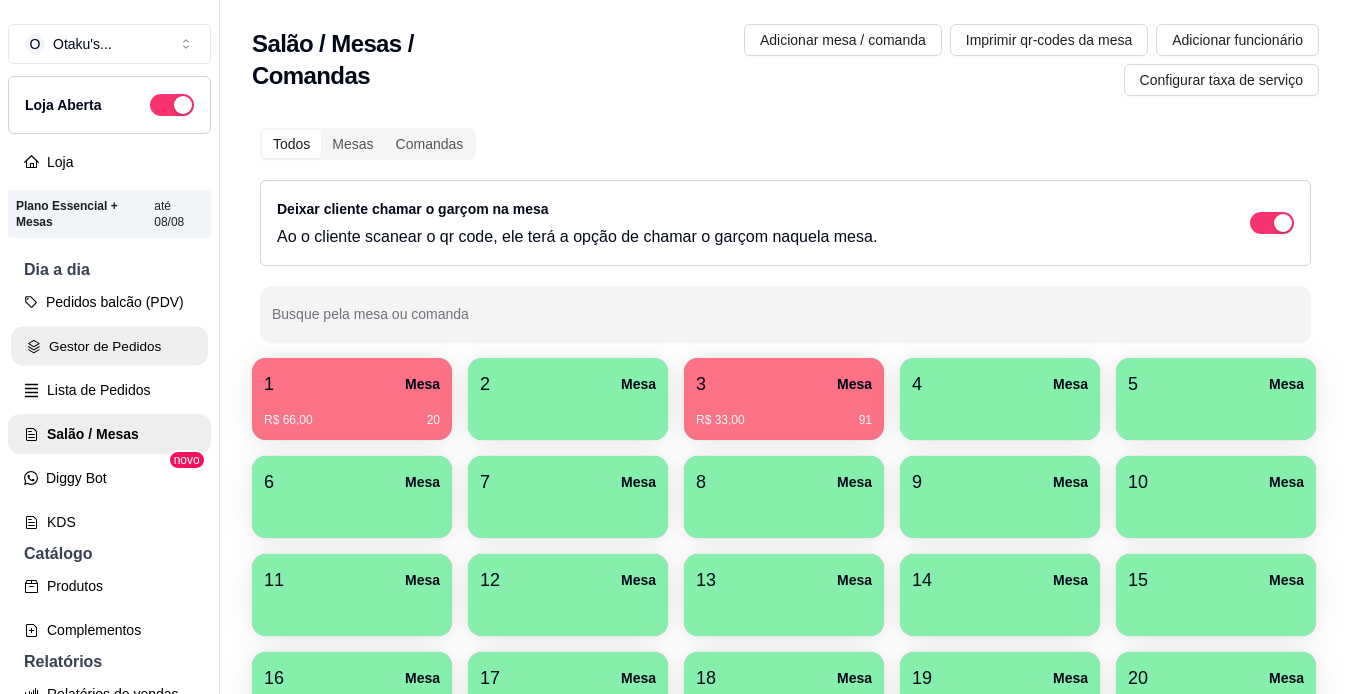click on "Gestor de Pedidos" at bounding box center [109, 346] 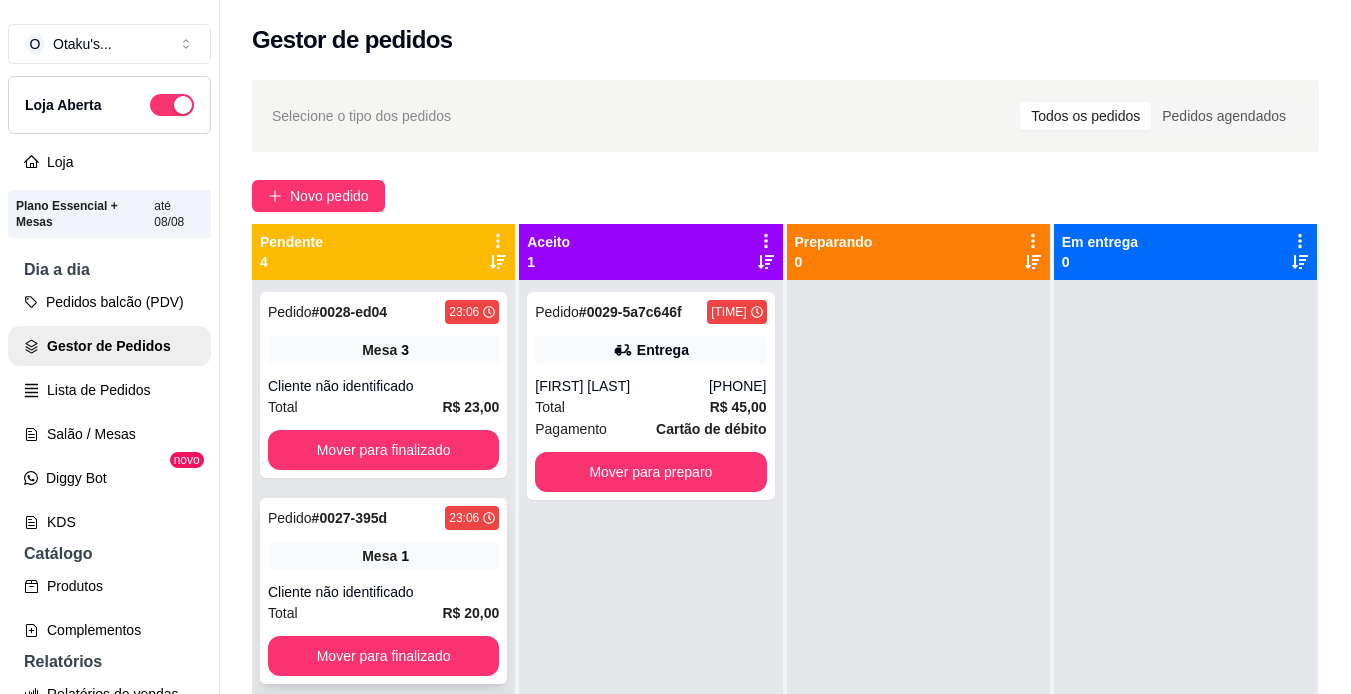 click on "Pedido  # 0027-395d 23:06 Mesa 1 Cliente não identificado Total R$ 20,00 Mover para finalizado" at bounding box center (383, 591) 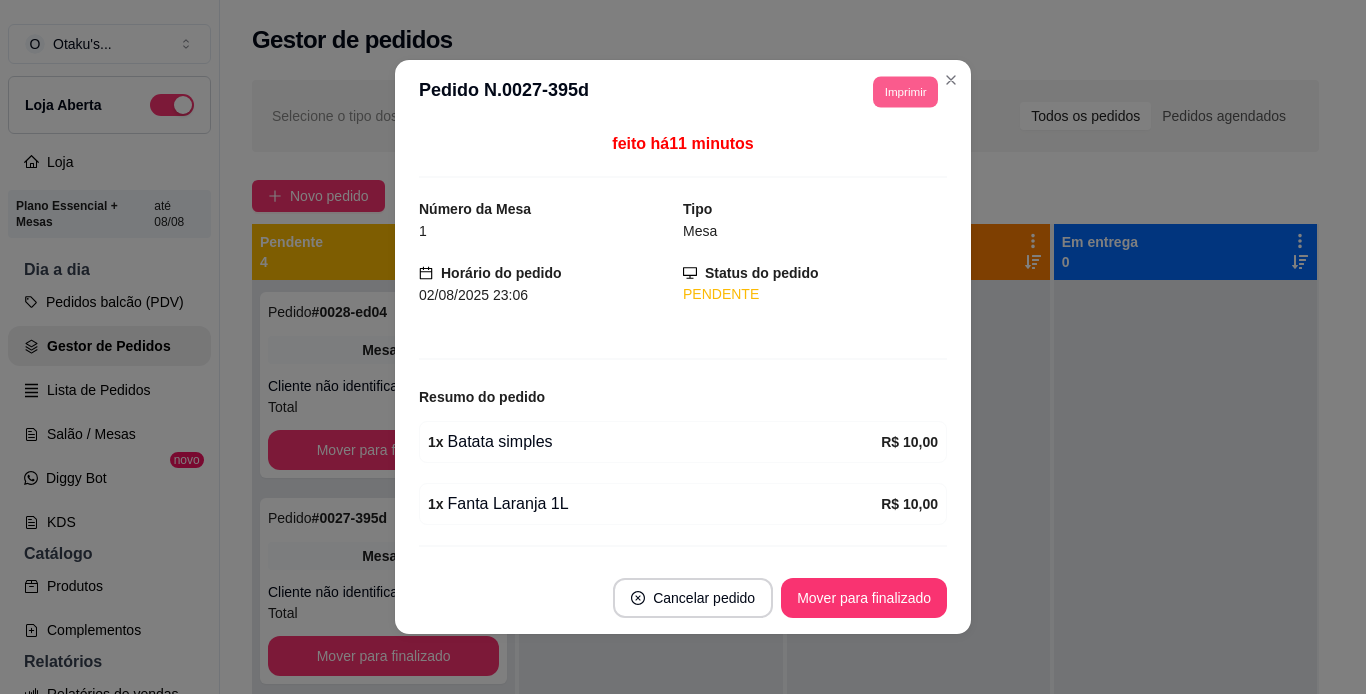 click on "Imprimir" at bounding box center (905, 91) 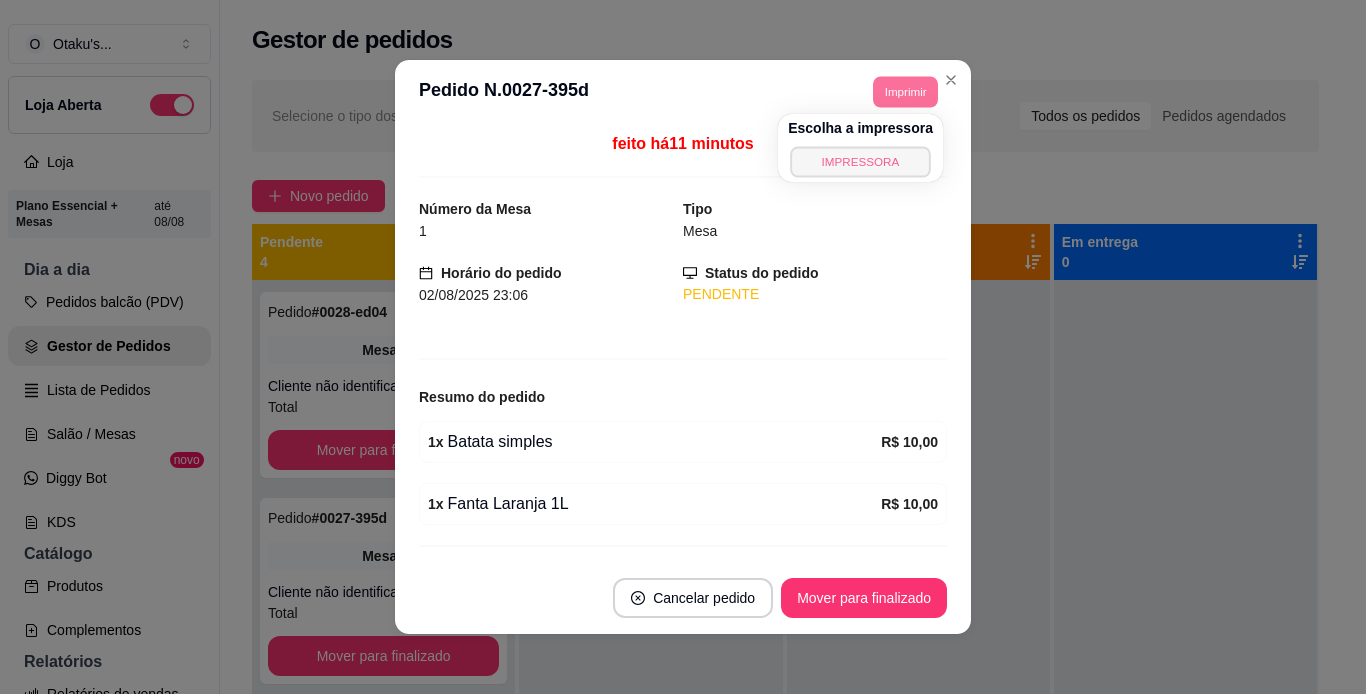 click on "IMPRESSORA" at bounding box center [860, 161] 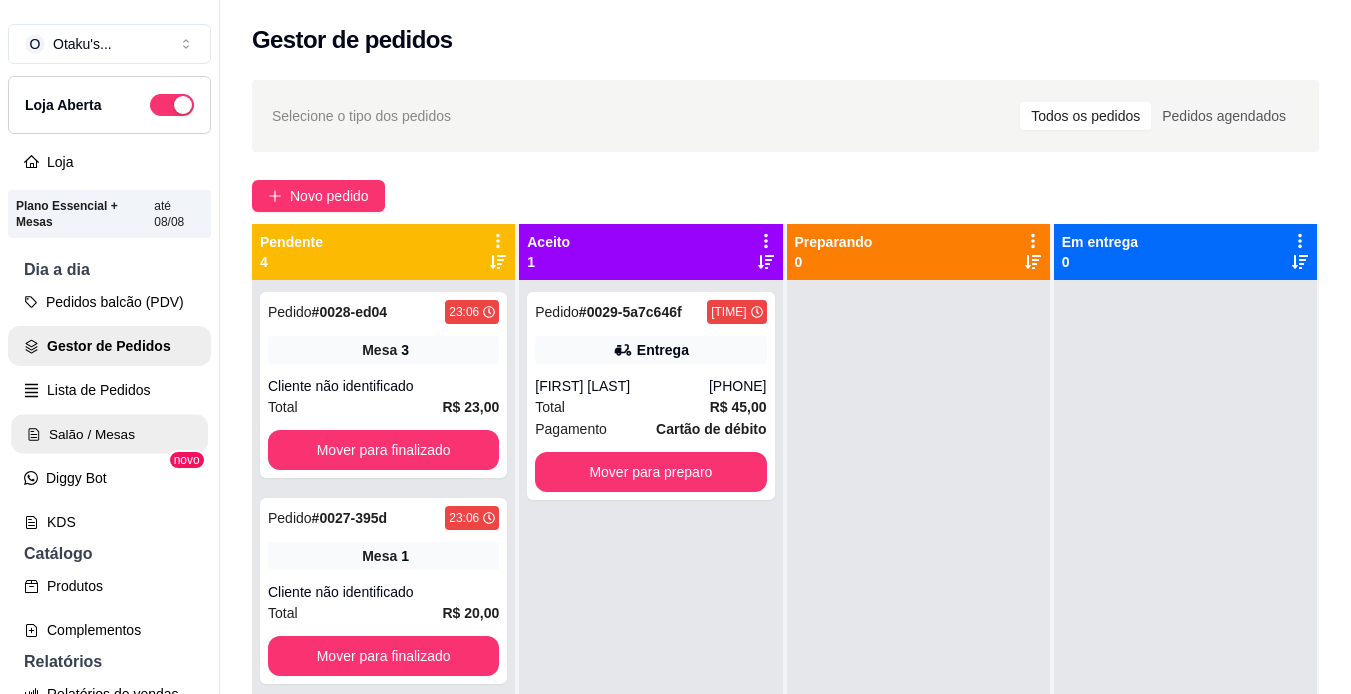 click on "Salão / Mesas" at bounding box center (109, 434) 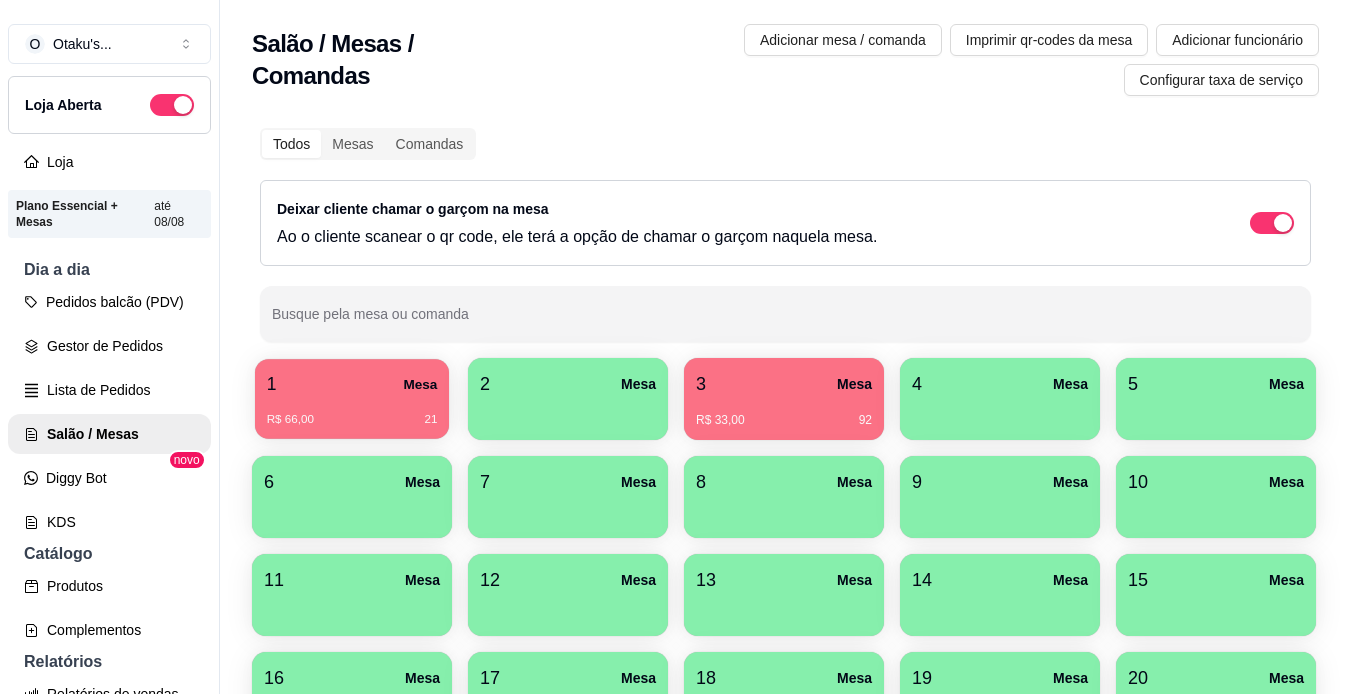 click on "1 Mesa" at bounding box center [352, 384] 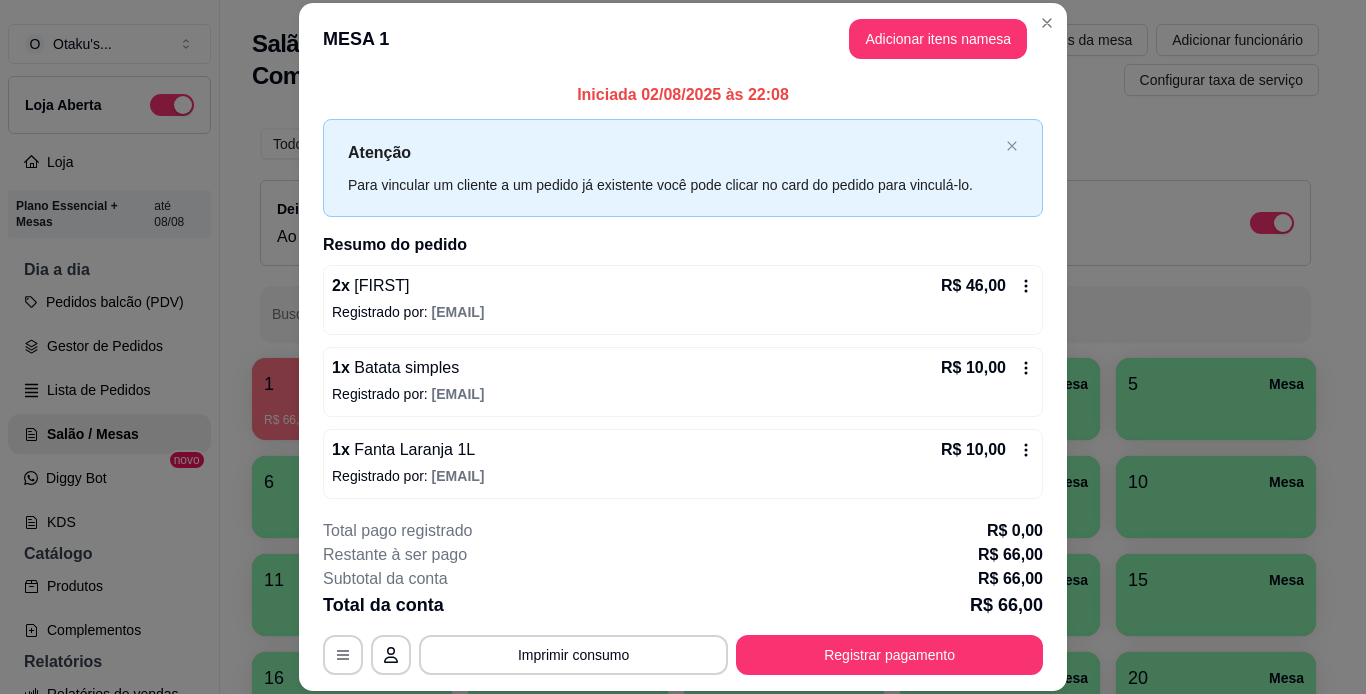 drag, startPoint x: 1046, startPoint y: 32, endPoint x: 1037, endPoint y: 6, distance: 27.513634 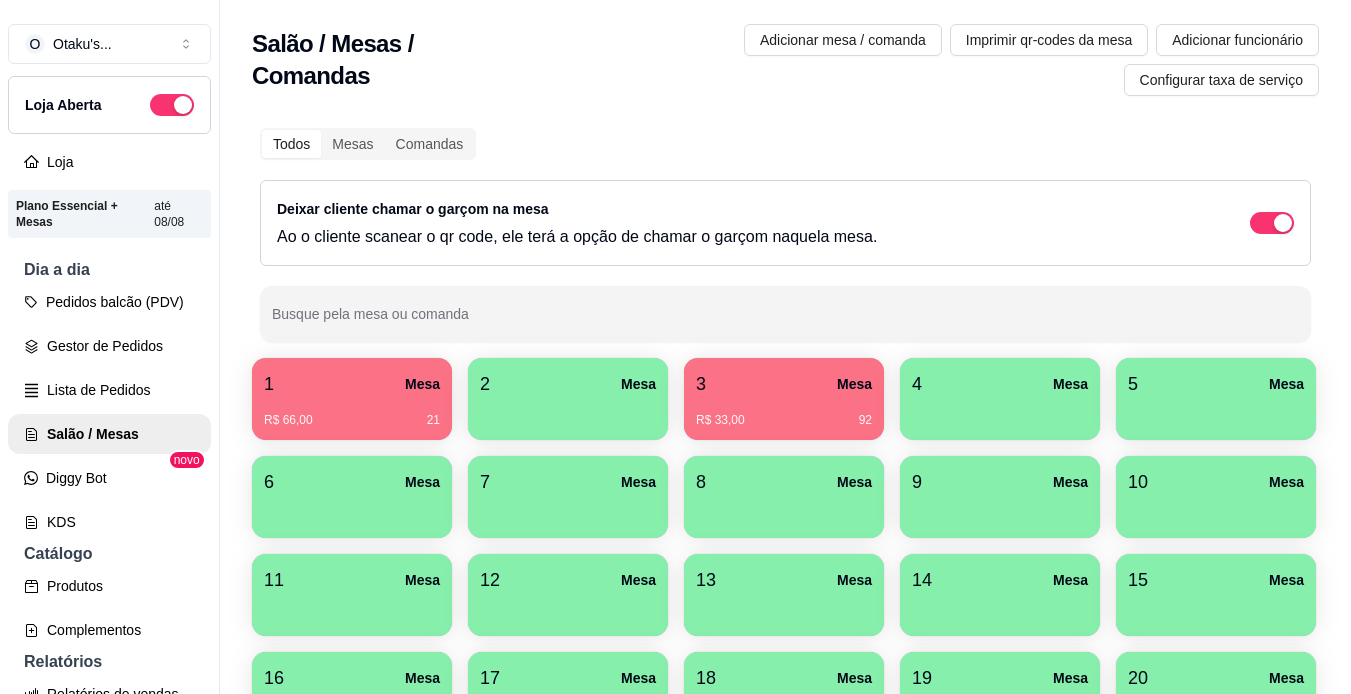 click on "3 Mesa" at bounding box center [784, 384] 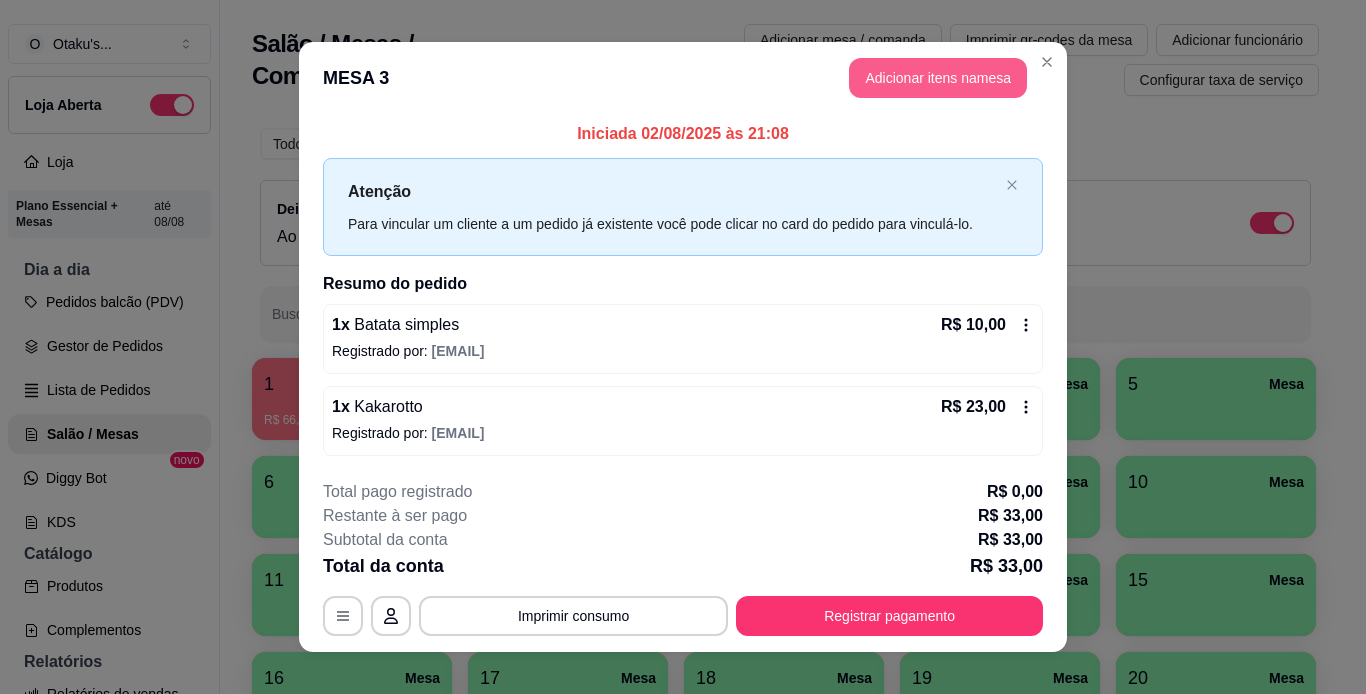 click on "Adicionar itens na  mesa" at bounding box center (938, 78) 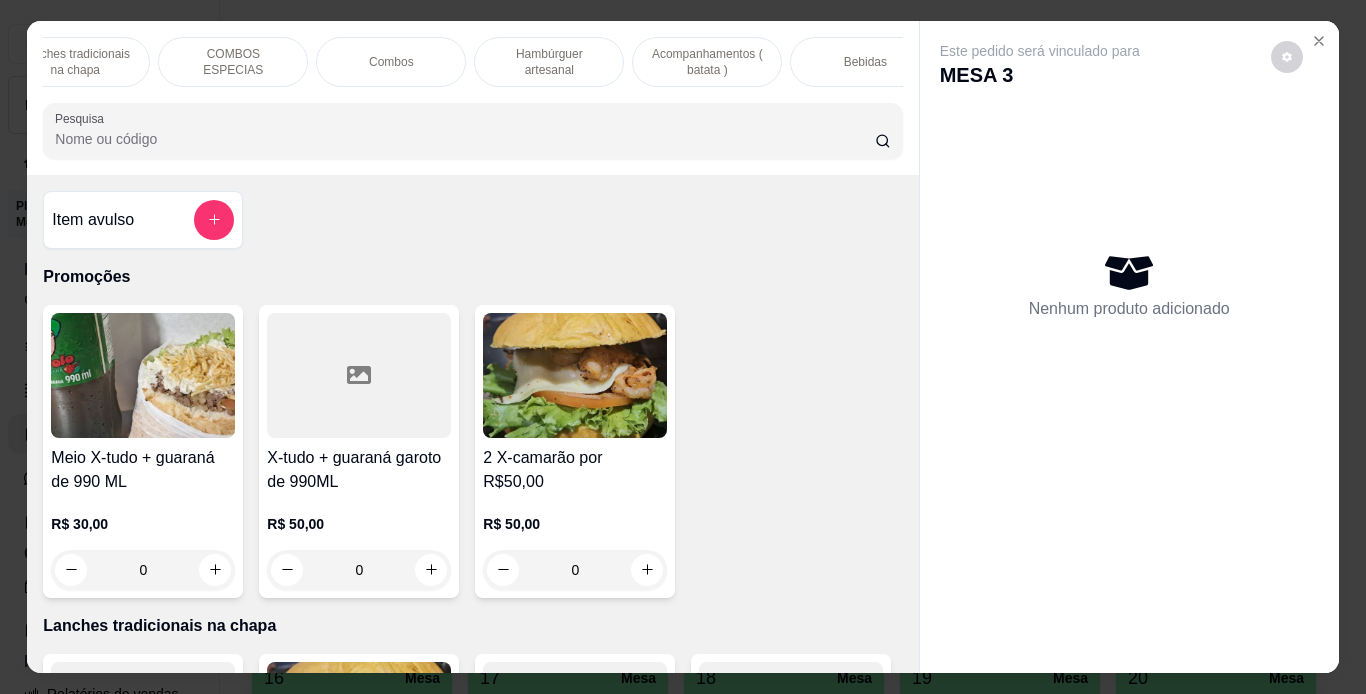 scroll, scrollTop: 0, scrollLeft: 280, axis: horizontal 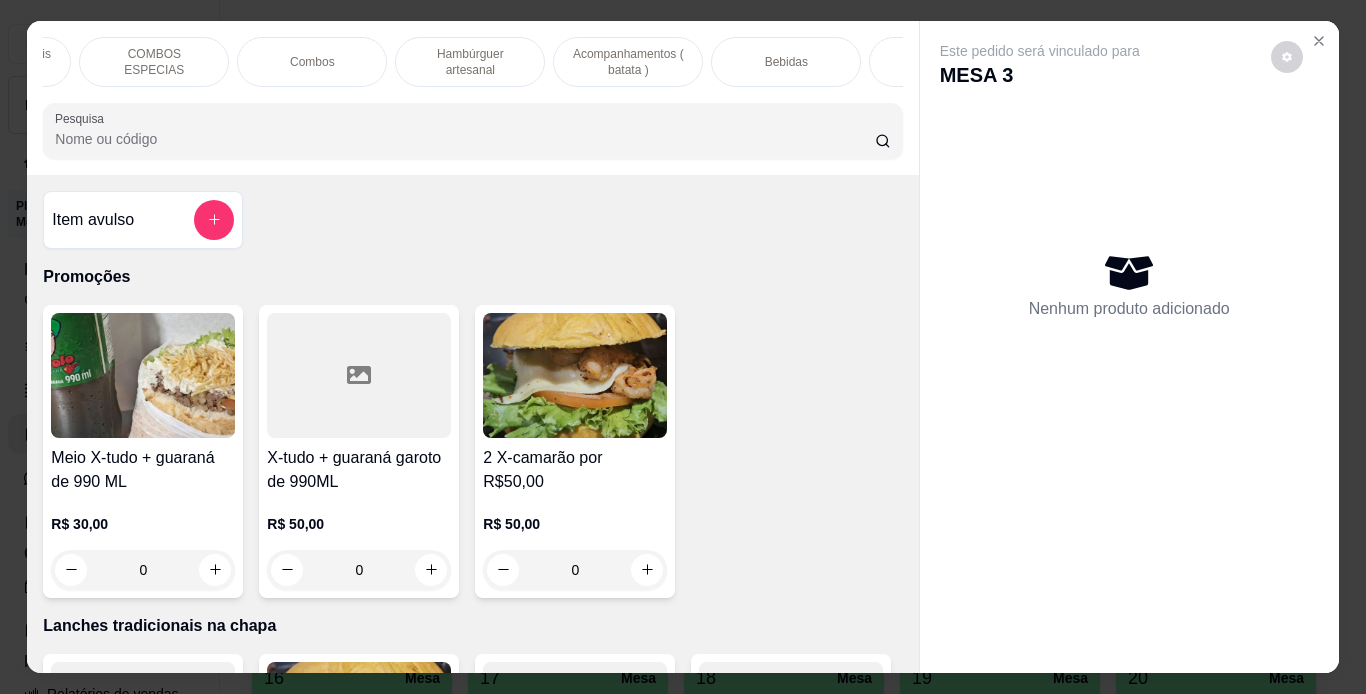 click on "Bebidas" at bounding box center (786, 62) 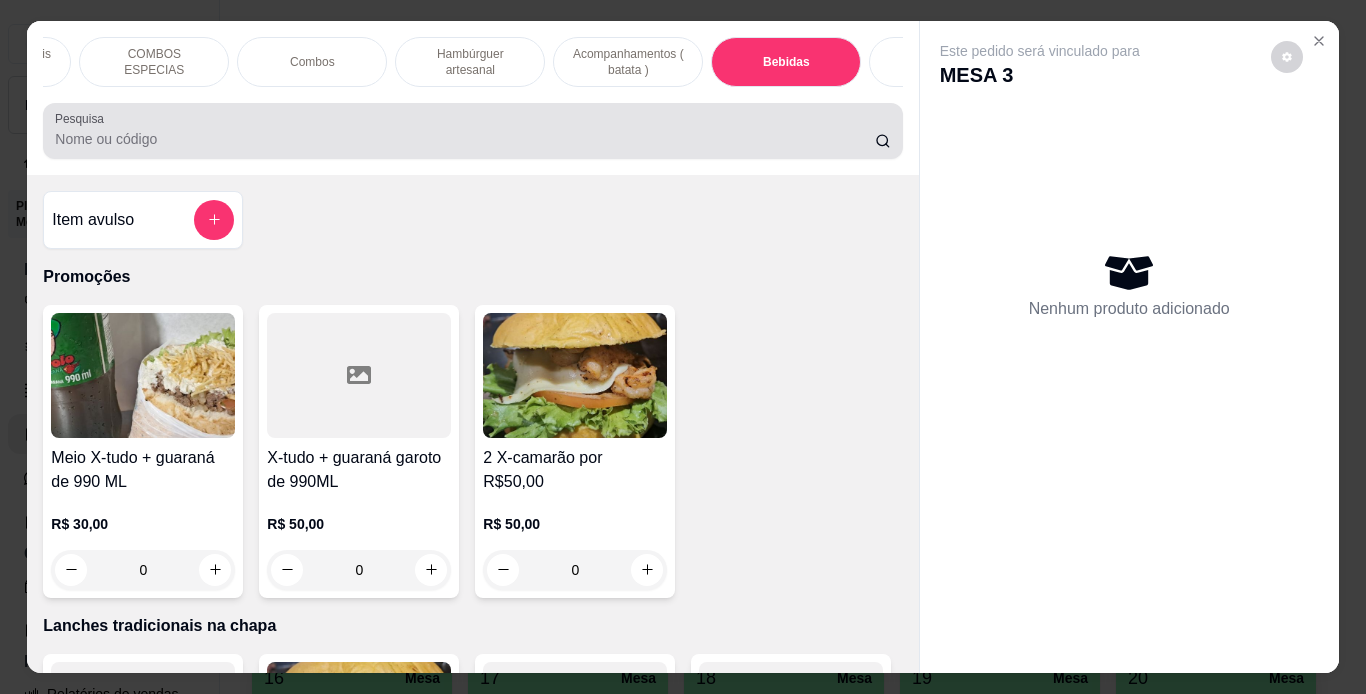 scroll, scrollTop: 5857, scrollLeft: 0, axis: vertical 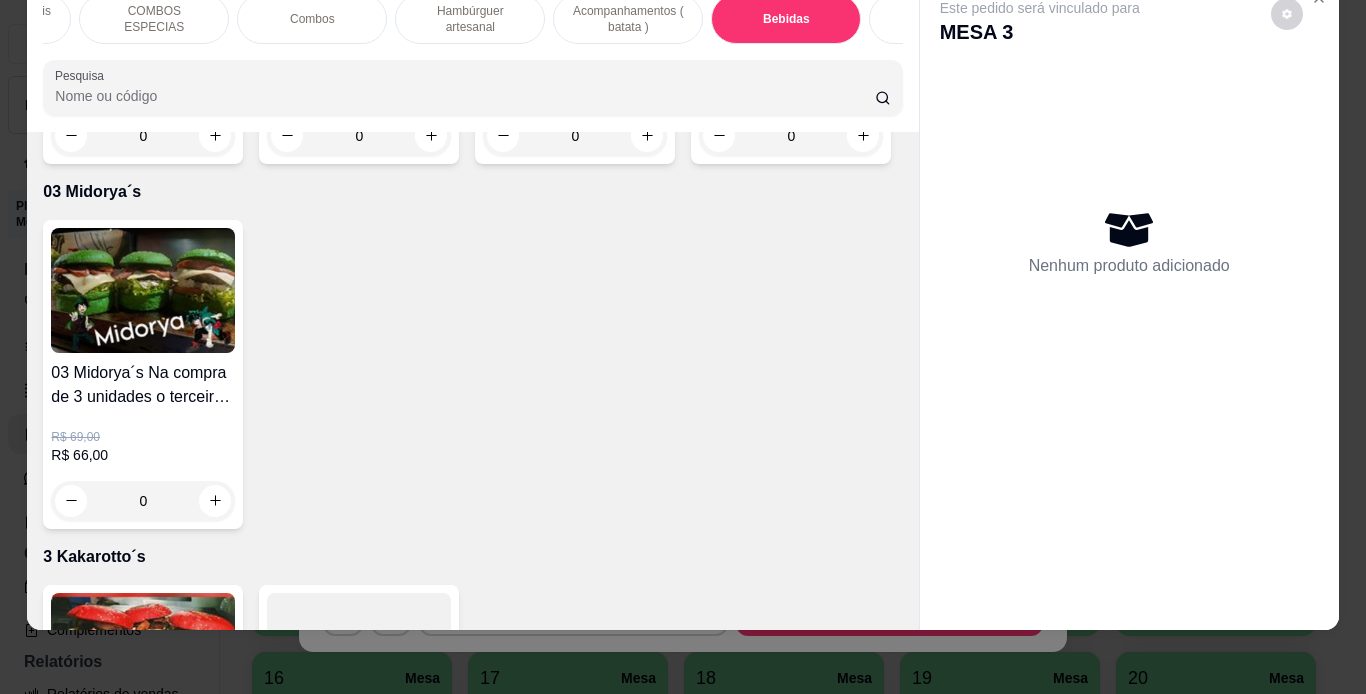 click on "Coca-Cola 1l" at bounding box center [575, -522] 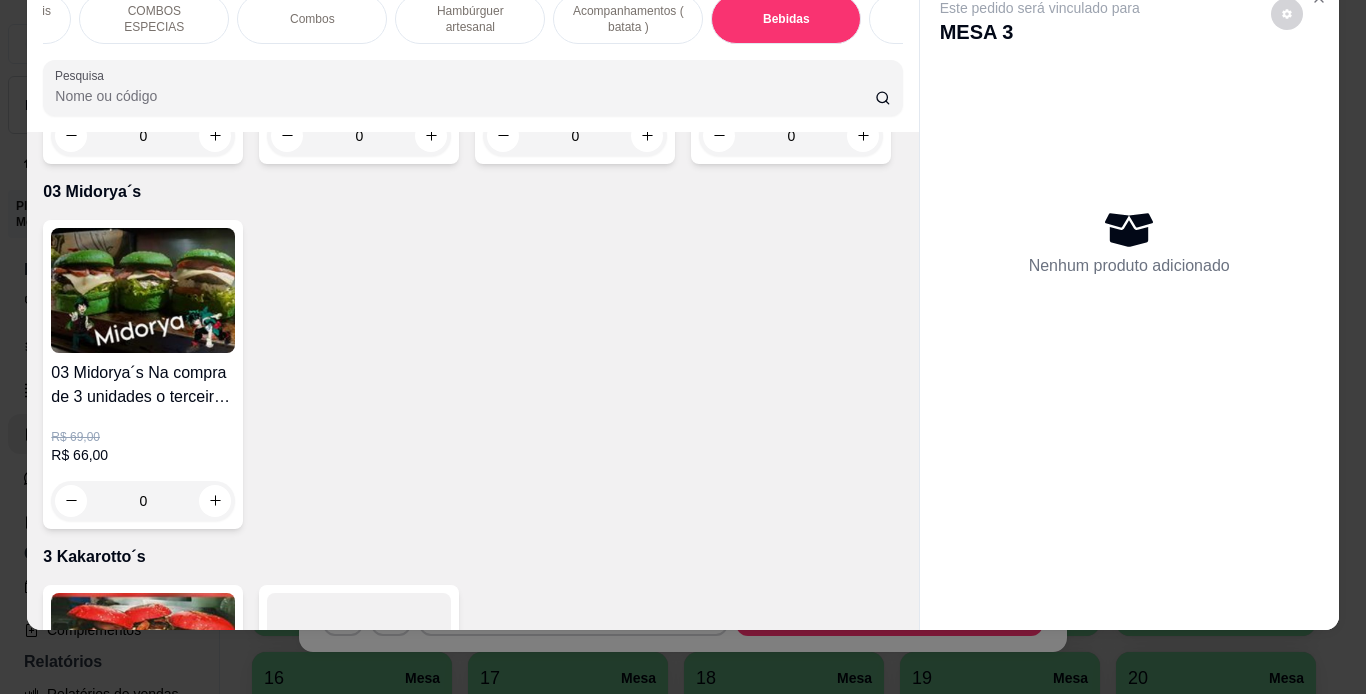 click at bounding box center (575, -605) 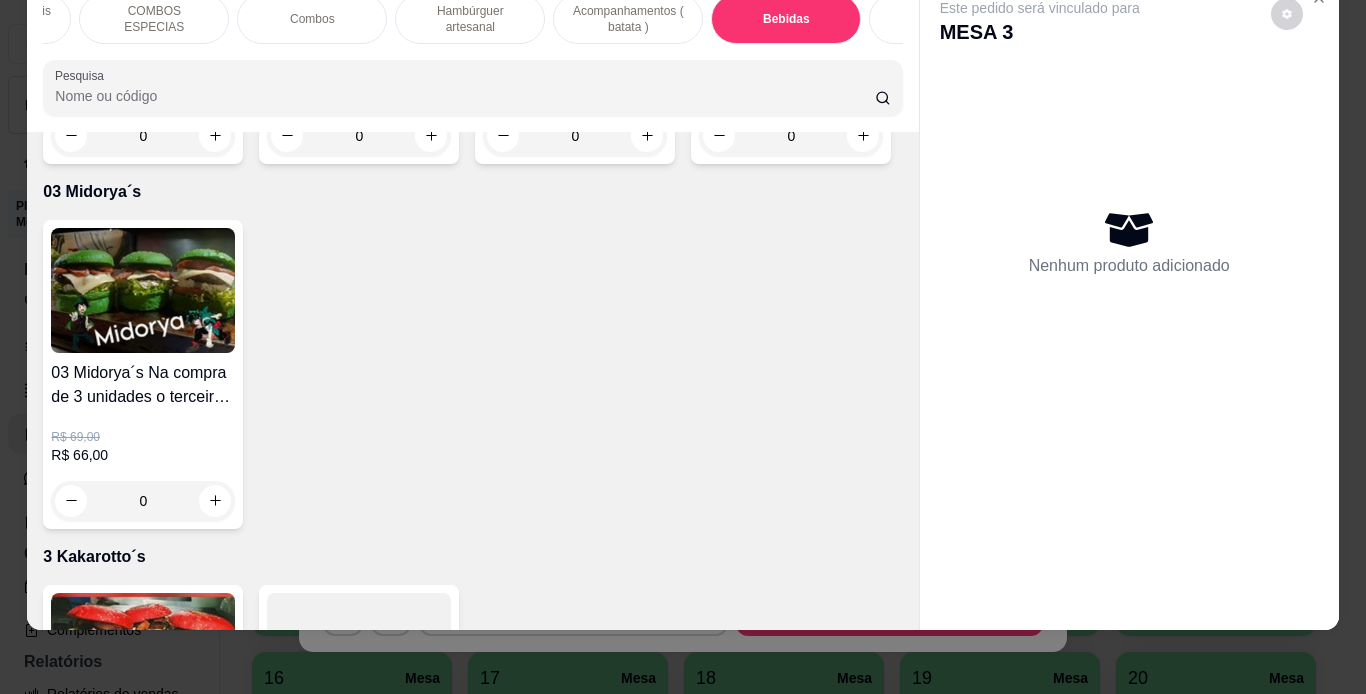 click on "R$ 10,00" at bounding box center [575, -480] 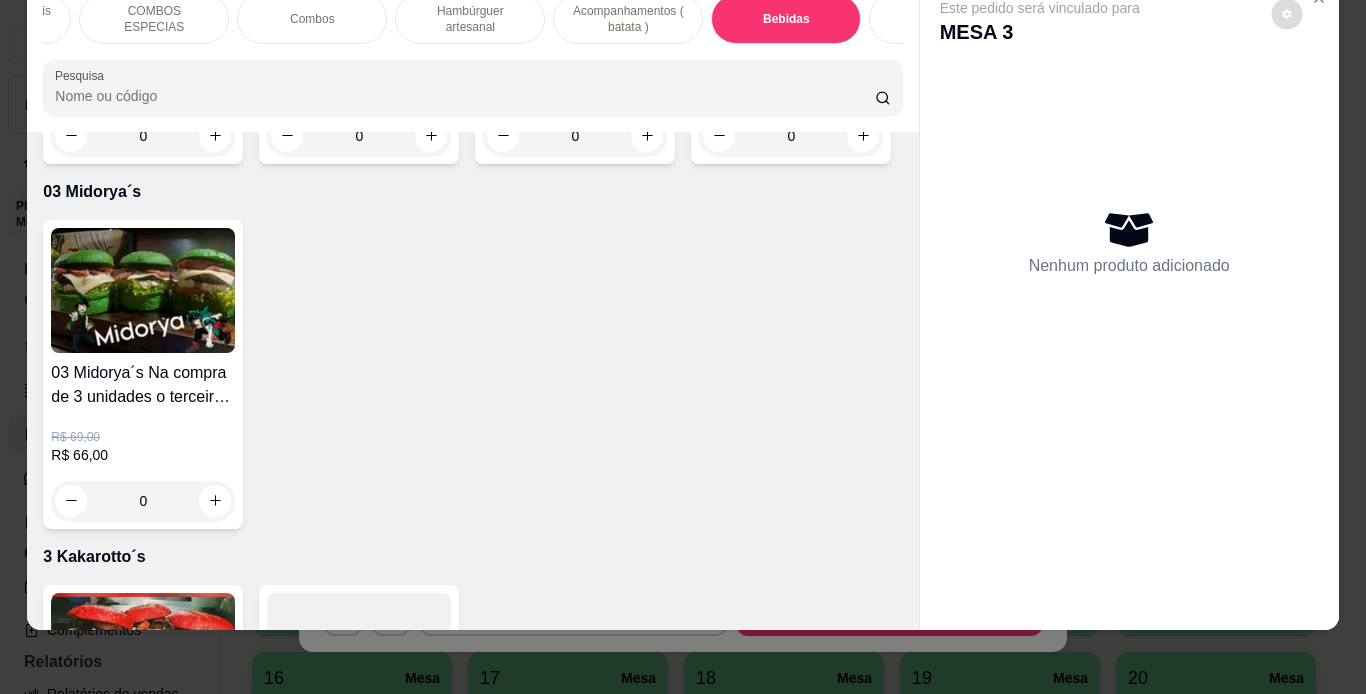 click at bounding box center (1286, 13) 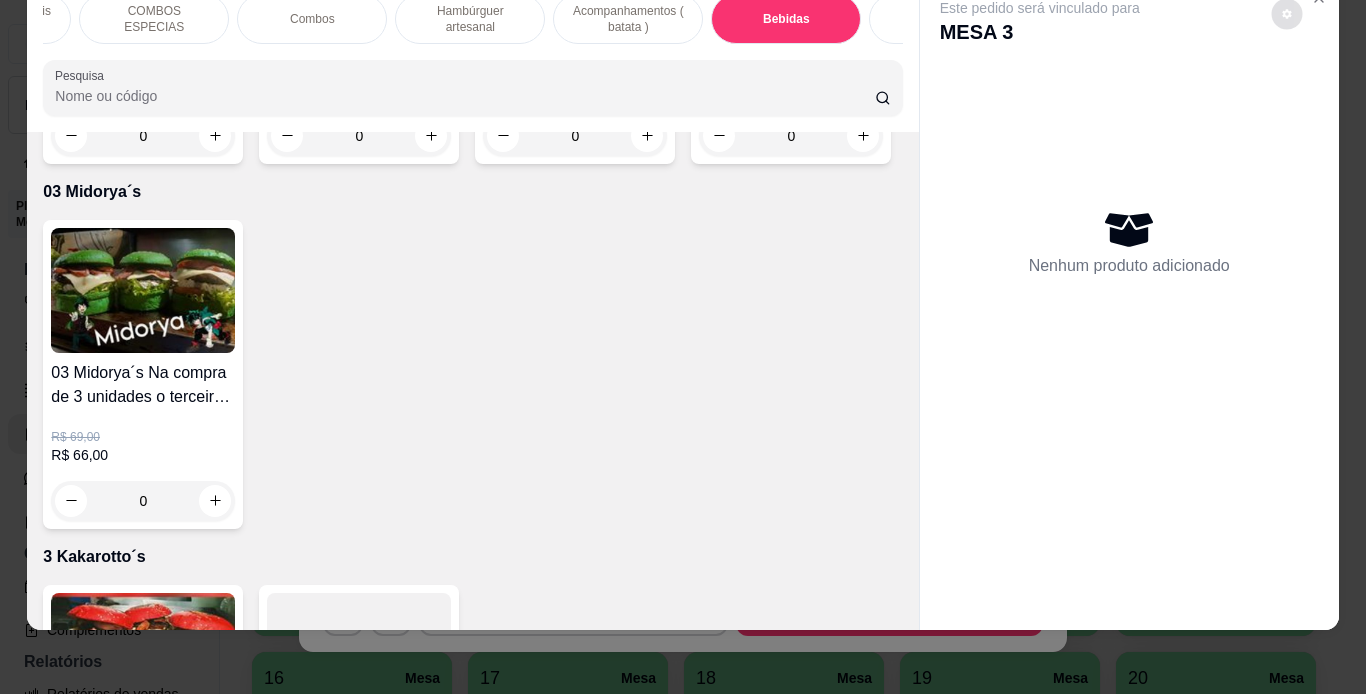 click on "Nenhum produto adicionado" at bounding box center [1129, 242] 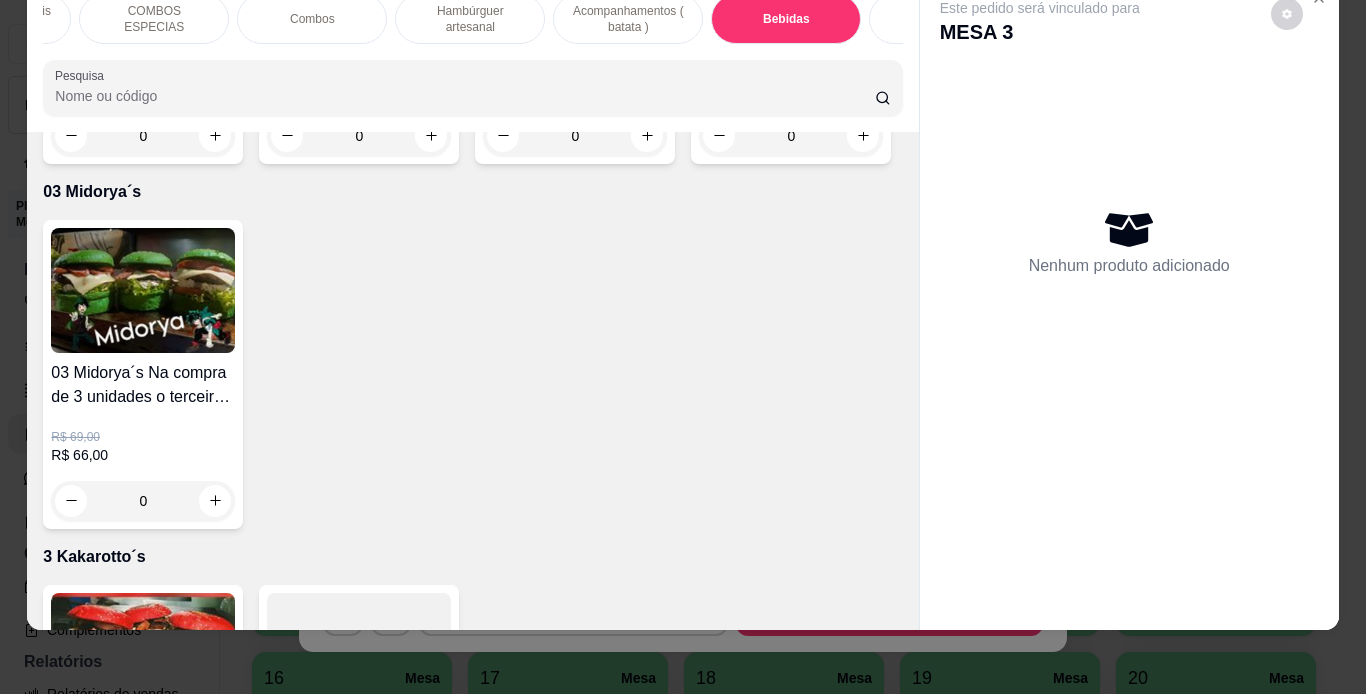 drag, startPoint x: 1271, startPoint y: 122, endPoint x: 1267, endPoint y: 105, distance: 17.464249 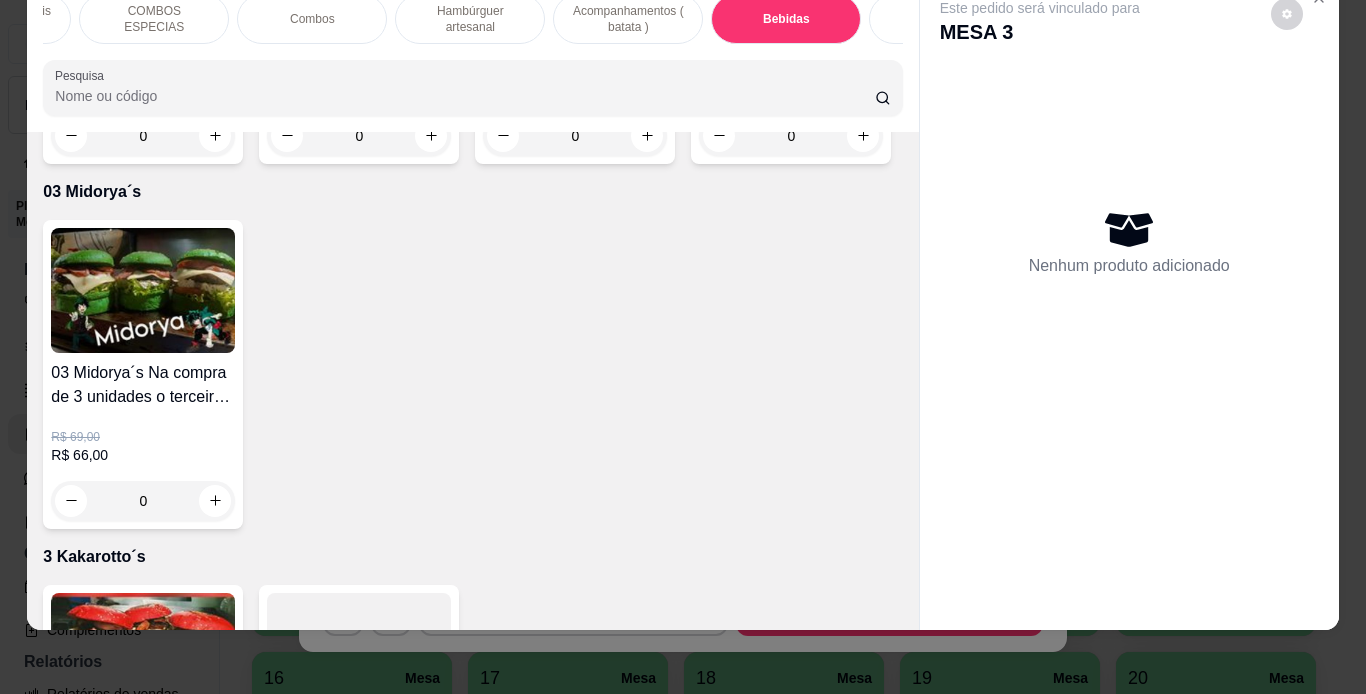 click on "Nenhum produto adicionado" at bounding box center [1129, 242] 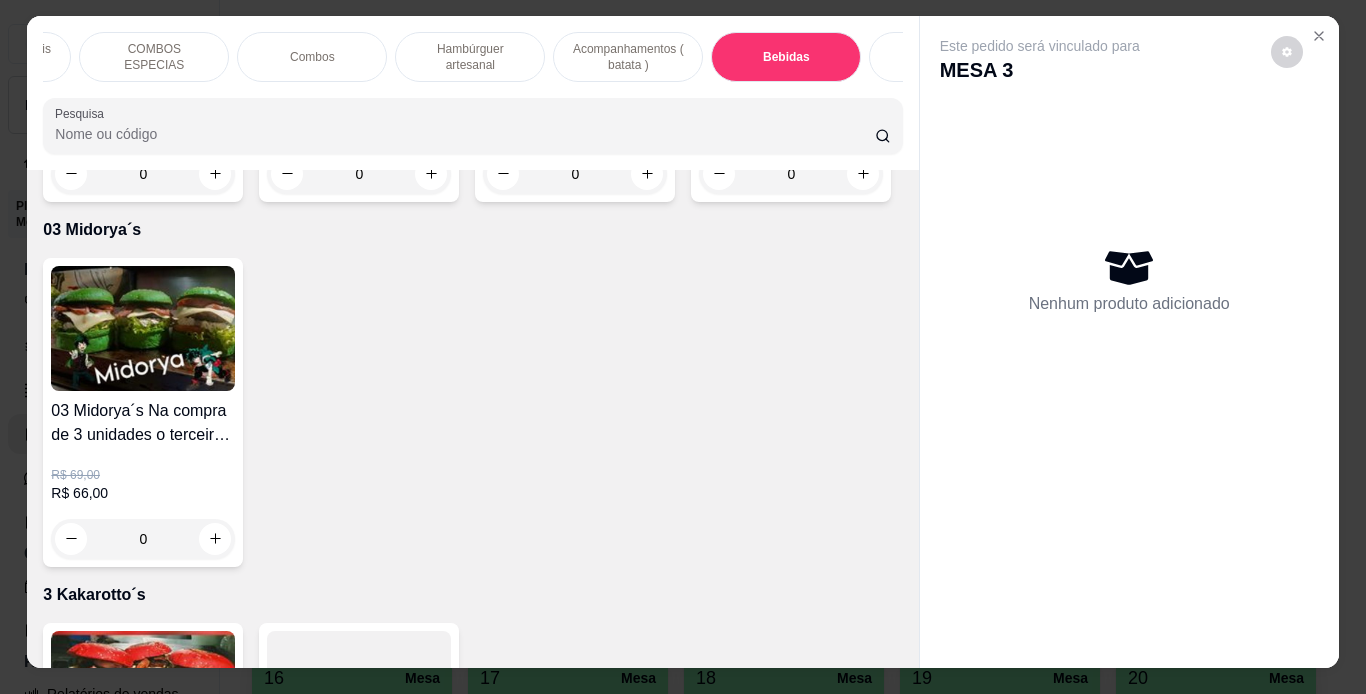 scroll, scrollTop: 0, scrollLeft: 0, axis: both 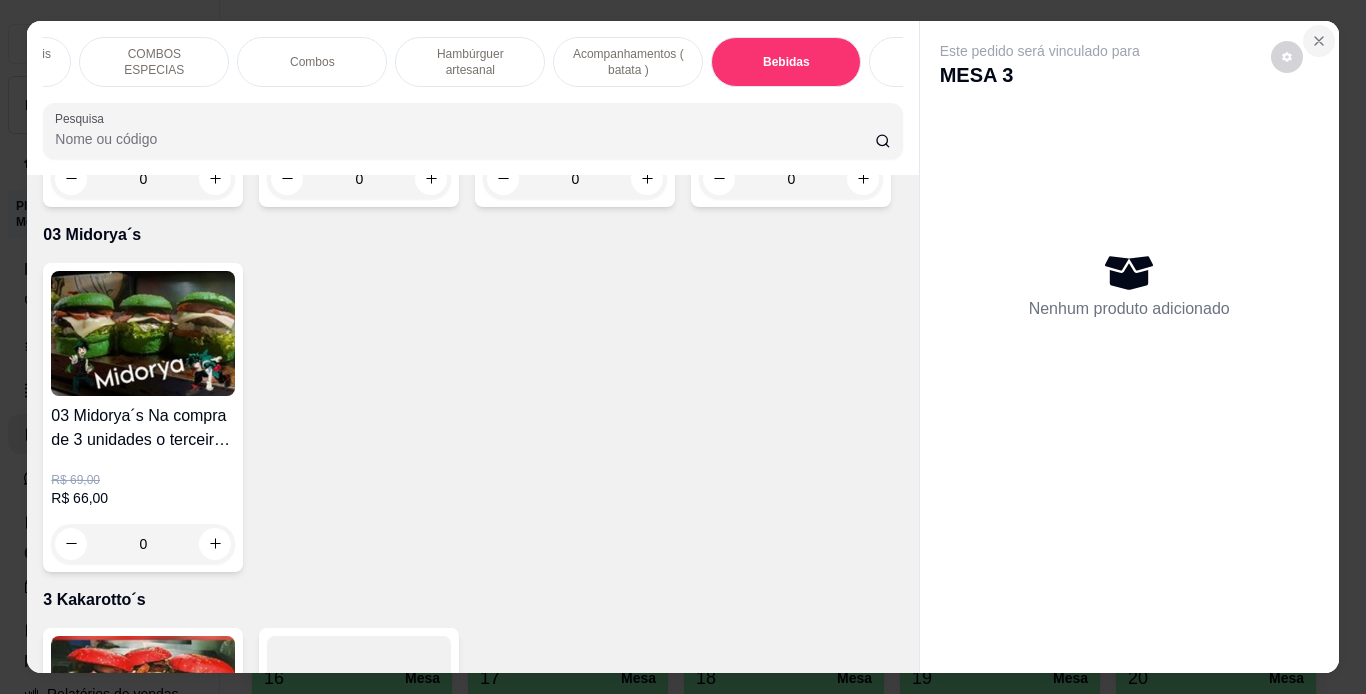 click 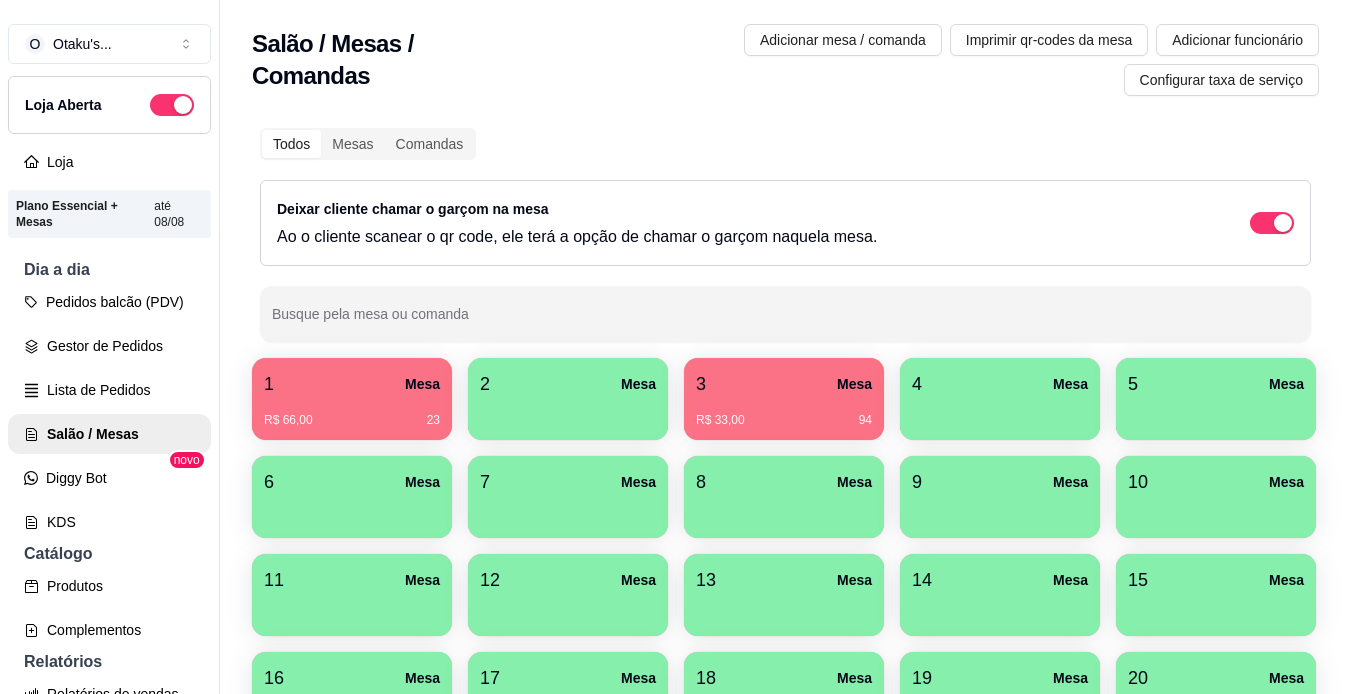 click on "R$ 66,00 23" at bounding box center [352, 420] 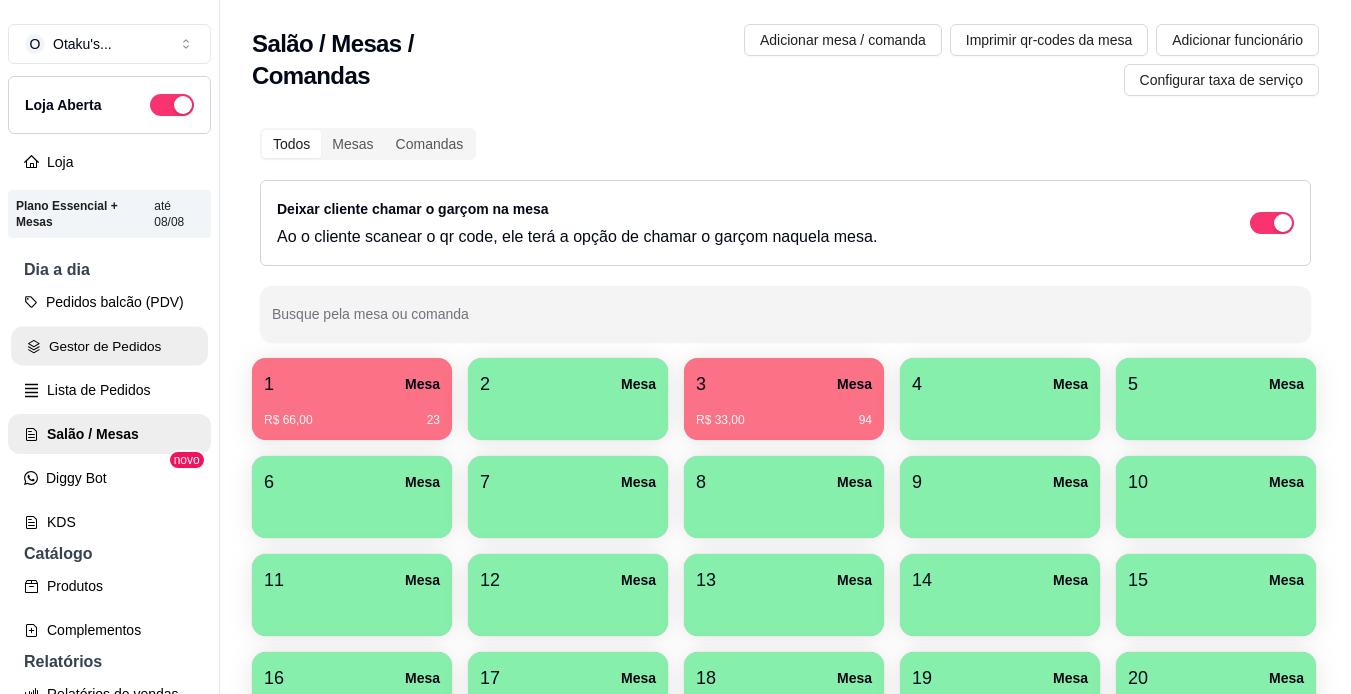 click on "Gestor de Pedidos" at bounding box center [109, 346] 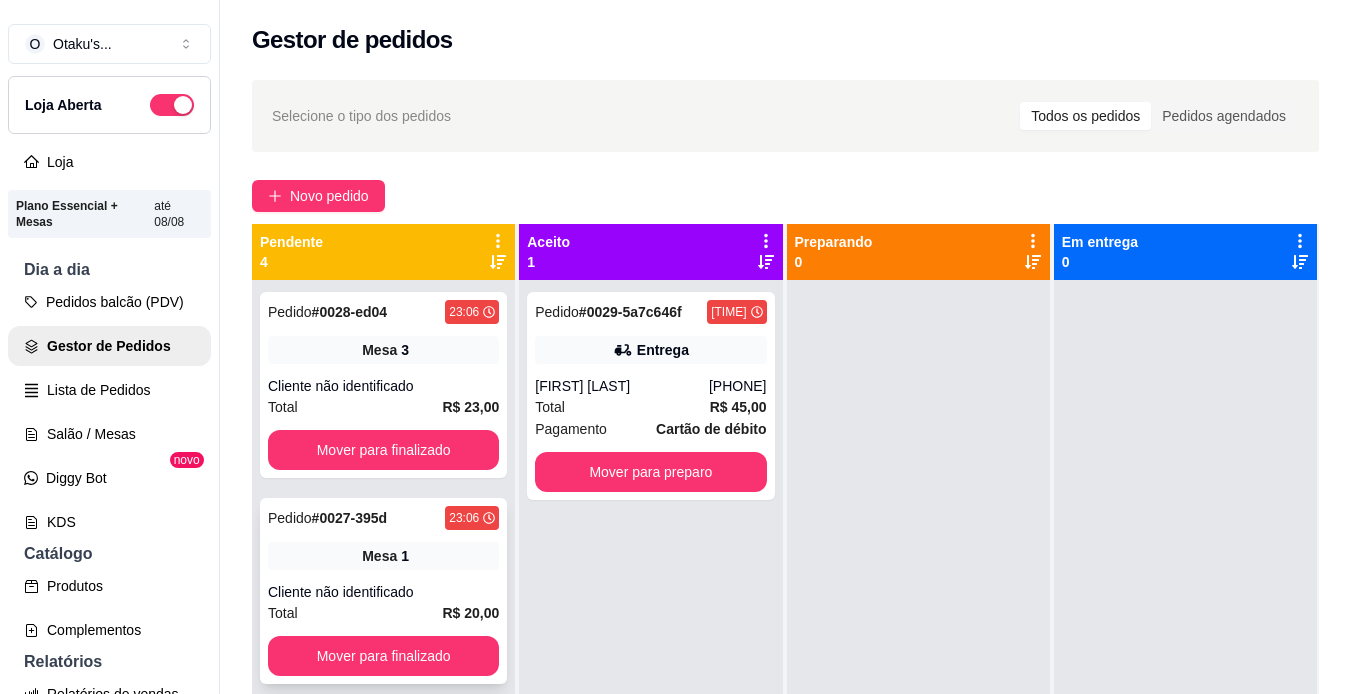 click on "Mesa 1" at bounding box center (383, 556) 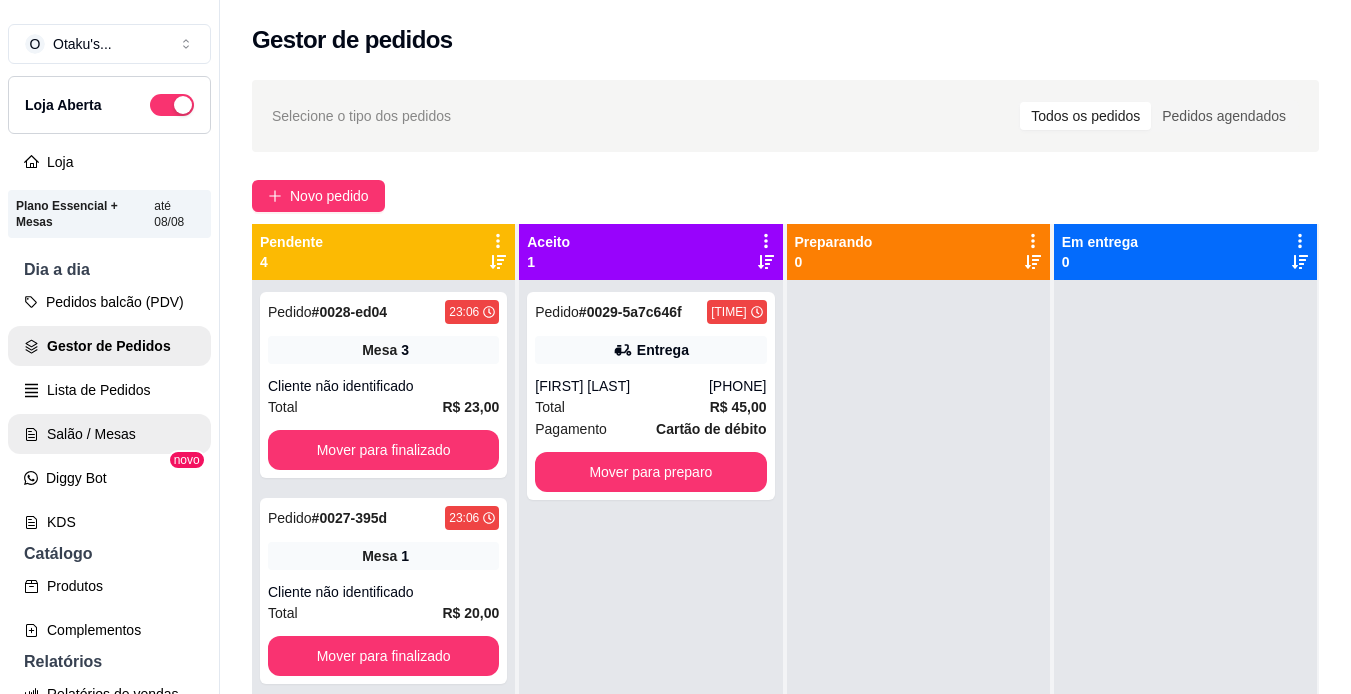 click on "Salão / Mesas" at bounding box center [109, 434] 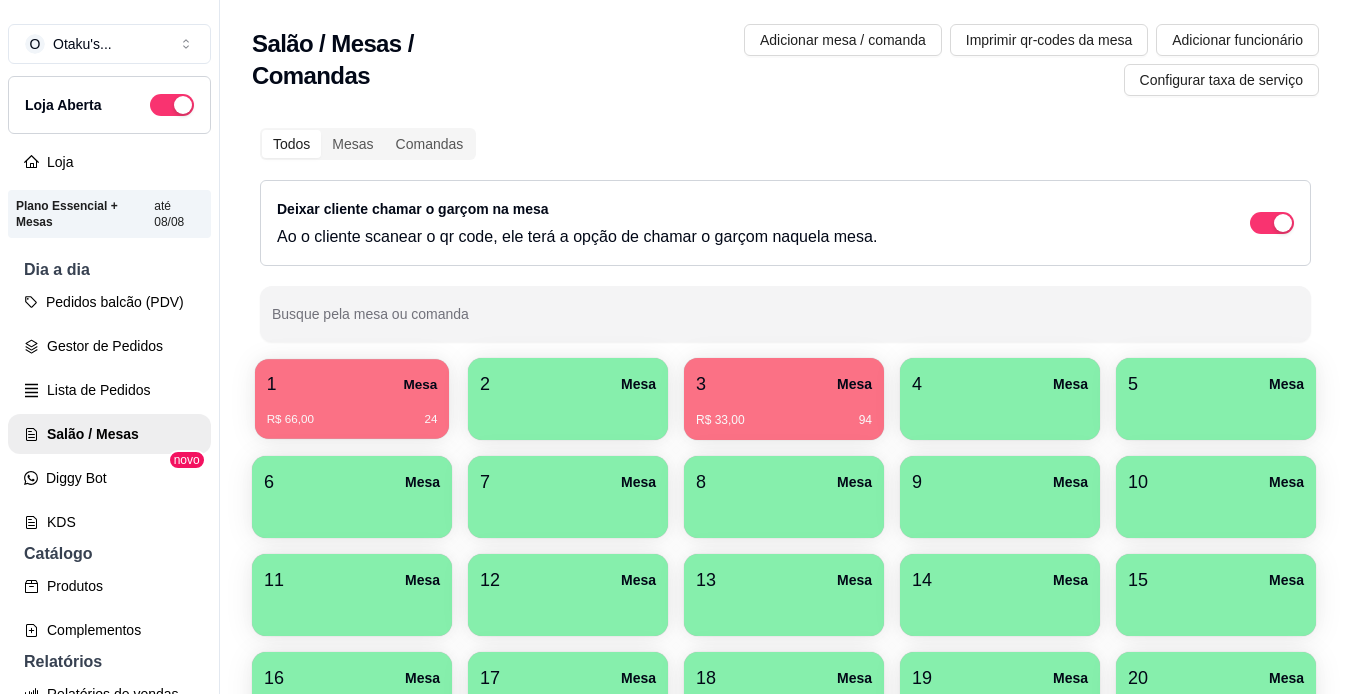 click on "R$ 66,00 24" at bounding box center (352, 412) 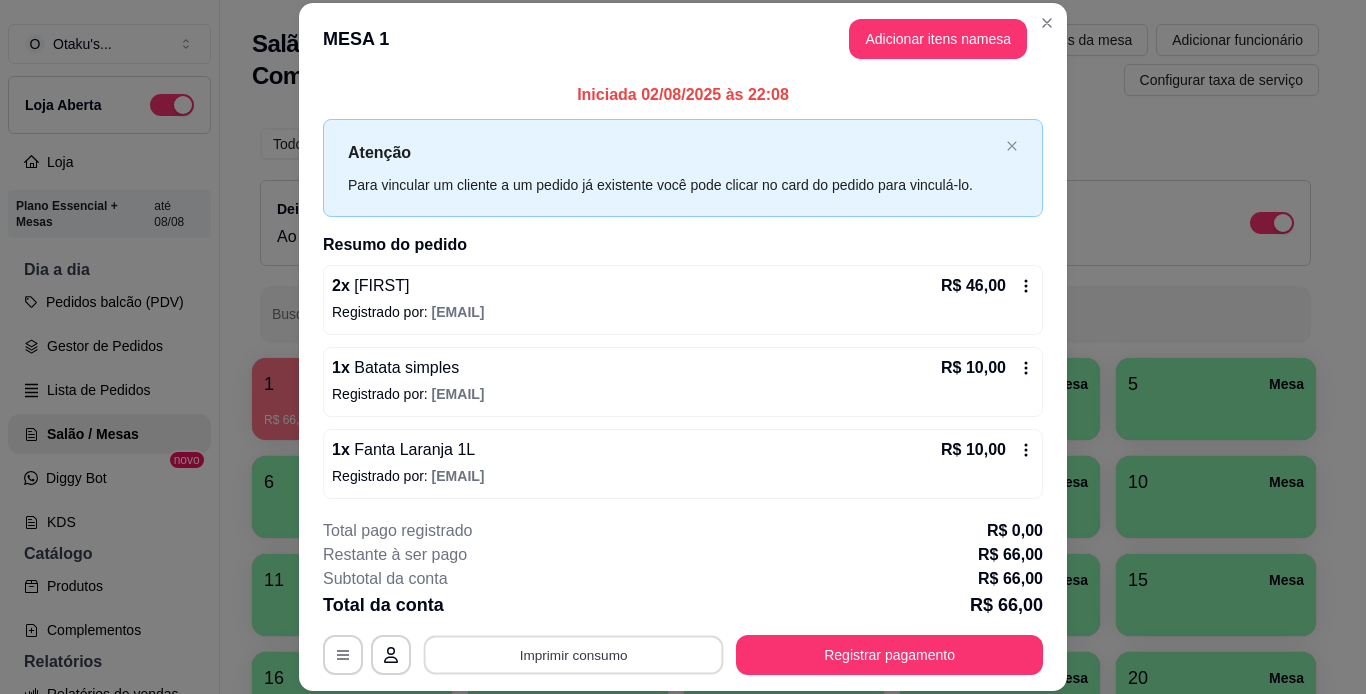 click on "Imprimir consumo" at bounding box center (574, 654) 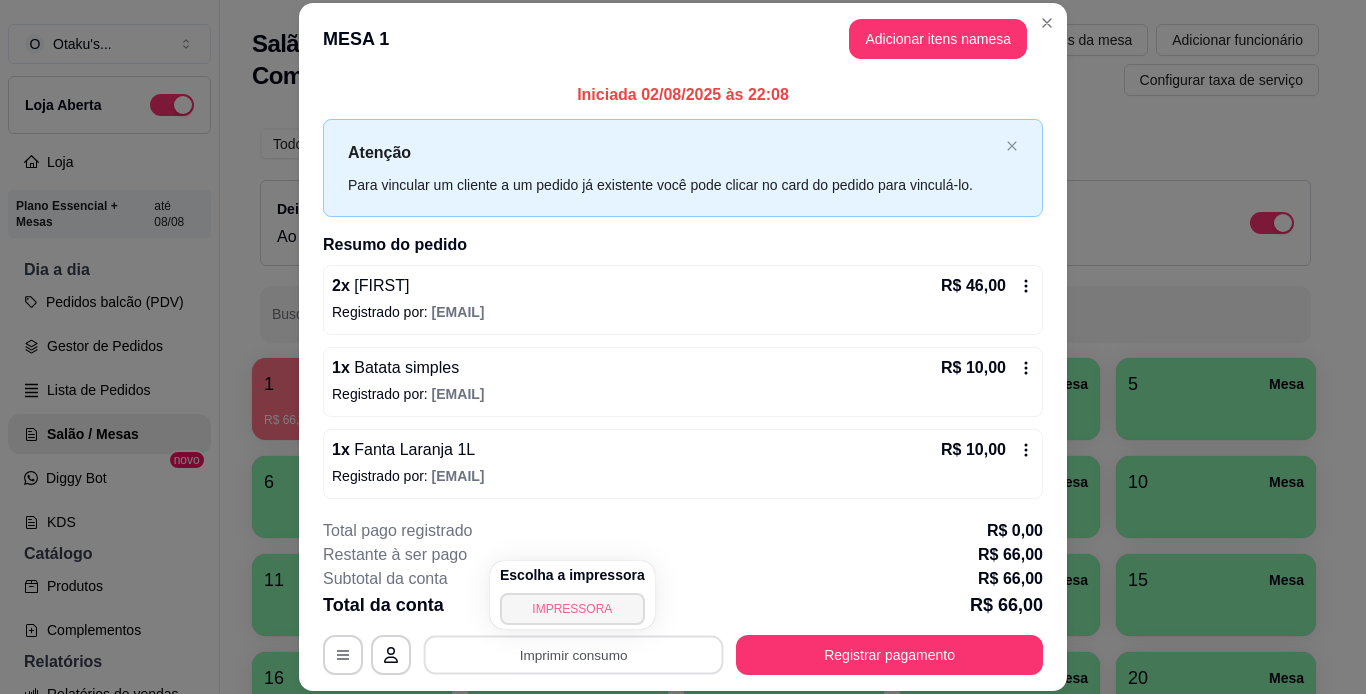 click on "IMPRESSORA" at bounding box center (572, 609) 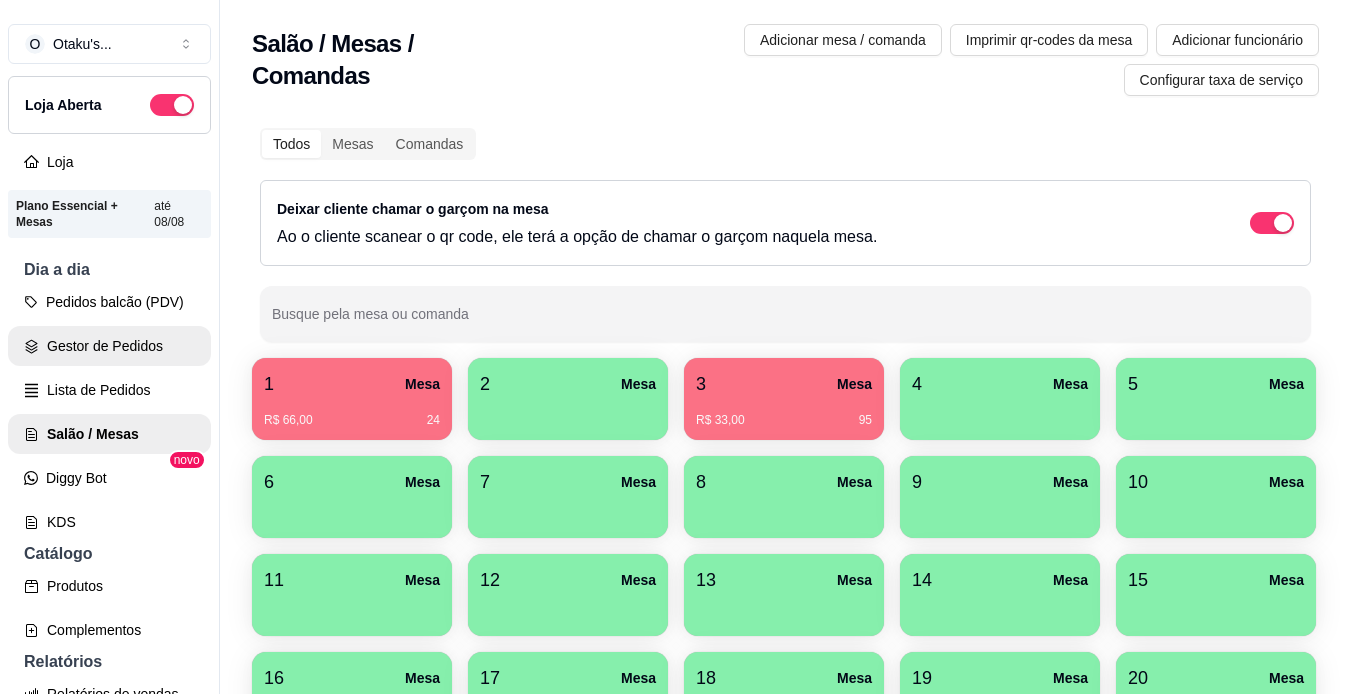 click on "Gestor de Pedidos" at bounding box center (109, 346) 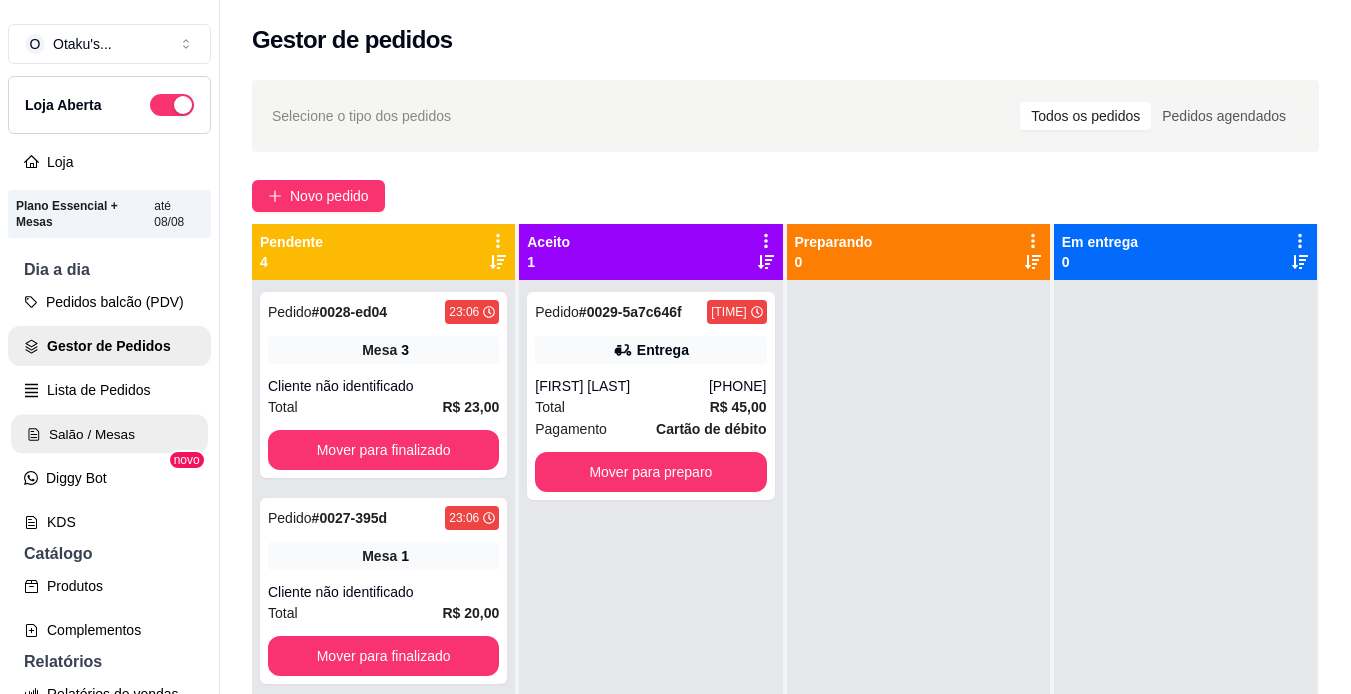 click on "Salão / Mesas" at bounding box center [109, 434] 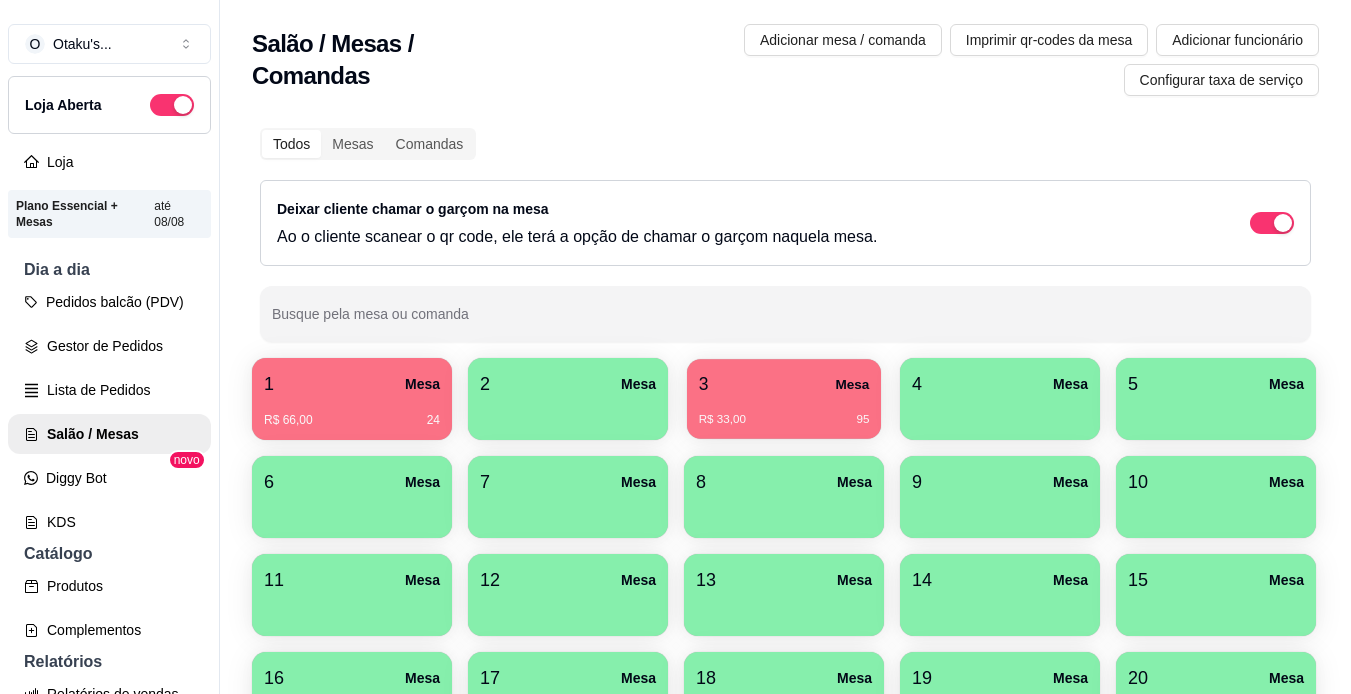click on "R$ 33,00 95" at bounding box center (784, 420) 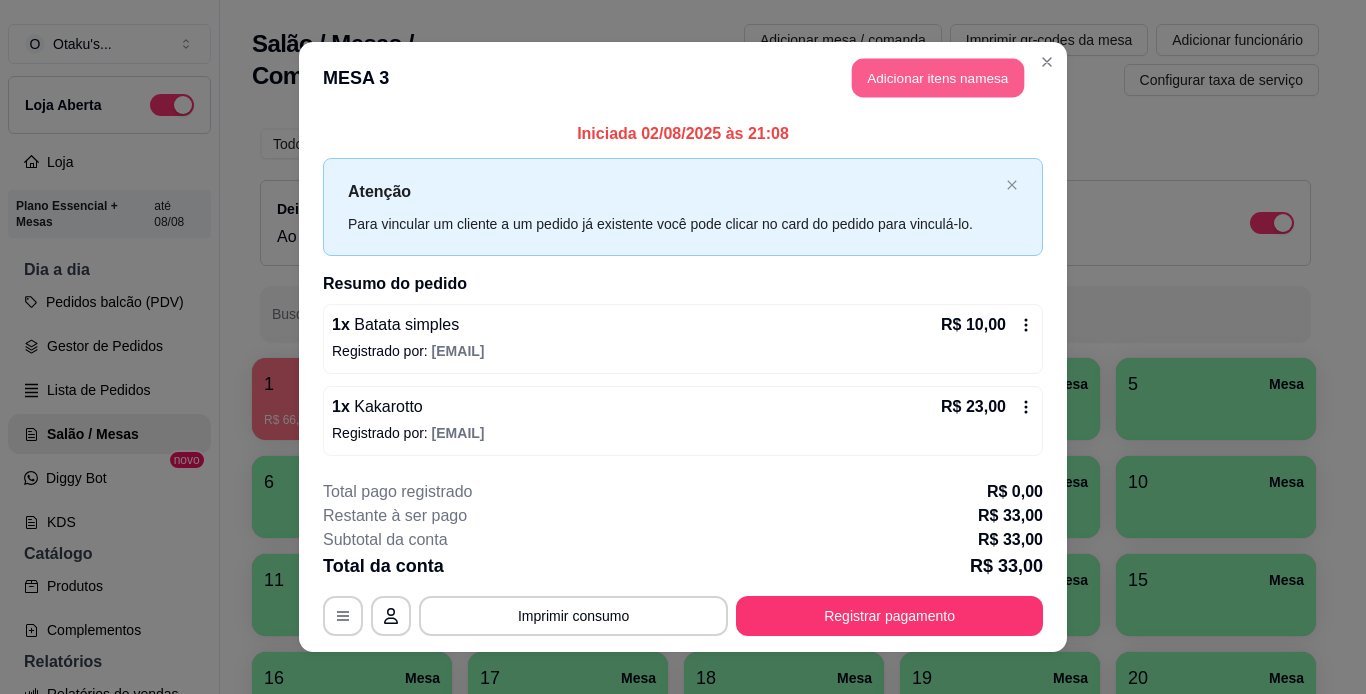 click on "Adicionar itens na  mesa" at bounding box center [938, 78] 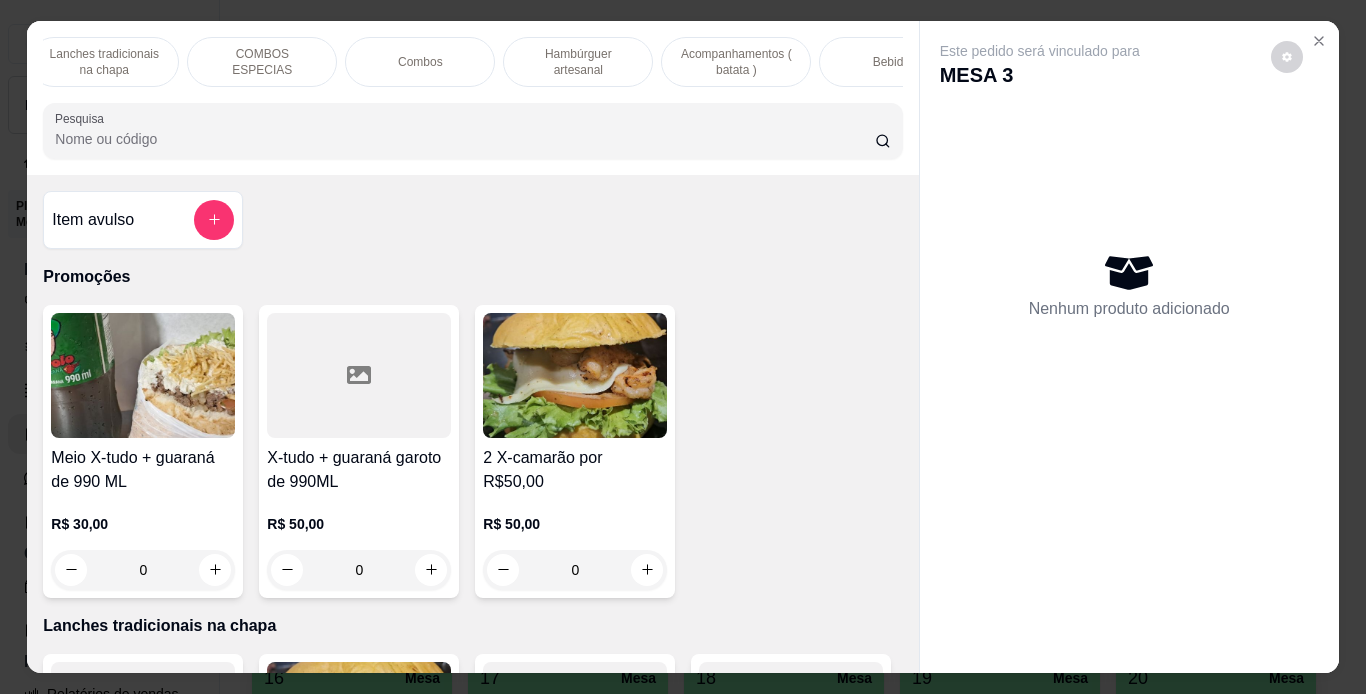 scroll, scrollTop: 0, scrollLeft: 200, axis: horizontal 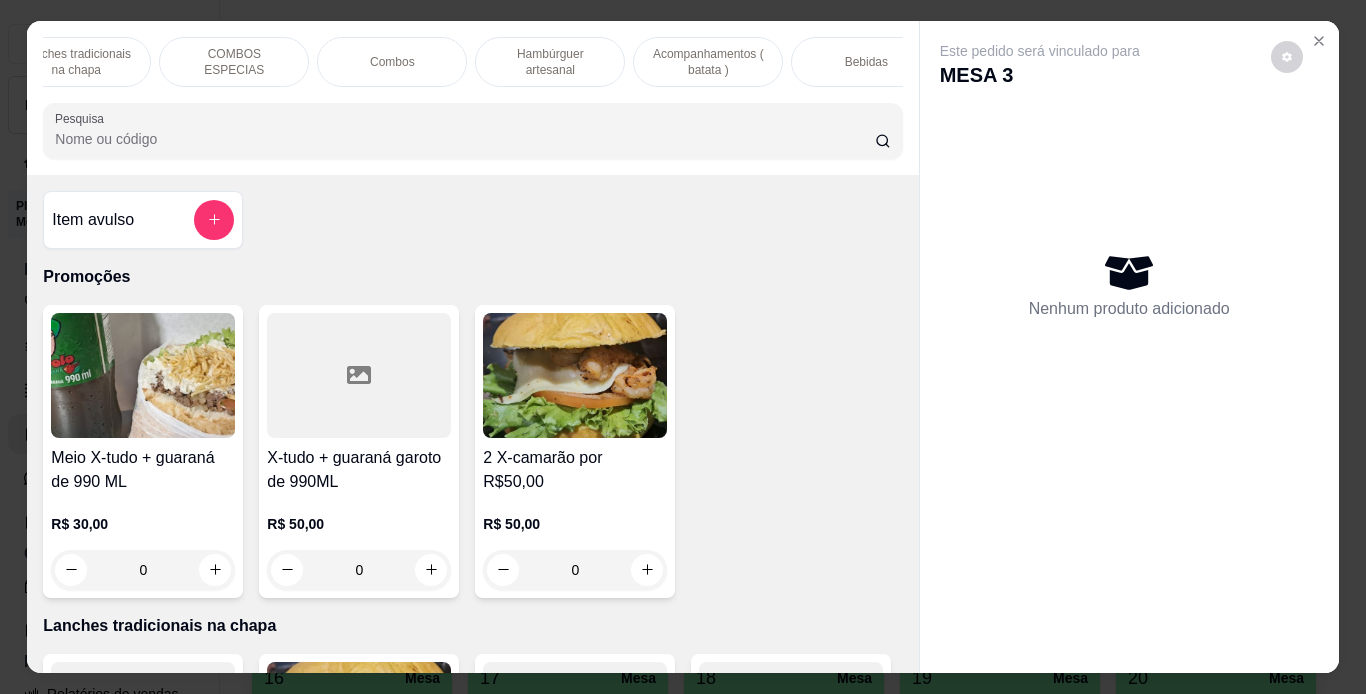 click on "Bebidas" at bounding box center (866, 62) 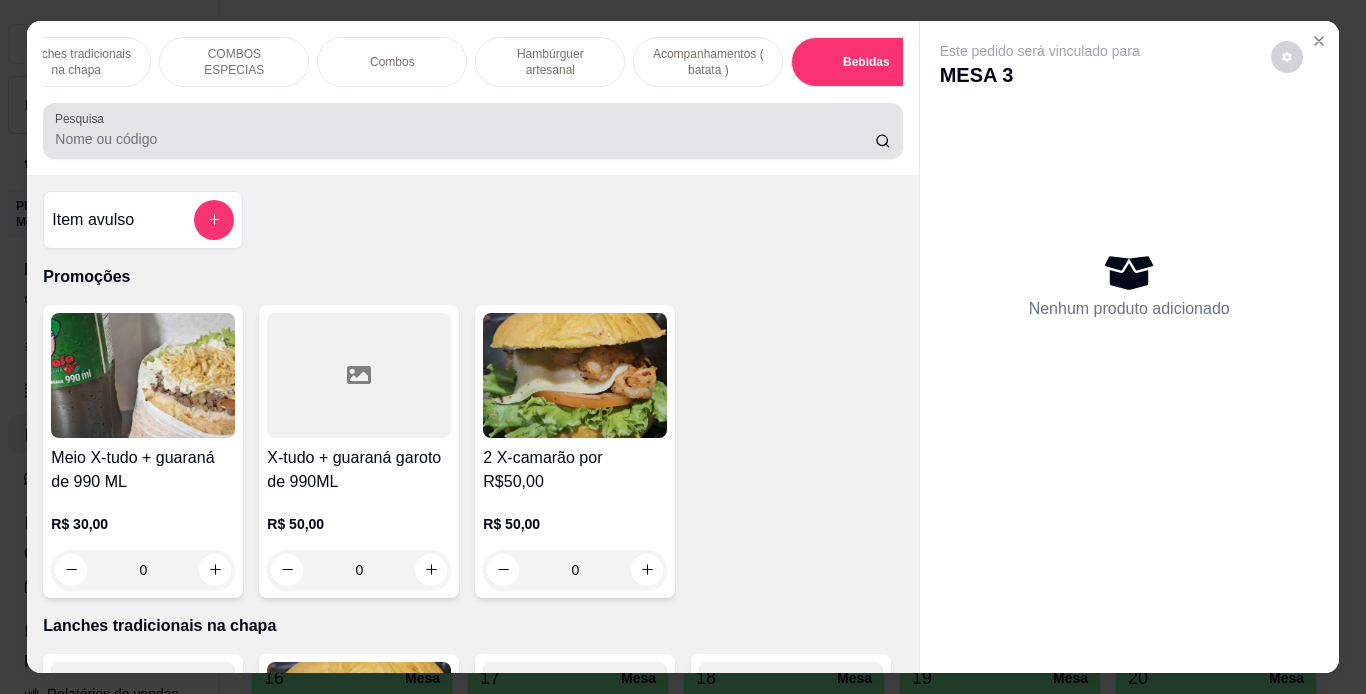 scroll, scrollTop: 5857, scrollLeft: 0, axis: vertical 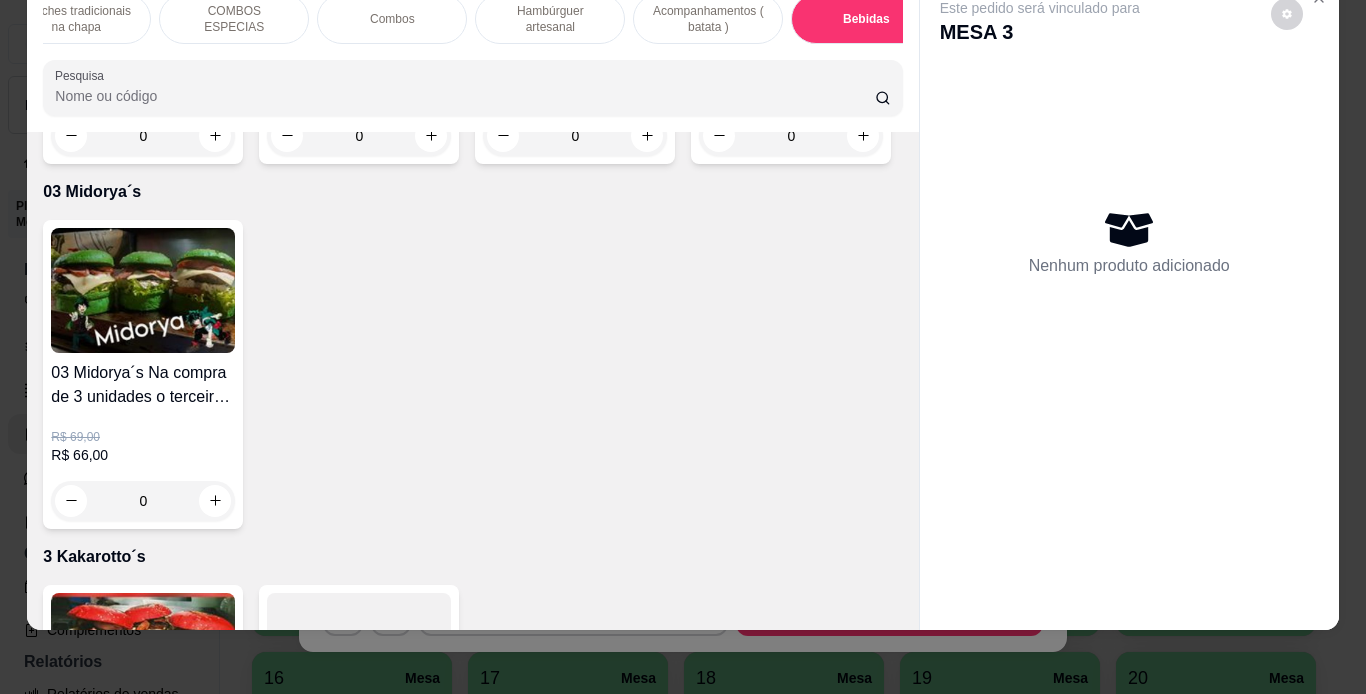 click on "R$ 10,00 0" at bounding box center [575, -462] 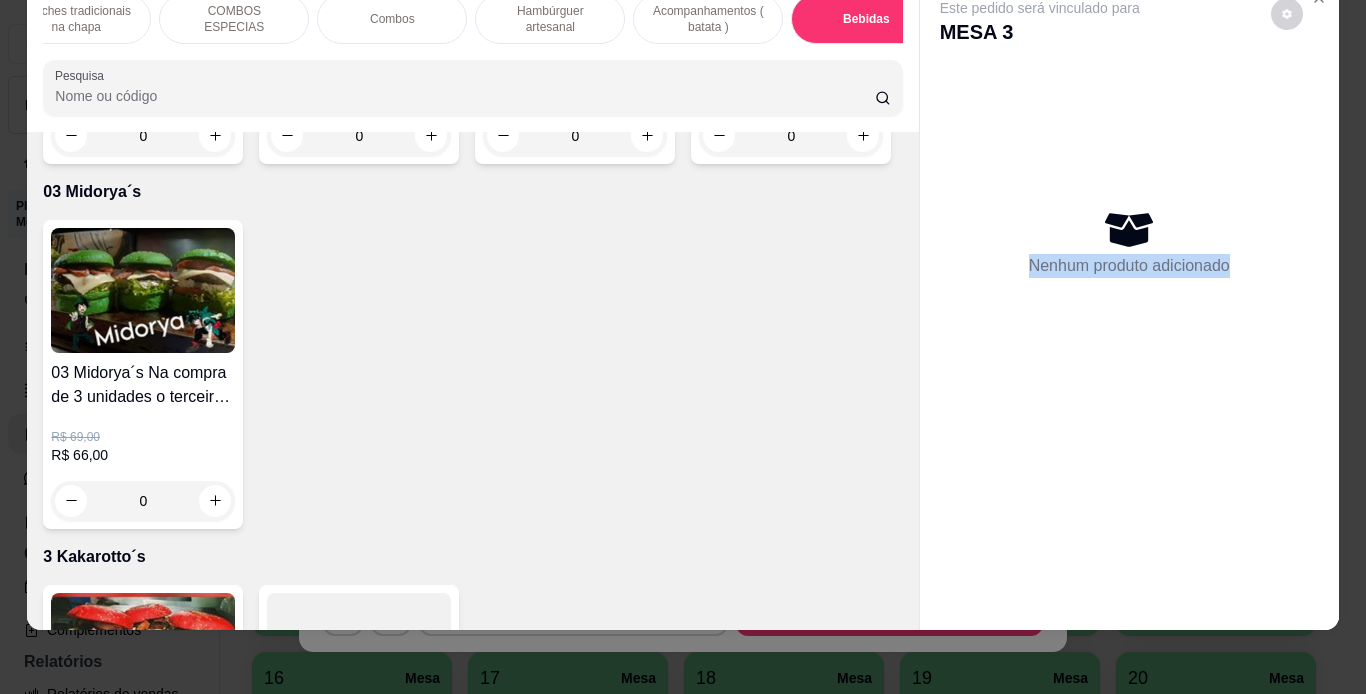 drag, startPoint x: 1298, startPoint y: 40, endPoint x: 1290, endPoint y: 26, distance: 16.124516 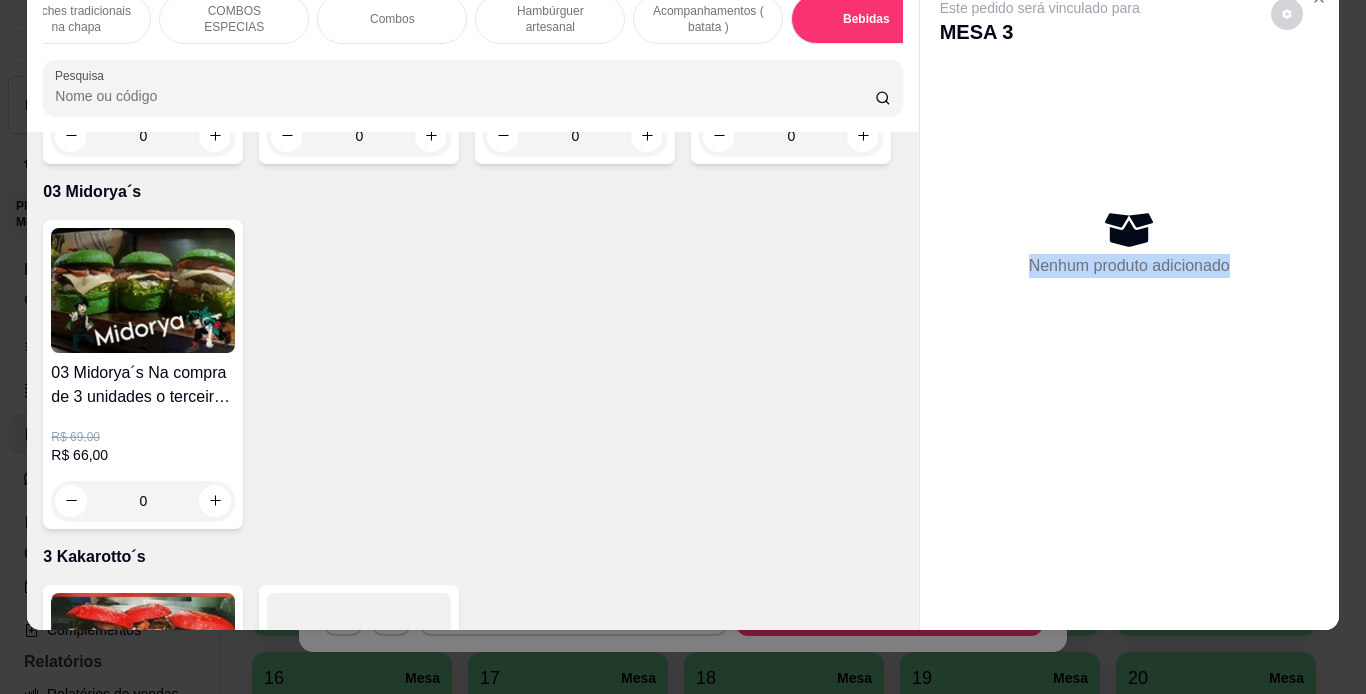 click on "Este pedido será vinculado para   MESA 3 Nenhum produto adicionado" at bounding box center (1129, 218) 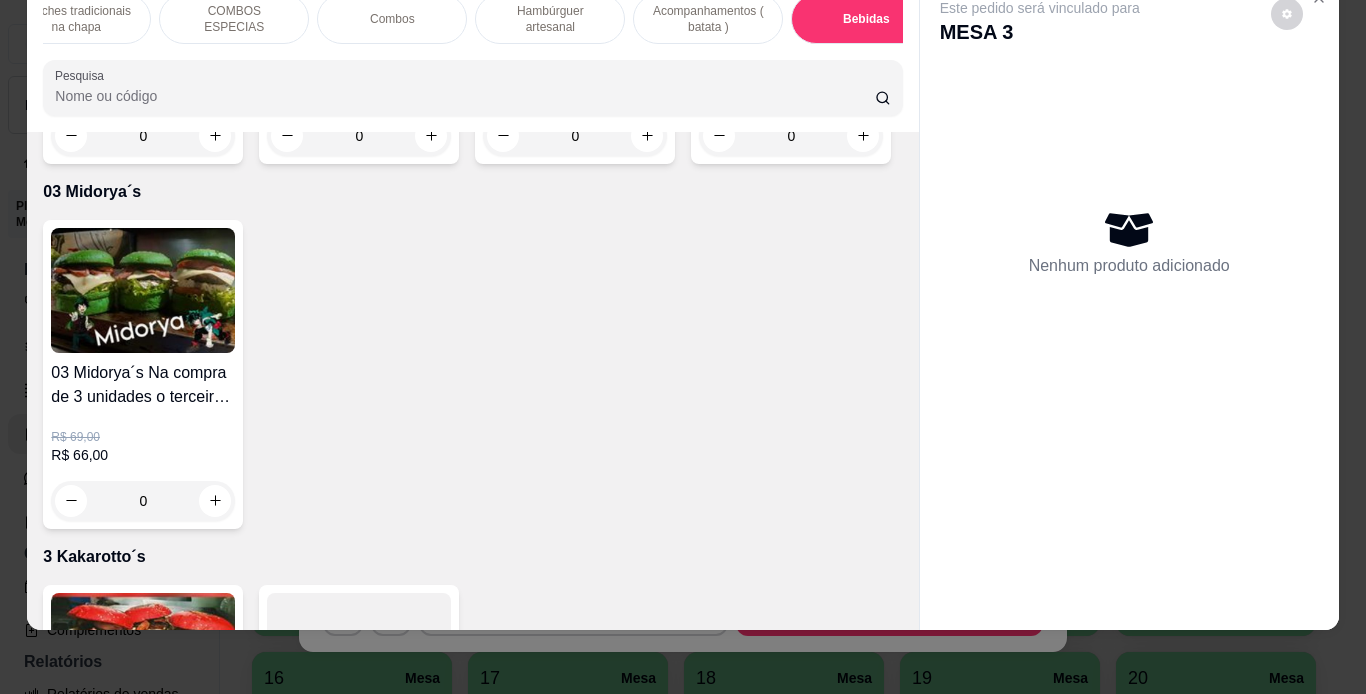 click on "Guaraná Antarctica 1l   R$ 10,00 0 Coca-Cola Lata 350ml   R$ 6,00 0 Coca-Cola 1l   R$ 10,00 0 Fanta Uva 350ml   R$ 6,00 0 Suco de cupuaçú   R$ 8,00 0 Guaraná Lata 350ml   R$ 6,00 0 Fanta Laranja Lata 350ml   R$ 6,00 0 água    R$ 3,00 0 Fanta Laranja 1L   R$ 10,00 0 pepsi black   R$ 6,00 0 coca zero   R$ 6,00 0 Coca-Cola 2 litros    R$ 15,00 0" at bounding box center [472, -256] 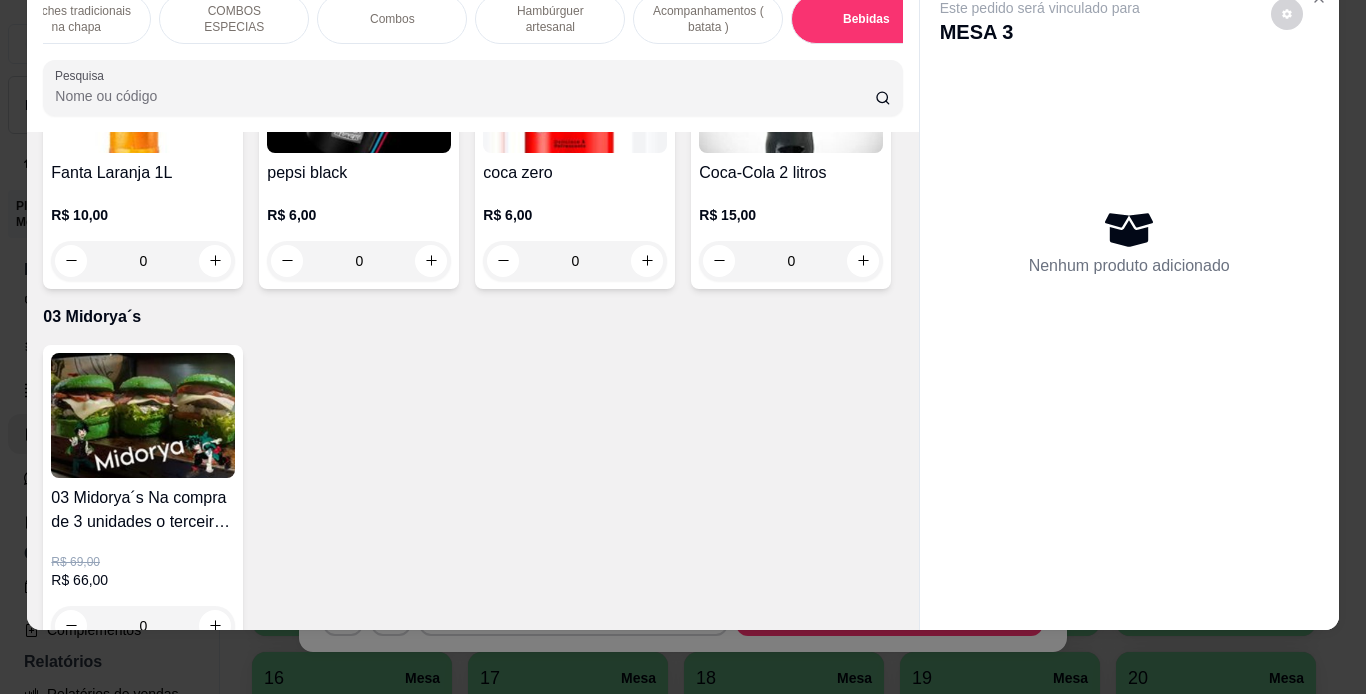 scroll, scrollTop: 5733, scrollLeft: 0, axis: vertical 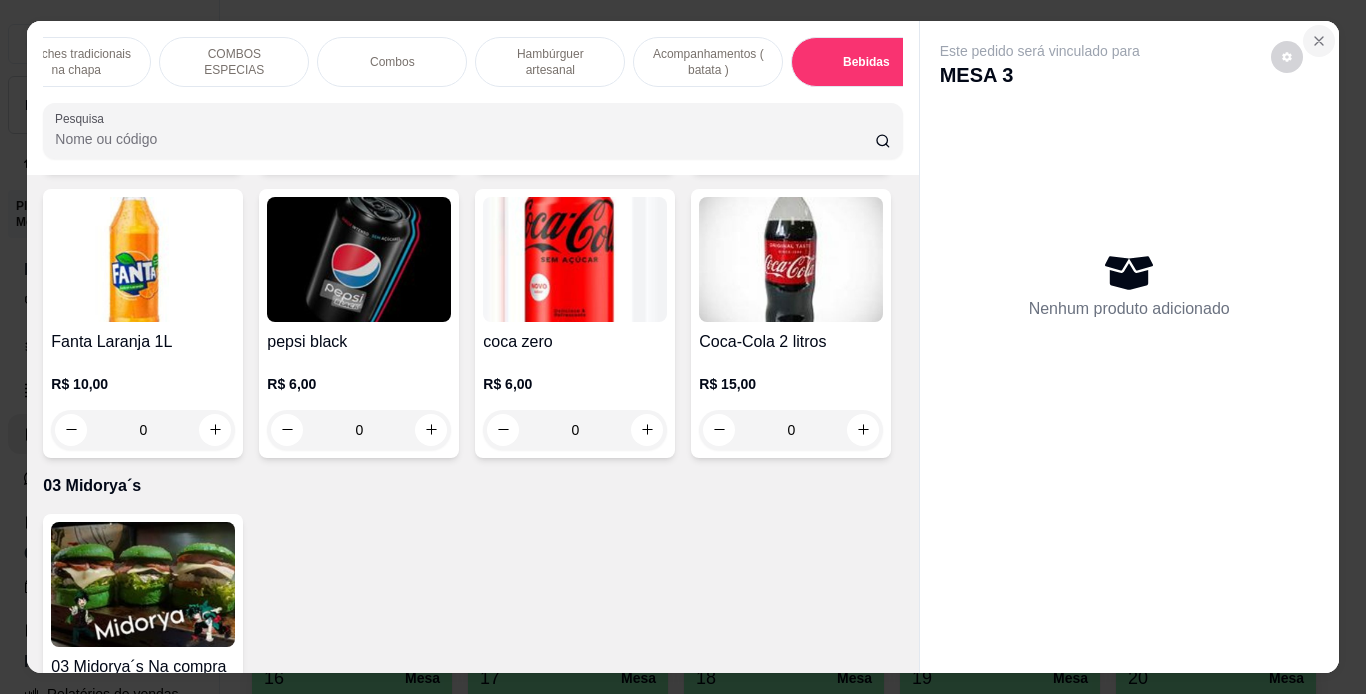 click 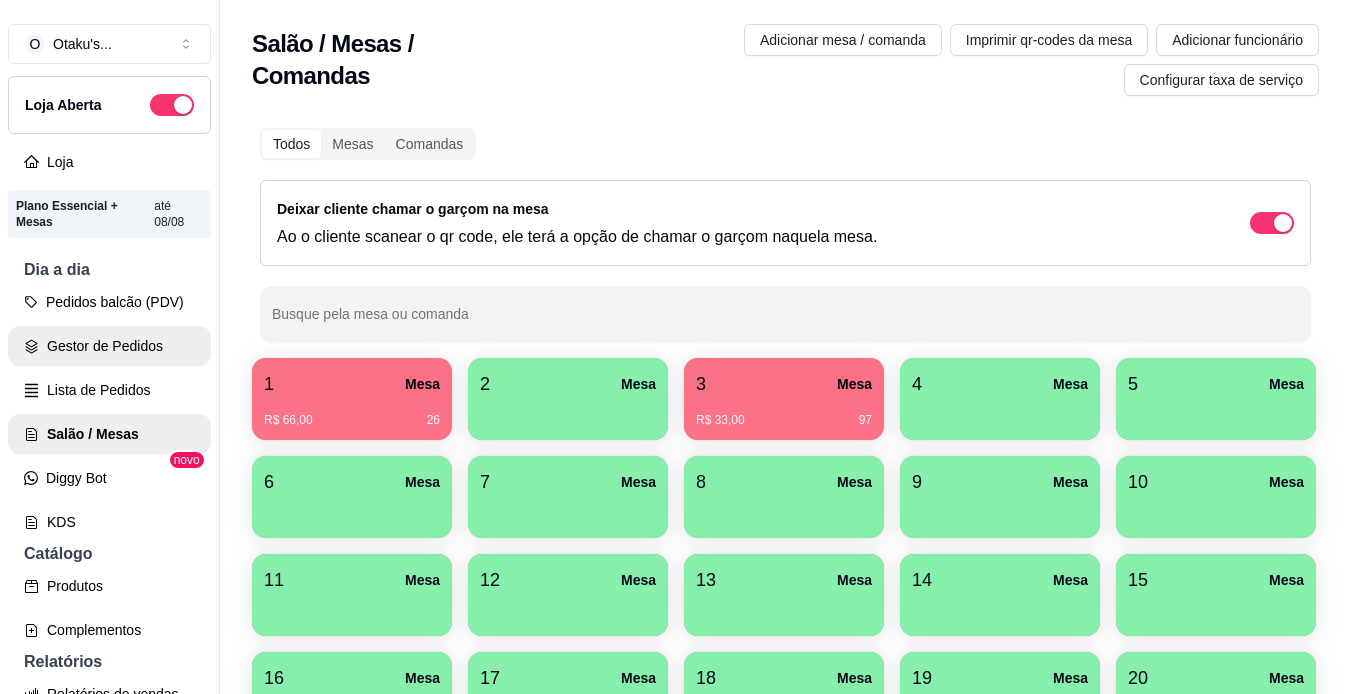 click on "Gestor de Pedidos" at bounding box center [109, 346] 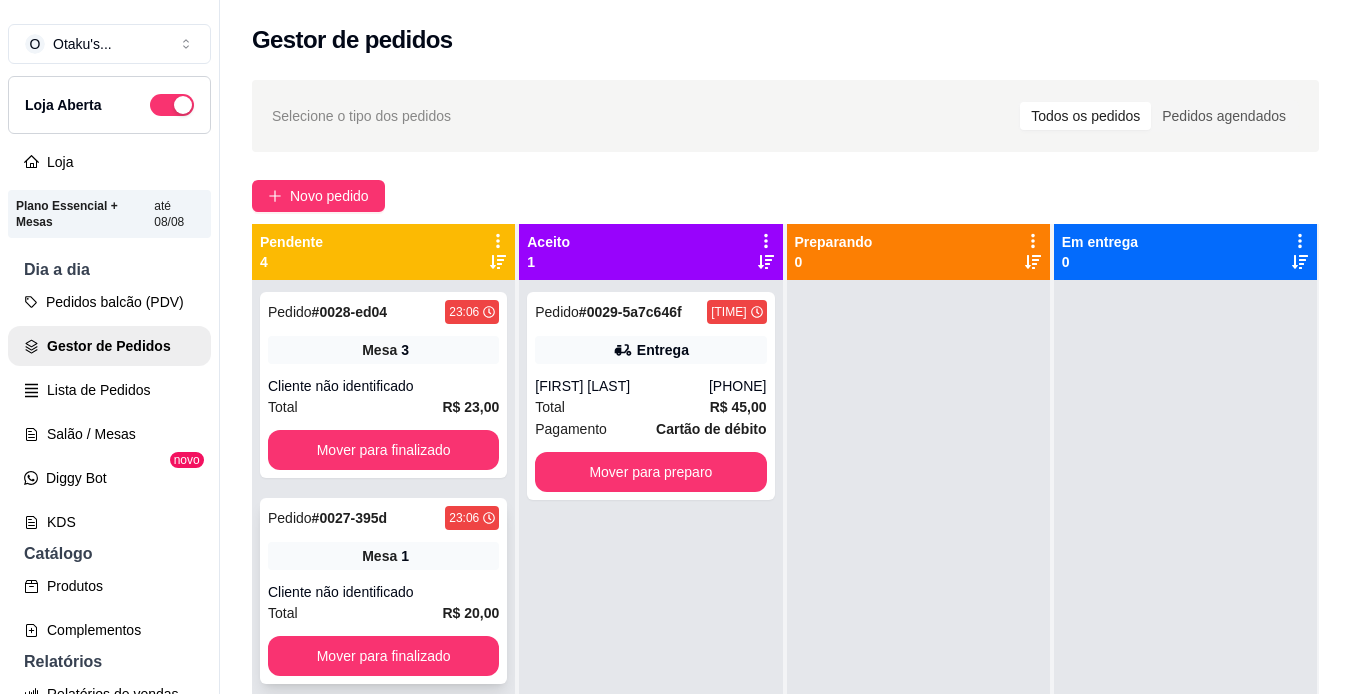 click on "Total R$ 20,00" at bounding box center [383, 613] 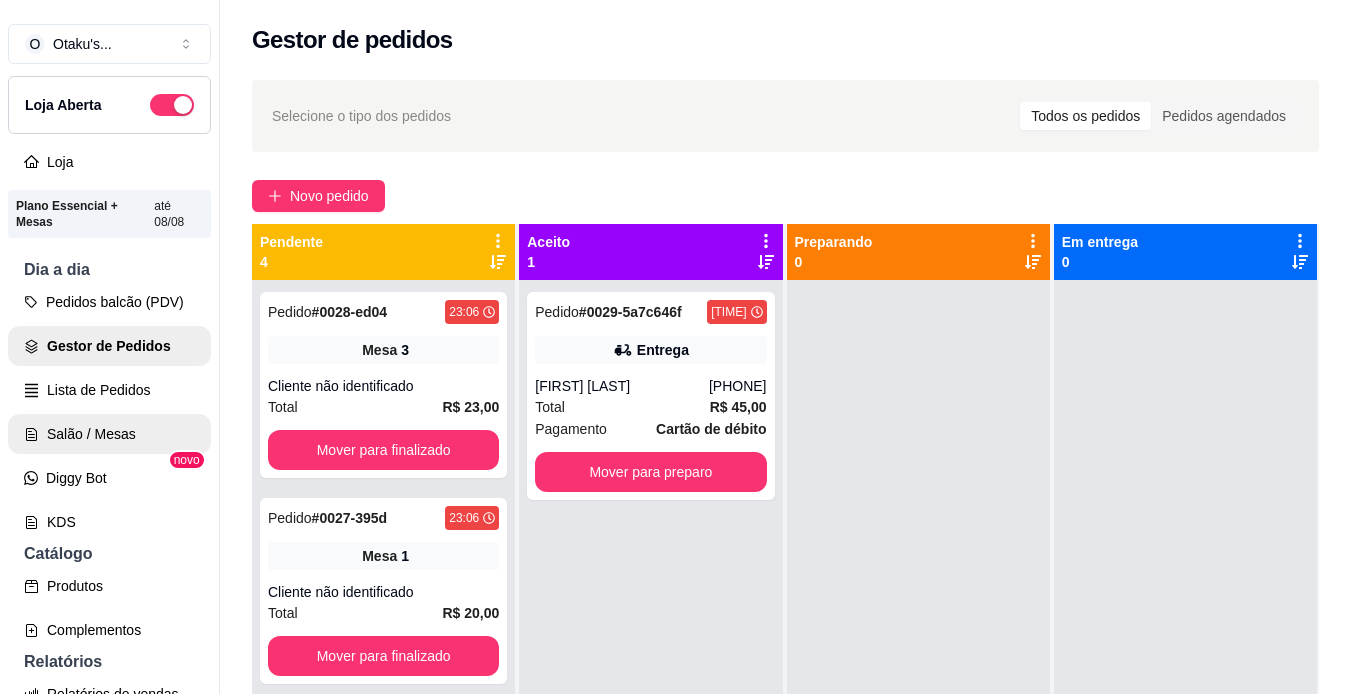 click on "Salão / Mesas" at bounding box center (109, 434) 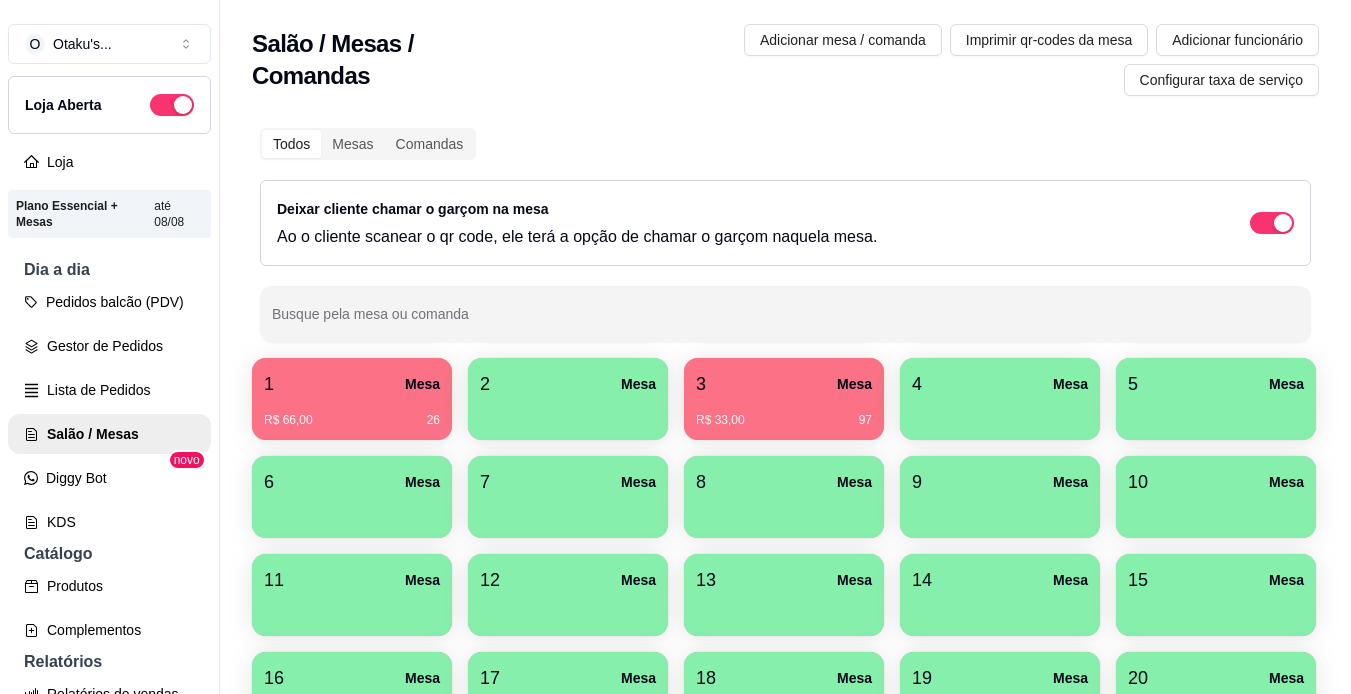 click on "R$ 33,00 97" at bounding box center (784, 413) 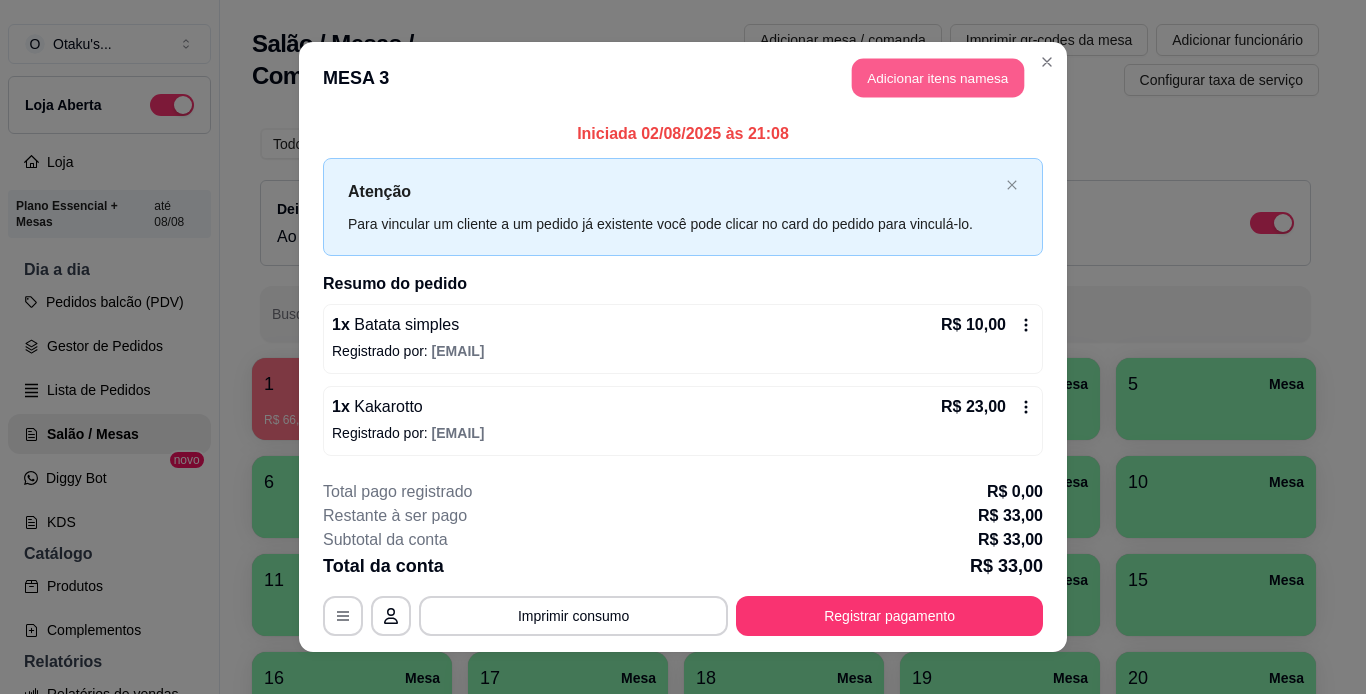 click on "Adicionar itens na  mesa" at bounding box center (938, 78) 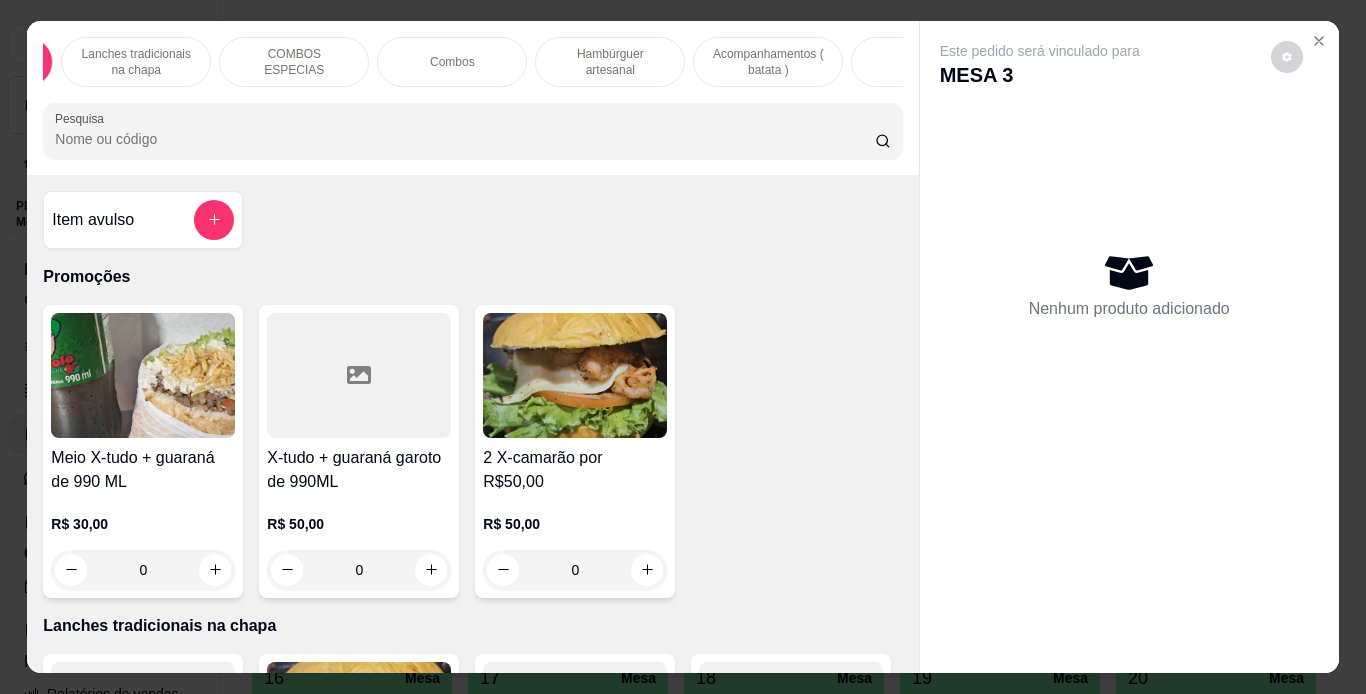 scroll, scrollTop: 0, scrollLeft: 160, axis: horizontal 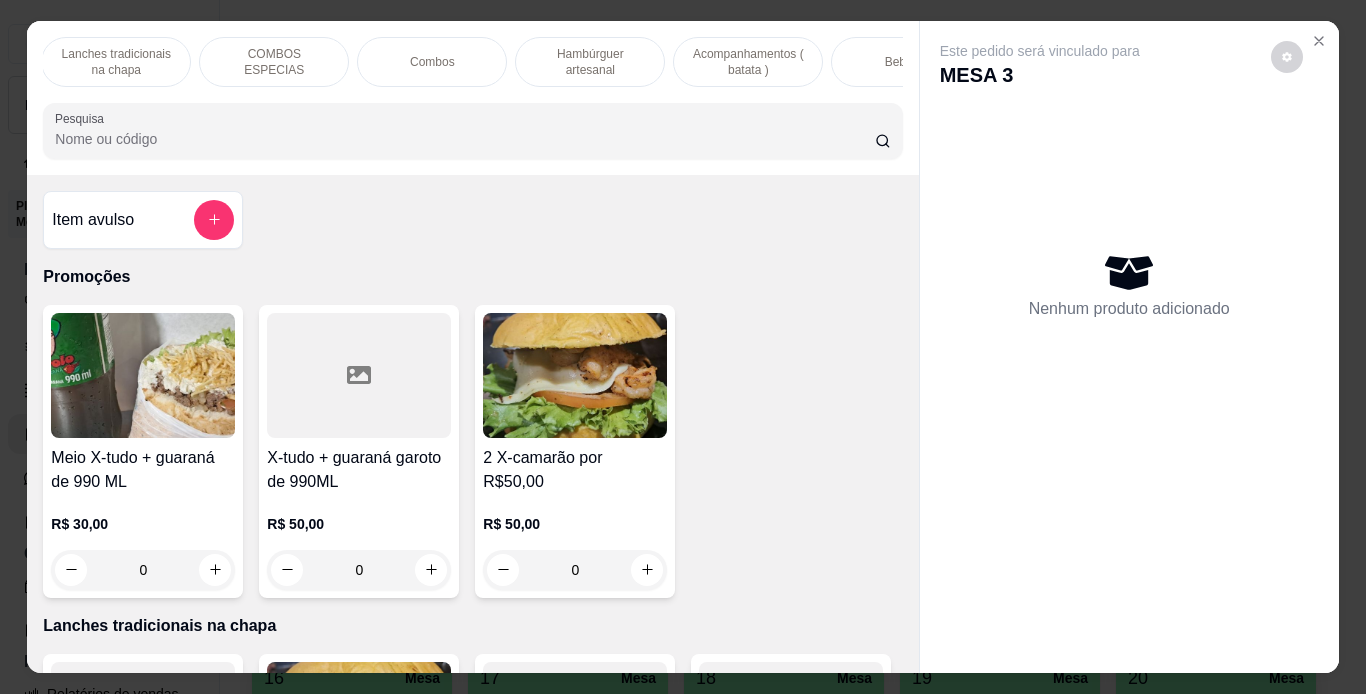 click on "Bebidas" at bounding box center [906, 62] 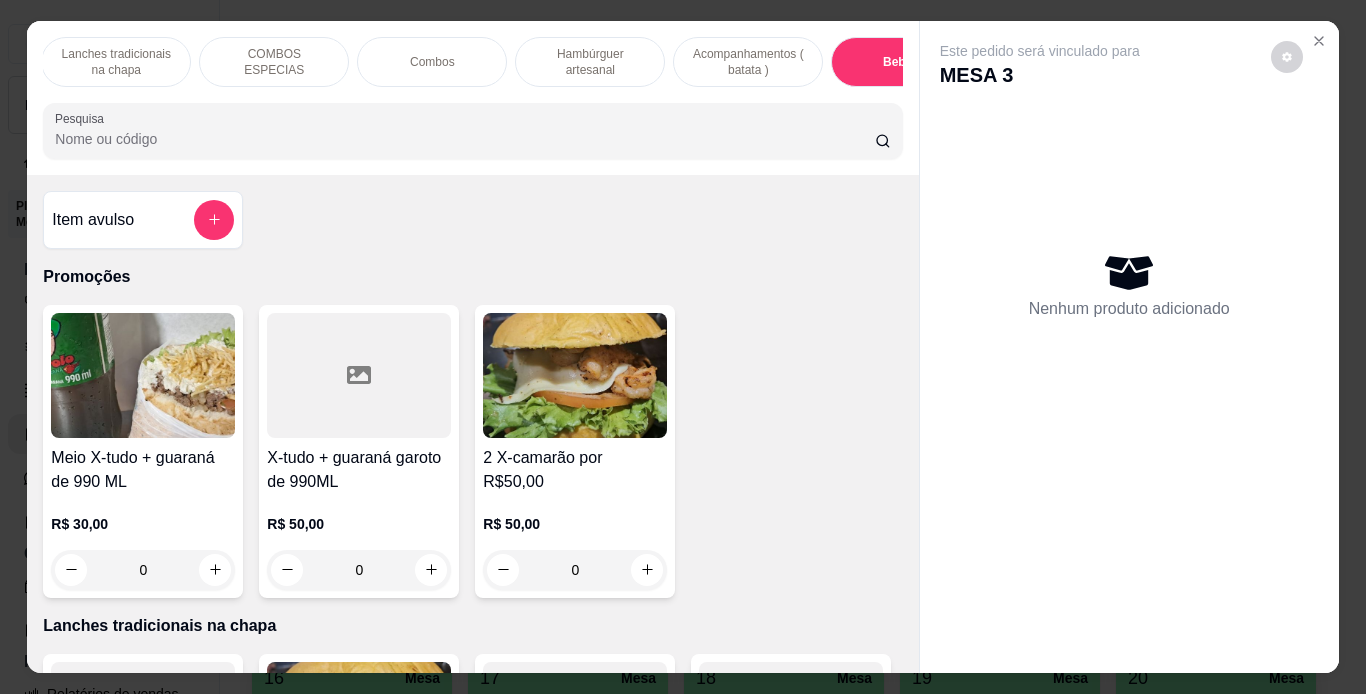 scroll, scrollTop: 5857, scrollLeft: 0, axis: vertical 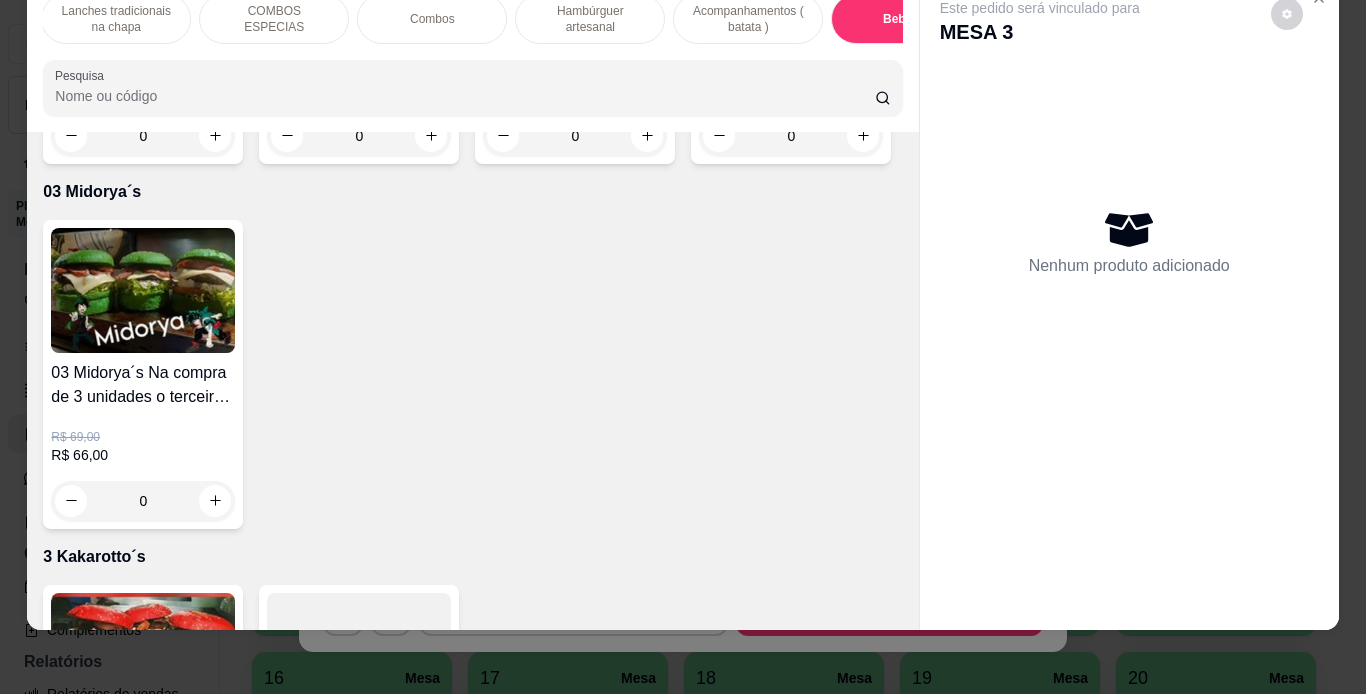 click at bounding box center [575, -605] 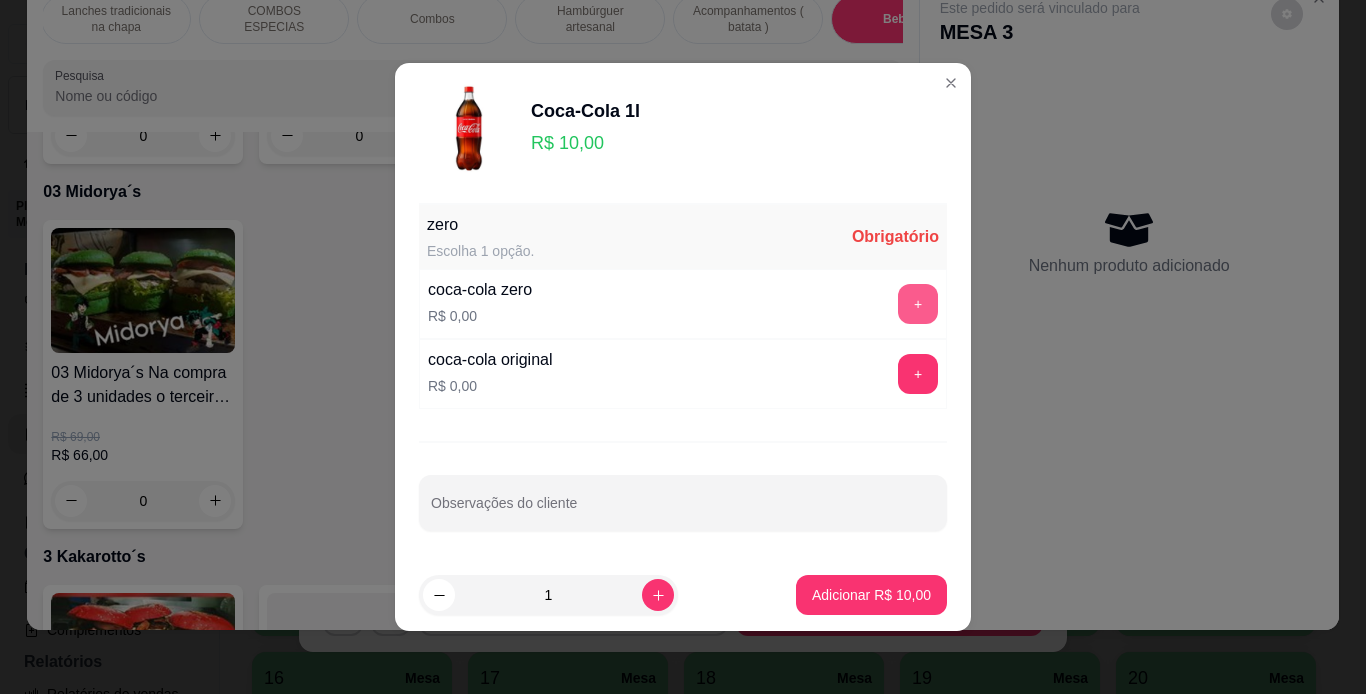click on "+" at bounding box center (918, 304) 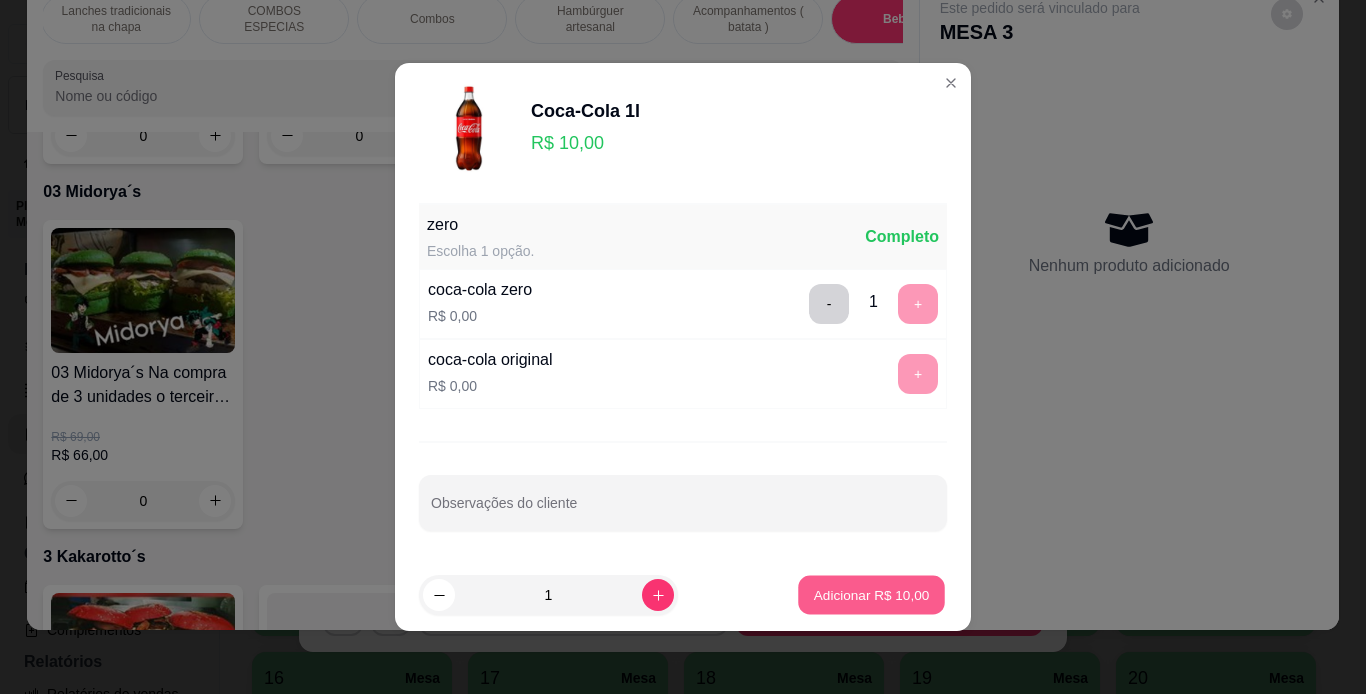 click on "Adicionar   R$ 10,00" at bounding box center (872, 594) 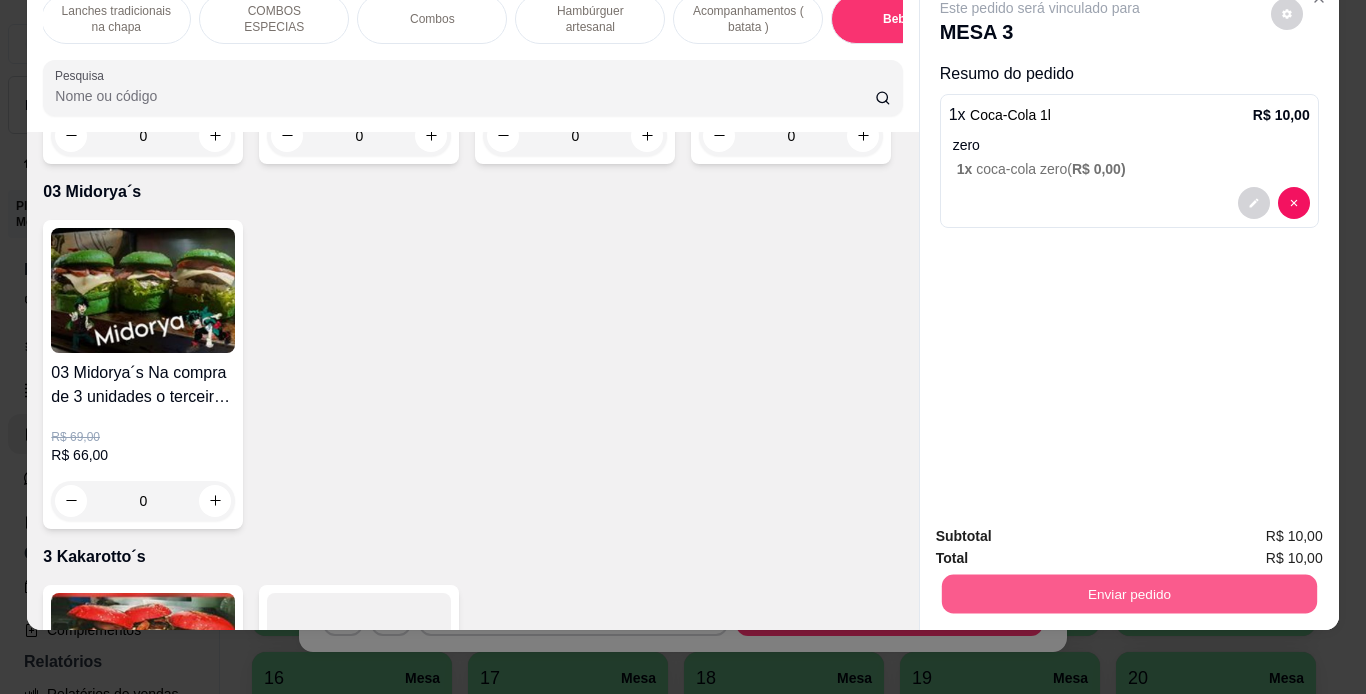 click on "Enviar pedido" at bounding box center (1128, 594) 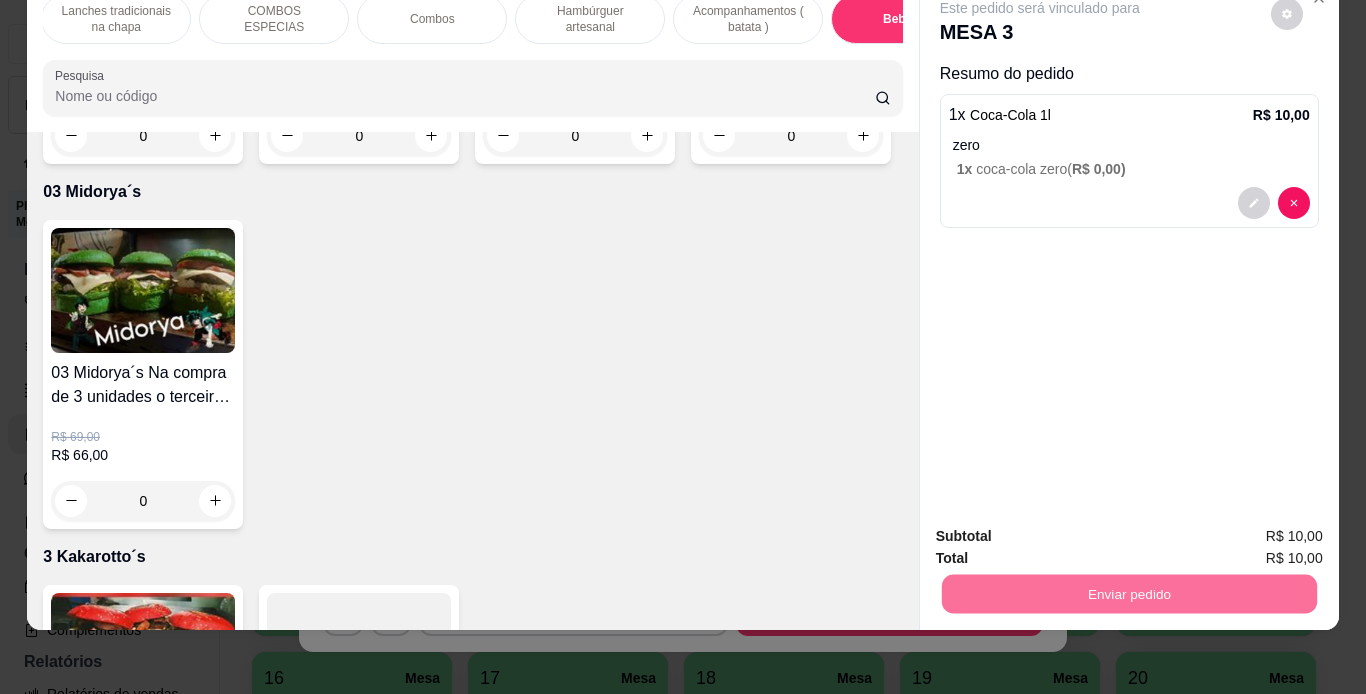 click on "Não registrar e enviar pedido" at bounding box center [1063, 529] 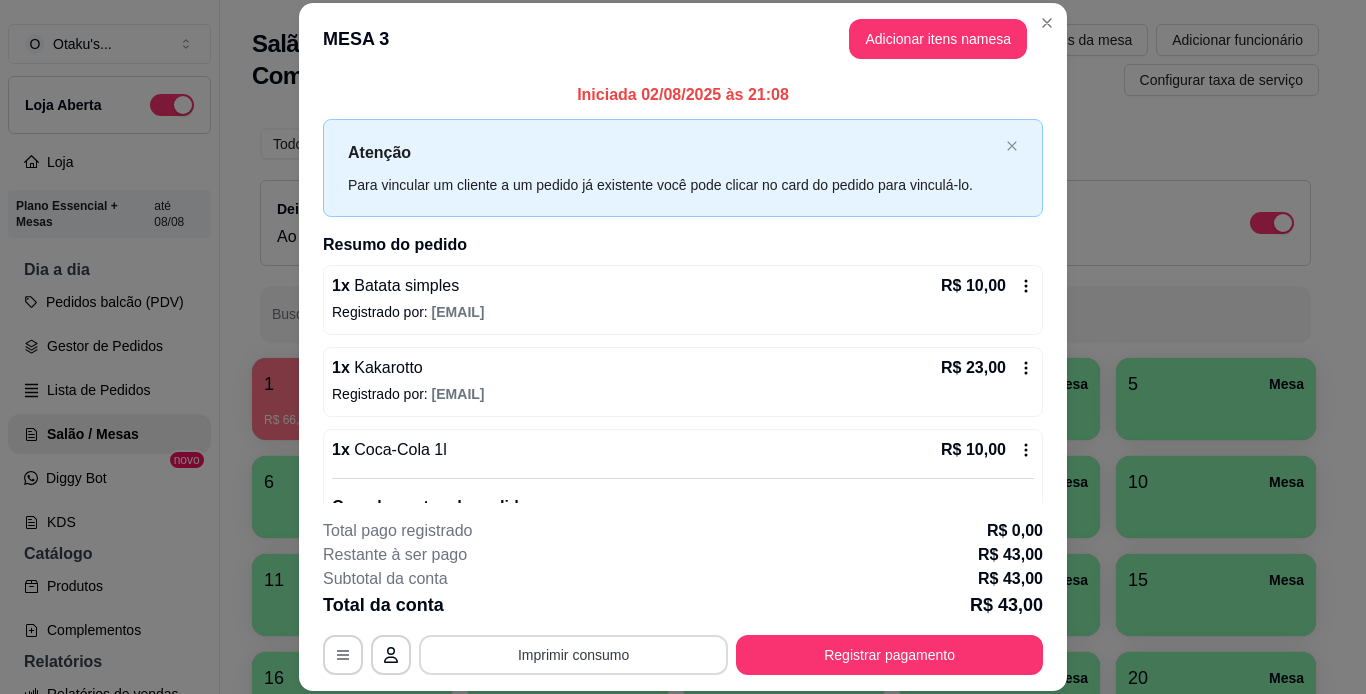 click on "Imprimir consumo" at bounding box center [573, 655] 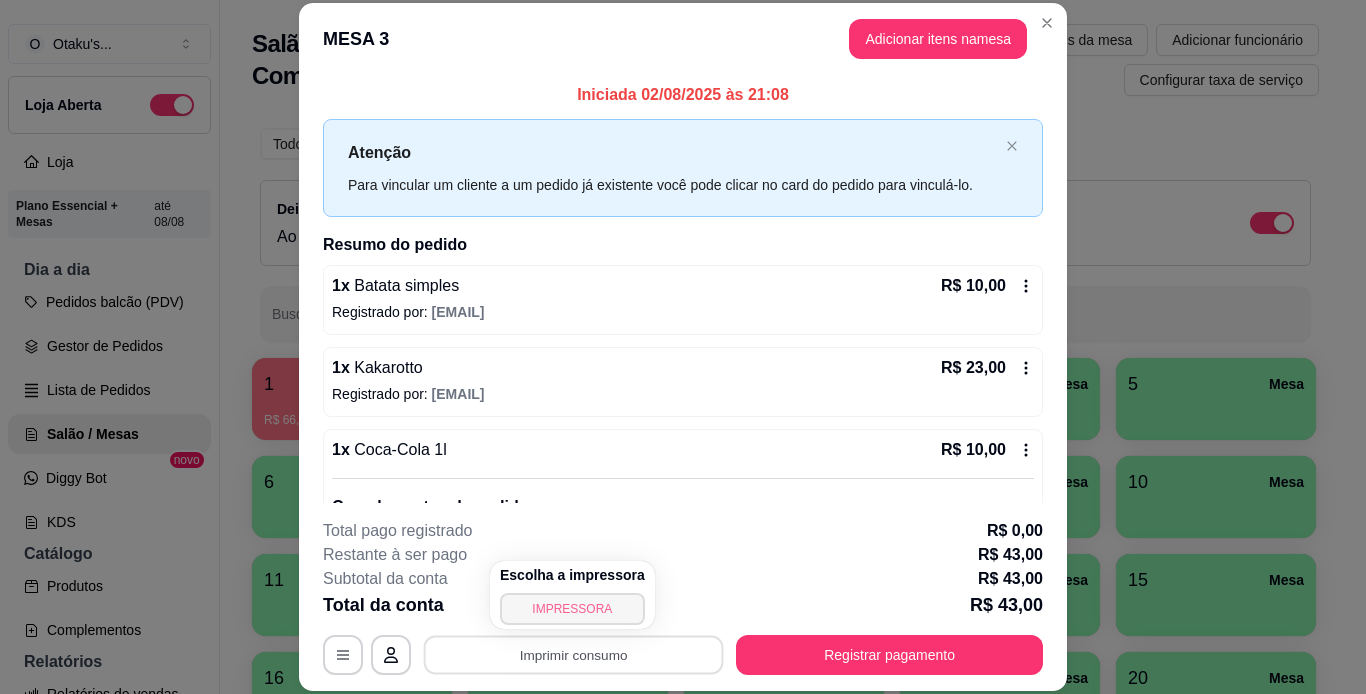 click on "IMPRESSORA" at bounding box center (572, 609) 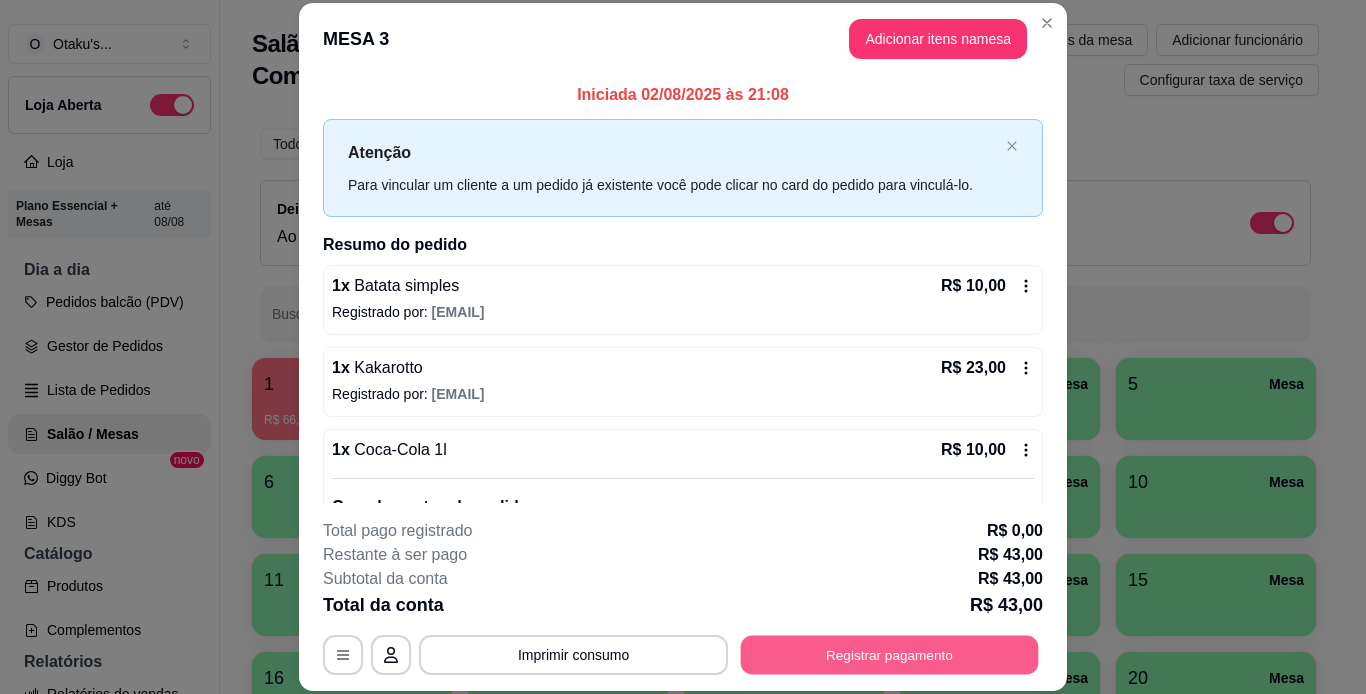 click on "Registrar pagamento" at bounding box center [890, 654] 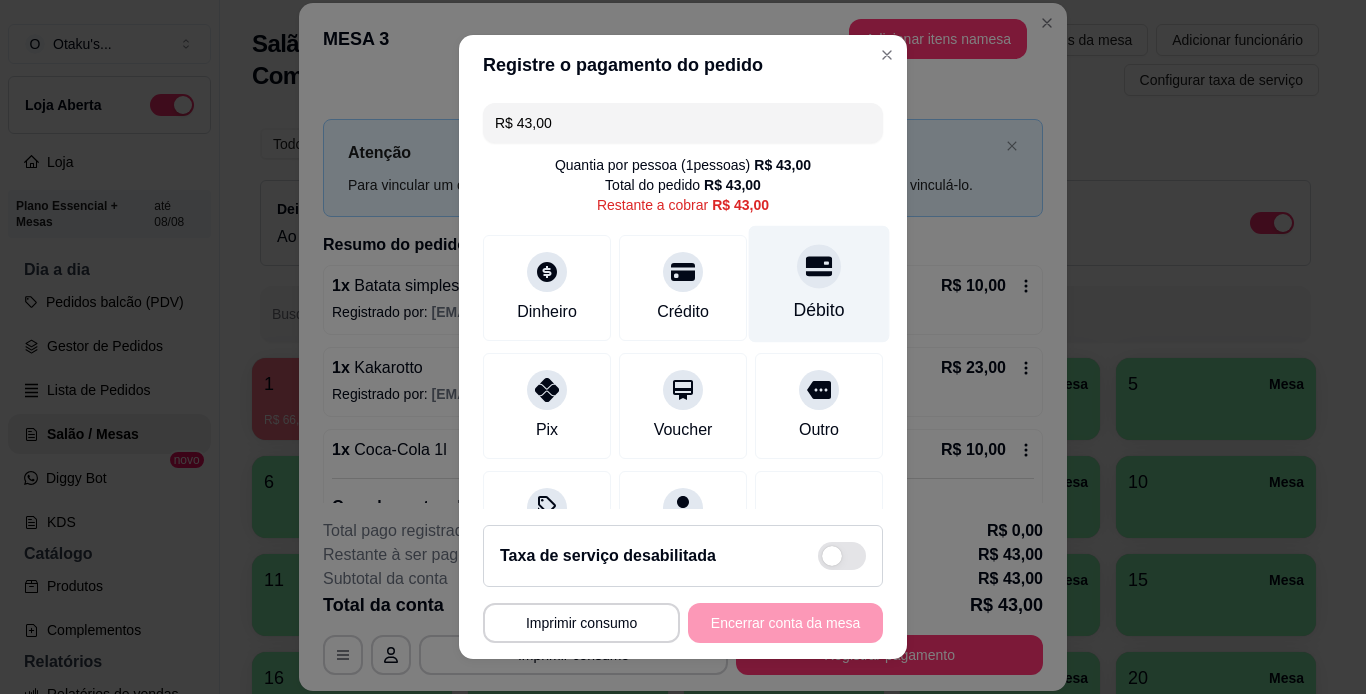 click on "Débito" at bounding box center [819, 310] 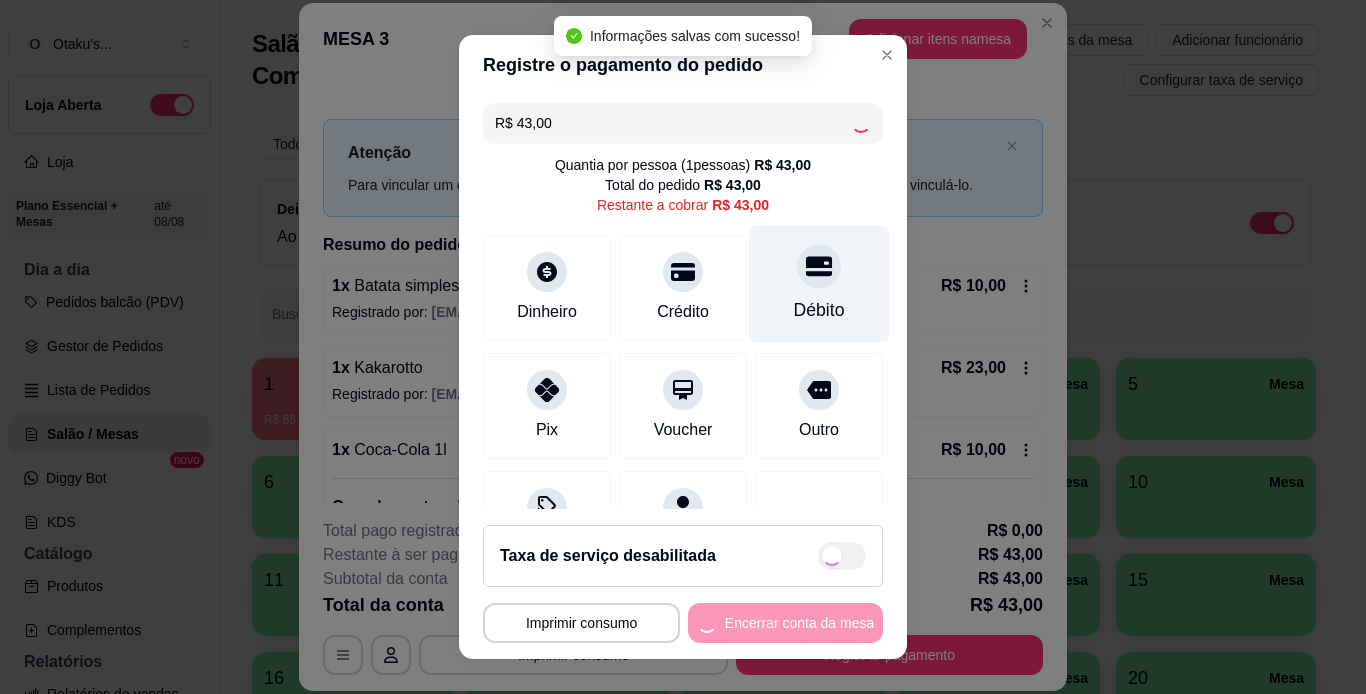 type on "R$ 0,00" 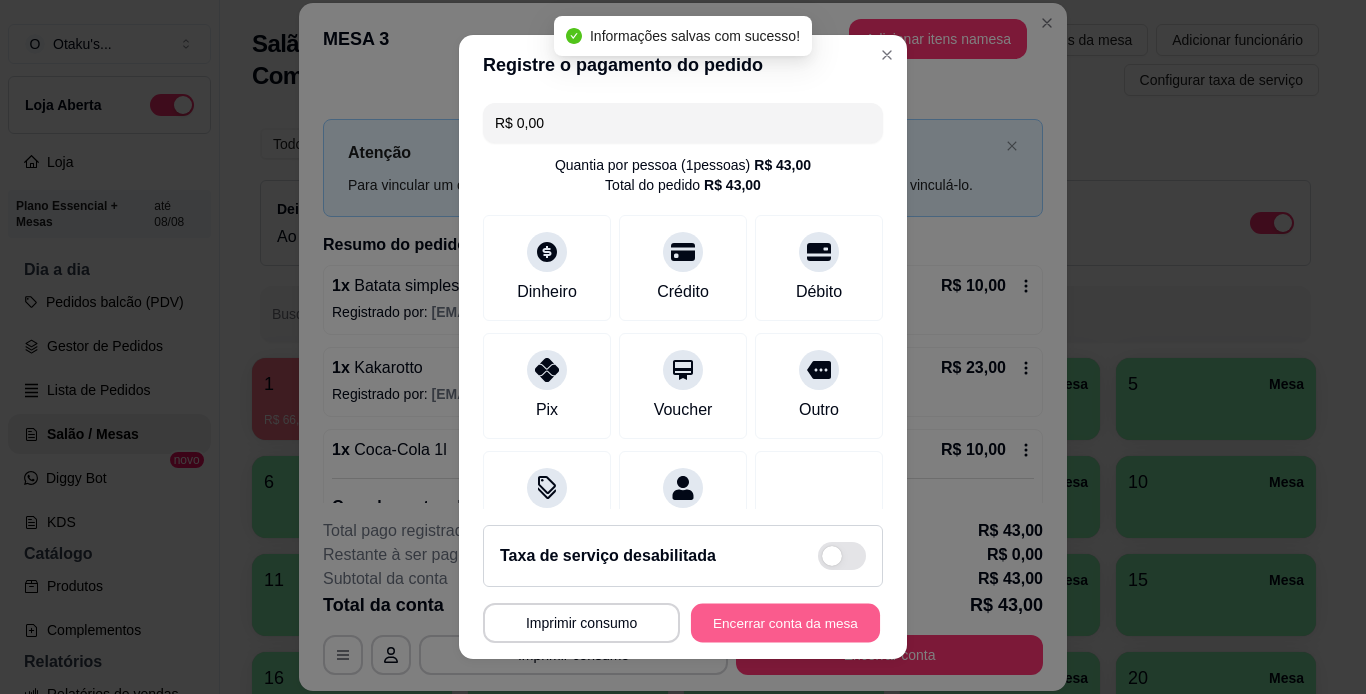 click on "Encerrar conta da mesa" at bounding box center (785, 623) 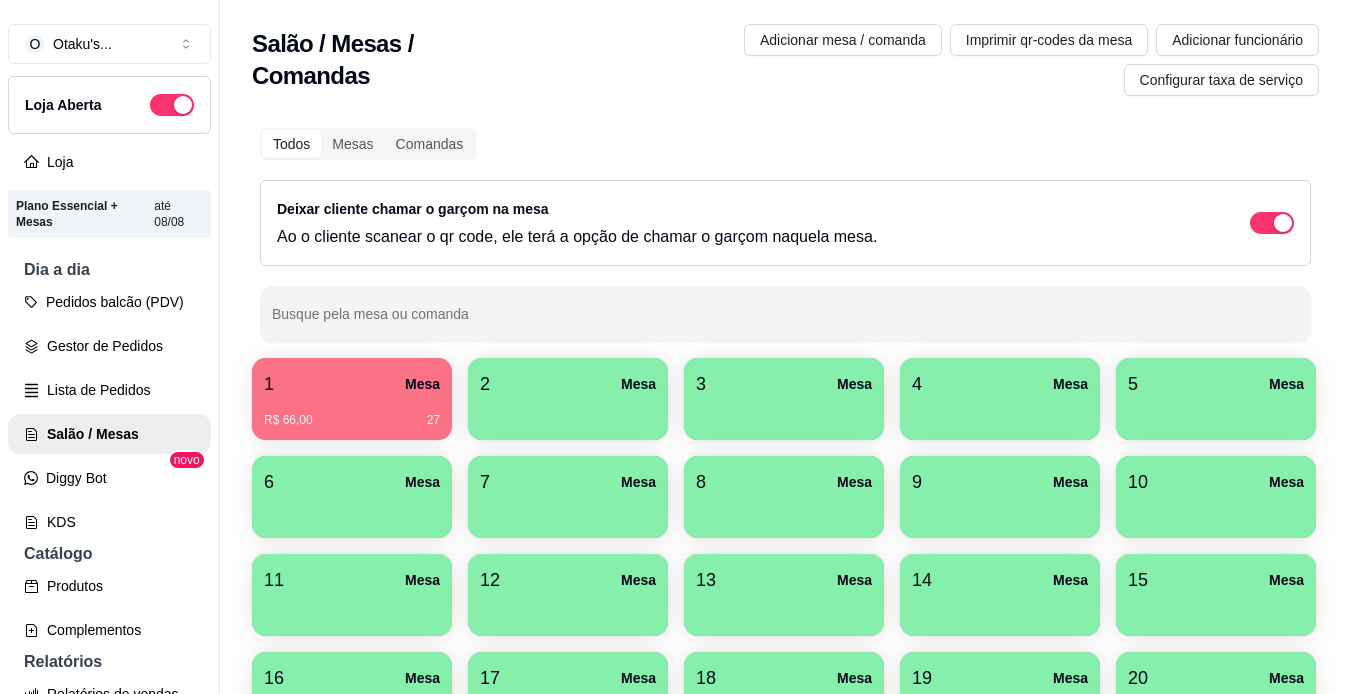 click on "R$ 66,00 27" at bounding box center (352, 420) 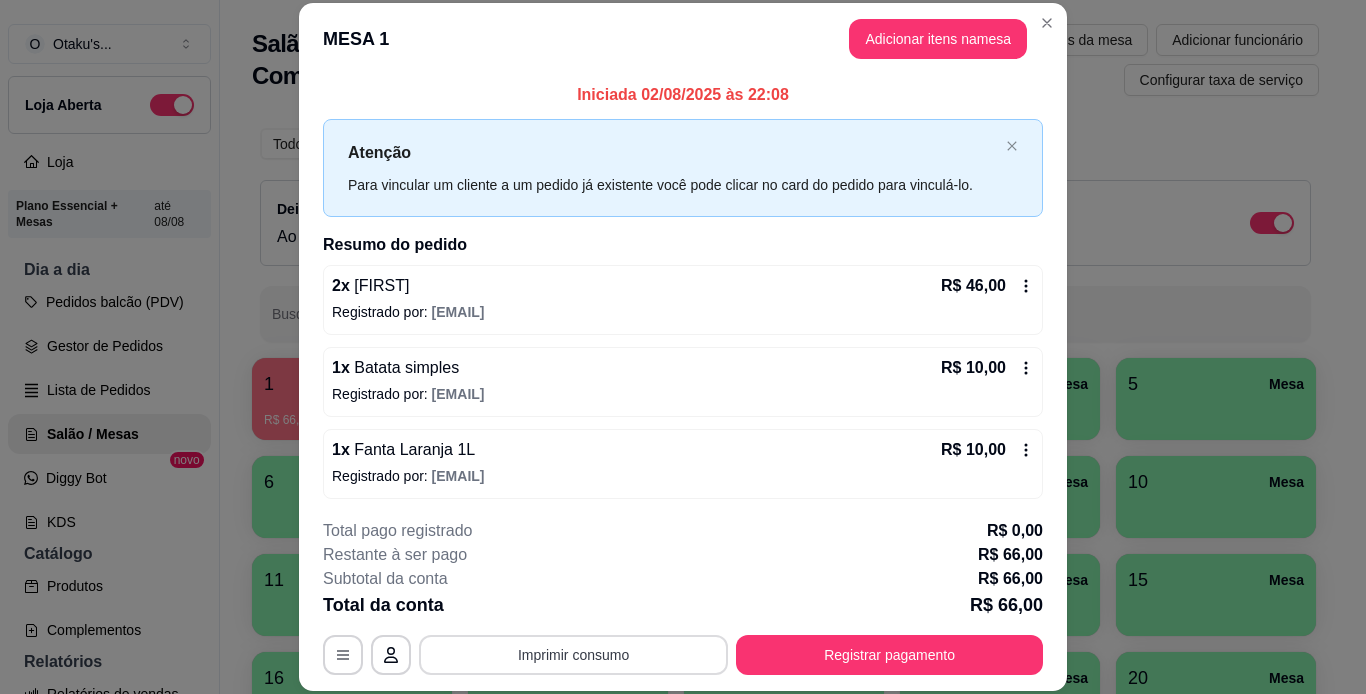 click on "Imprimir consumo" at bounding box center (573, 655) 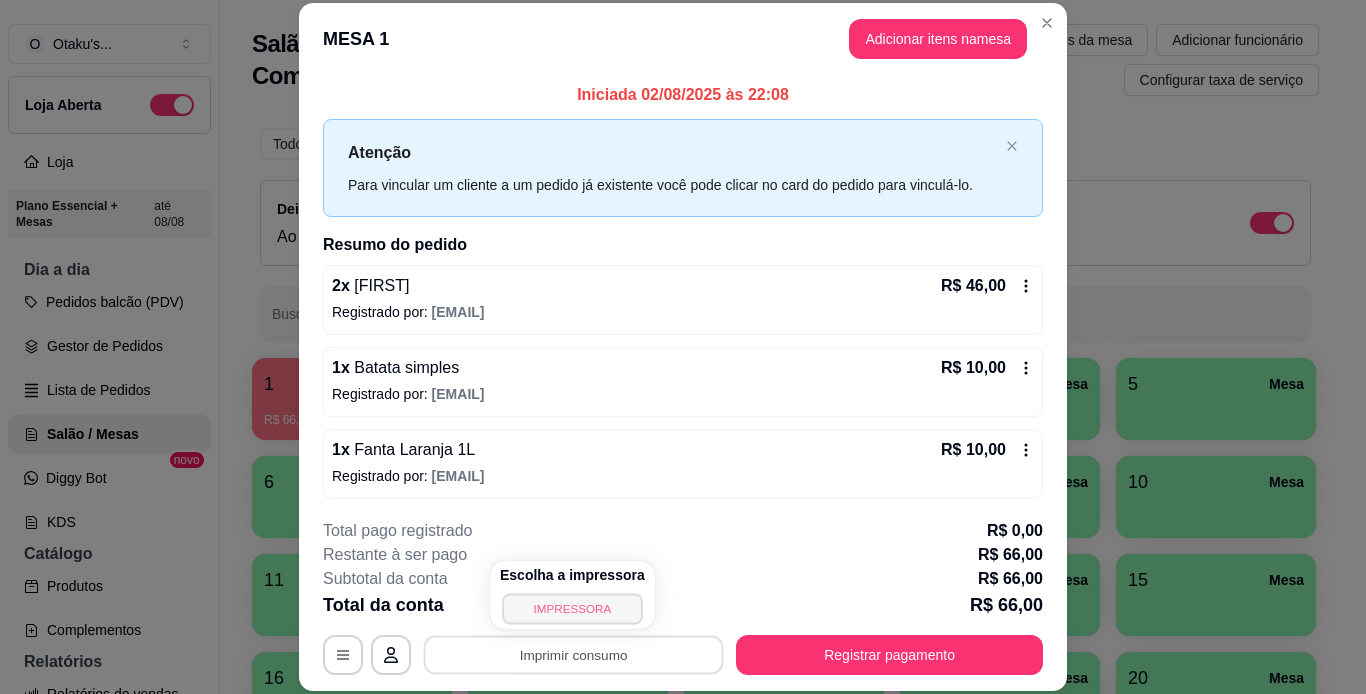 click on "IMPRESSORA" at bounding box center (572, 608) 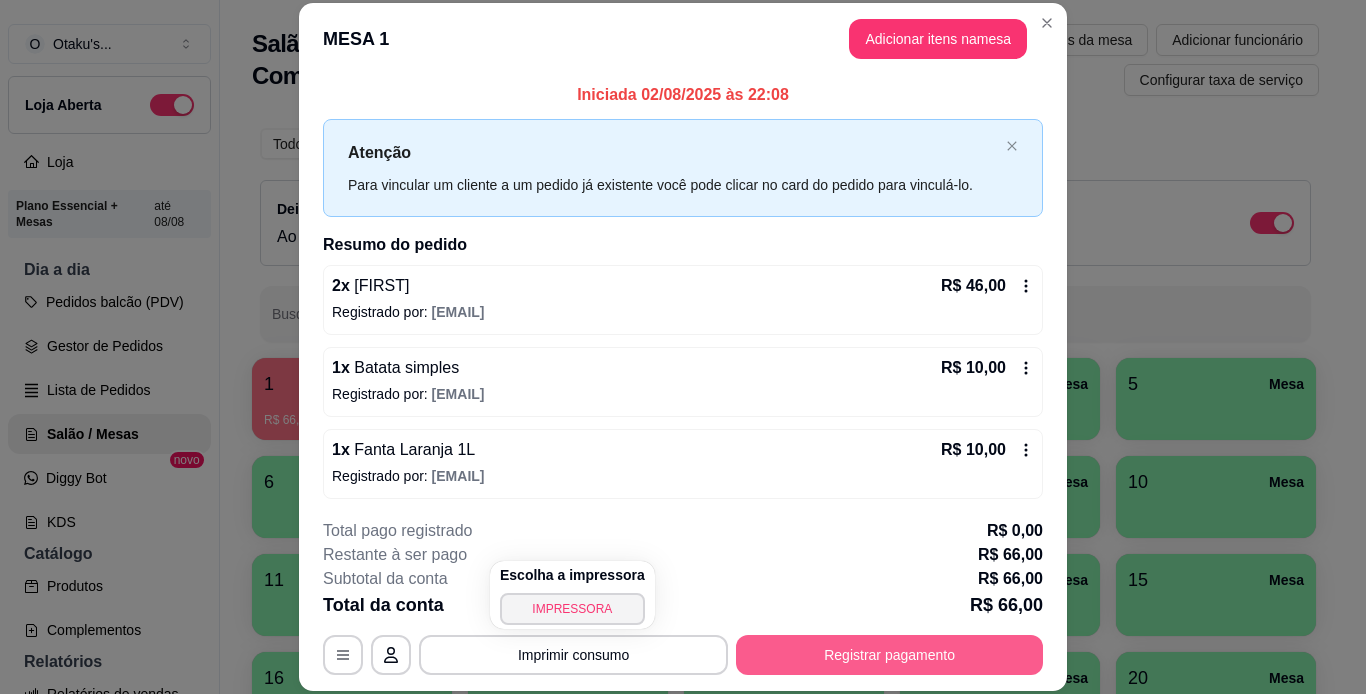 click on "Registrar pagamento" at bounding box center [889, 655] 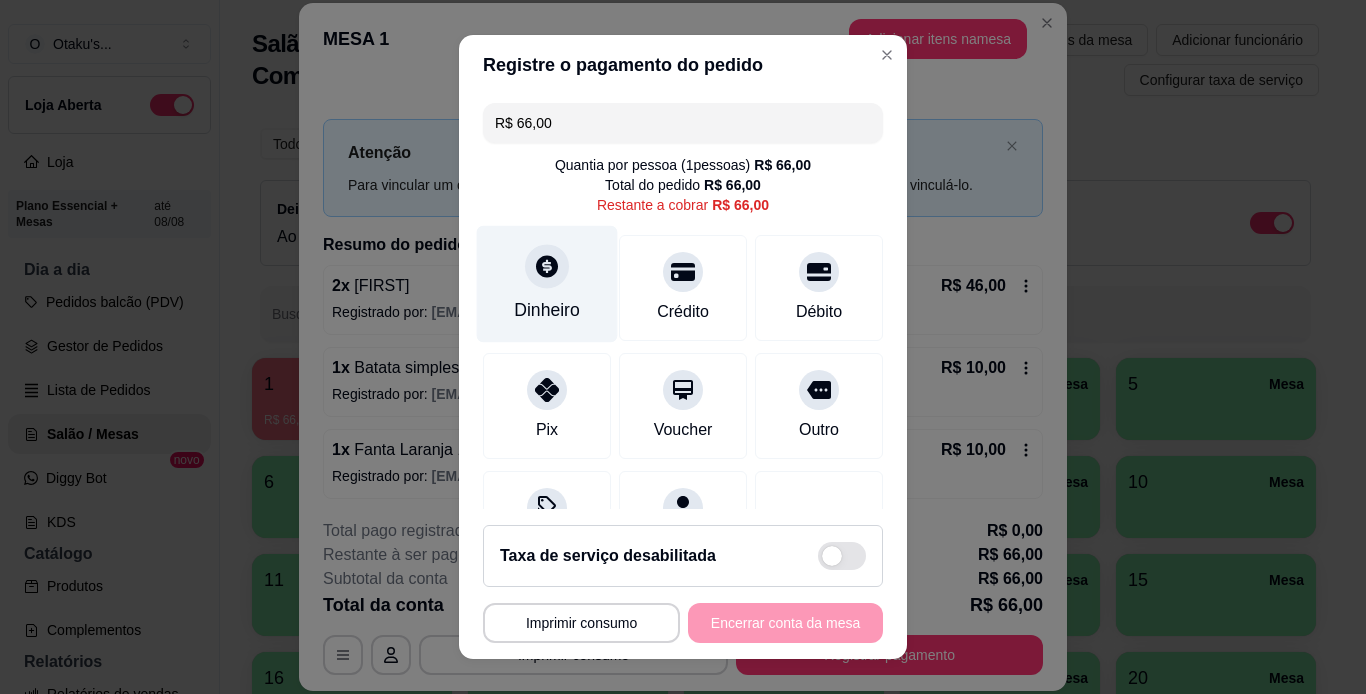 click on "Dinheiro" at bounding box center (547, 310) 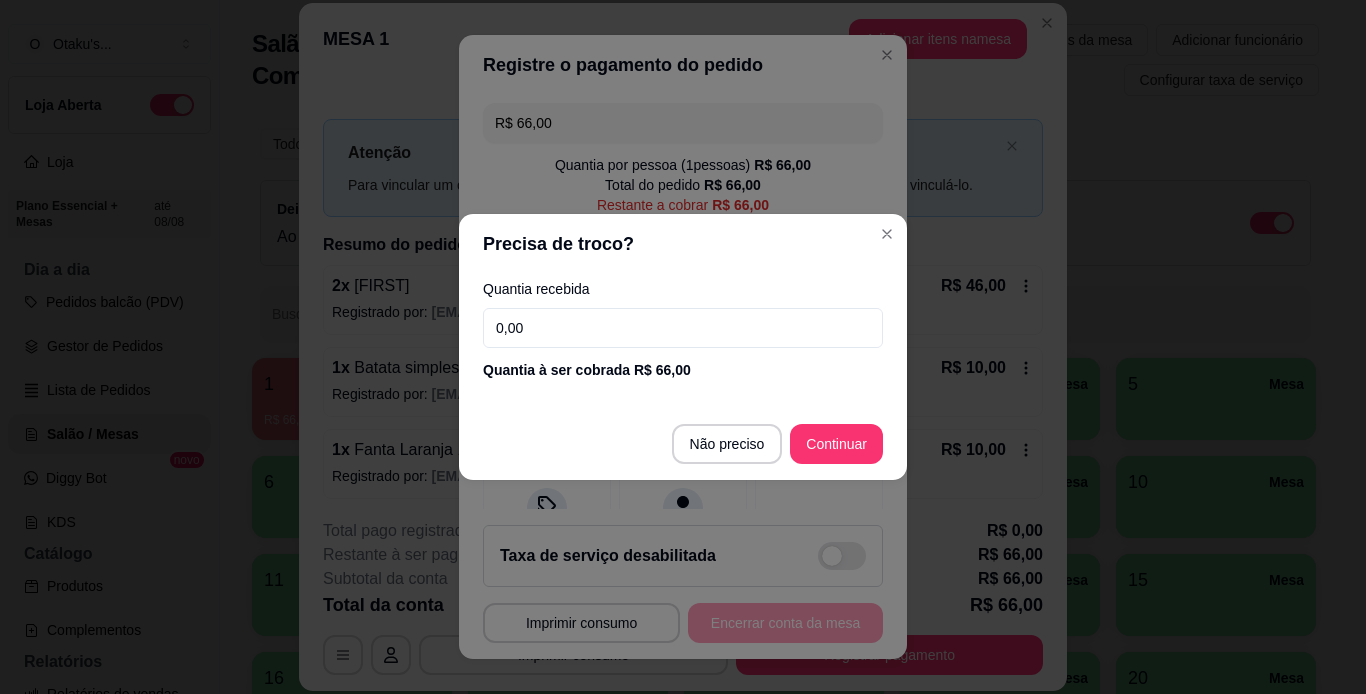 click on "0,00" at bounding box center [683, 328] 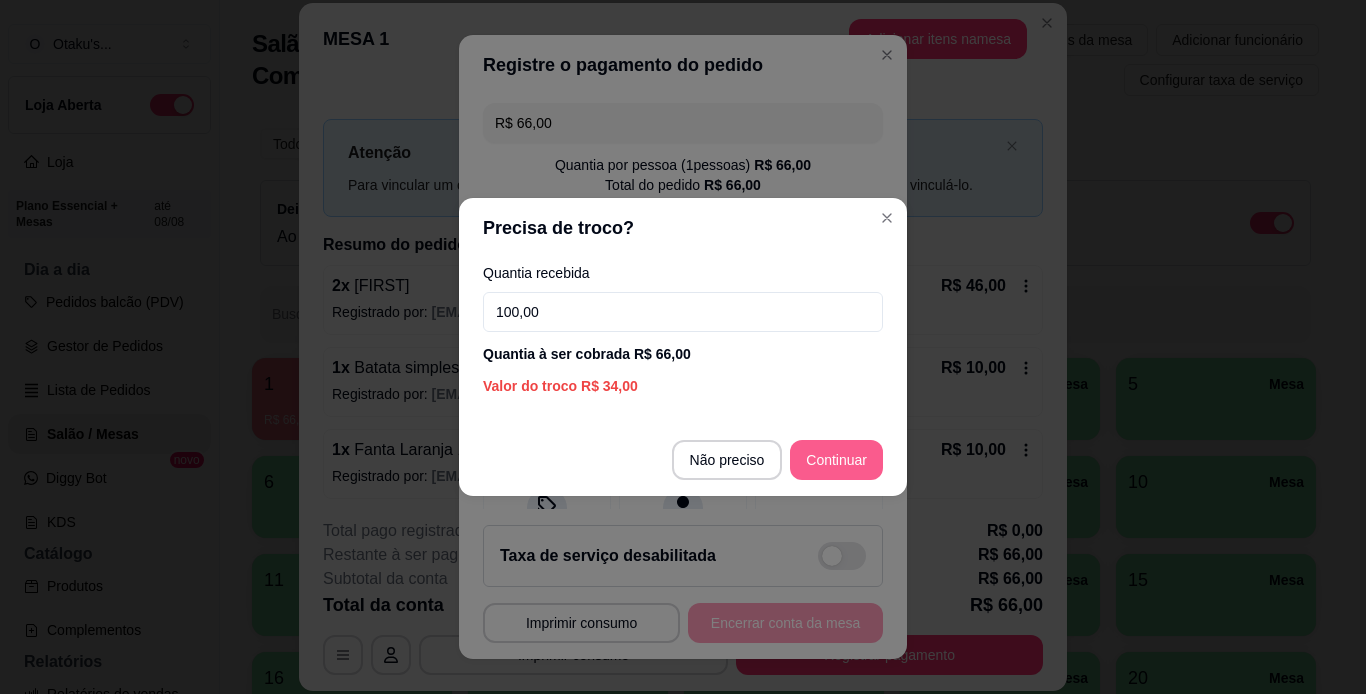type on "100,00" 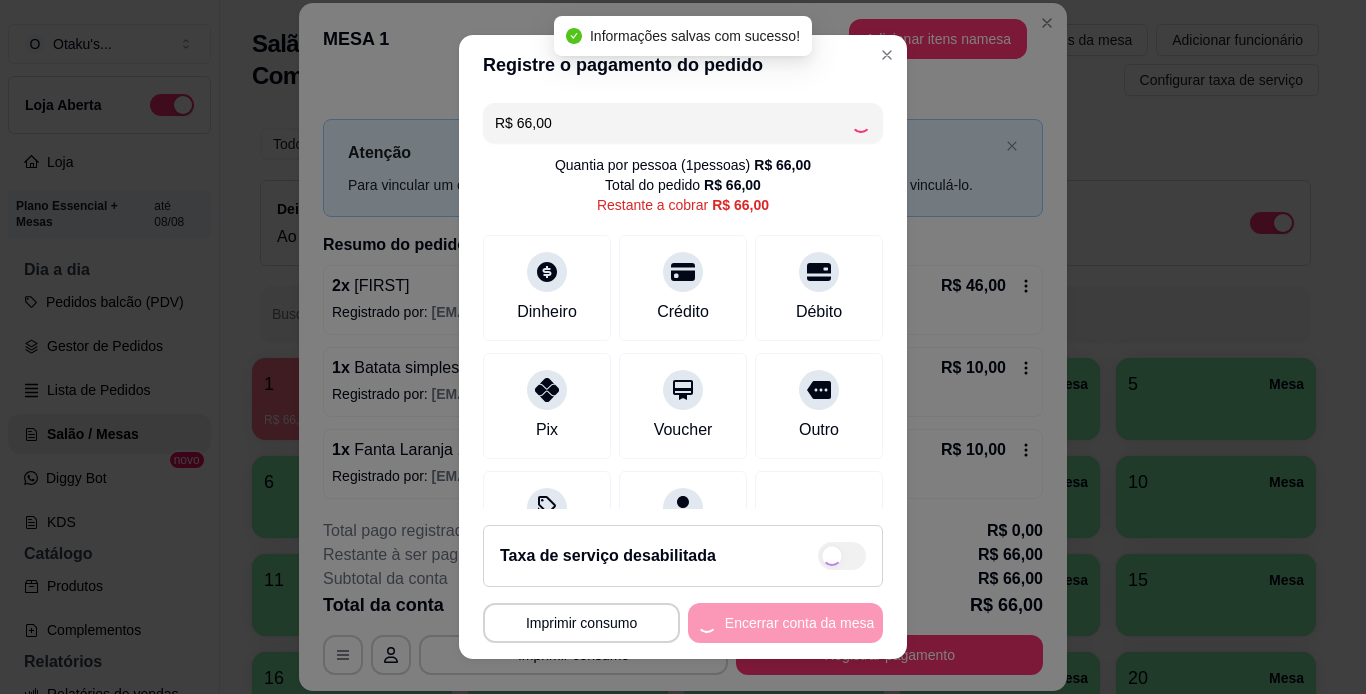 type on "R$ 0,00" 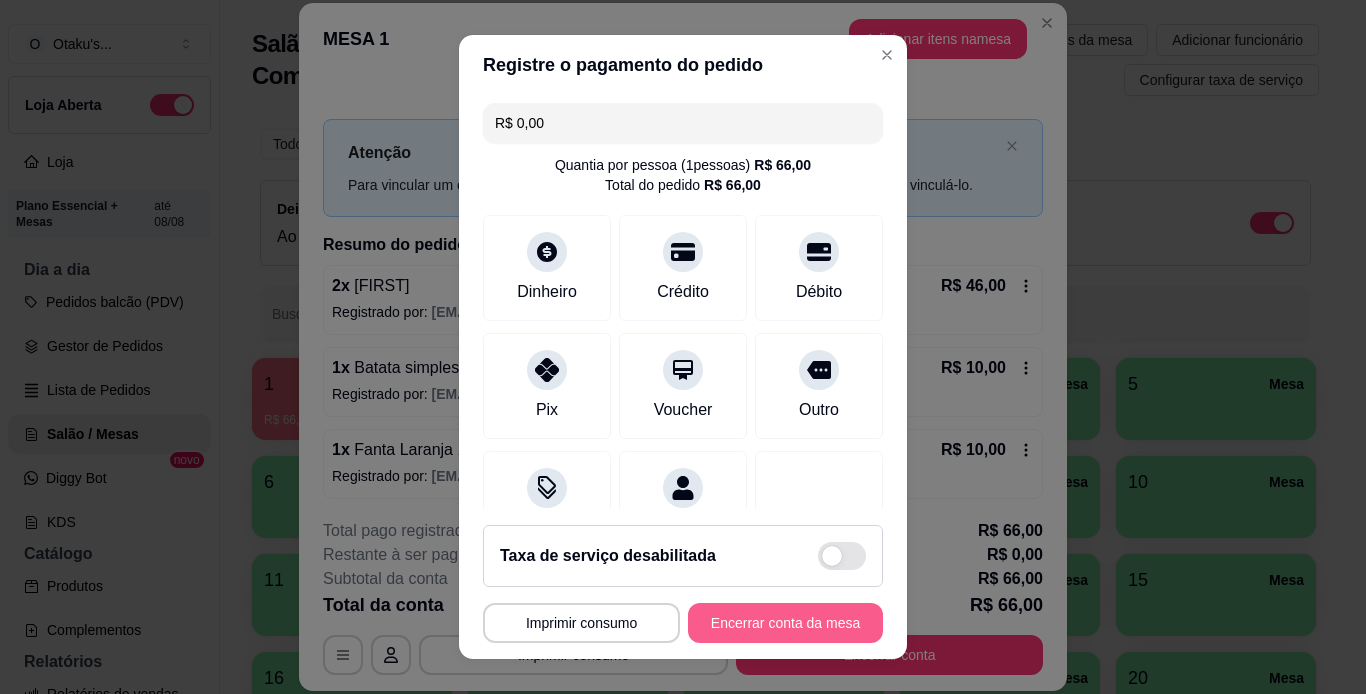 click on "Encerrar conta da mesa" at bounding box center [785, 623] 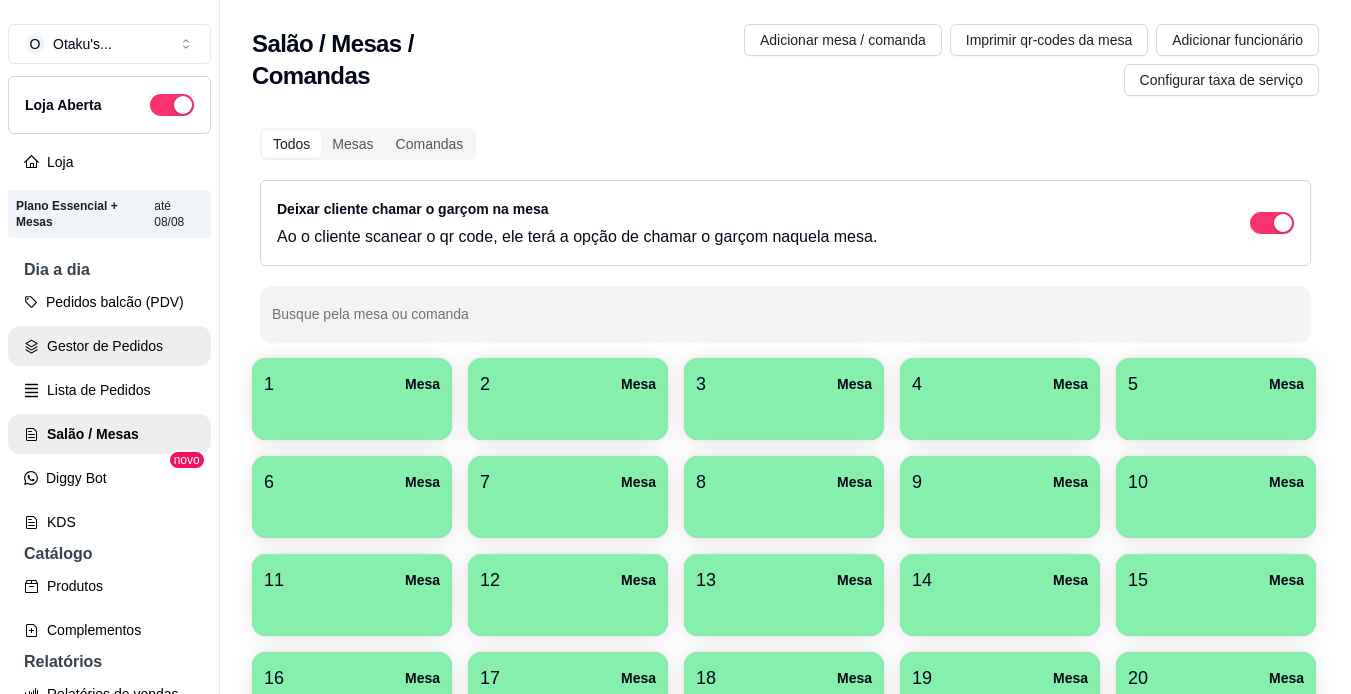 click on "Gestor de Pedidos" at bounding box center (109, 346) 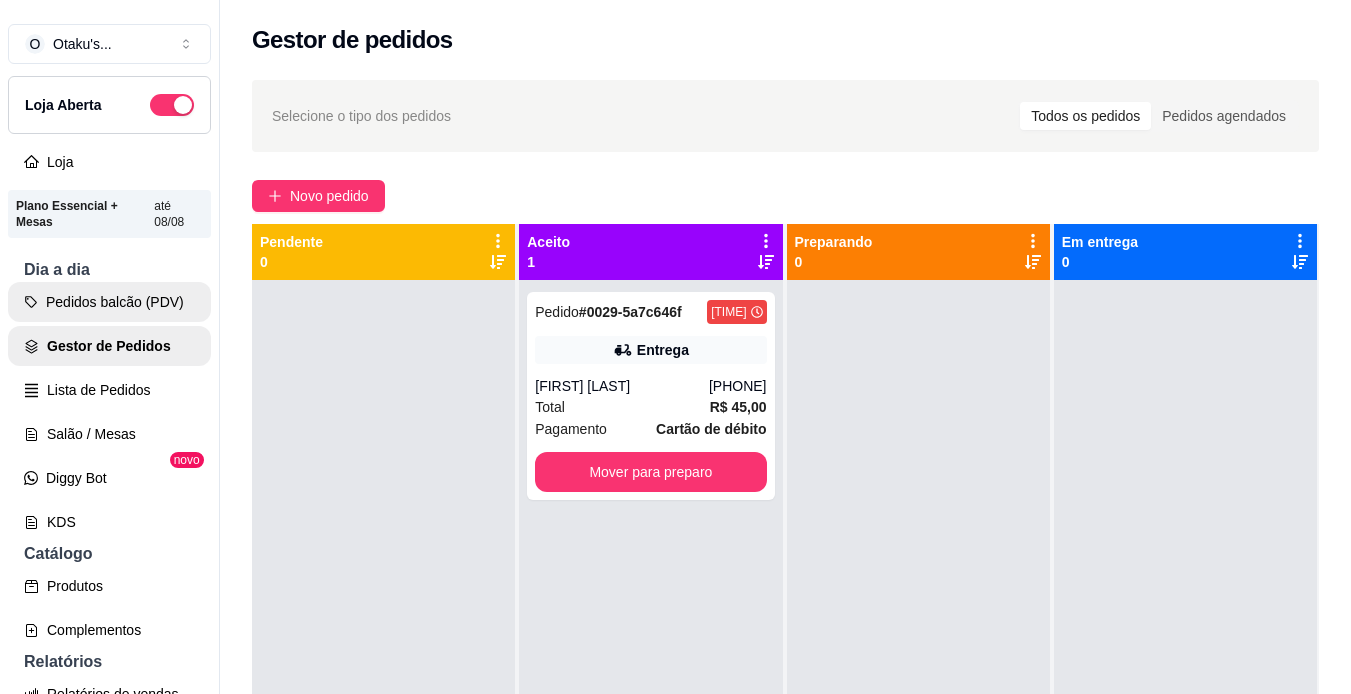 click on "Pedidos balcão (PDV)" at bounding box center [109, 302] 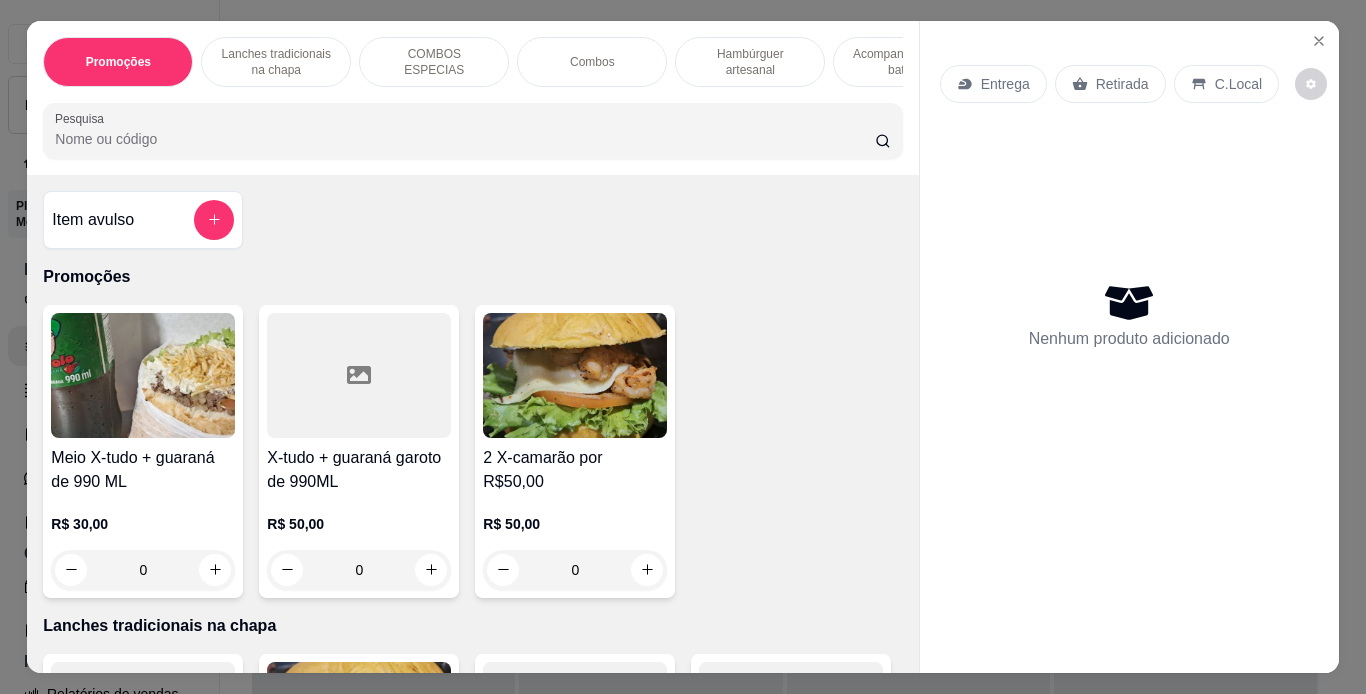 click on "Entrega" at bounding box center [993, 84] 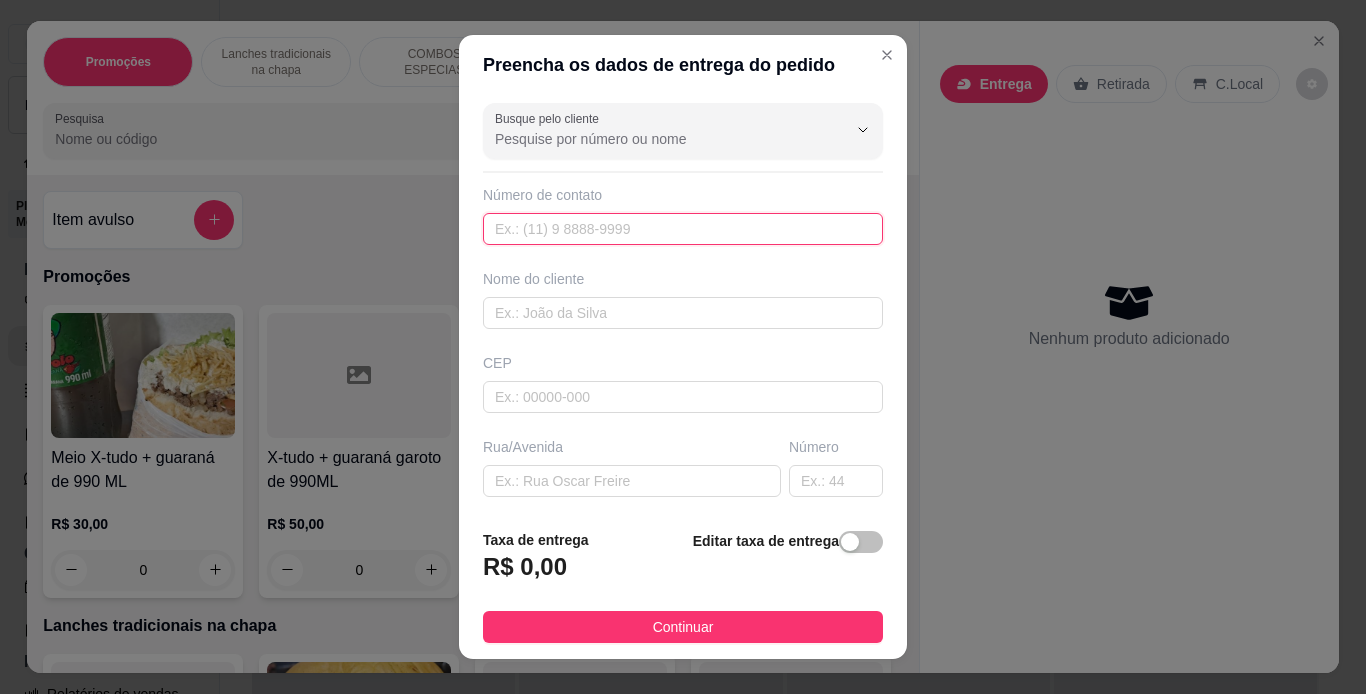 click at bounding box center (683, 229) 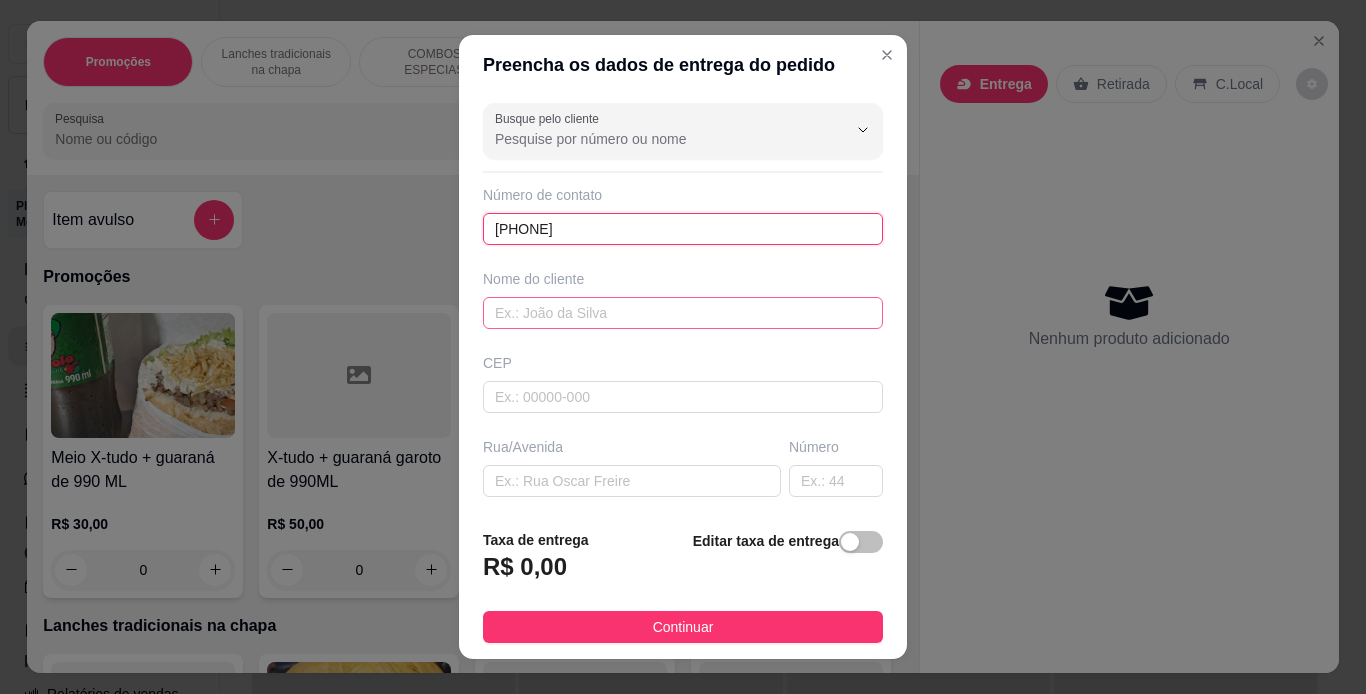 type on "[PHONE]" 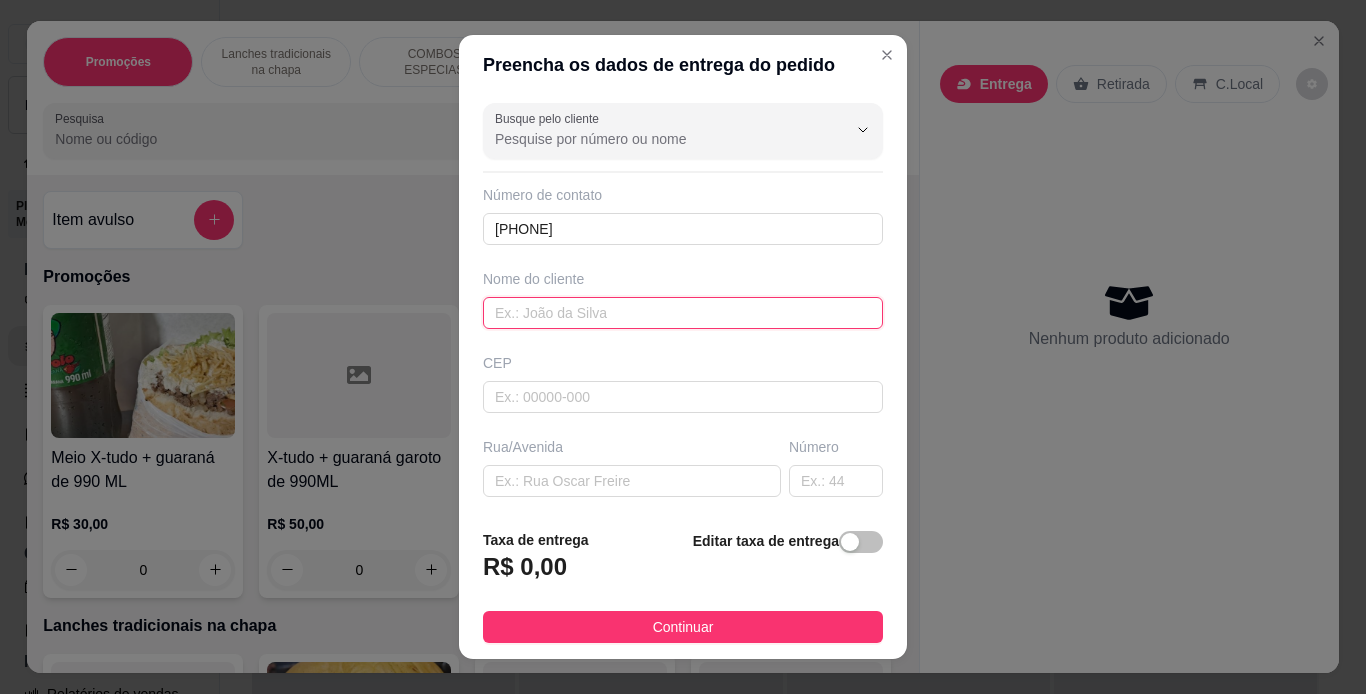 click at bounding box center (683, 313) 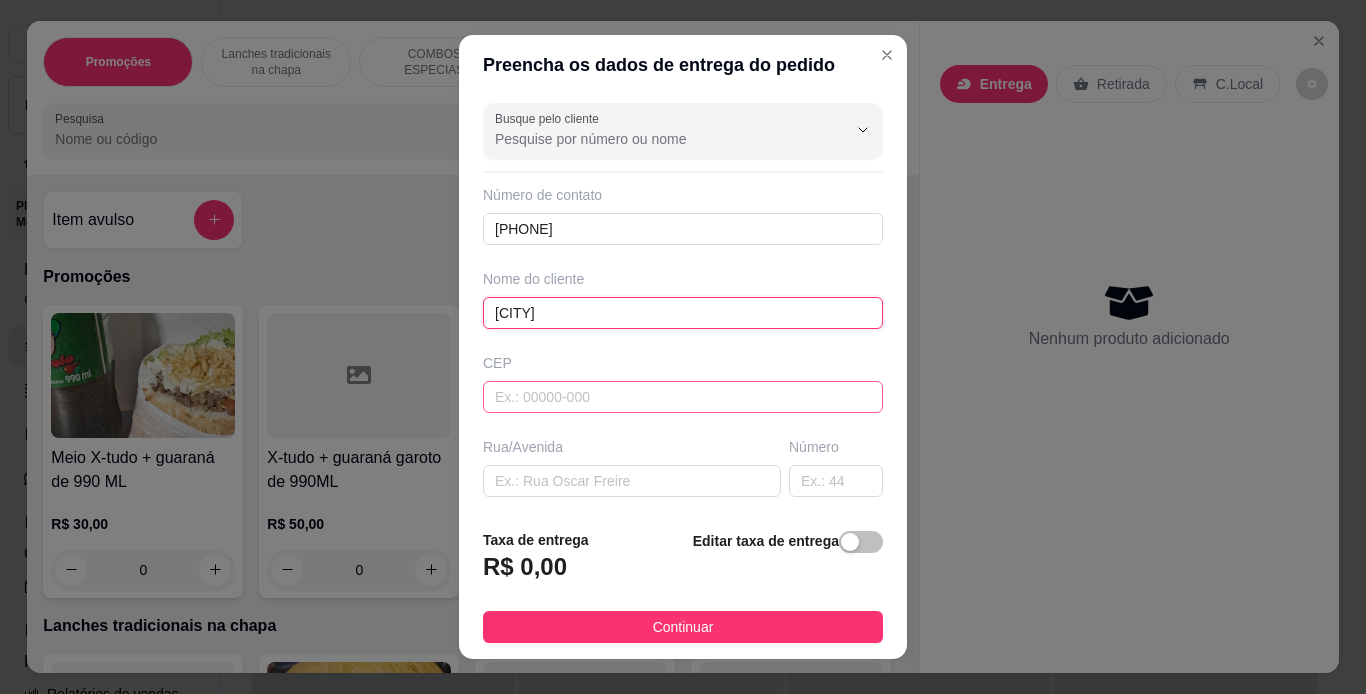 type on "[CITY]" 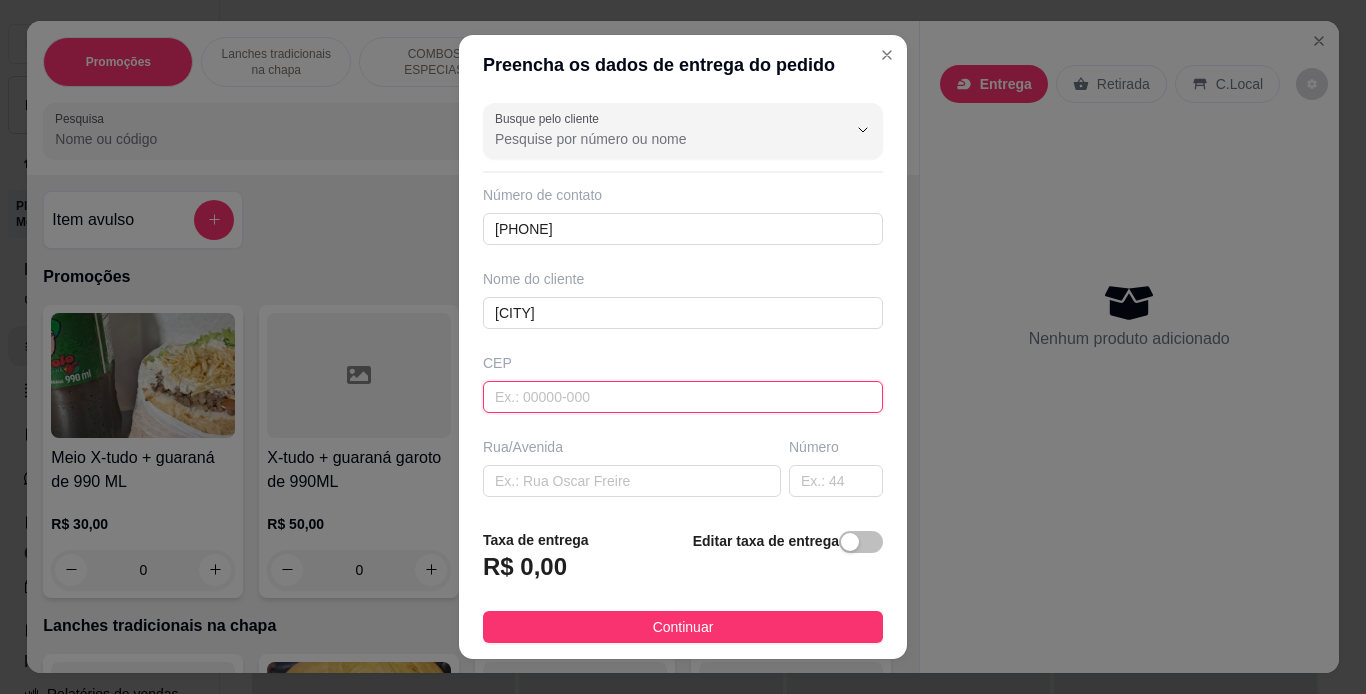 click at bounding box center [683, 397] 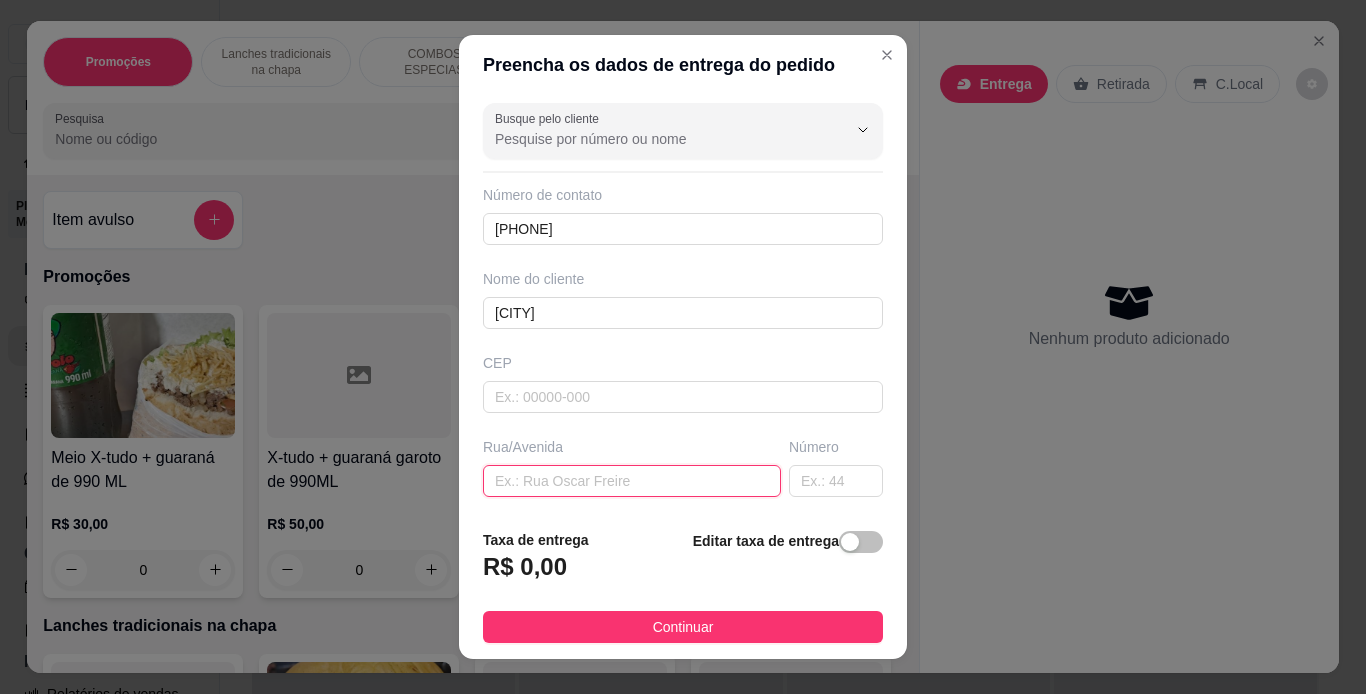 click at bounding box center [632, 481] 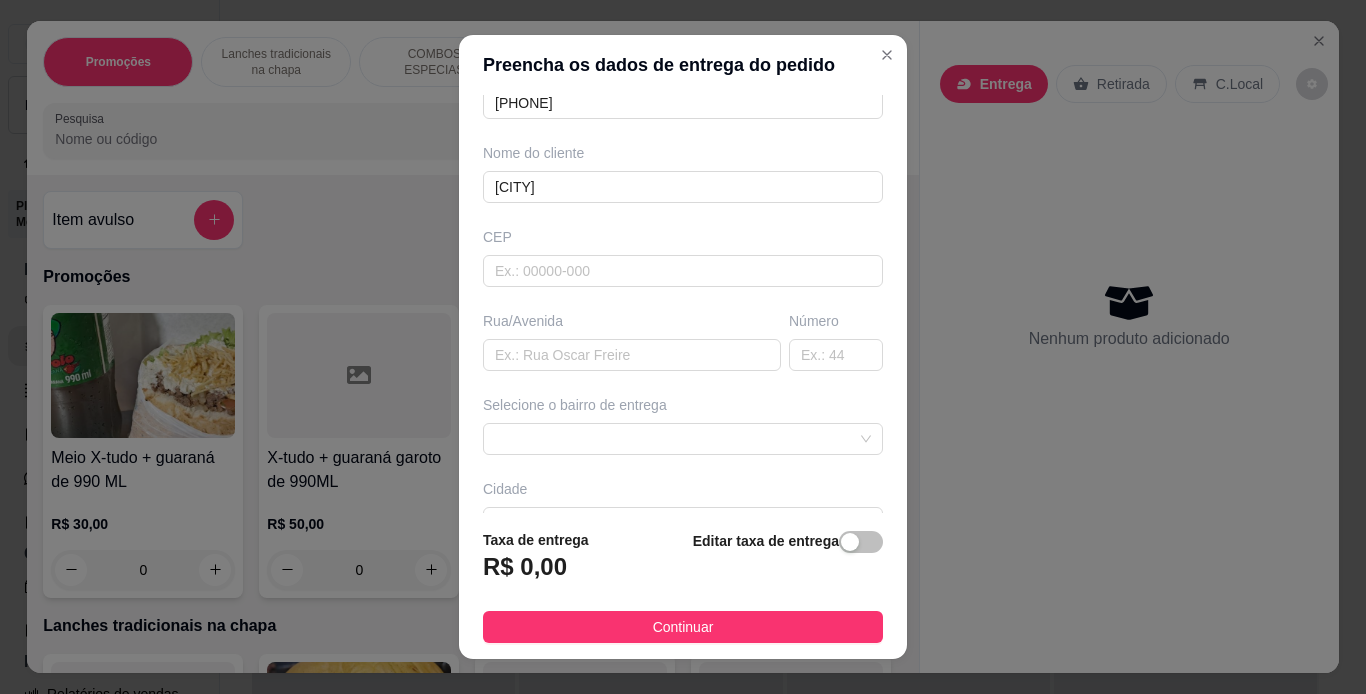 scroll, scrollTop: 160, scrollLeft: 0, axis: vertical 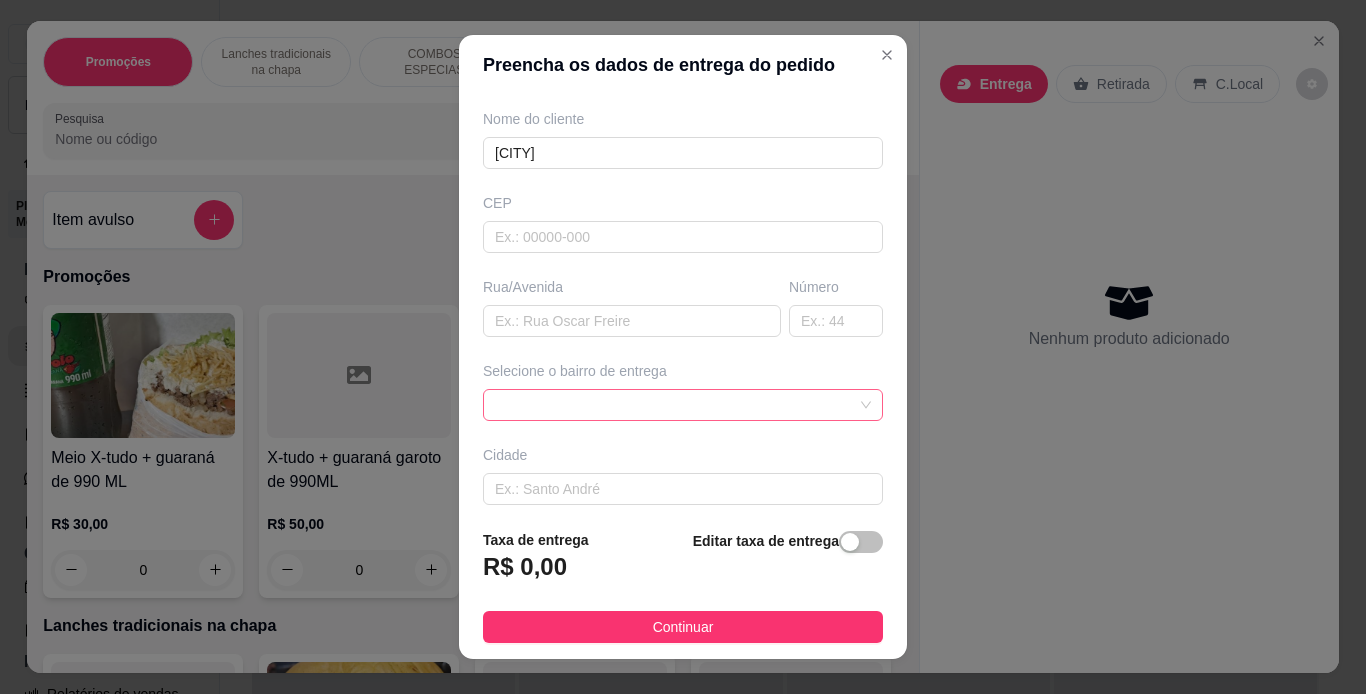 click at bounding box center [683, 405] 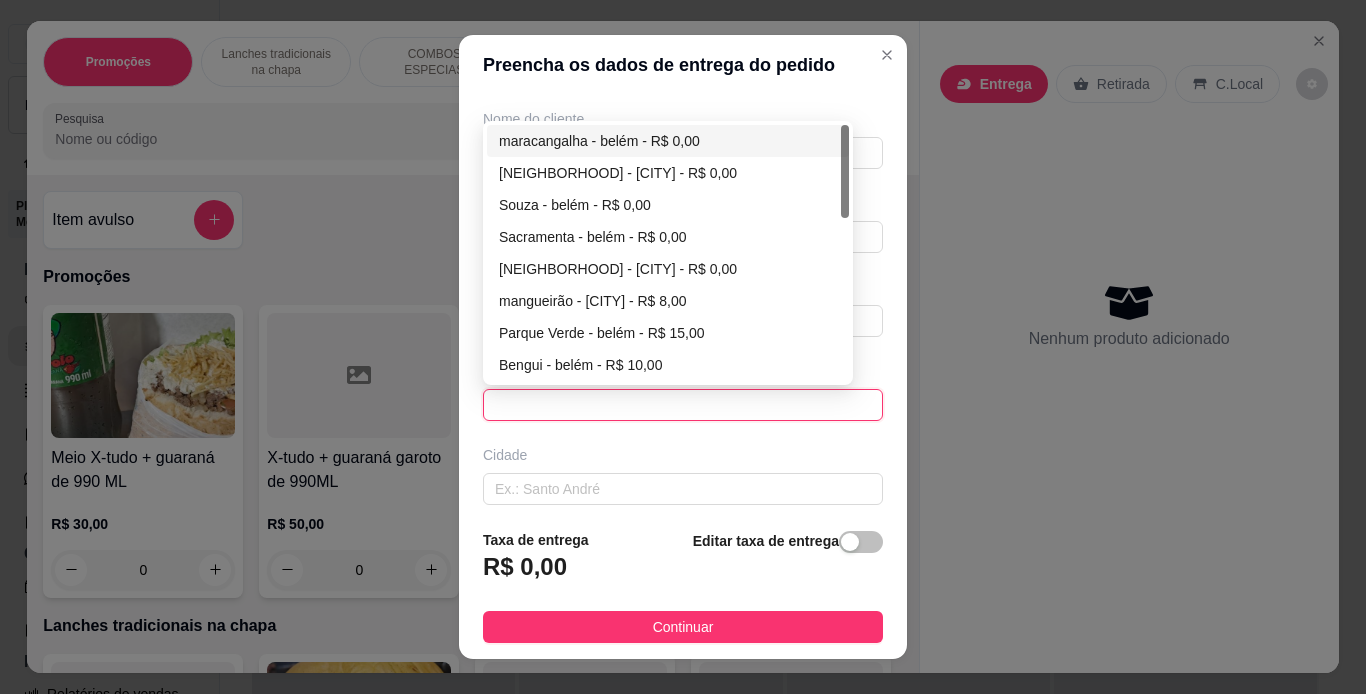 click on "maracangalha - belém -  R$ 0,00" at bounding box center [668, 141] 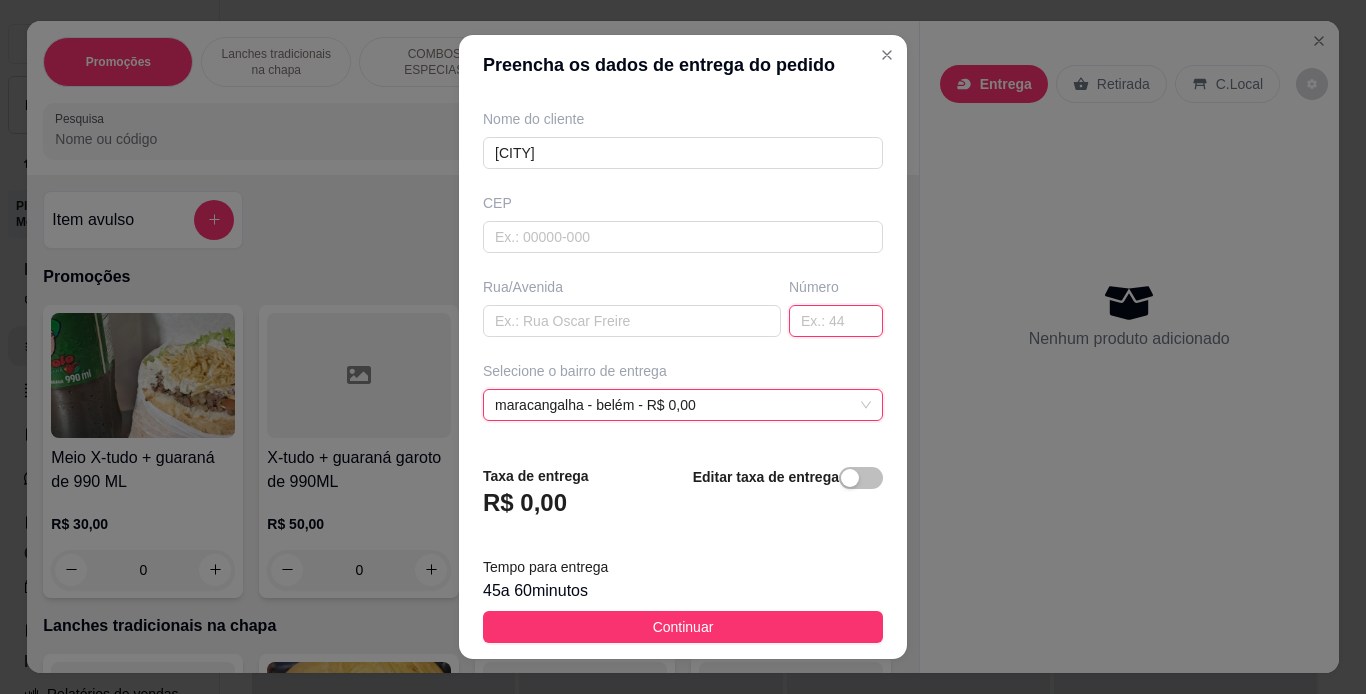click at bounding box center [836, 321] 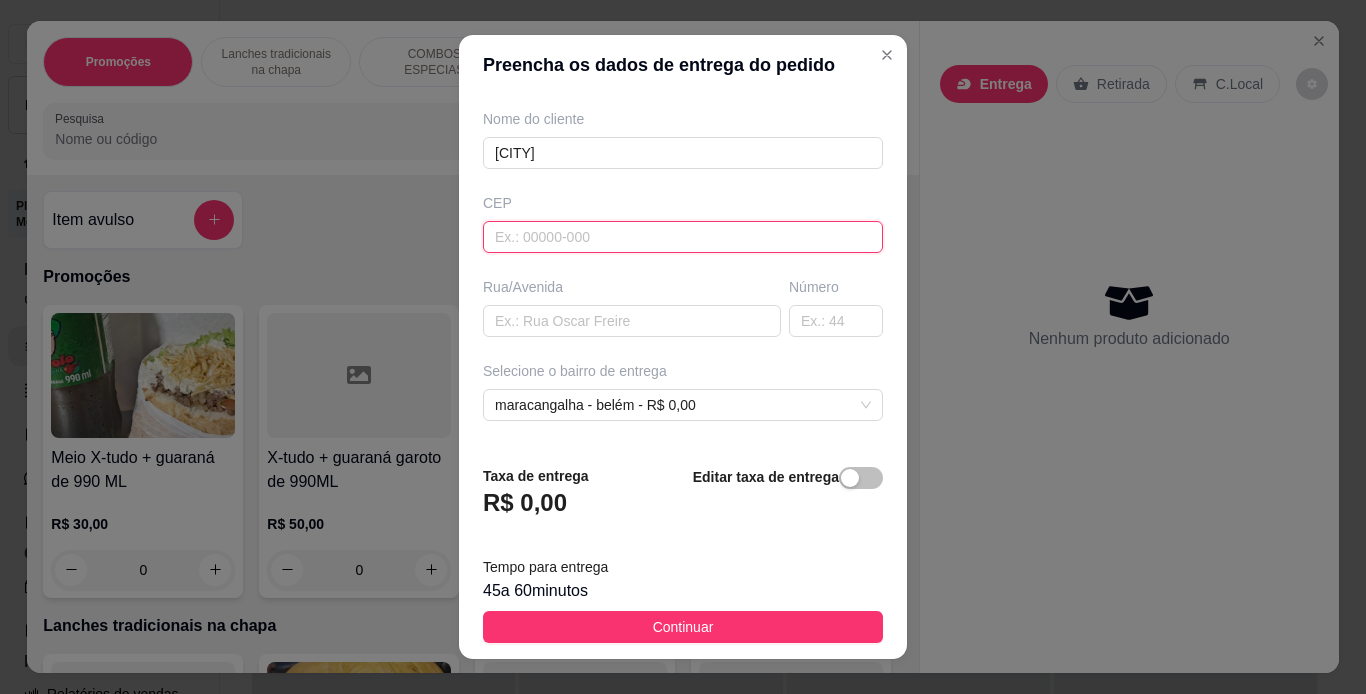 click at bounding box center (683, 237) 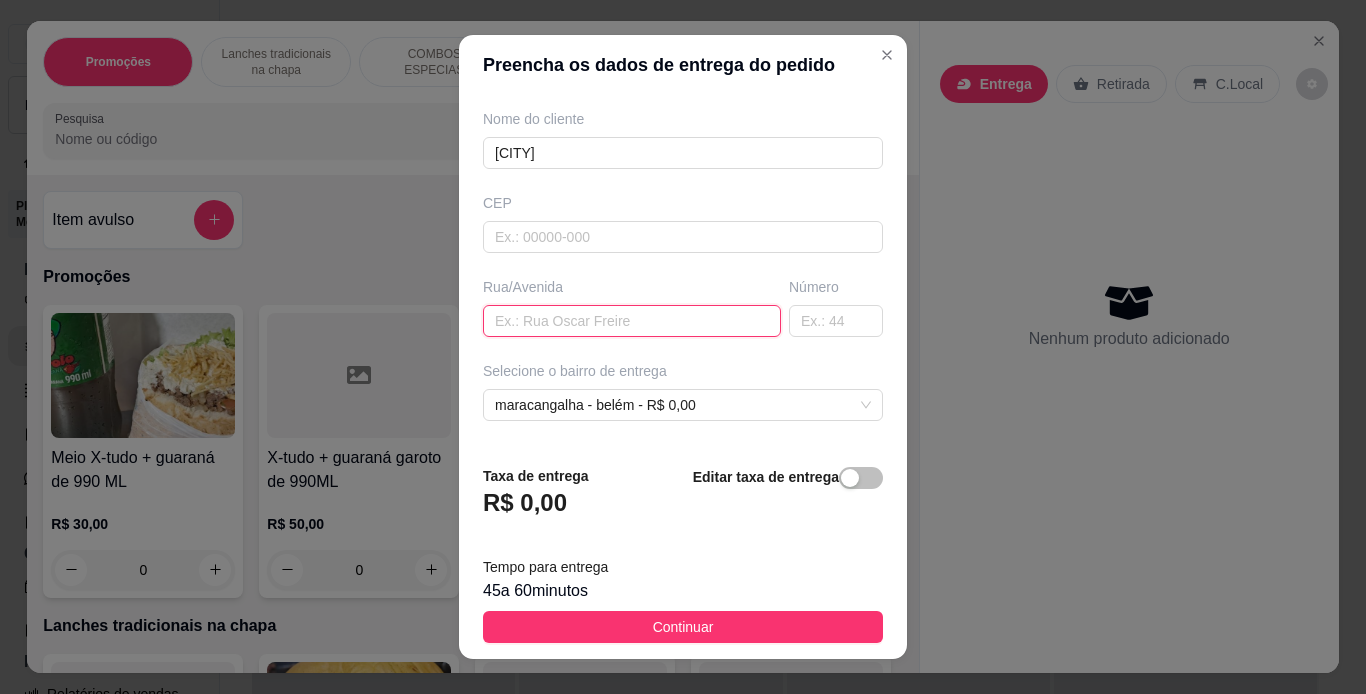click at bounding box center [632, 321] 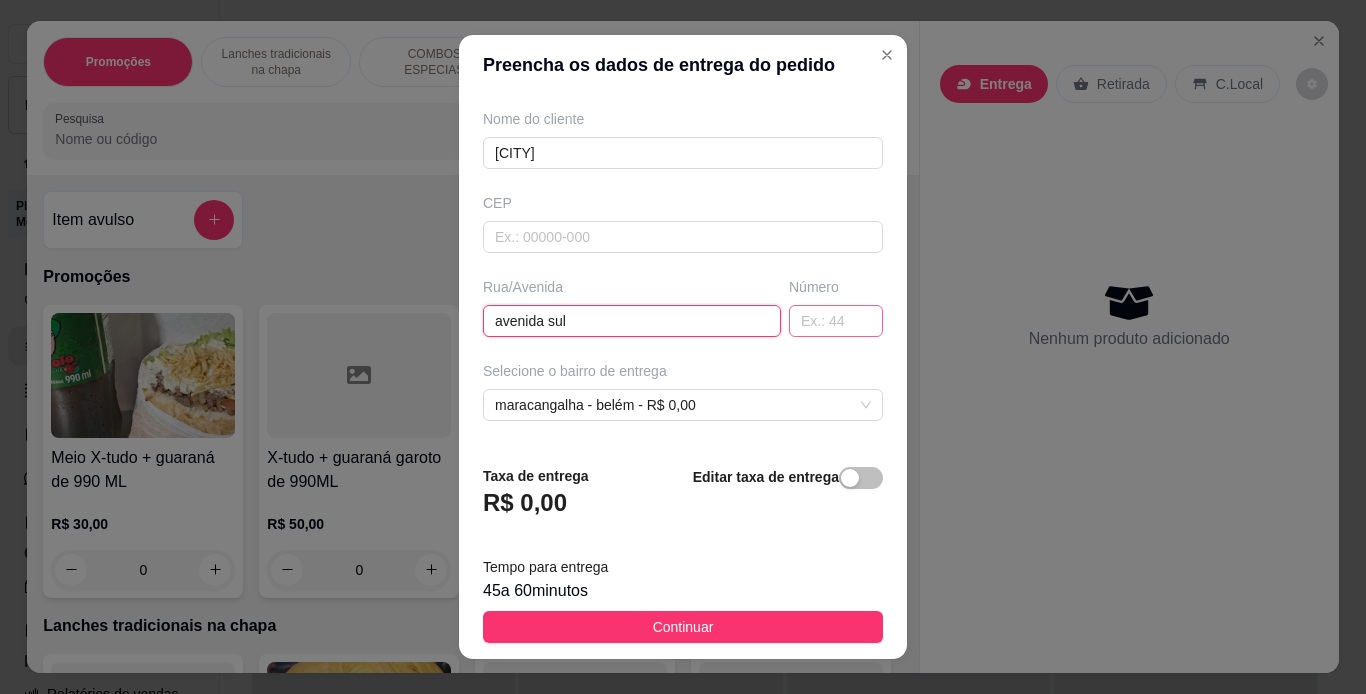 type on "avenida sul" 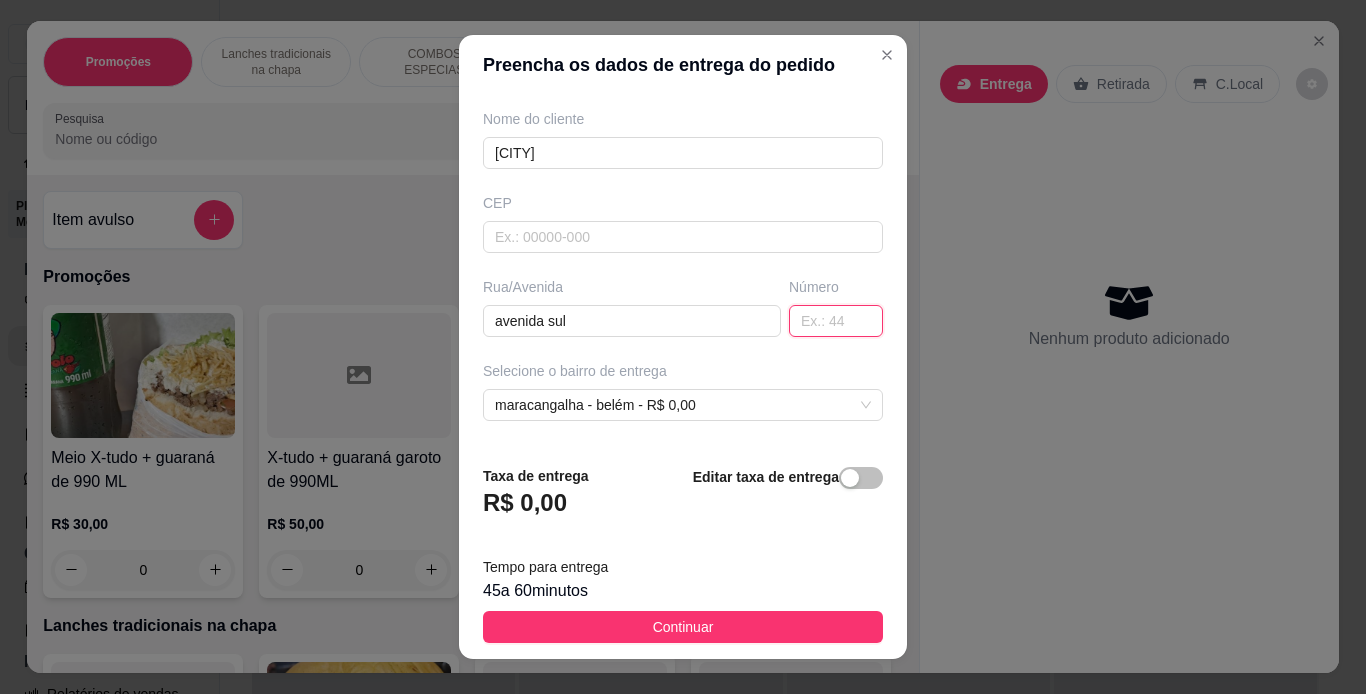 click at bounding box center (836, 321) 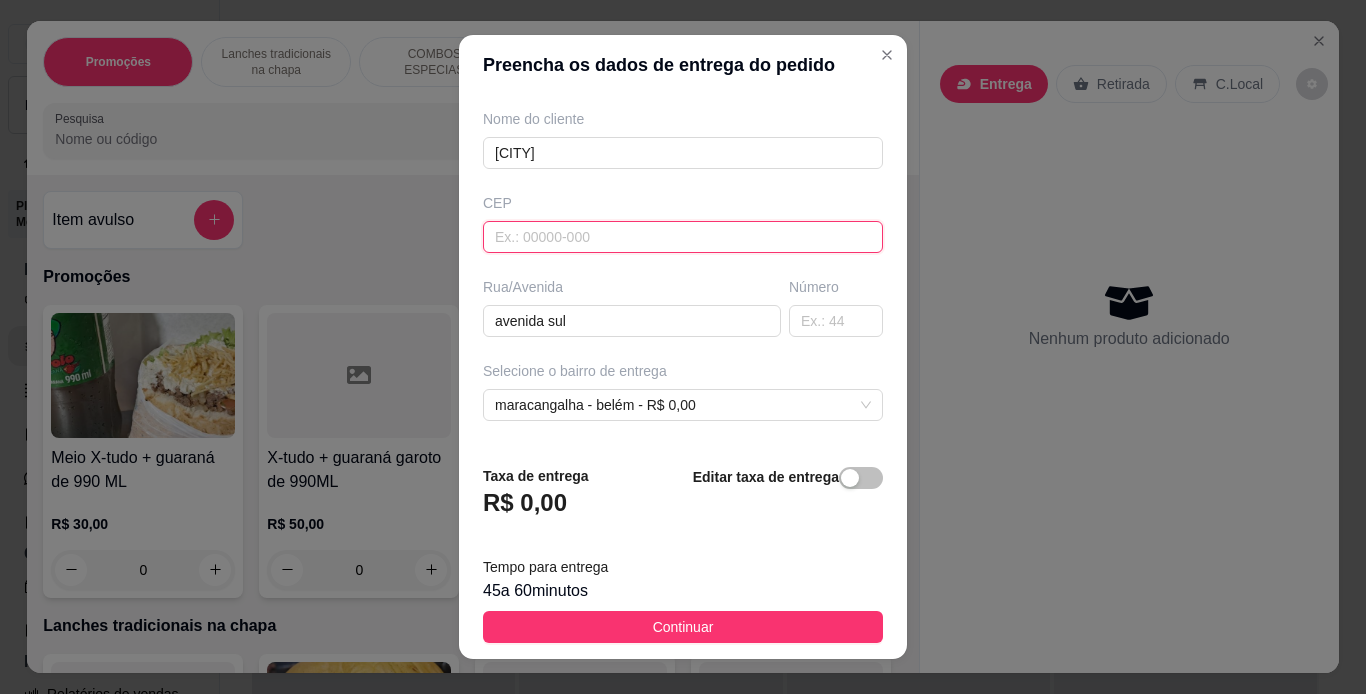 click at bounding box center [683, 237] 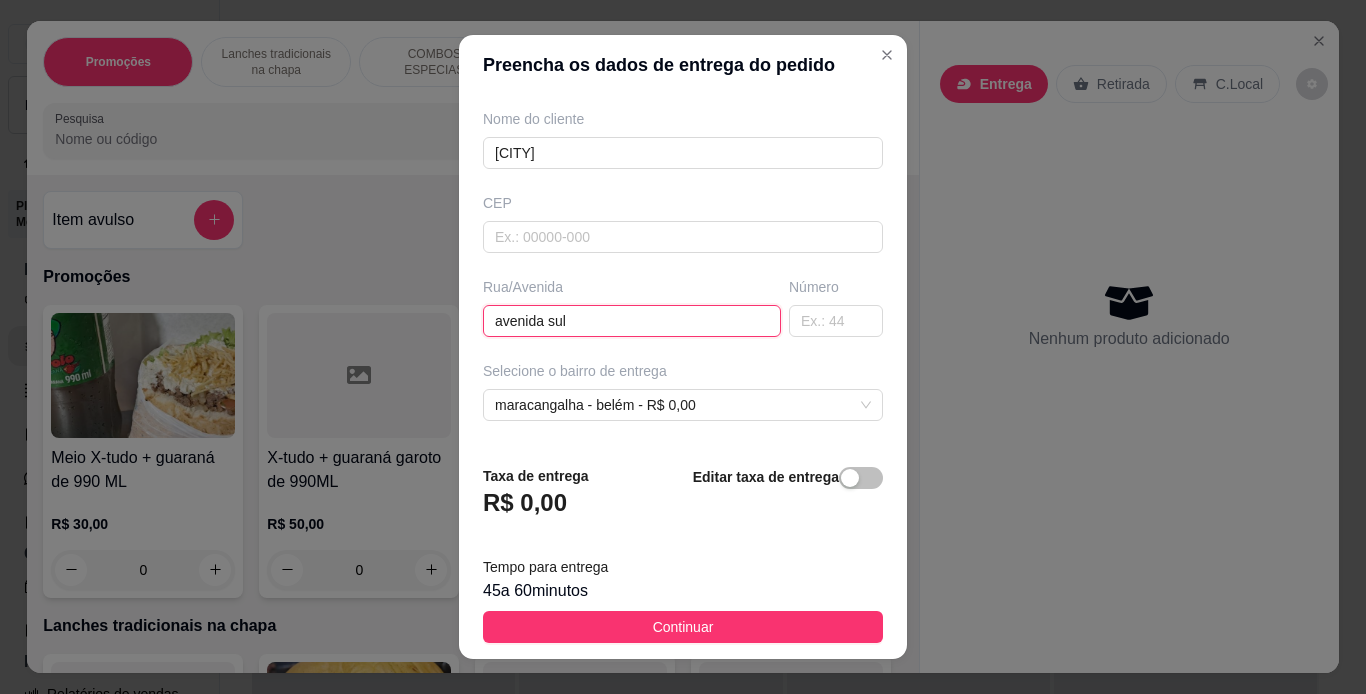 click on "avenida sul" at bounding box center [632, 321] 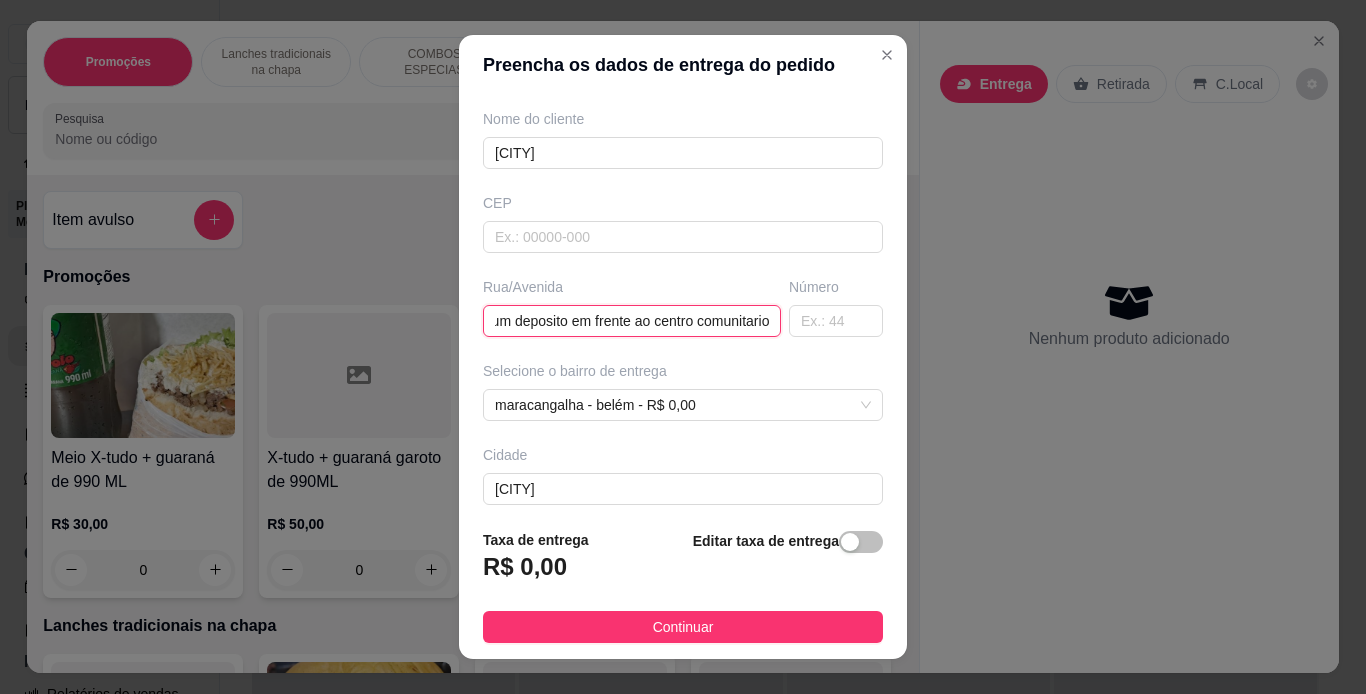 scroll, scrollTop: 0, scrollLeft: 106, axis: horizontal 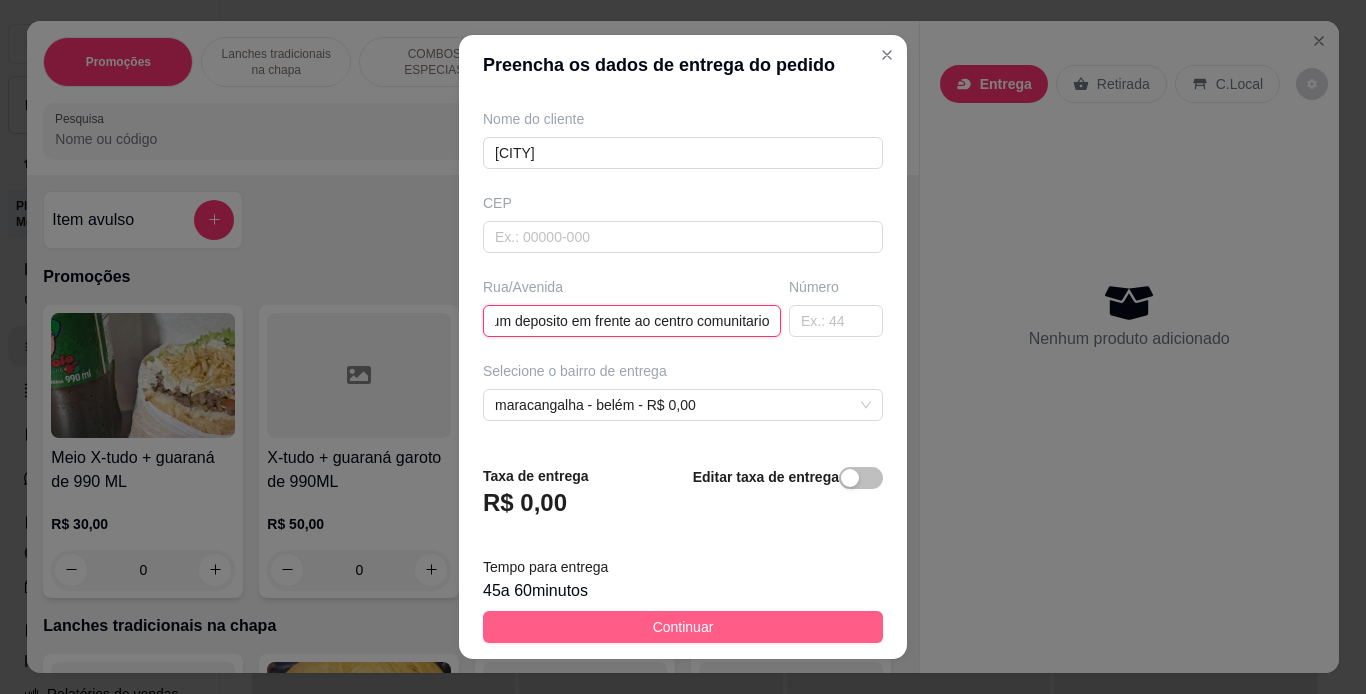 type on "avenida sul, um deposito em frente ao centro comunitario" 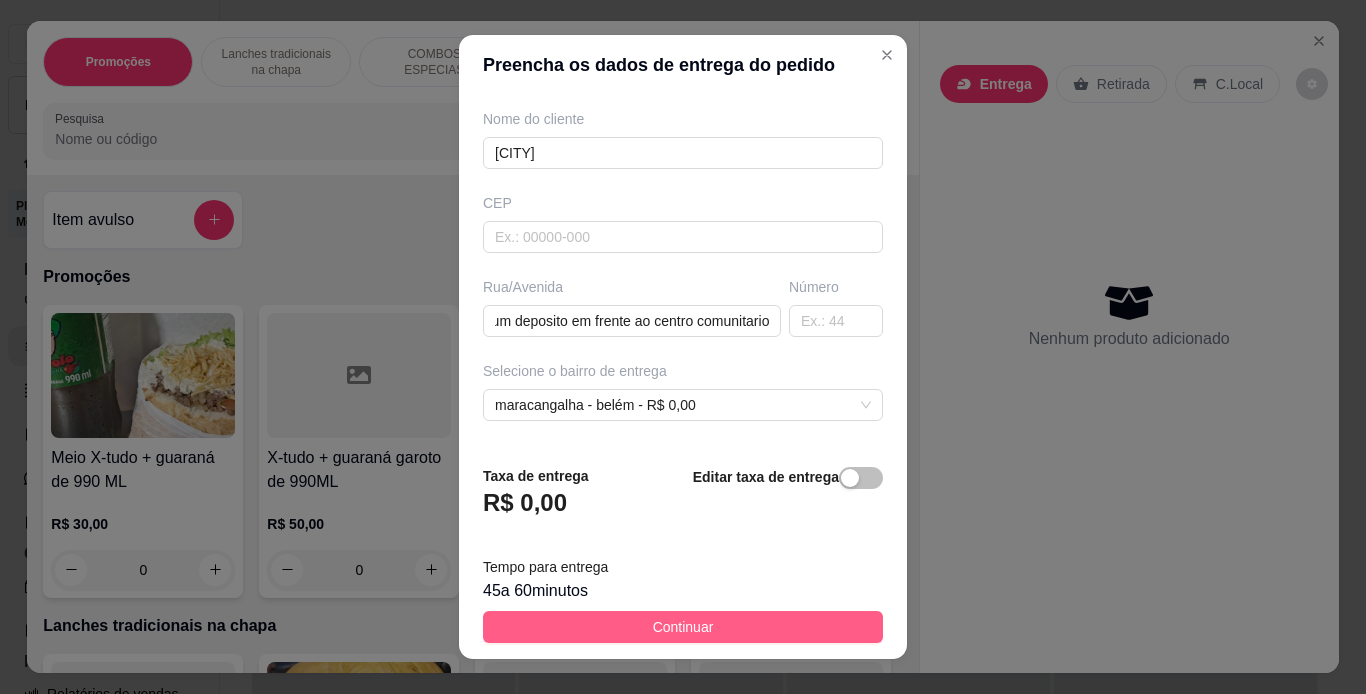 scroll, scrollTop: 0, scrollLeft: 0, axis: both 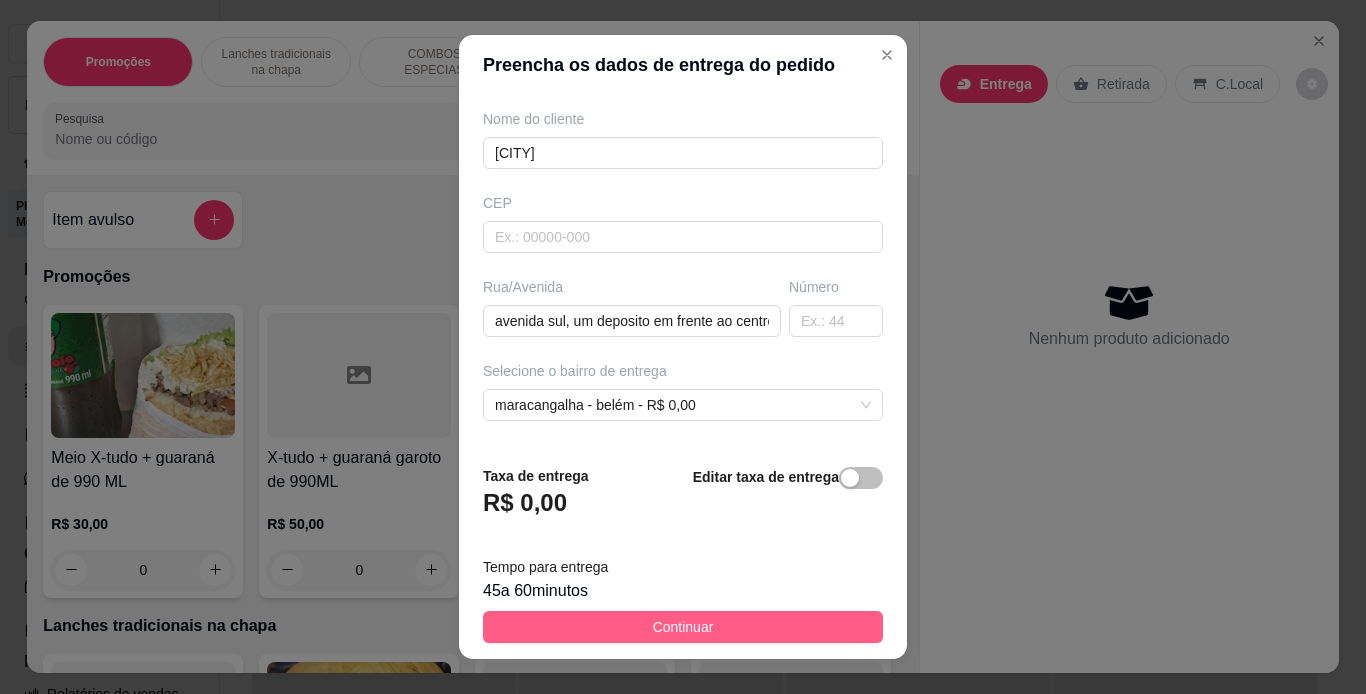 click on "Continuar" at bounding box center [683, 627] 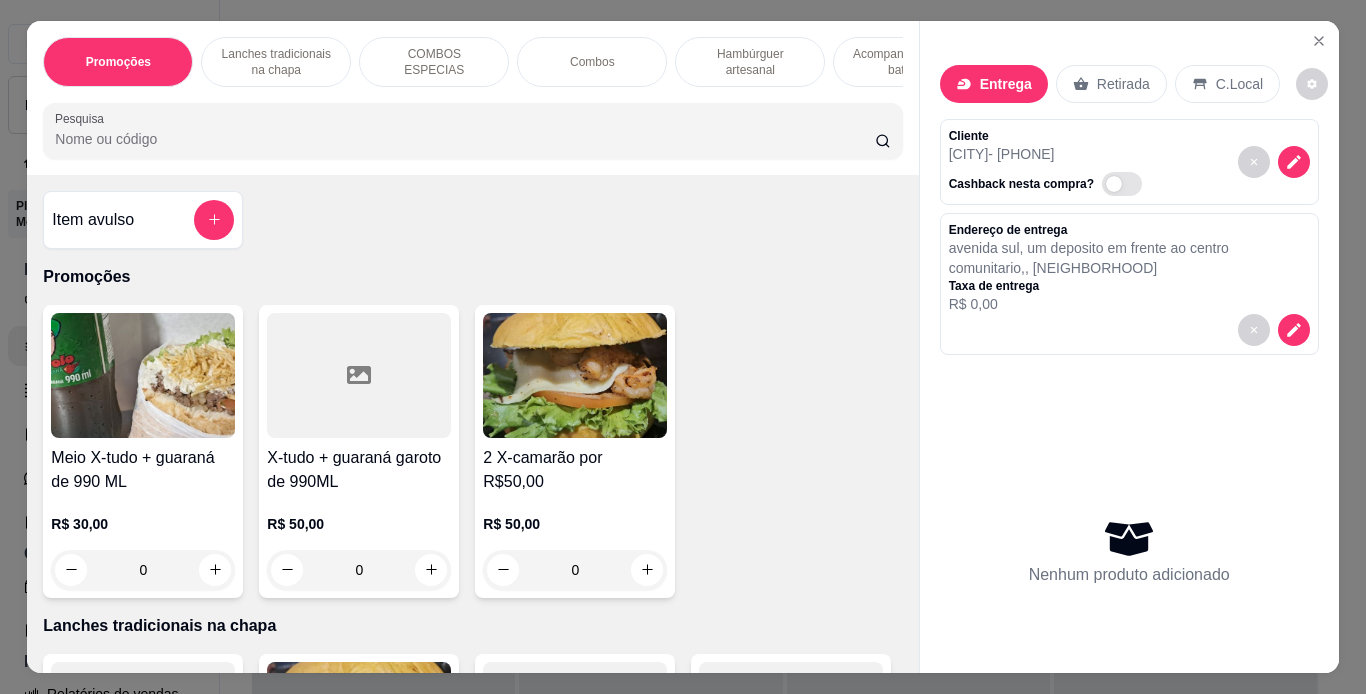 click on "Hambúrguer artesanal" at bounding box center [750, 62] 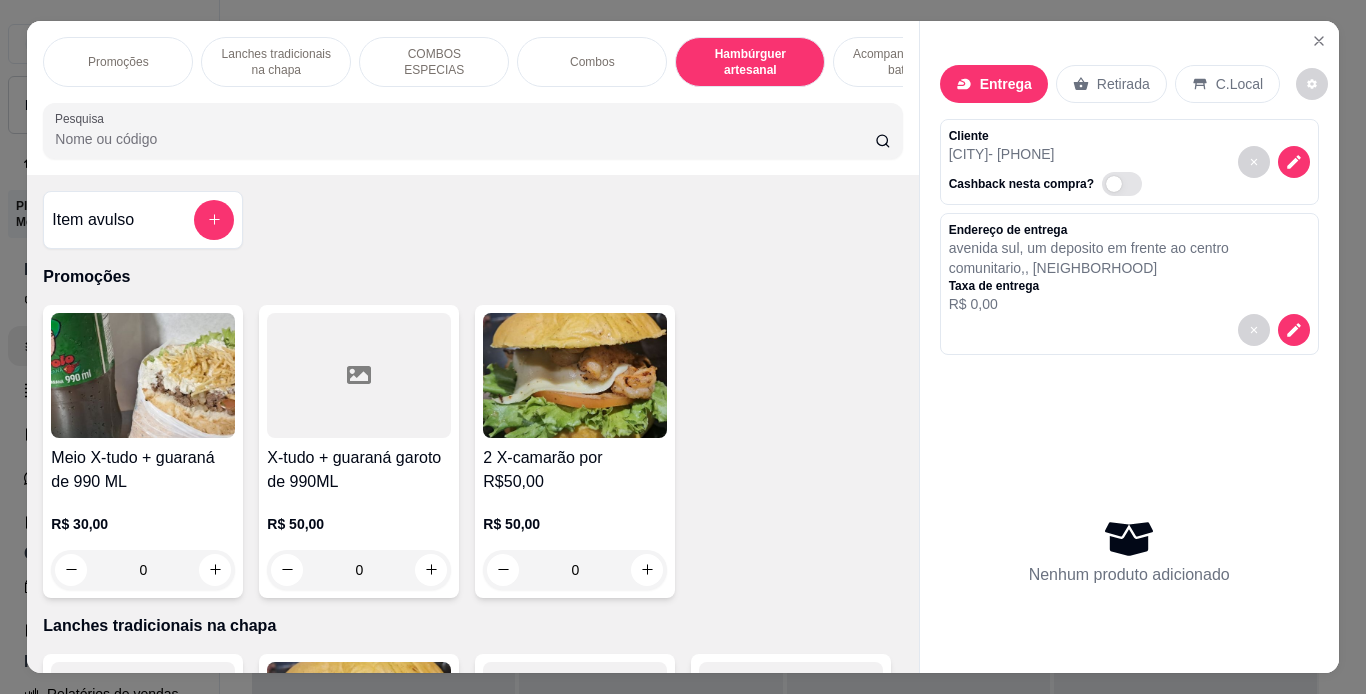 scroll, scrollTop: 3710, scrollLeft: 0, axis: vertical 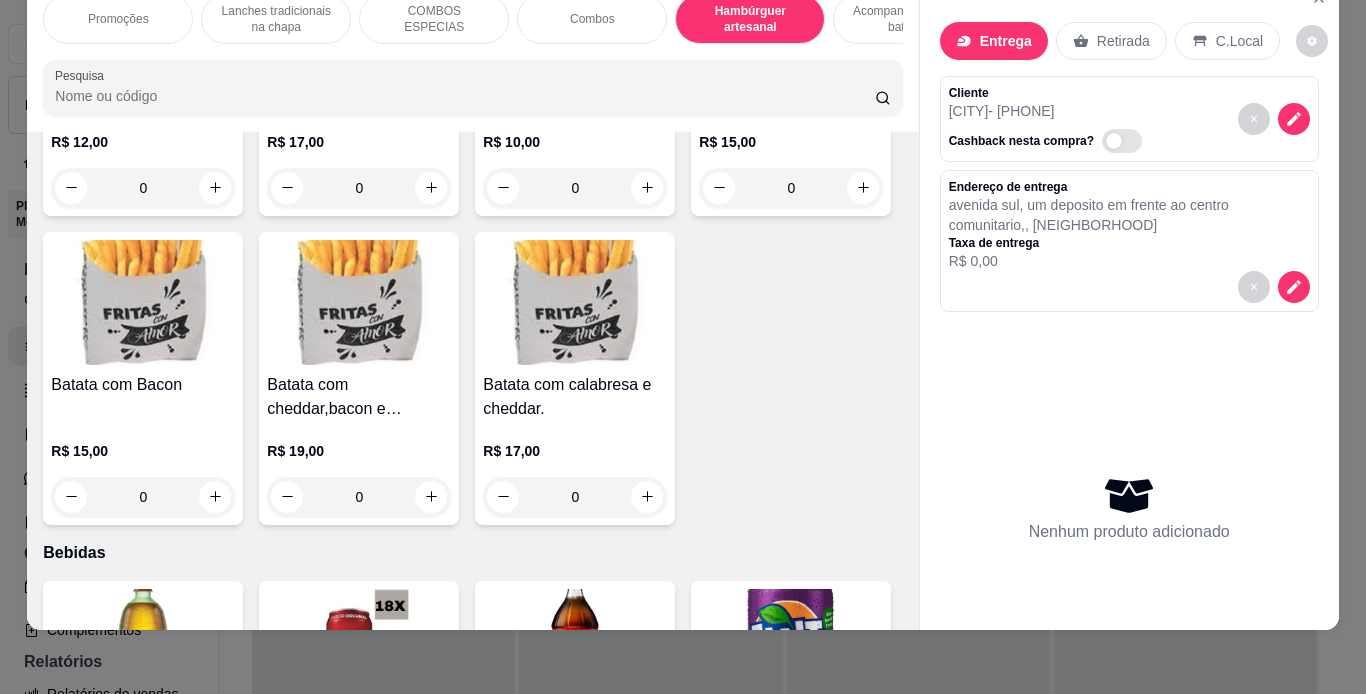 click at bounding box center (791, -332) 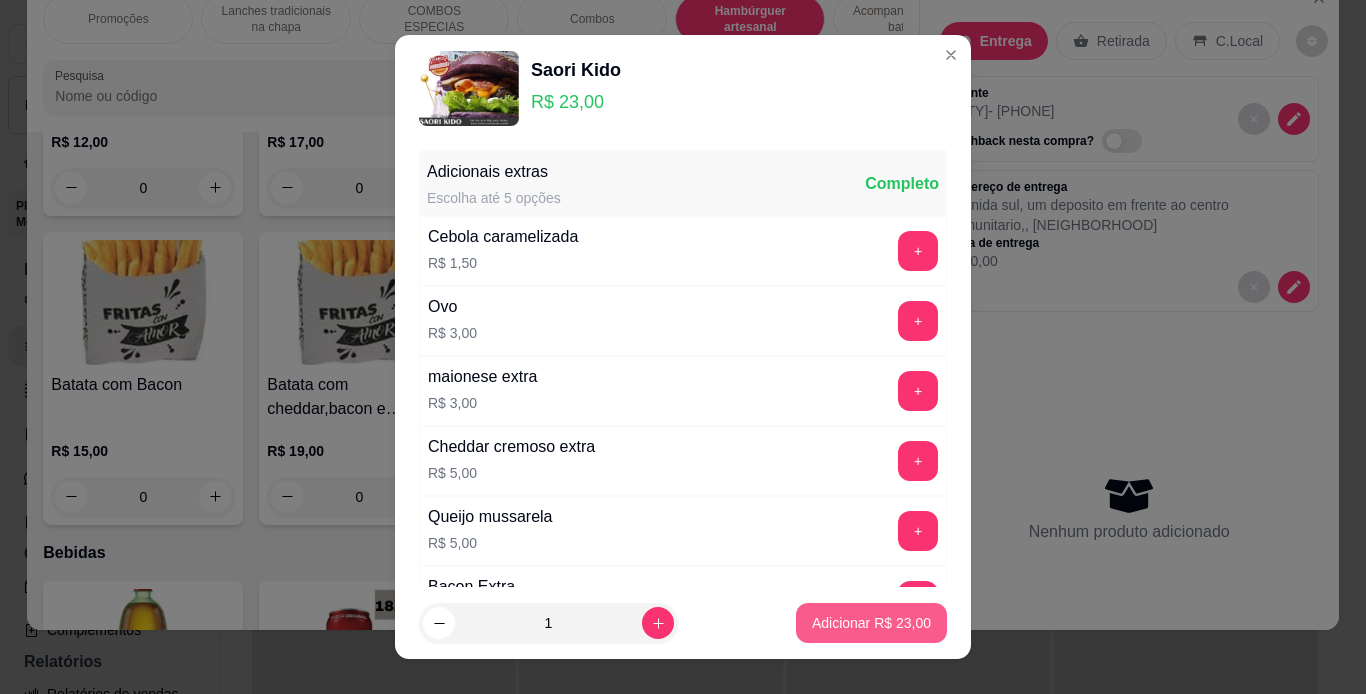 click on "Adicionar   R$ 23,00" at bounding box center [871, 623] 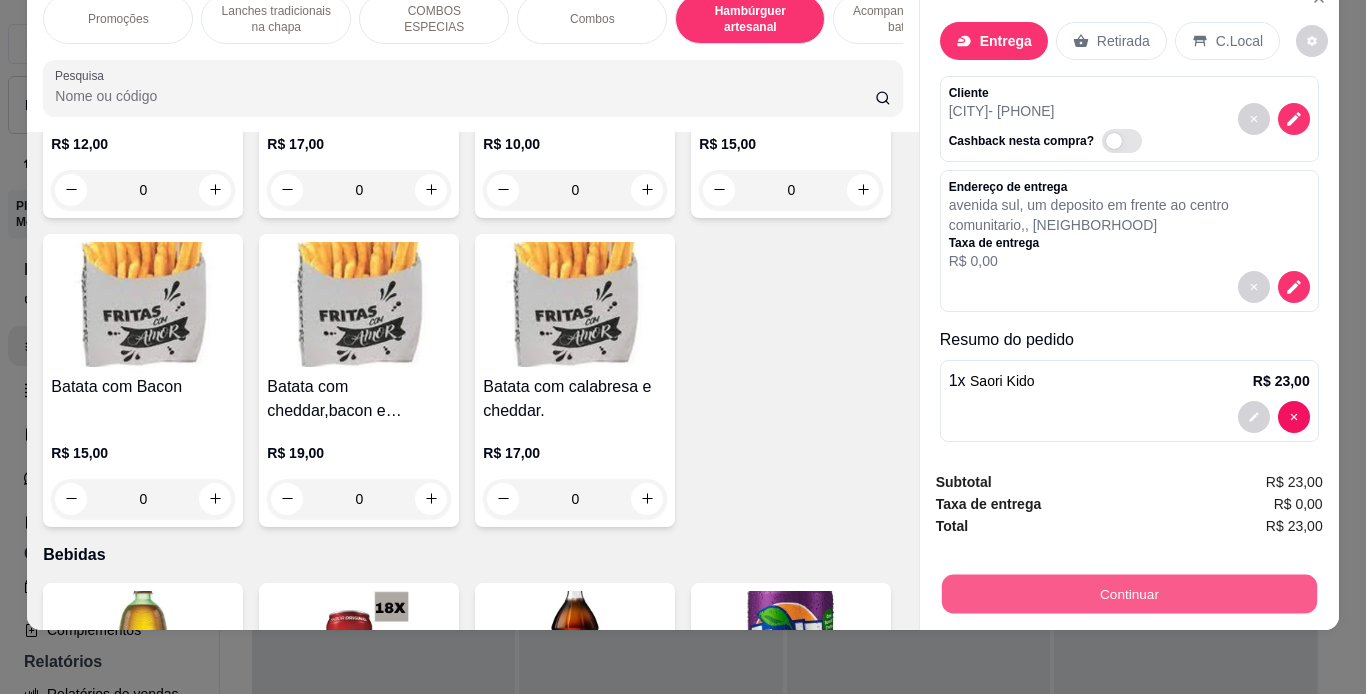 click on "Continuar" at bounding box center (1128, 594) 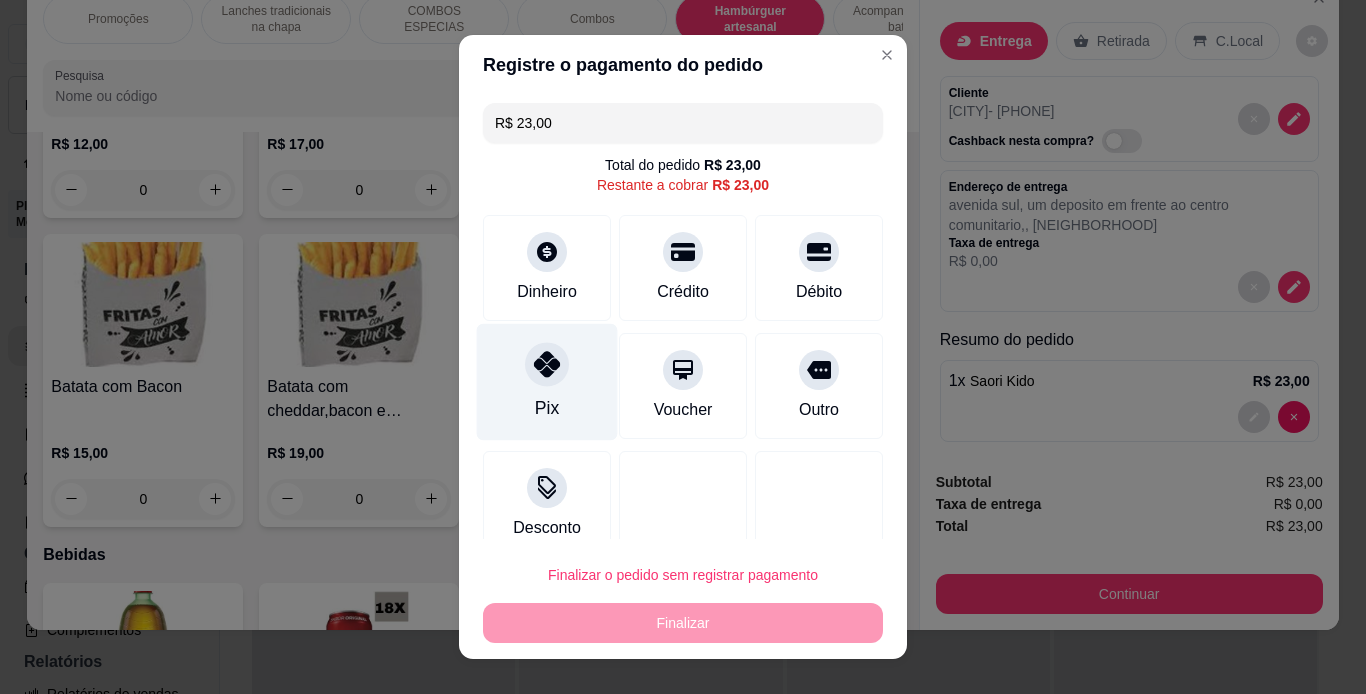 click on "Pix" at bounding box center (547, 381) 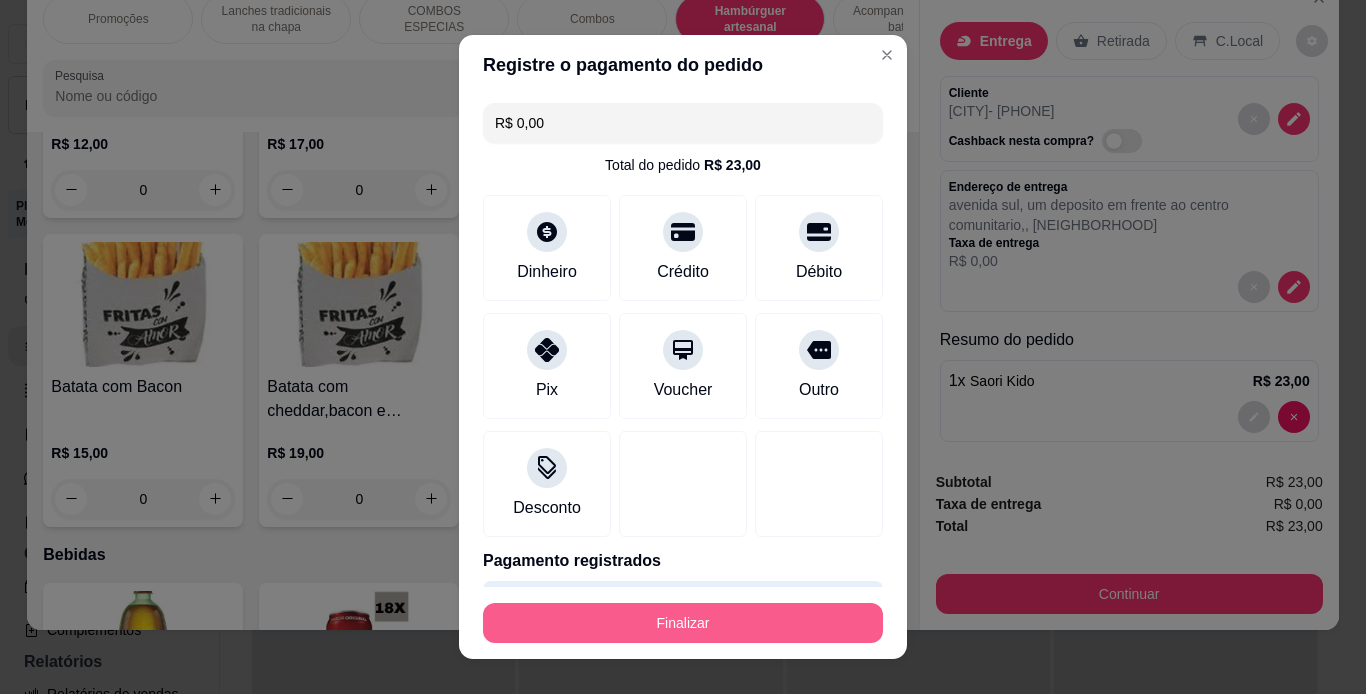 click on "Finalizar" at bounding box center (683, 623) 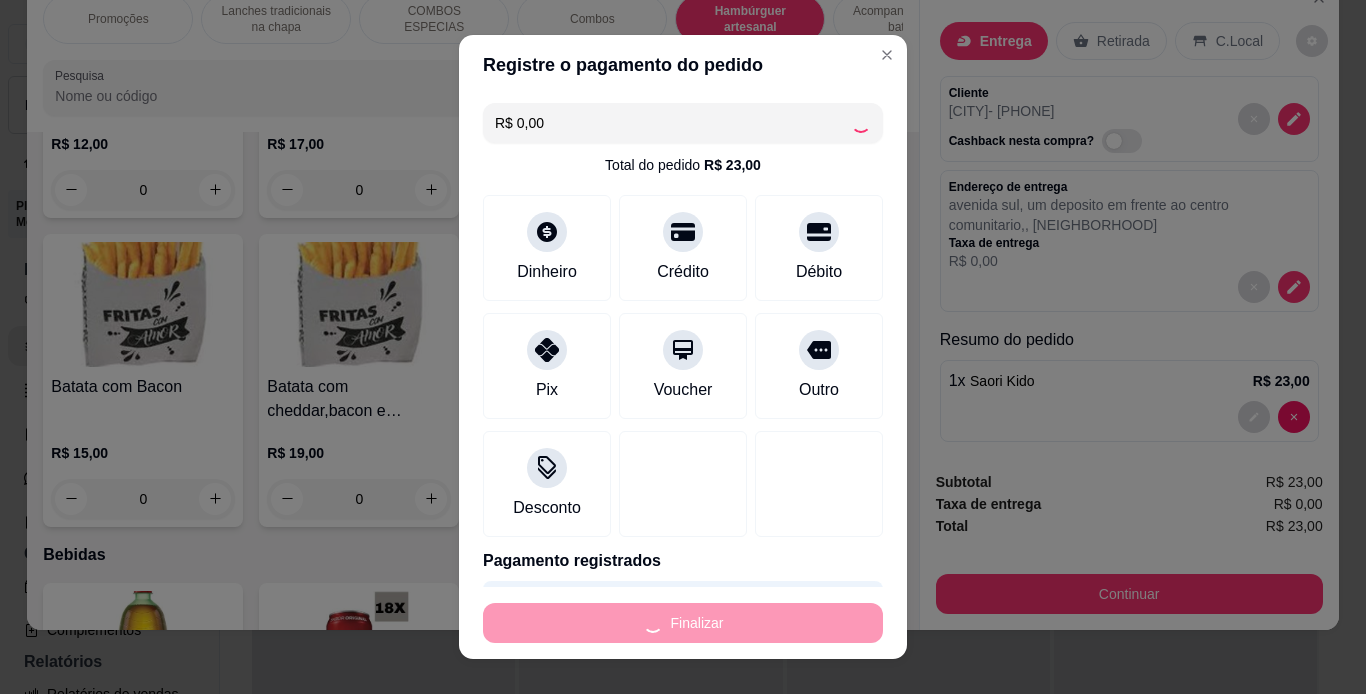 type on "0" 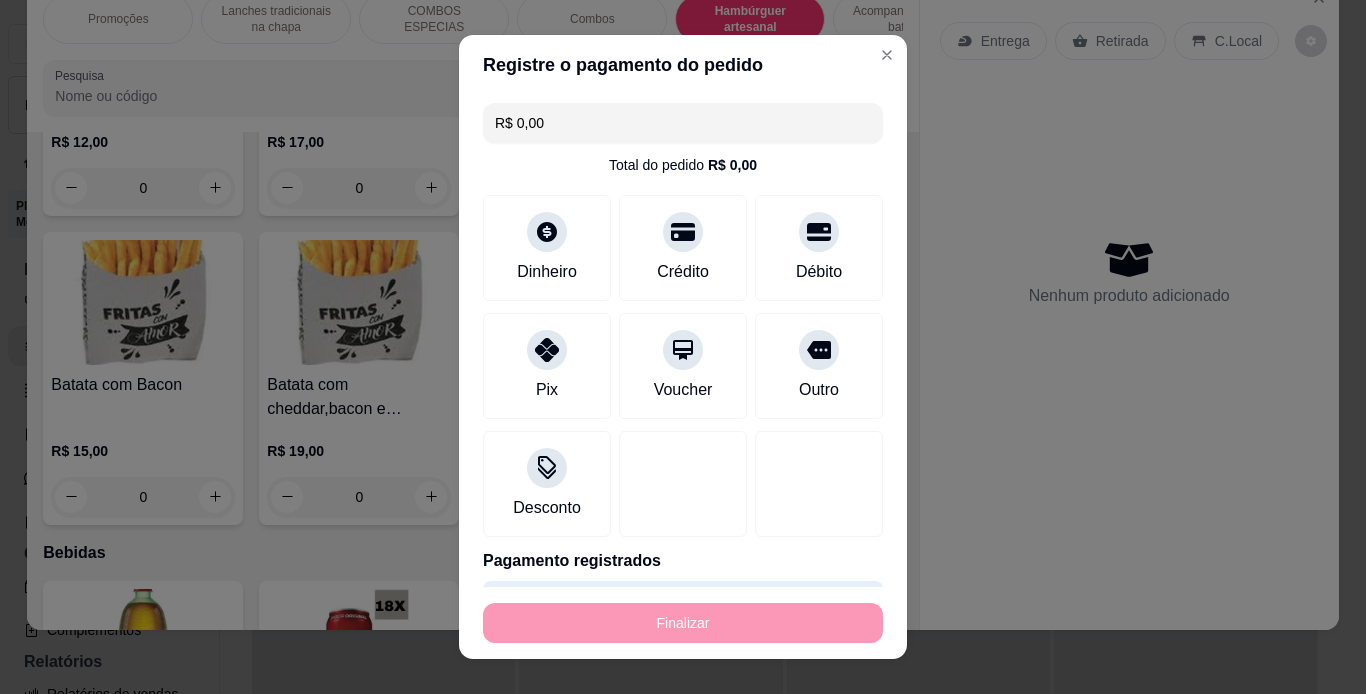 type on "-R$ 23,00" 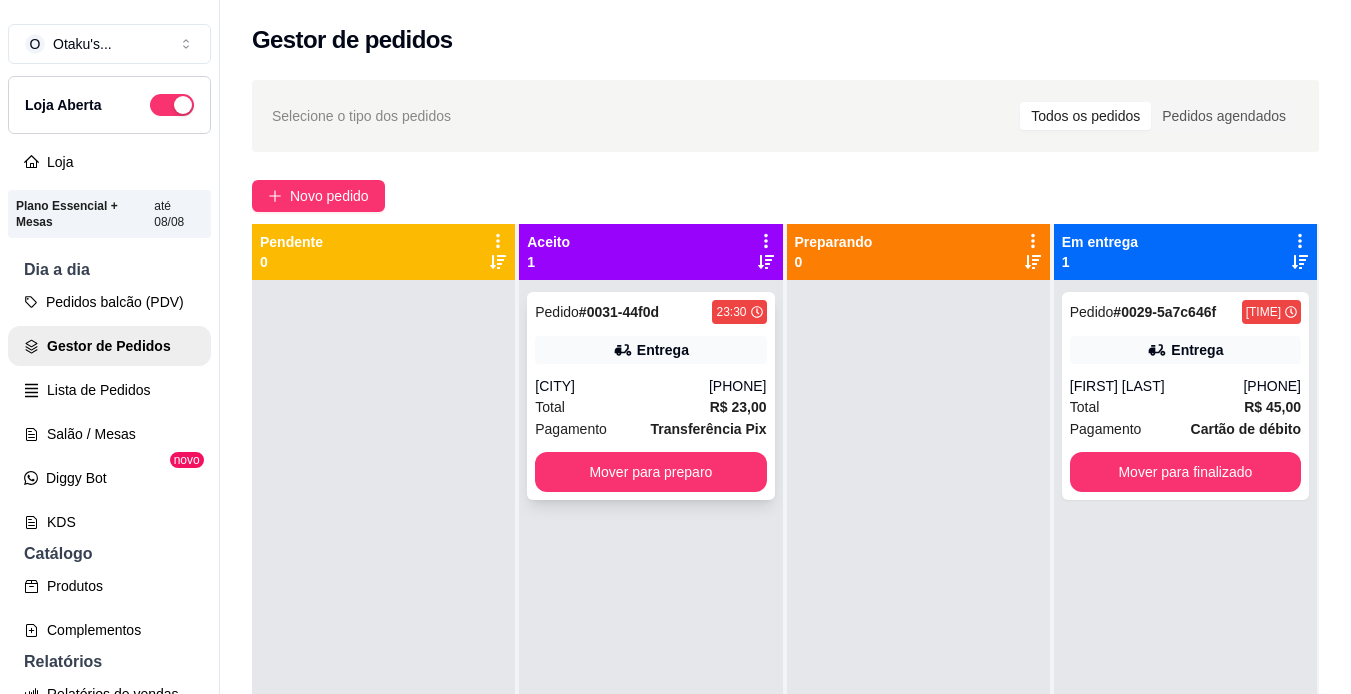 click on "Pedido  # 0031-44f0d [TIME] Entrega eve santana ([PHONE]) Total R$ 23,00 Pagamento Transferência Pix Mover para preparo" at bounding box center [650, 396] 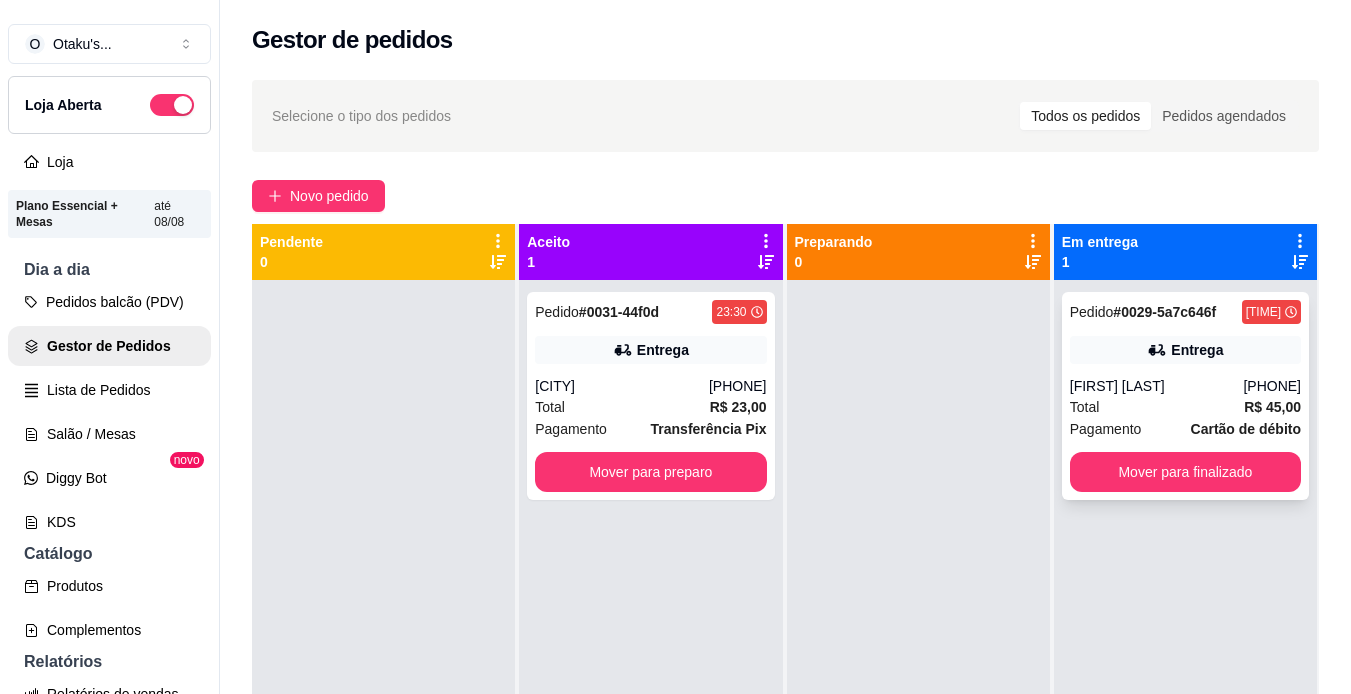 click on "Pedido  # 0029-5a7c646f 23:12 Entrega Silvana Vasconcelos  ([PHONE]) Total R$ 45,00 Pagamento Cartão de débito Mover para finalizado" at bounding box center [1185, 396] 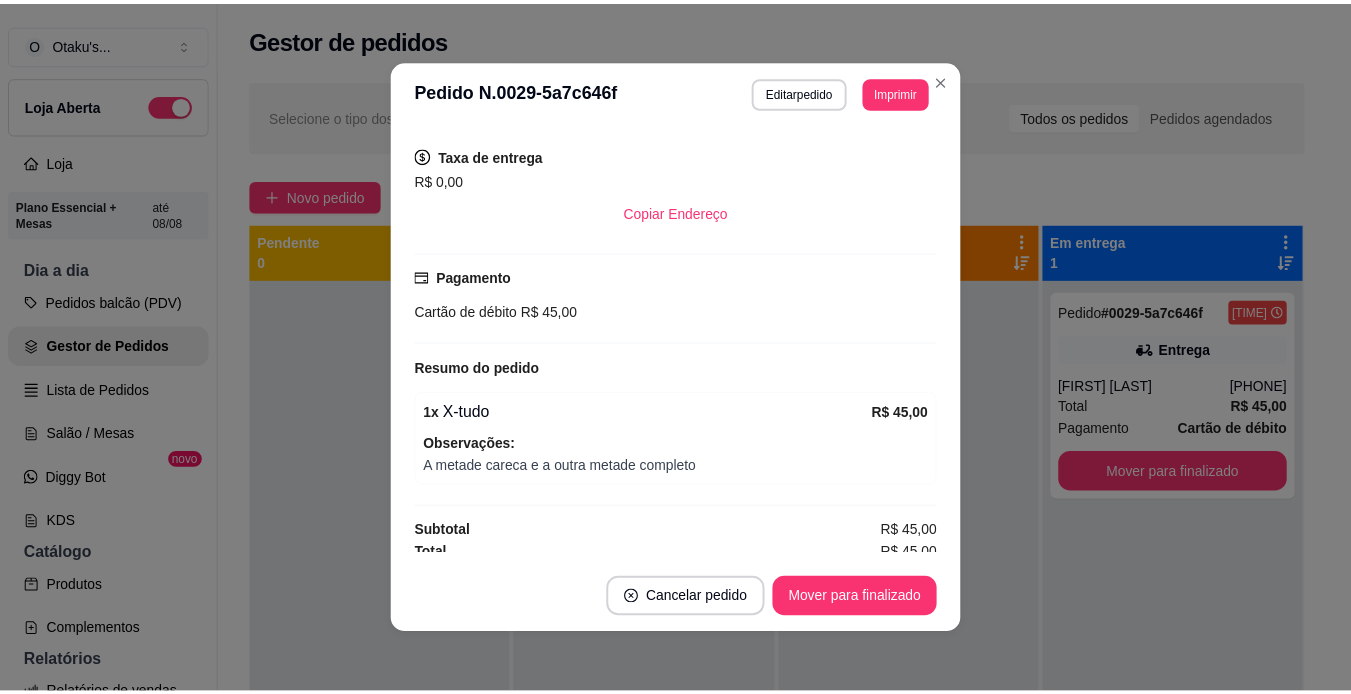 scroll, scrollTop: 407, scrollLeft: 0, axis: vertical 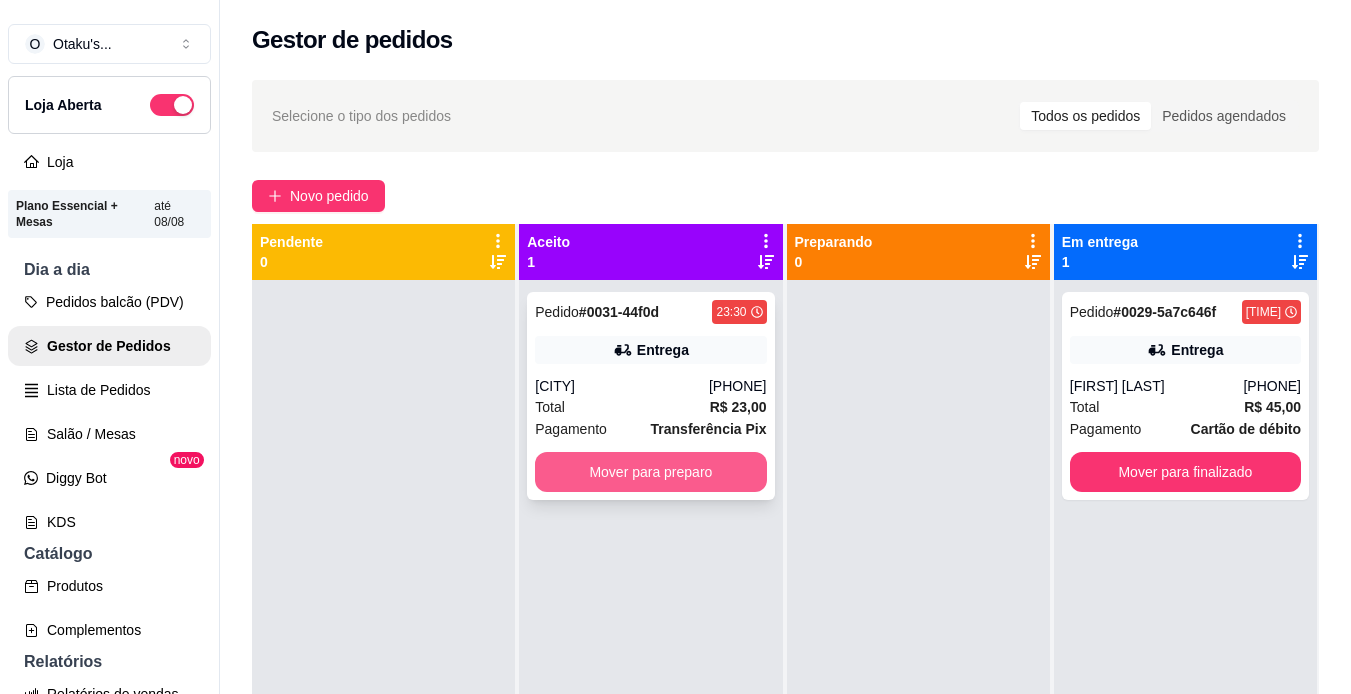 click on "Mover para preparo" at bounding box center [650, 472] 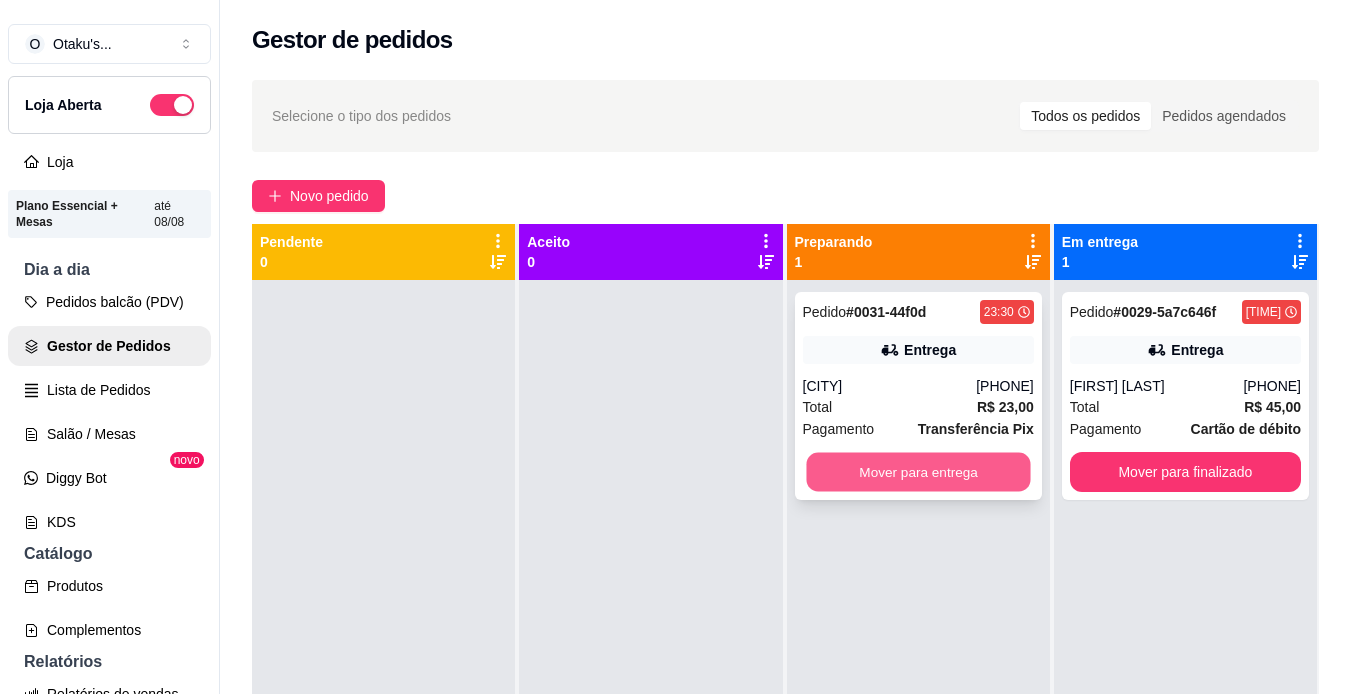 click on "Mover para entrega" at bounding box center (918, 472) 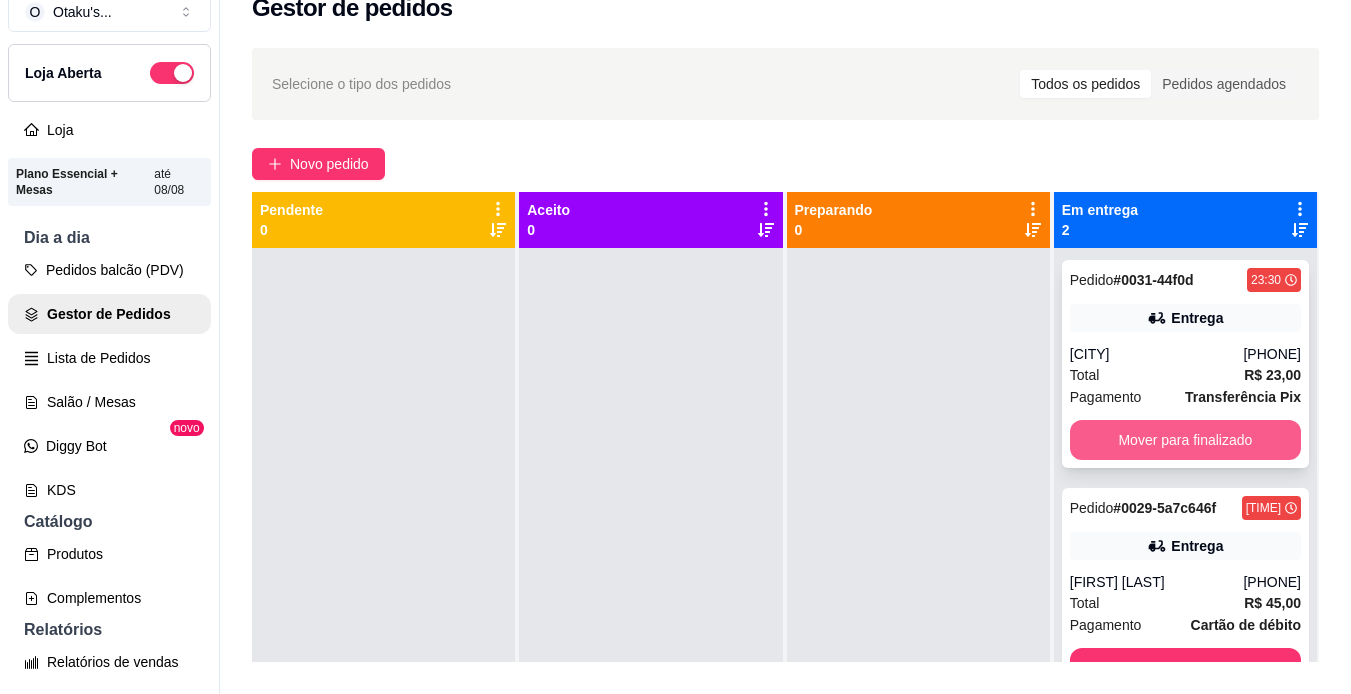 scroll, scrollTop: 32, scrollLeft: 0, axis: vertical 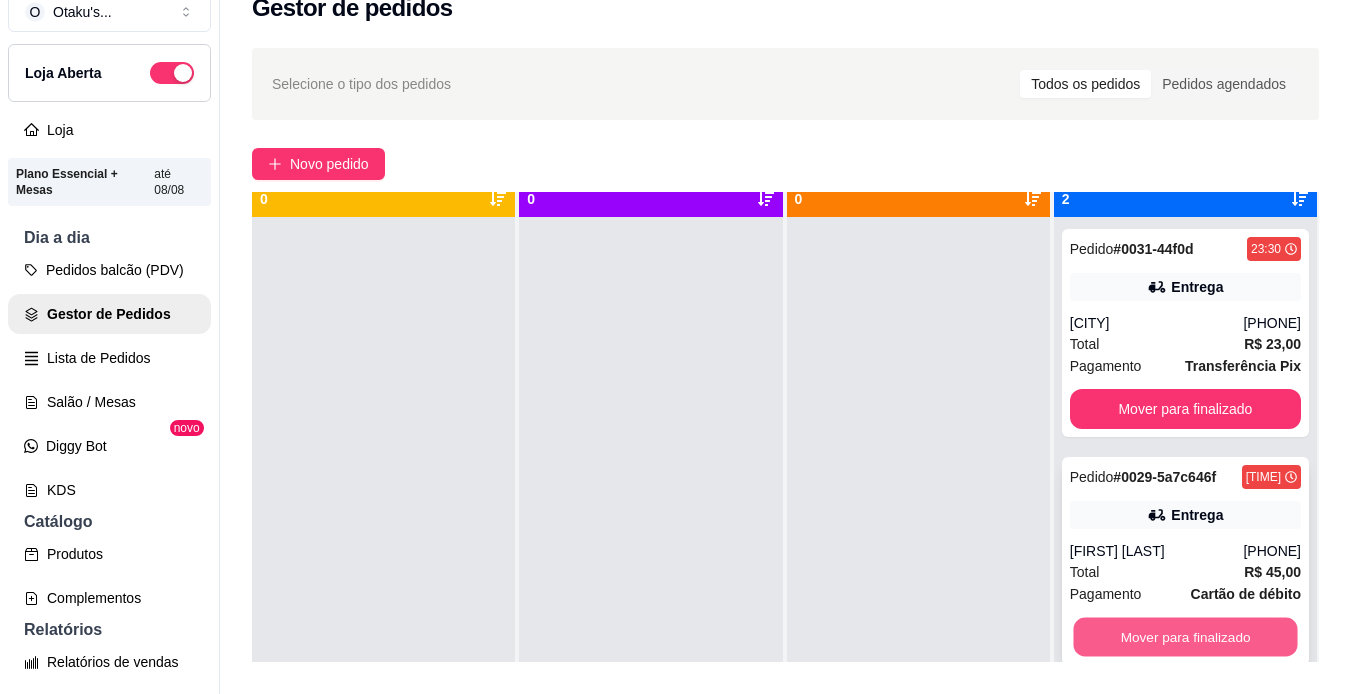 click on "Mover para finalizado" at bounding box center [1185, 637] 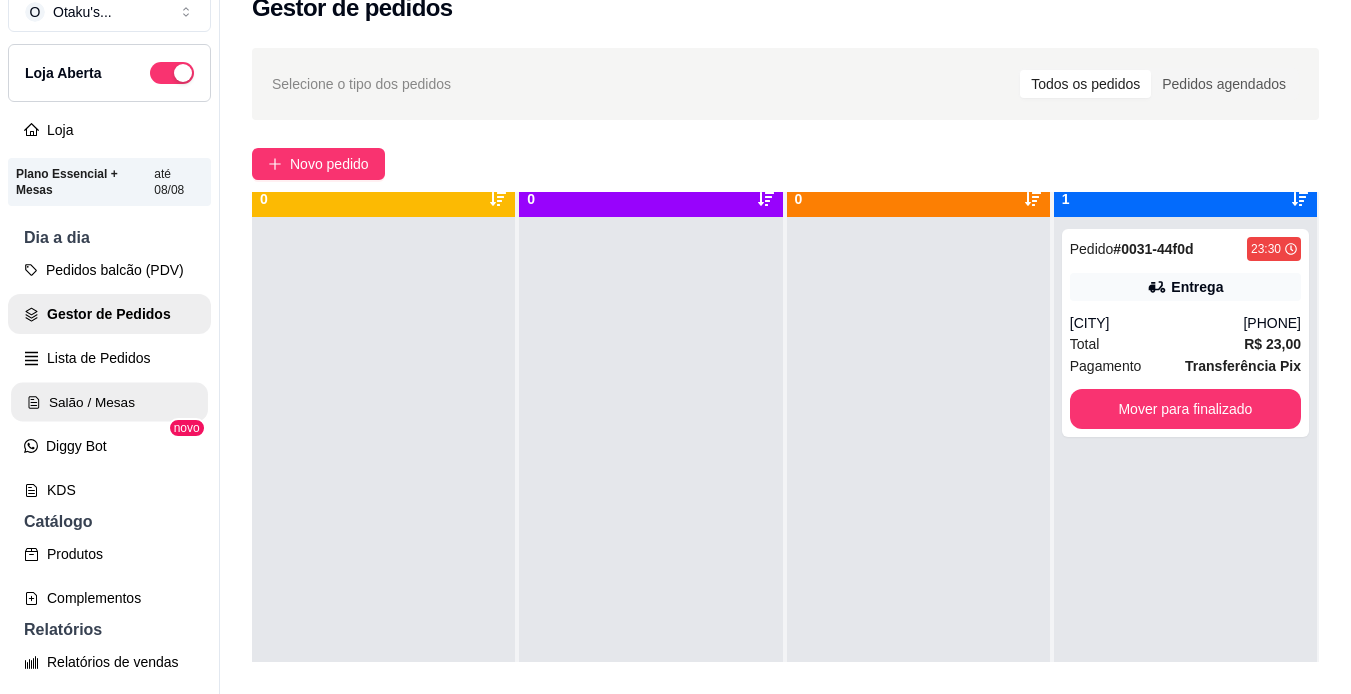 click on "Salão / Mesas" at bounding box center [109, 402] 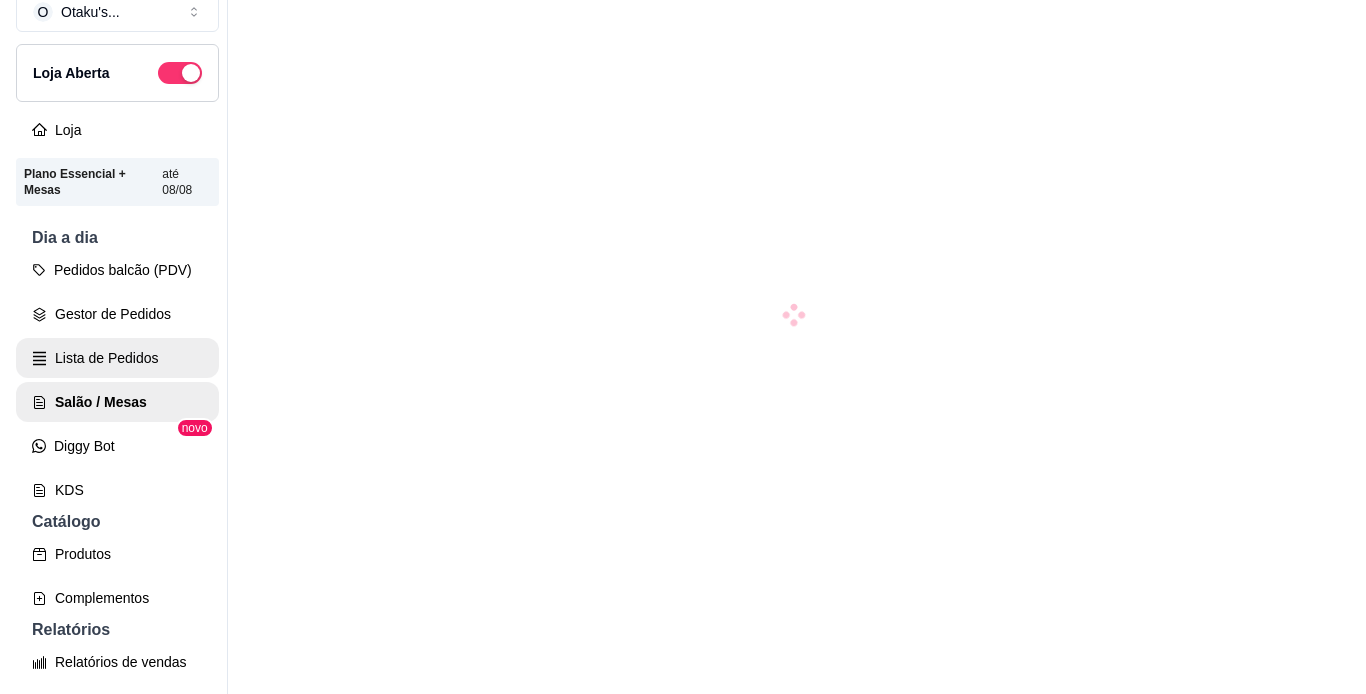 scroll, scrollTop: 0, scrollLeft: 0, axis: both 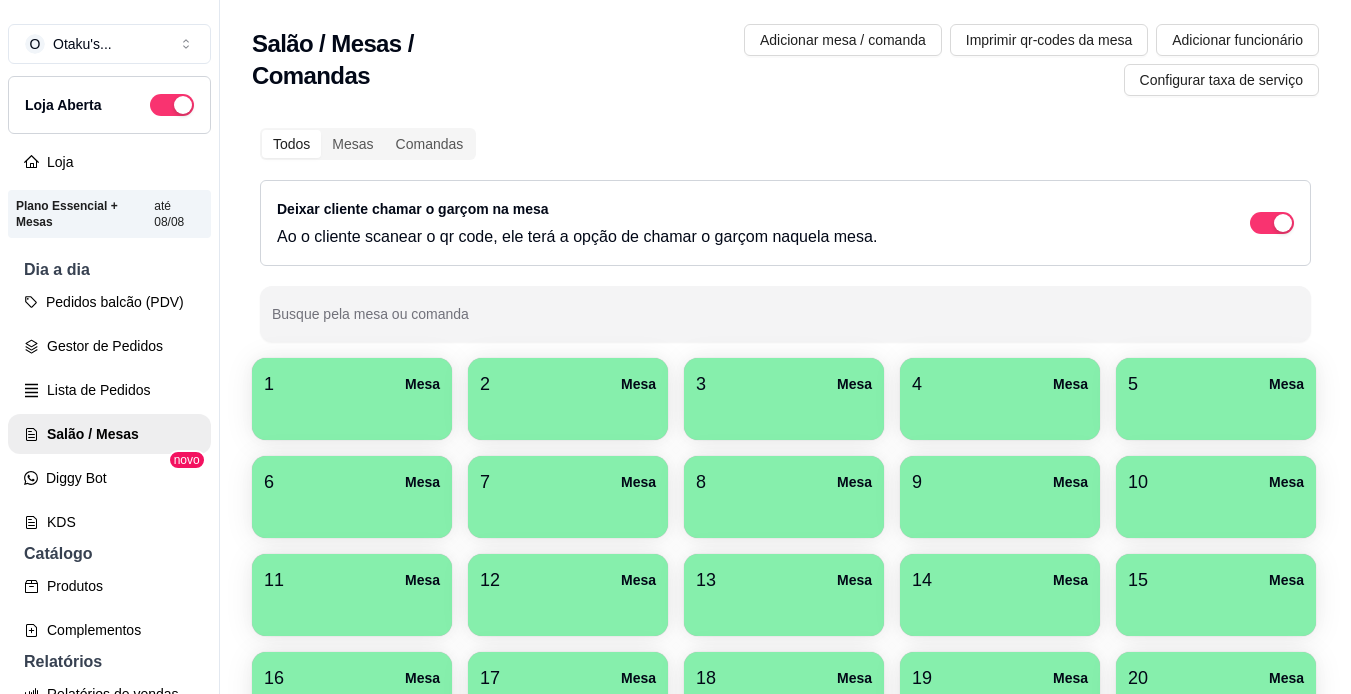 click at bounding box center [568, 511] 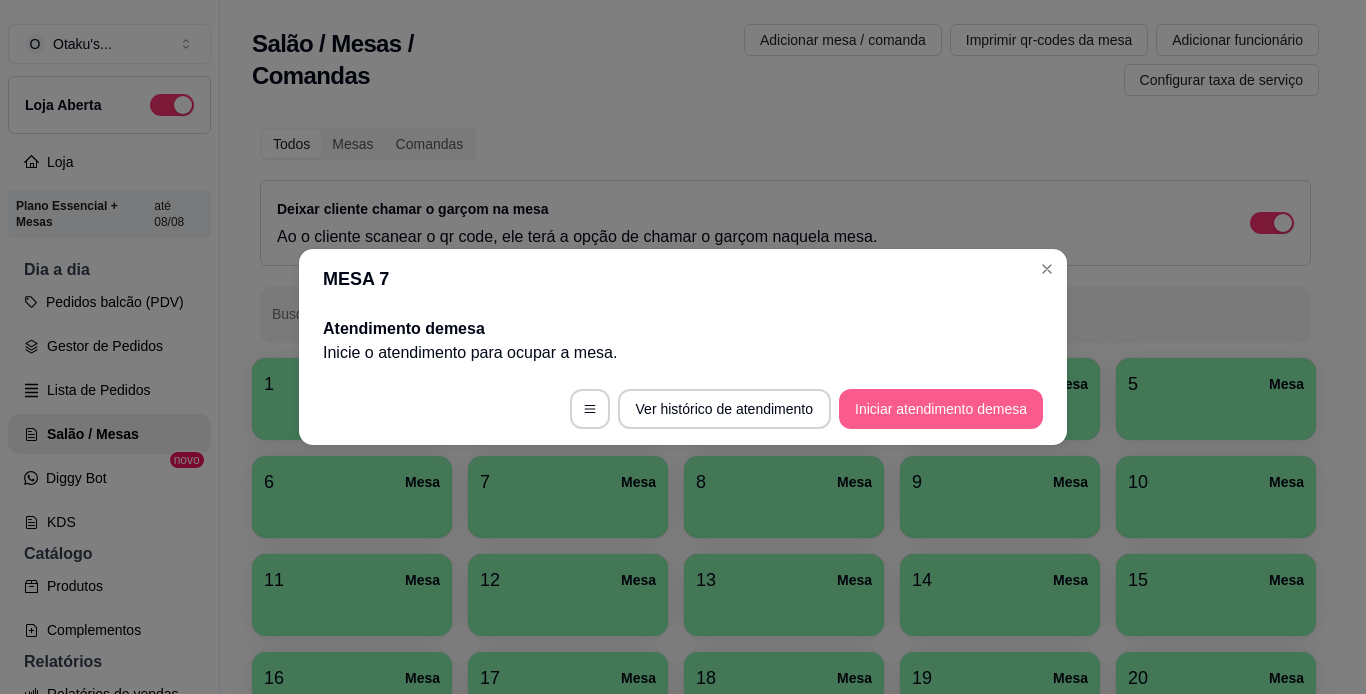 click on "Iniciar atendimento de  mesa" at bounding box center (941, 409) 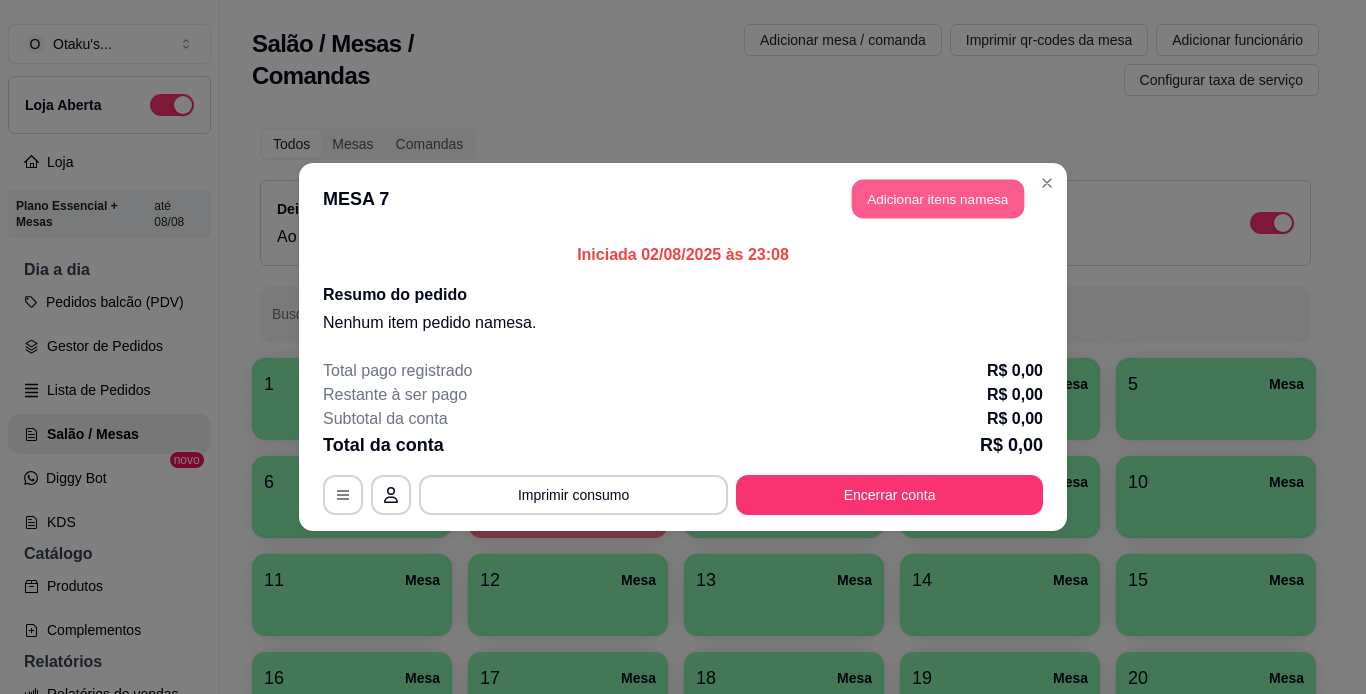 click on "Adicionar itens na  mesa" at bounding box center (938, 199) 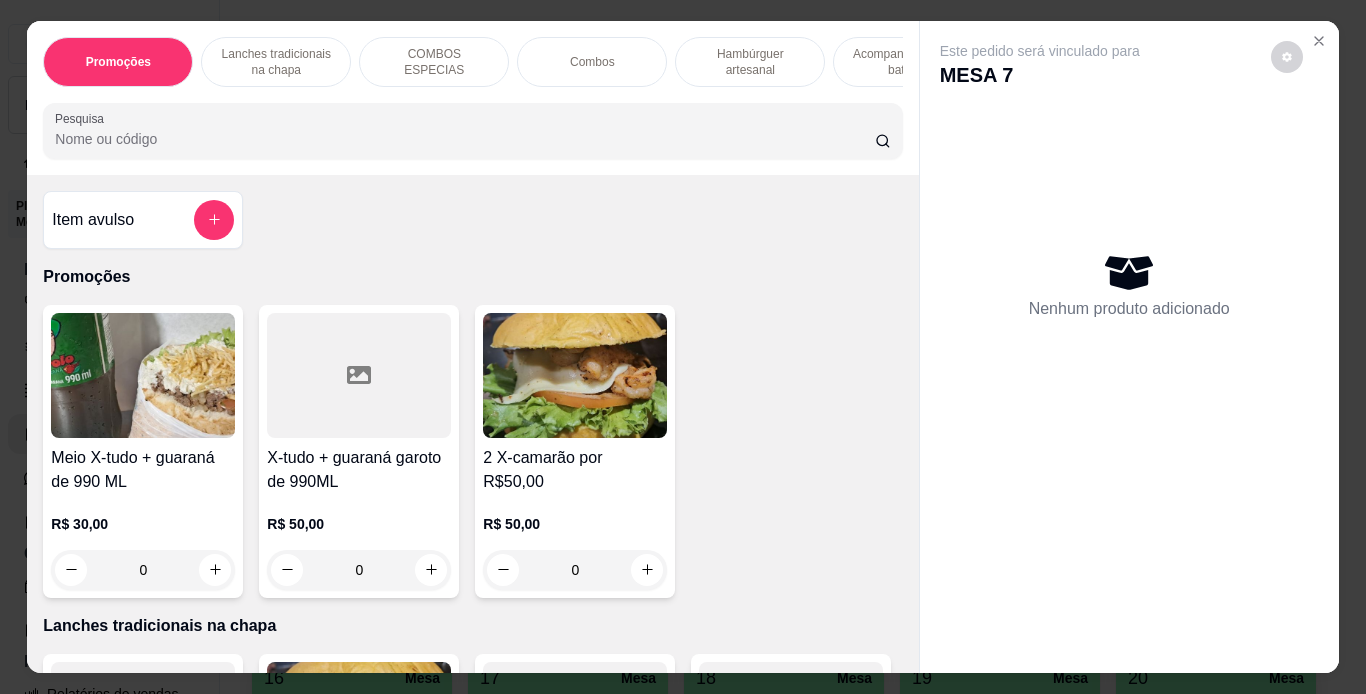 click on "Hambúrguer artesanal" at bounding box center (750, 62) 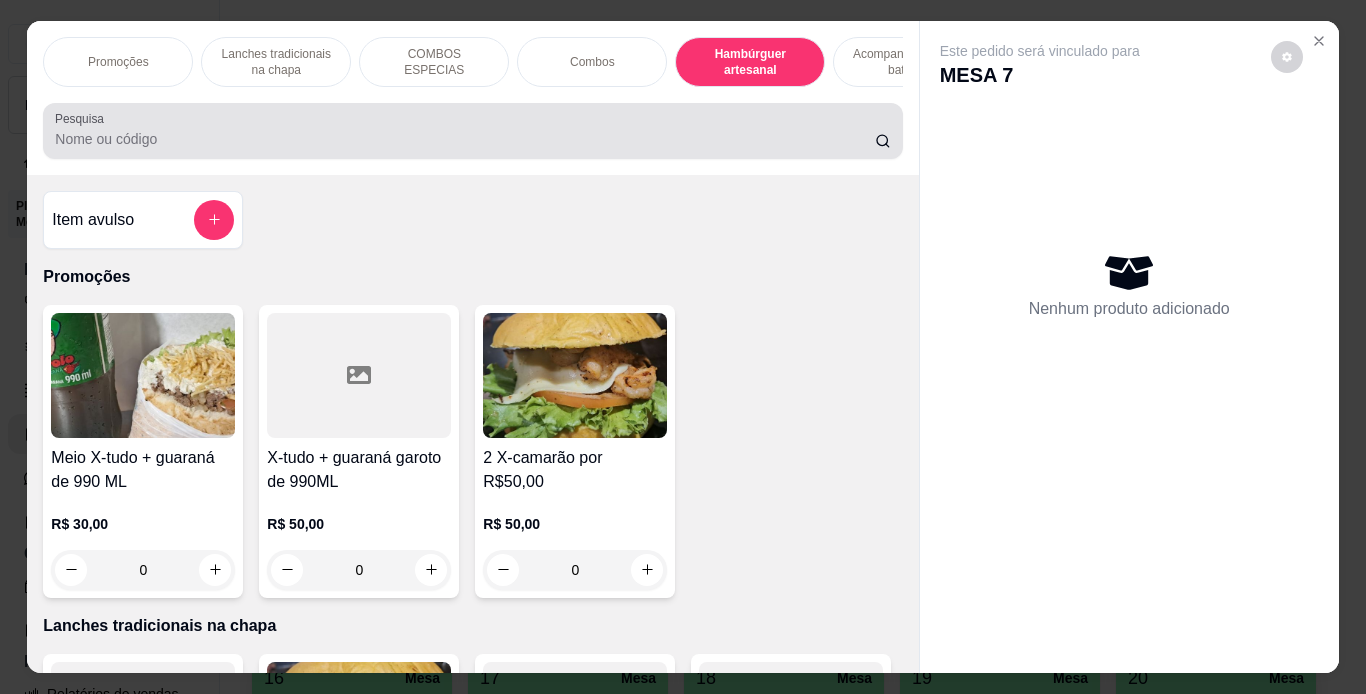 scroll, scrollTop: 3710, scrollLeft: 0, axis: vertical 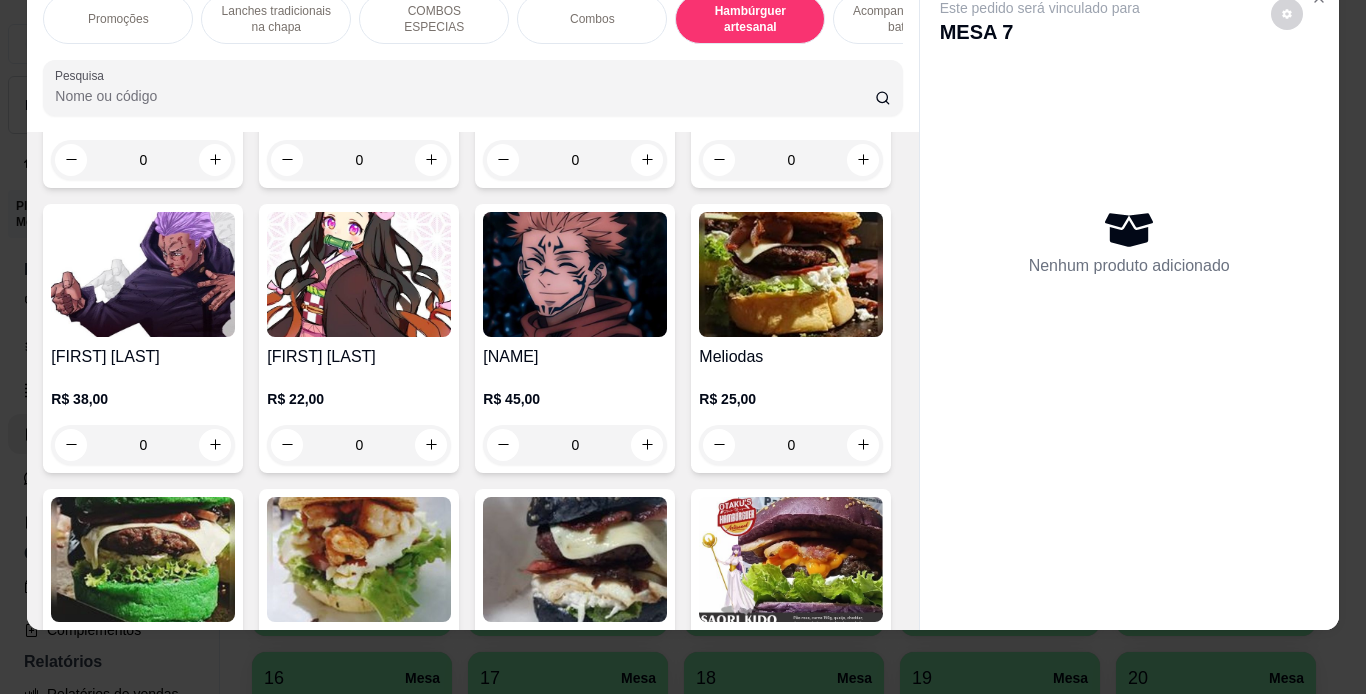 click at bounding box center (359, -11) 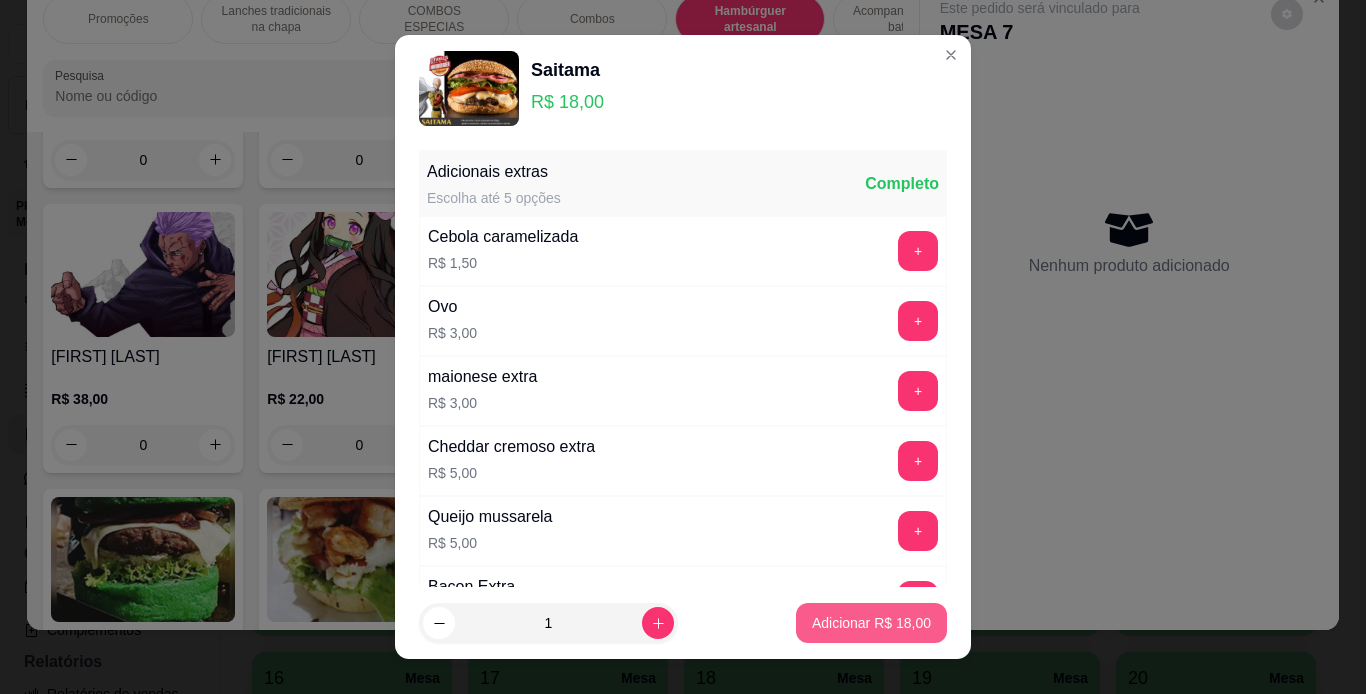click on "Adicionar   R$ 18,00" at bounding box center [871, 623] 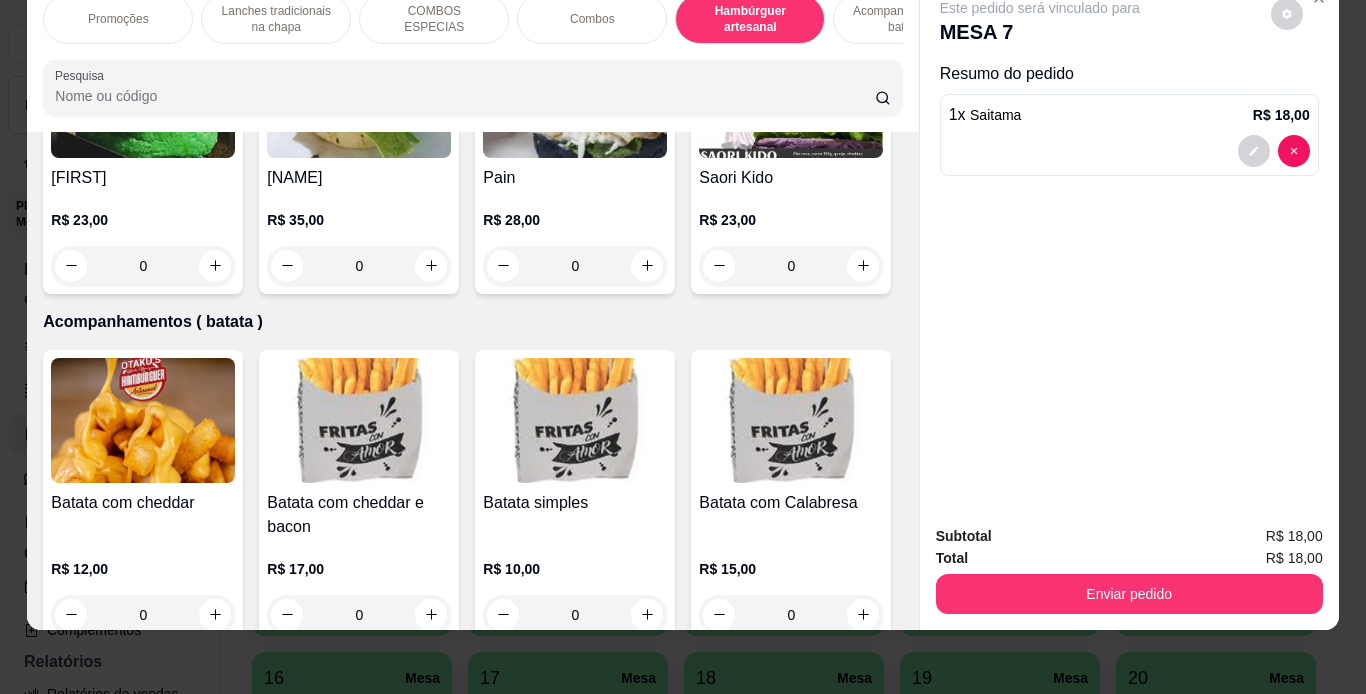 scroll, scrollTop: 4244, scrollLeft: 0, axis: vertical 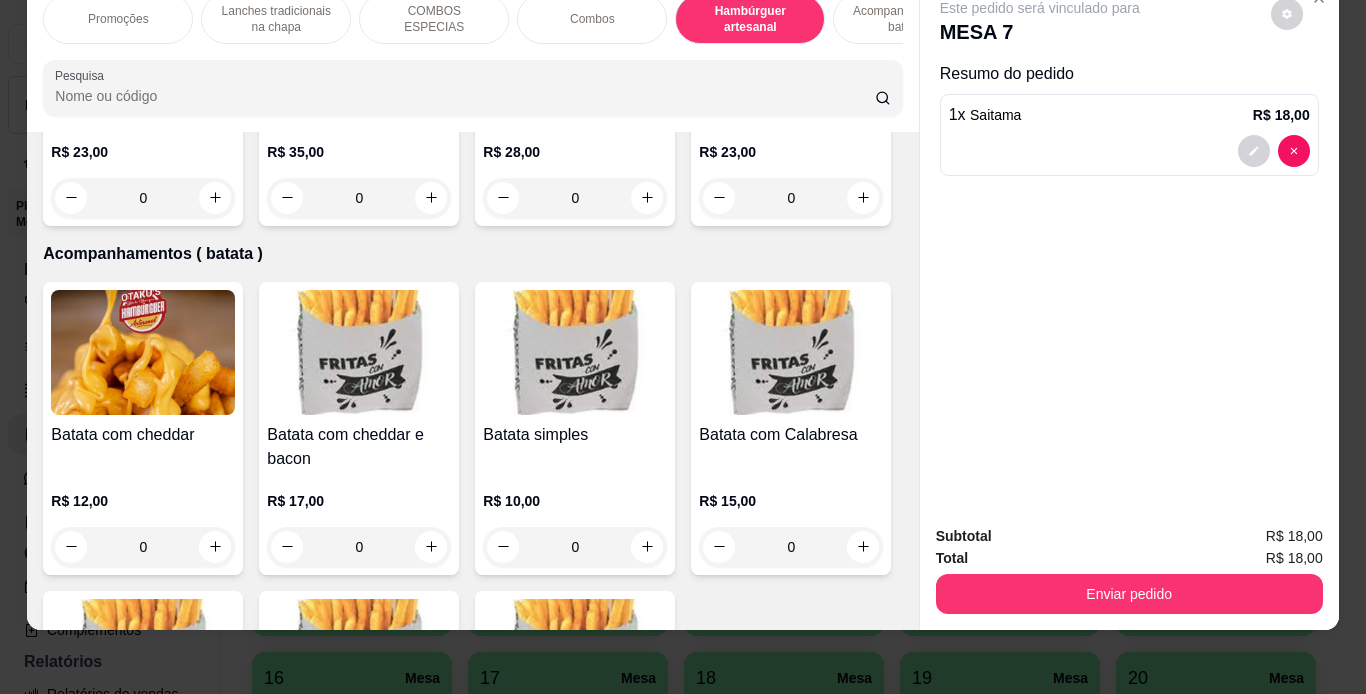 click on "R$ 25,00 0" at bounding box center [791, -115] 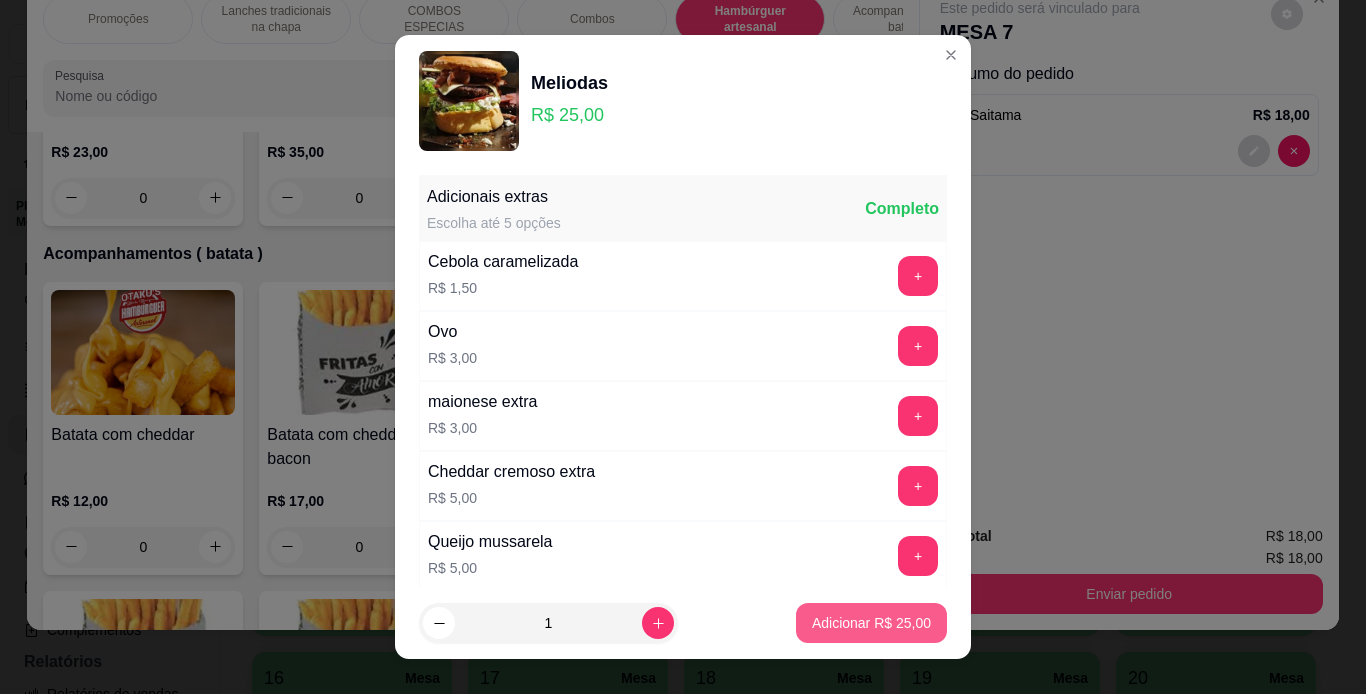 click on "Adicionar   R$ 25,00" at bounding box center (871, 623) 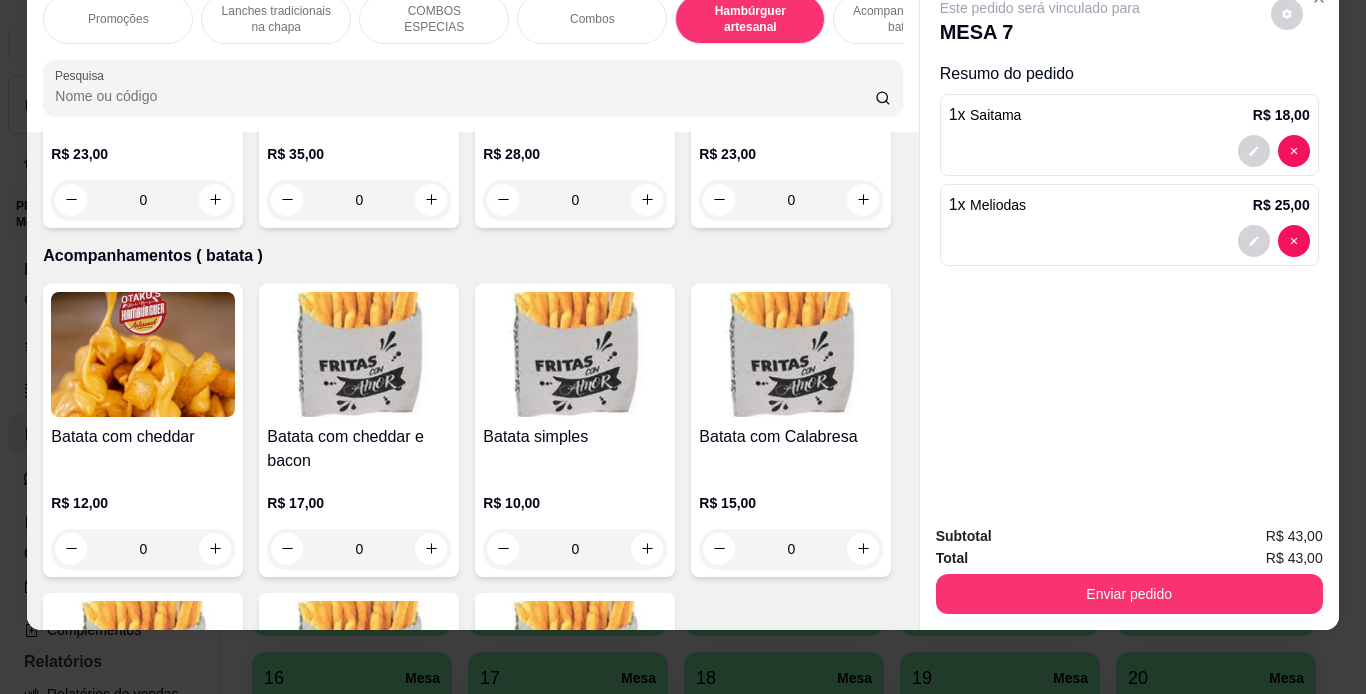 scroll, scrollTop: 4362, scrollLeft: 0, axis: vertical 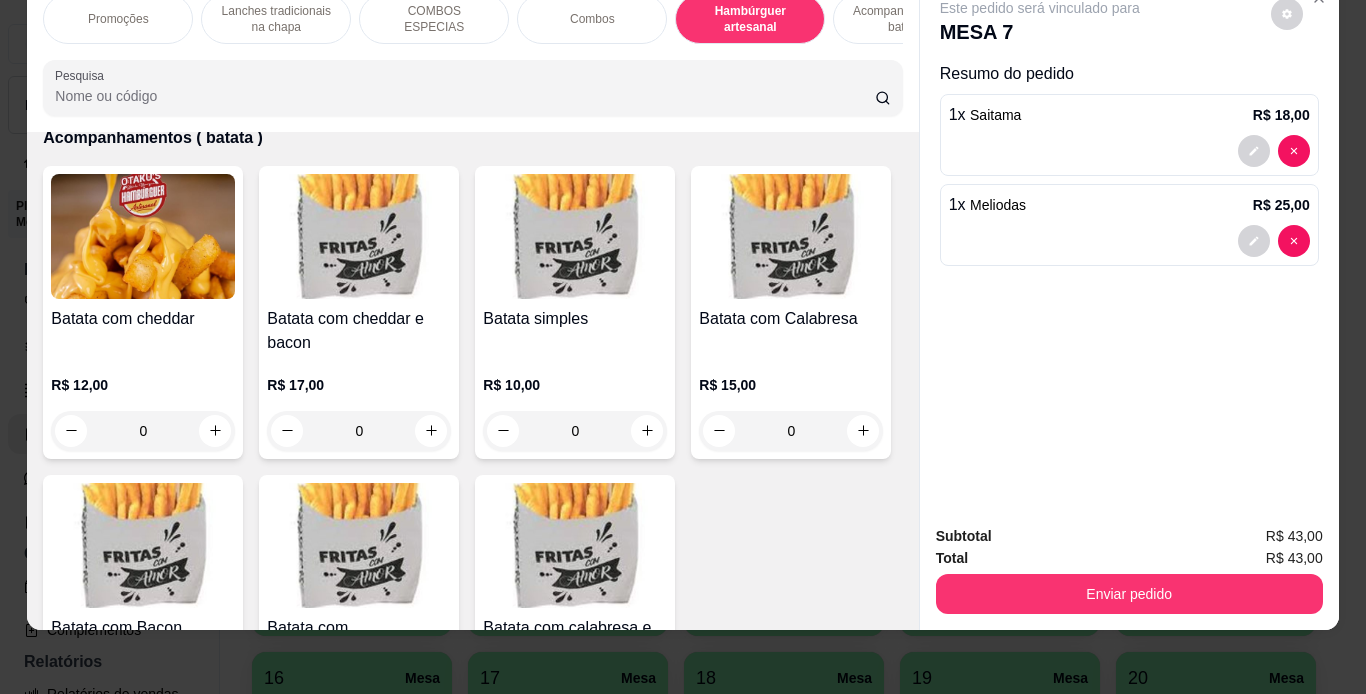 click on "Acompanhamentos ( batata )" at bounding box center (908, 19) 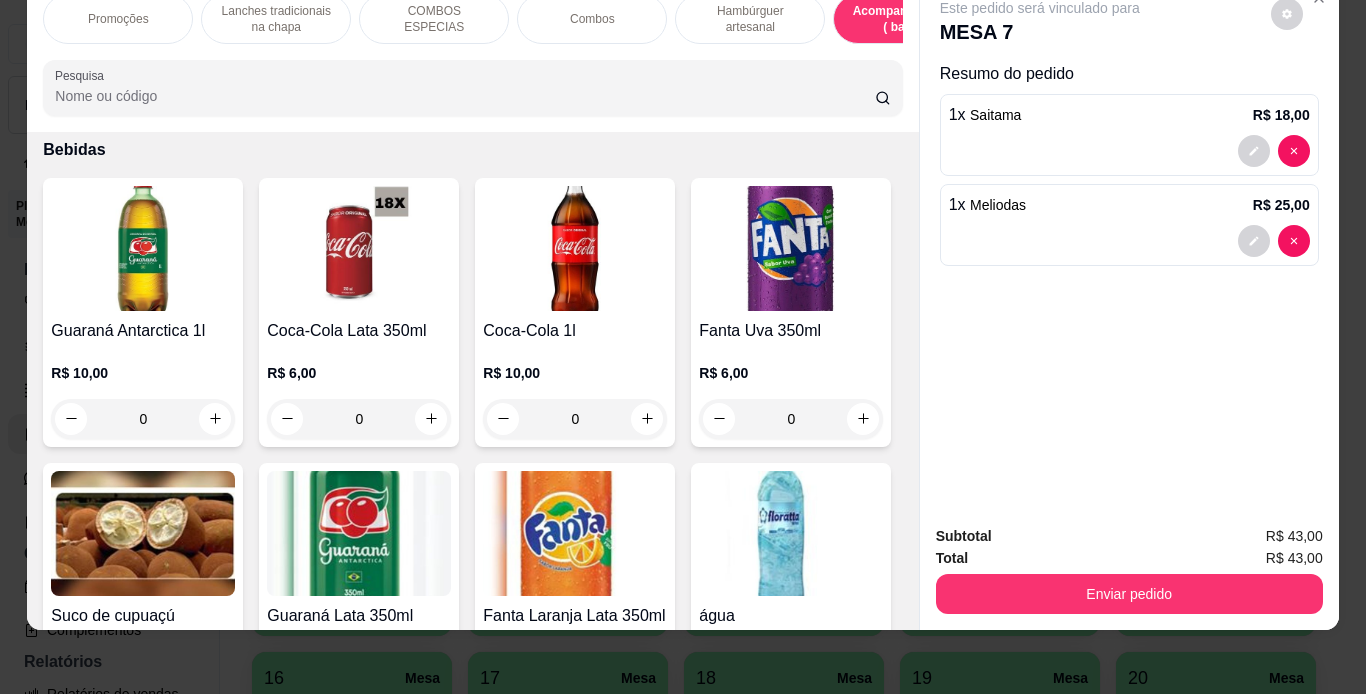 scroll, scrollTop: 5023, scrollLeft: 0, axis: vertical 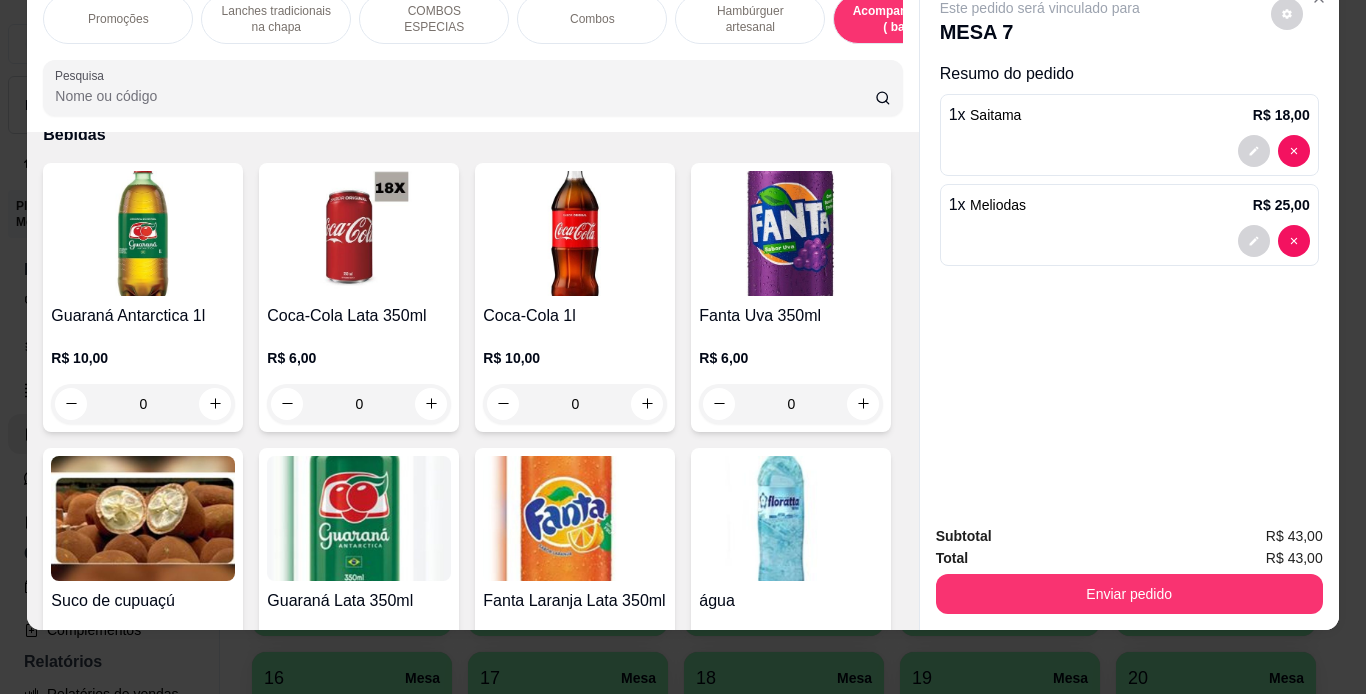 click at bounding box center [143, -116] 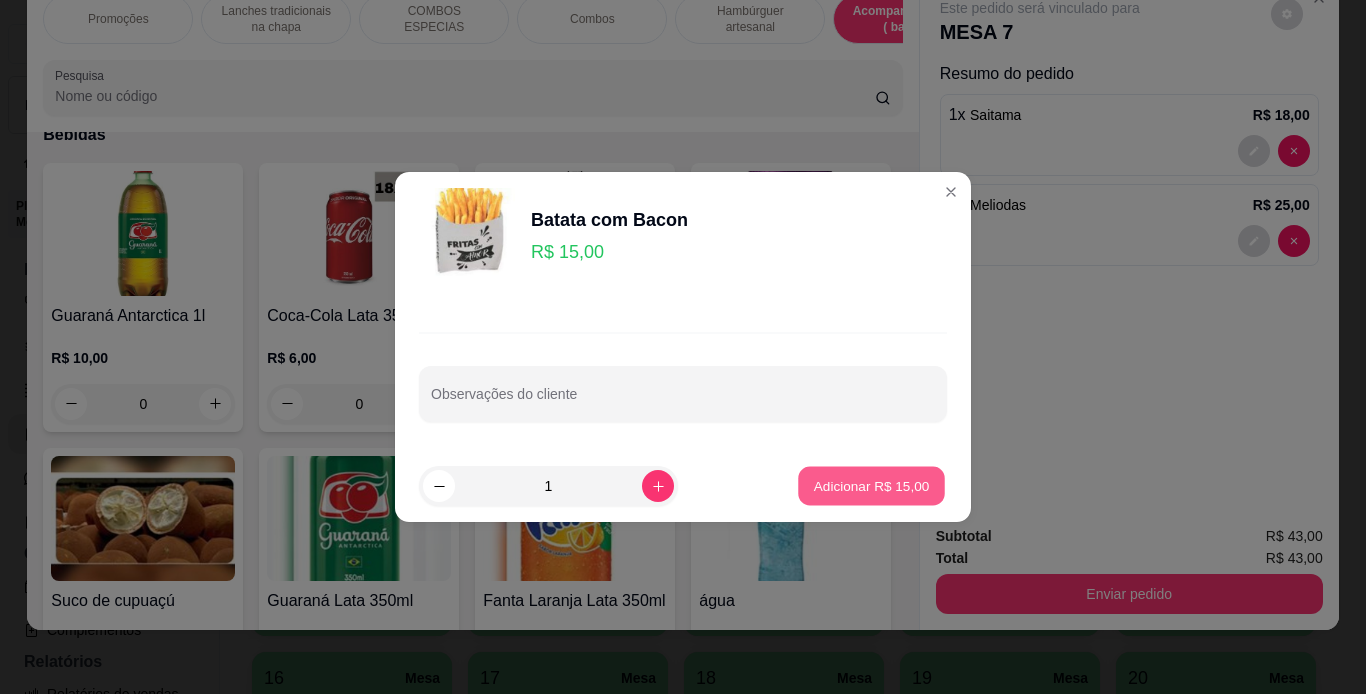click on "Adicionar   R$ 15,00" at bounding box center (872, 485) 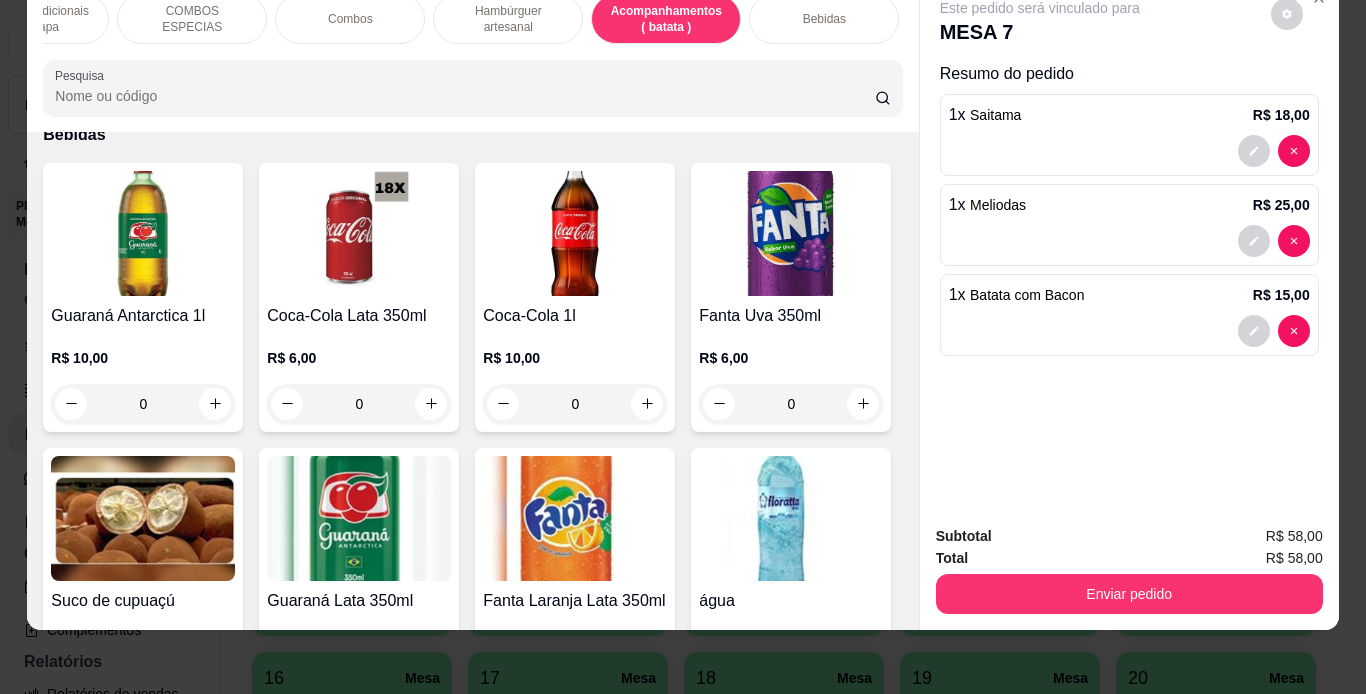 scroll, scrollTop: 0, scrollLeft: 280, axis: horizontal 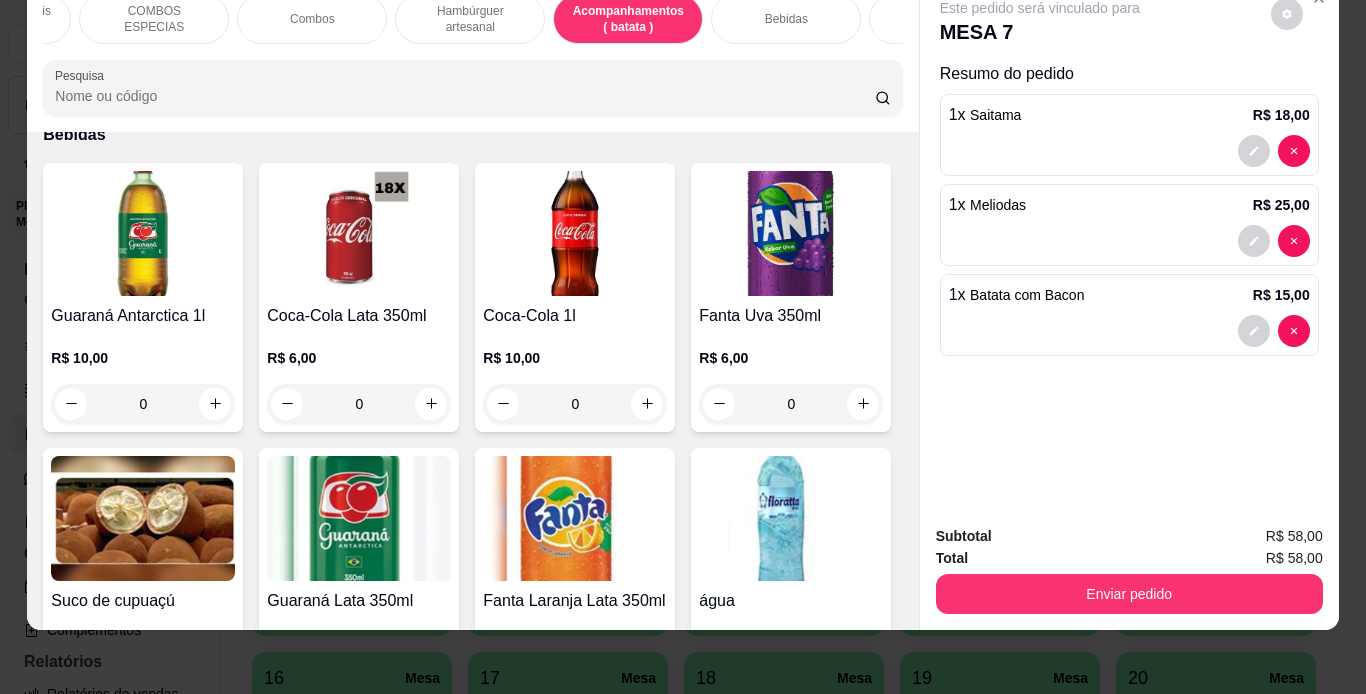 click on "Bebidas" at bounding box center (786, 19) 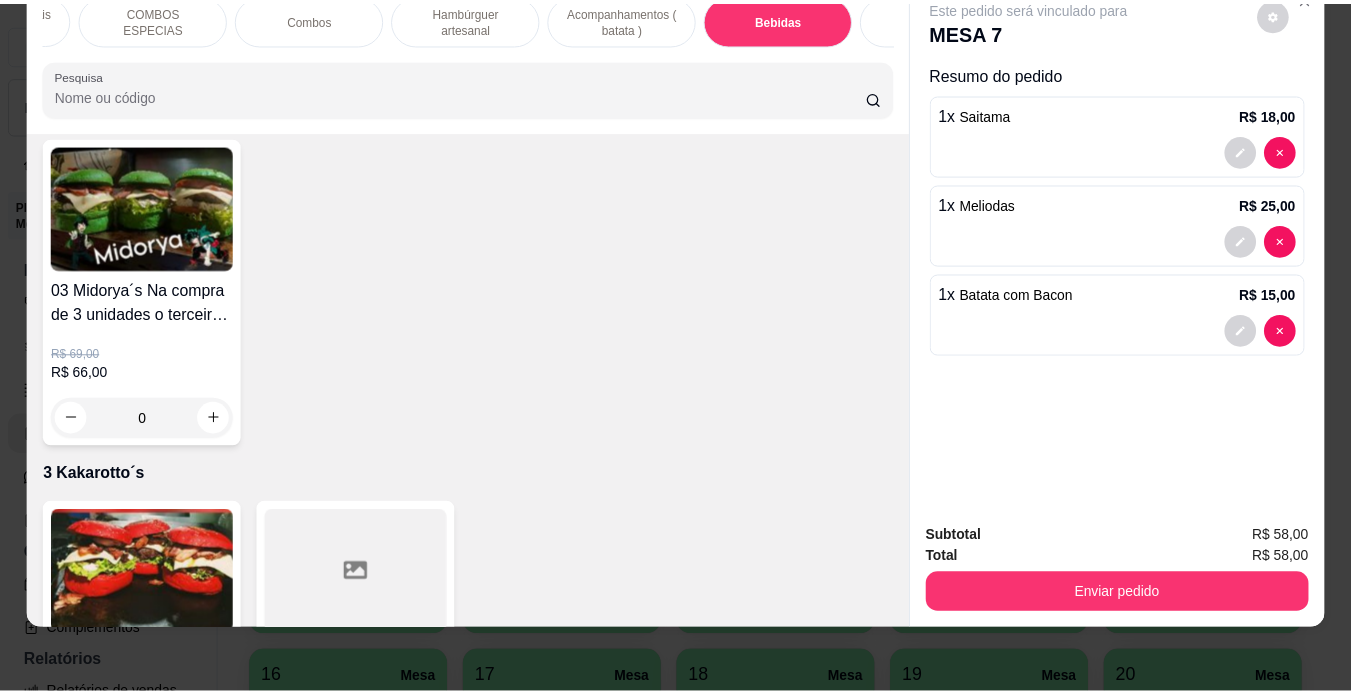 scroll, scrollTop: 5896, scrollLeft: 0, axis: vertical 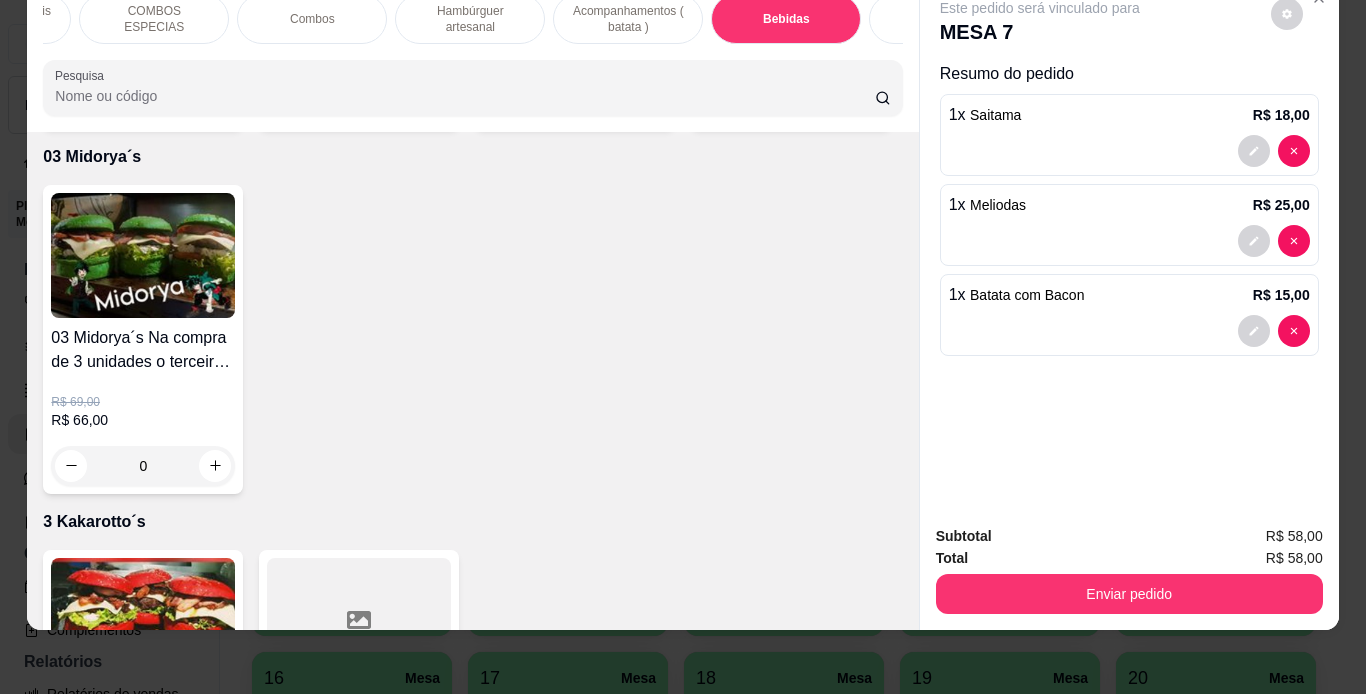 click on "R$ 10,00 0" at bounding box center [575, -497] 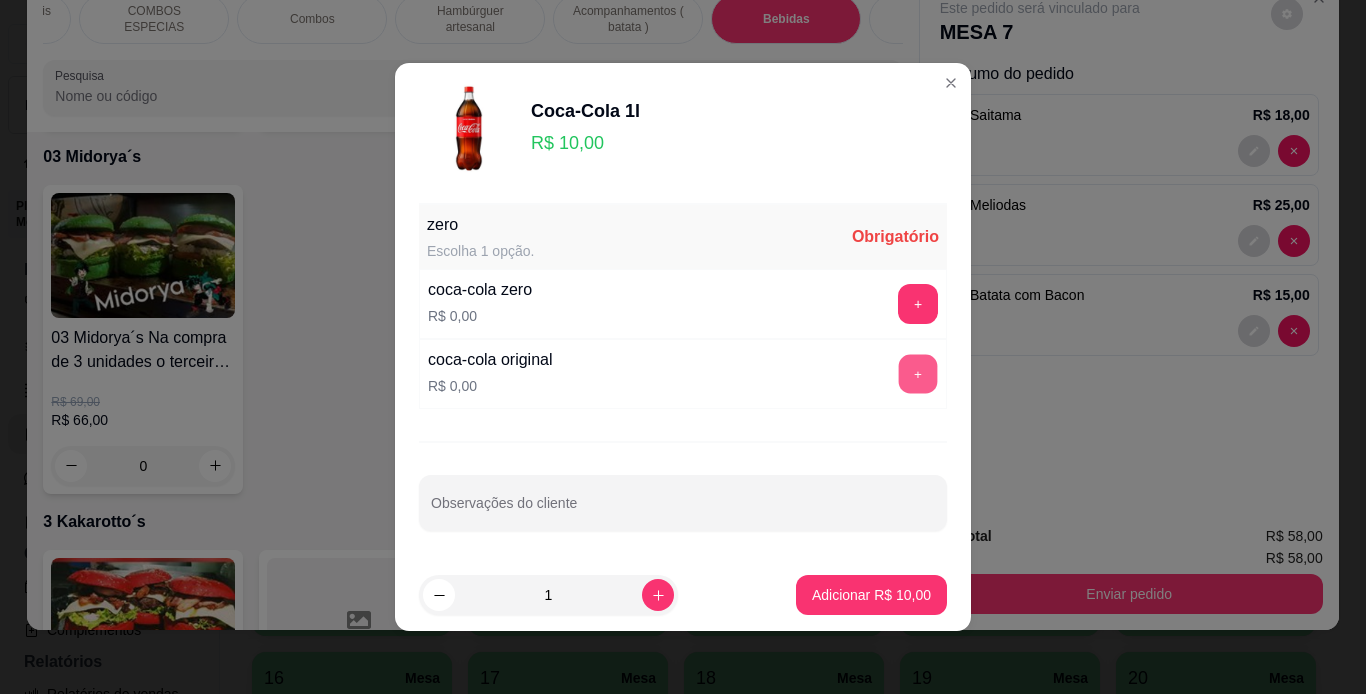 click on "+" at bounding box center [918, 374] 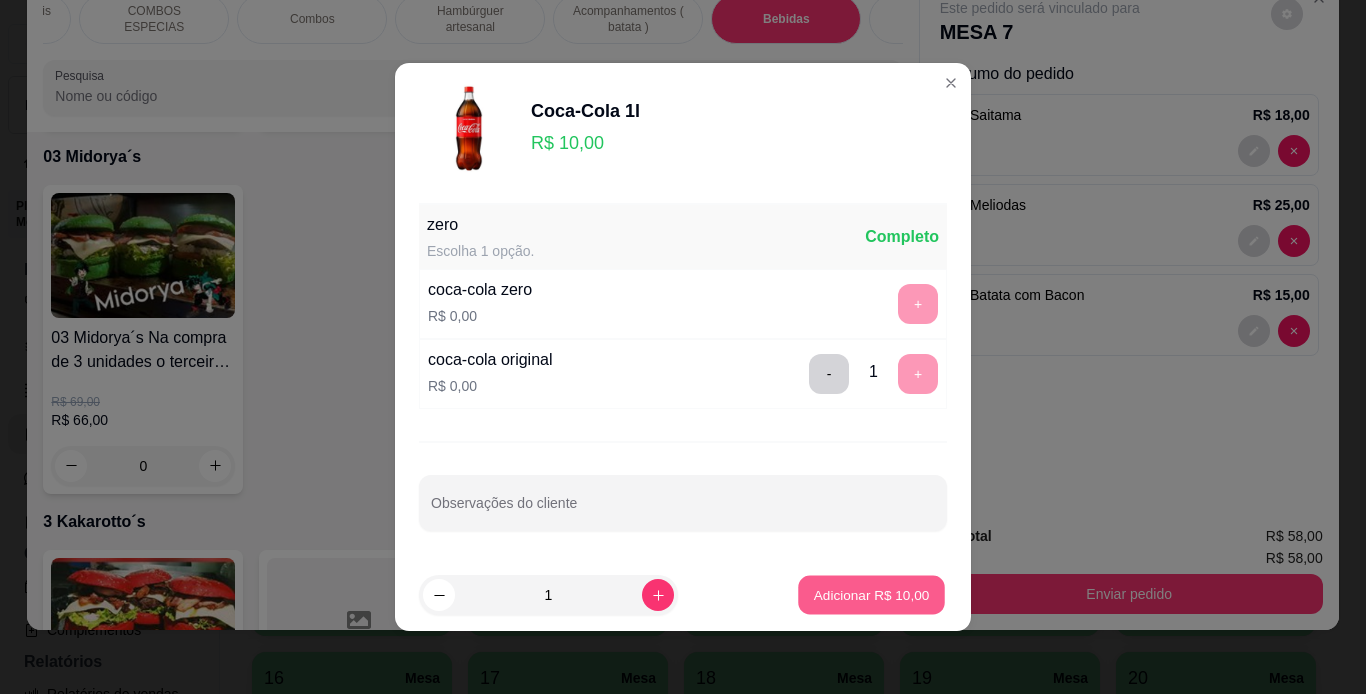 click on "Adicionar   R$ 10,00" at bounding box center [872, 594] 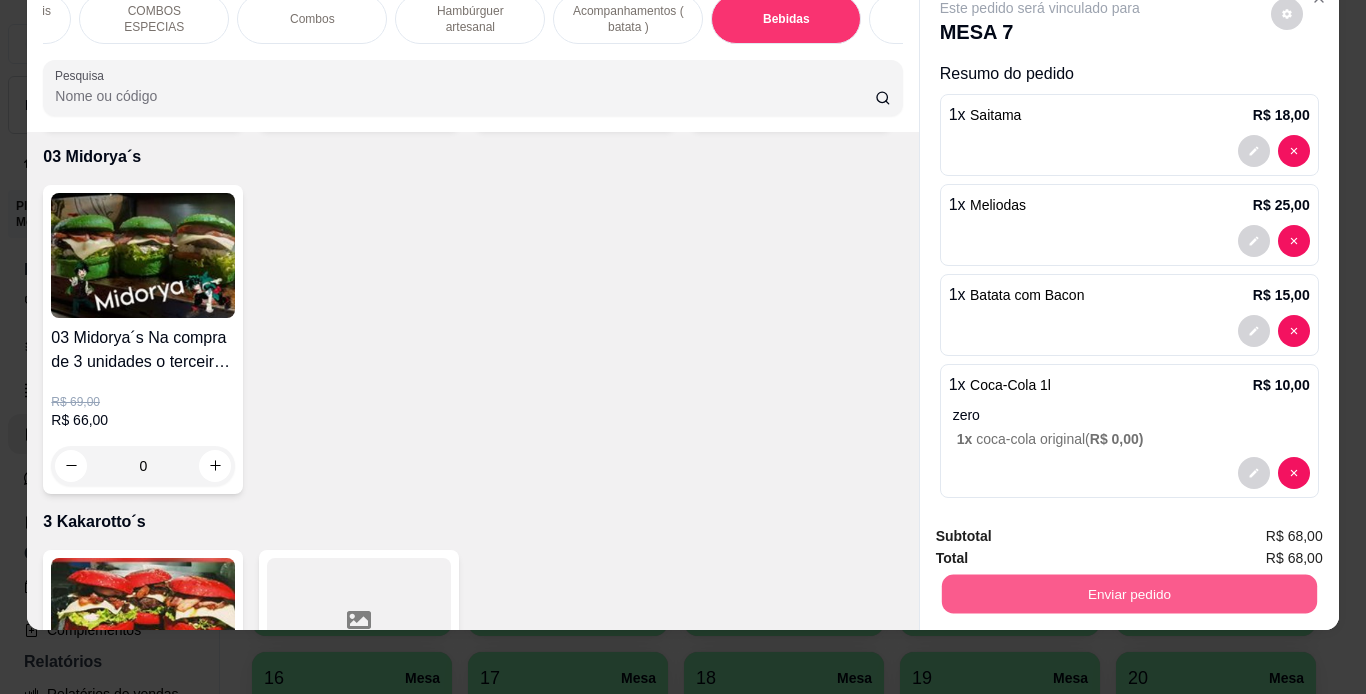 click on "Enviar pedido" at bounding box center [1128, 594] 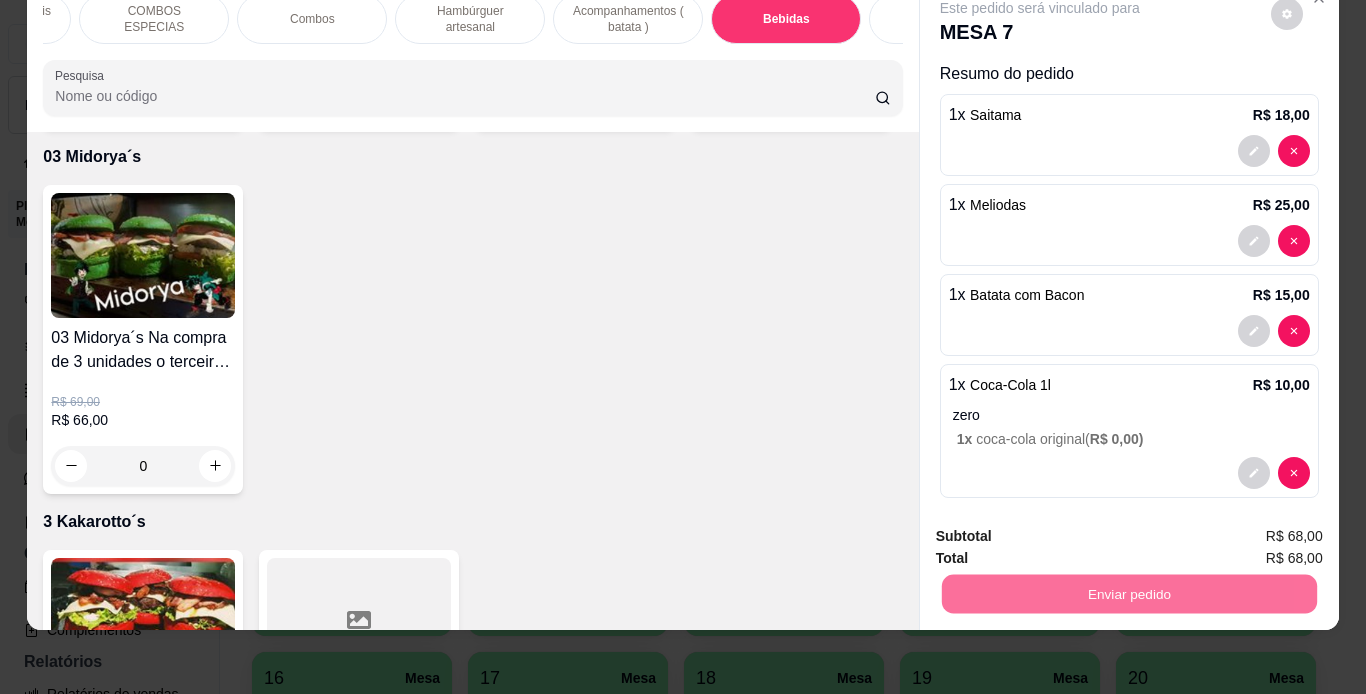 click on "Não registrar e enviar pedido" at bounding box center [1063, 530] 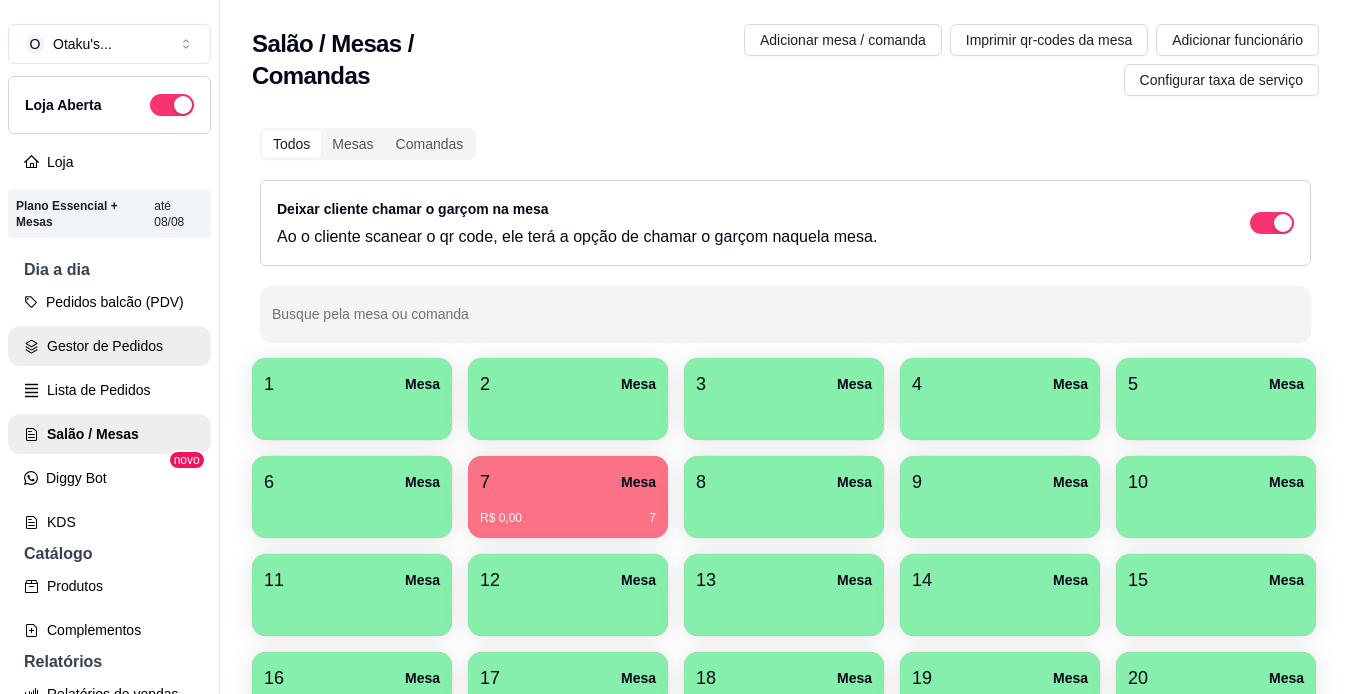 click on "Gestor de Pedidos" at bounding box center (109, 346) 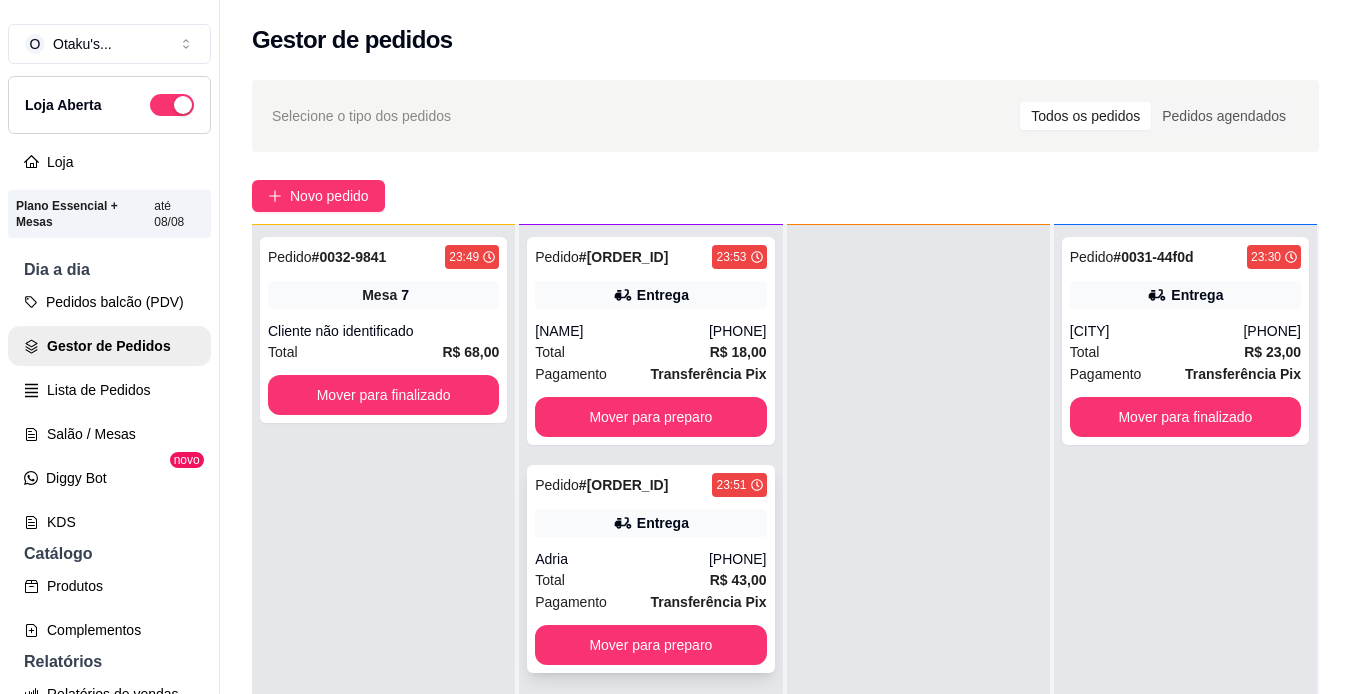 scroll, scrollTop: 56, scrollLeft: 0, axis: vertical 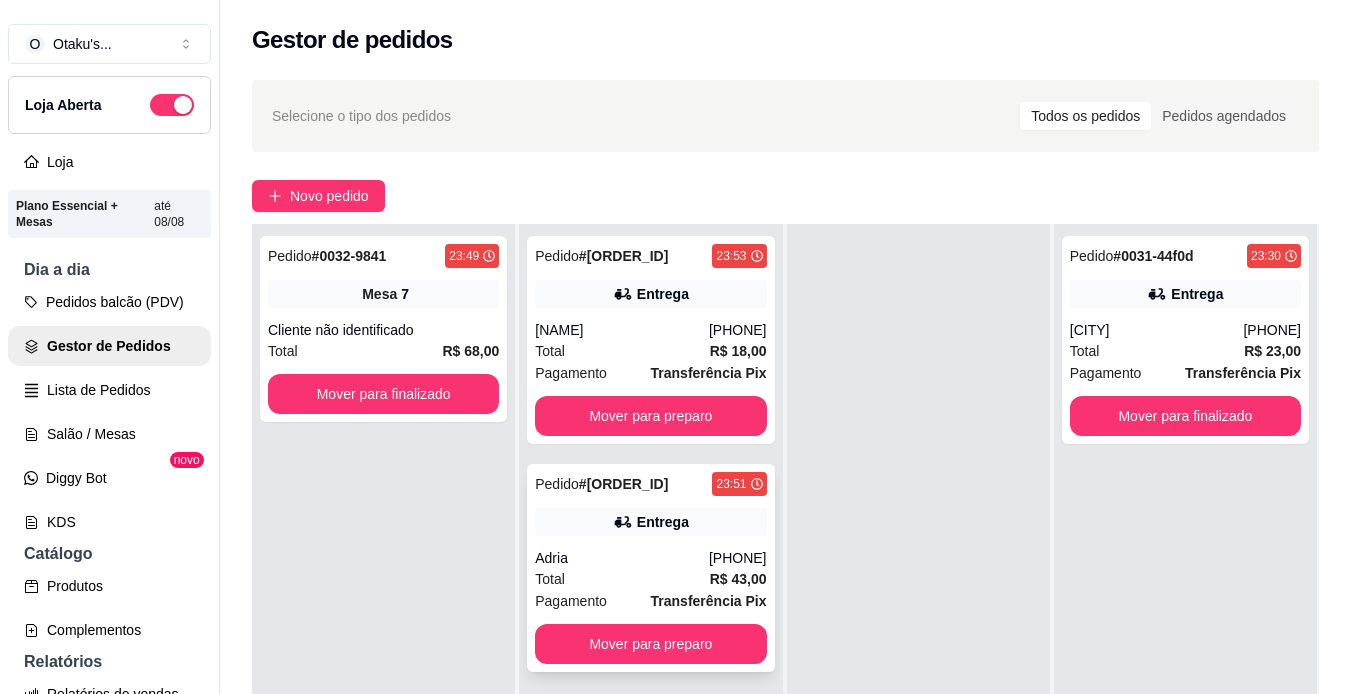 click on "Pedido  # 0033-00214019 23:51 Entrega Adria ([PHONE]) Total R$ 43,00 Pagamento Transferência Pix Mover para preparo" at bounding box center (650, 568) 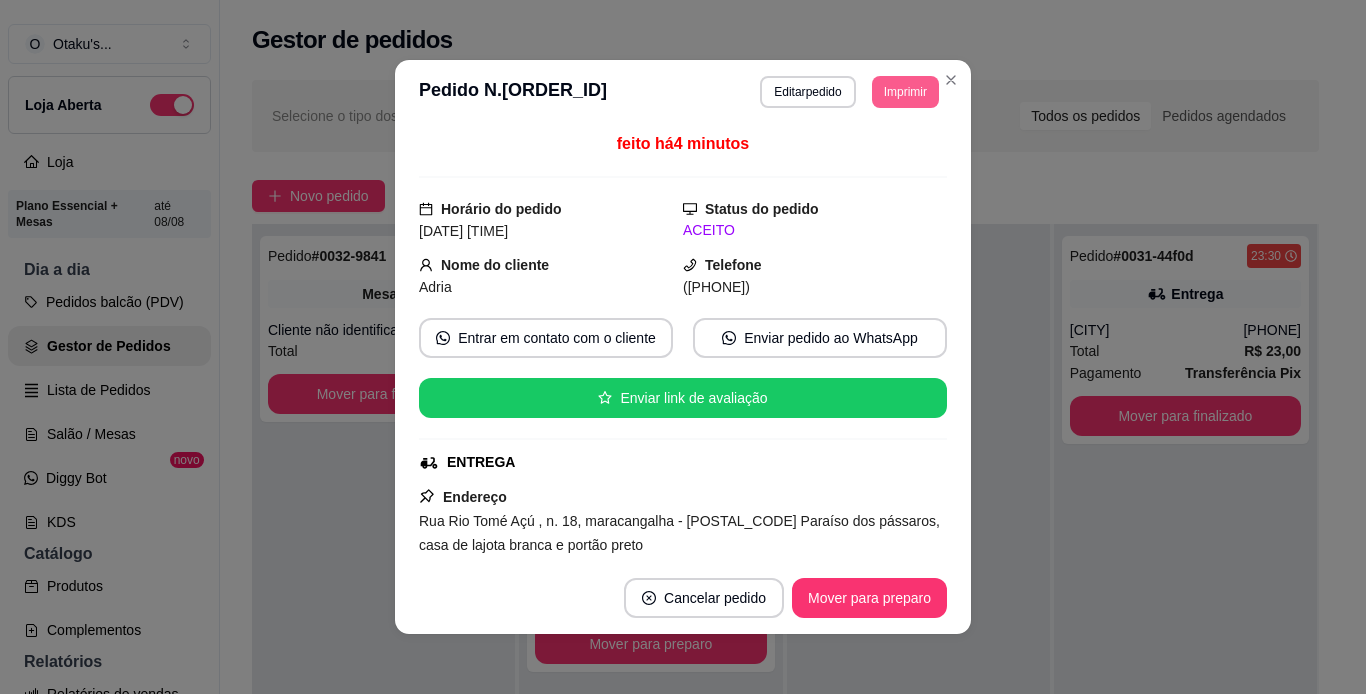 click on "Imprimir" at bounding box center (905, 92) 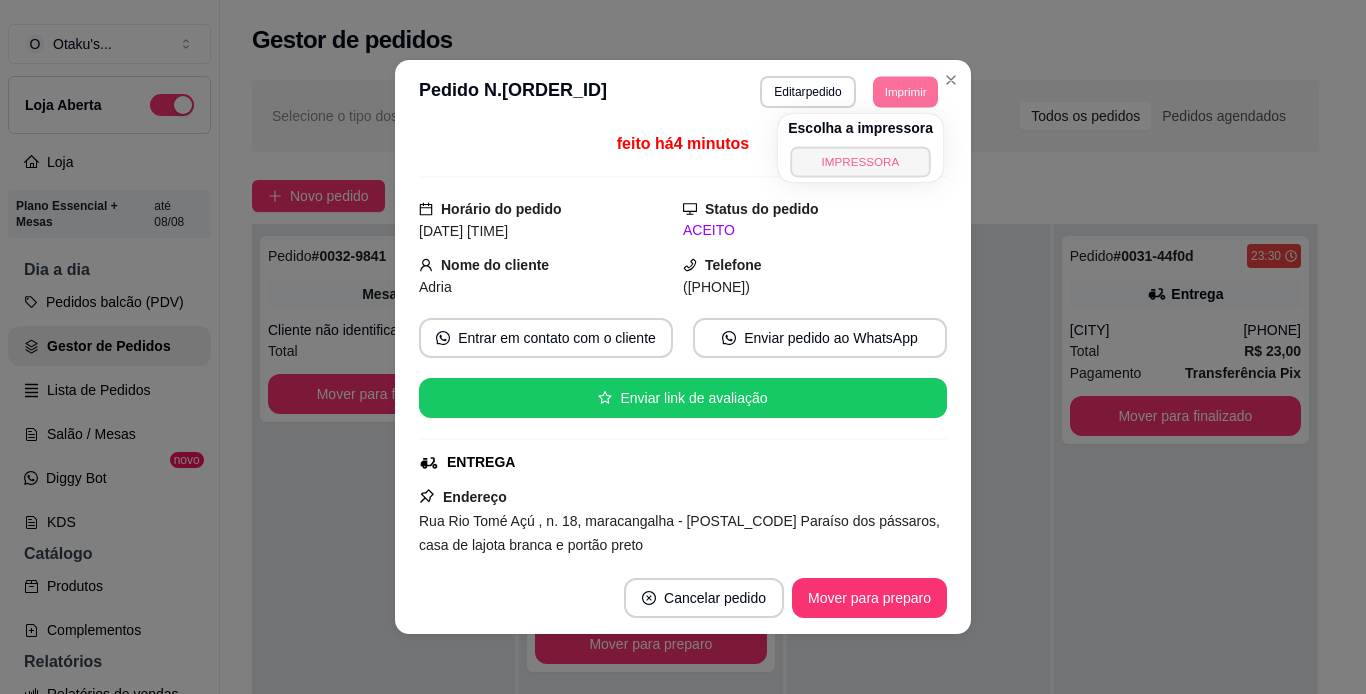 click on "IMPRESSORA" at bounding box center [860, 161] 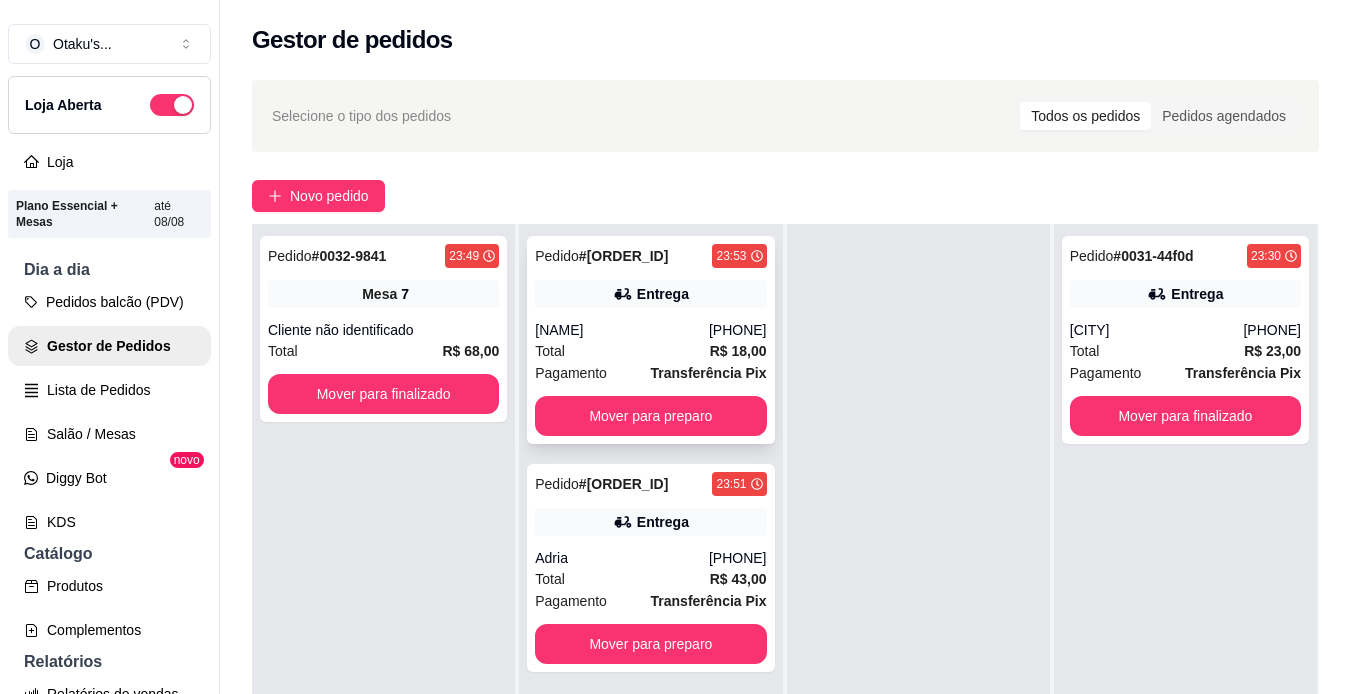click on "Entrega" at bounding box center (663, 294) 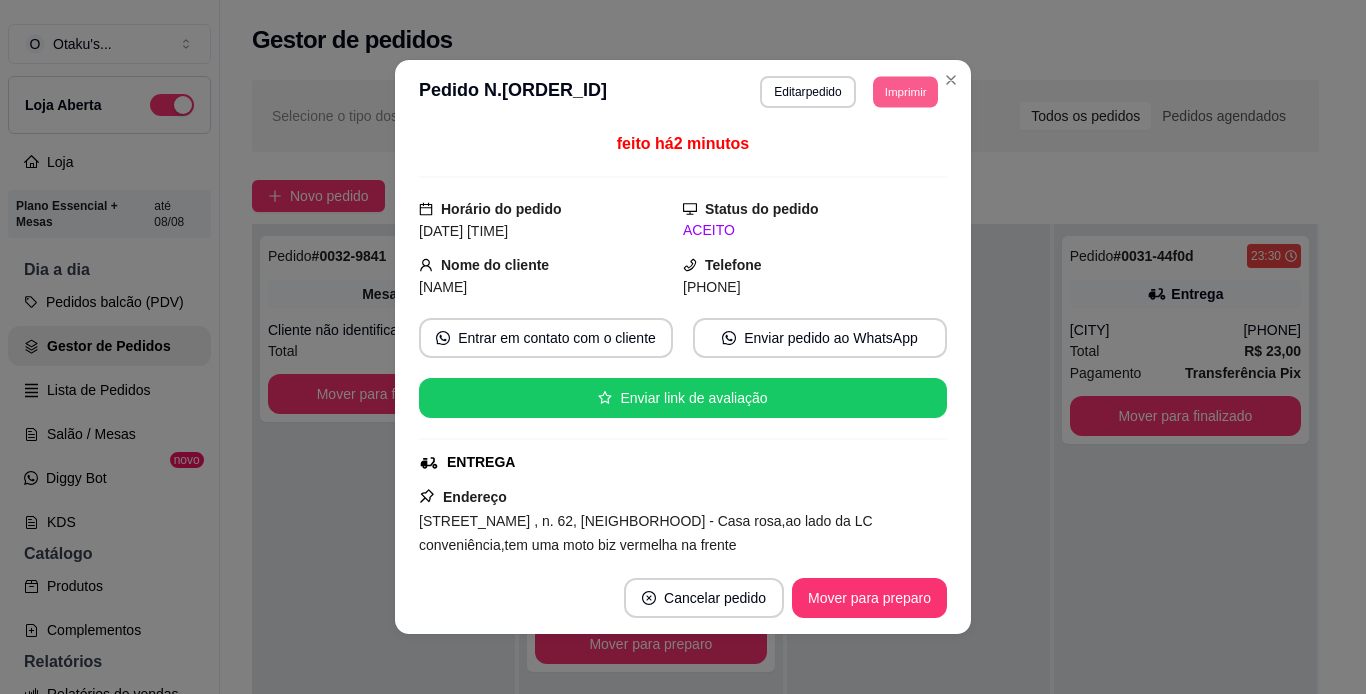 click on "Imprimir" at bounding box center (905, 91) 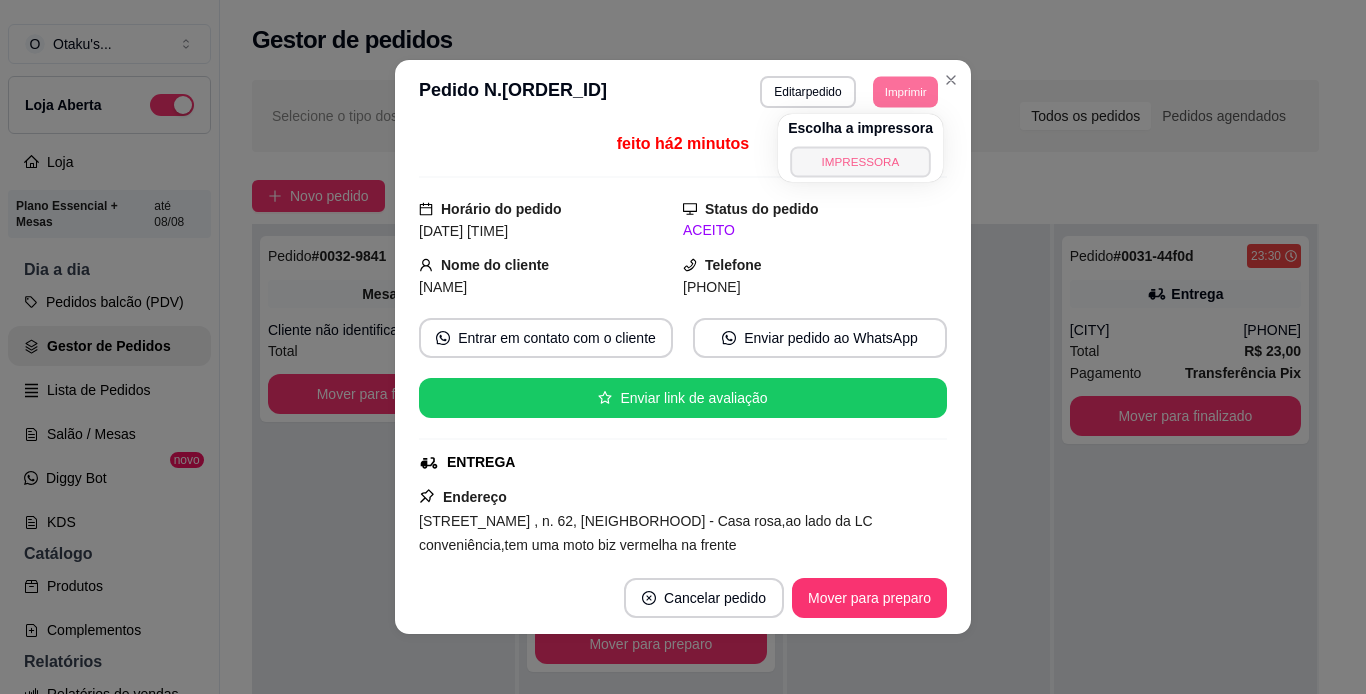 click on "IMPRESSORA" at bounding box center [860, 161] 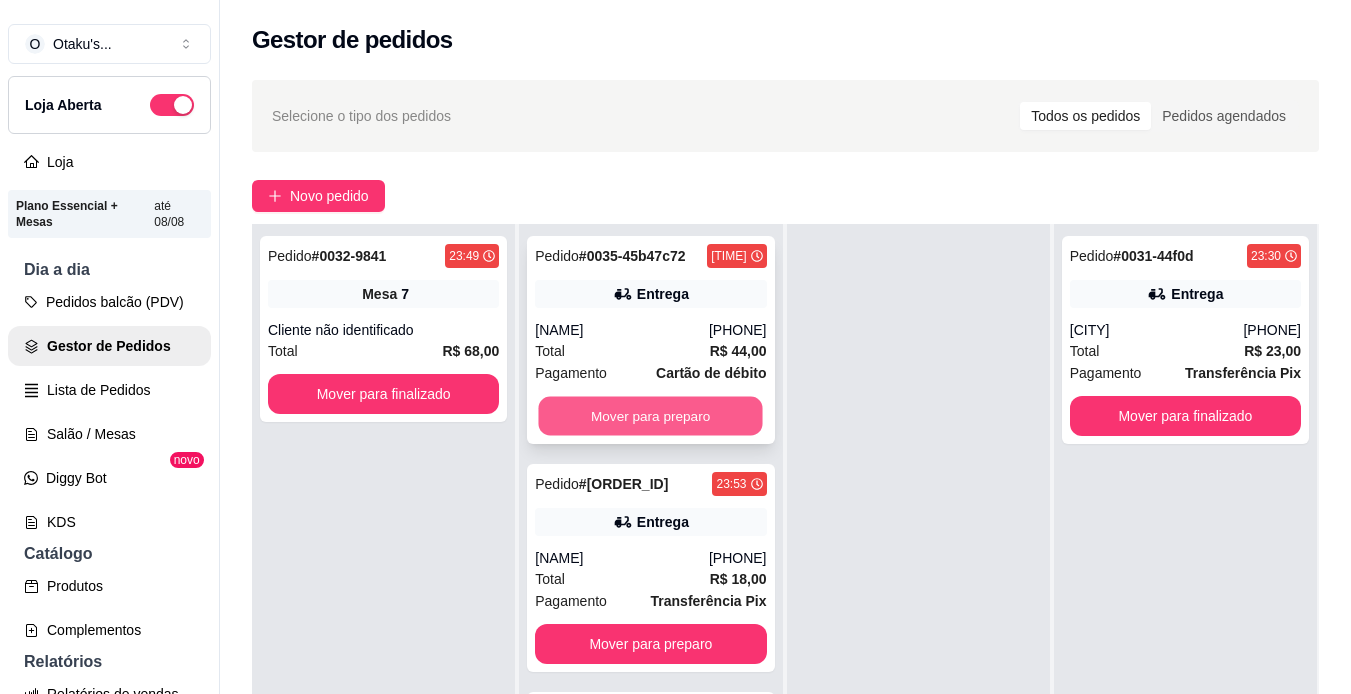 click on "Mover para preparo" at bounding box center (651, 416) 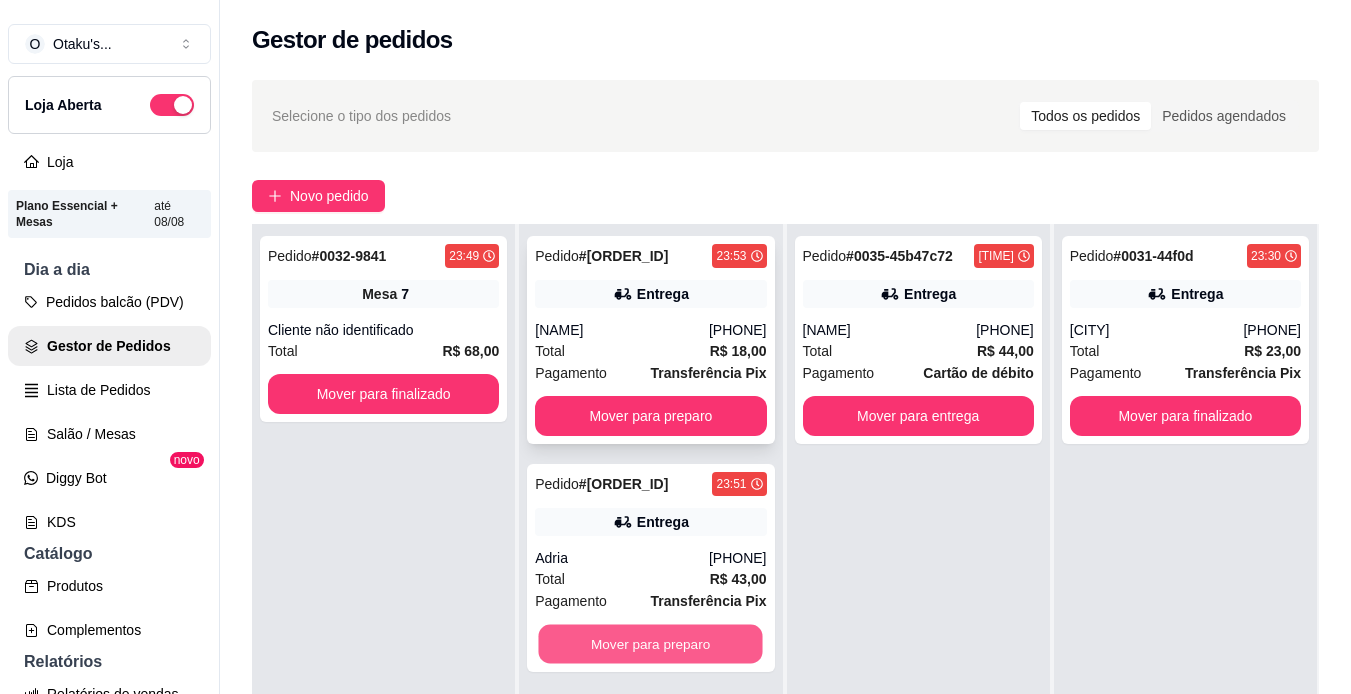 click on "Mover para preparo" at bounding box center [651, 644] 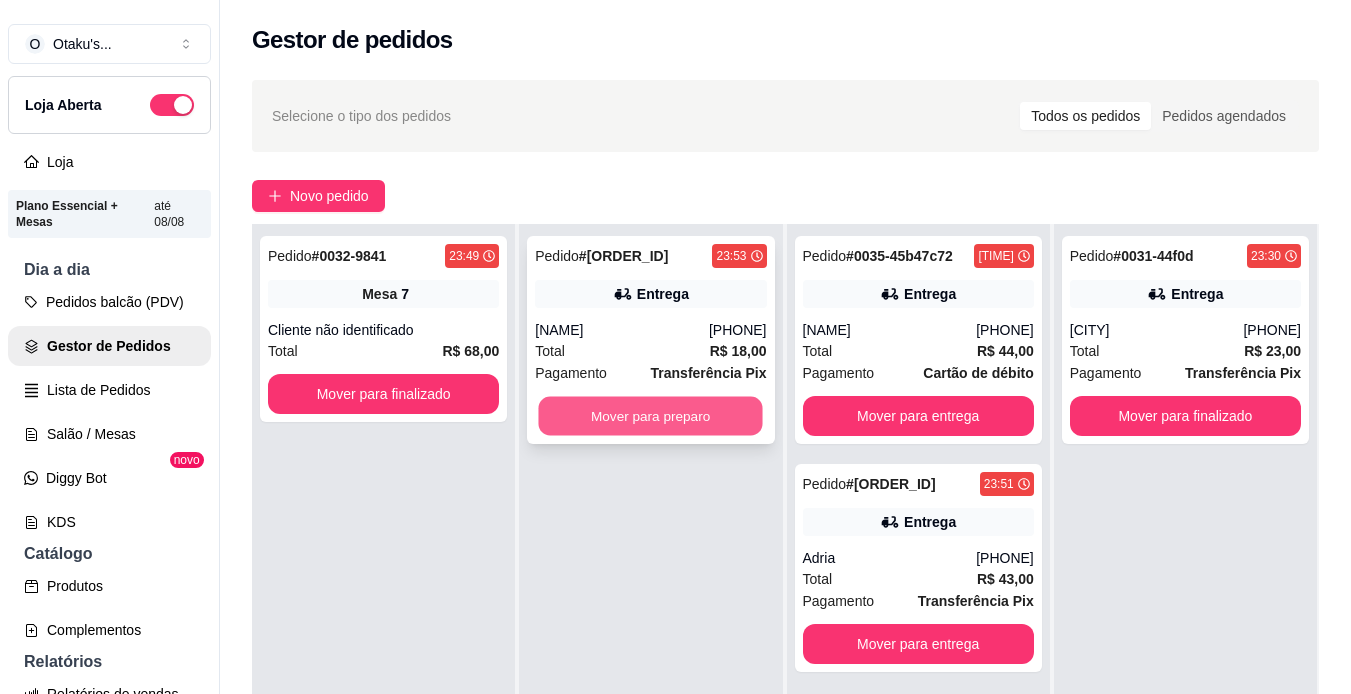 click on "Mover para preparo" at bounding box center (651, 416) 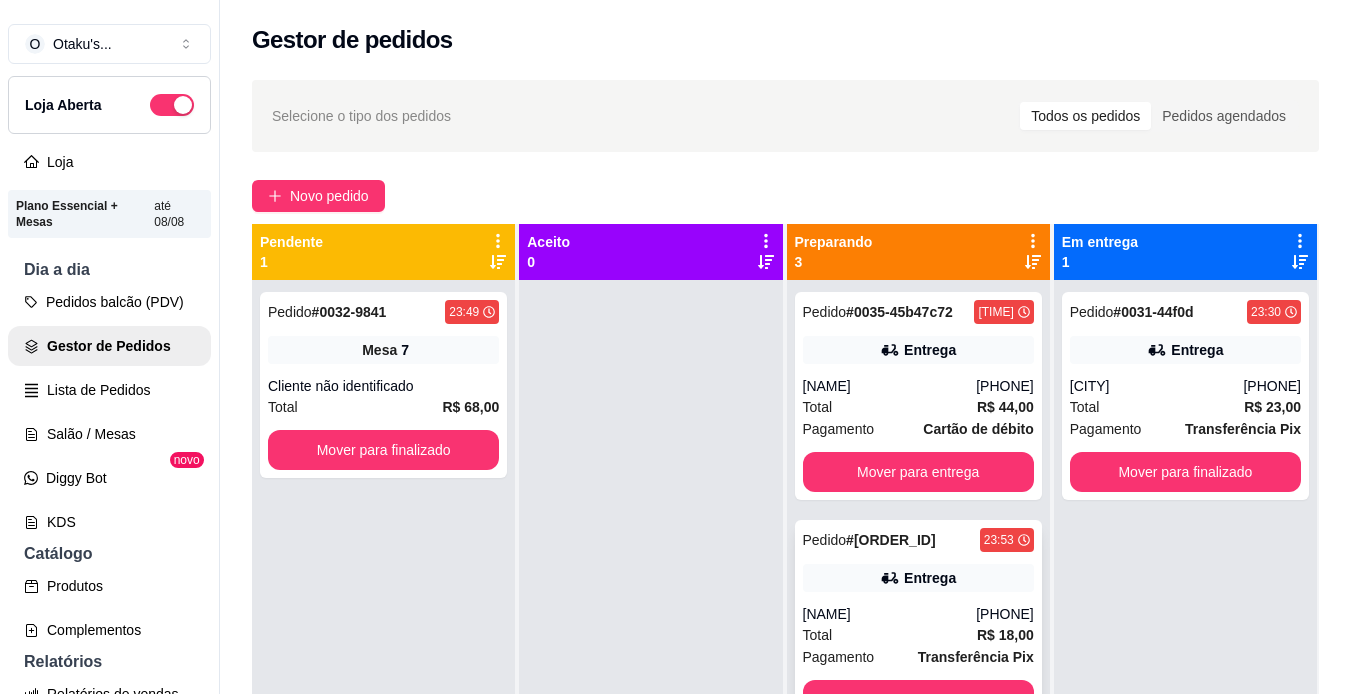 scroll, scrollTop: 56, scrollLeft: 0, axis: vertical 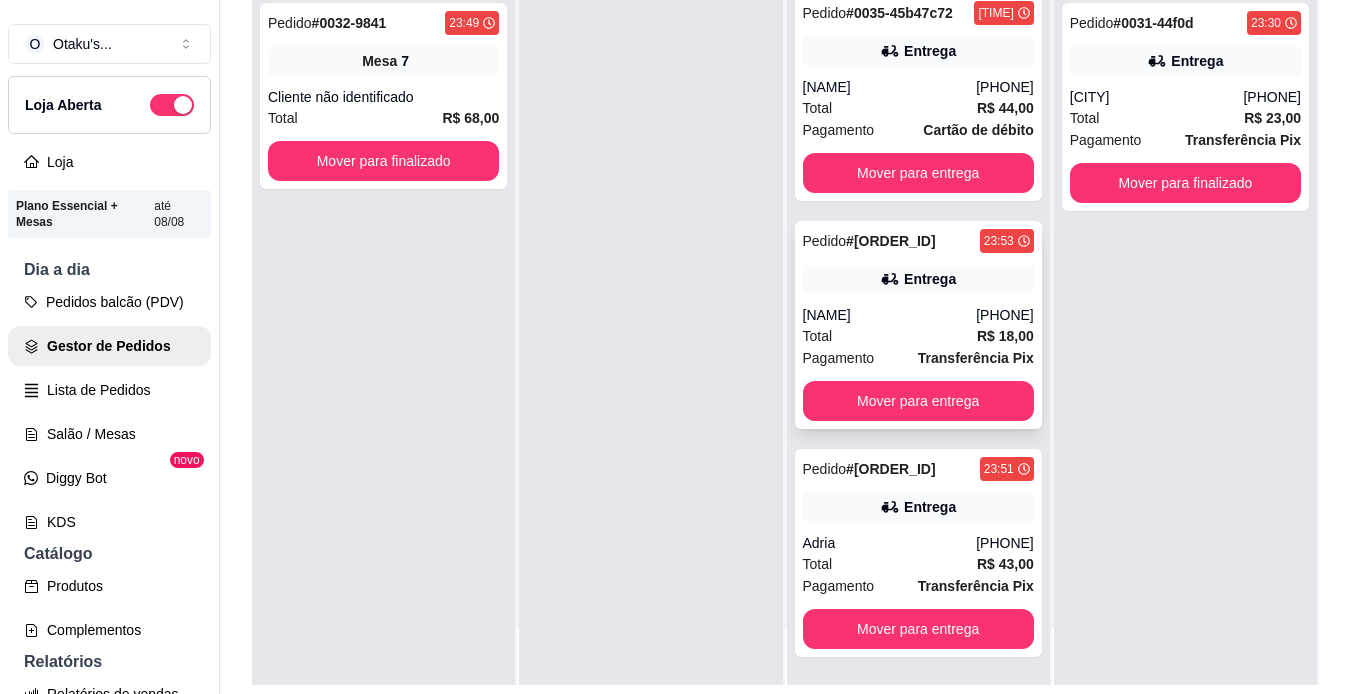 click on "Entrega" at bounding box center [918, 507] 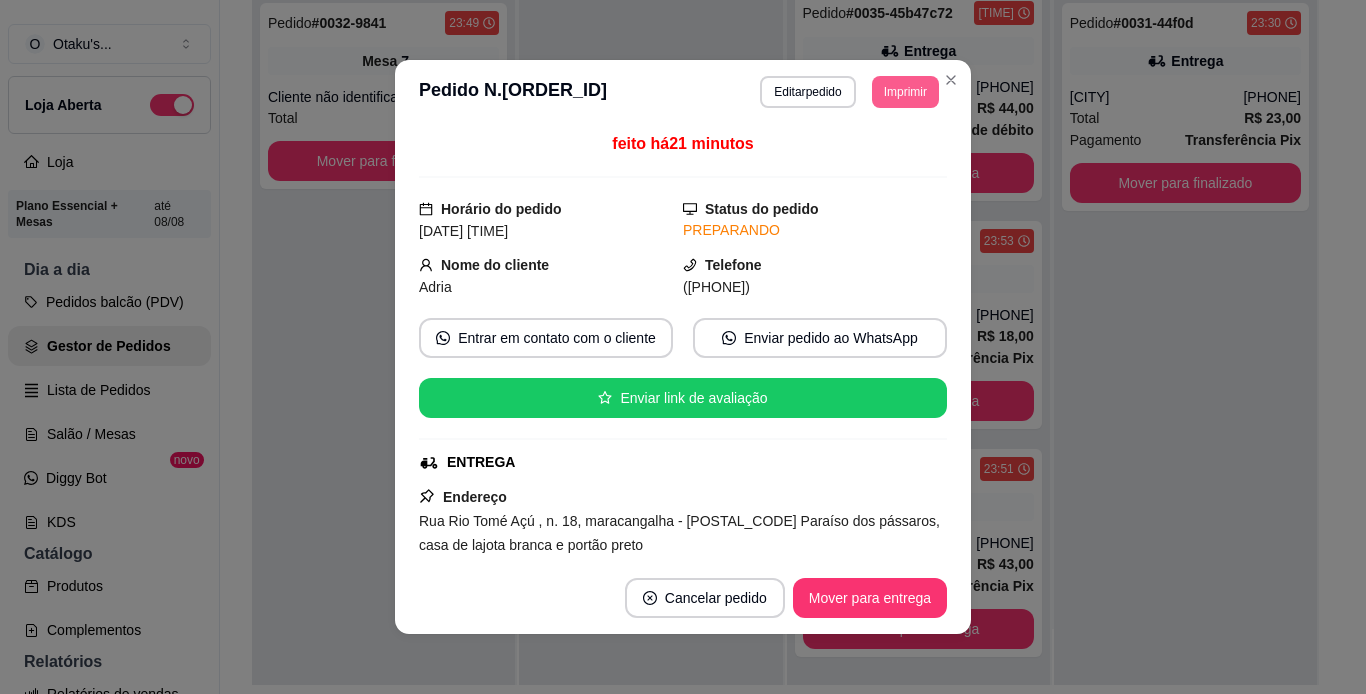 click on "Imprimir" at bounding box center [905, 92] 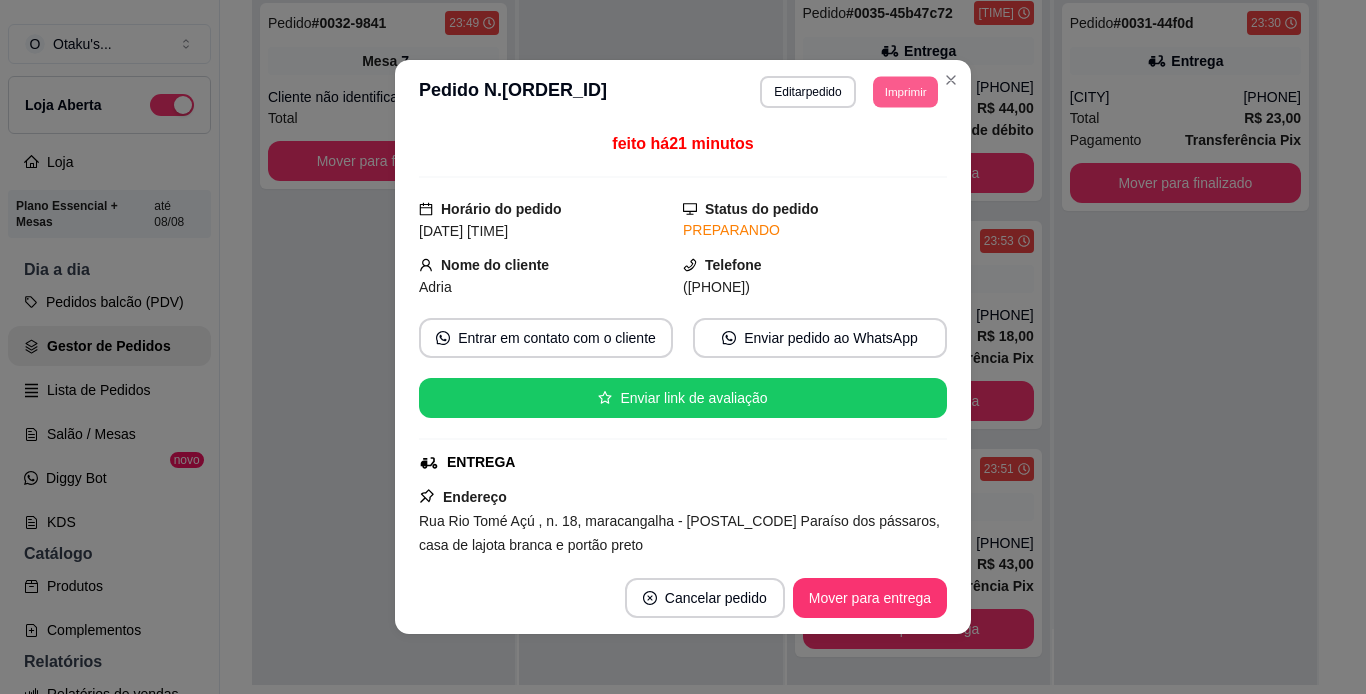 click on "Imprimir" at bounding box center [905, 91] 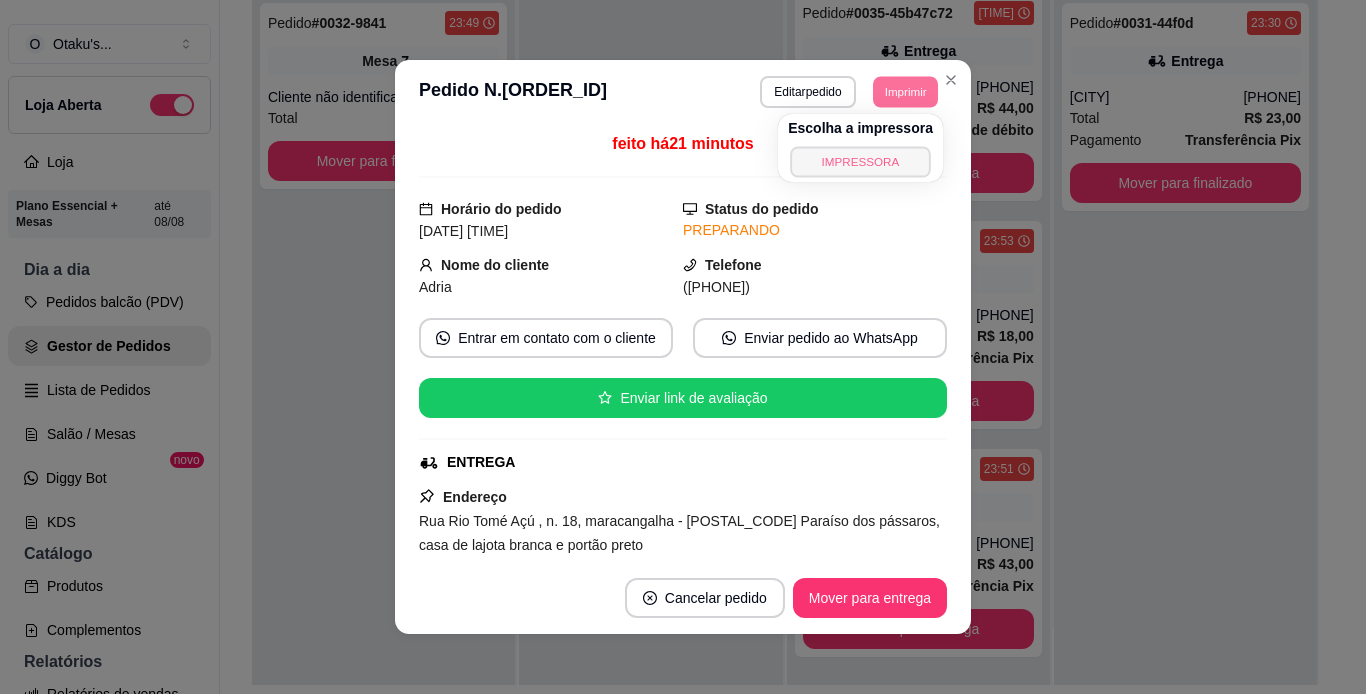 click on "IMPRESSORA" at bounding box center [860, 161] 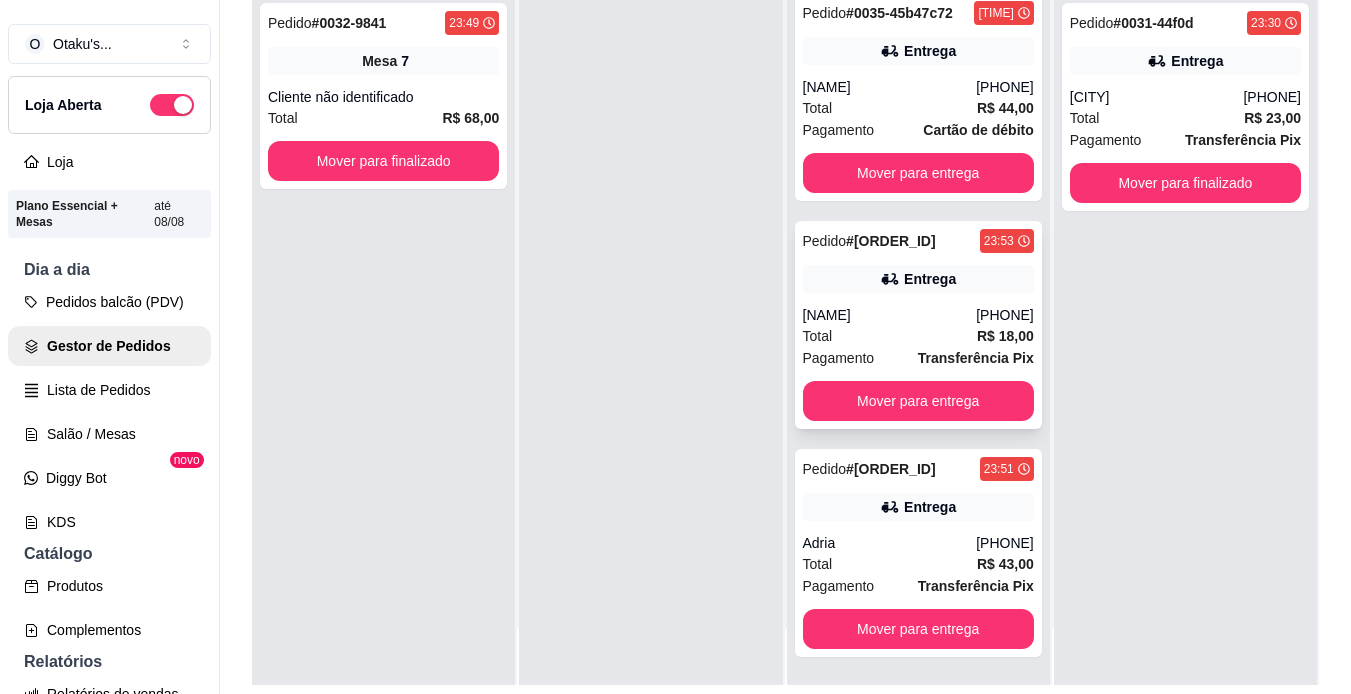 click on "Pedido  # [ORDER_ID] [TIME] Entrega [FIRST_NAME]  [PHONE] Total R$ 18,00 Pagamento Transferência Pix Mover para entrega" at bounding box center [918, 325] 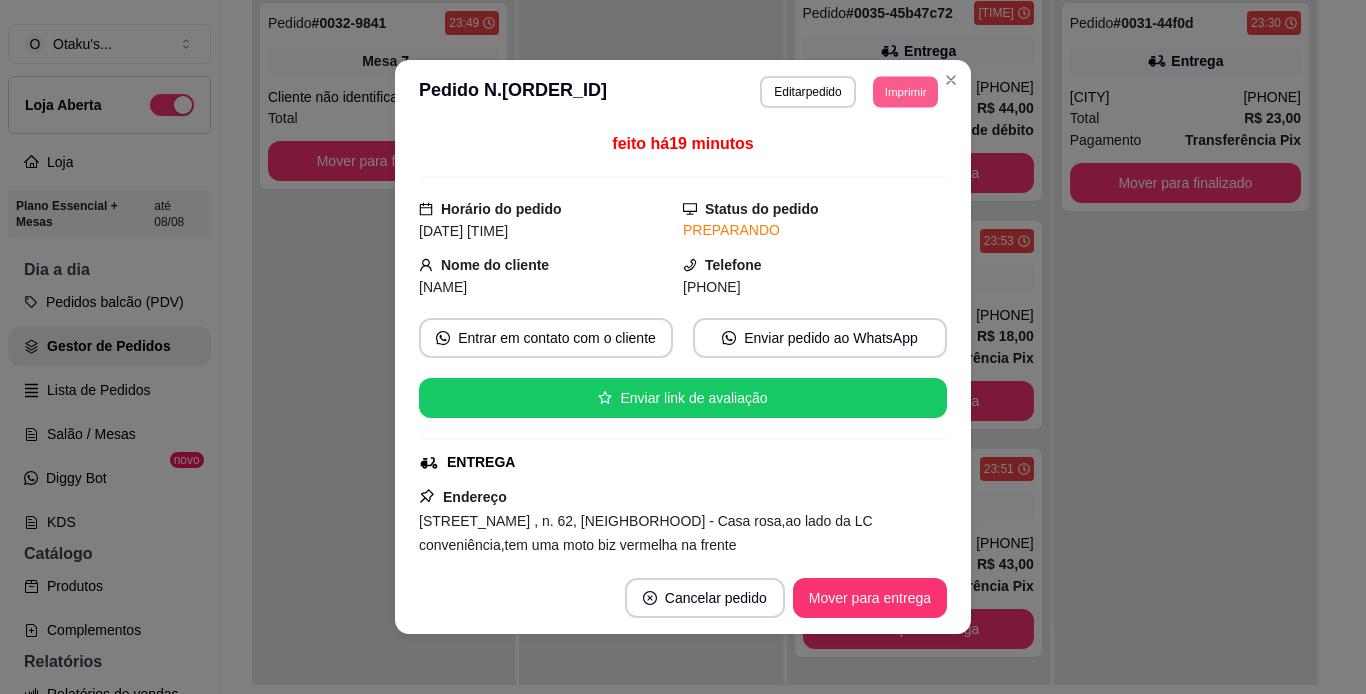click on "Imprimir" at bounding box center [905, 91] 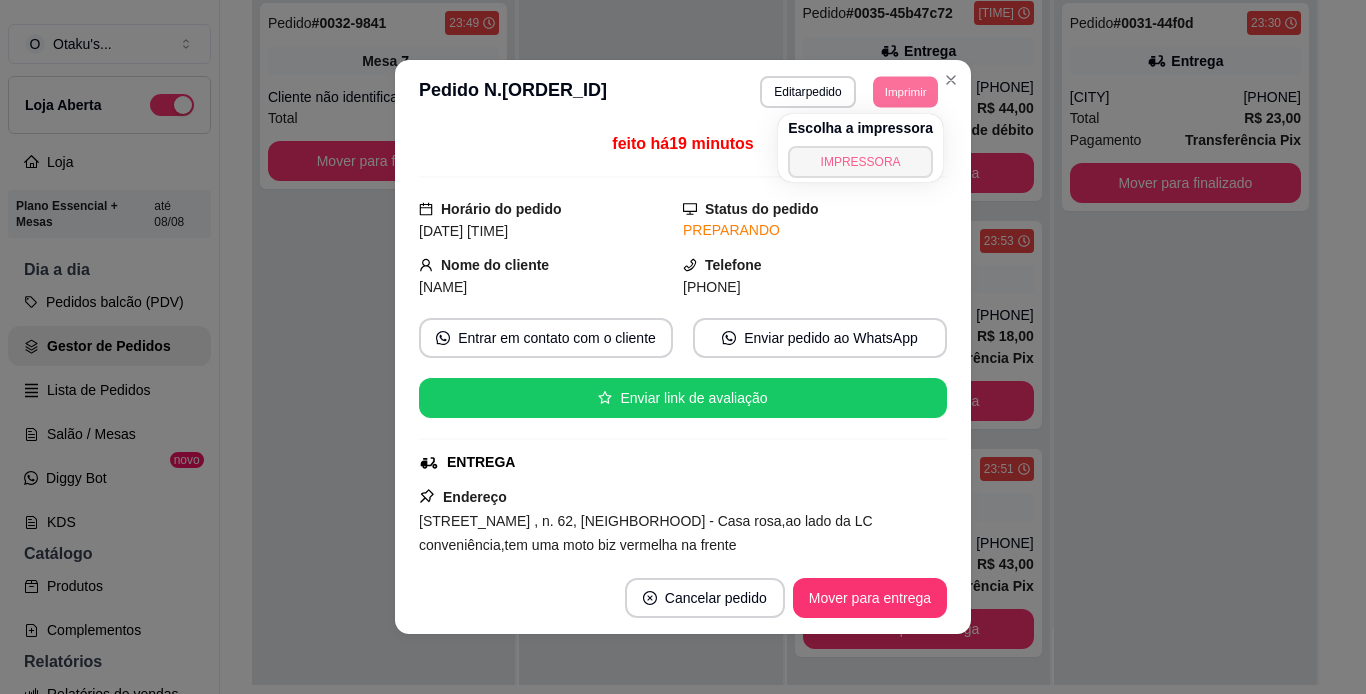 click on "IMPRESSORA" at bounding box center [860, 162] 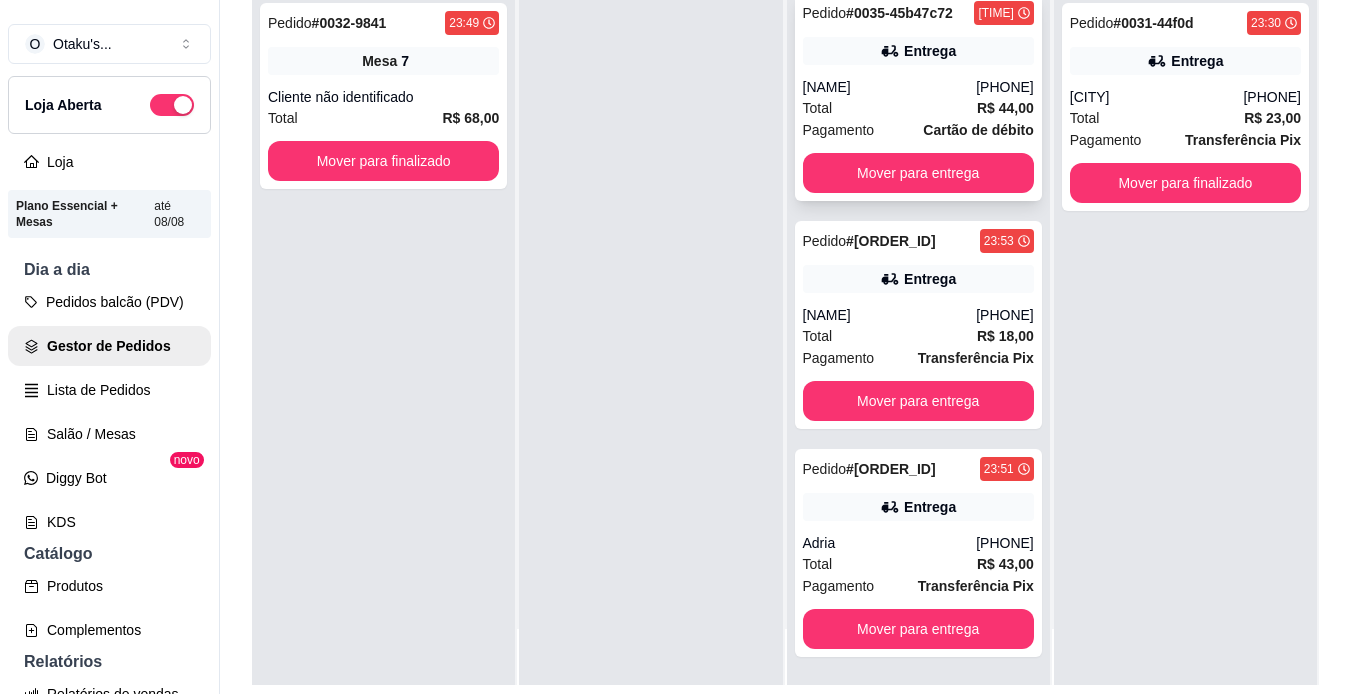 click on "Pedido  # 0035-45b47c72 23:57 Entrega Eli França  ([PHONE]) Total R$ 44,00 Pagamento Cartão de débito Mover para entrega" at bounding box center [918, 97] 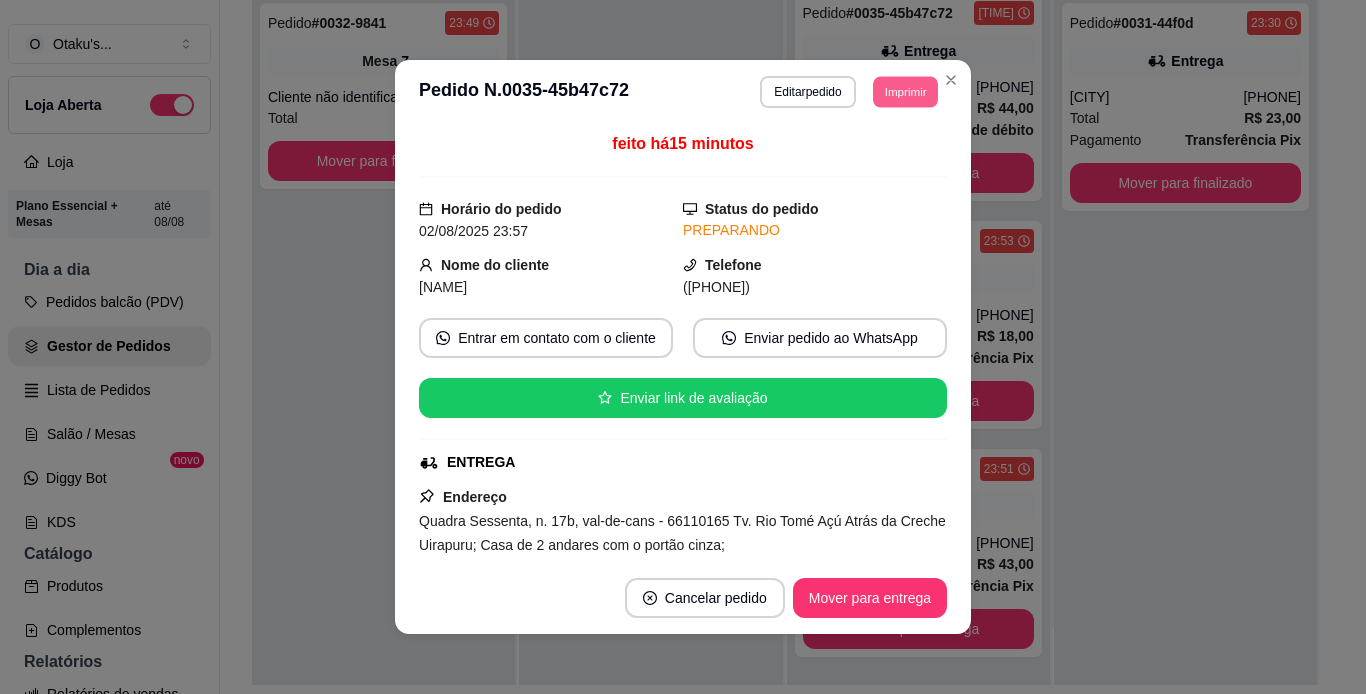 click on "Imprimir" at bounding box center (905, 91) 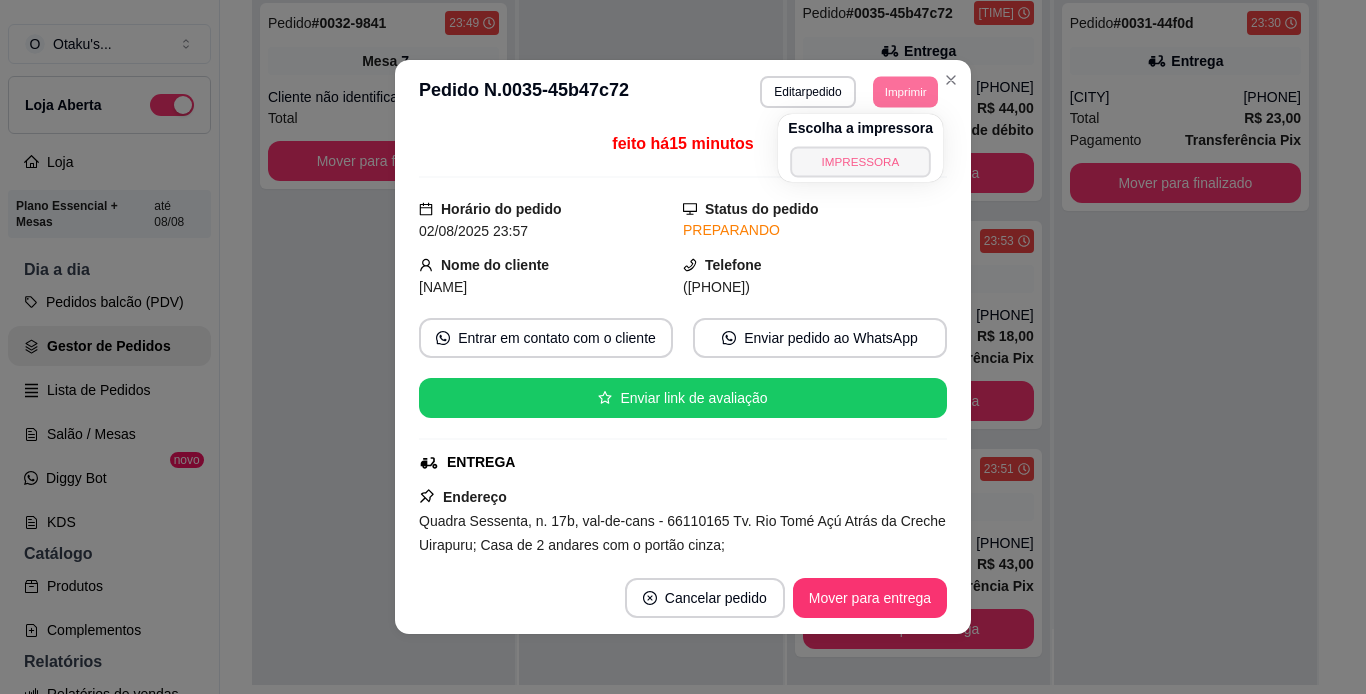 click on "IMPRESSORA" at bounding box center [860, 161] 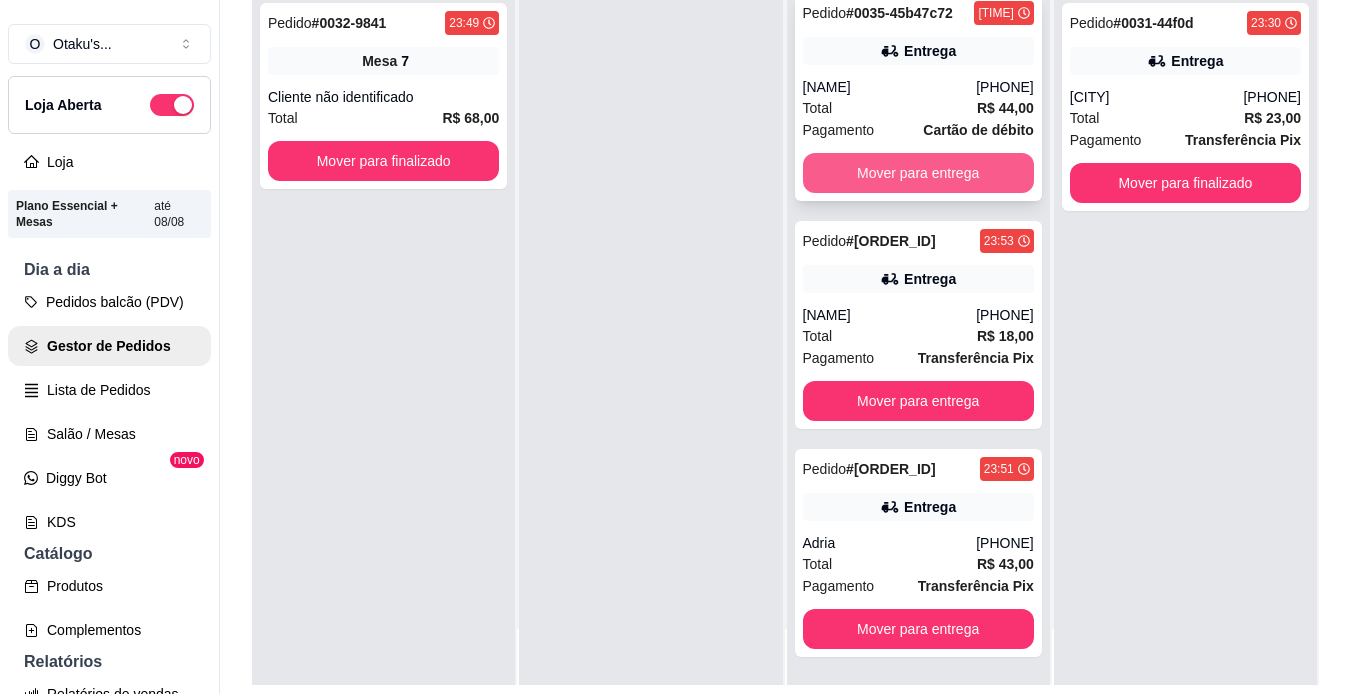 click on "Mover para entrega" at bounding box center (918, 173) 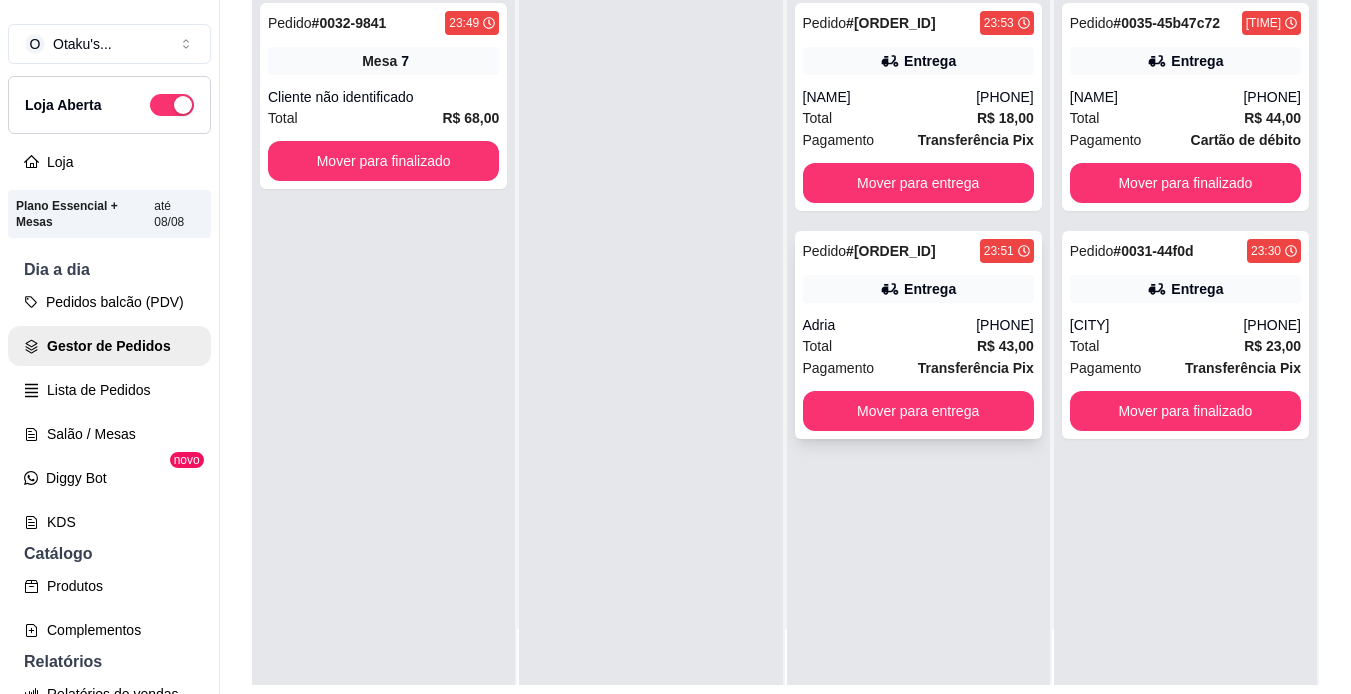 scroll, scrollTop: 0, scrollLeft: 0, axis: both 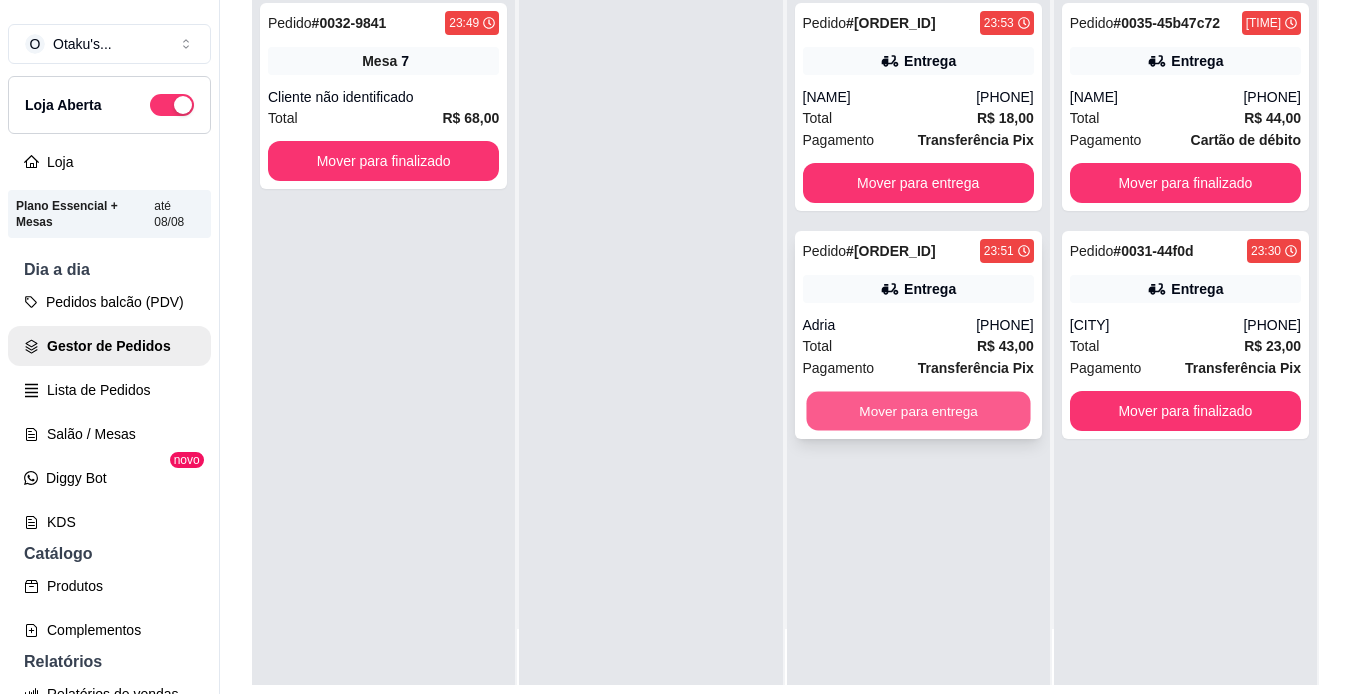click on "Mover para entrega" at bounding box center [918, 411] 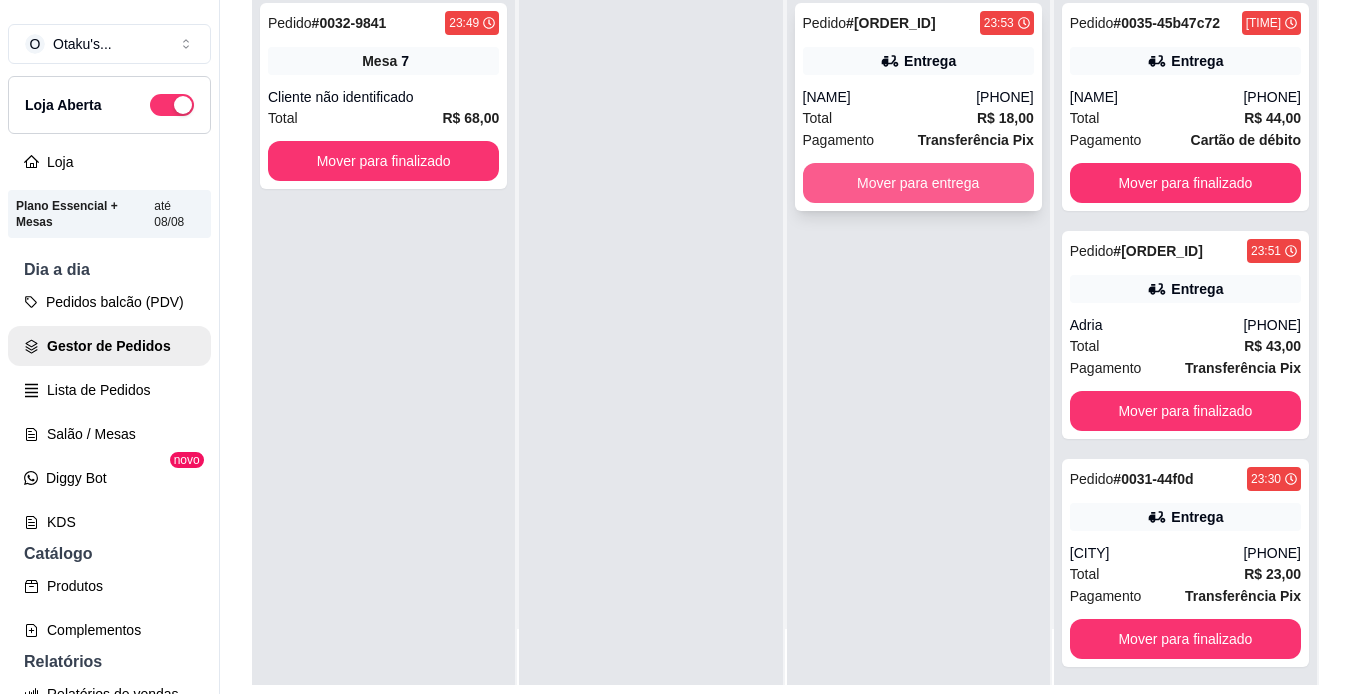 click on "Mover para entrega" at bounding box center (918, 183) 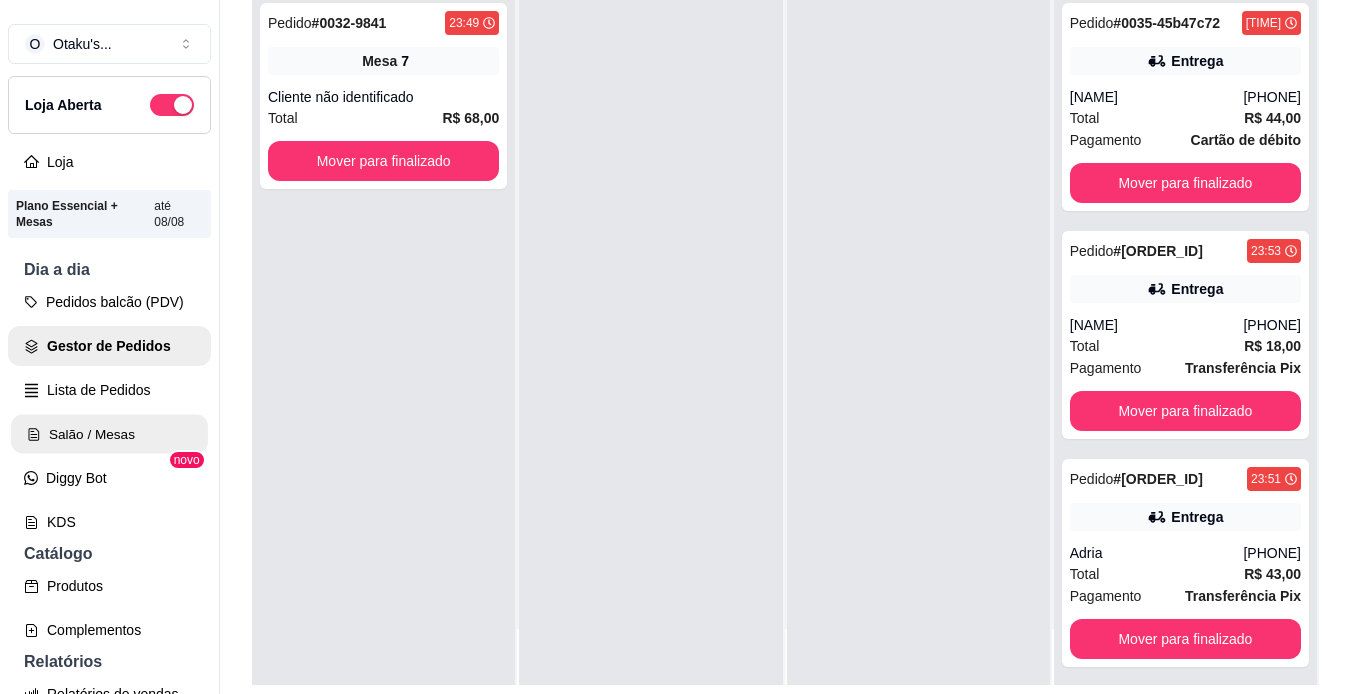 click on "Salão / Mesas" at bounding box center (109, 434) 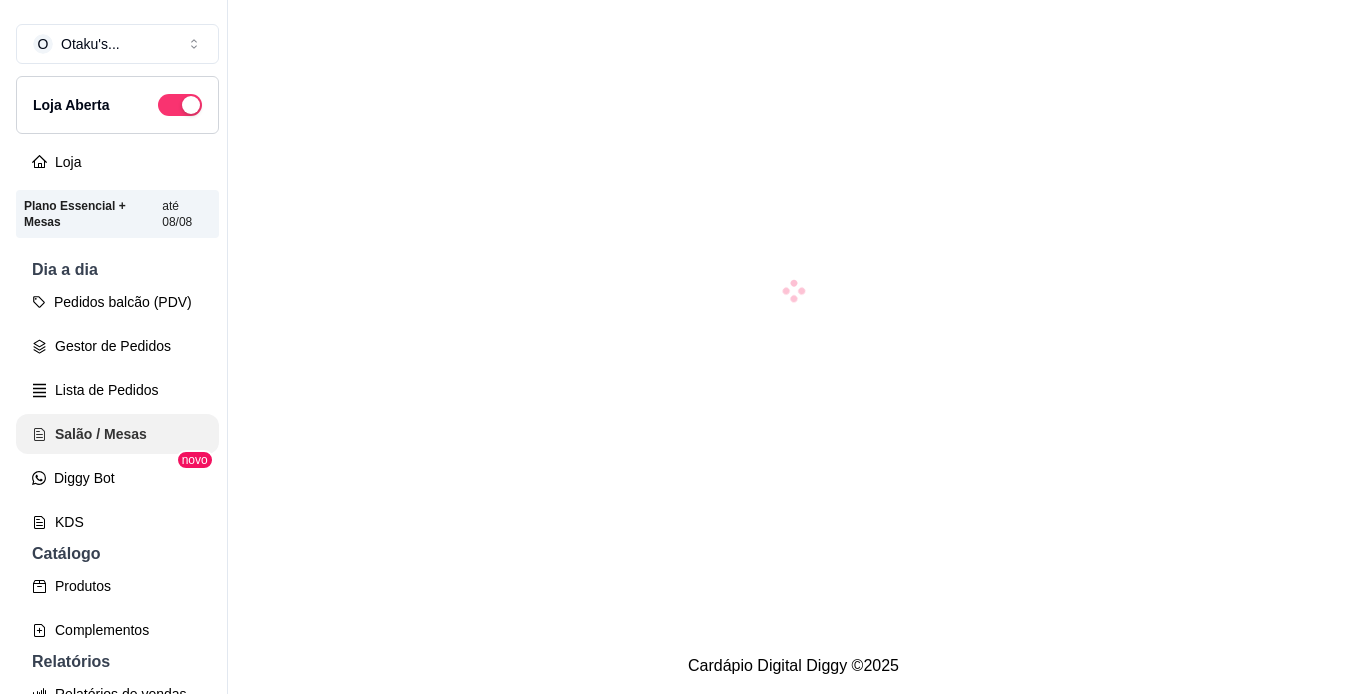 scroll, scrollTop: 0, scrollLeft: 0, axis: both 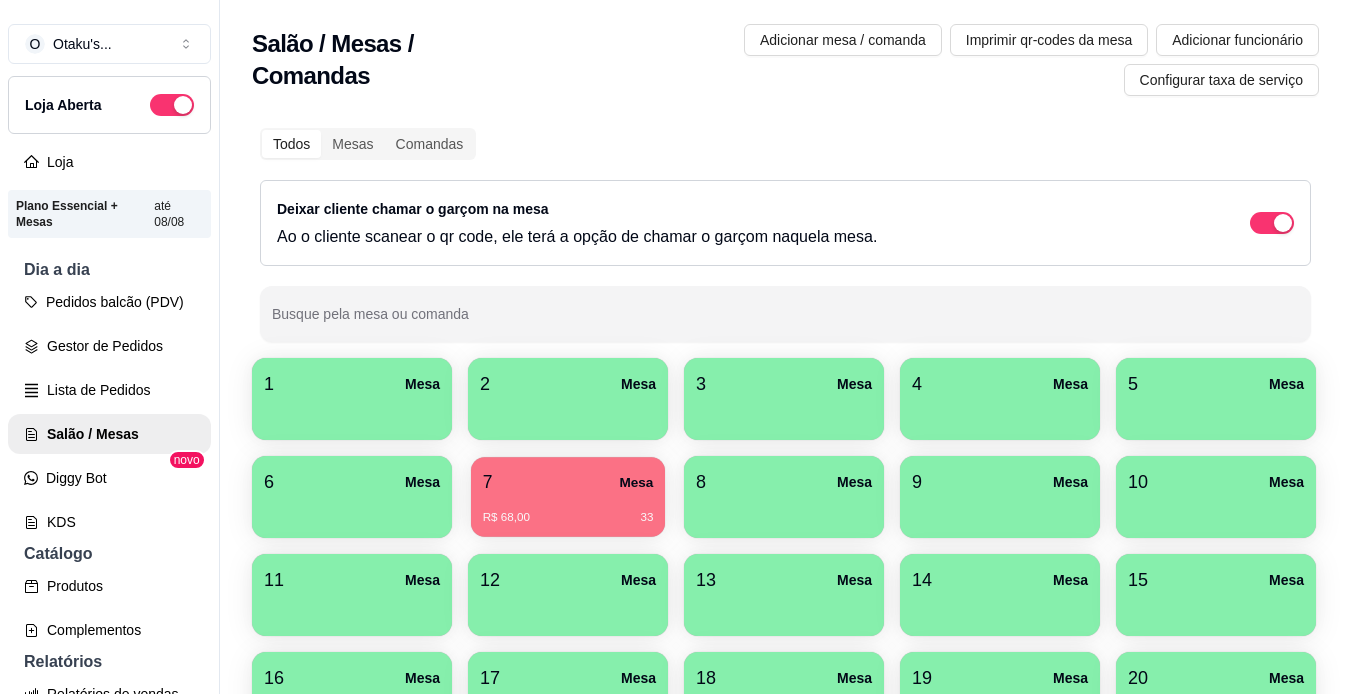 click on "7 Mesa" at bounding box center (568, 482) 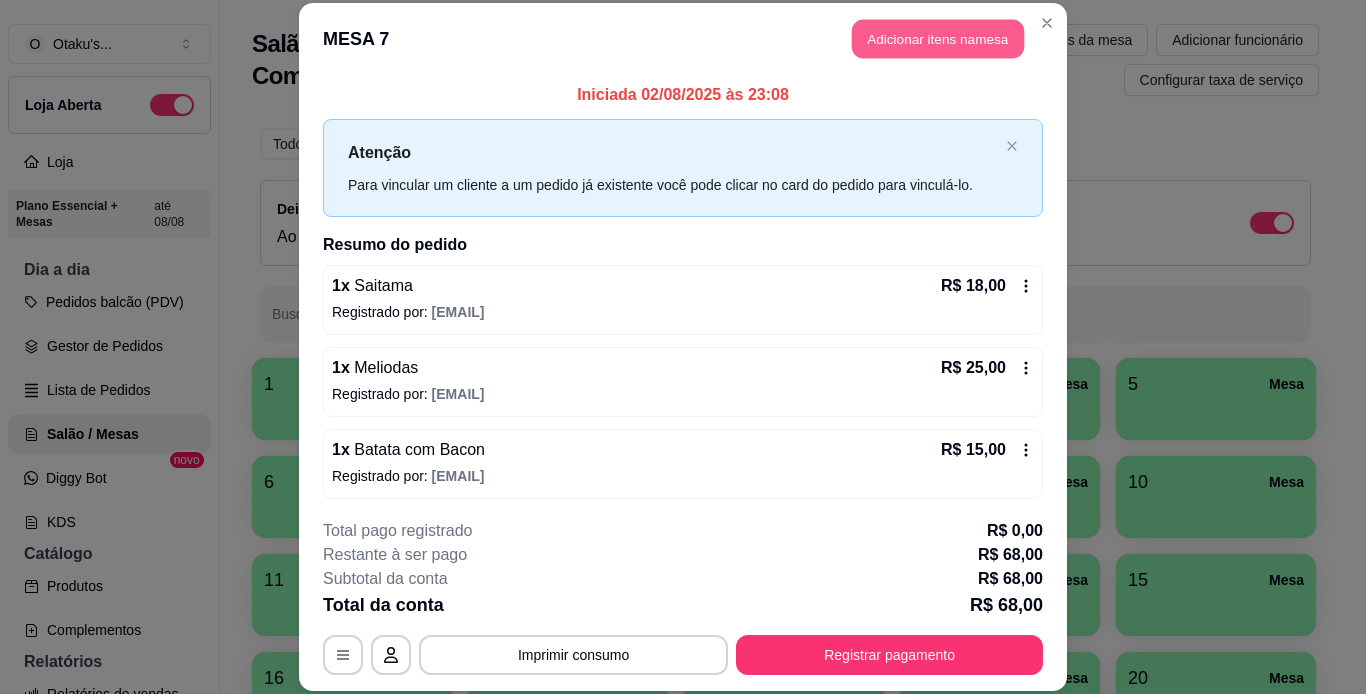 click on "Adicionar itens na  mesa" at bounding box center (938, 39) 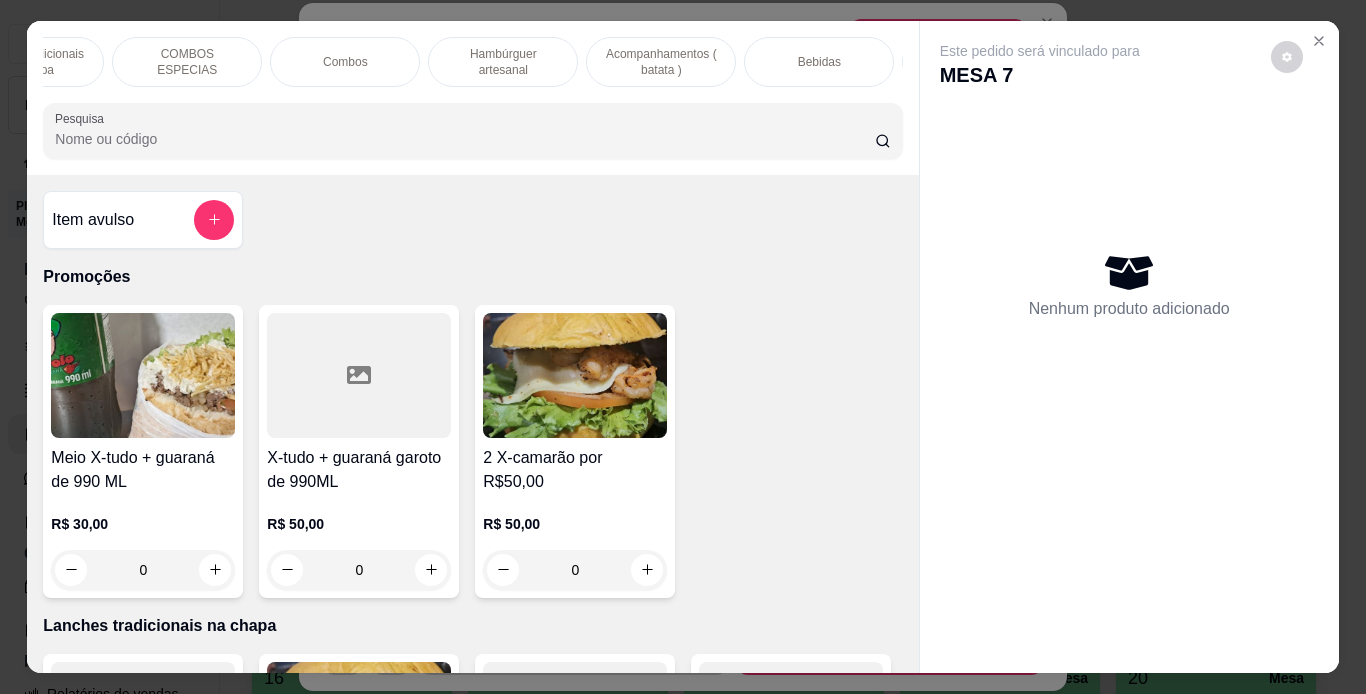 scroll, scrollTop: 0, scrollLeft: 280, axis: horizontal 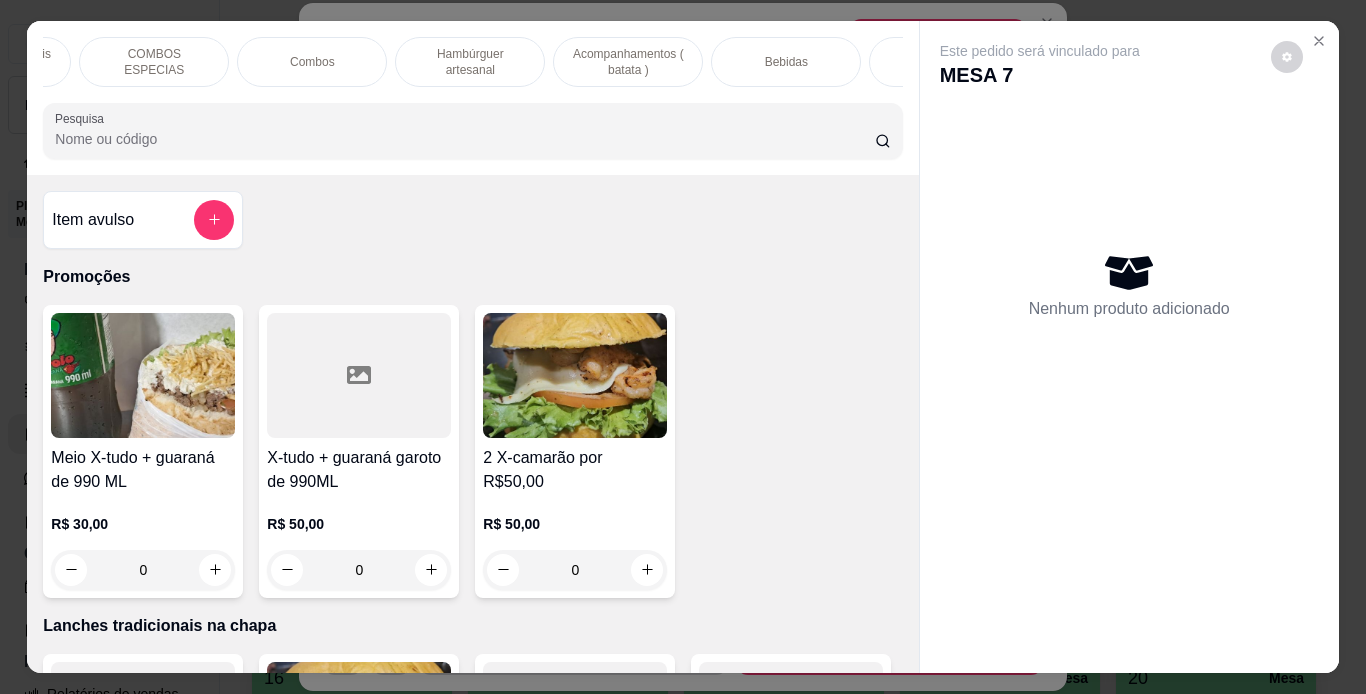 click on "Bebidas" at bounding box center [786, 62] 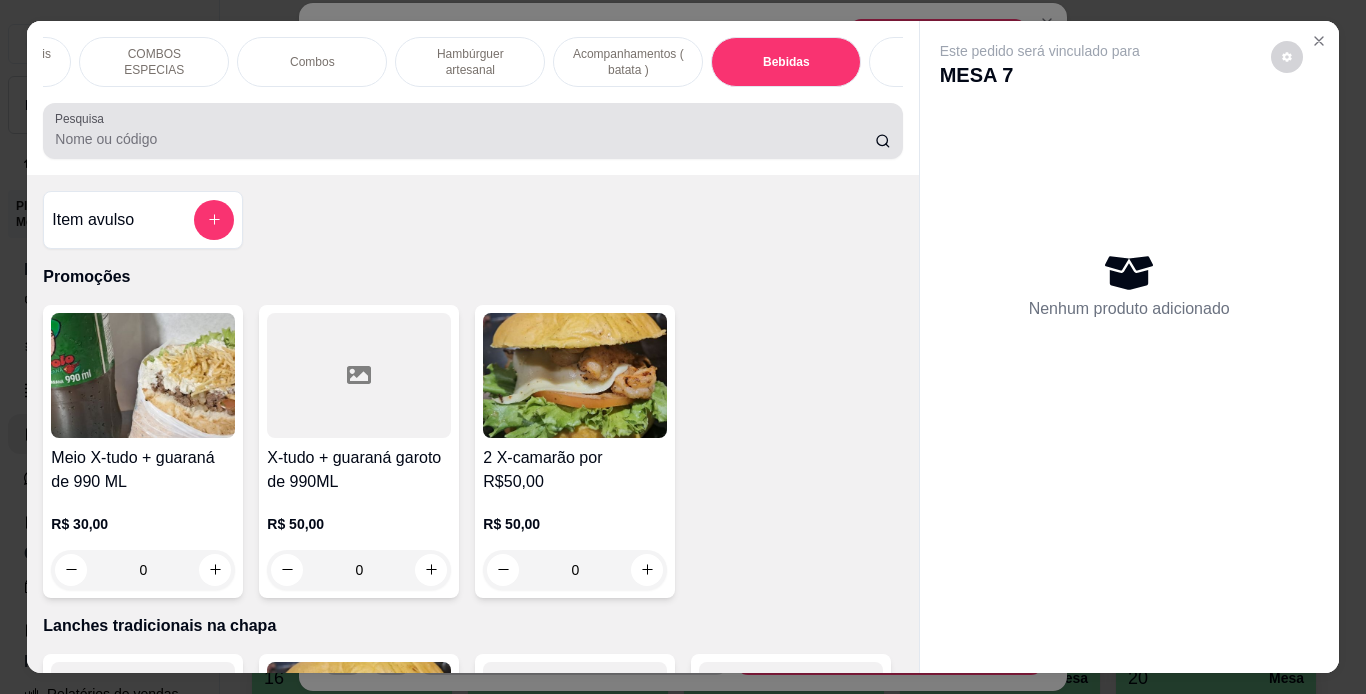 scroll, scrollTop: 5857, scrollLeft: 0, axis: vertical 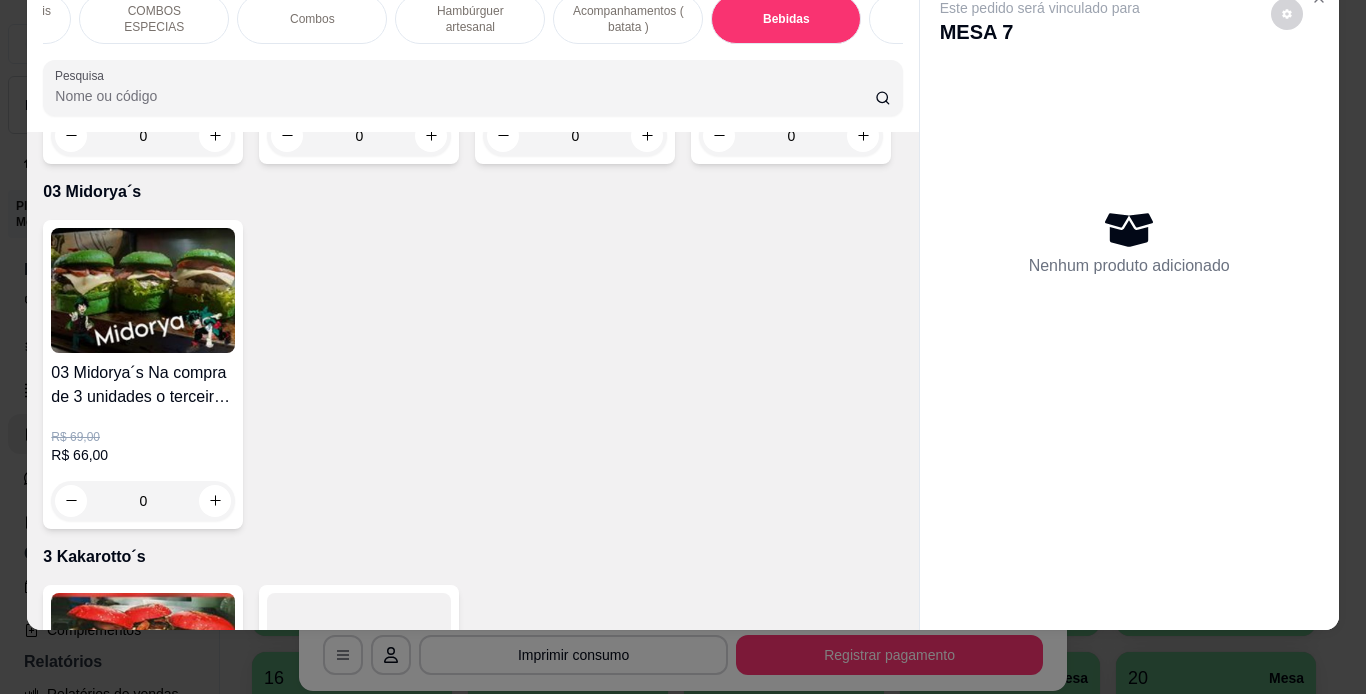 click on "Coca-Cola 1l" at bounding box center [575, -522] 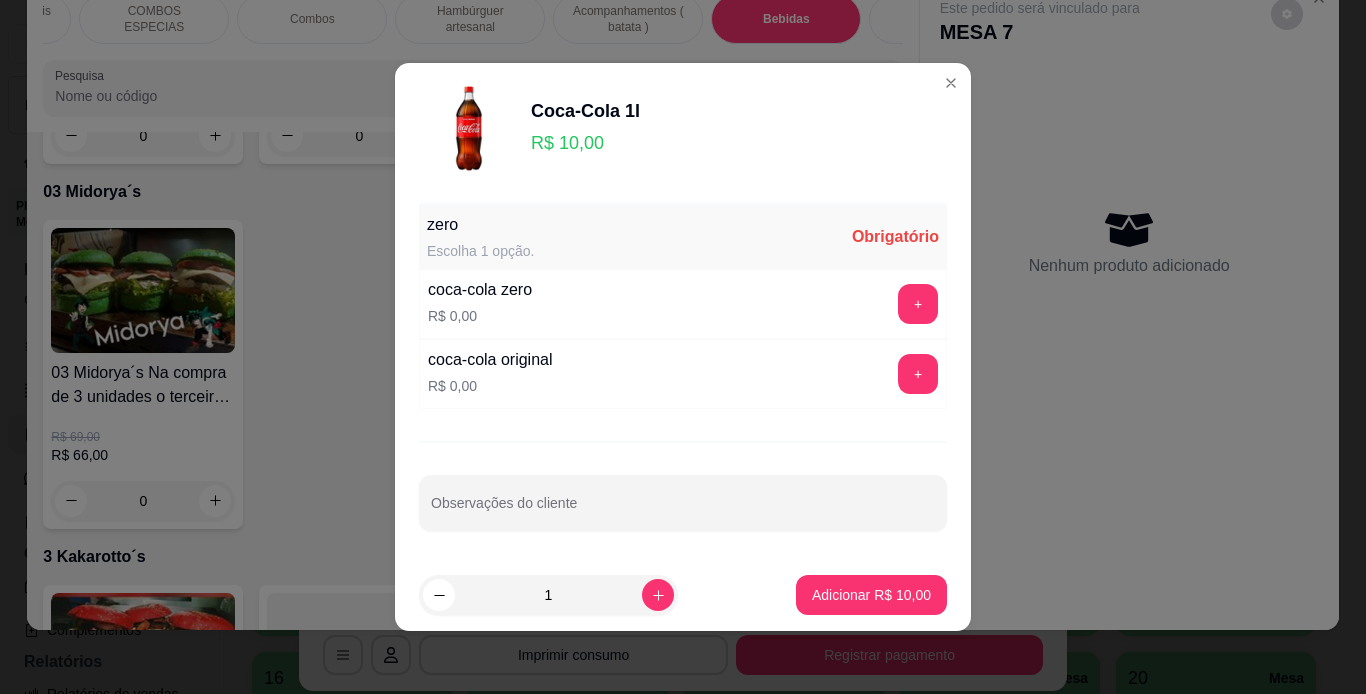 click on "Coca-Cola 1l R$ 10,00" at bounding box center [683, 129] 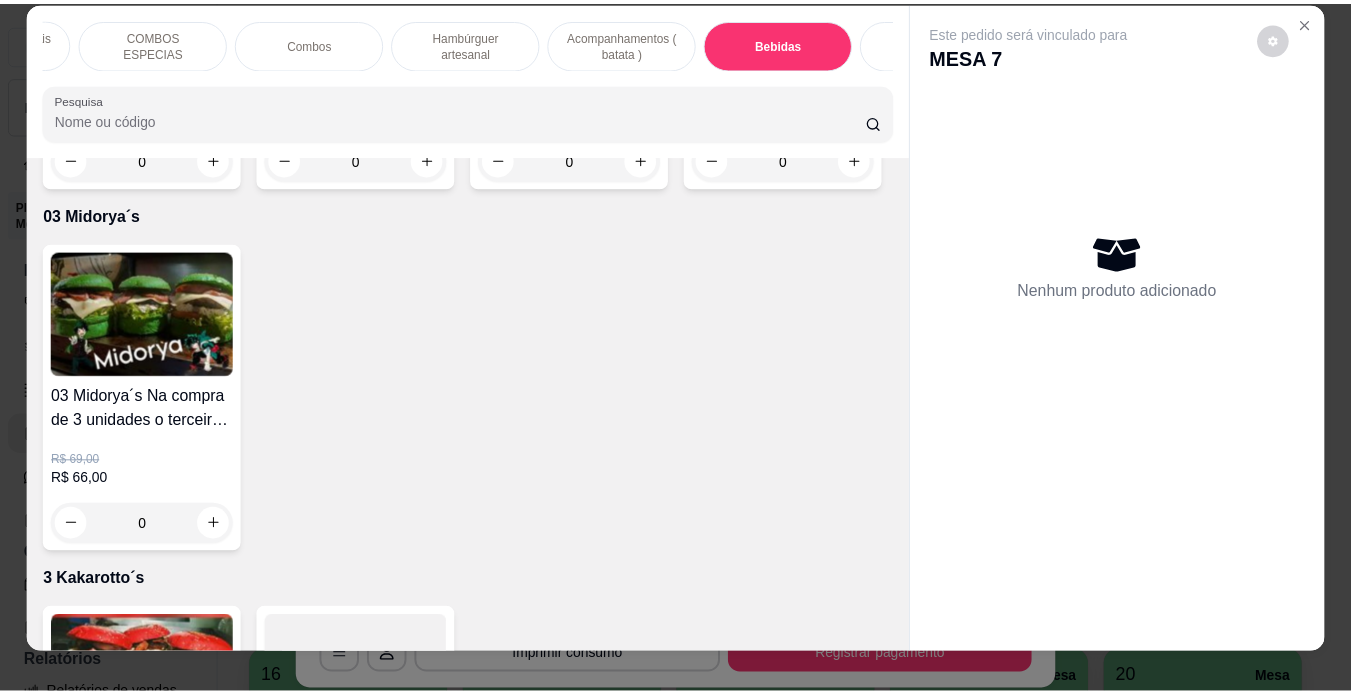 scroll, scrollTop: 0, scrollLeft: 0, axis: both 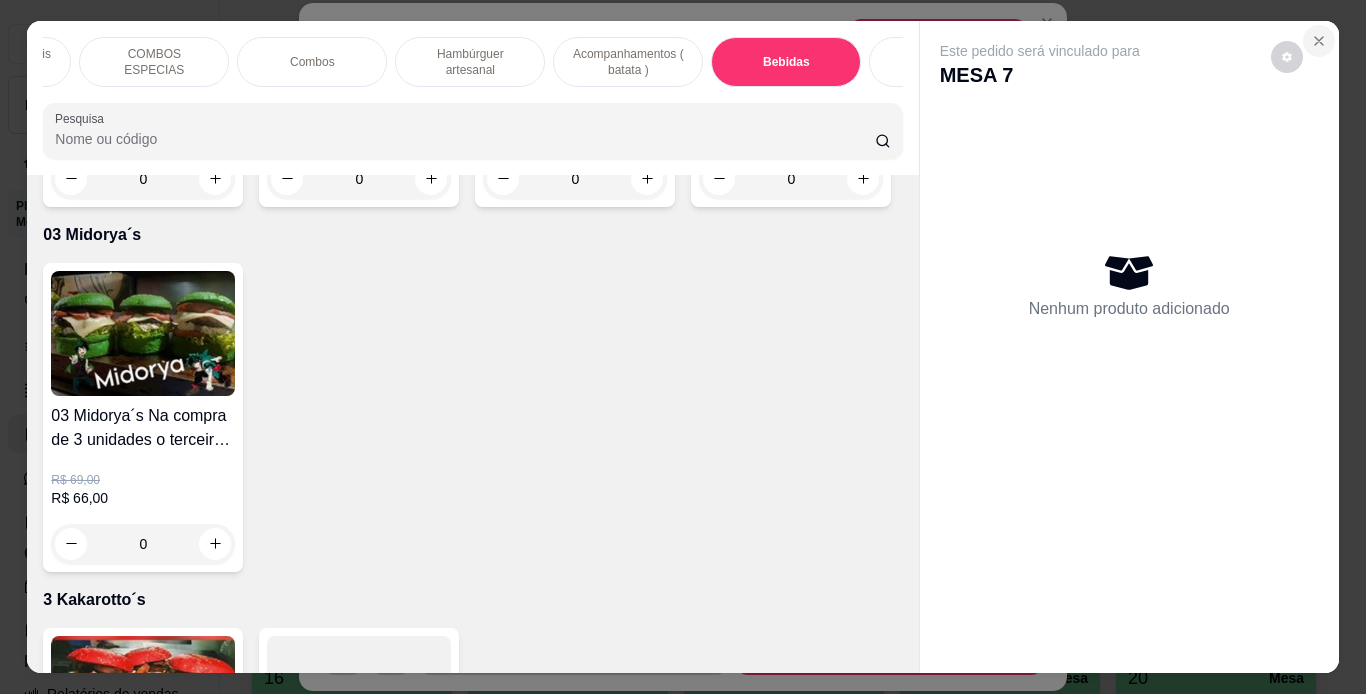 click 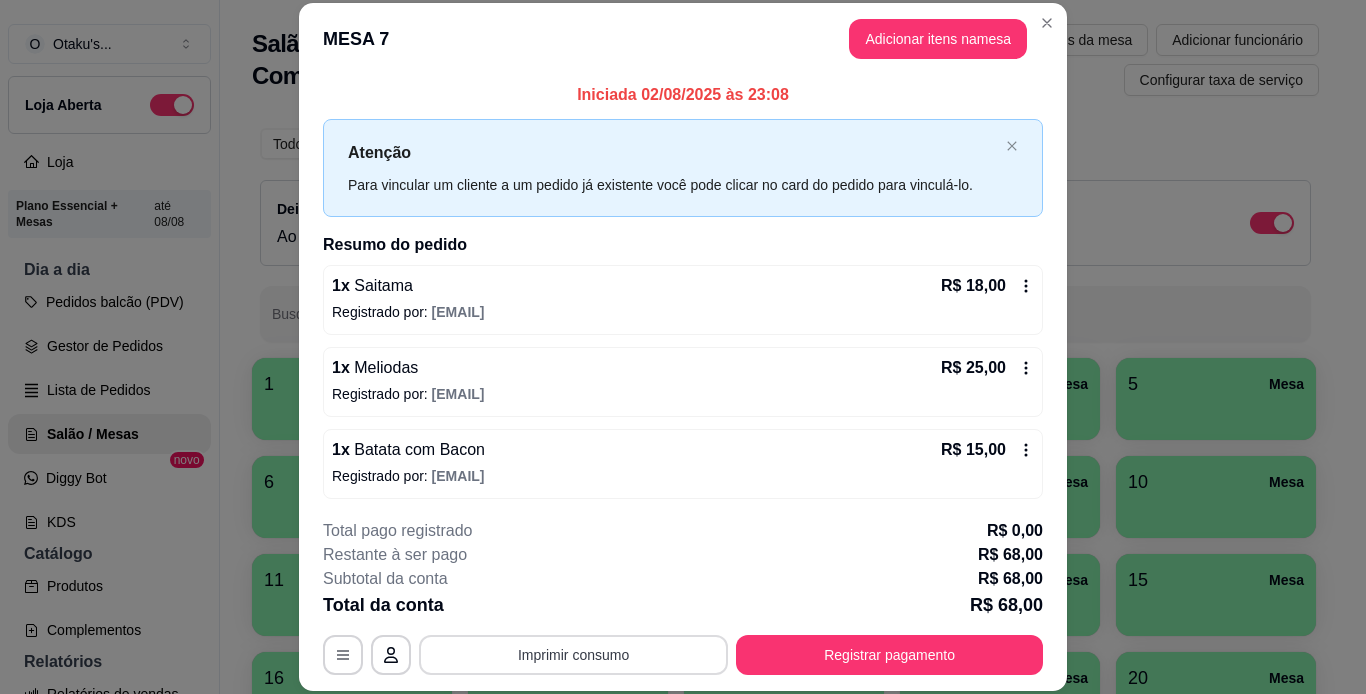 click on "Imprimir consumo" at bounding box center [573, 655] 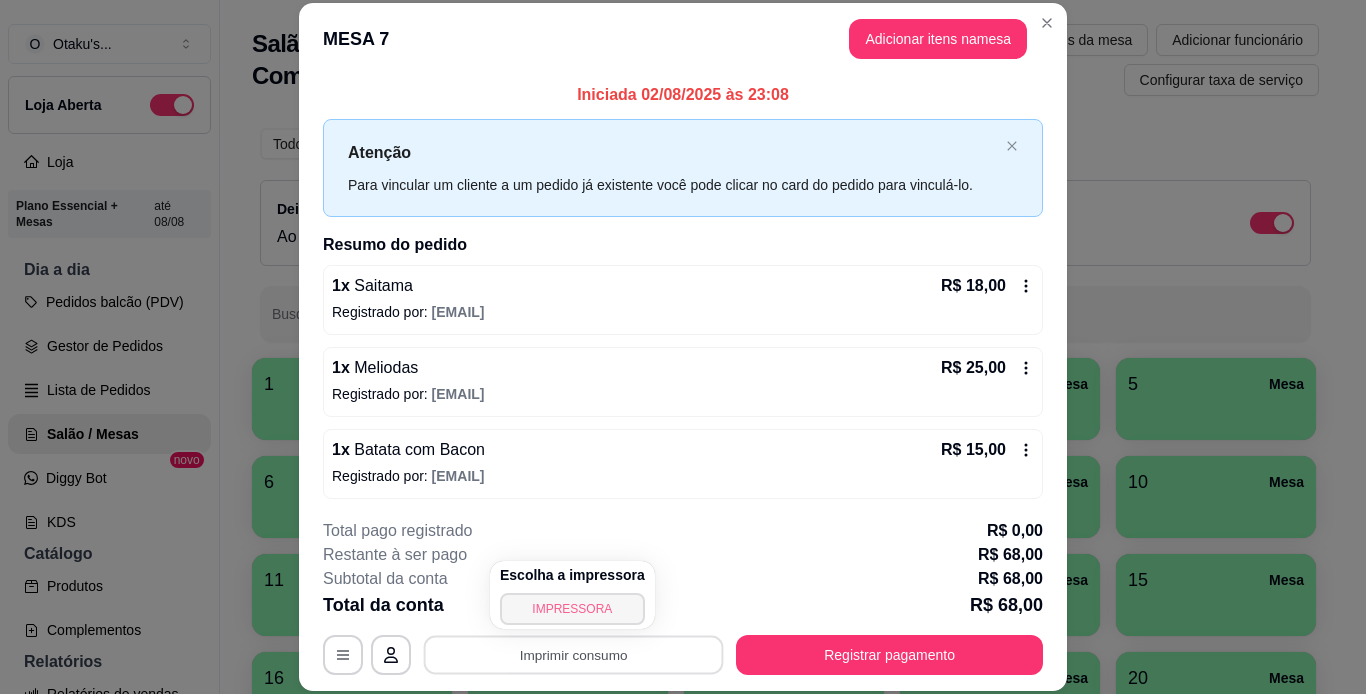 click on "IMPRESSORA" at bounding box center [572, 609] 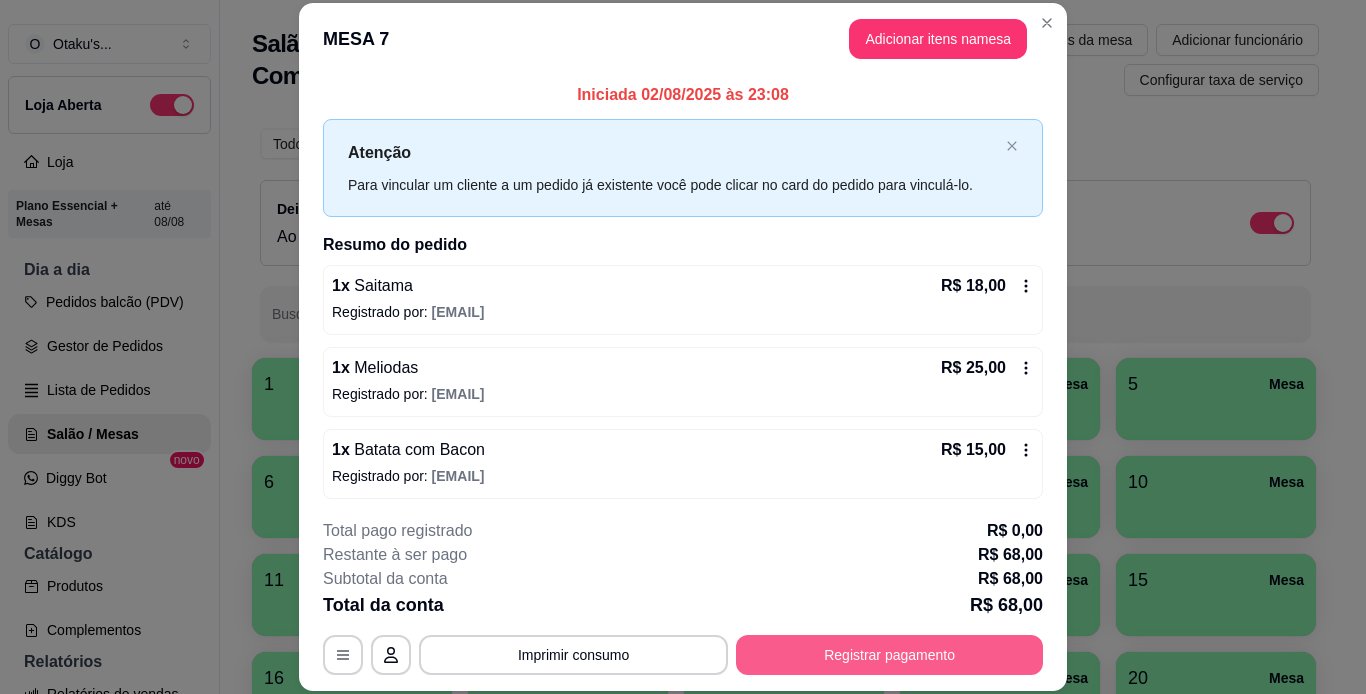 click on "Registrar pagamento" at bounding box center [889, 655] 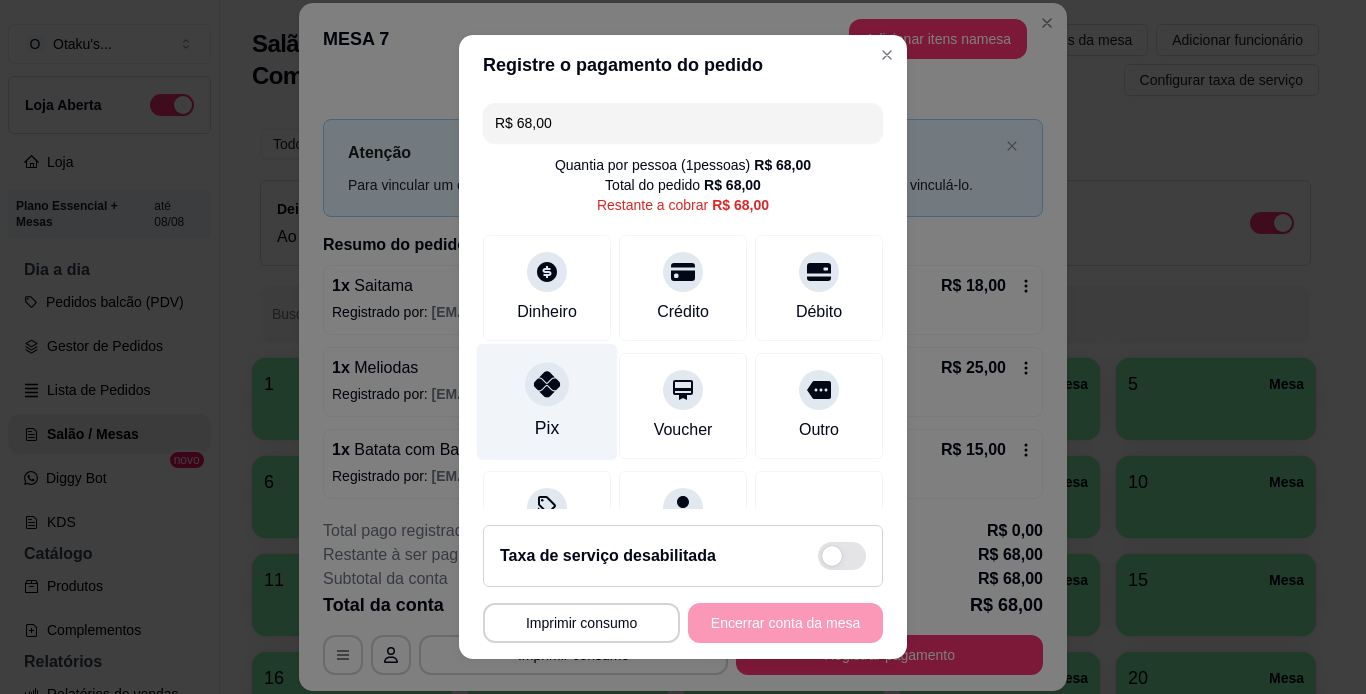 click at bounding box center (547, 384) 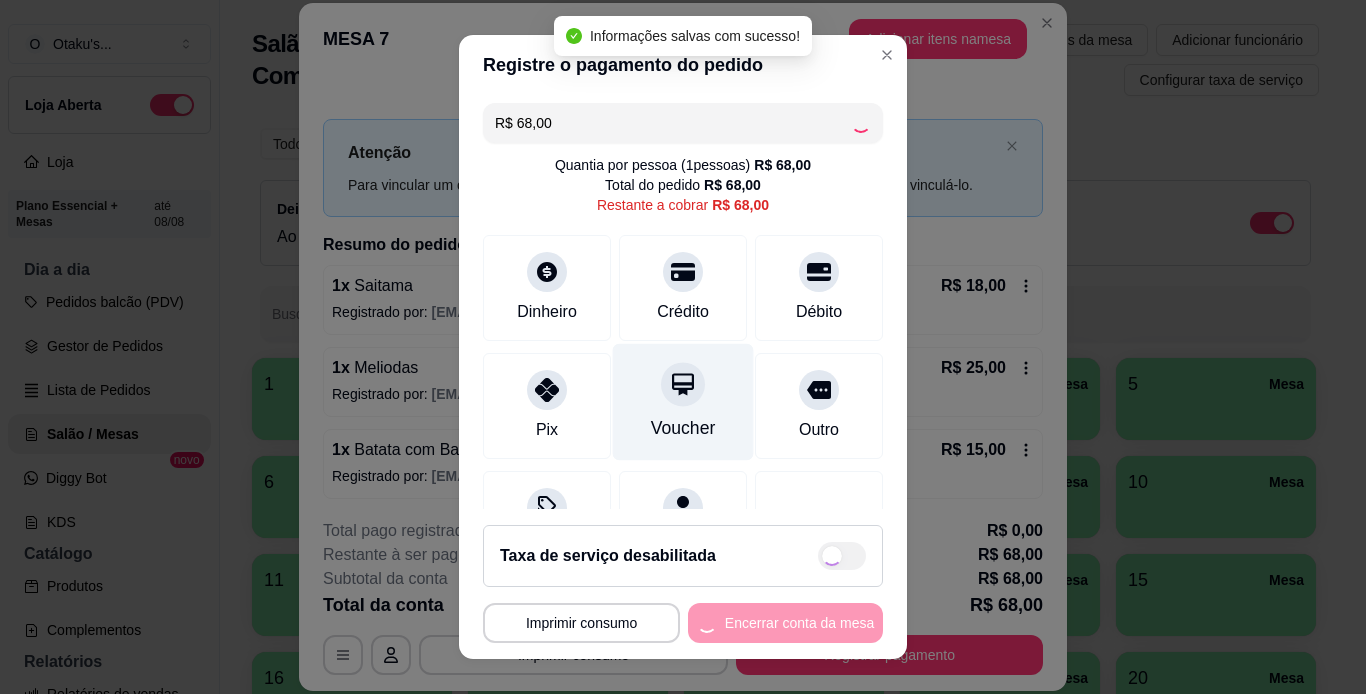 type on "R$ 0,00" 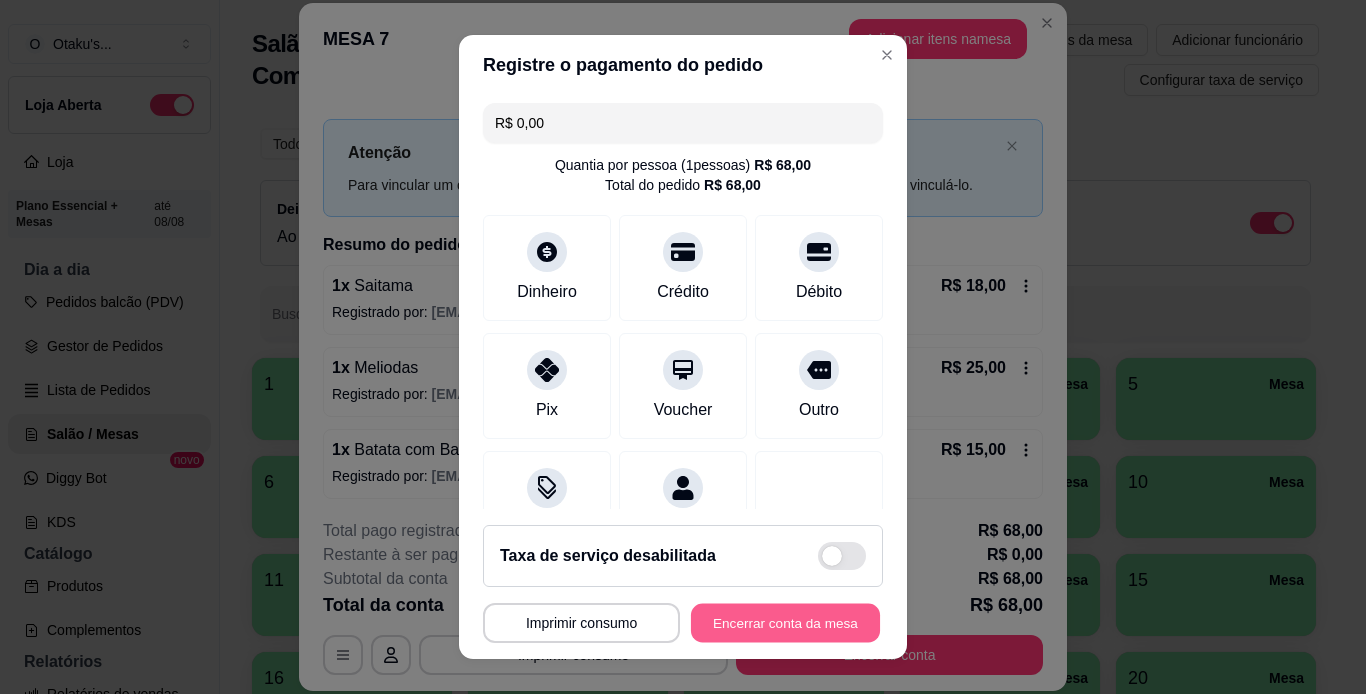 click on "Encerrar conta da mesa" at bounding box center (785, 623) 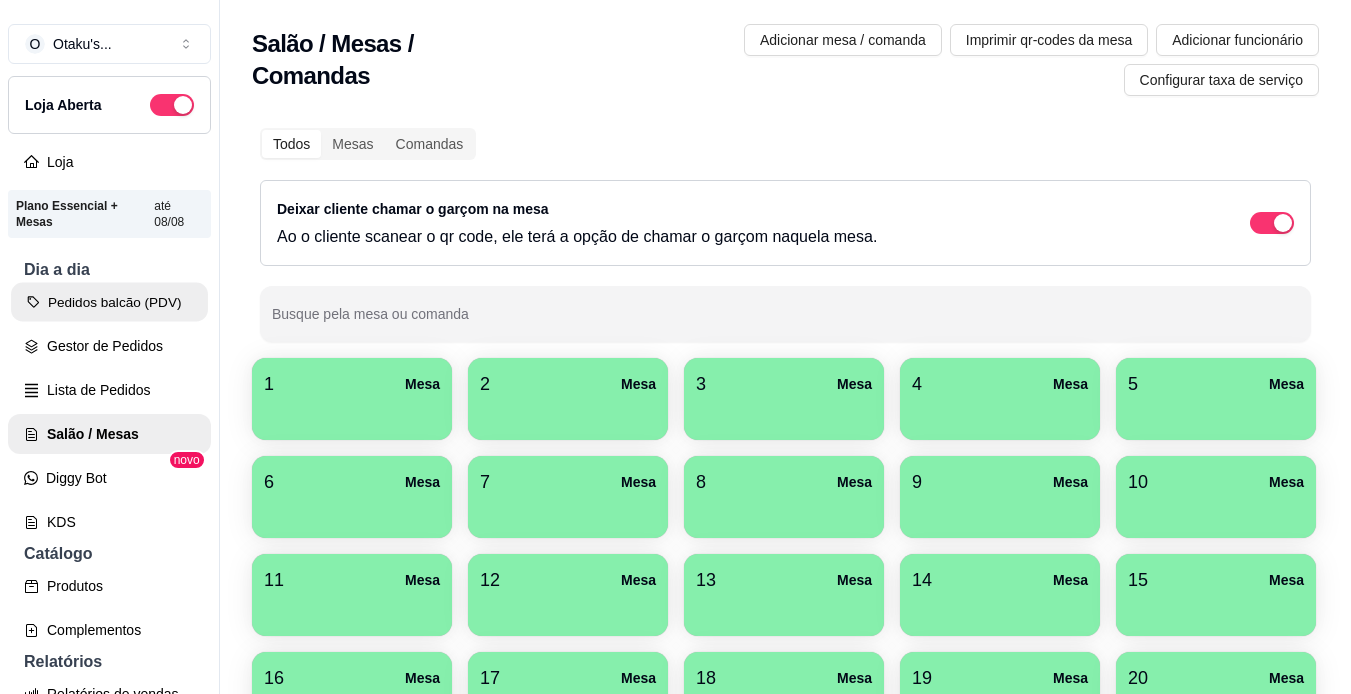 click on "Pedidos balcão (PDV)" at bounding box center (109, 302) 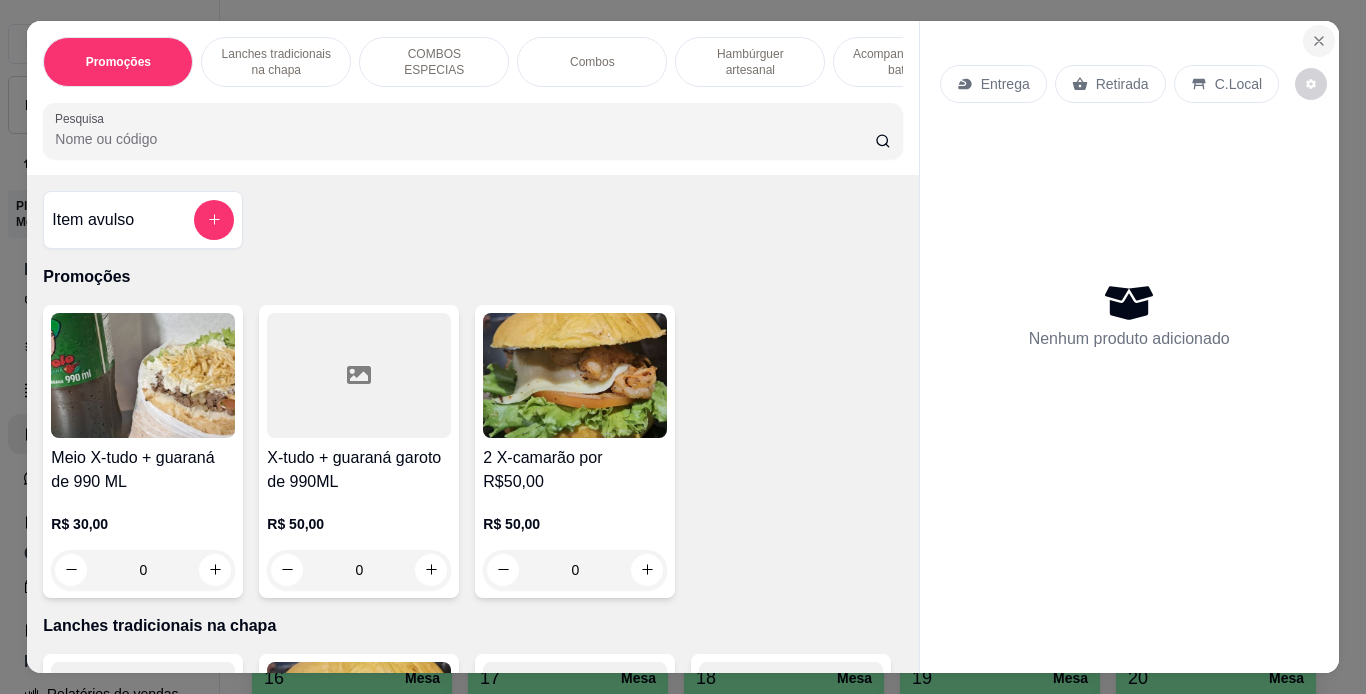 click 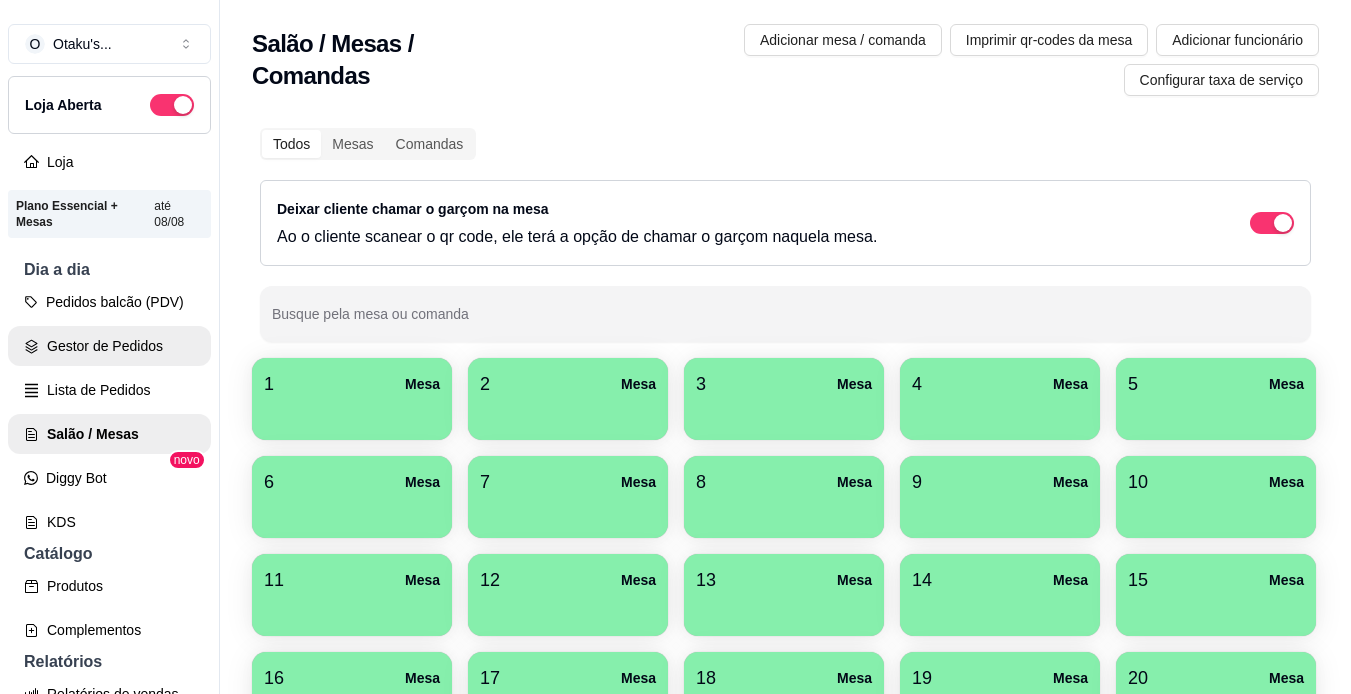 click on "Gestor de Pedidos" at bounding box center (109, 346) 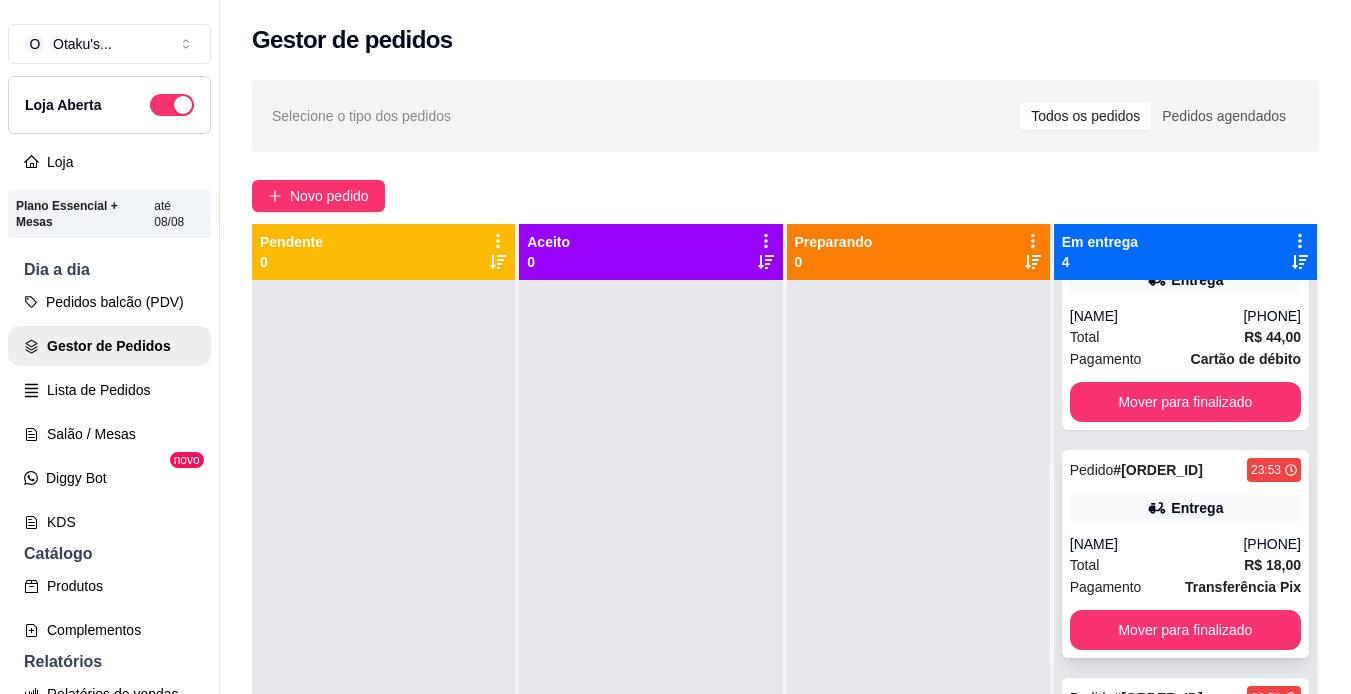 scroll, scrollTop: 72, scrollLeft: 0, axis: vertical 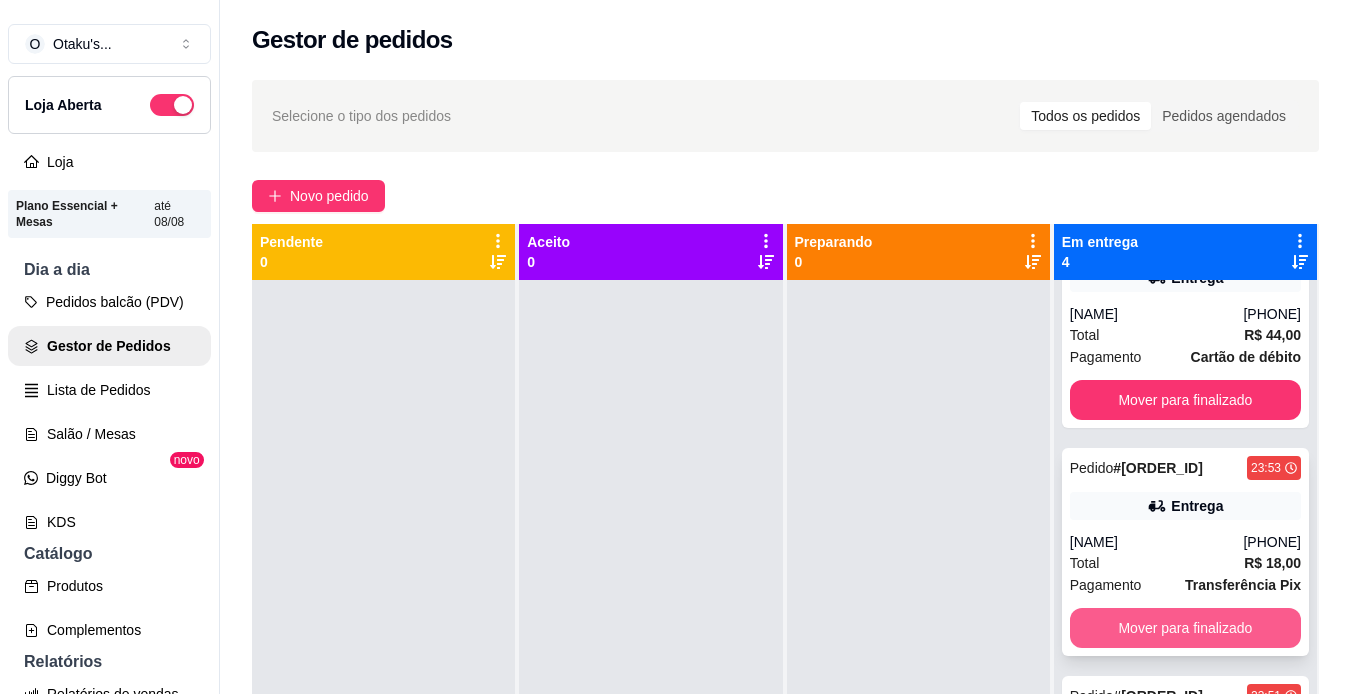 click on "Mover para finalizado" at bounding box center [1185, 628] 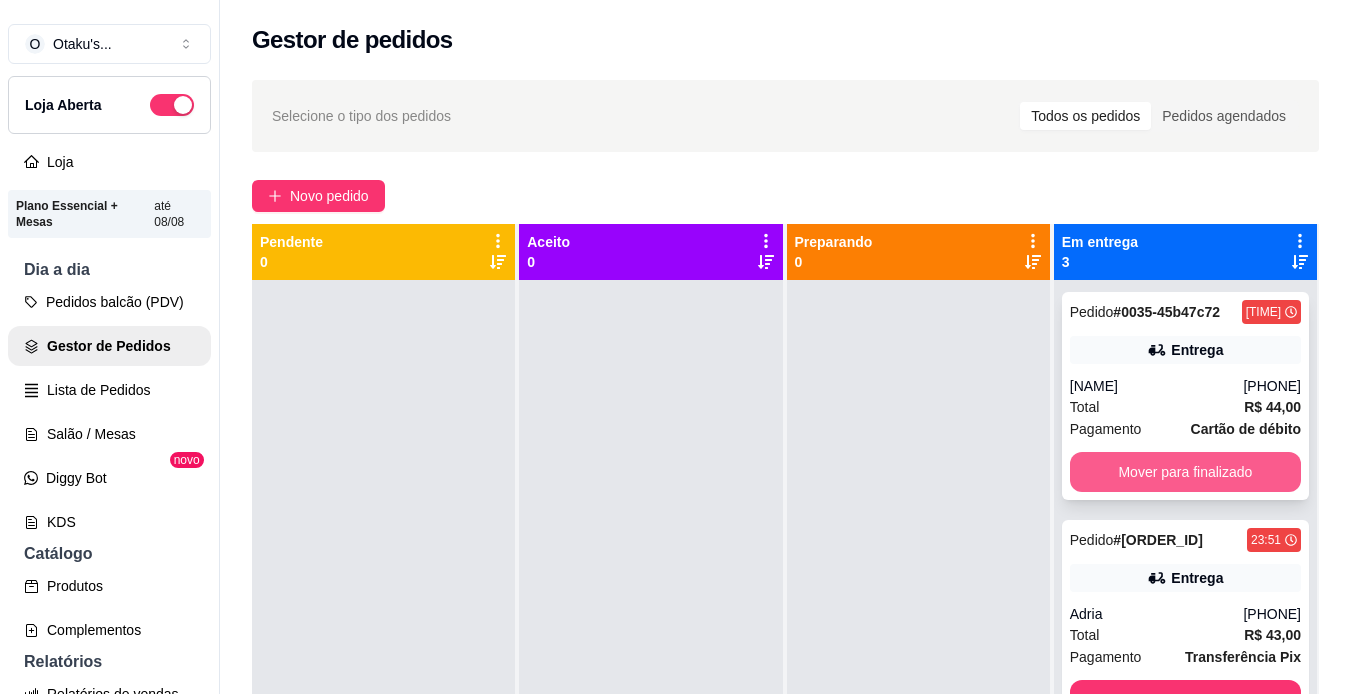 scroll, scrollTop: 10, scrollLeft: 0, axis: vertical 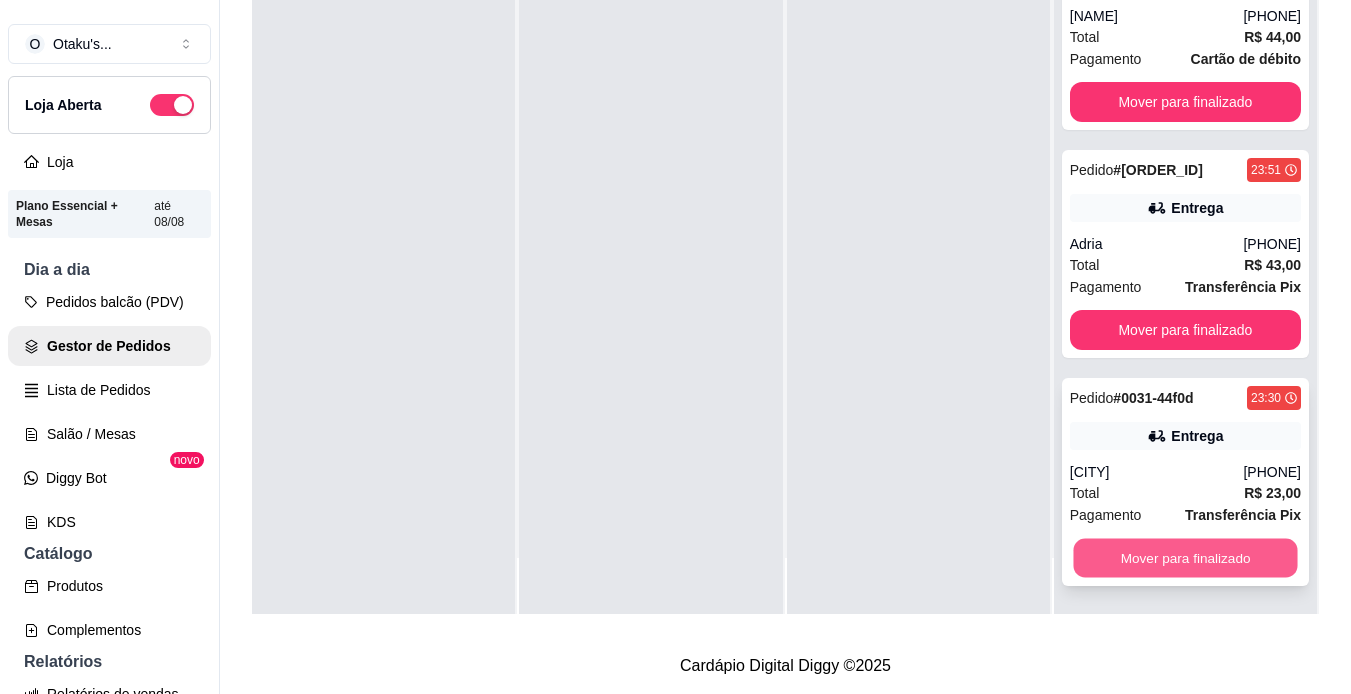 click on "Mover para finalizado" at bounding box center (1185, 558) 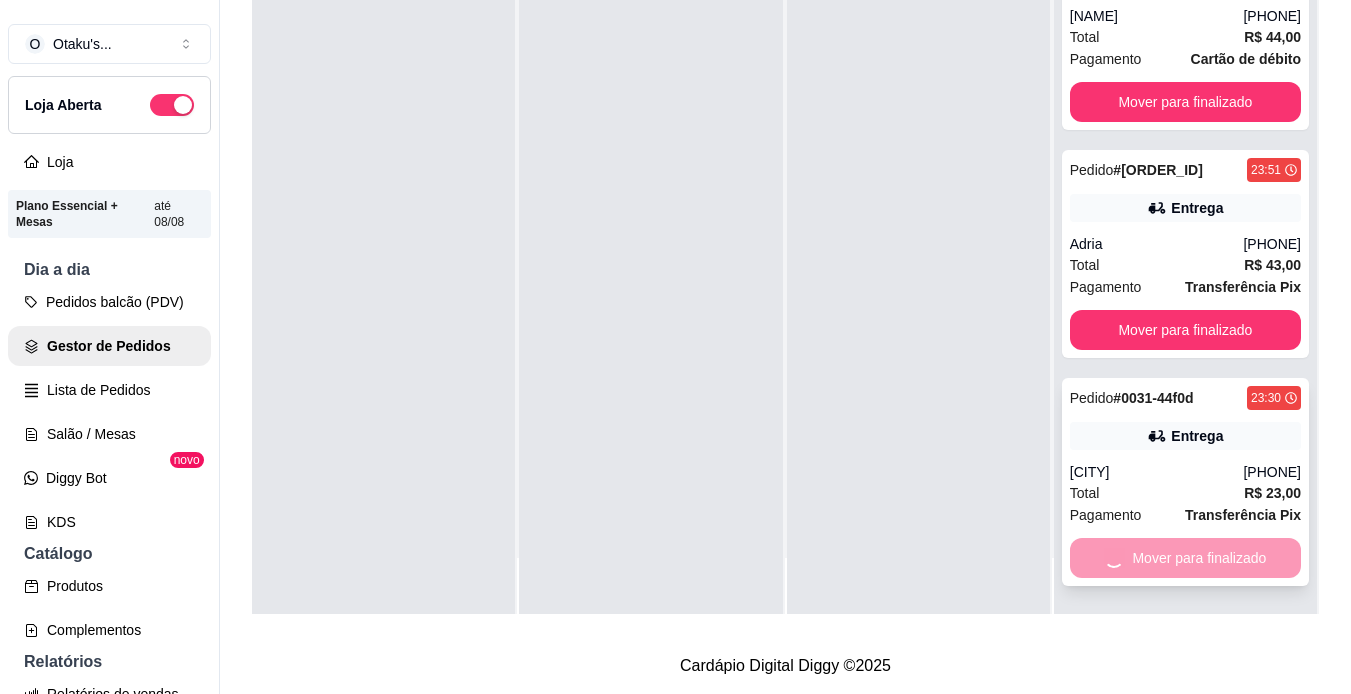 scroll, scrollTop: 0, scrollLeft: 0, axis: both 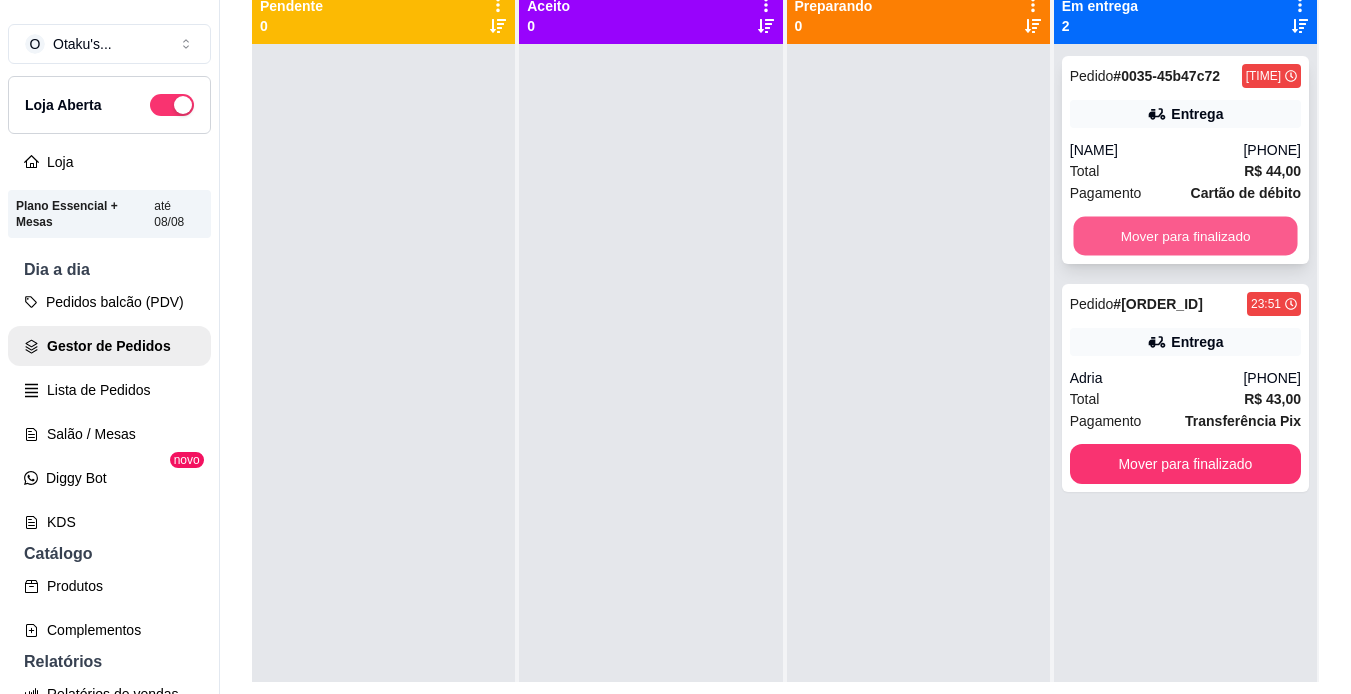 click on "Mover para finalizado" at bounding box center [1185, 236] 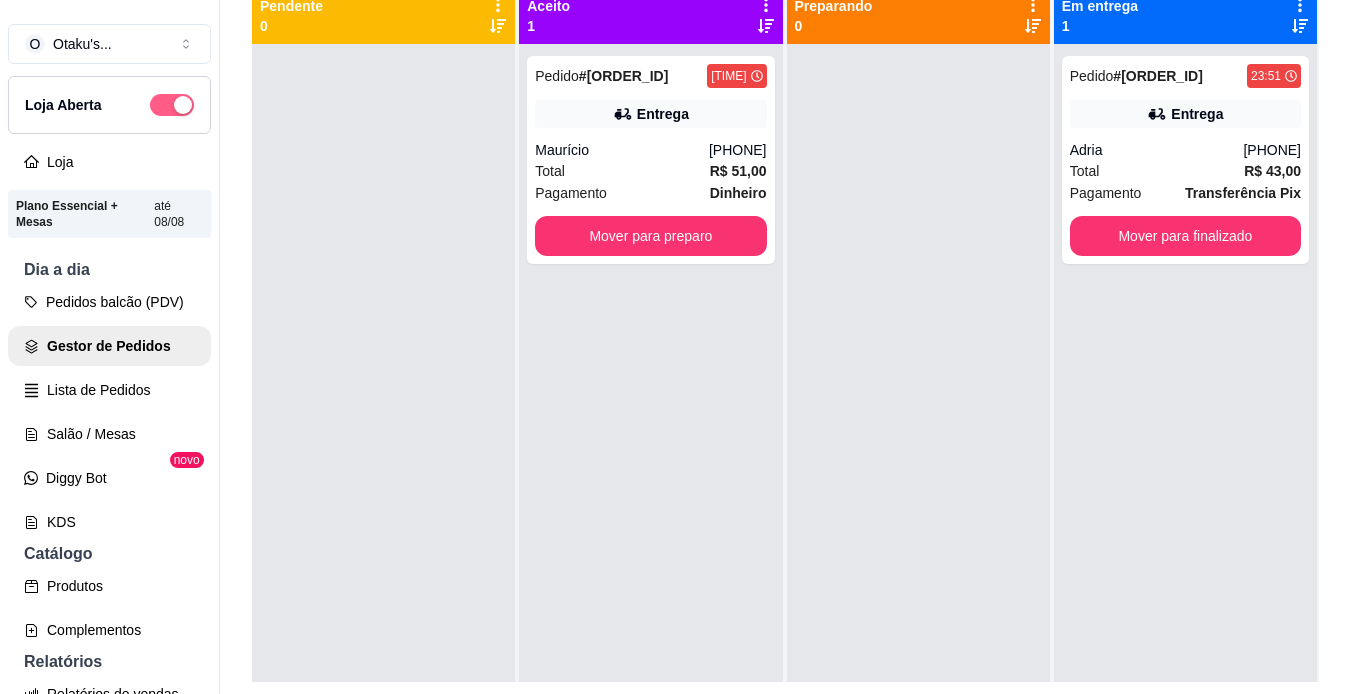 click at bounding box center (172, 105) 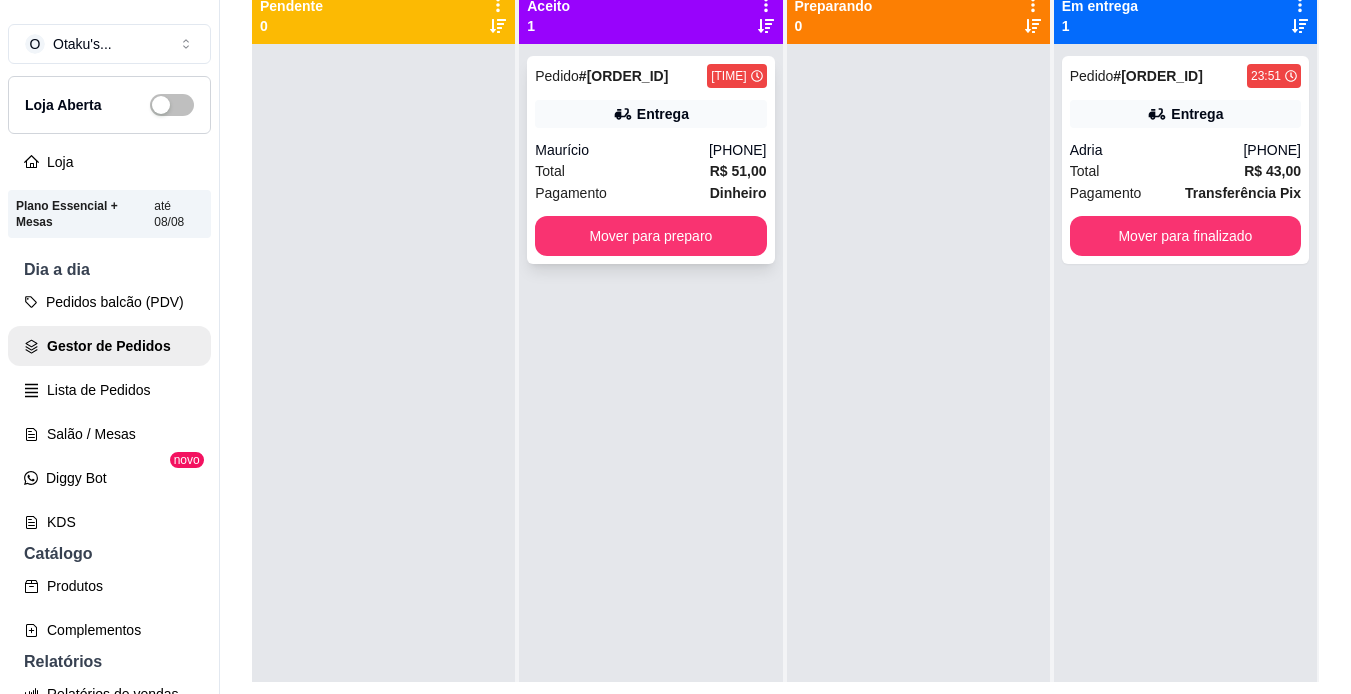 click on "Entrega" at bounding box center (663, 114) 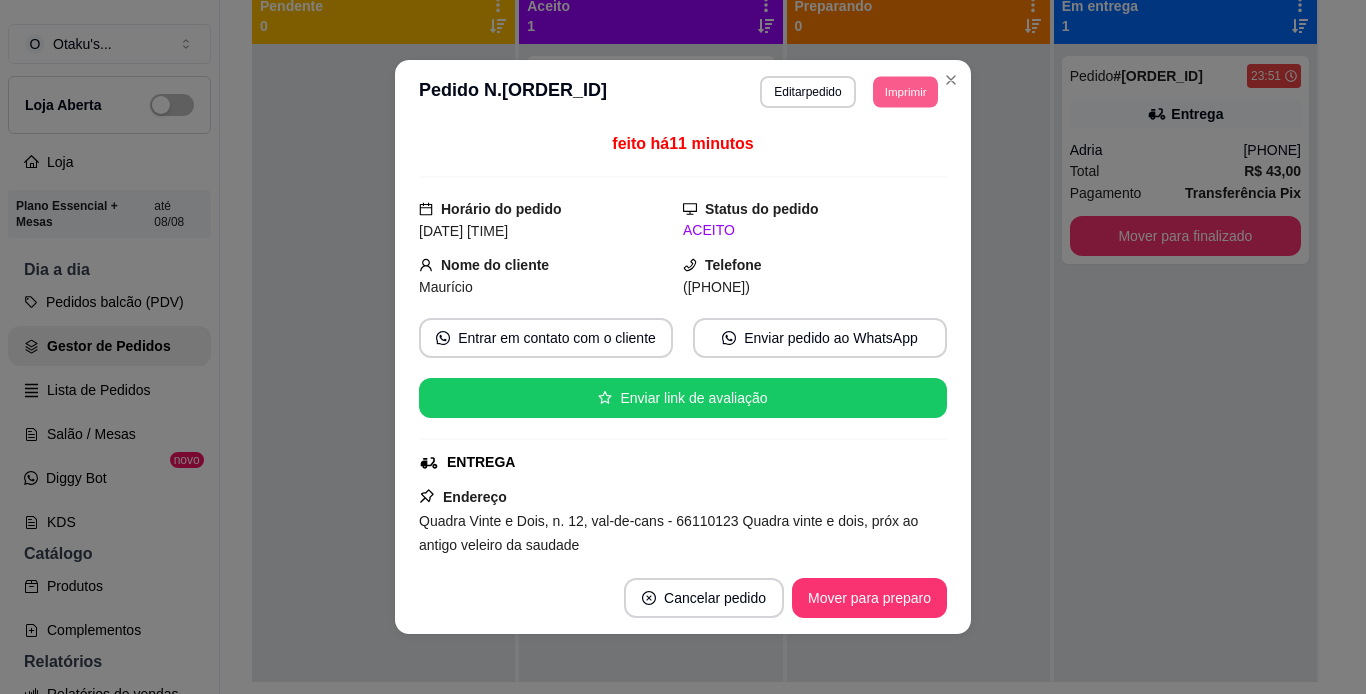 click on "Imprimir" at bounding box center (905, 91) 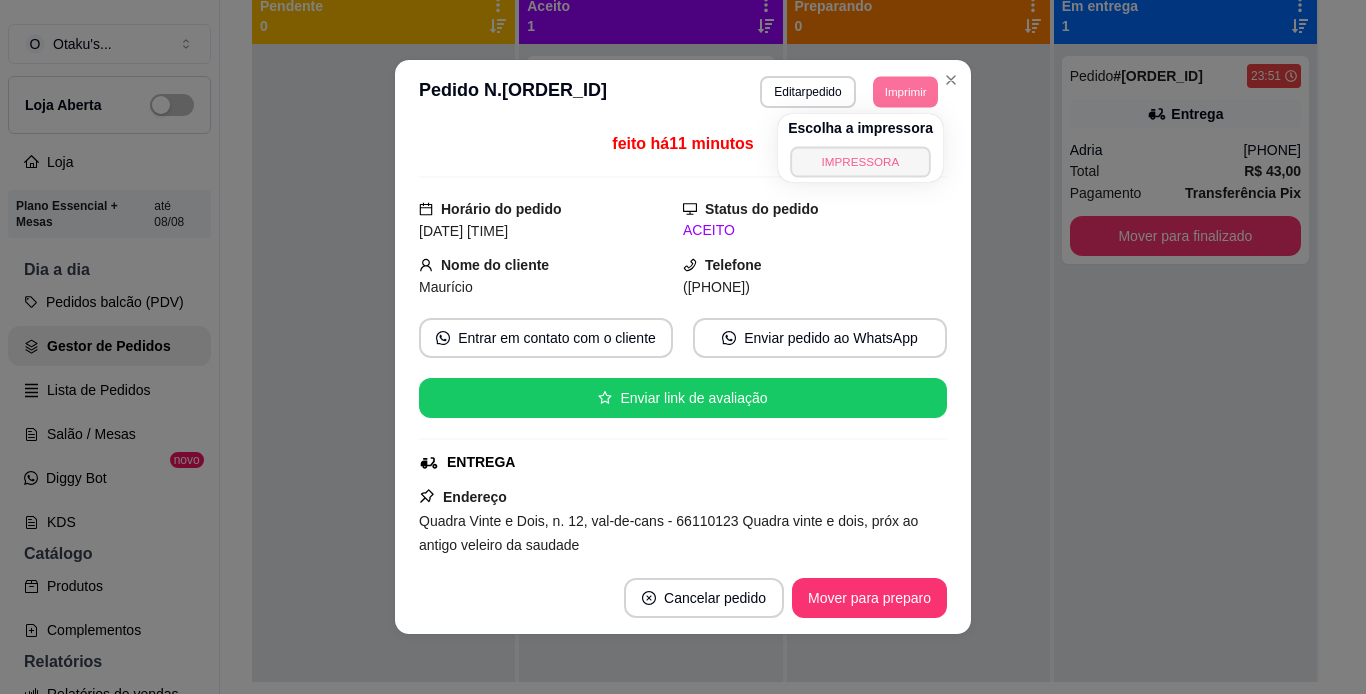 click on "IMPRESSORA" at bounding box center (860, 161) 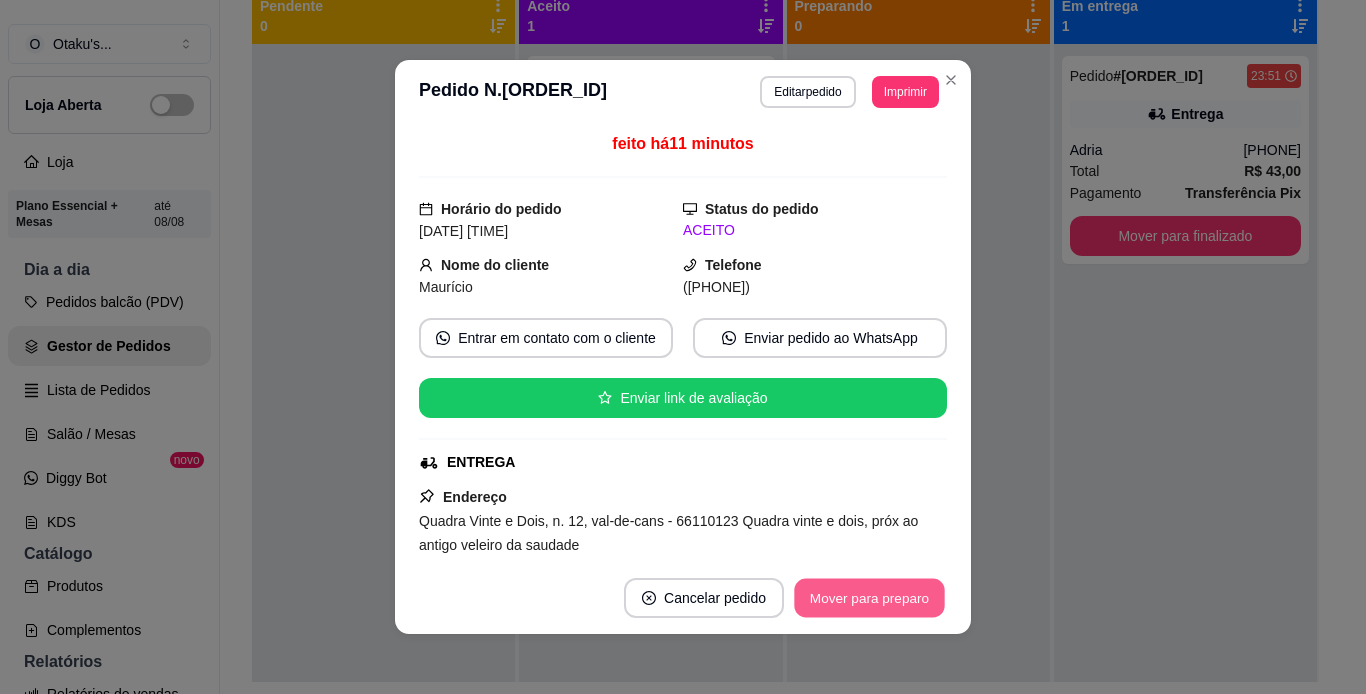 click on "Mover para preparo" at bounding box center [869, 598] 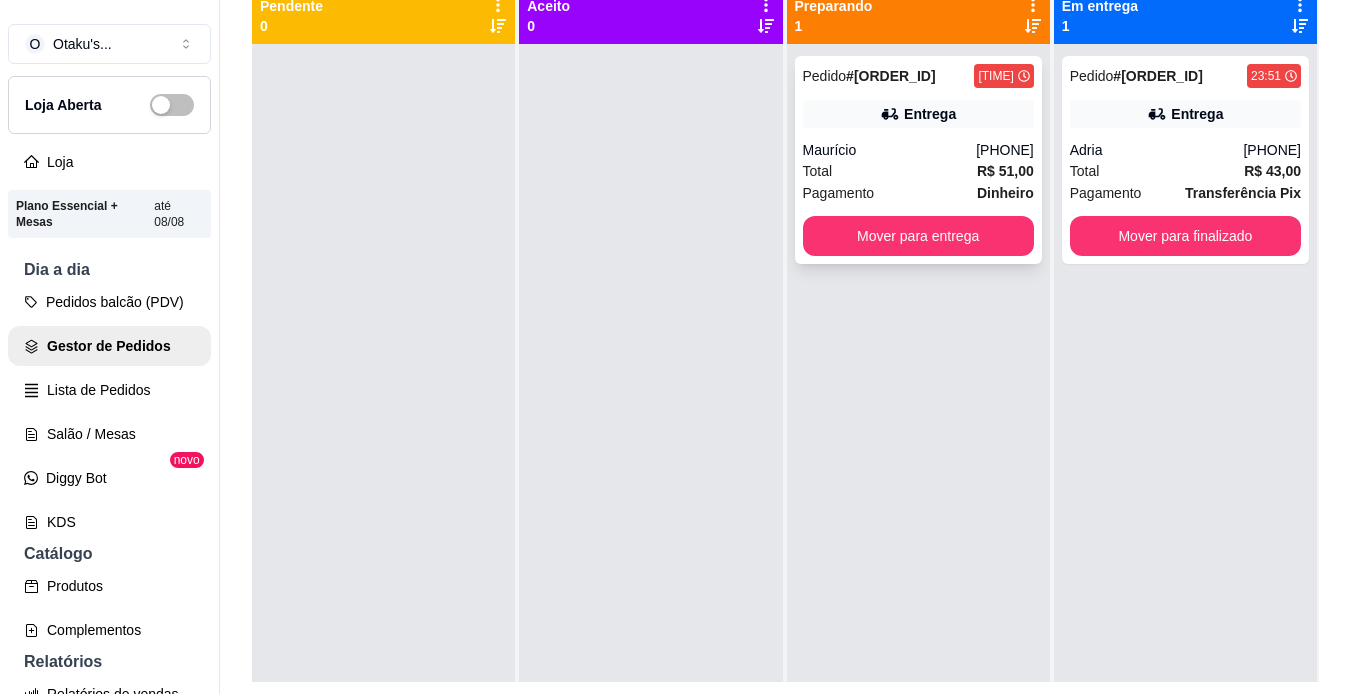 click on "[PHONE]" at bounding box center (1005, 150) 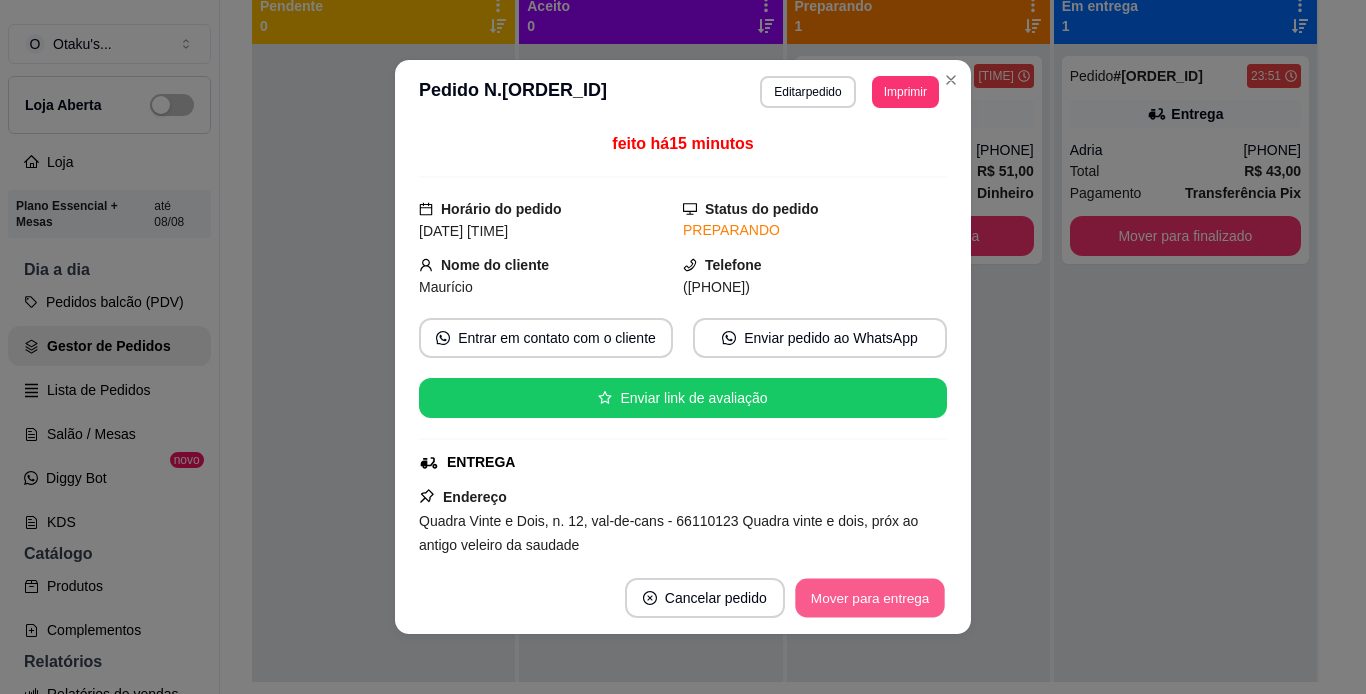 click on "Mover para entrega" at bounding box center (870, 598) 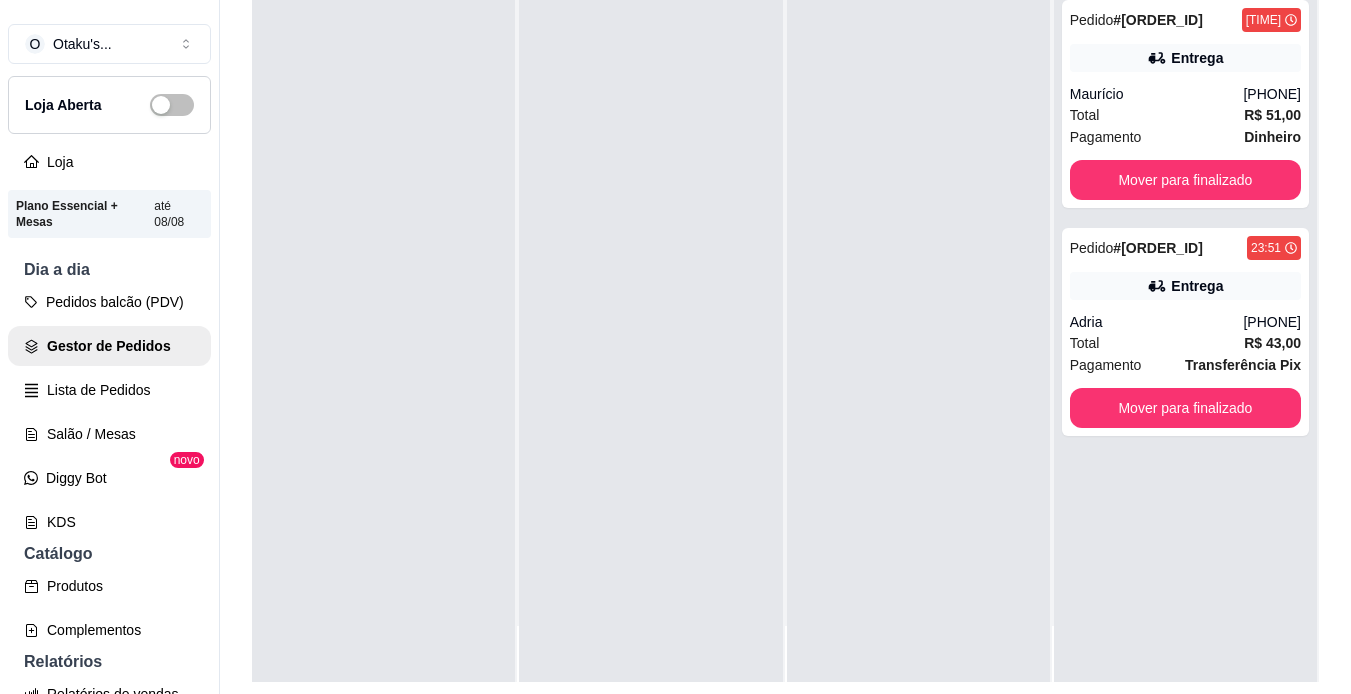 scroll, scrollTop: 0, scrollLeft: 0, axis: both 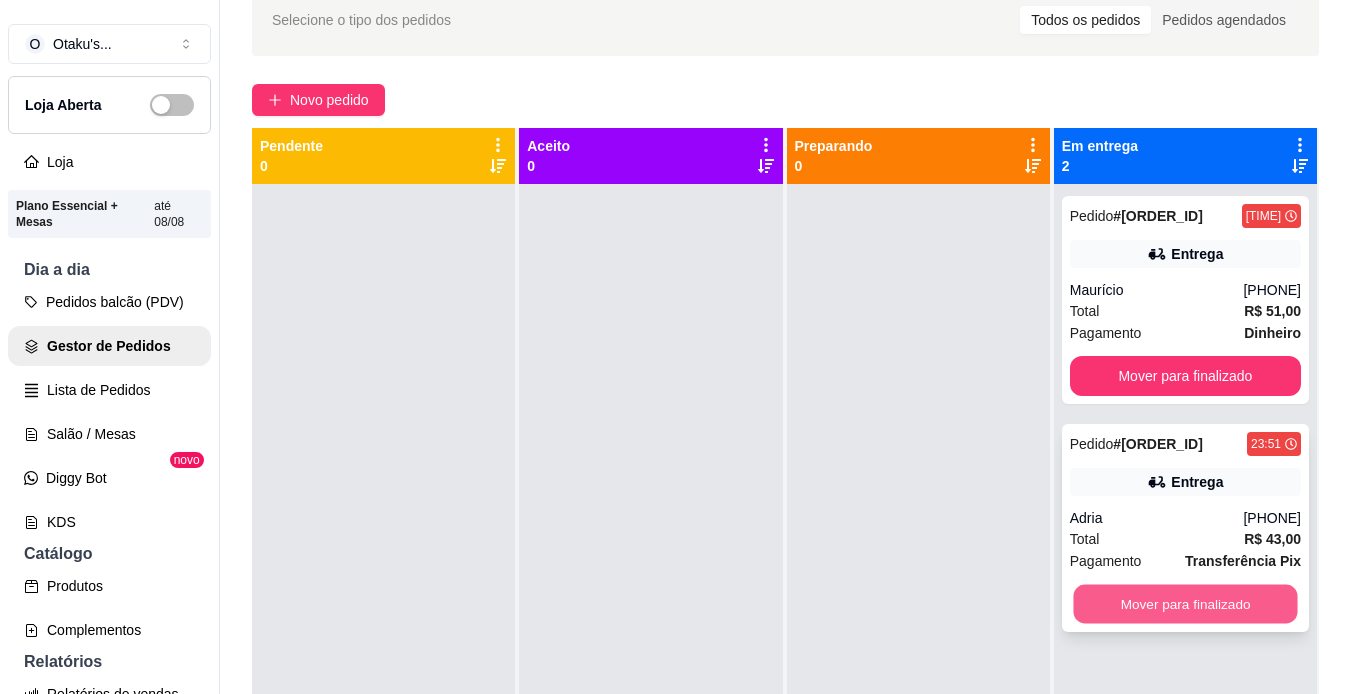 click on "Mover para finalizado" at bounding box center (1185, 604) 